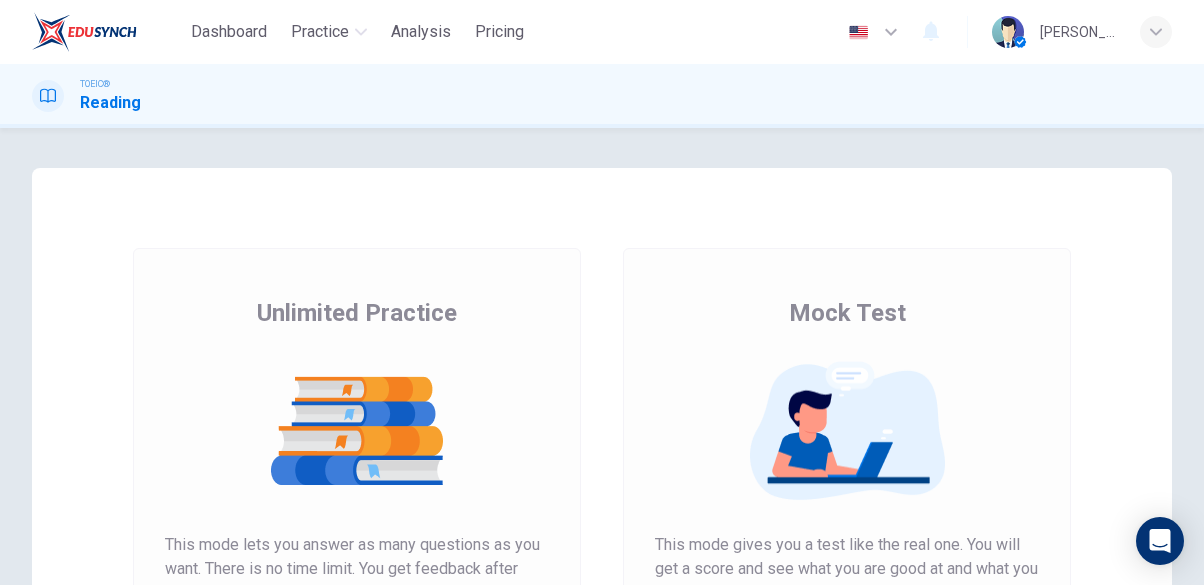 scroll, scrollTop: 0, scrollLeft: 0, axis: both 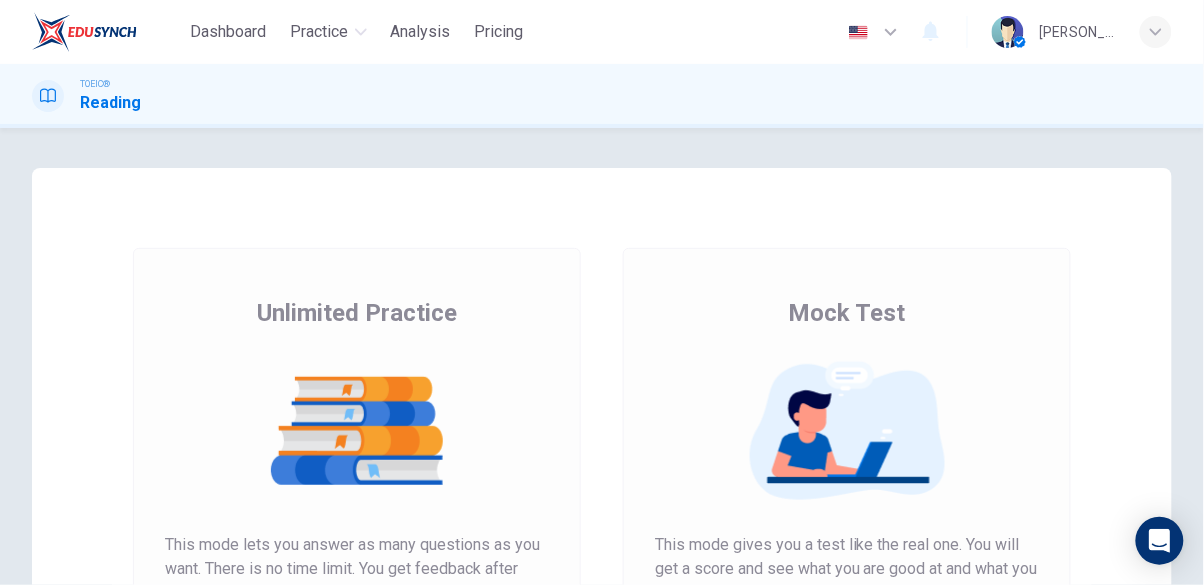 click on "Dashboard" at bounding box center (229, 32) 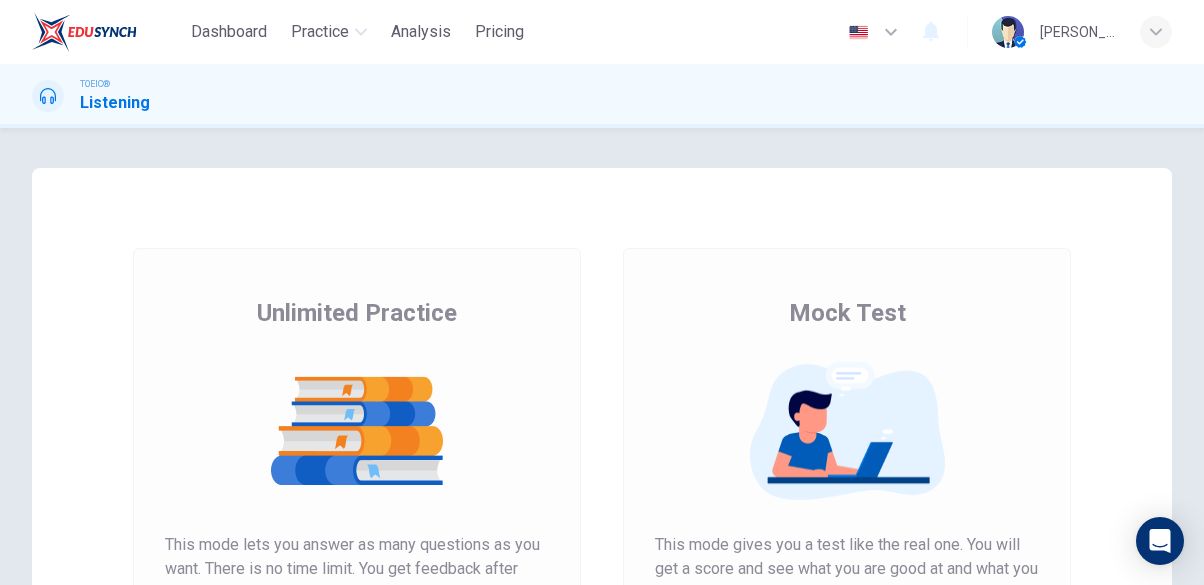 scroll, scrollTop: 0, scrollLeft: 0, axis: both 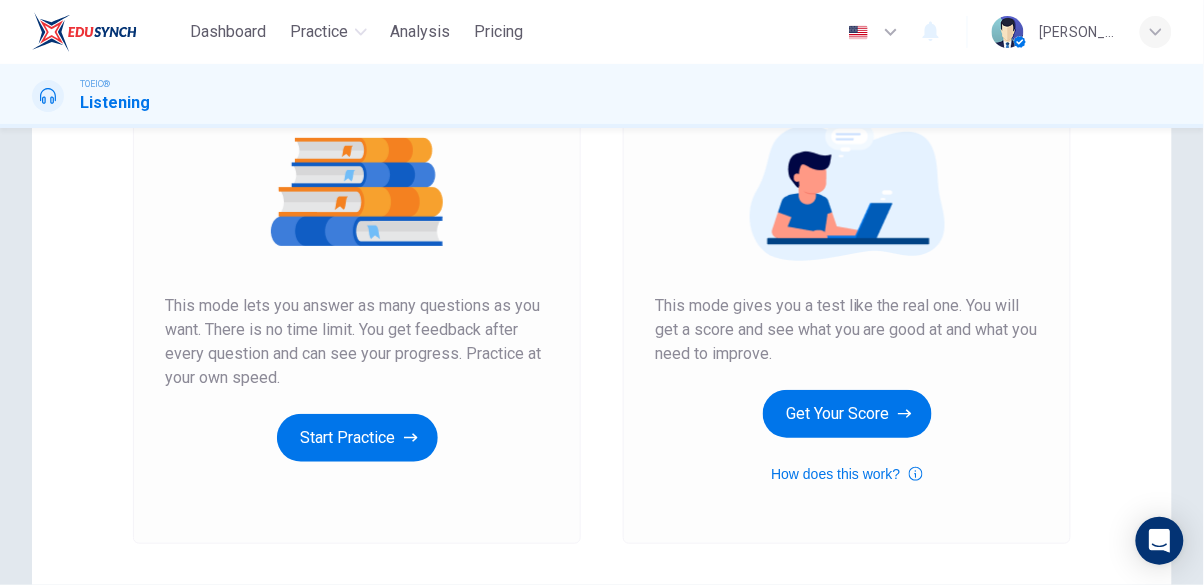 click on "Get Your Score" at bounding box center [847, 414] 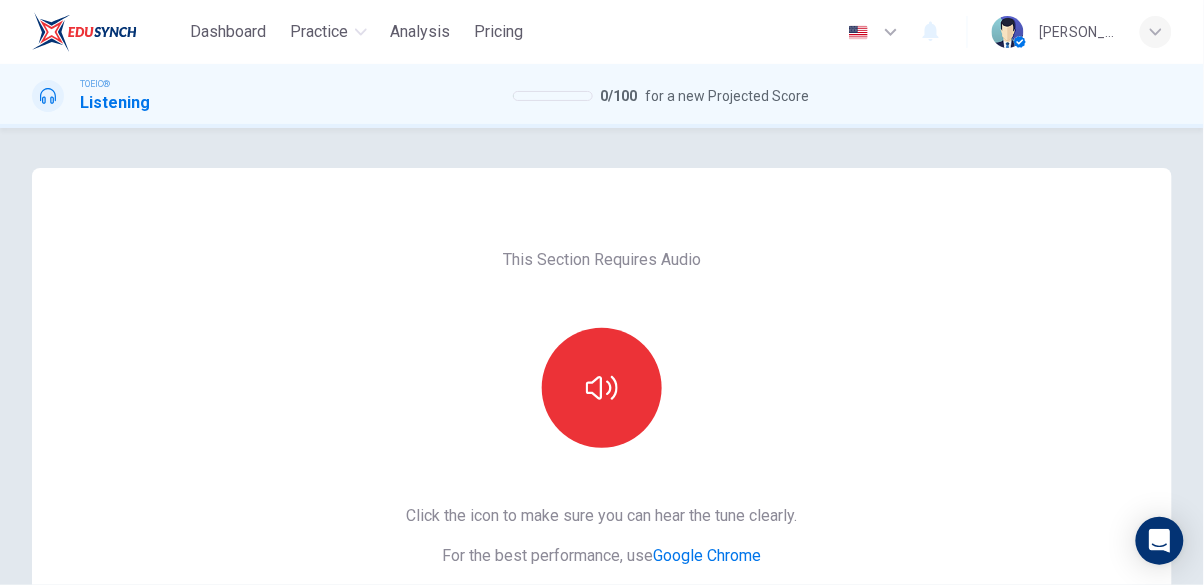 click 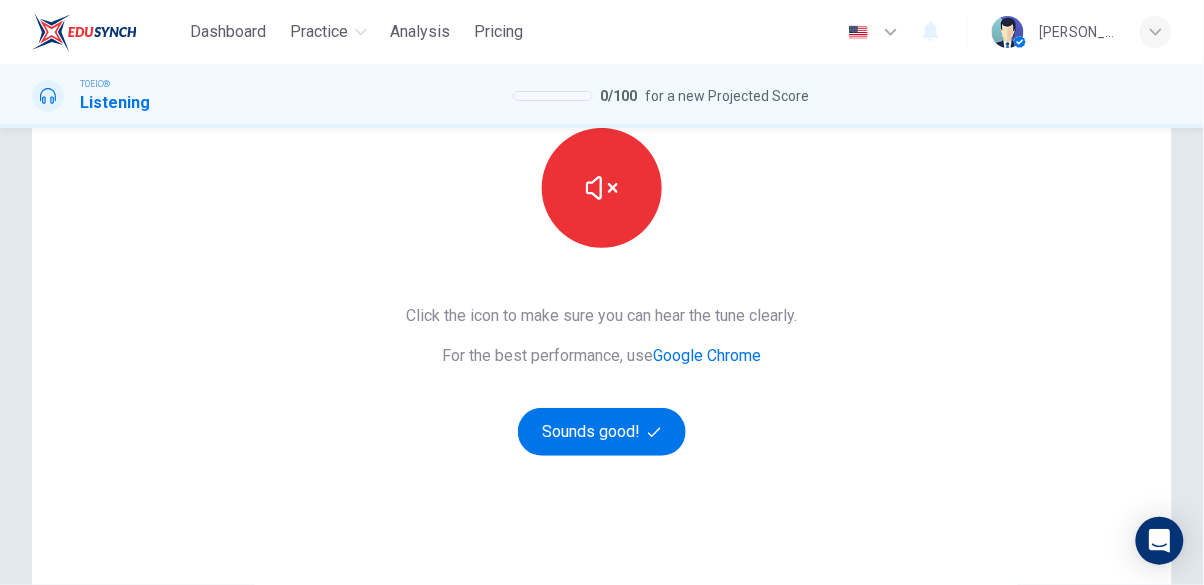 scroll, scrollTop: 228, scrollLeft: 0, axis: vertical 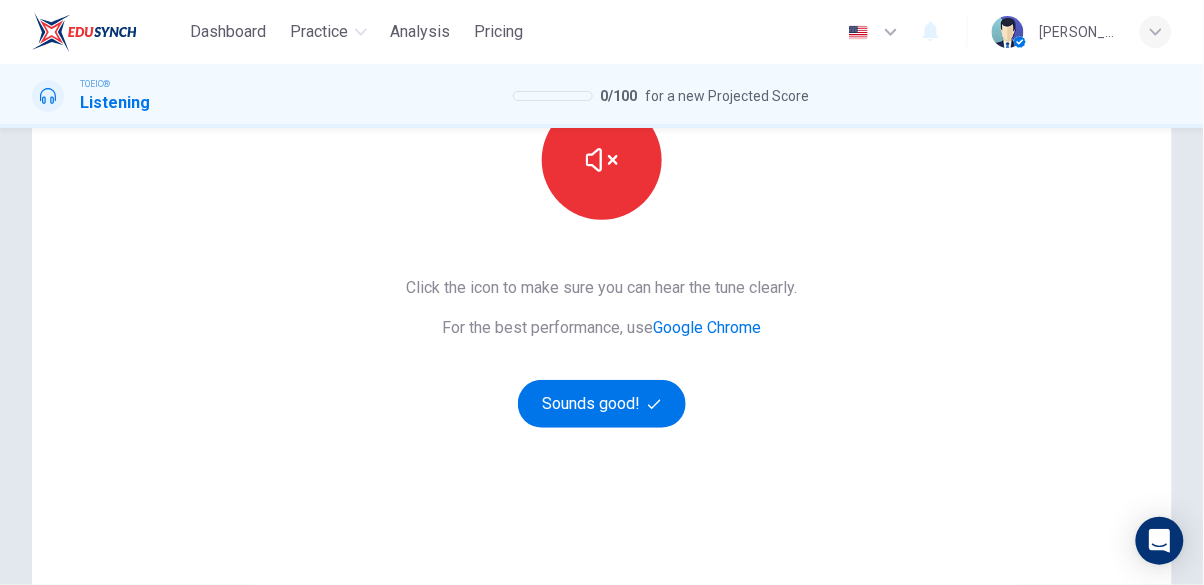 click on "Sounds good!" at bounding box center [602, 404] 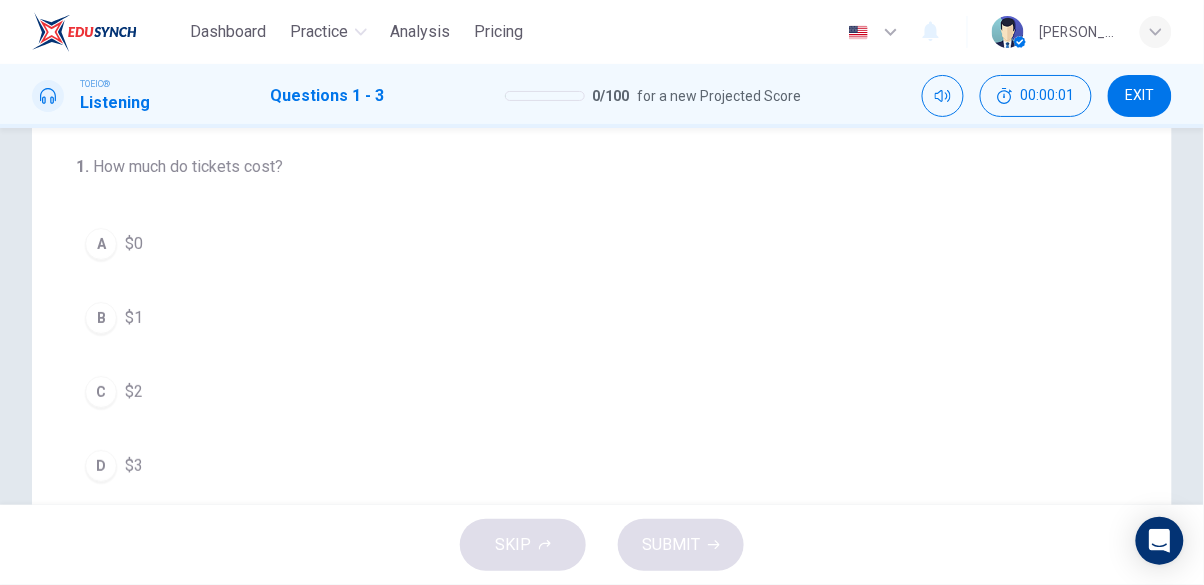 scroll, scrollTop: 0, scrollLeft: 0, axis: both 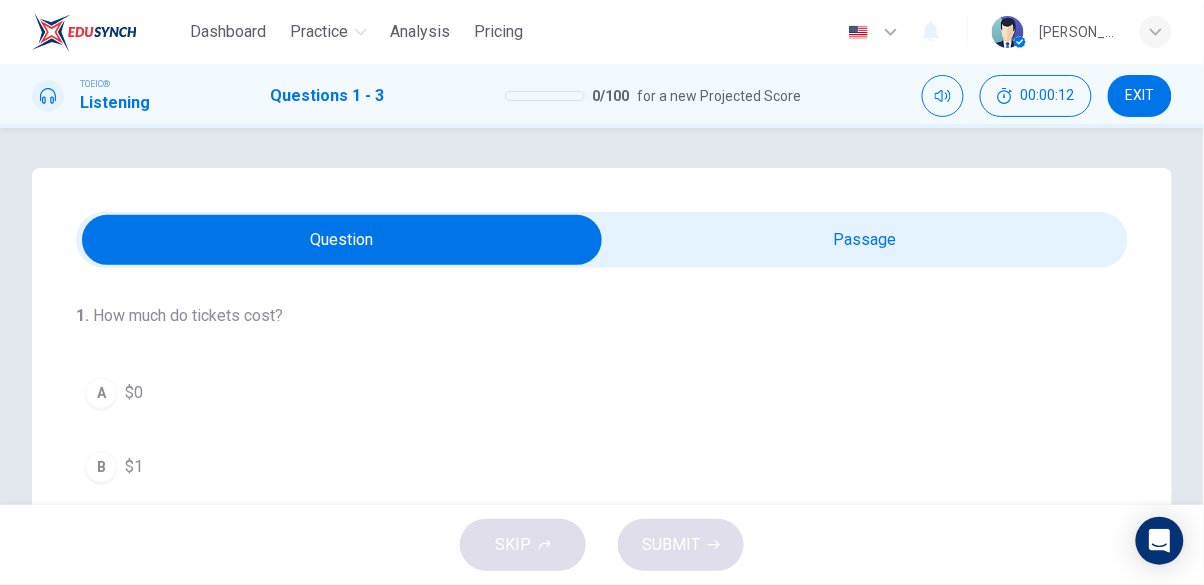 click 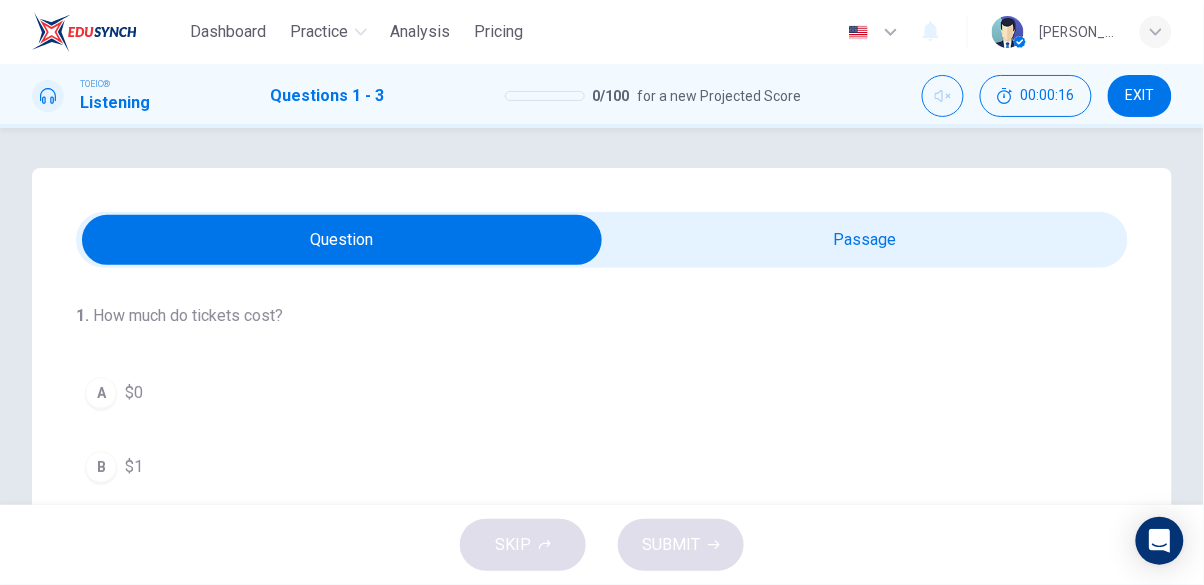 click at bounding box center (943, 96) 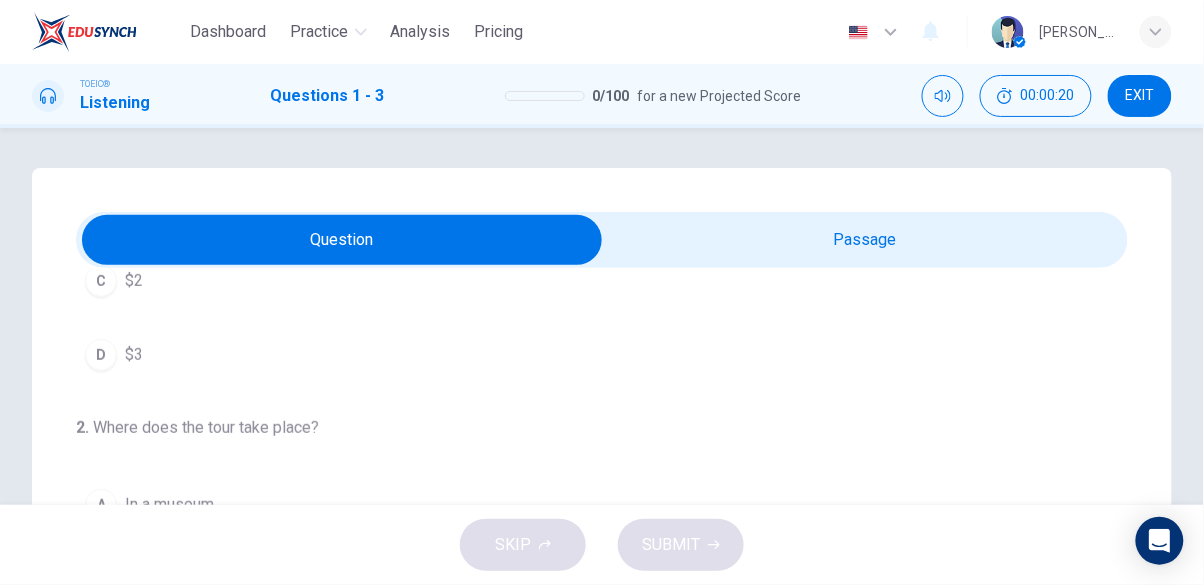 scroll, scrollTop: 0, scrollLeft: 0, axis: both 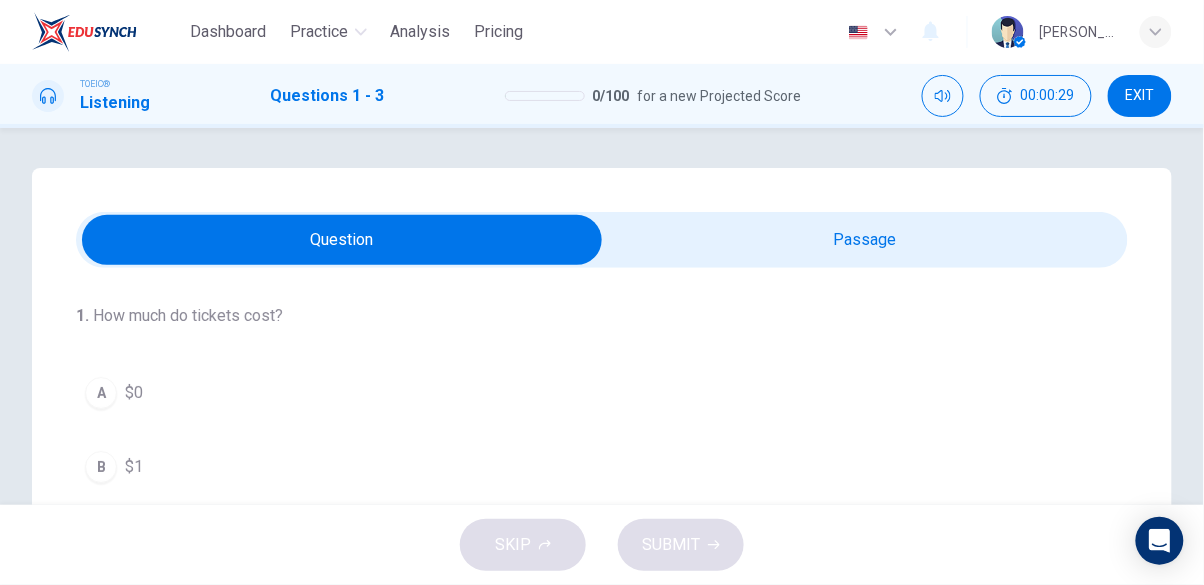 click at bounding box center (342, 240) 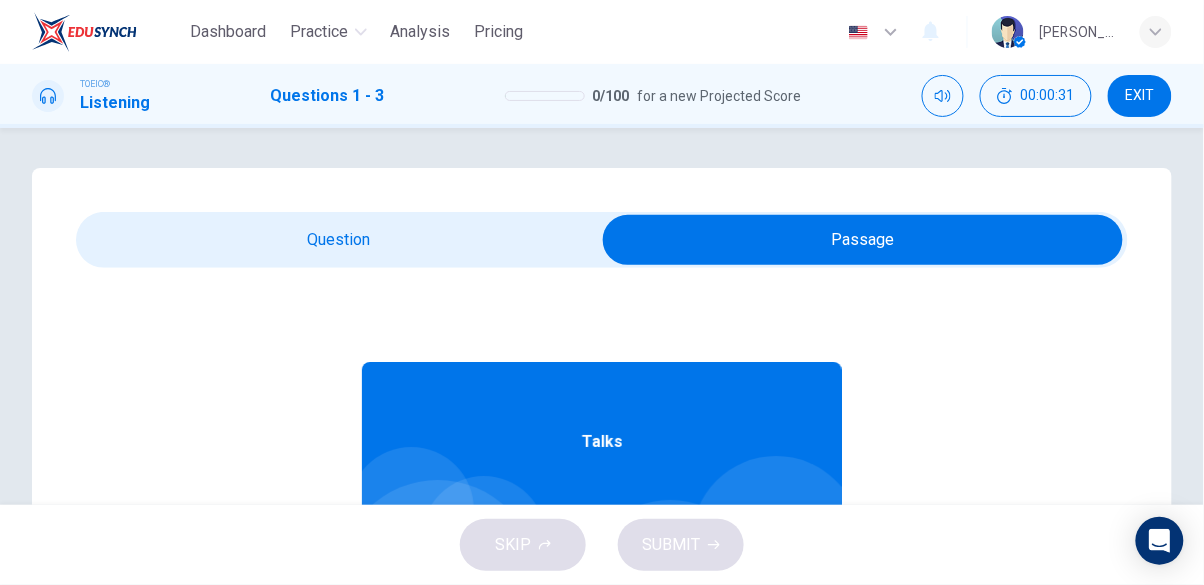 scroll, scrollTop: 112, scrollLeft: 0, axis: vertical 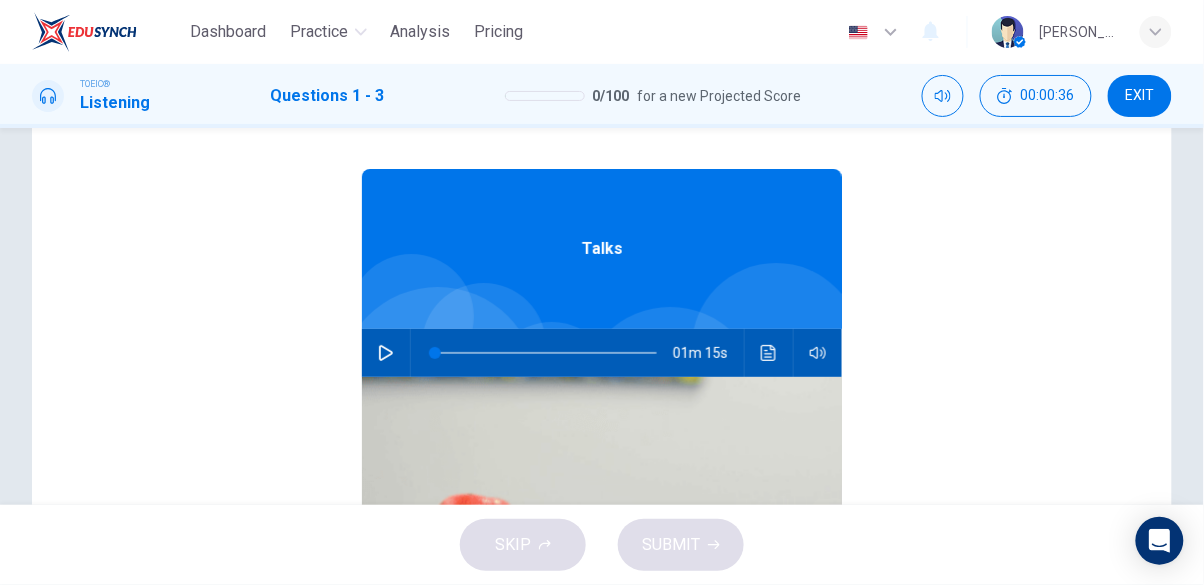click 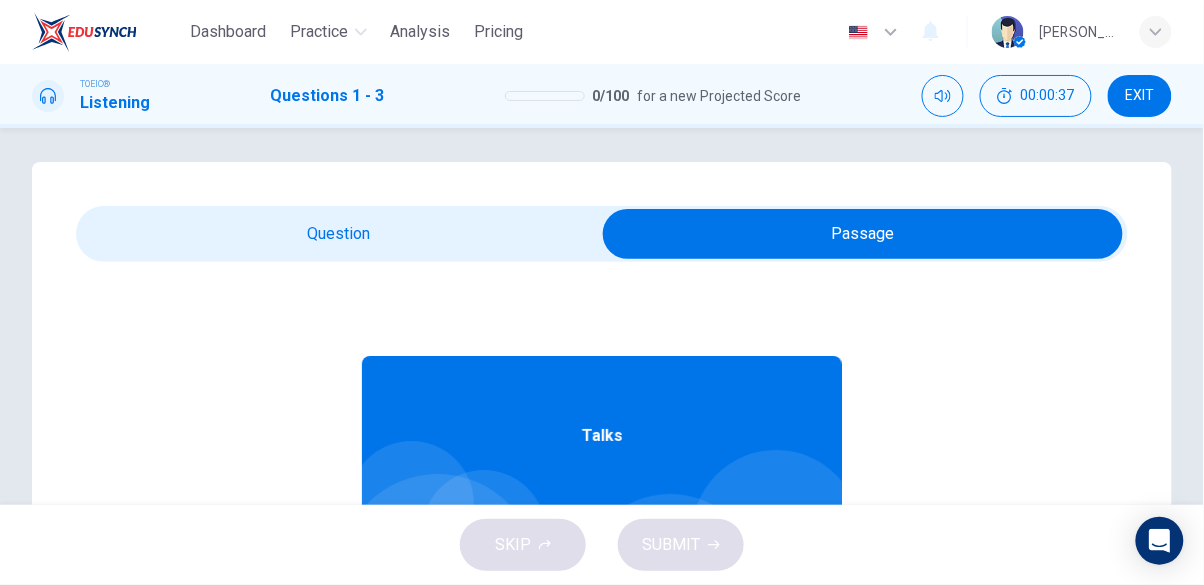 scroll, scrollTop: 0, scrollLeft: 0, axis: both 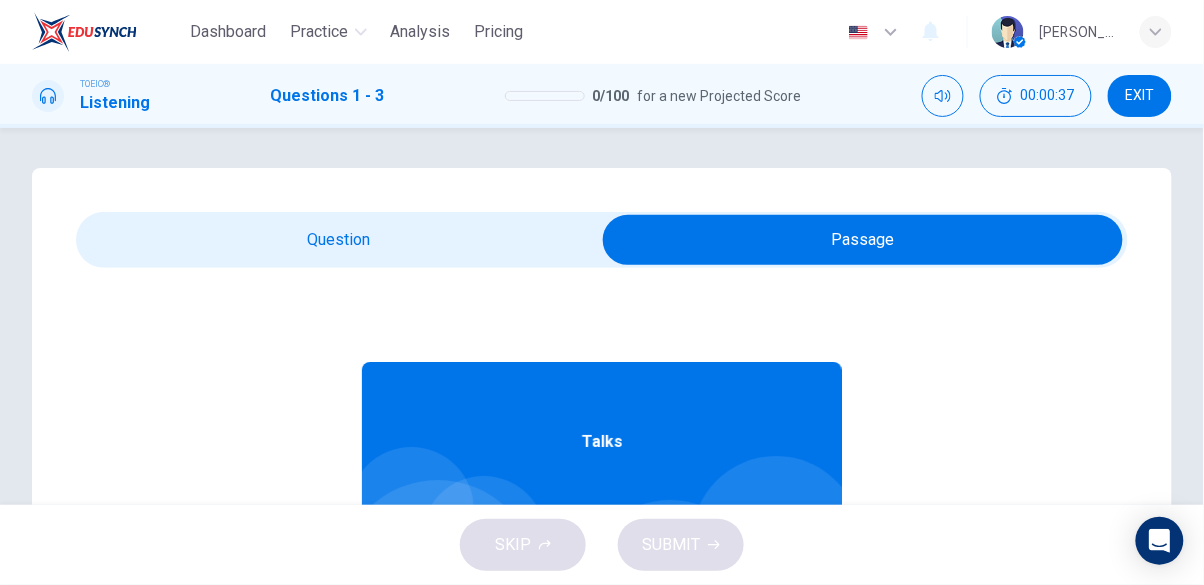 type on "1" 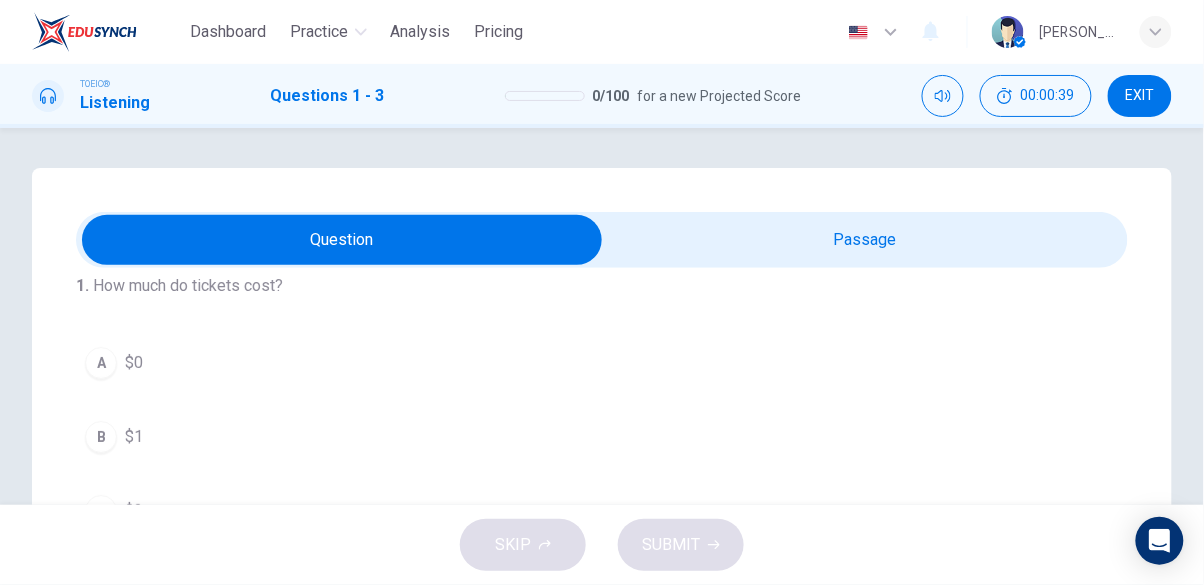 scroll, scrollTop: 0, scrollLeft: 0, axis: both 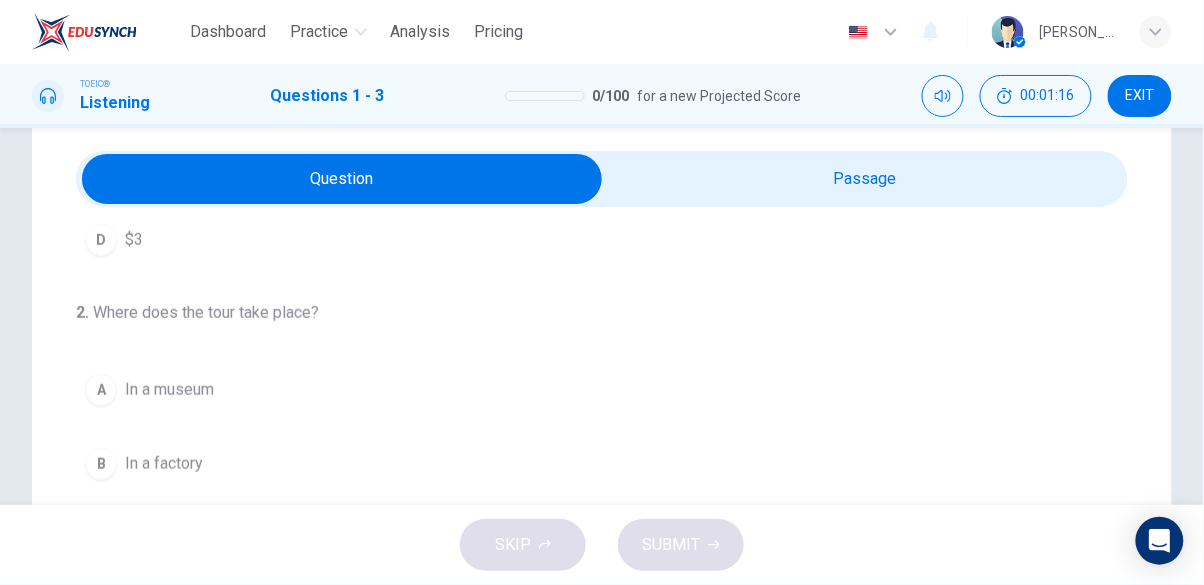 click on "A In a museum" at bounding box center [602, 390] 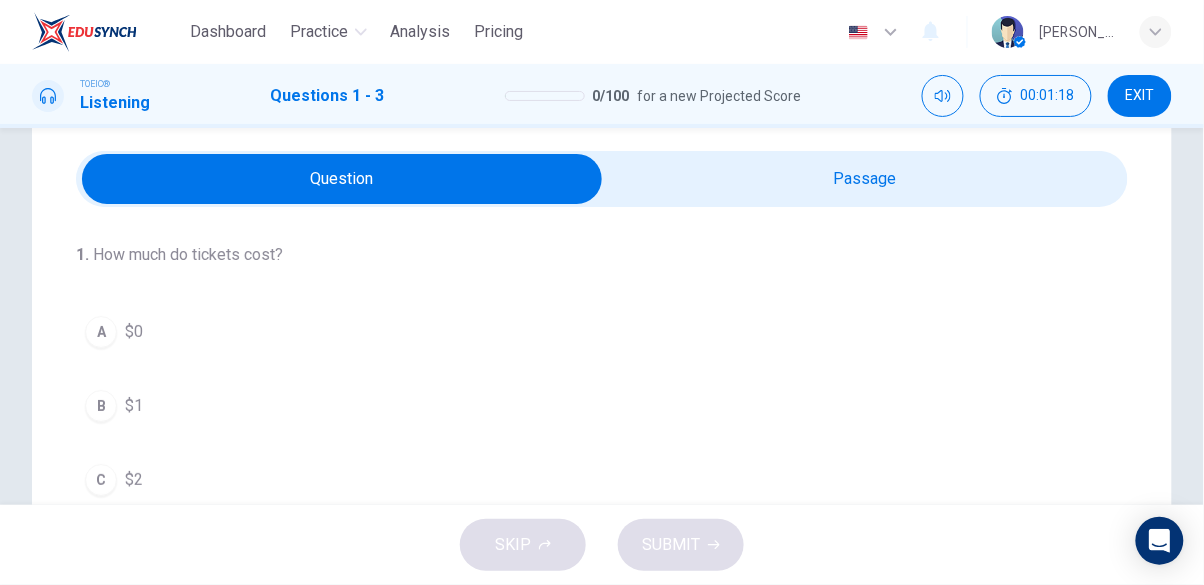 scroll, scrollTop: 0, scrollLeft: 0, axis: both 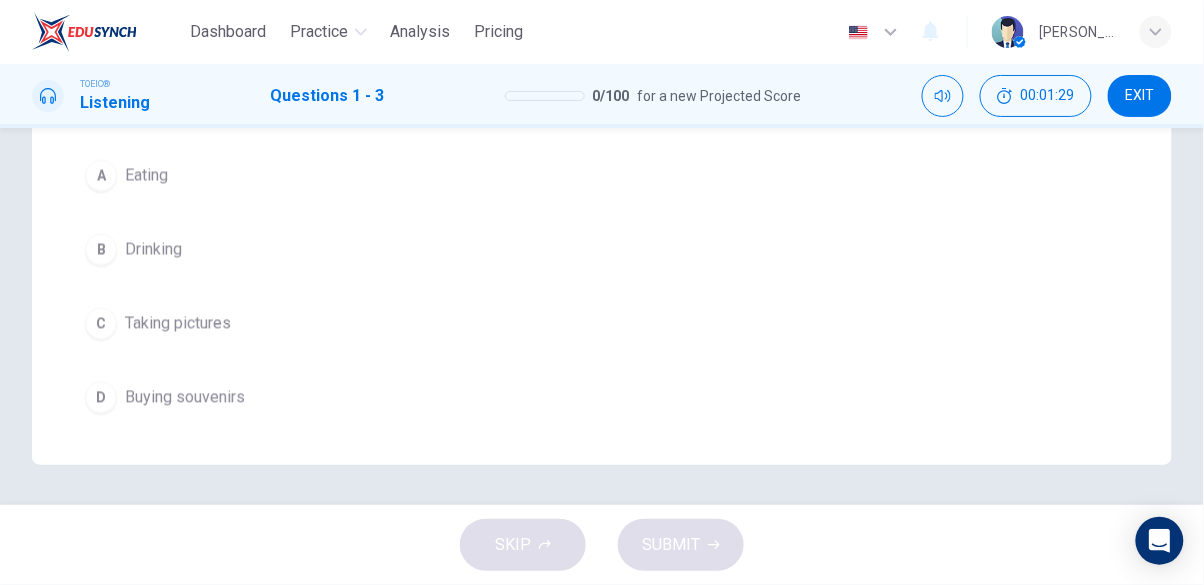 click on "D Buying souvenirs" at bounding box center [602, 398] 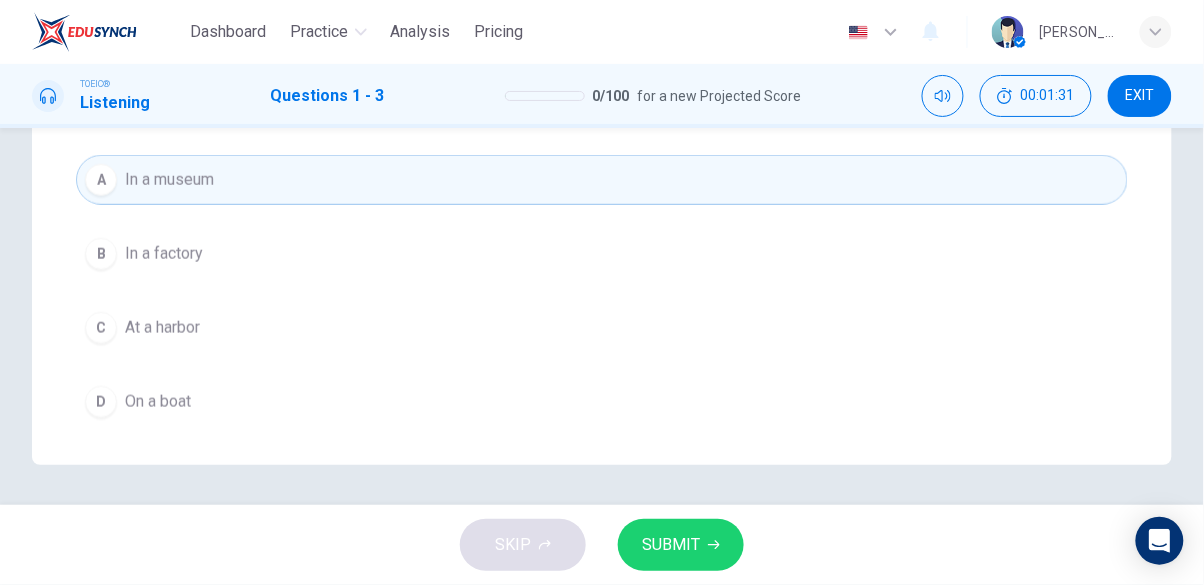 scroll, scrollTop: 0, scrollLeft: 0, axis: both 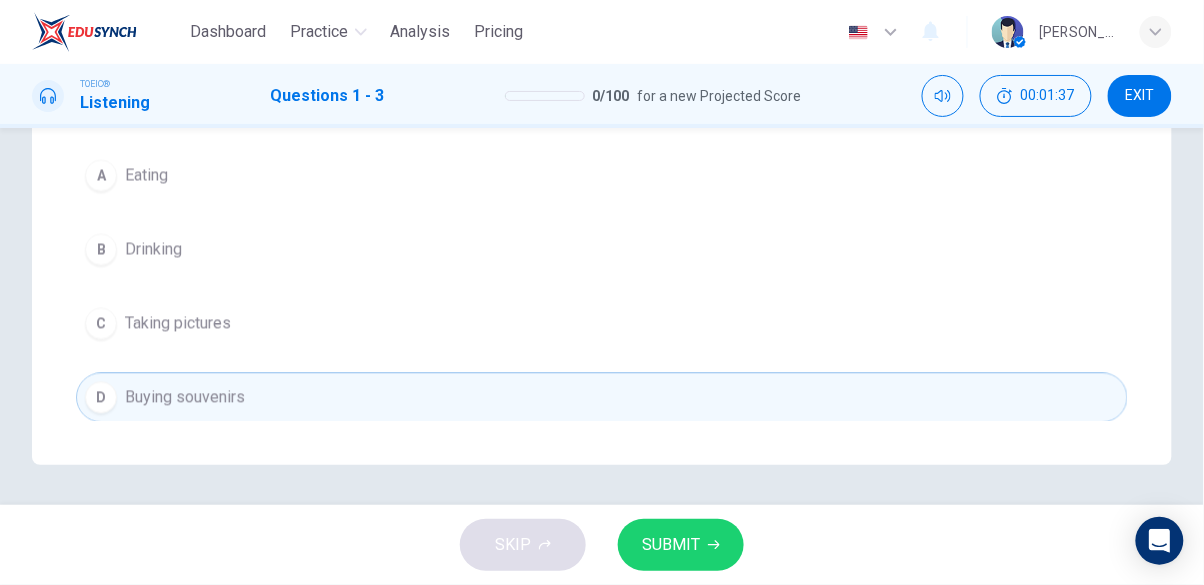 click on "SUBMIT" at bounding box center (671, 545) 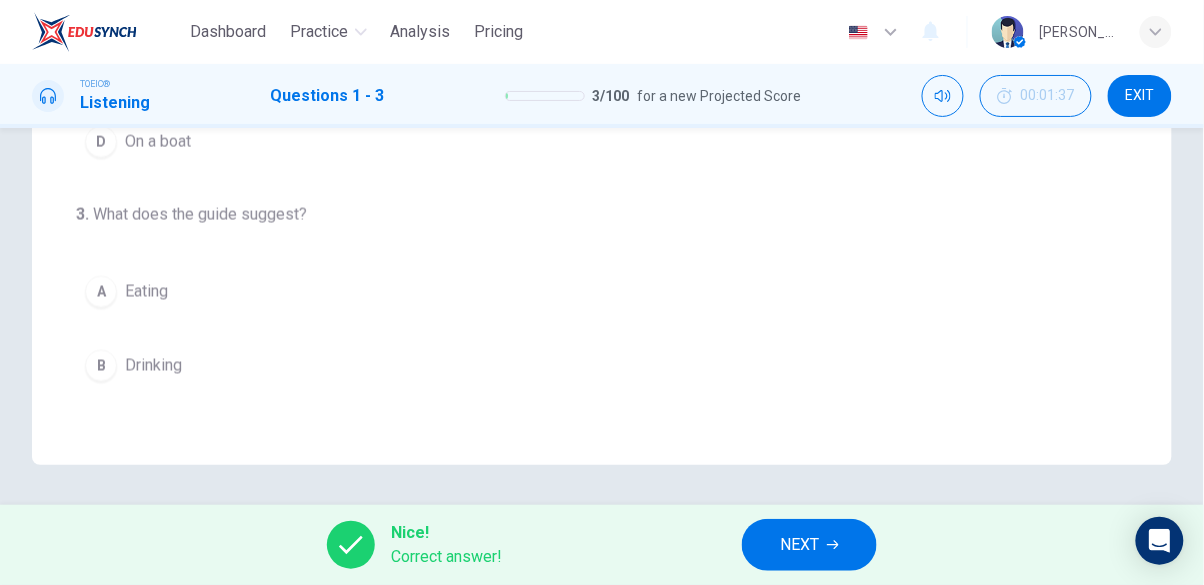 scroll, scrollTop: 0, scrollLeft: 0, axis: both 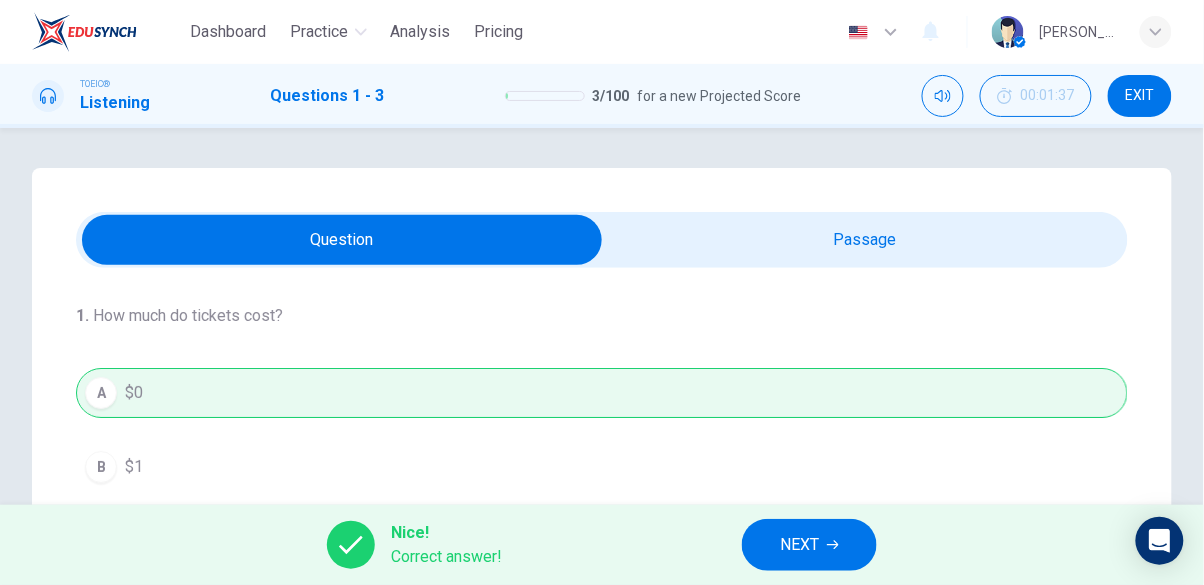click on "NEXT" at bounding box center [799, 545] 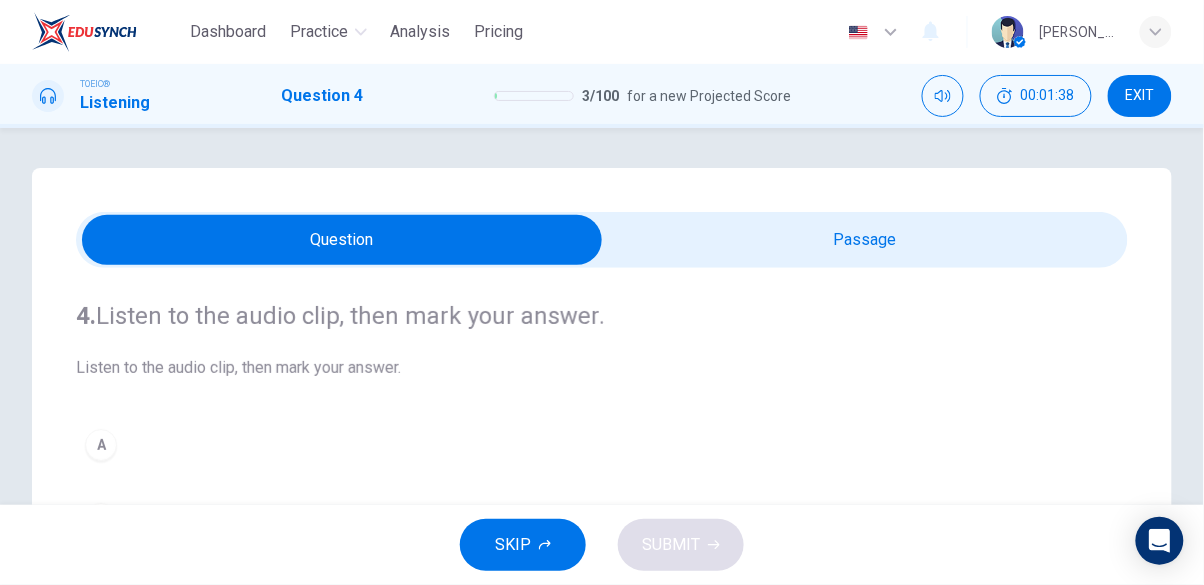 click at bounding box center [342, 240] 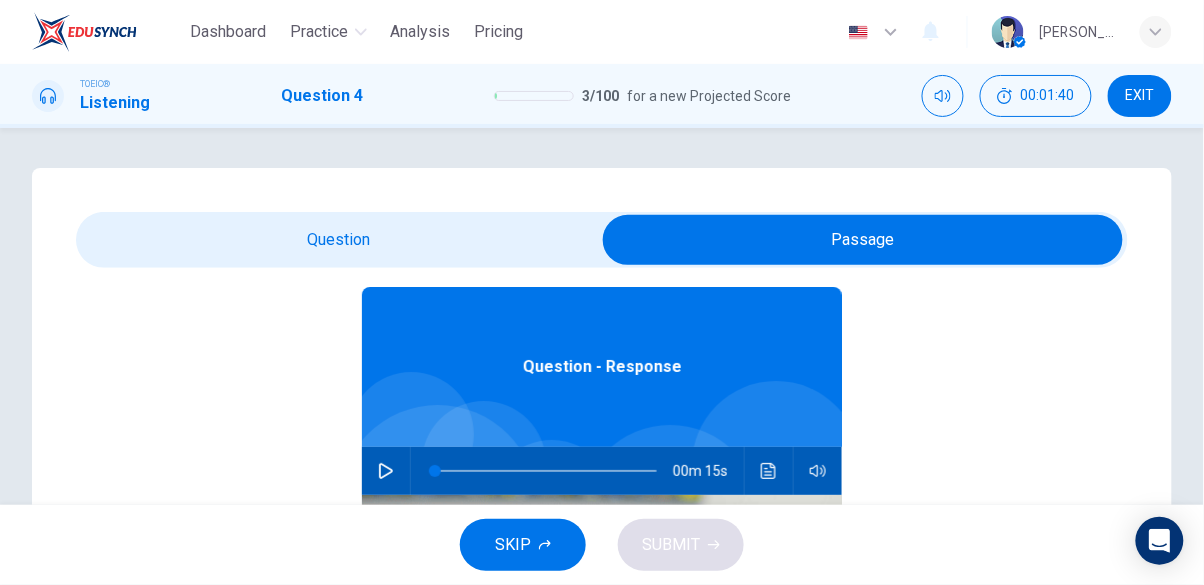 scroll, scrollTop: 112, scrollLeft: 0, axis: vertical 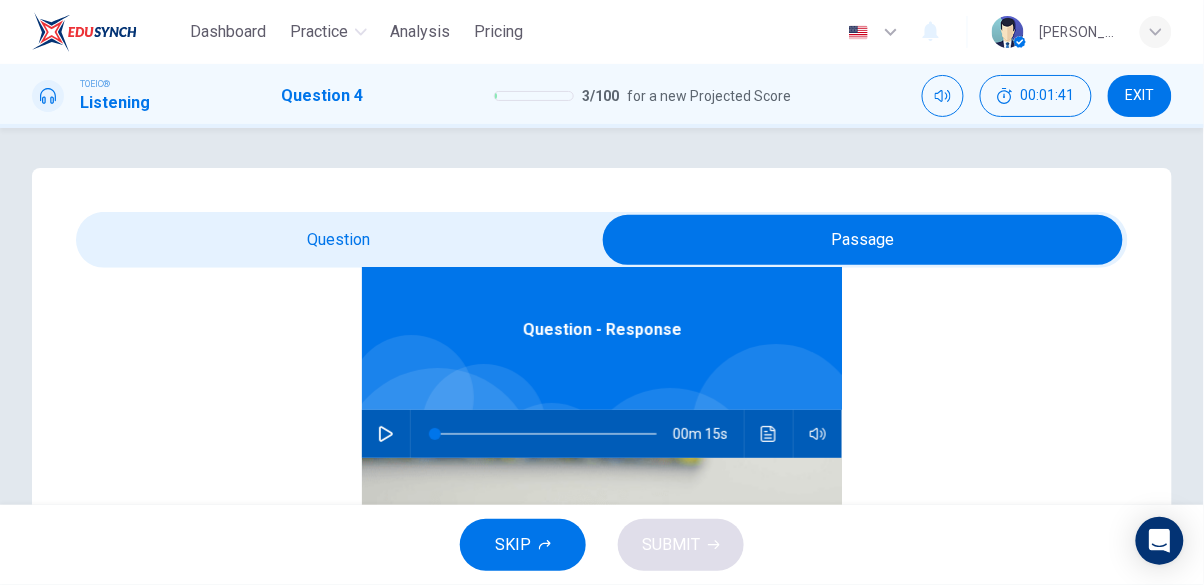 click 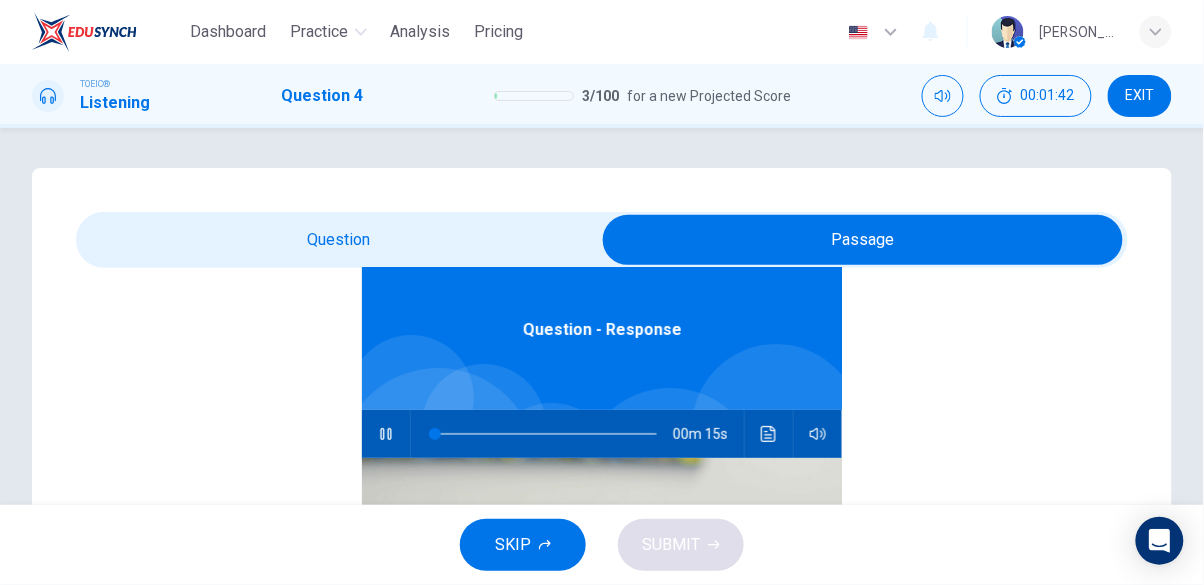 click at bounding box center (863, 240) 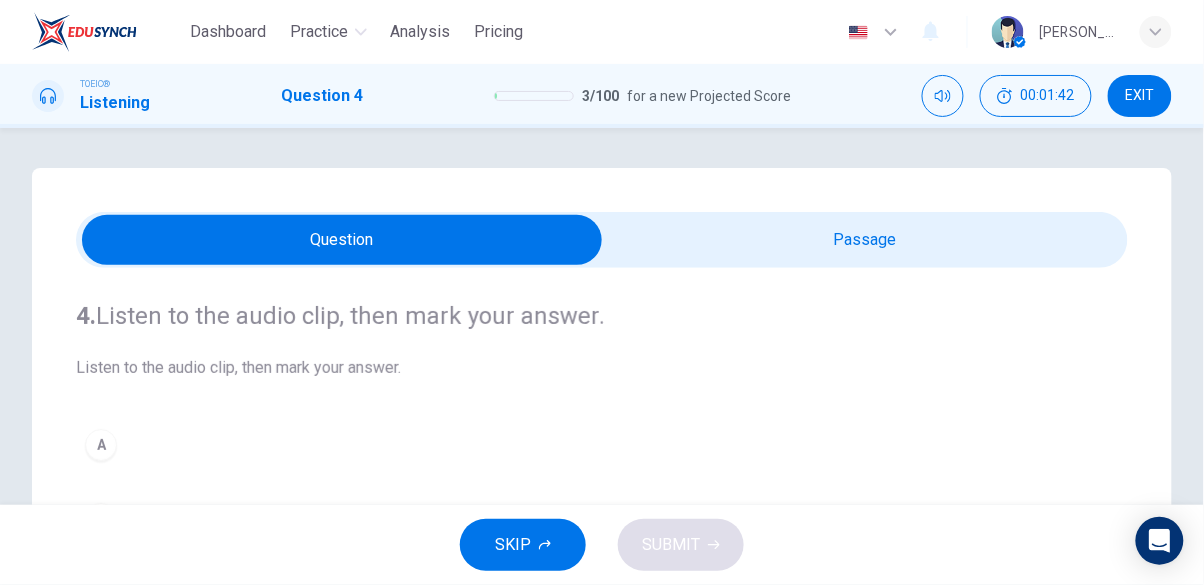 scroll, scrollTop: 0, scrollLeft: 0, axis: both 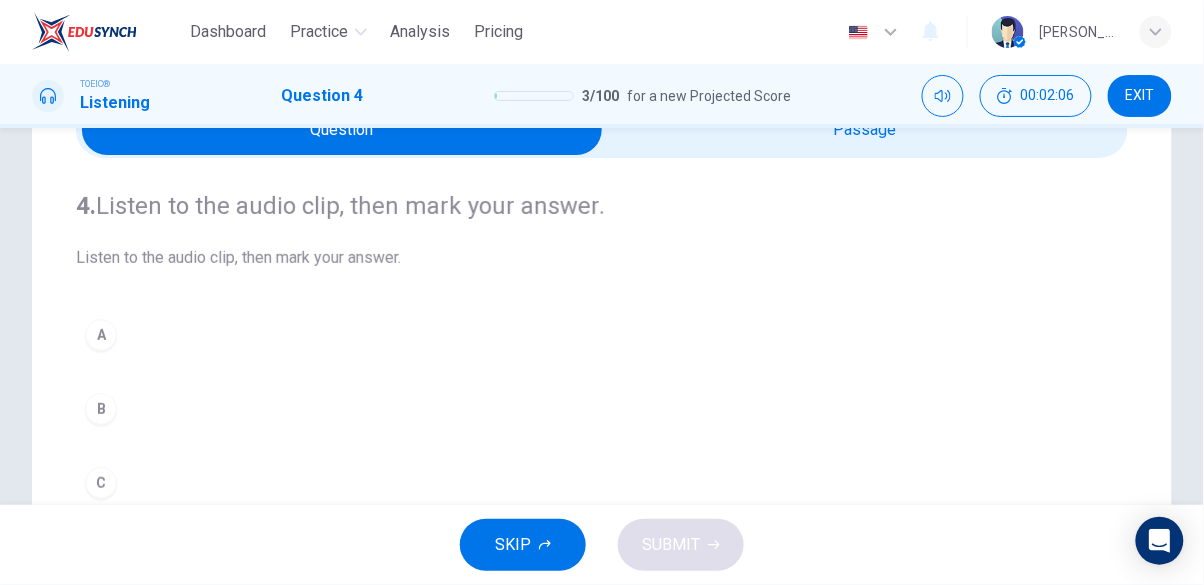 click on "A" at bounding box center (101, 335) 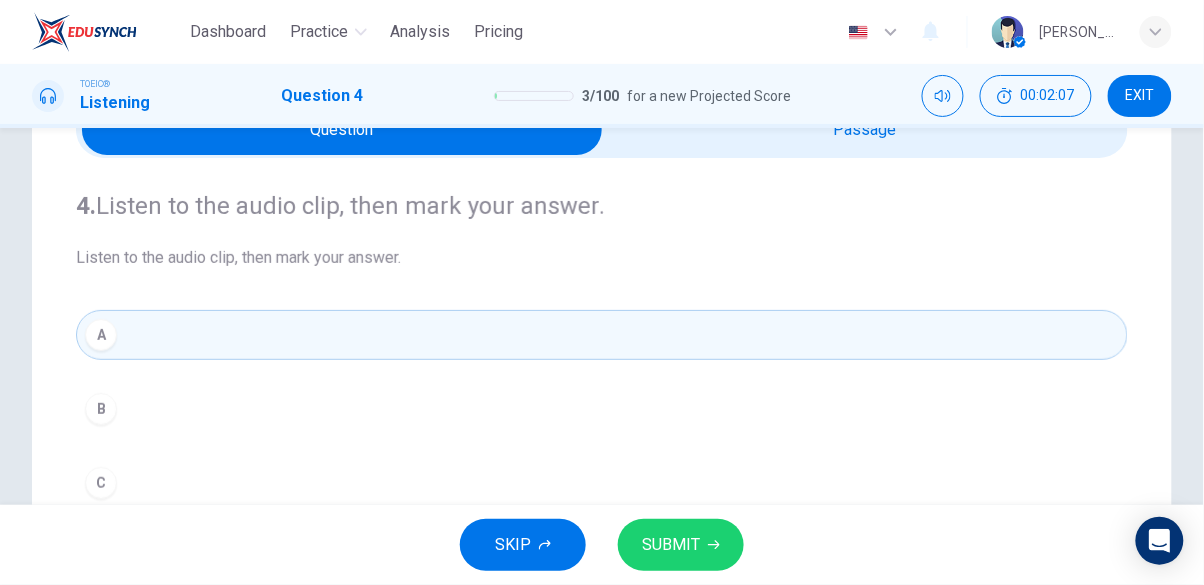 click on "SUBMIT" at bounding box center (671, 545) 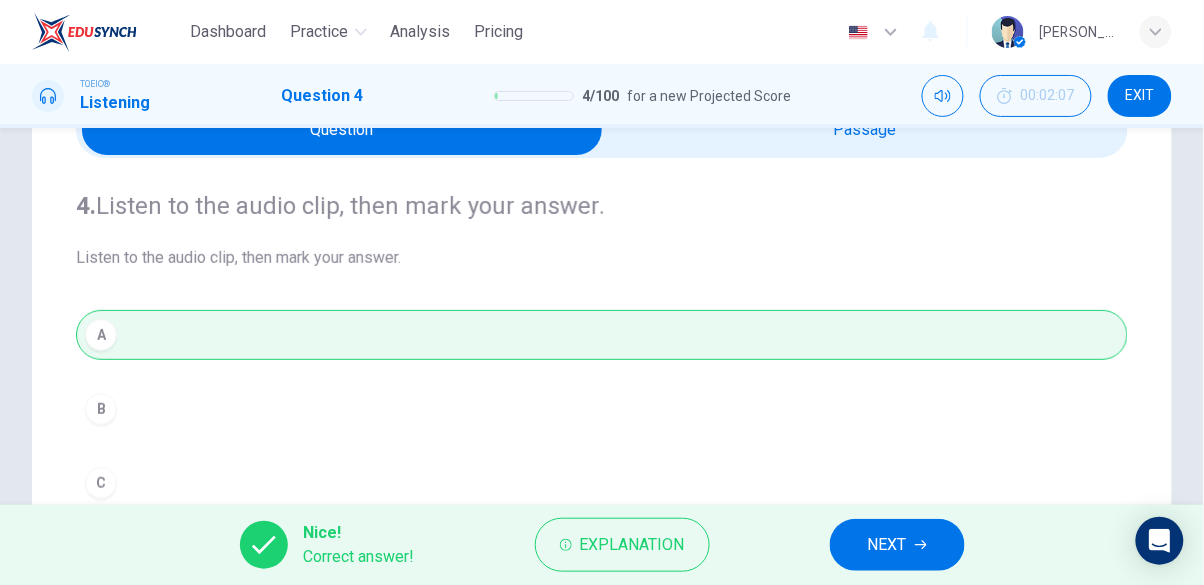 click on "Explanation" at bounding box center (622, 545) 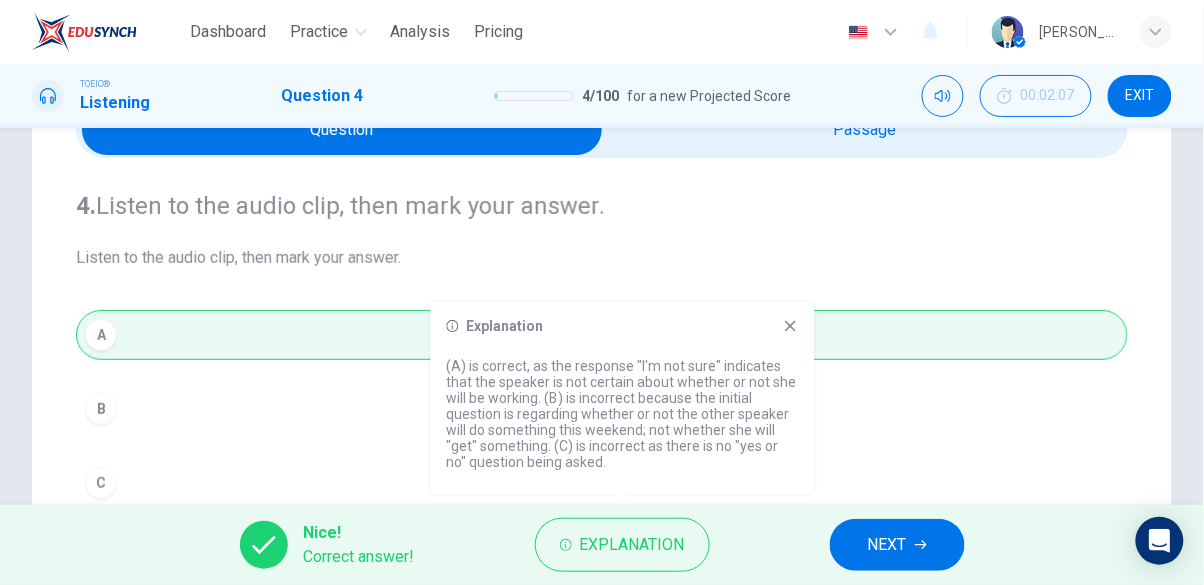 click 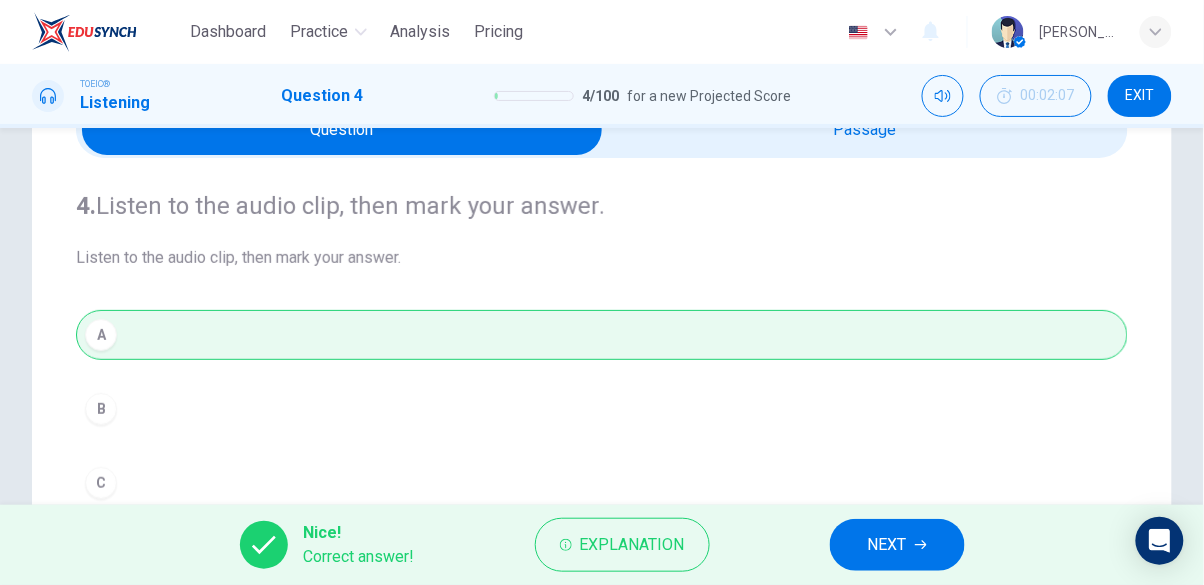 click on "NEXT" at bounding box center [887, 545] 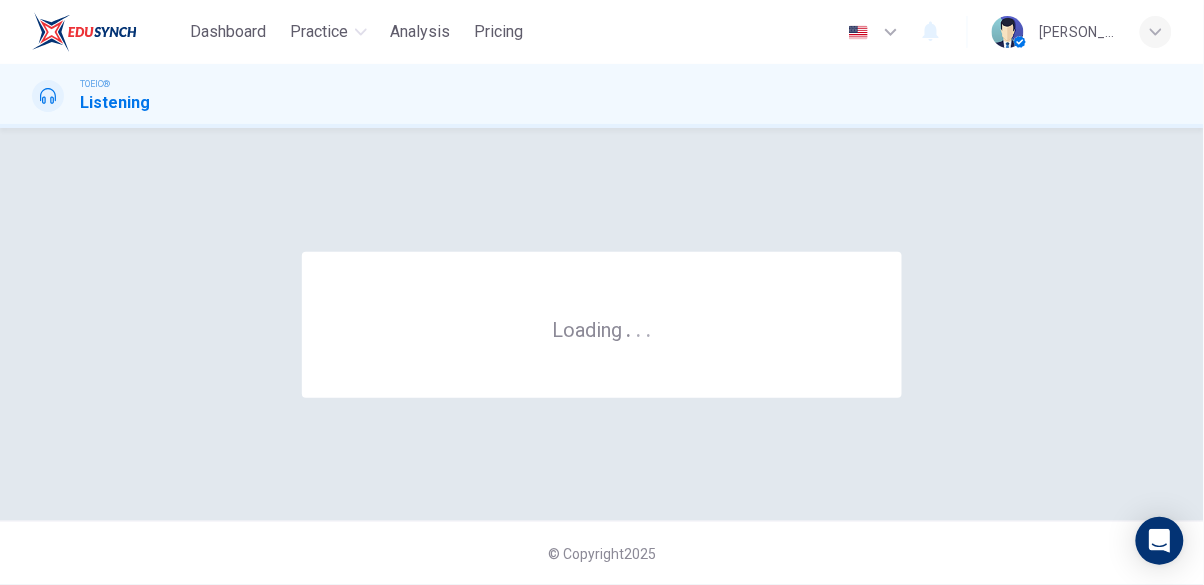 scroll, scrollTop: 0, scrollLeft: 0, axis: both 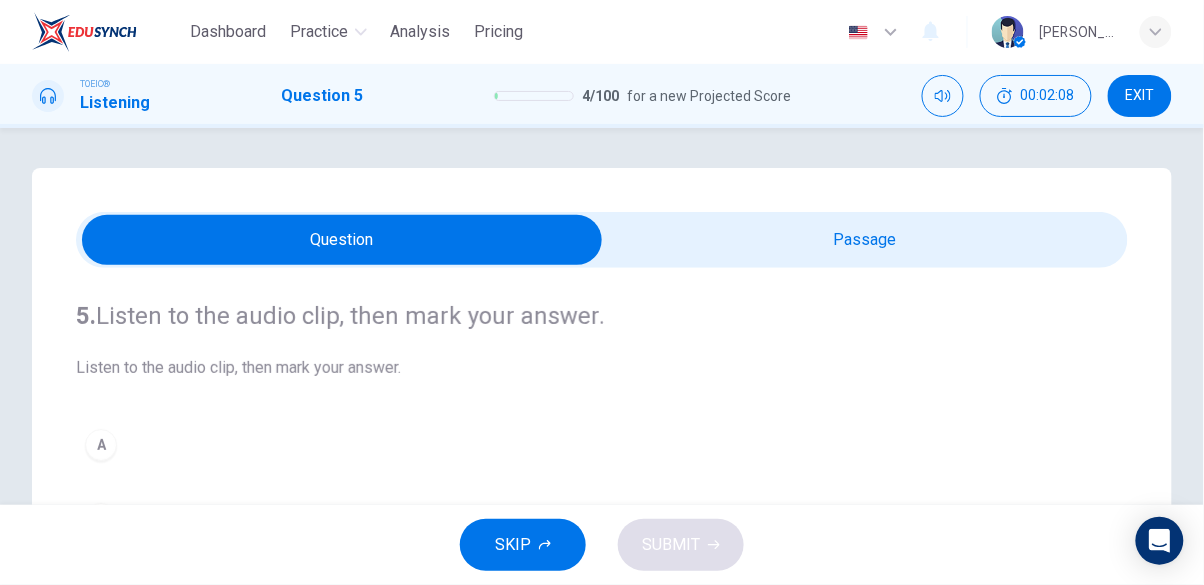 click at bounding box center (342, 240) 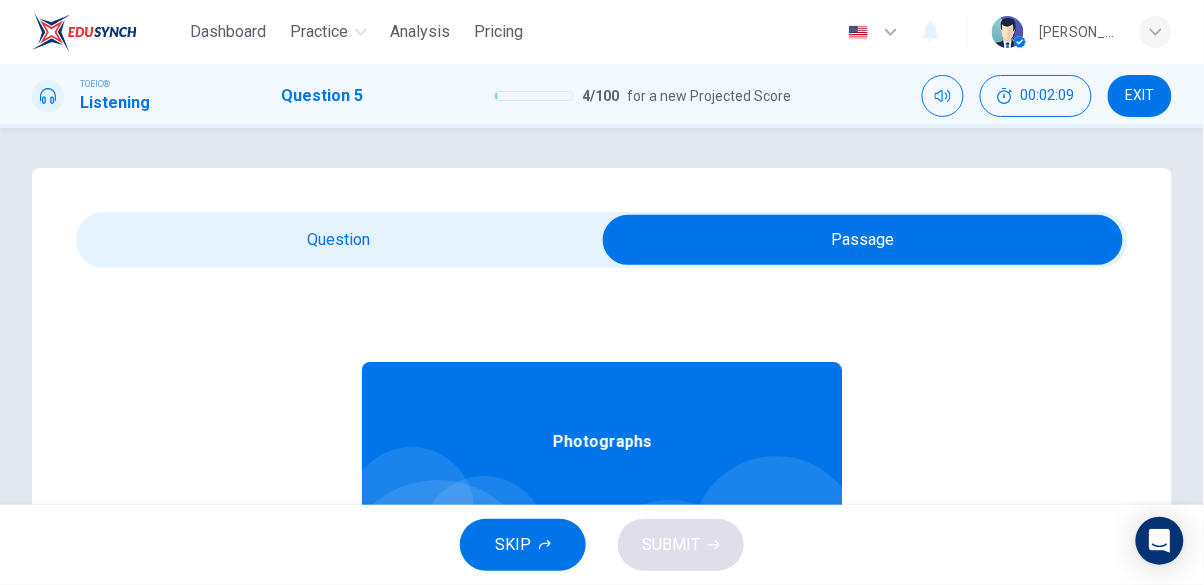click on "Photographs" at bounding box center [602, 442] 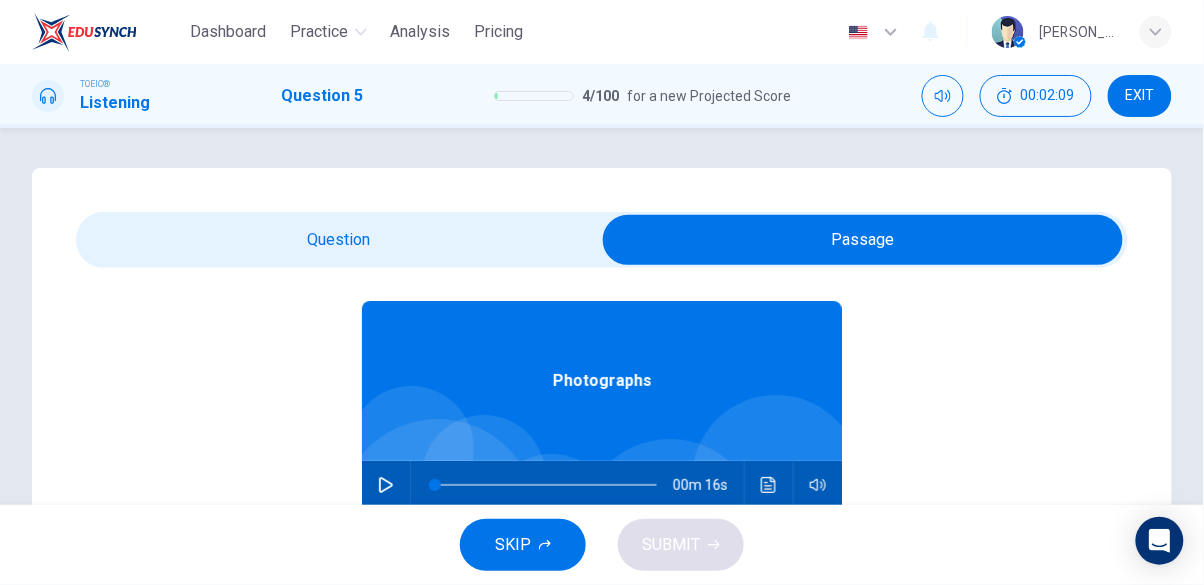 scroll, scrollTop: 112, scrollLeft: 0, axis: vertical 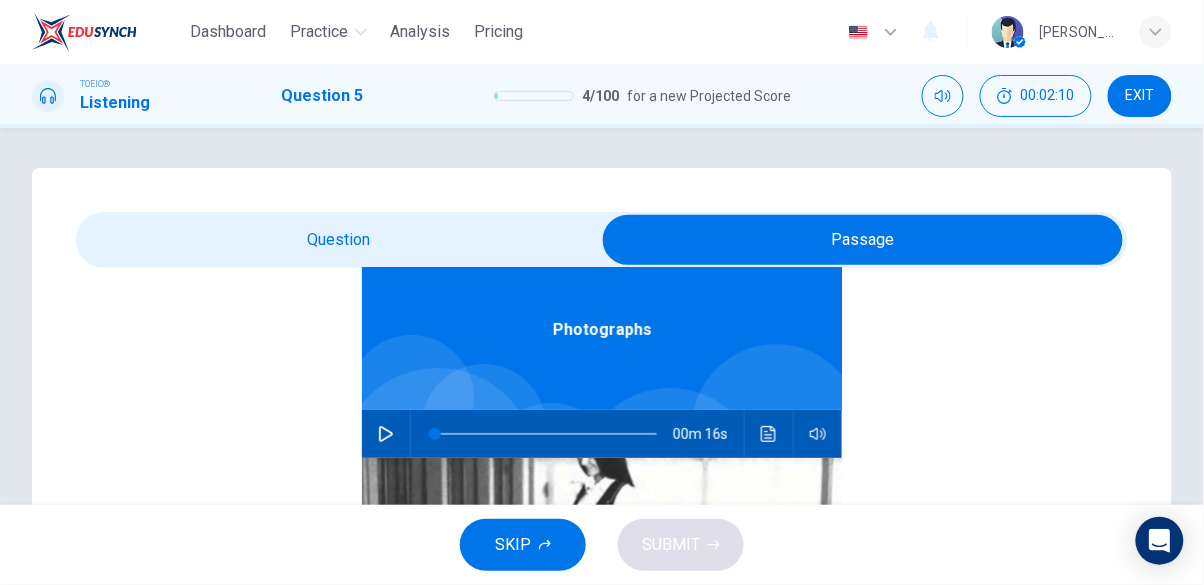 click at bounding box center [386, 434] 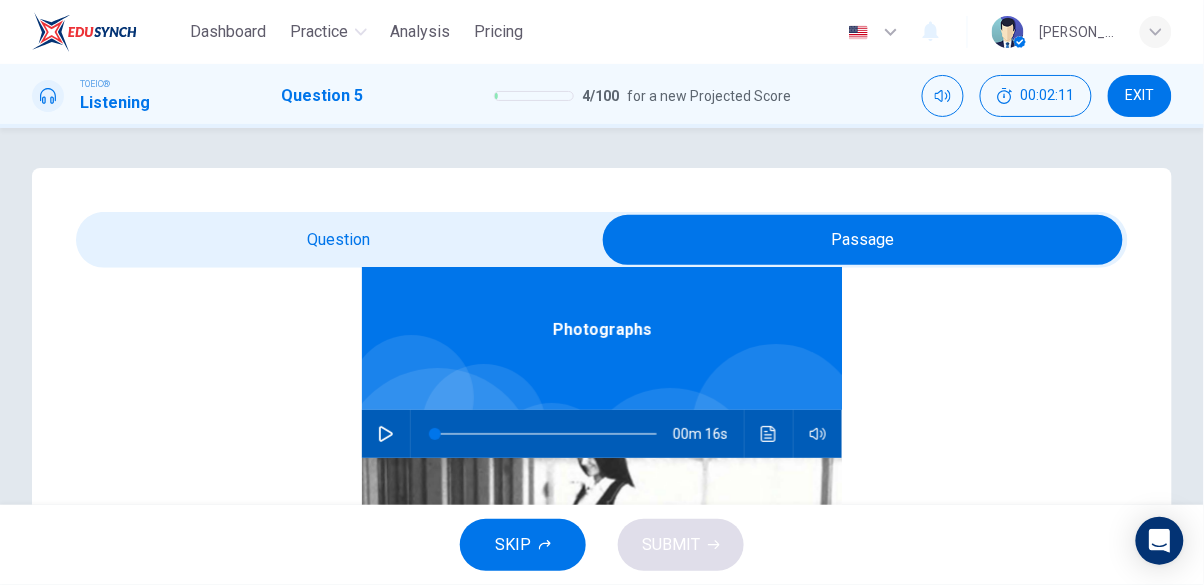 type on "0" 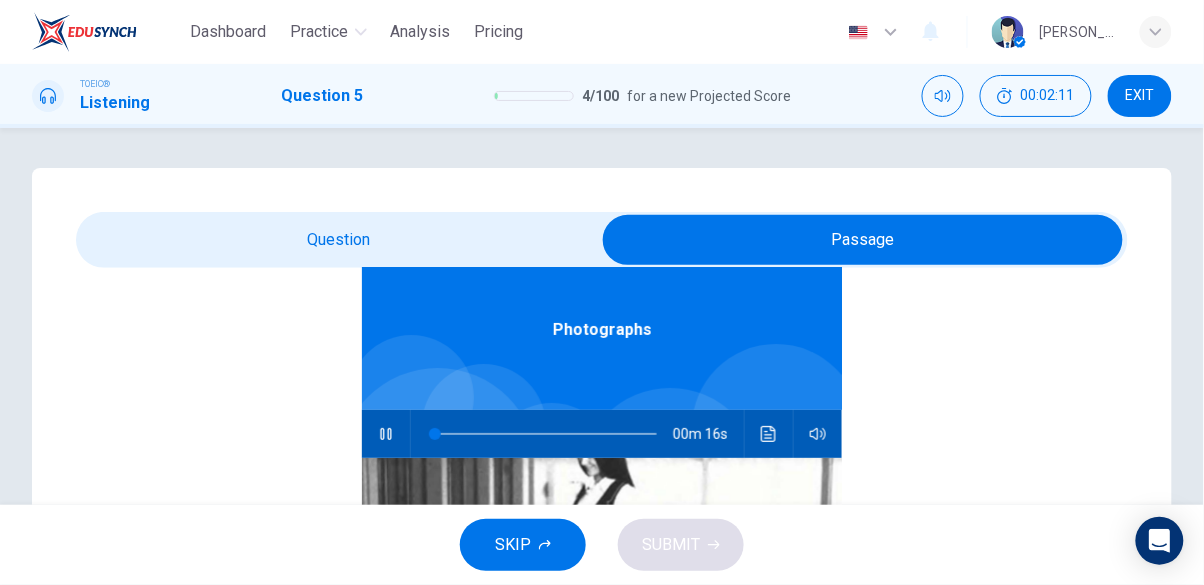 click at bounding box center [863, 240] 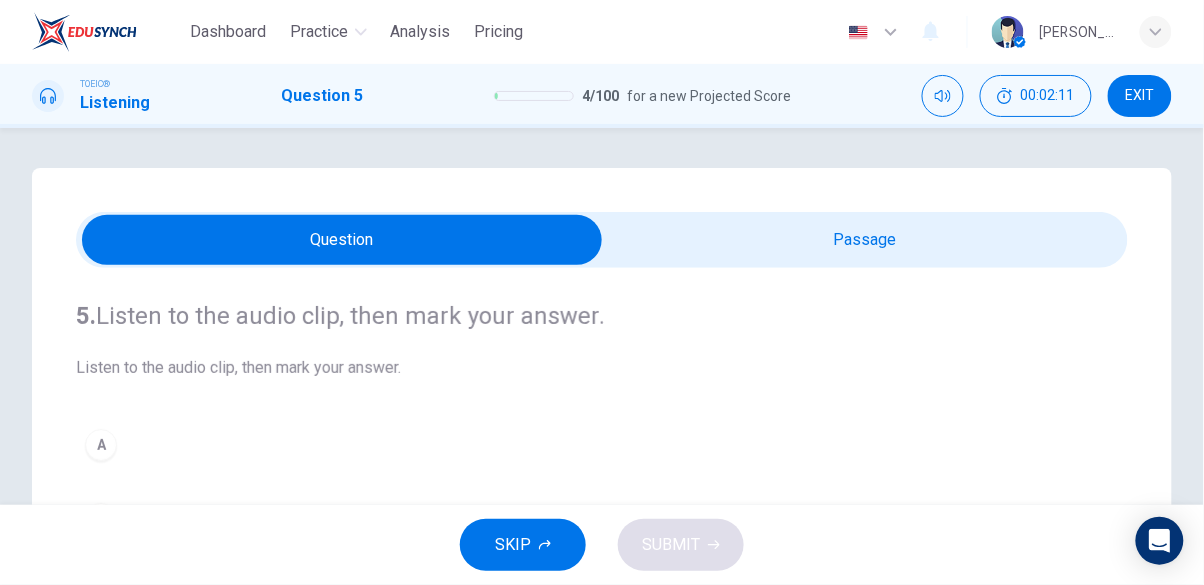 scroll, scrollTop: 0, scrollLeft: 0, axis: both 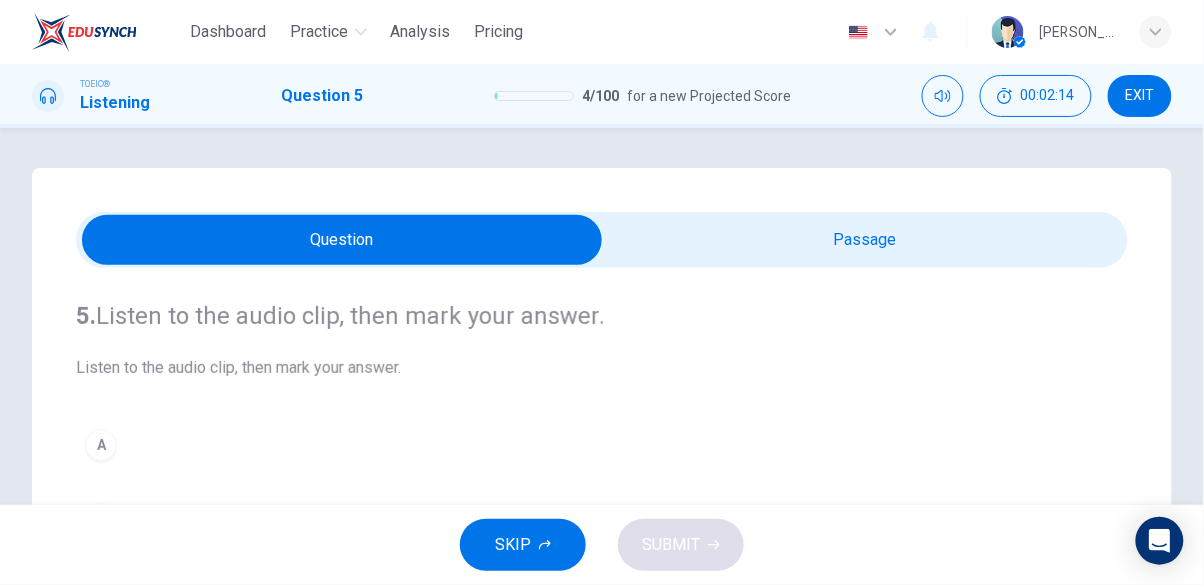 type on "18" 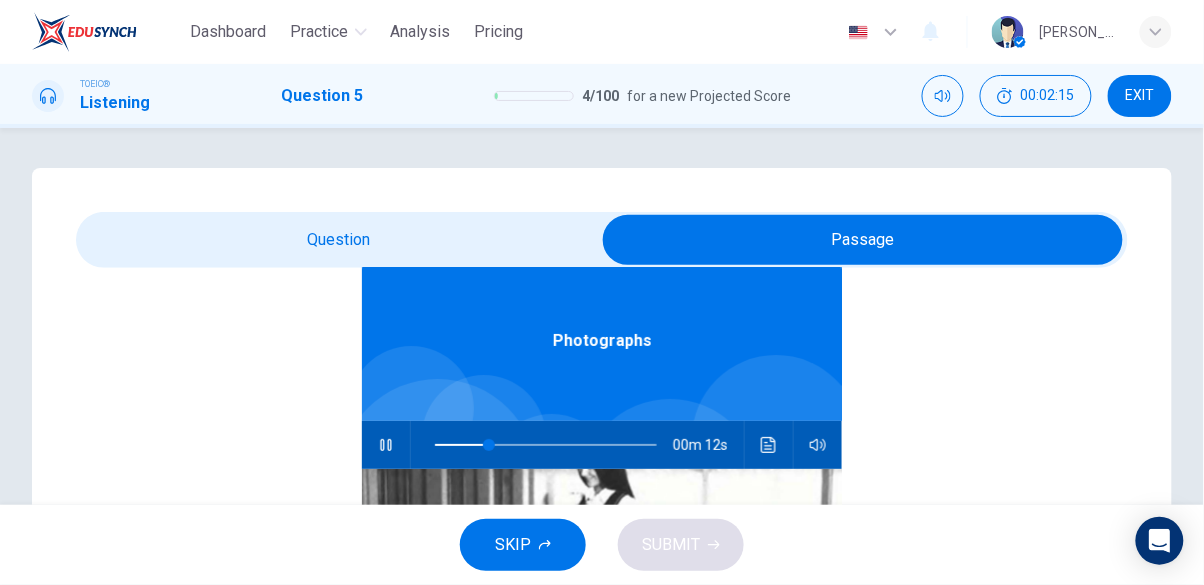 scroll, scrollTop: 112, scrollLeft: 0, axis: vertical 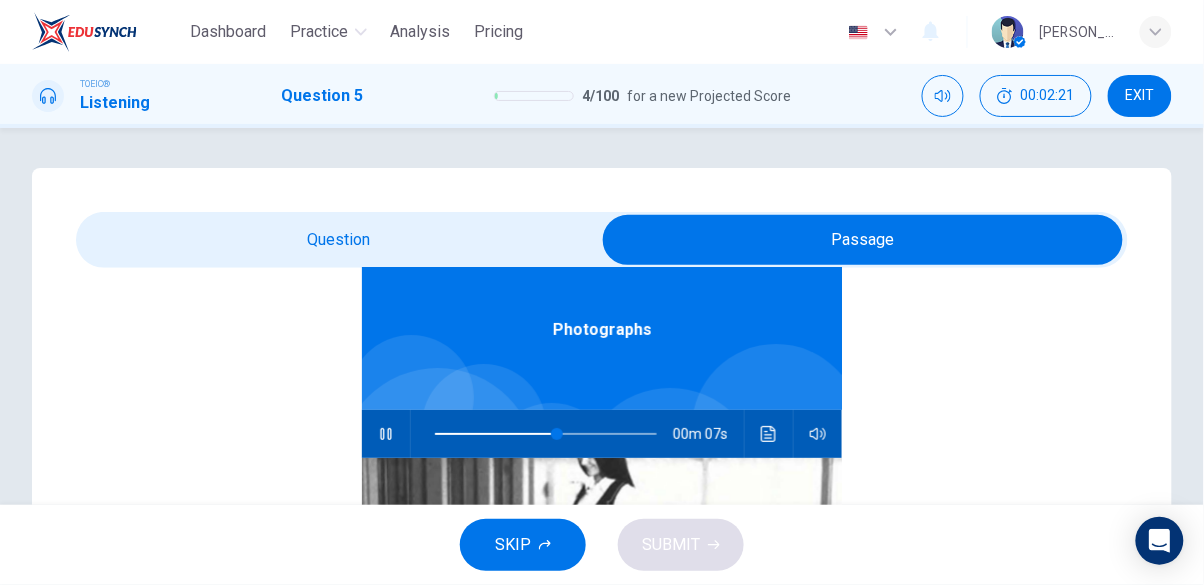 type on "61" 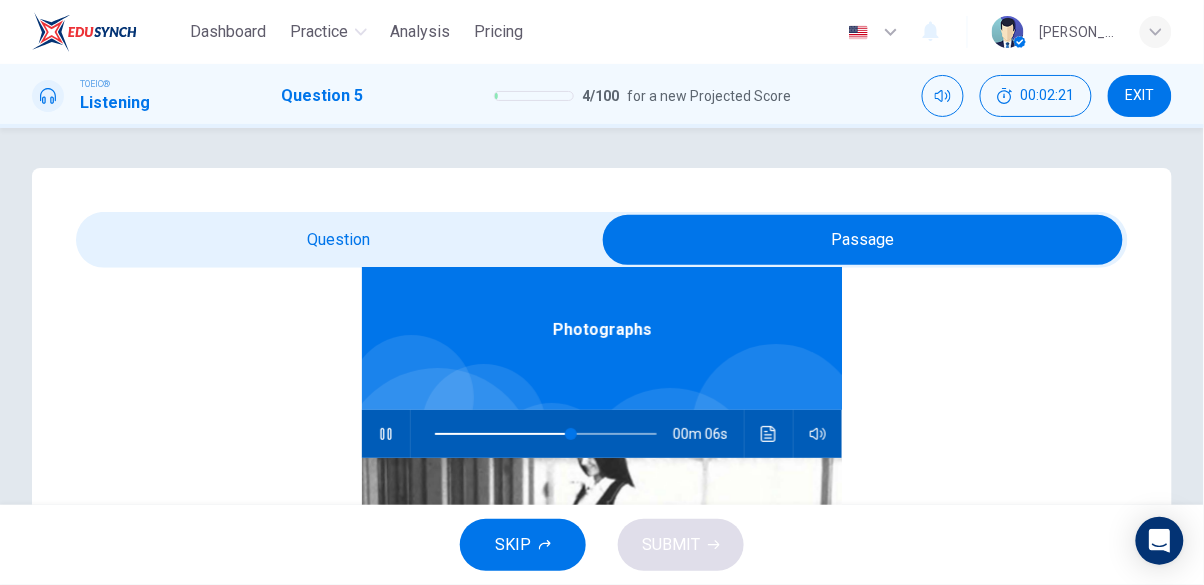 click at bounding box center (863, 240) 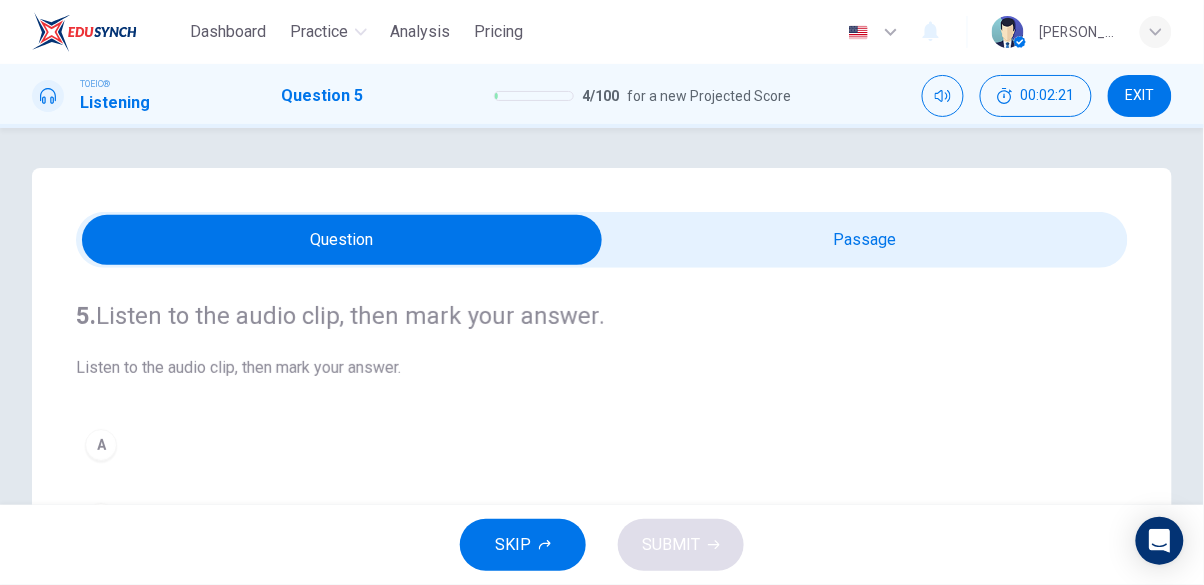 scroll, scrollTop: 0, scrollLeft: 0, axis: both 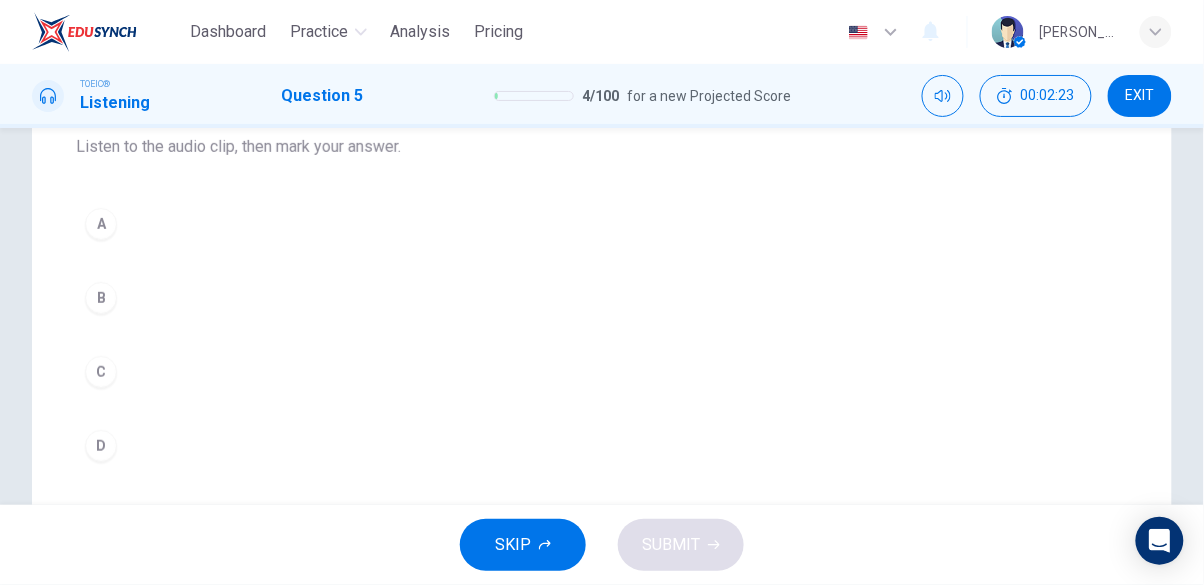 click on "B" at bounding box center (101, 298) 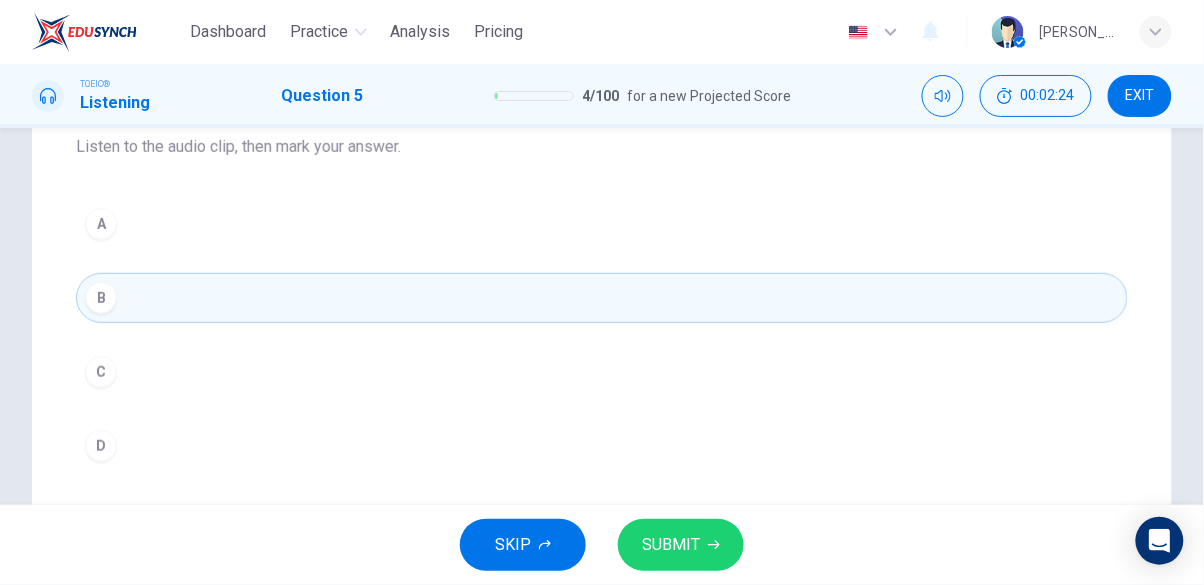 type on "79" 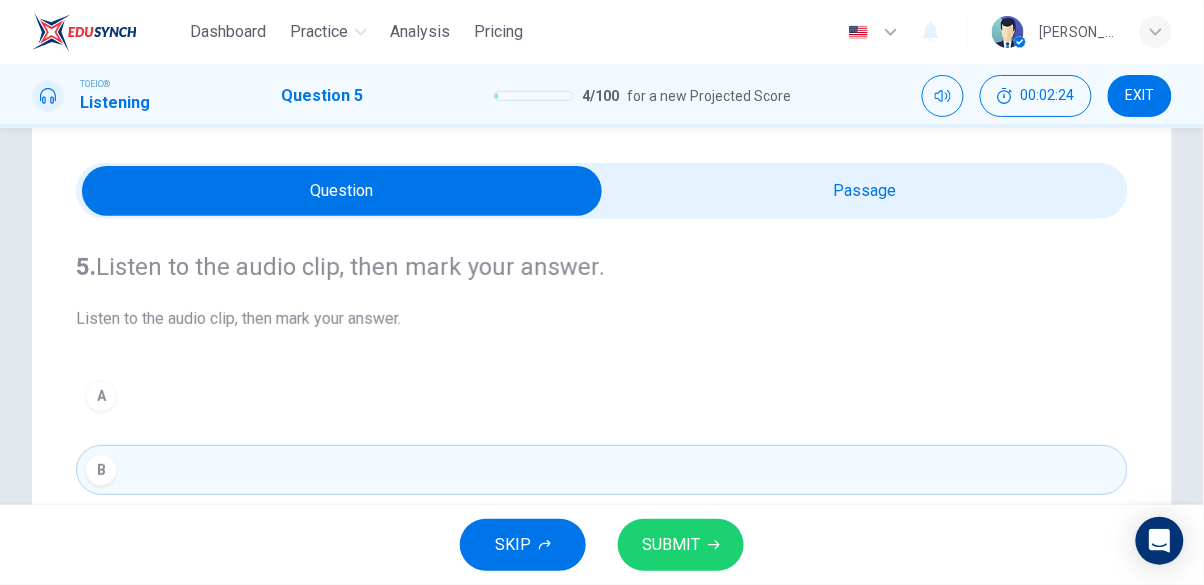 scroll, scrollTop: 0, scrollLeft: 0, axis: both 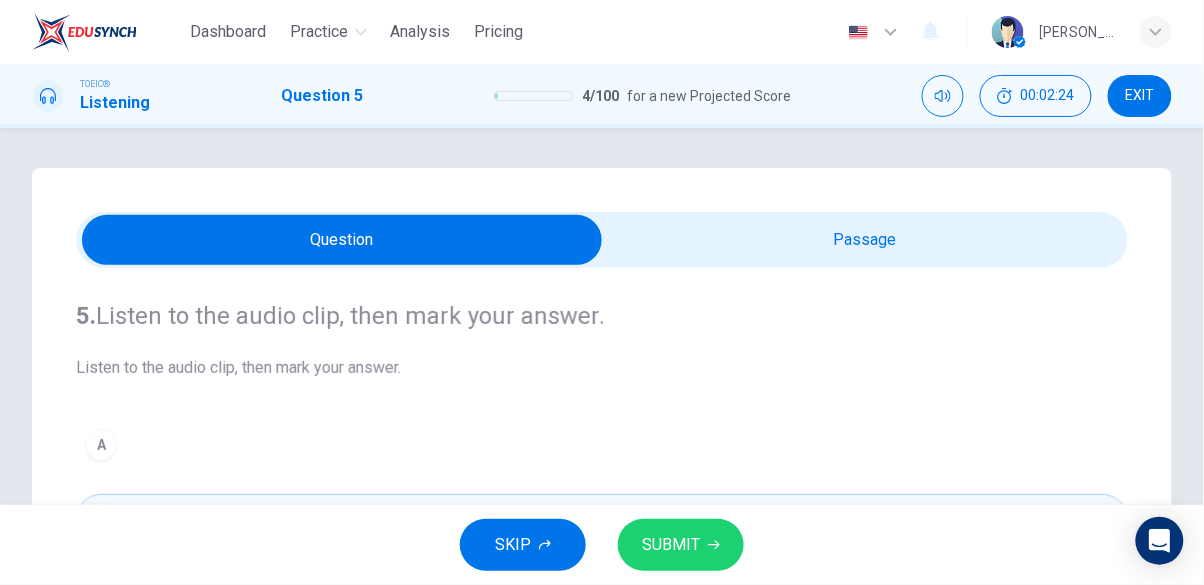 click at bounding box center (342, 240) 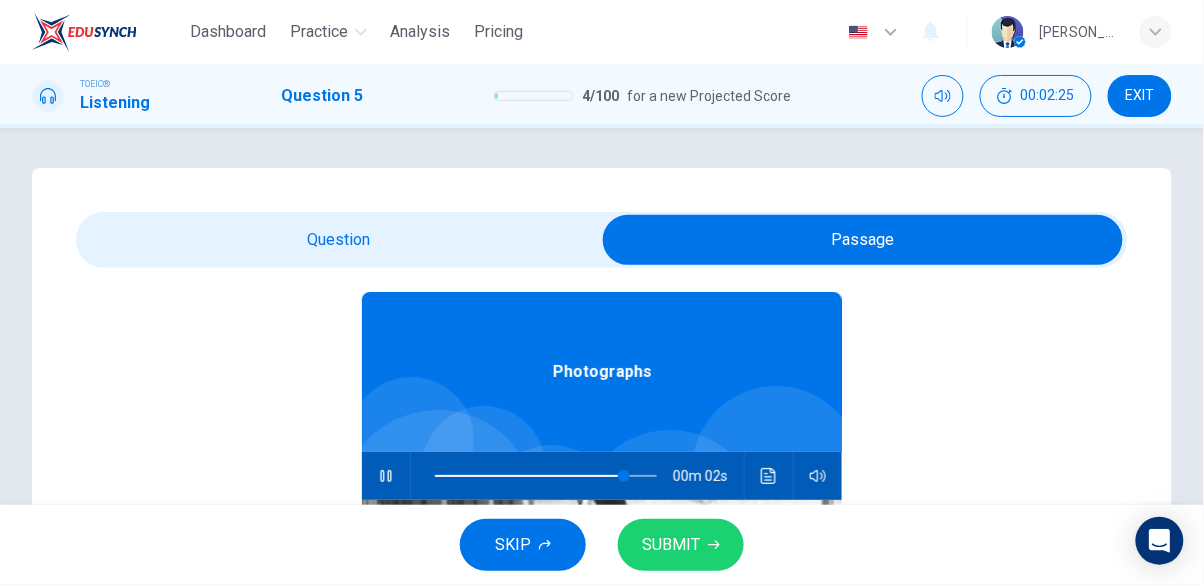 scroll, scrollTop: 112, scrollLeft: 0, axis: vertical 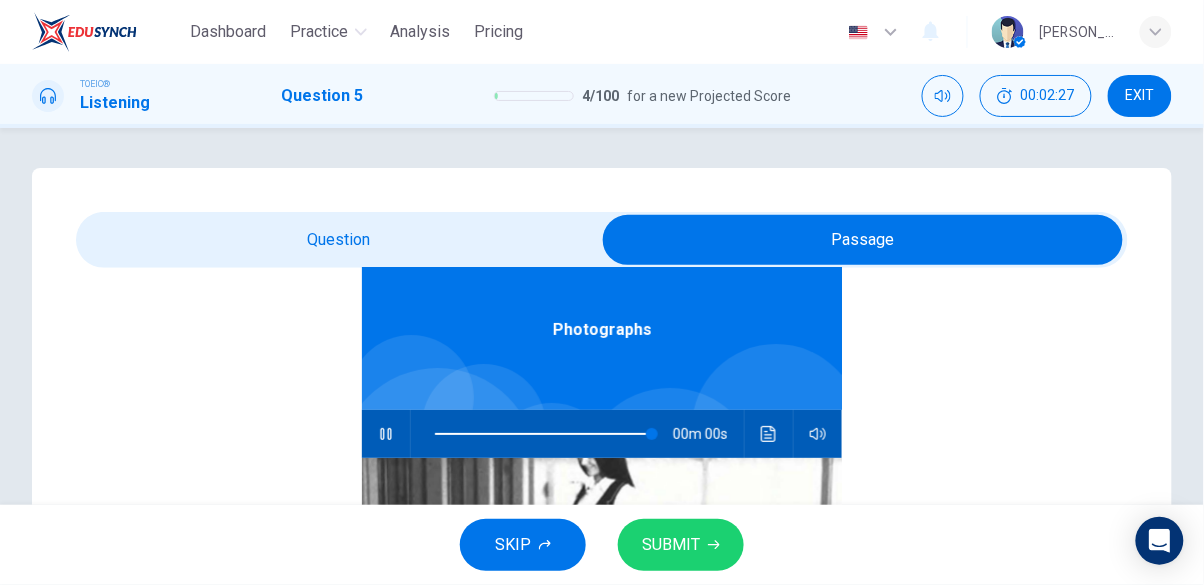 type on "0" 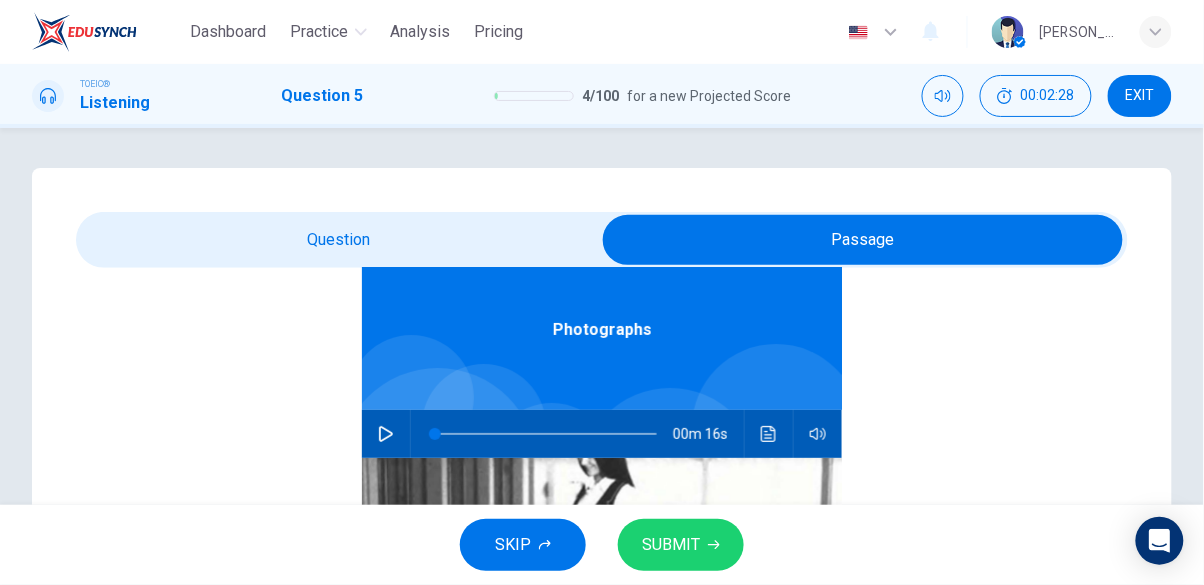 click at bounding box center [863, 240] 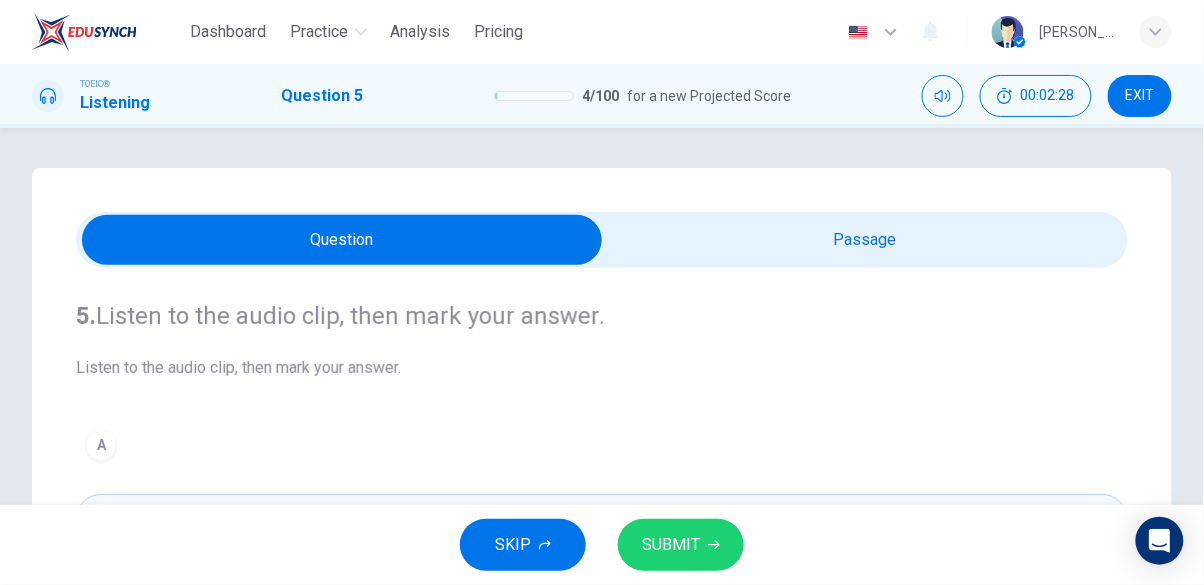 scroll, scrollTop: 0, scrollLeft: 0, axis: both 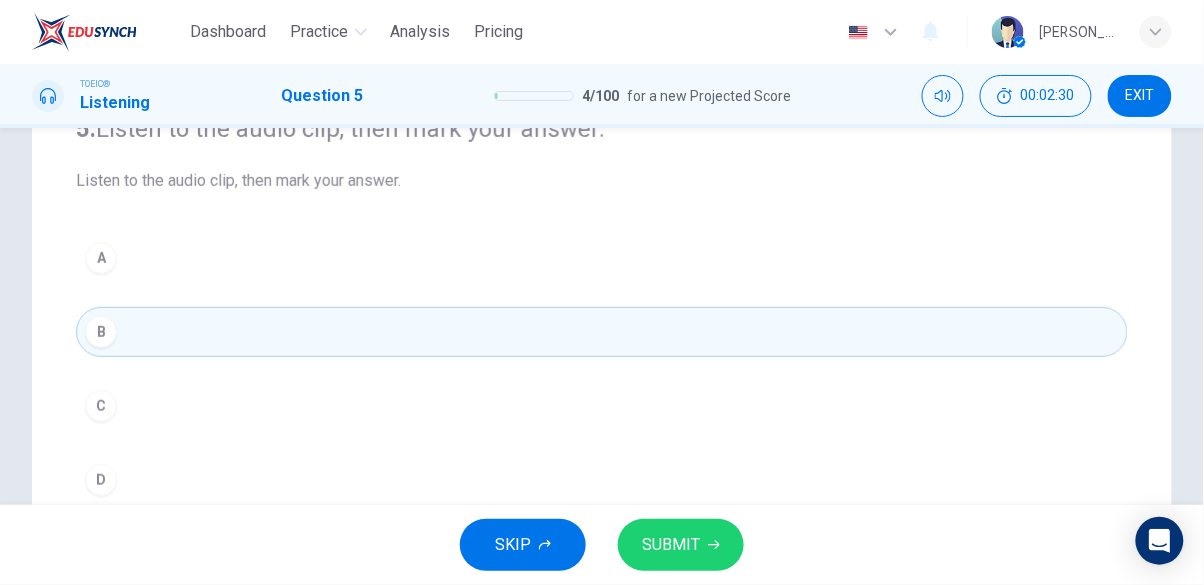 click on "SUBMIT" at bounding box center [671, 545] 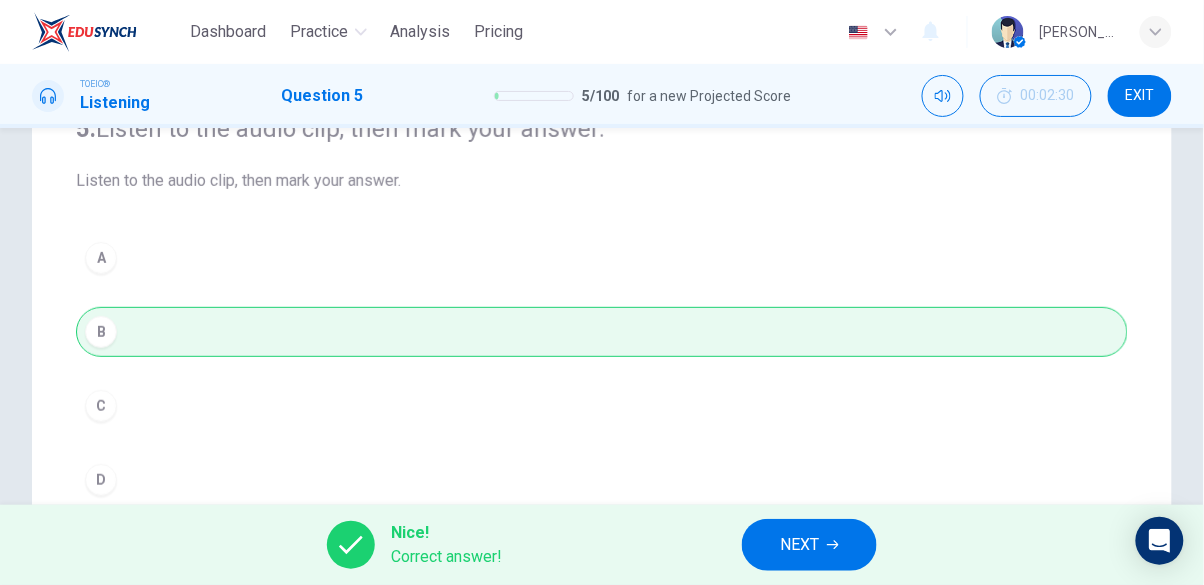 click on "NEXT" at bounding box center (799, 545) 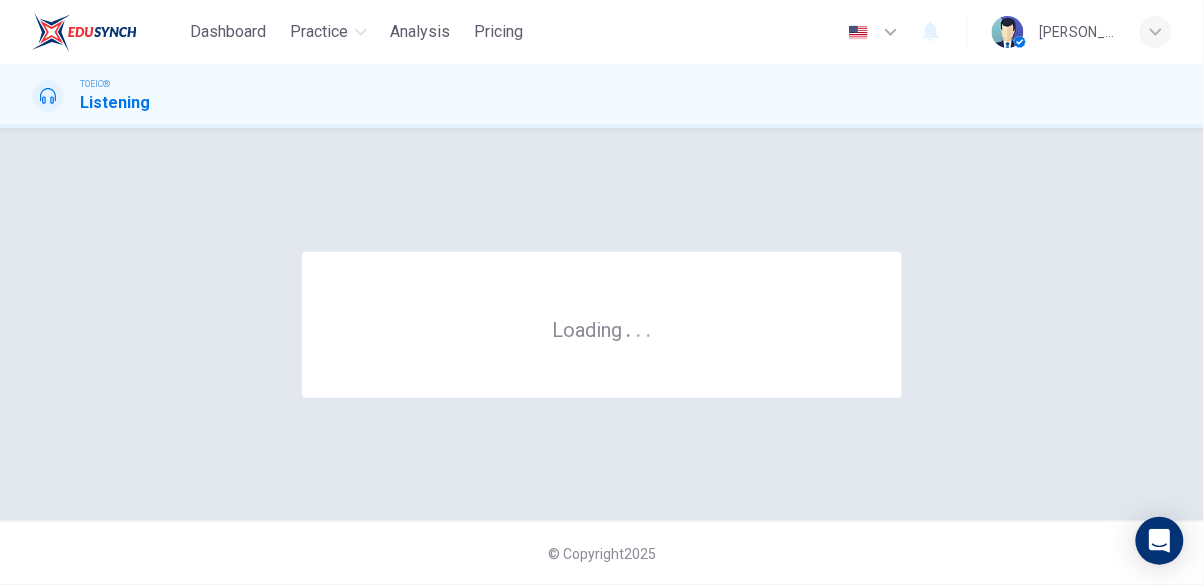 scroll, scrollTop: 0, scrollLeft: 0, axis: both 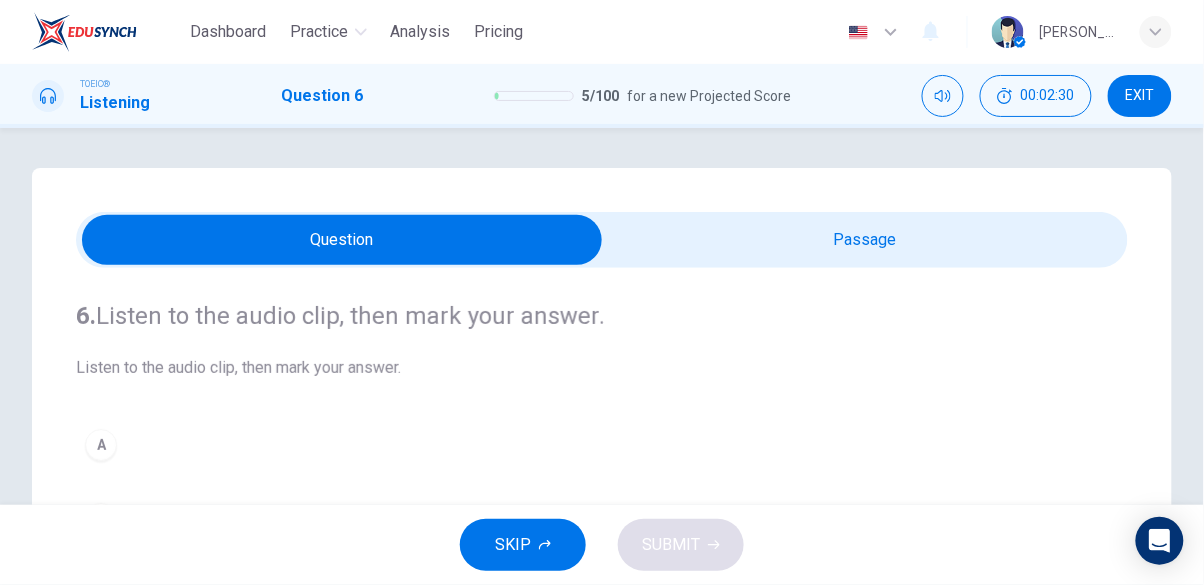 click at bounding box center [342, 240] 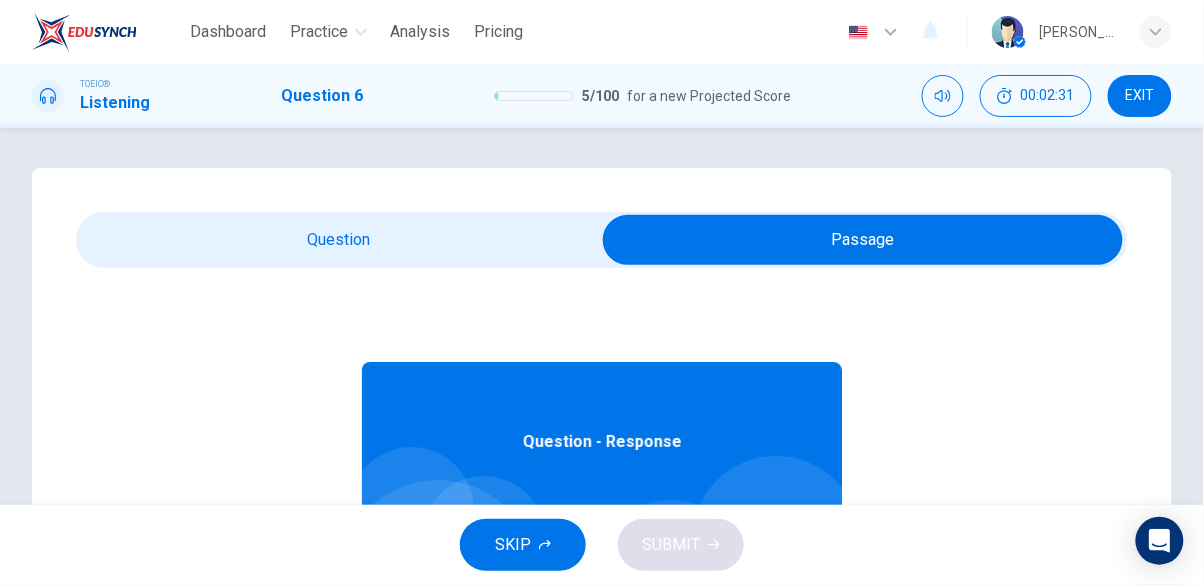 scroll, scrollTop: 112, scrollLeft: 0, axis: vertical 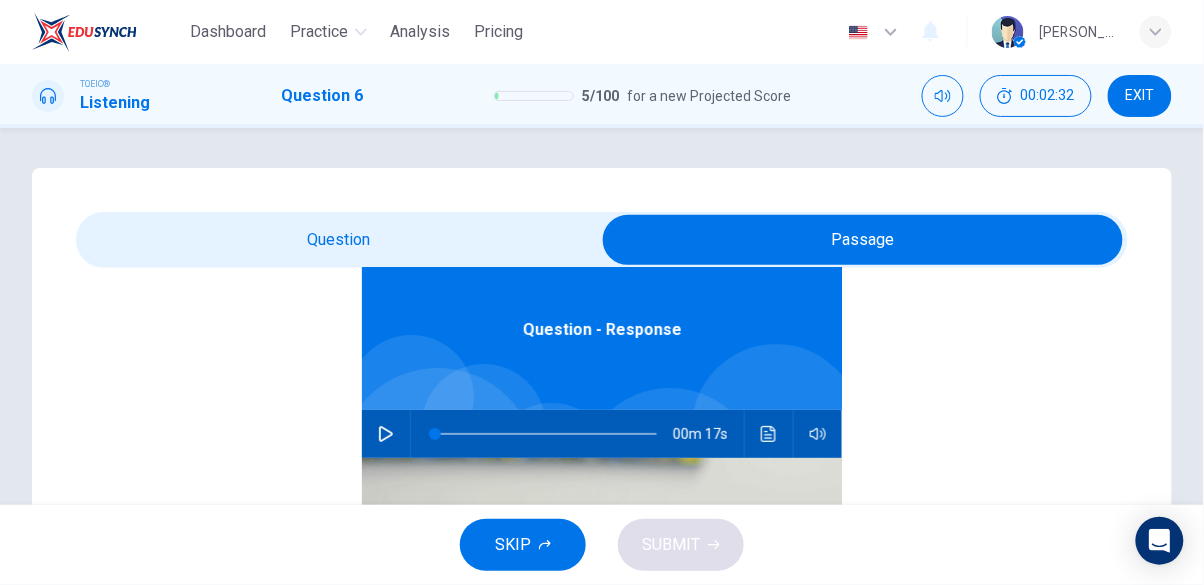 click 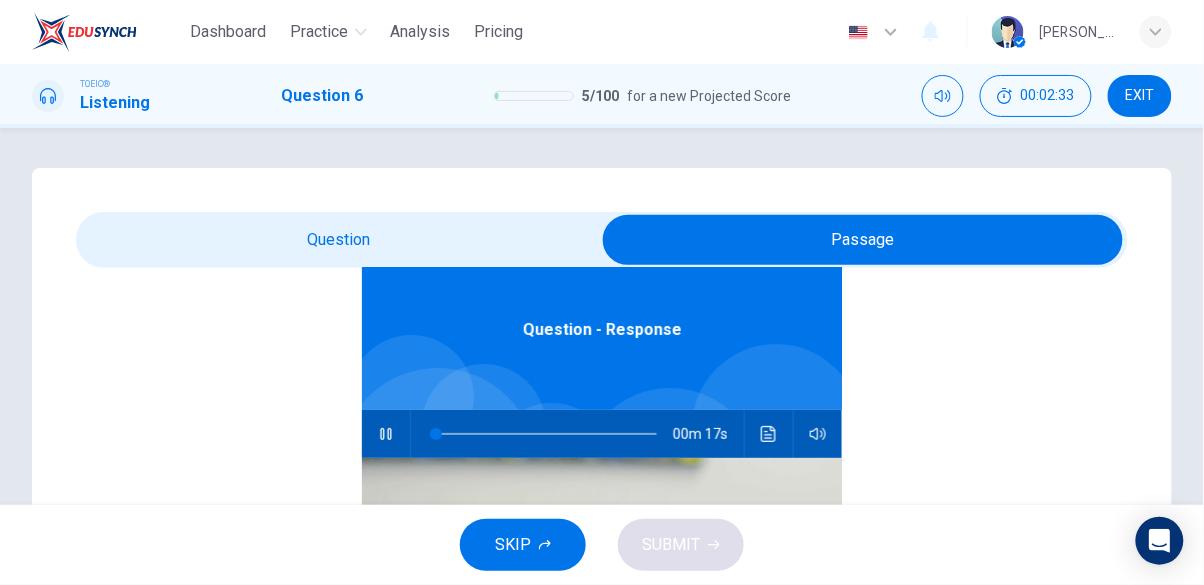 click at bounding box center (863, 240) 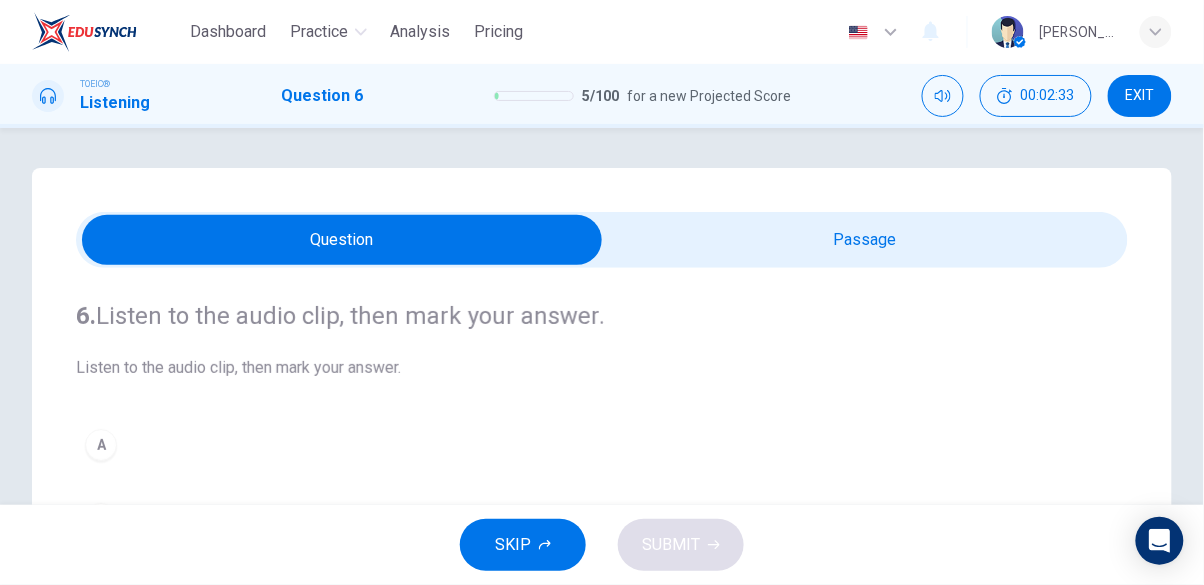 scroll, scrollTop: 0, scrollLeft: 0, axis: both 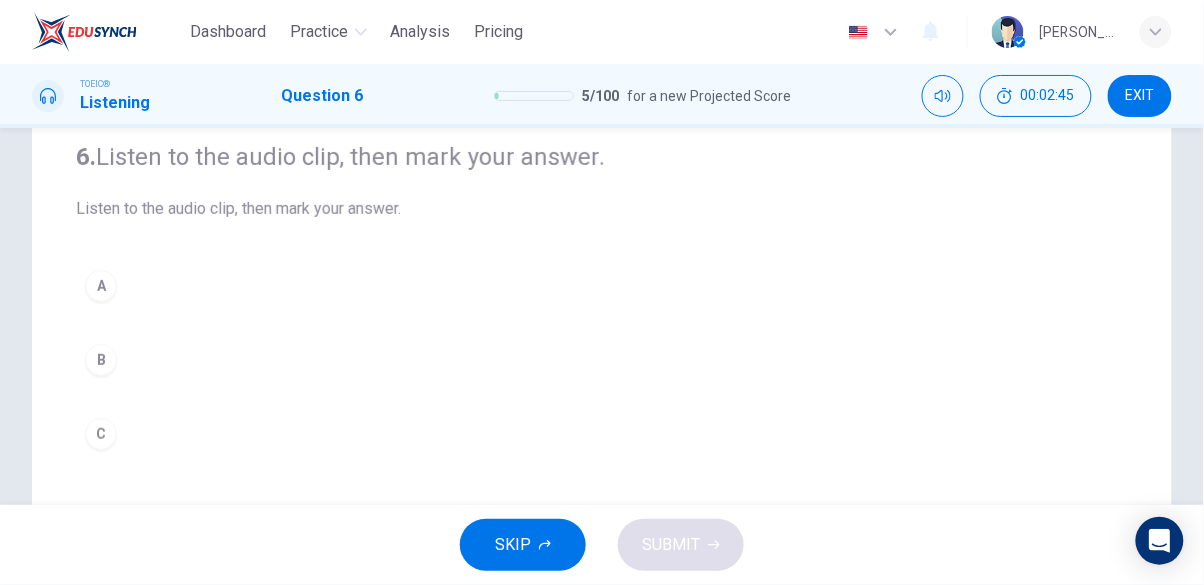 click on "B" at bounding box center (101, 360) 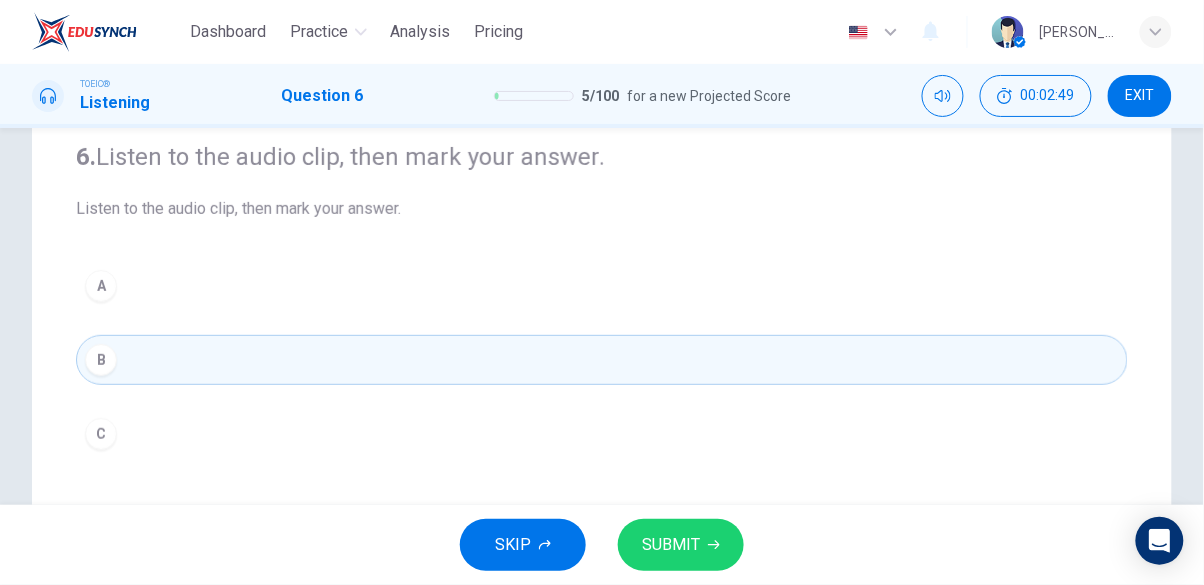 click on "SUBMIT" at bounding box center [671, 545] 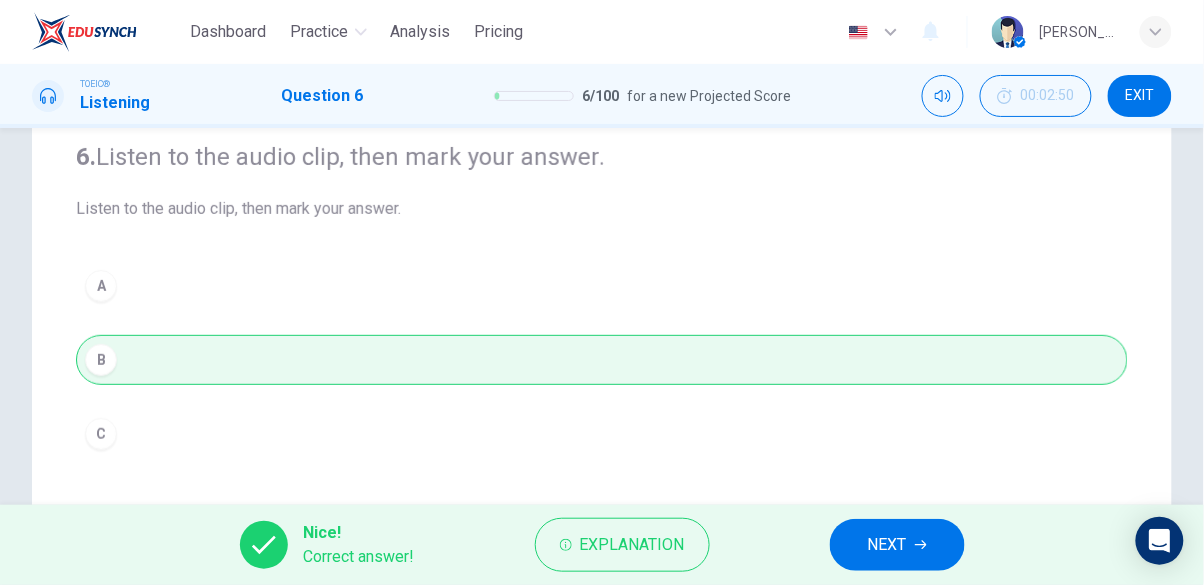 click on "NEXT" at bounding box center (887, 545) 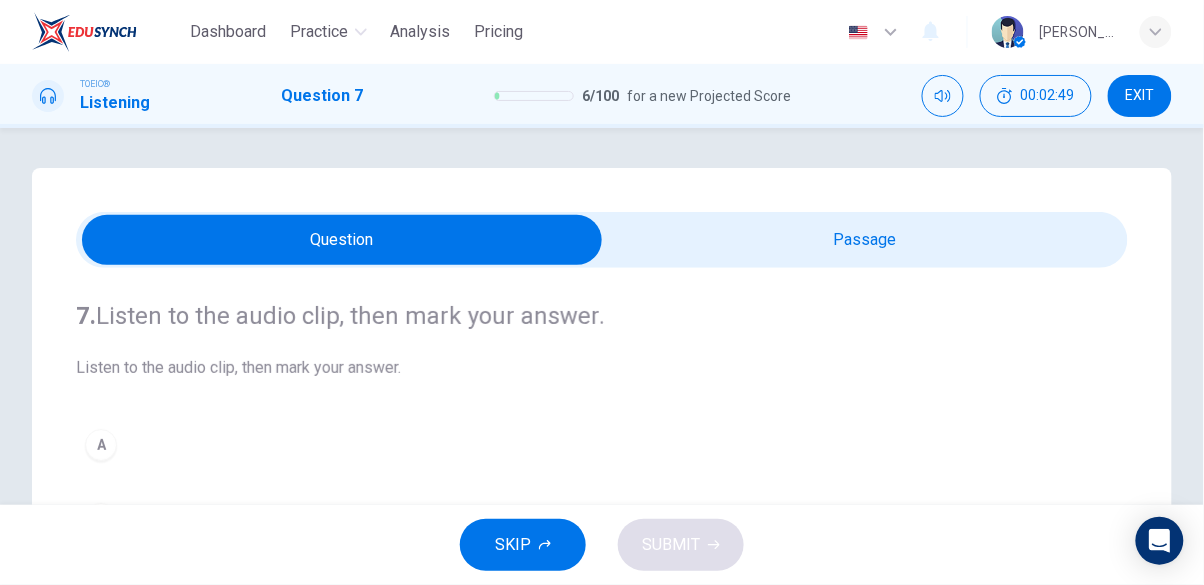 click at bounding box center (342, 240) 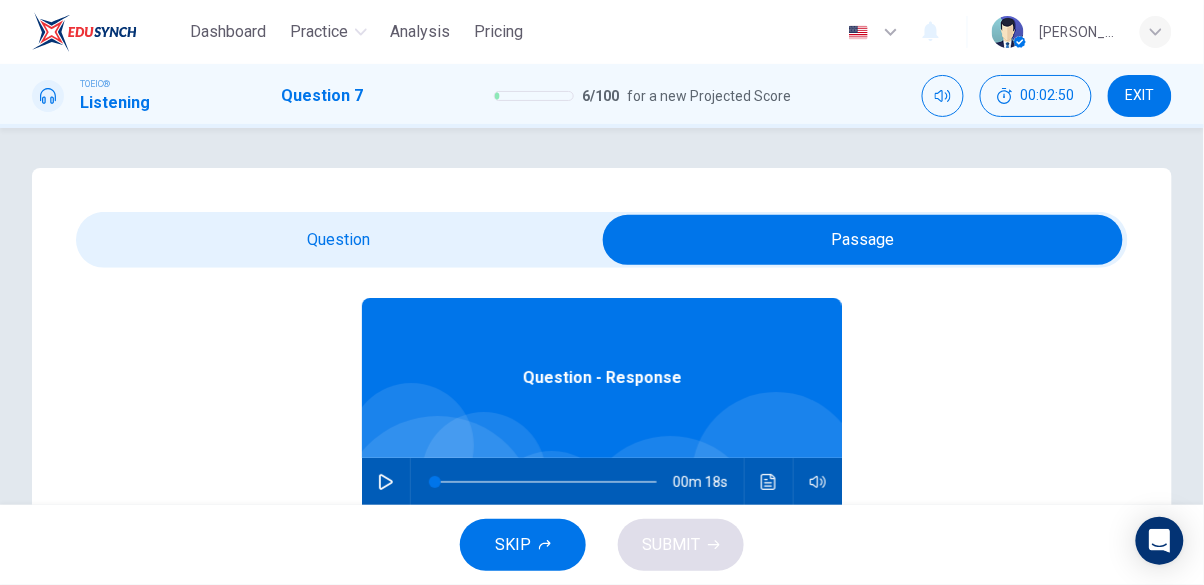 scroll, scrollTop: 112, scrollLeft: 0, axis: vertical 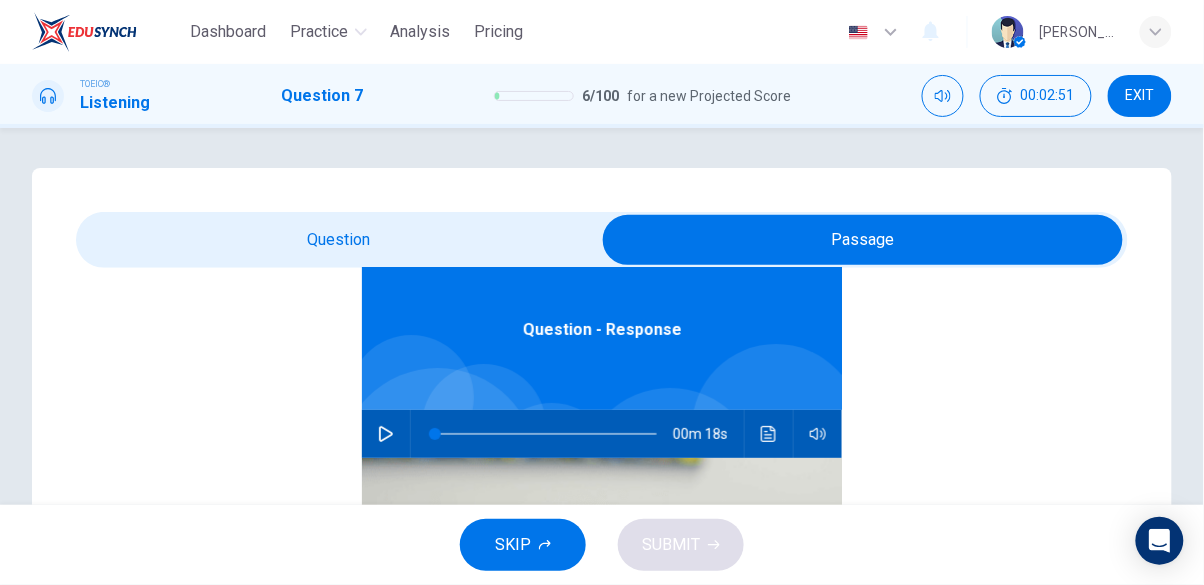click 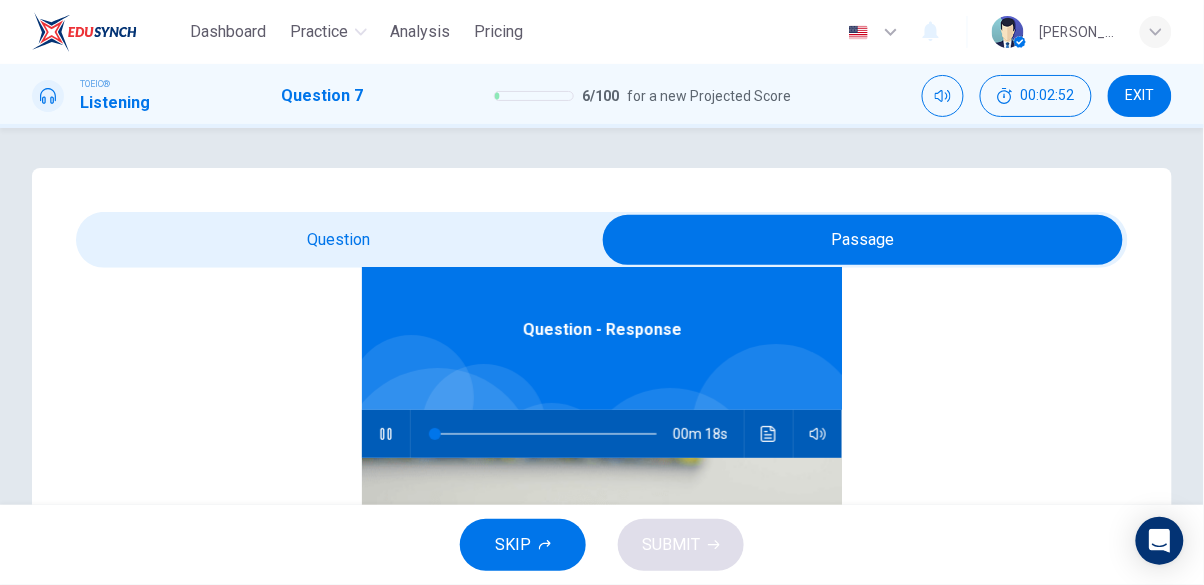click at bounding box center [863, 240] 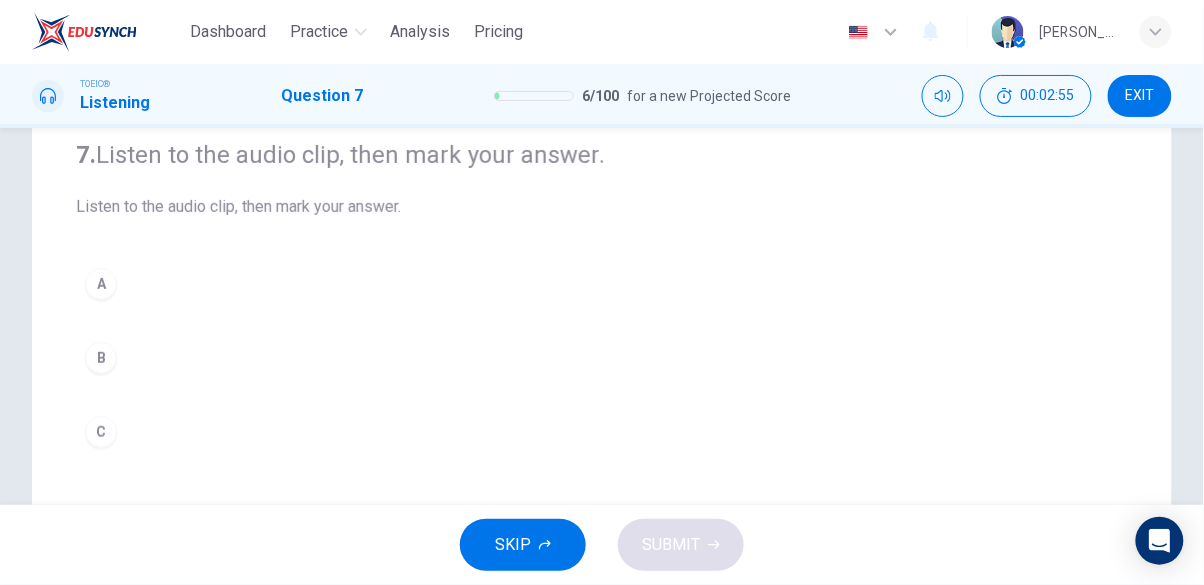 scroll, scrollTop: 161, scrollLeft: 0, axis: vertical 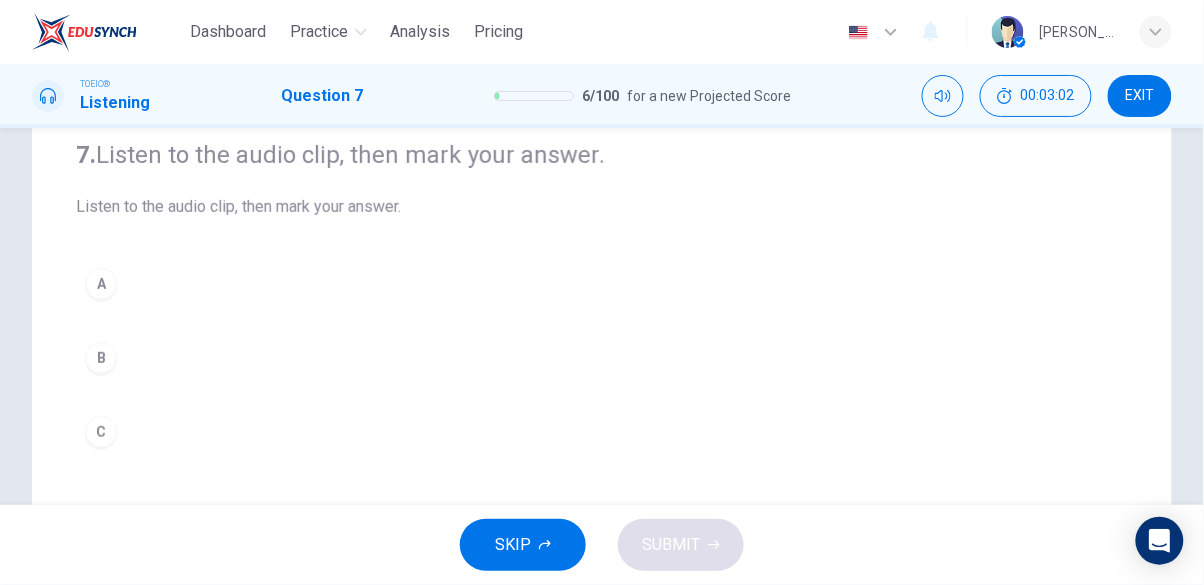 click on "A" at bounding box center (101, 284) 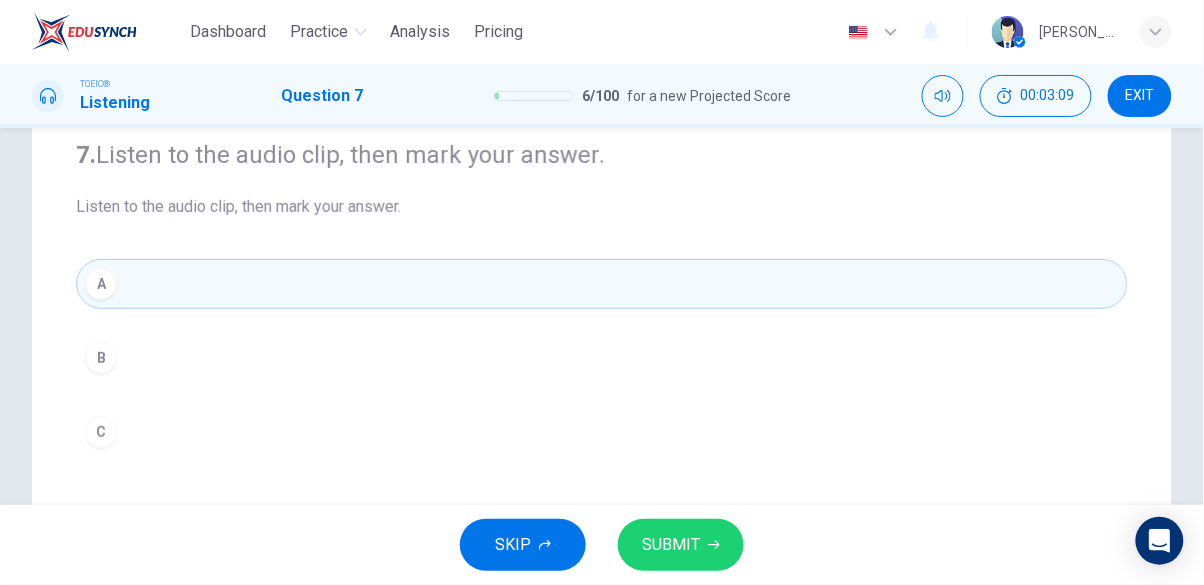 click on "SUBMIT" at bounding box center (681, 545) 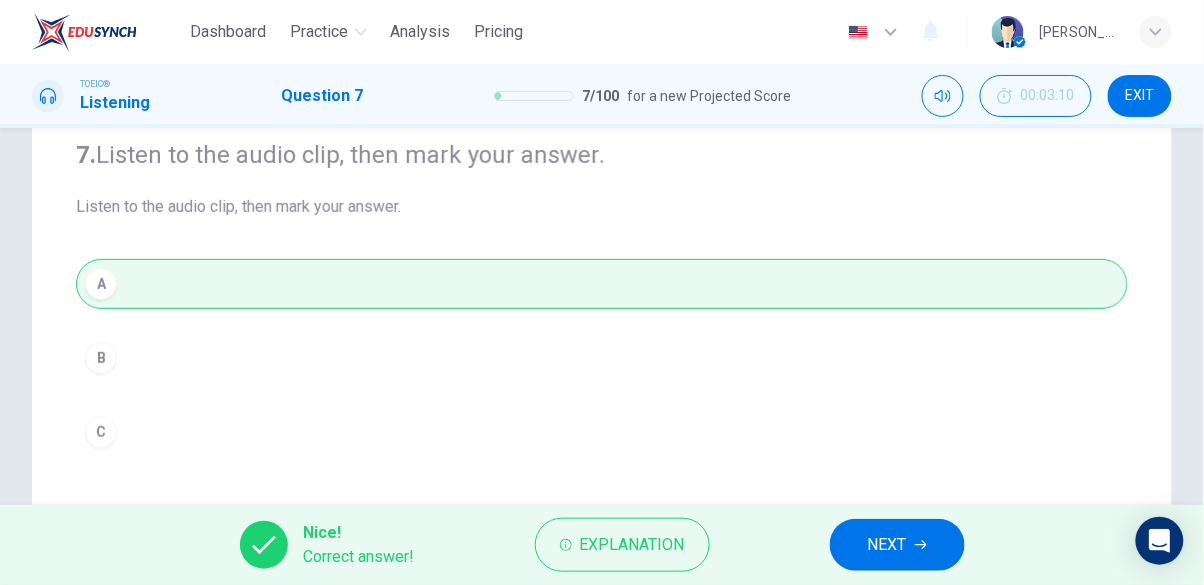 click on "NEXT" at bounding box center [897, 545] 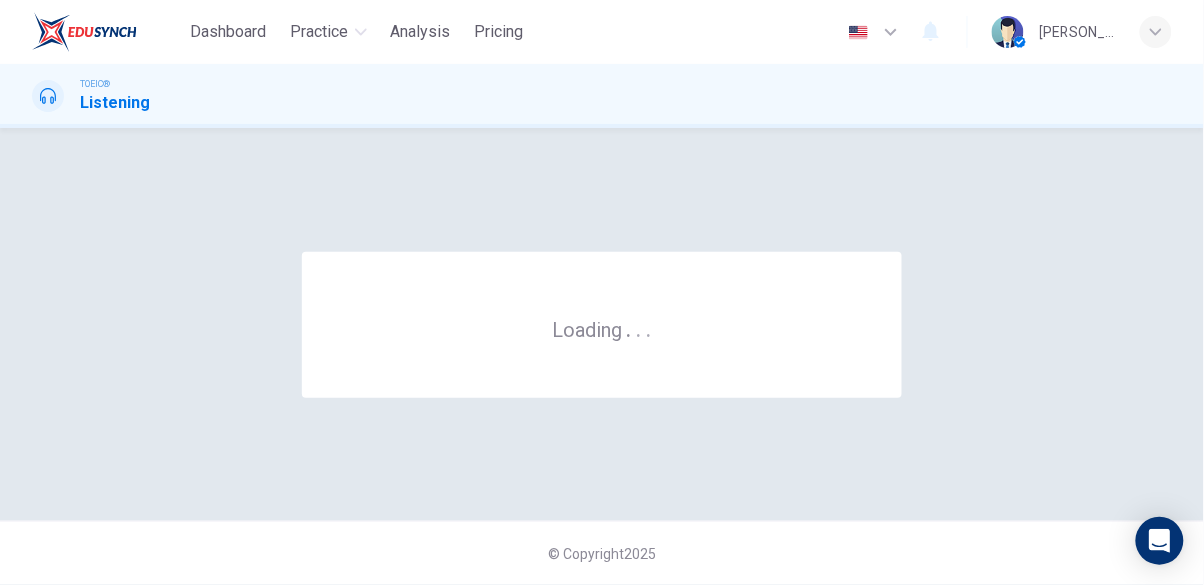 scroll, scrollTop: 0, scrollLeft: 0, axis: both 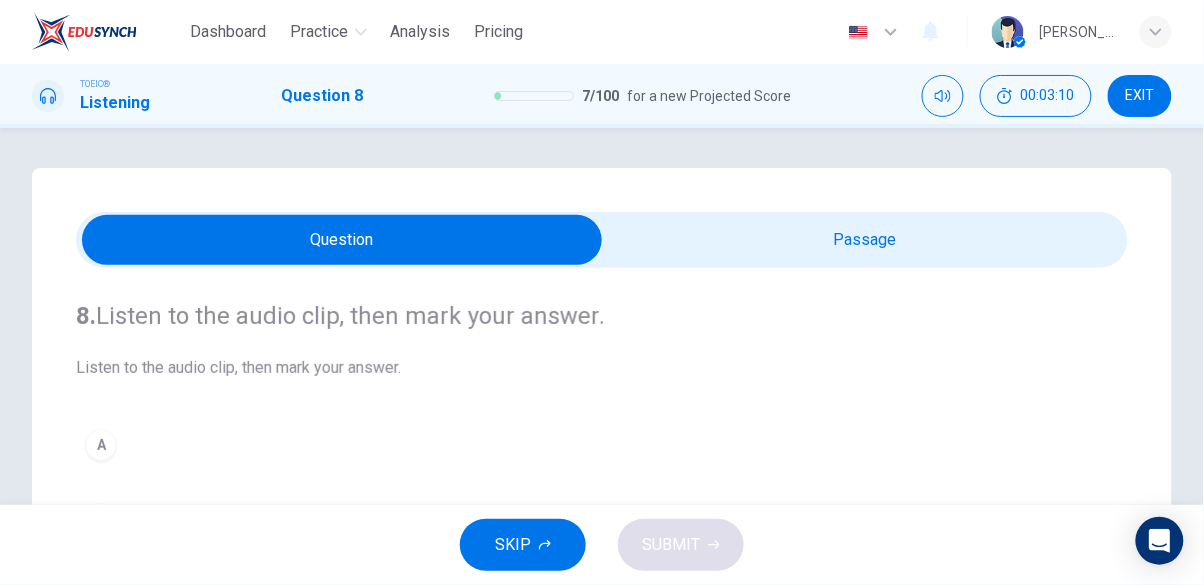 click at bounding box center (342, 240) 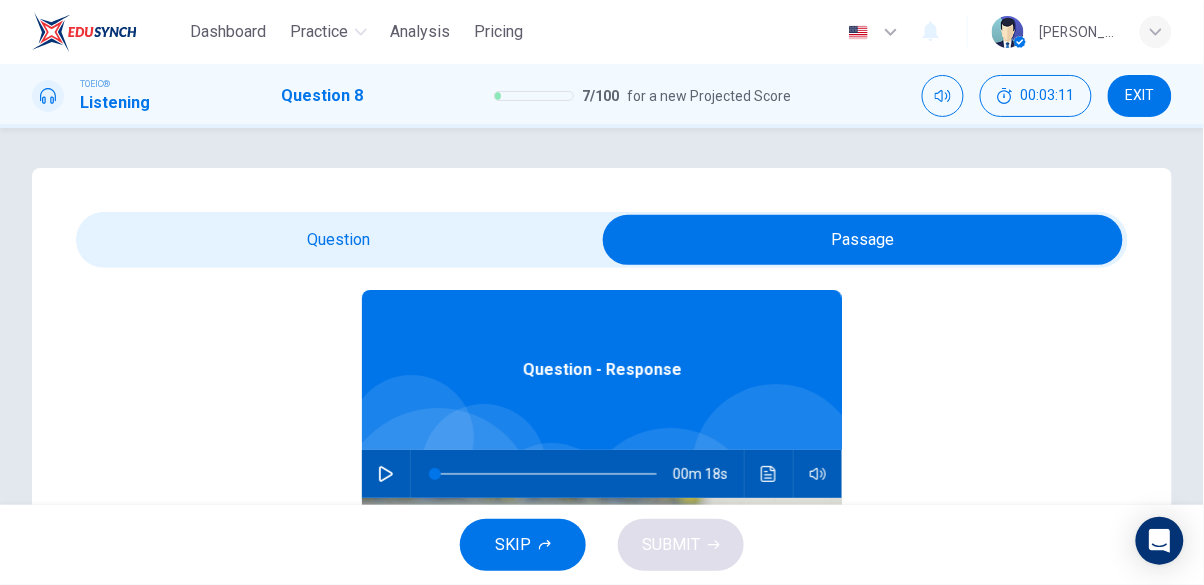scroll, scrollTop: 112, scrollLeft: 0, axis: vertical 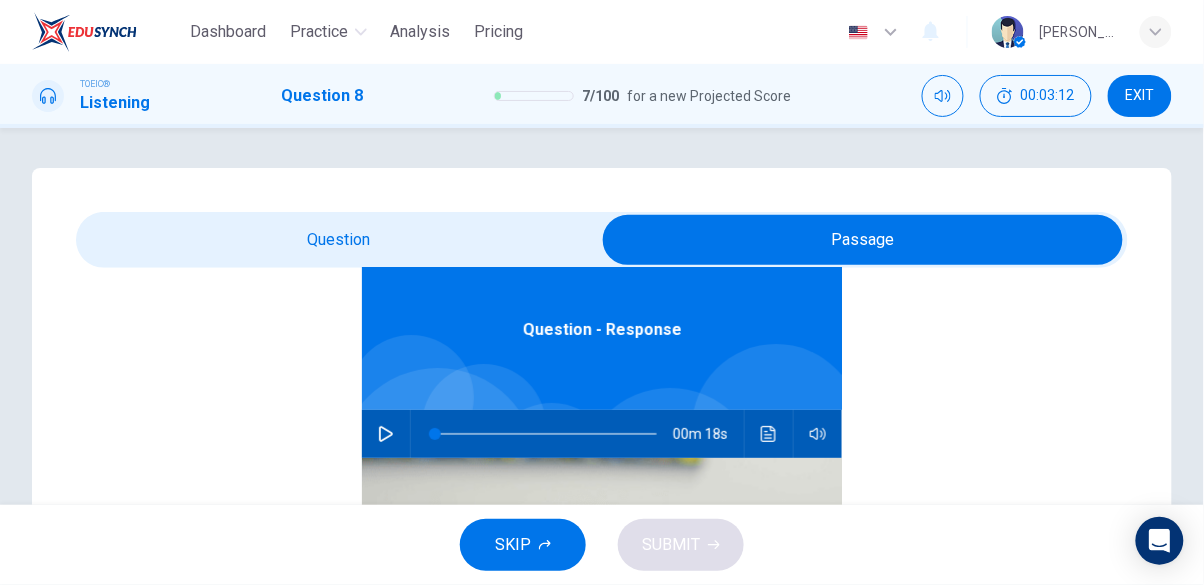 click at bounding box center (386, 434) 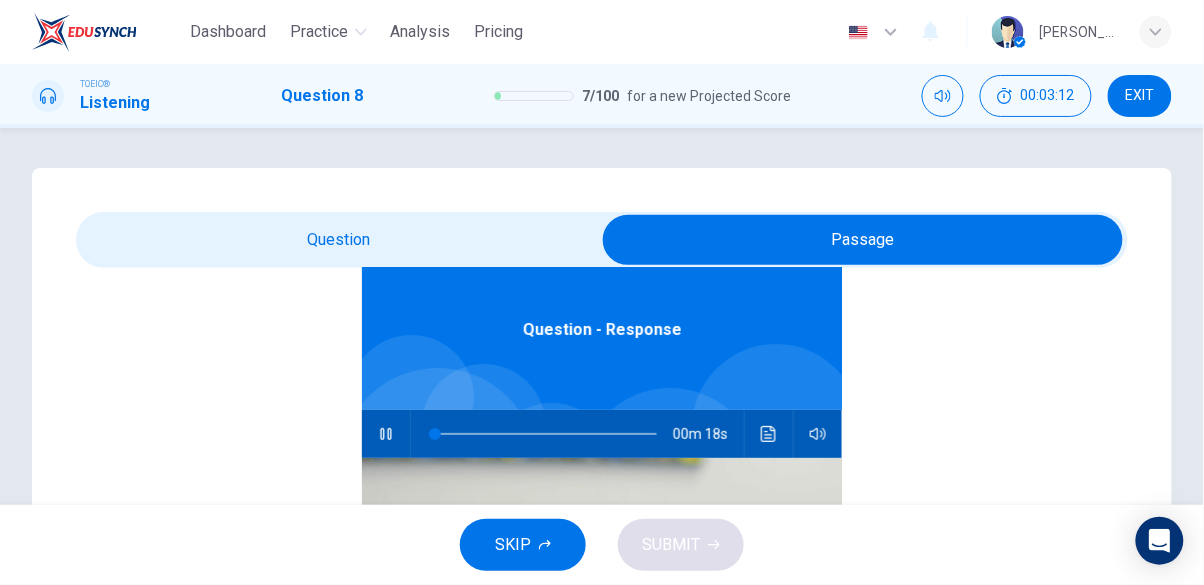 click at bounding box center (863, 240) 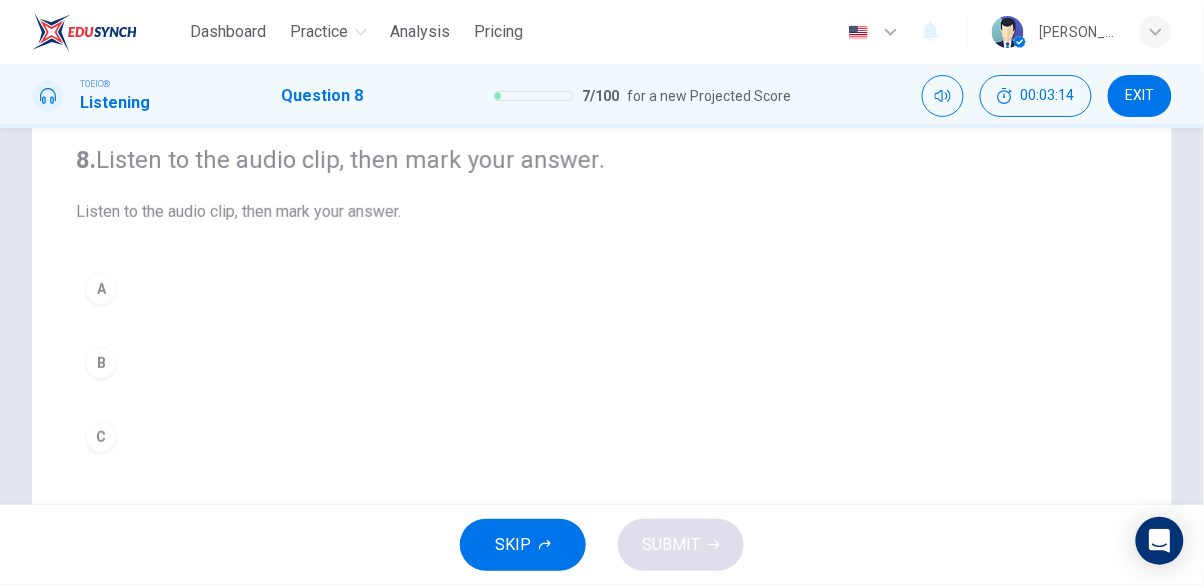 scroll, scrollTop: 157, scrollLeft: 0, axis: vertical 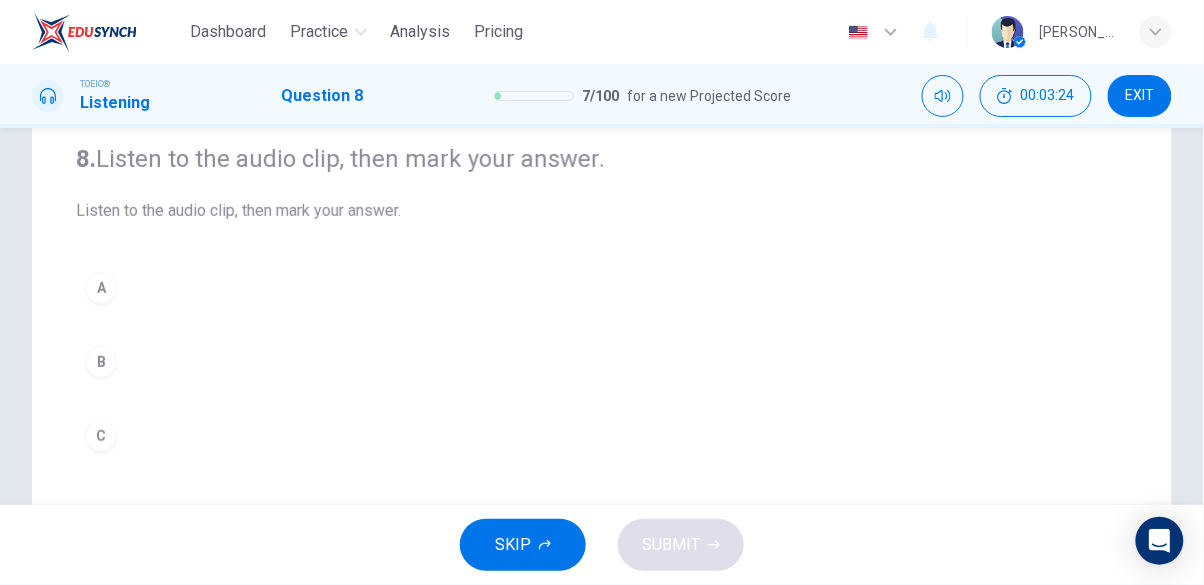 click on "B" at bounding box center (101, 362) 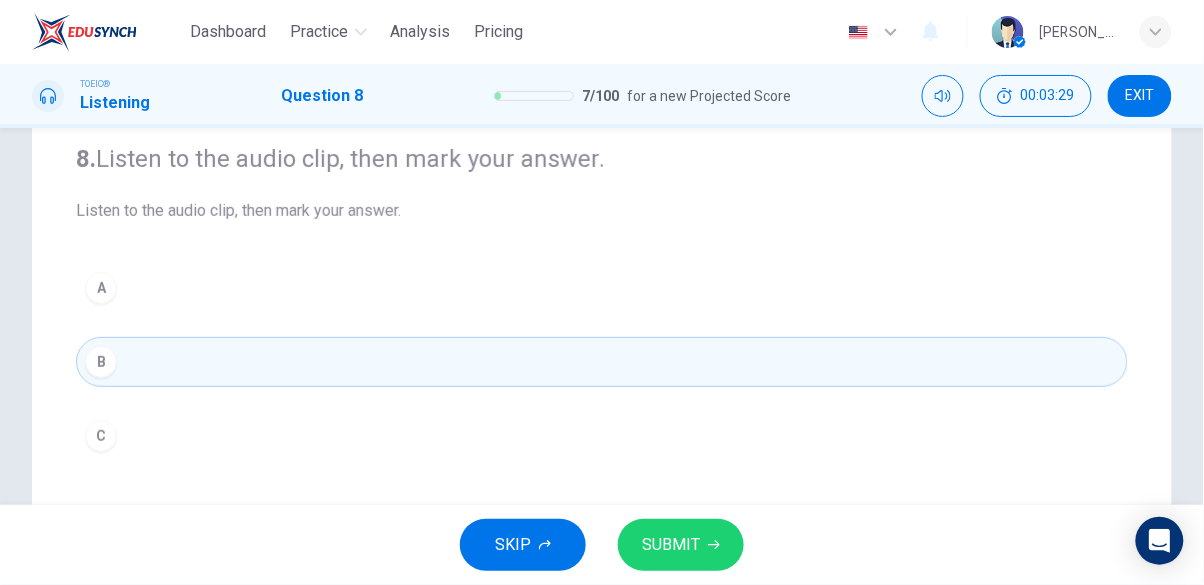 click on "SUBMIT" at bounding box center (671, 545) 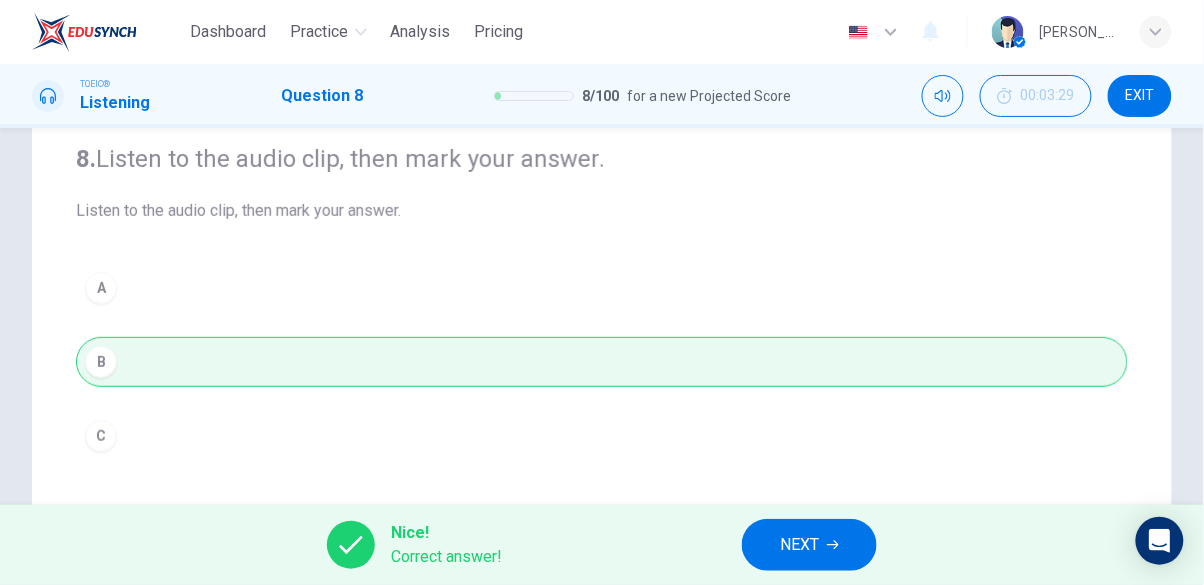 click on "NEXT" at bounding box center (799, 545) 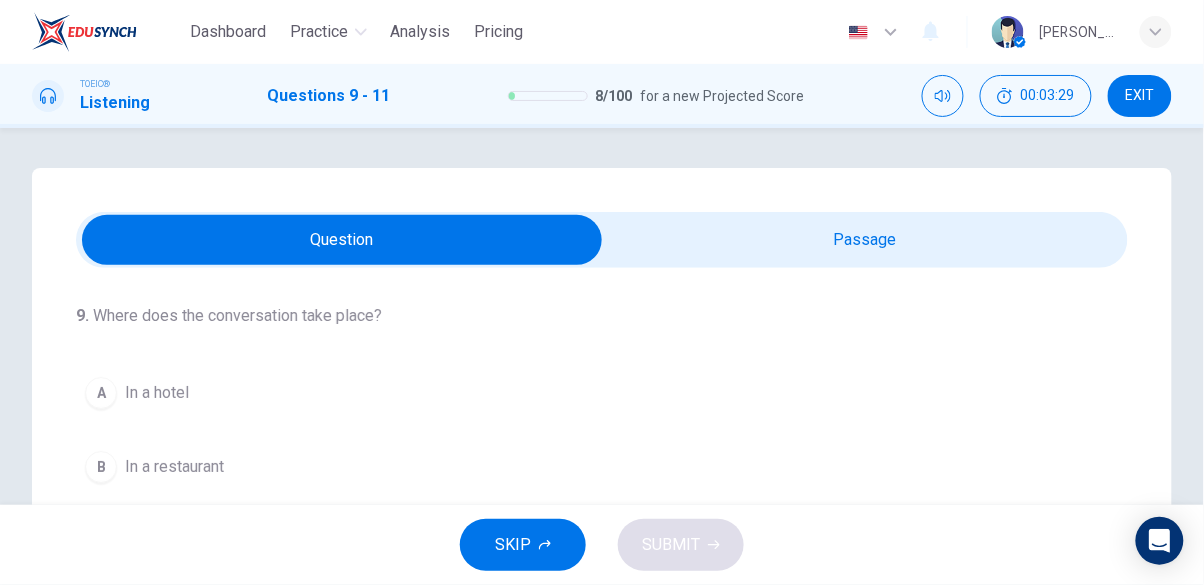 click at bounding box center [342, 240] 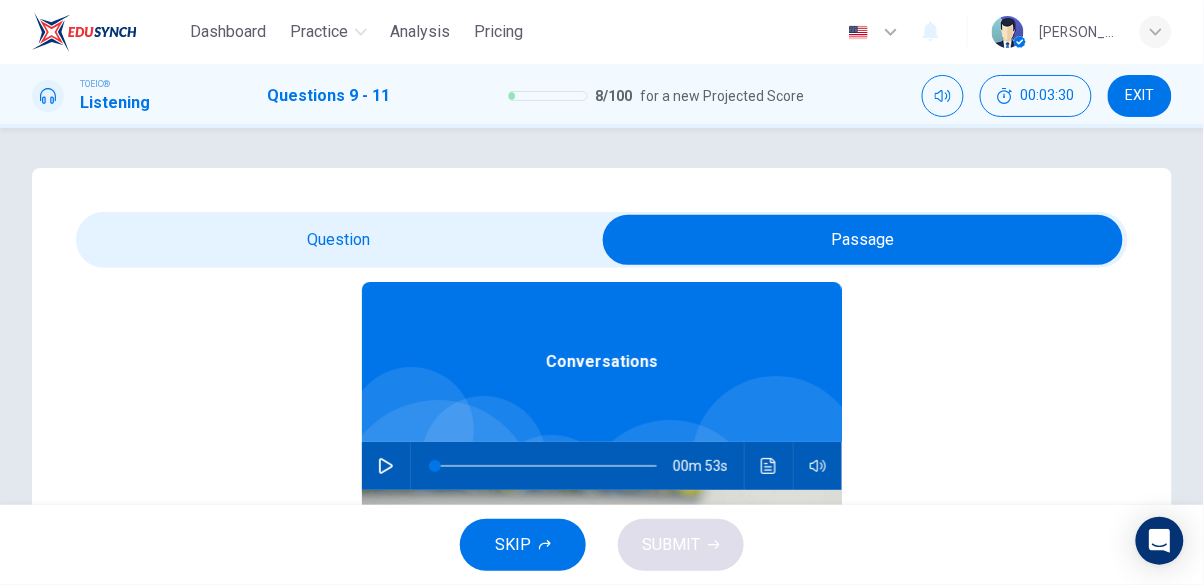 scroll, scrollTop: 112, scrollLeft: 0, axis: vertical 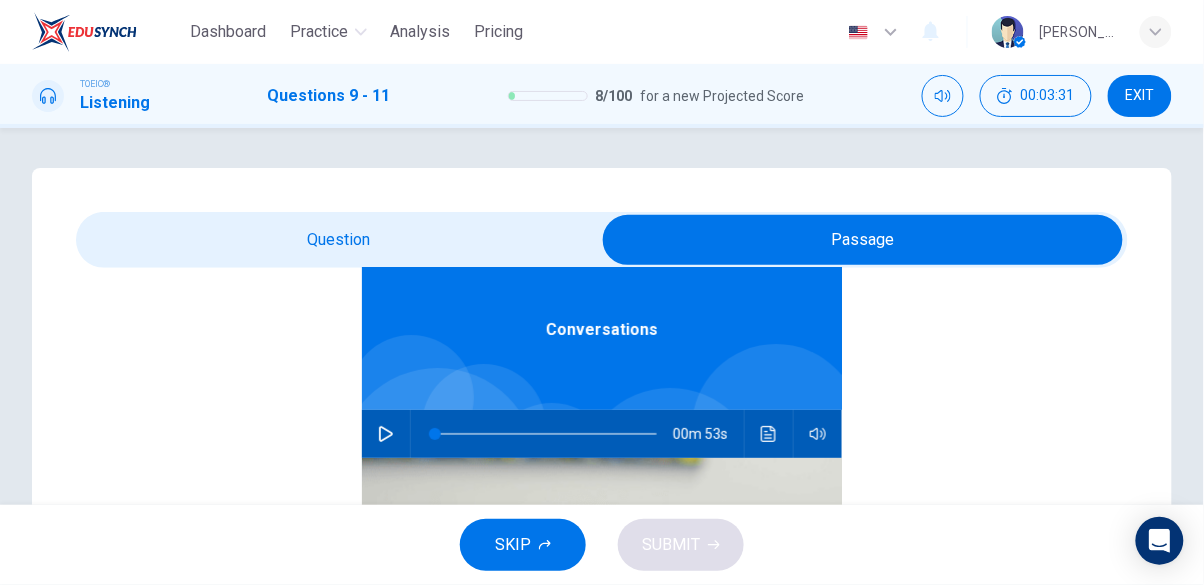 click 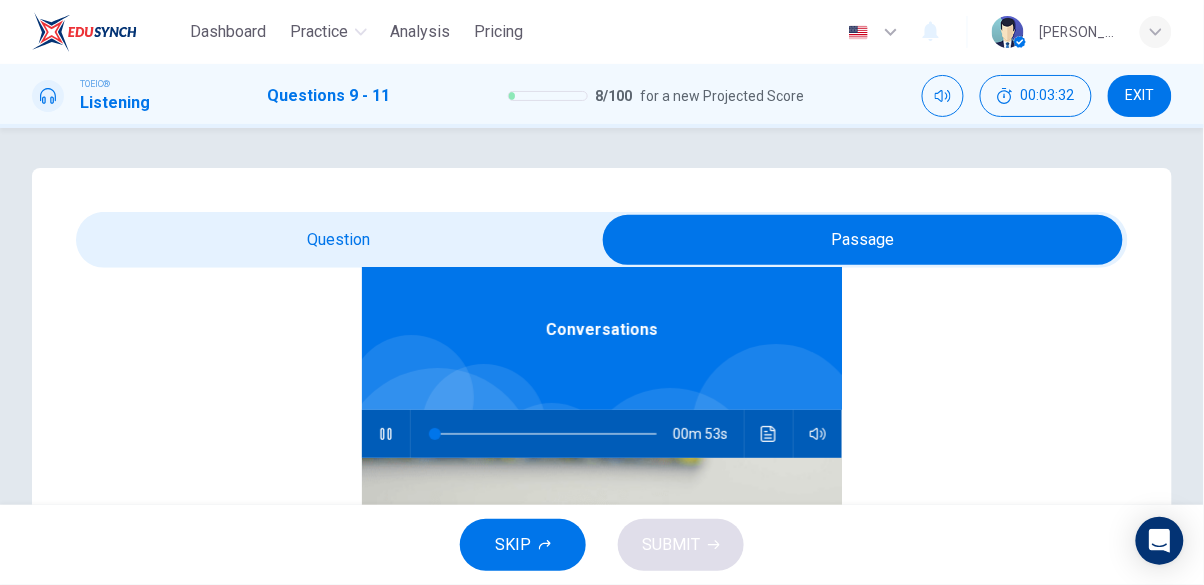 type on "2" 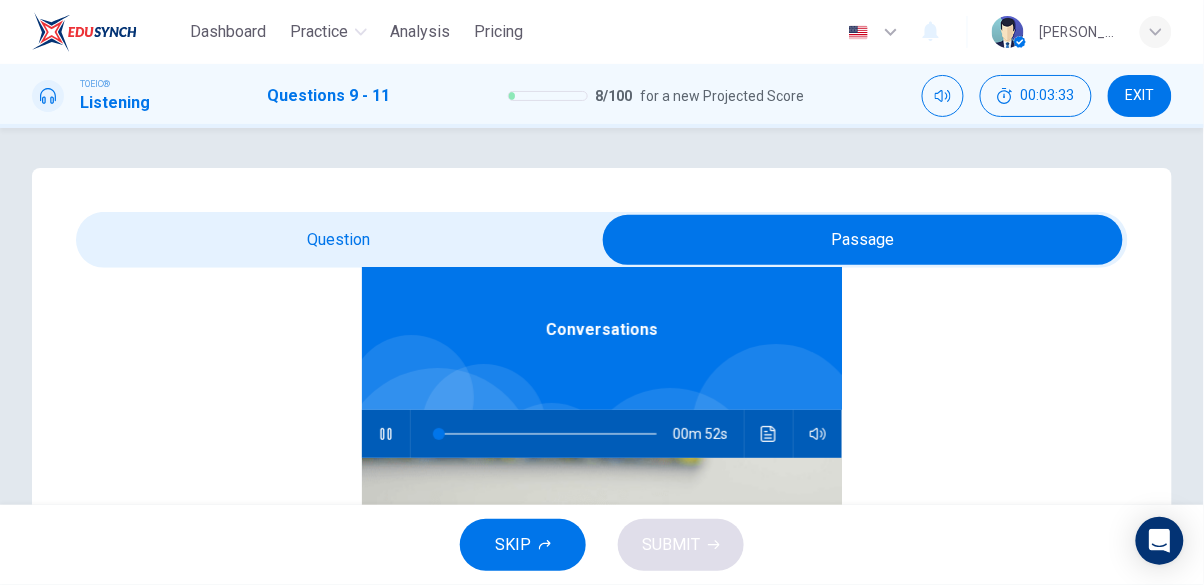 click at bounding box center (863, 240) 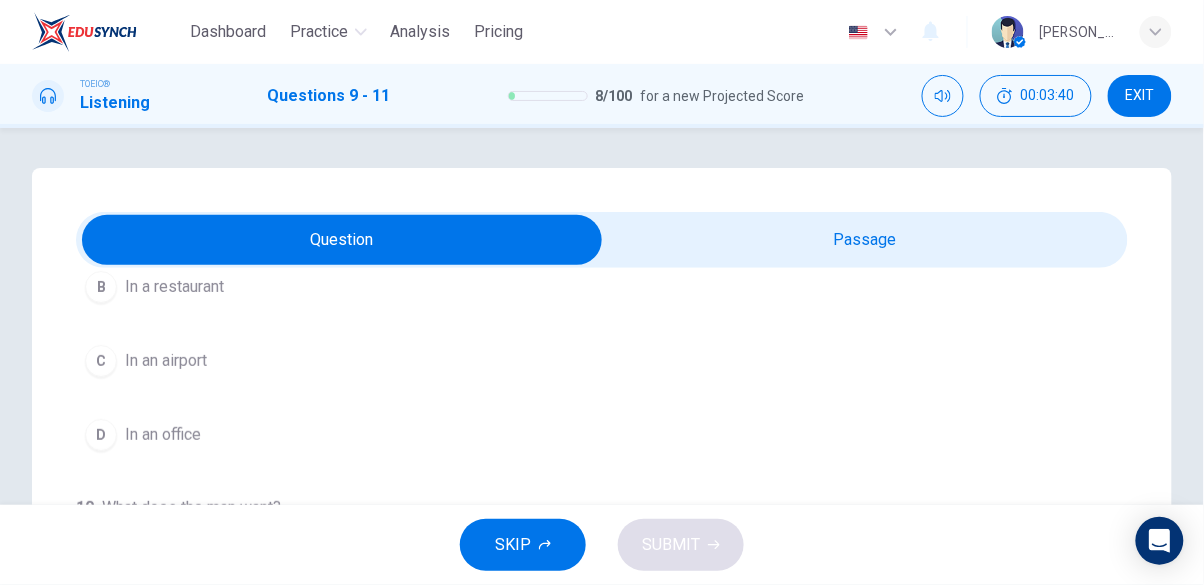 scroll, scrollTop: 183, scrollLeft: 0, axis: vertical 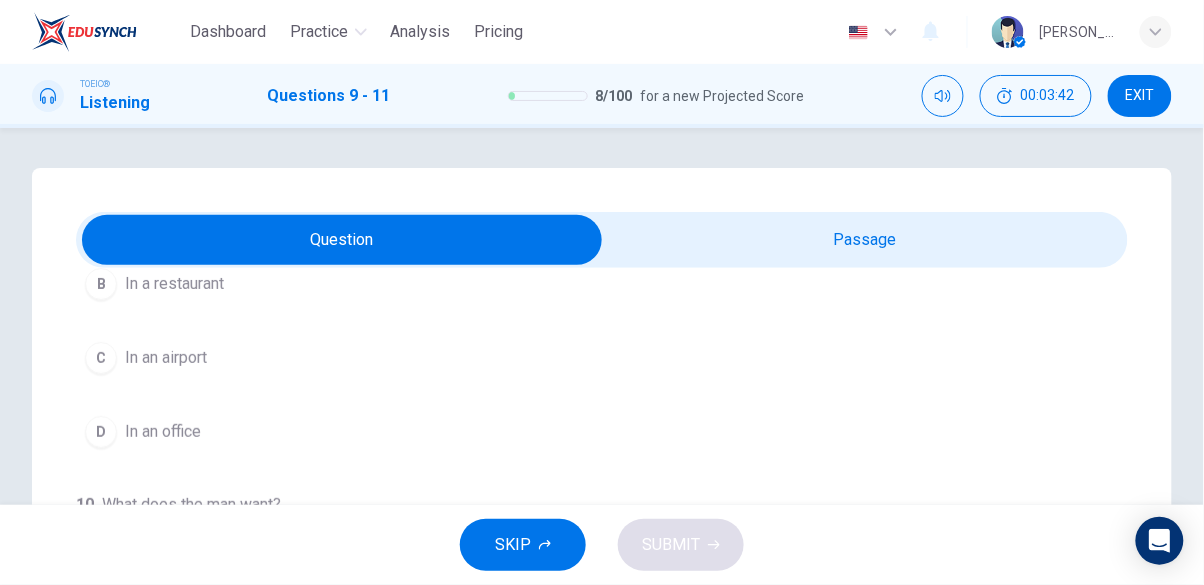 click on "In an airport" at bounding box center [166, 358] 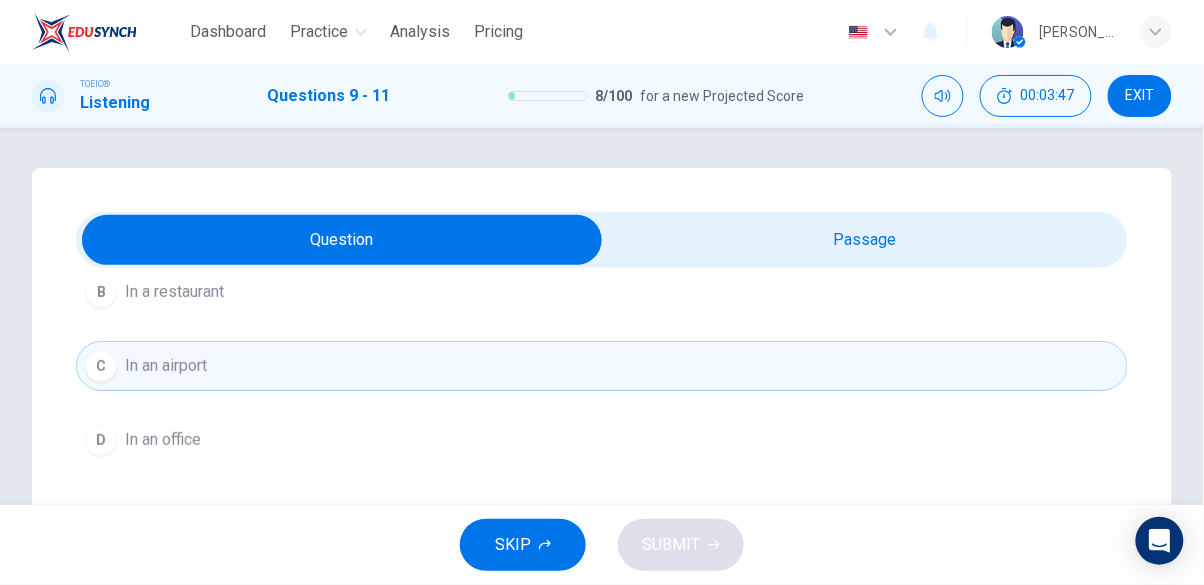 scroll, scrollTop: 175, scrollLeft: 0, axis: vertical 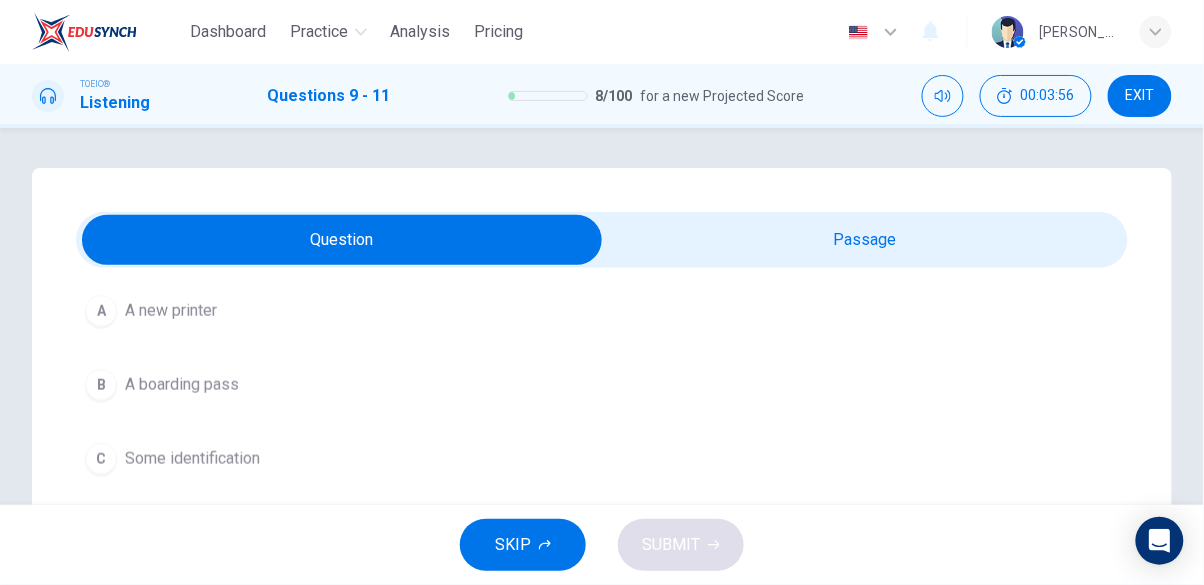 click on "A boarding pass" at bounding box center (182, 385) 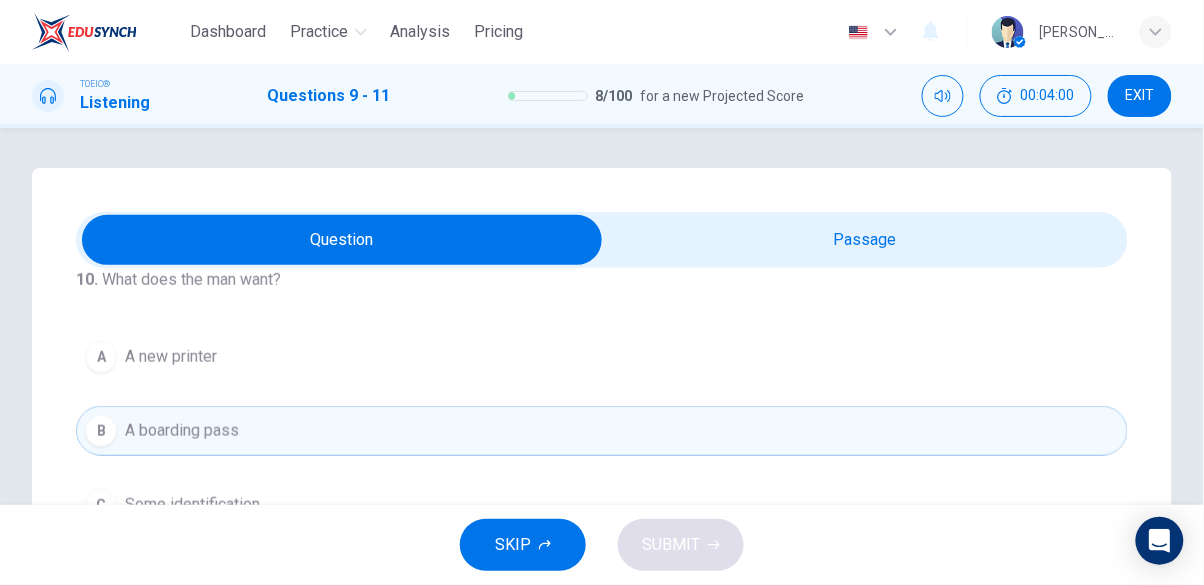 scroll, scrollTop: 454, scrollLeft: 0, axis: vertical 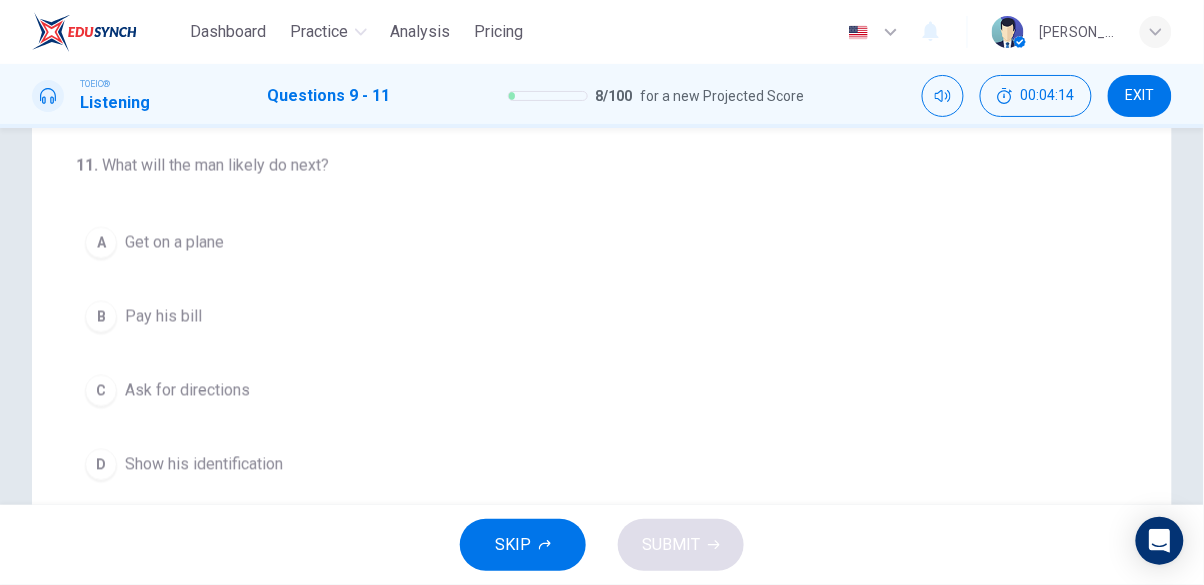 click on "Show his identification" at bounding box center [204, 465] 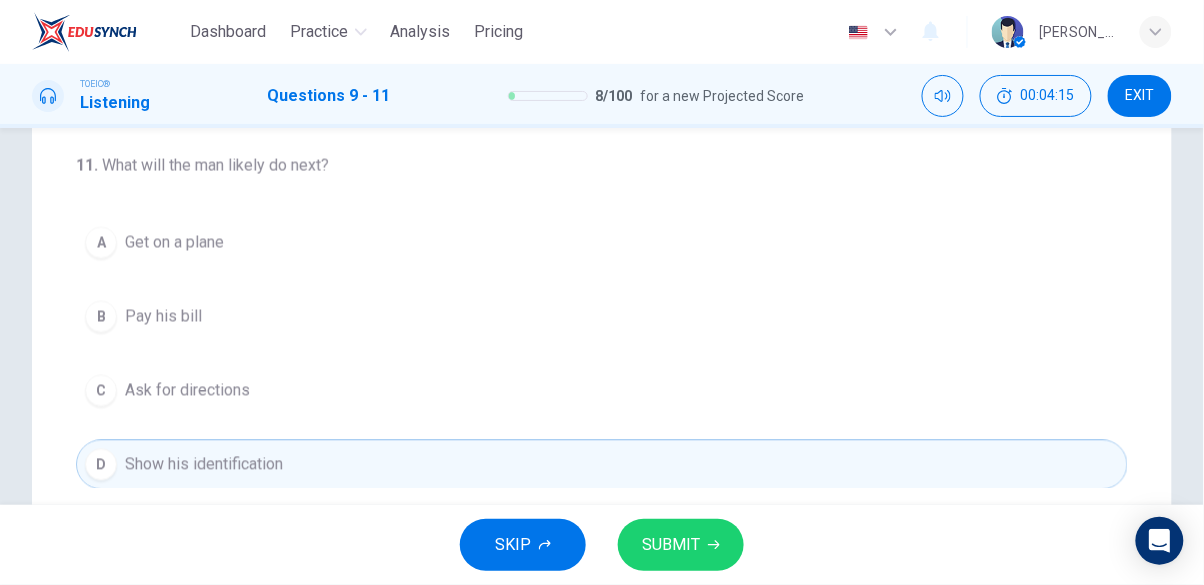 click on "SUBMIT" at bounding box center (681, 545) 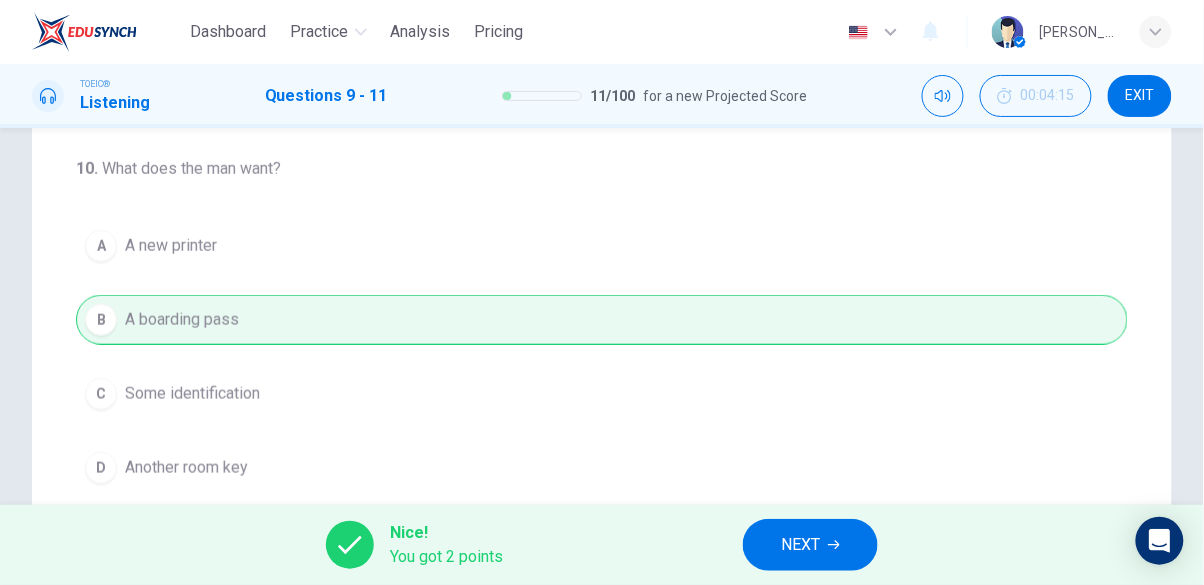 scroll, scrollTop: 0, scrollLeft: 0, axis: both 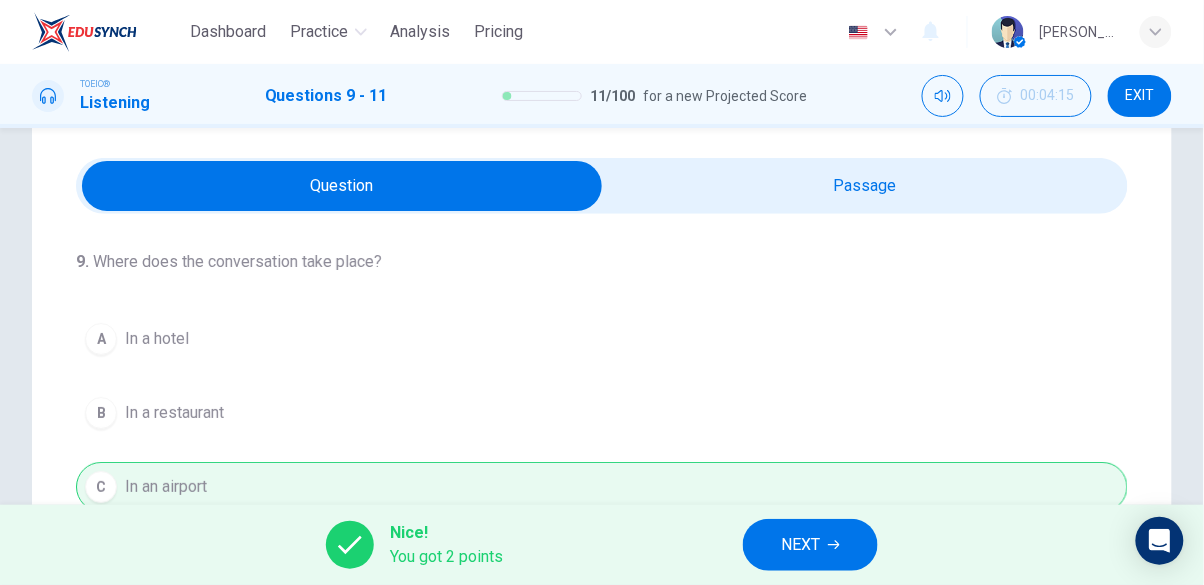 click on "NEXT" at bounding box center [800, 545] 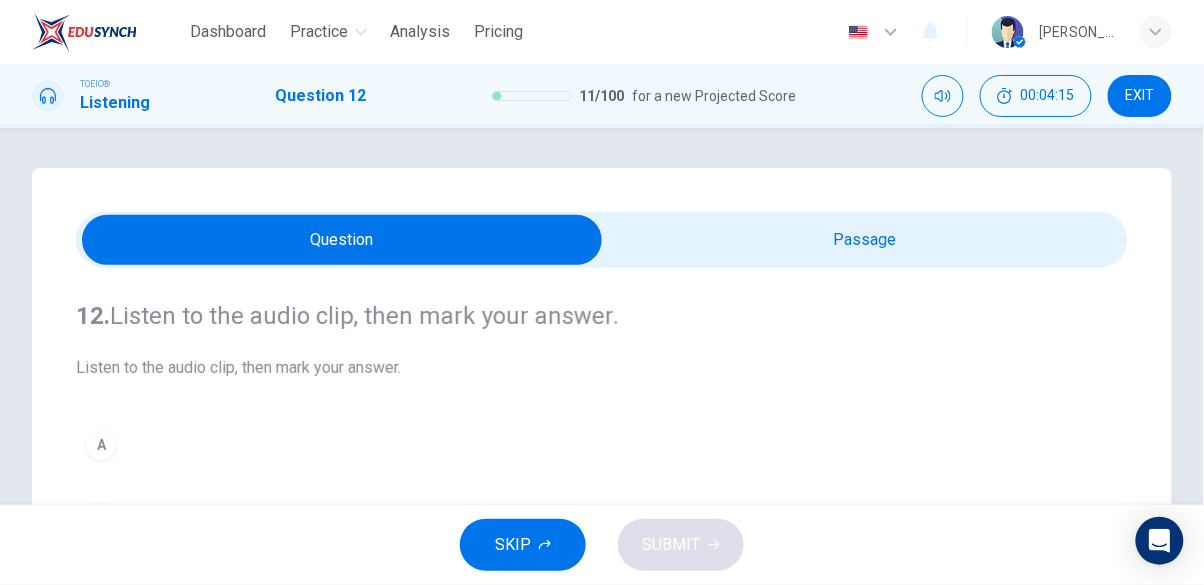 click at bounding box center [342, 240] 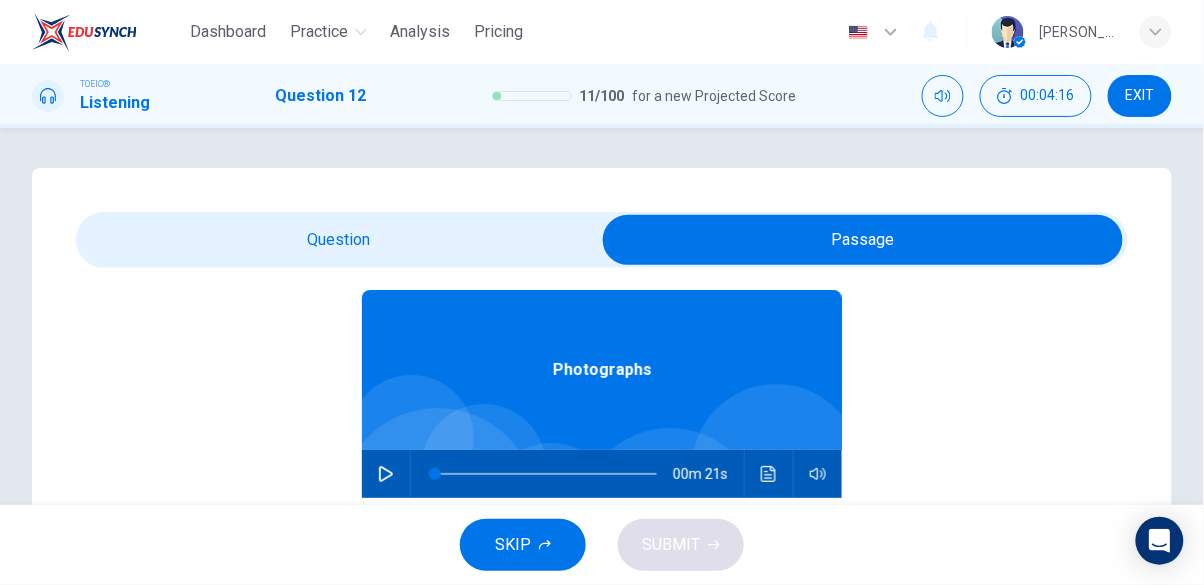 scroll, scrollTop: 112, scrollLeft: 0, axis: vertical 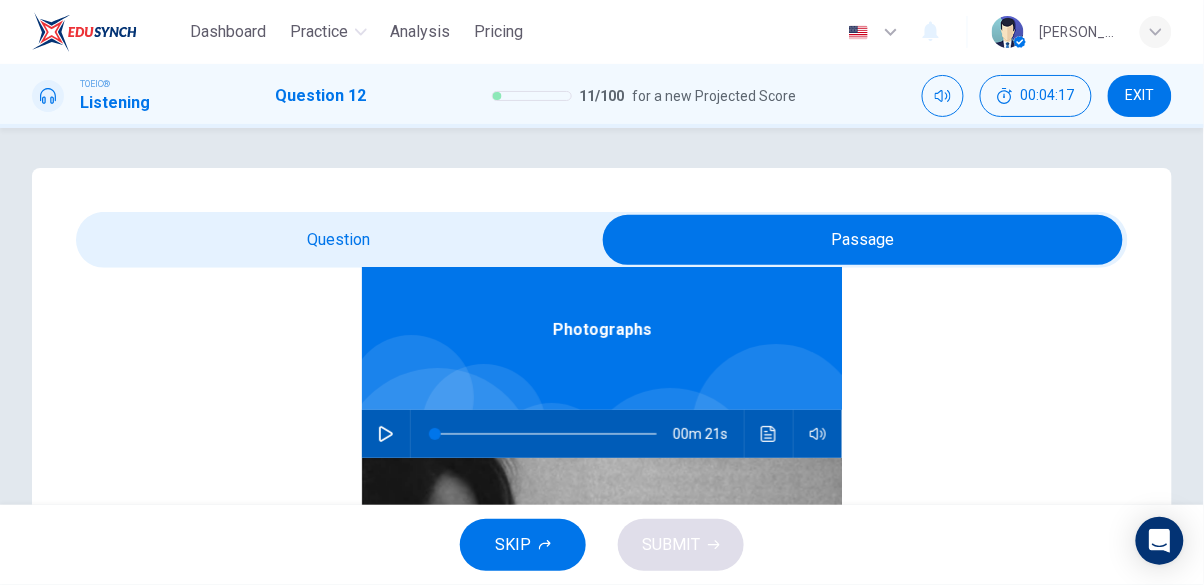 click 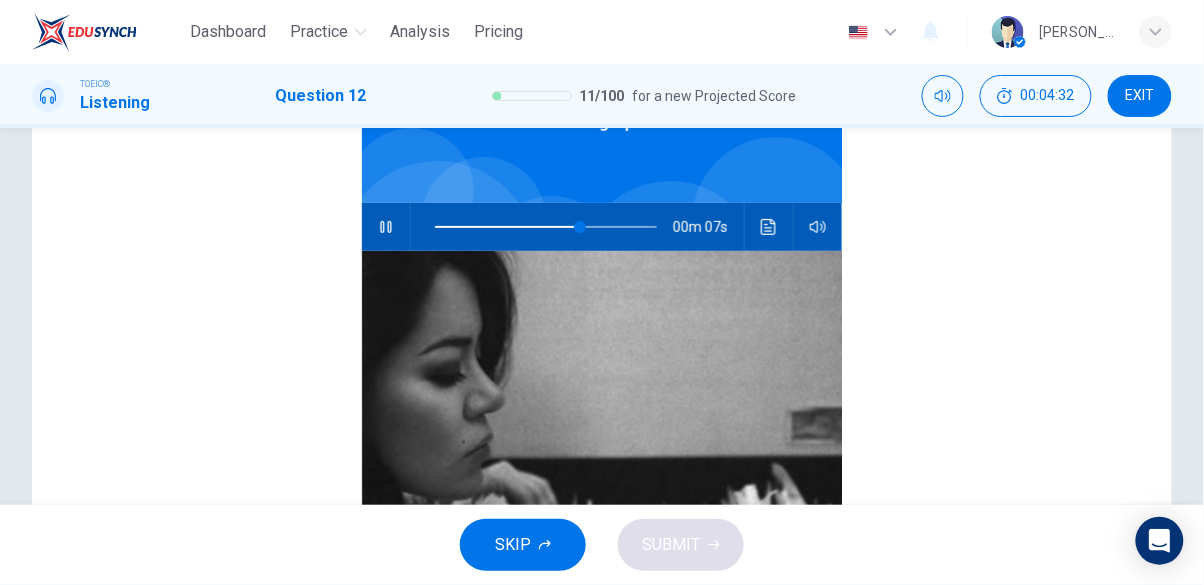 scroll, scrollTop: 0, scrollLeft: 0, axis: both 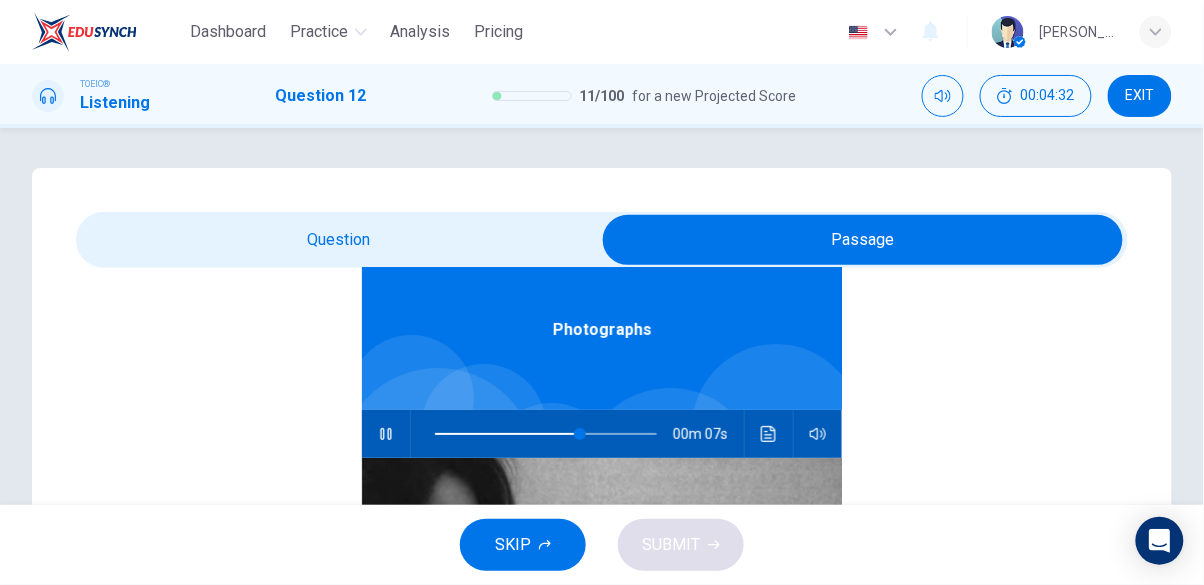 type on "70" 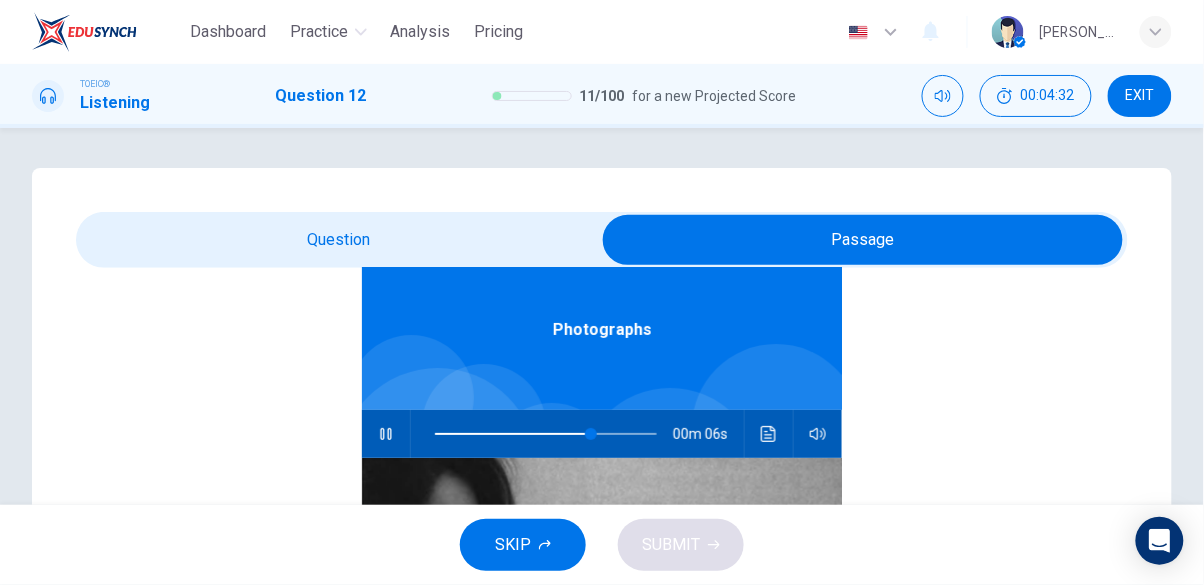 click at bounding box center (863, 240) 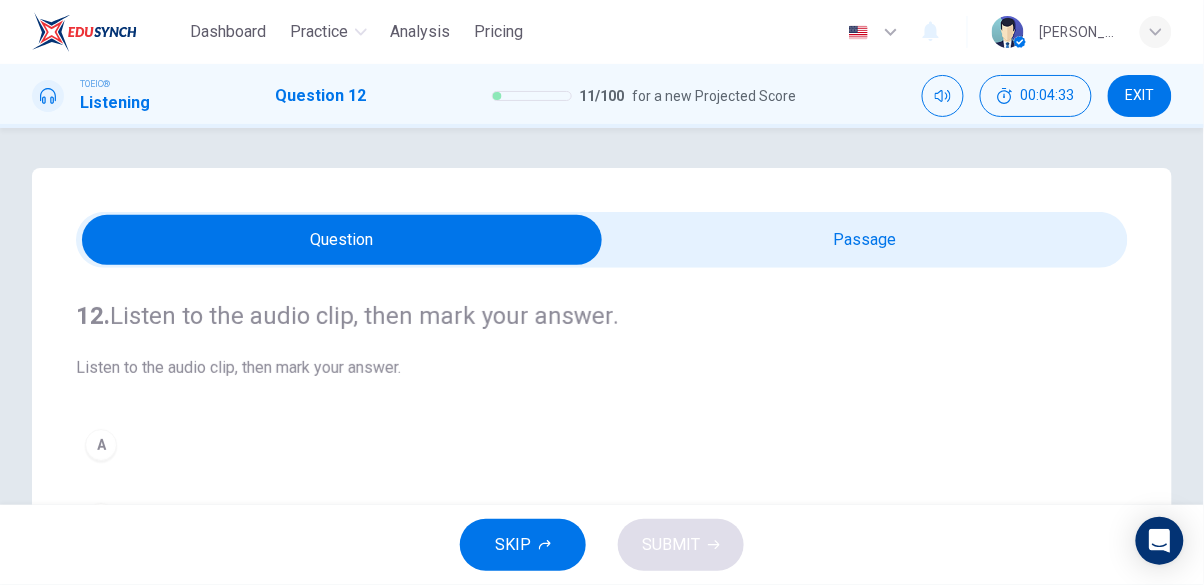 scroll, scrollTop: 0, scrollLeft: 0, axis: both 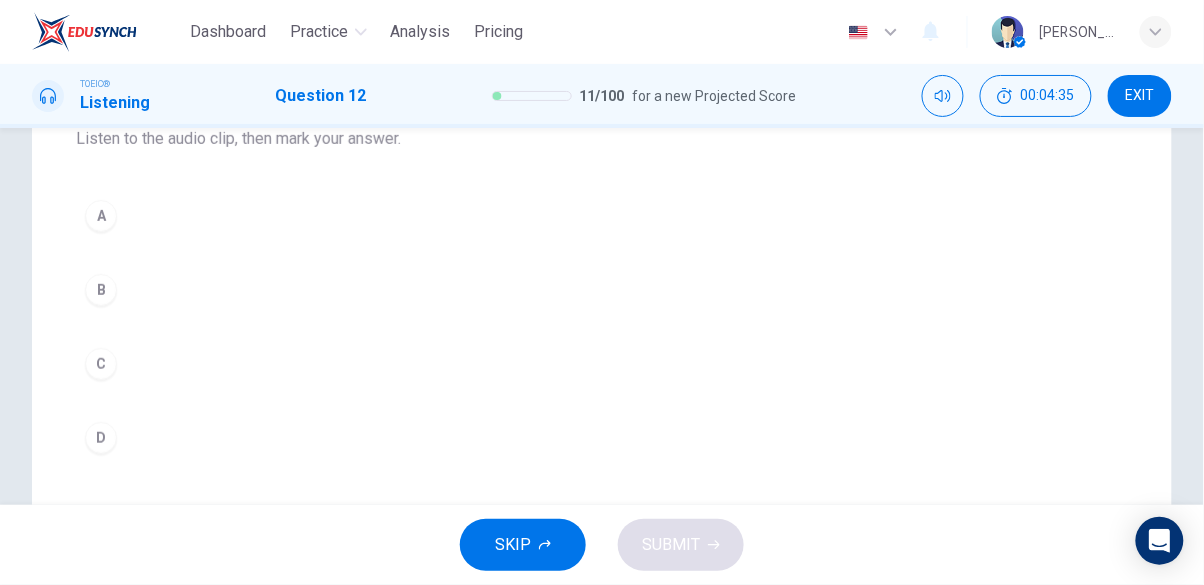 click on "C" at bounding box center [101, 364] 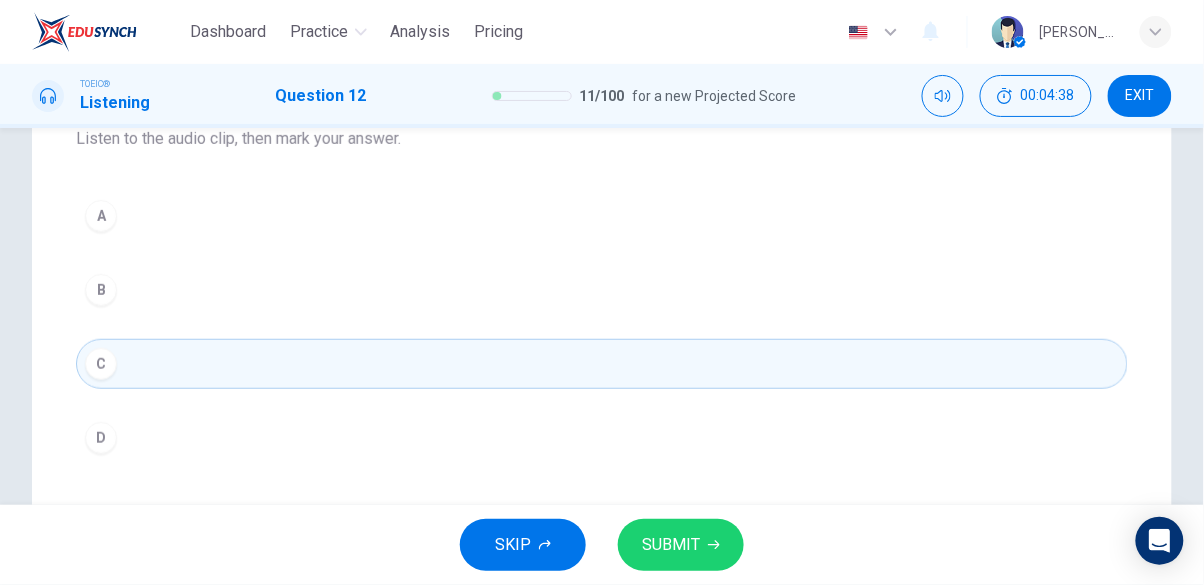 click on "SUBMIT" at bounding box center [671, 545] 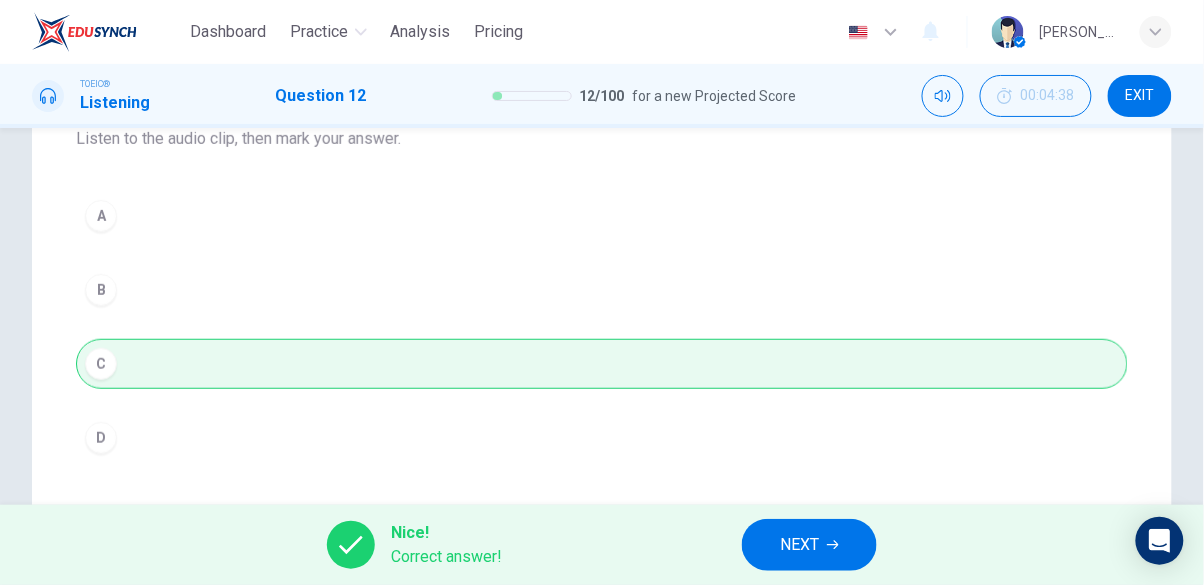 click on "NEXT" at bounding box center [799, 545] 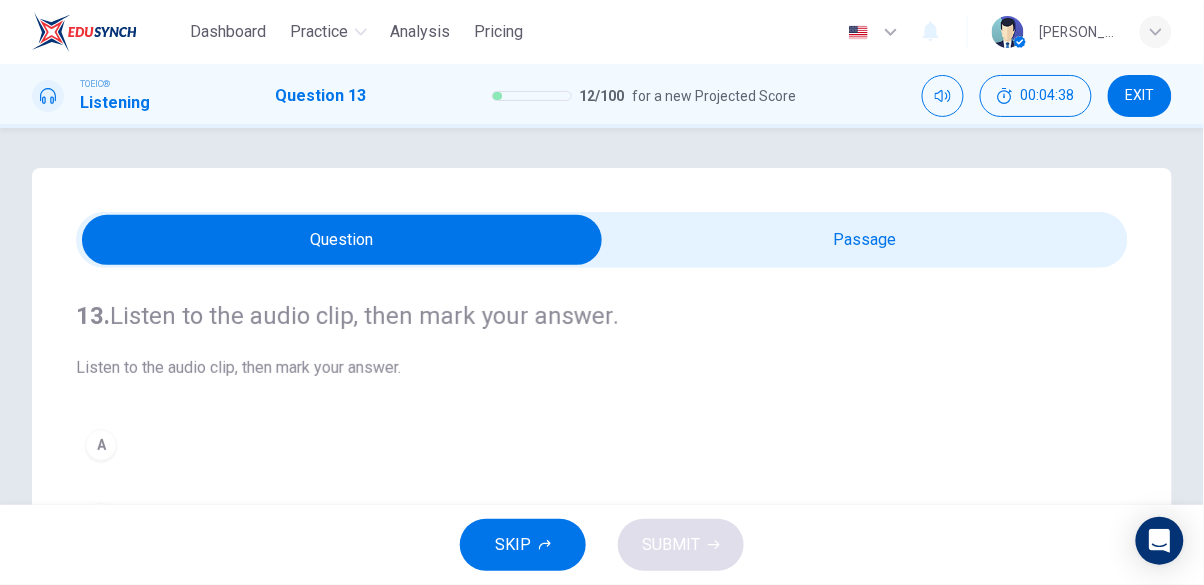 click at bounding box center (342, 240) 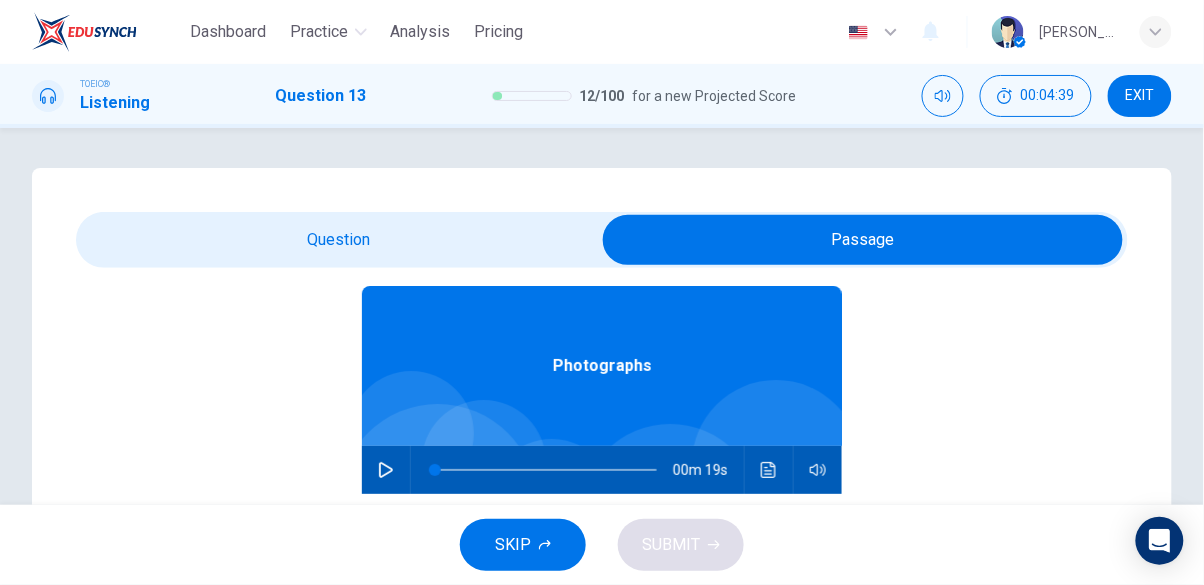 scroll, scrollTop: 112, scrollLeft: 0, axis: vertical 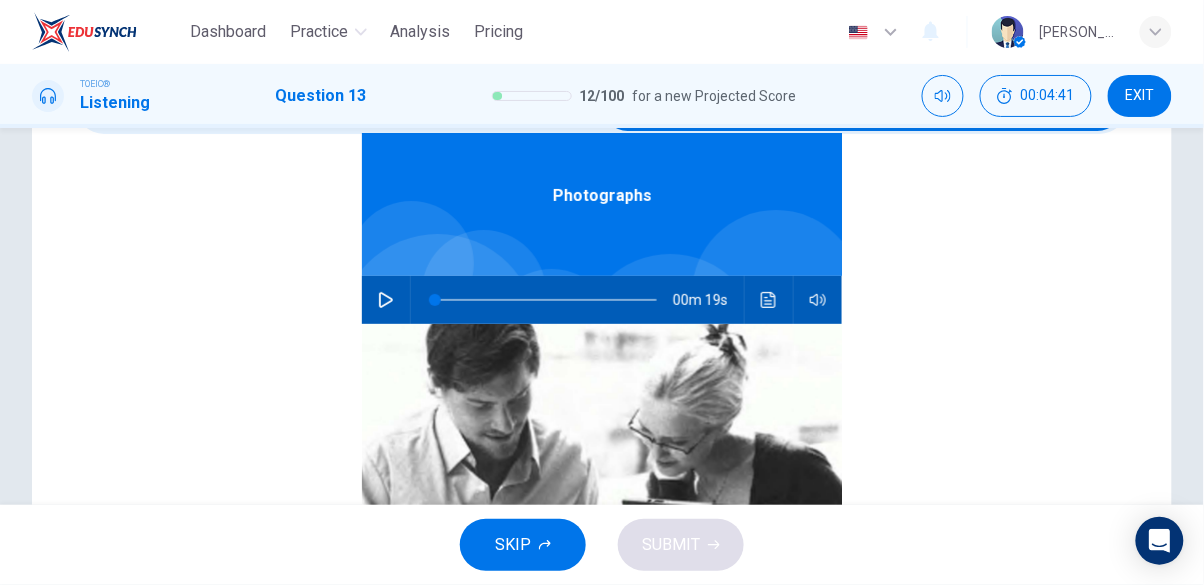 click 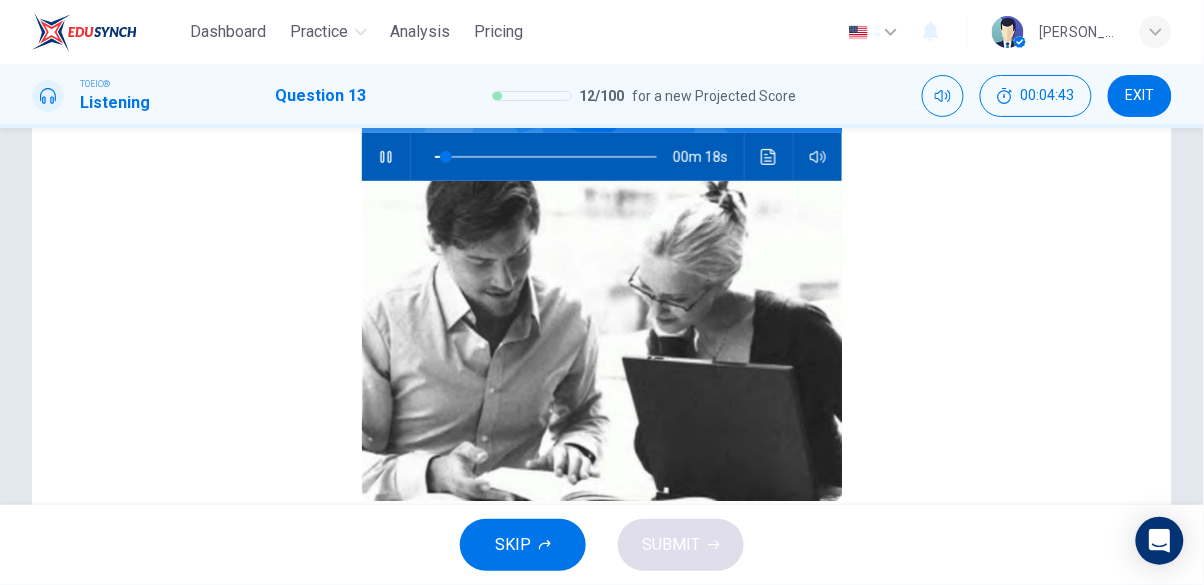scroll, scrollTop: 277, scrollLeft: 0, axis: vertical 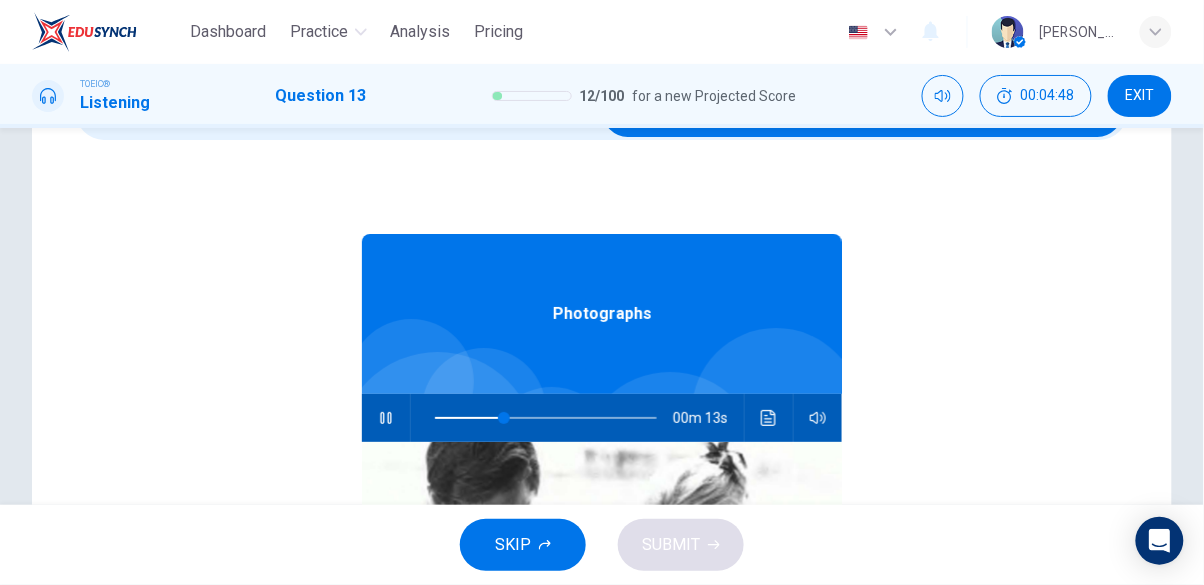 type on "36" 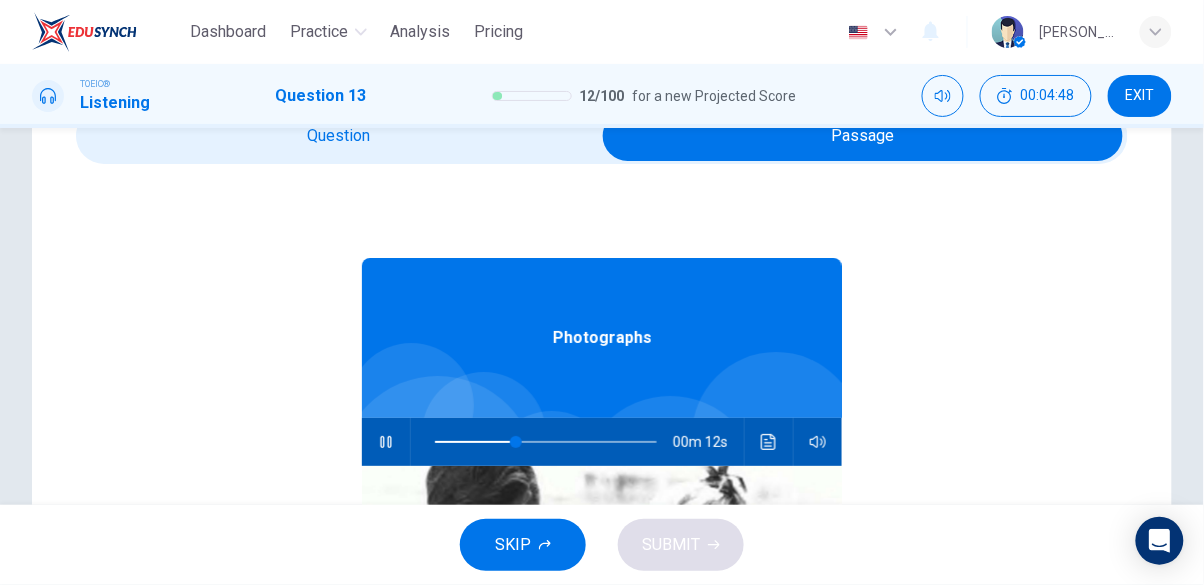 scroll, scrollTop: 0, scrollLeft: 0, axis: both 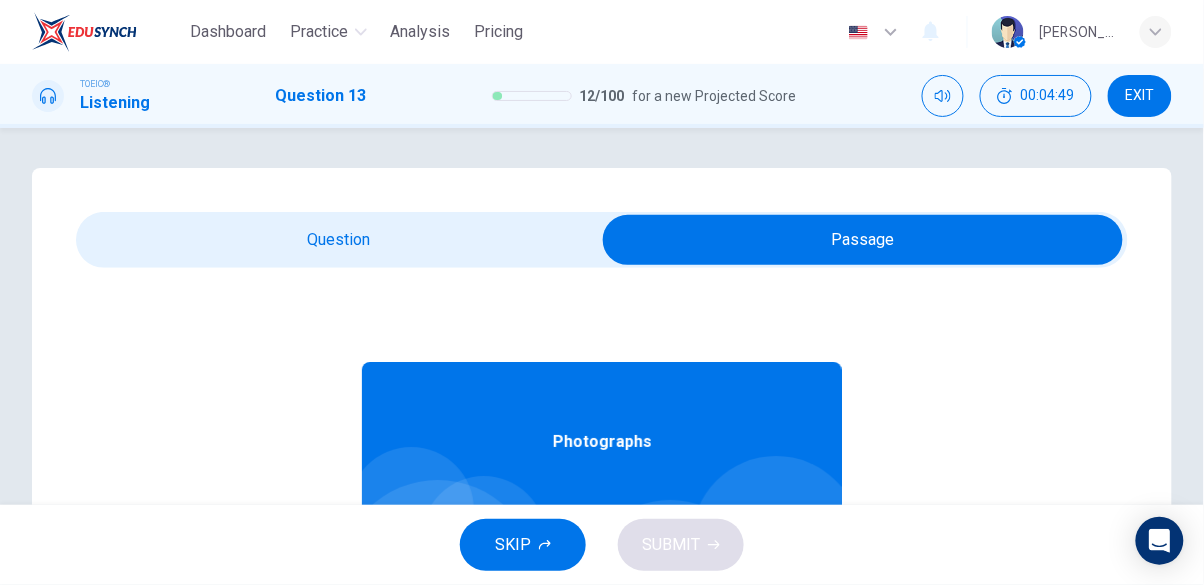 click at bounding box center (863, 240) 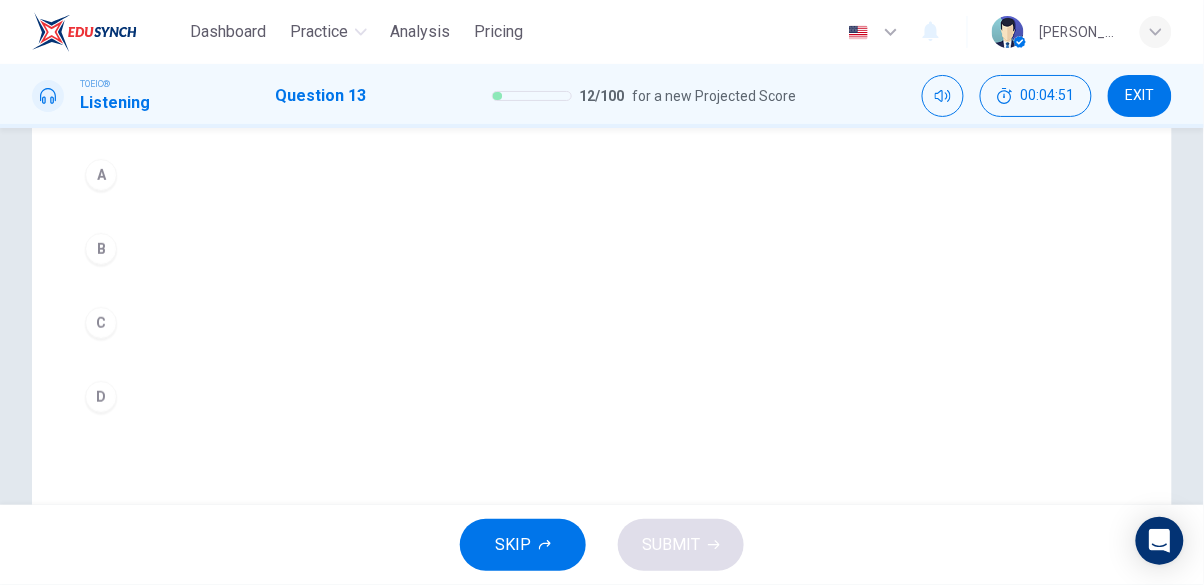 scroll, scrollTop: 271, scrollLeft: 0, axis: vertical 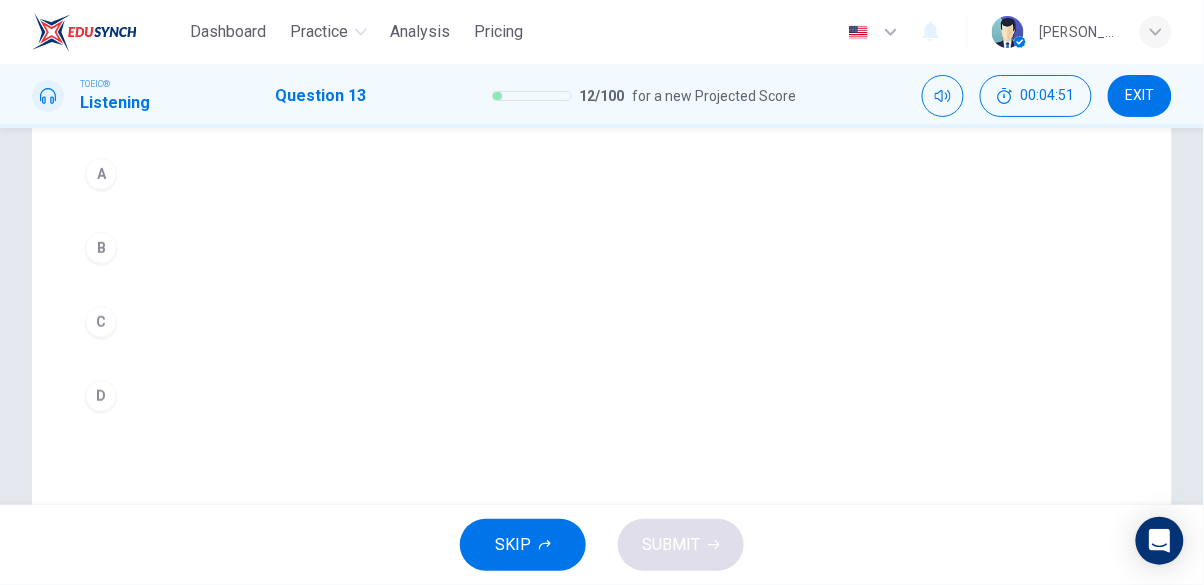 click on "A" at bounding box center (101, 174) 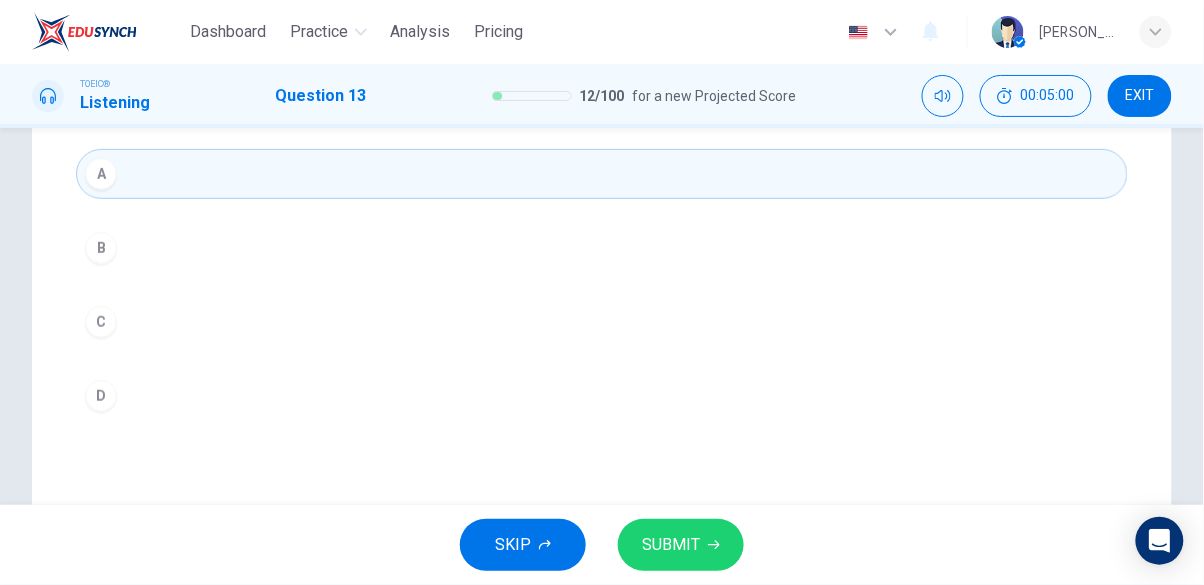click on "SUBMIT" at bounding box center [671, 545] 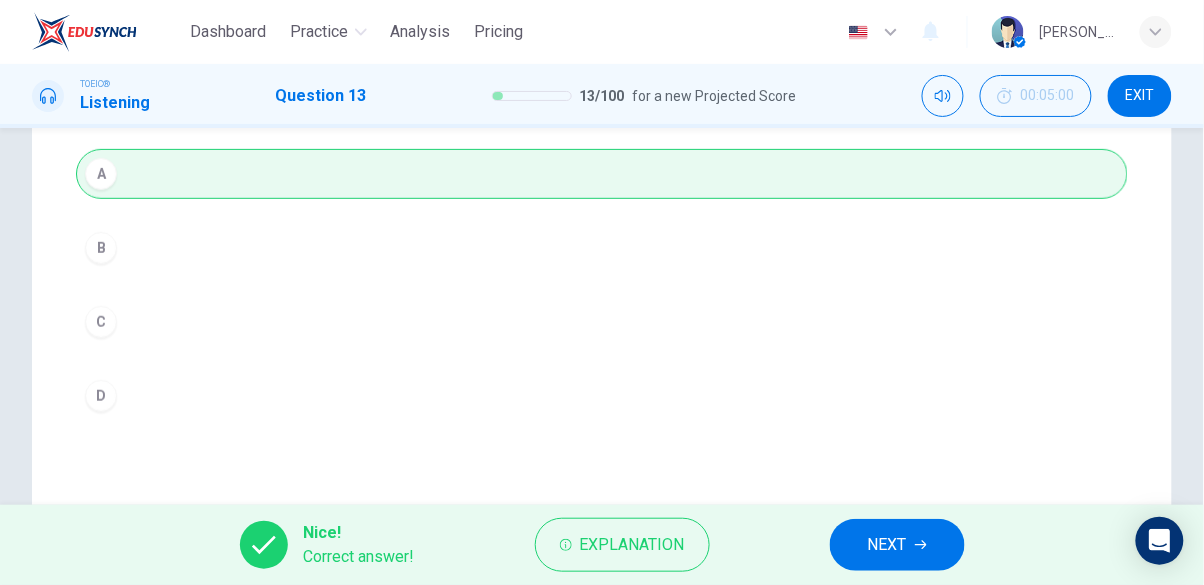 click on "NEXT" at bounding box center [897, 545] 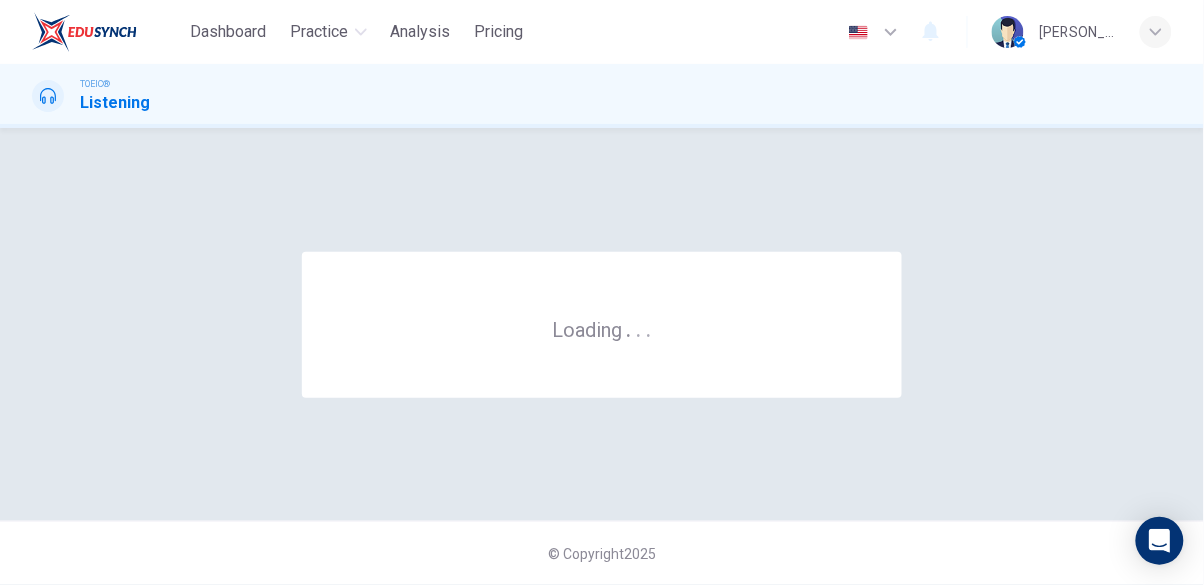 scroll, scrollTop: 0, scrollLeft: 0, axis: both 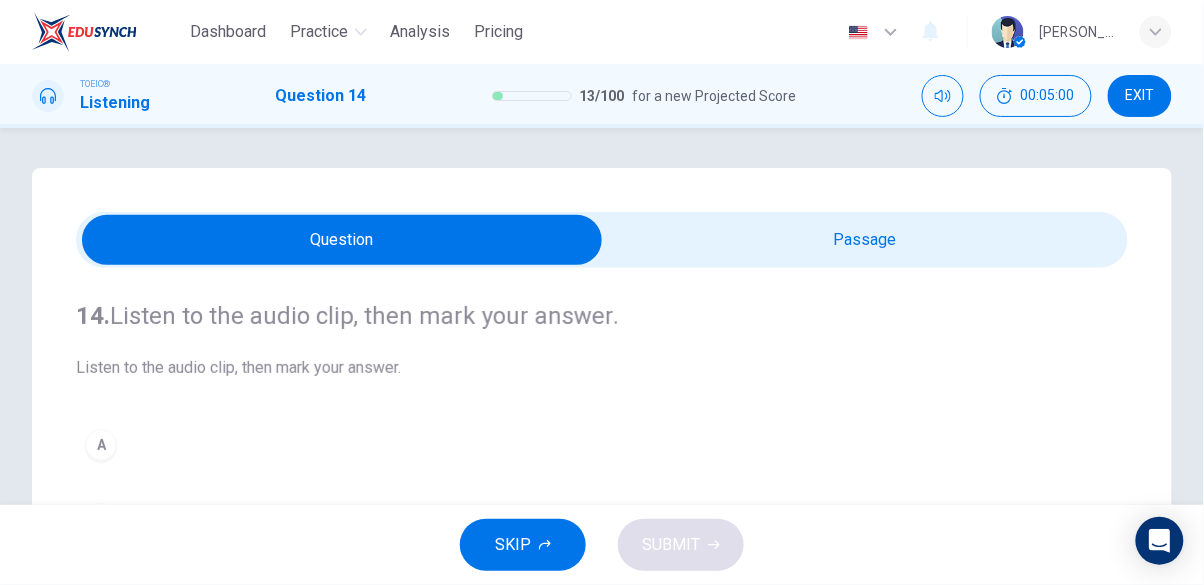 click at bounding box center (342, 240) 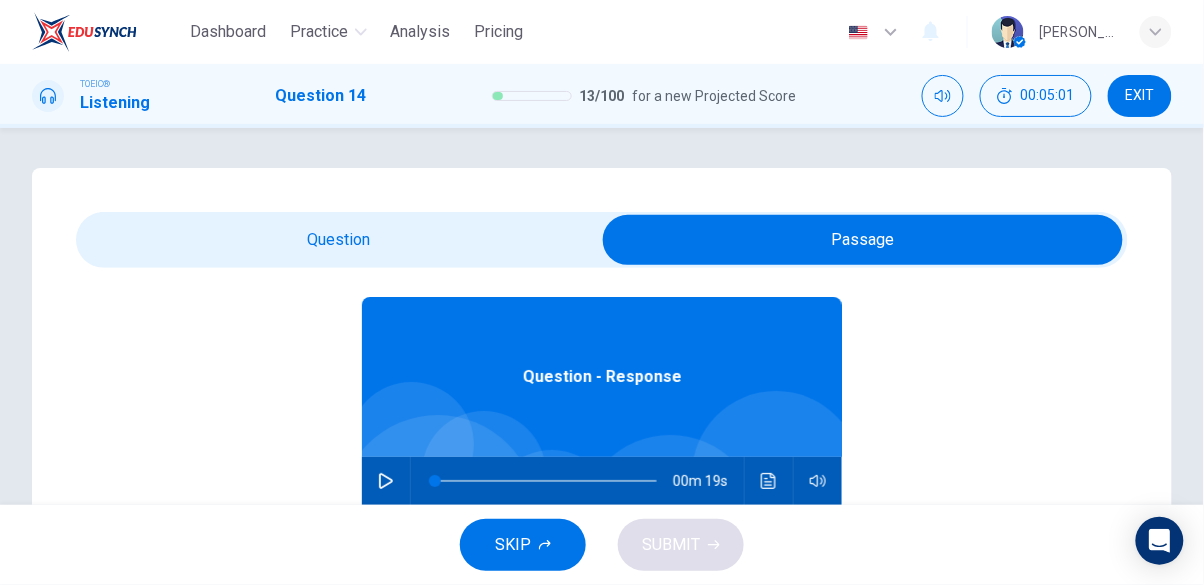 scroll, scrollTop: 112, scrollLeft: 0, axis: vertical 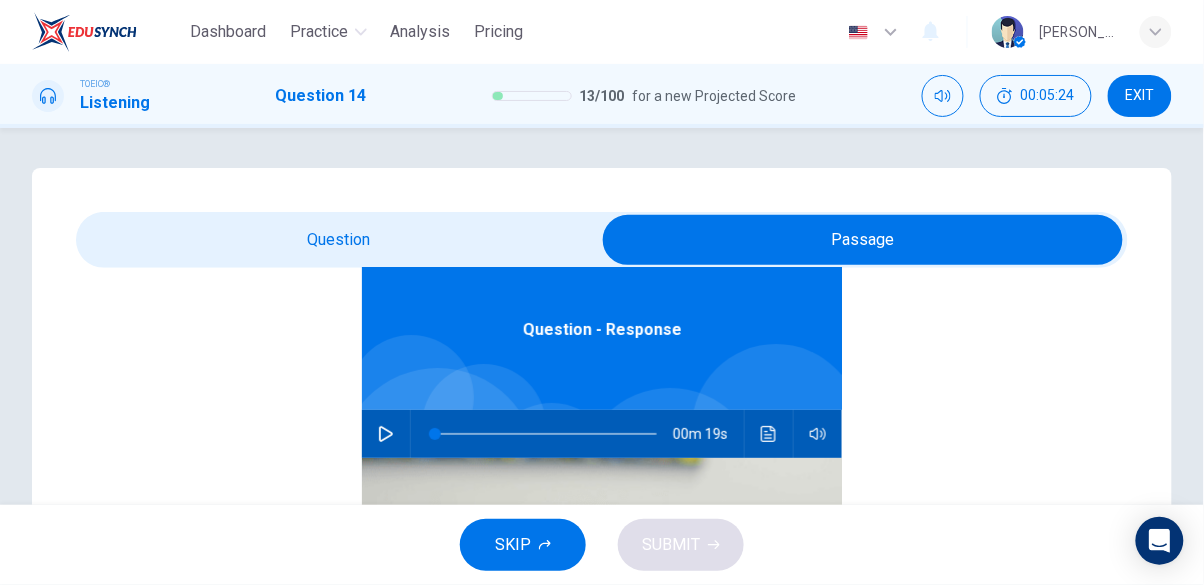 click 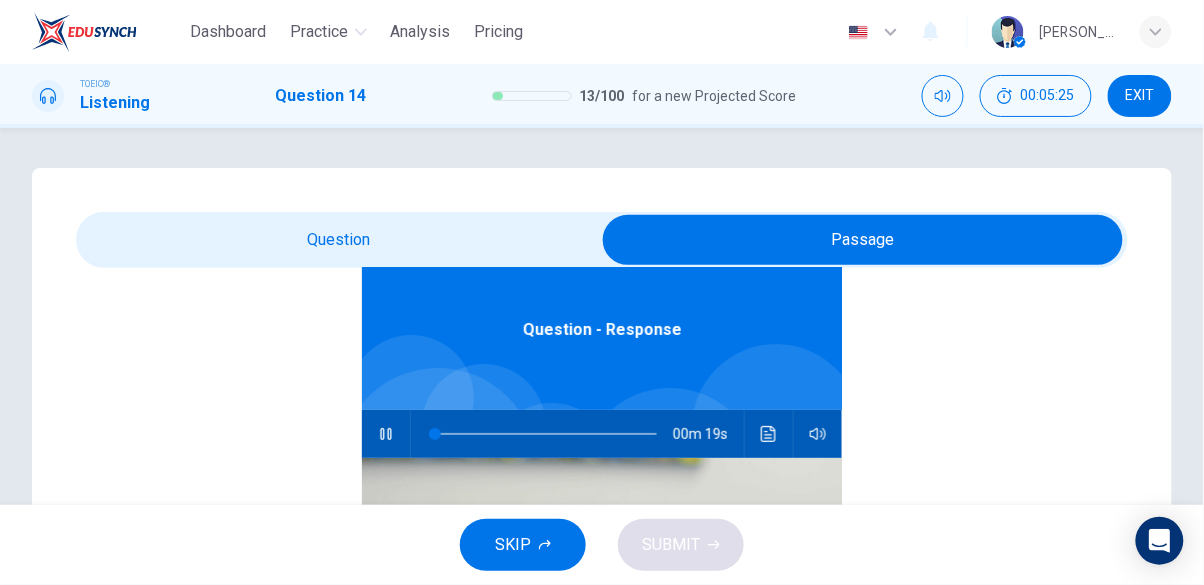 click at bounding box center [863, 240] 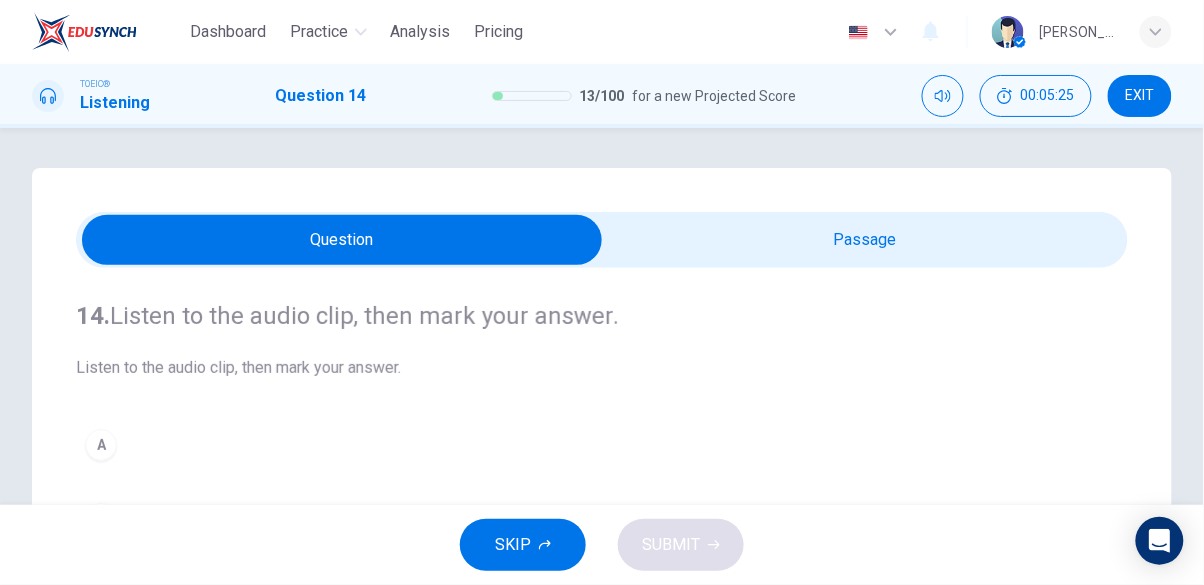 scroll, scrollTop: 0, scrollLeft: 0, axis: both 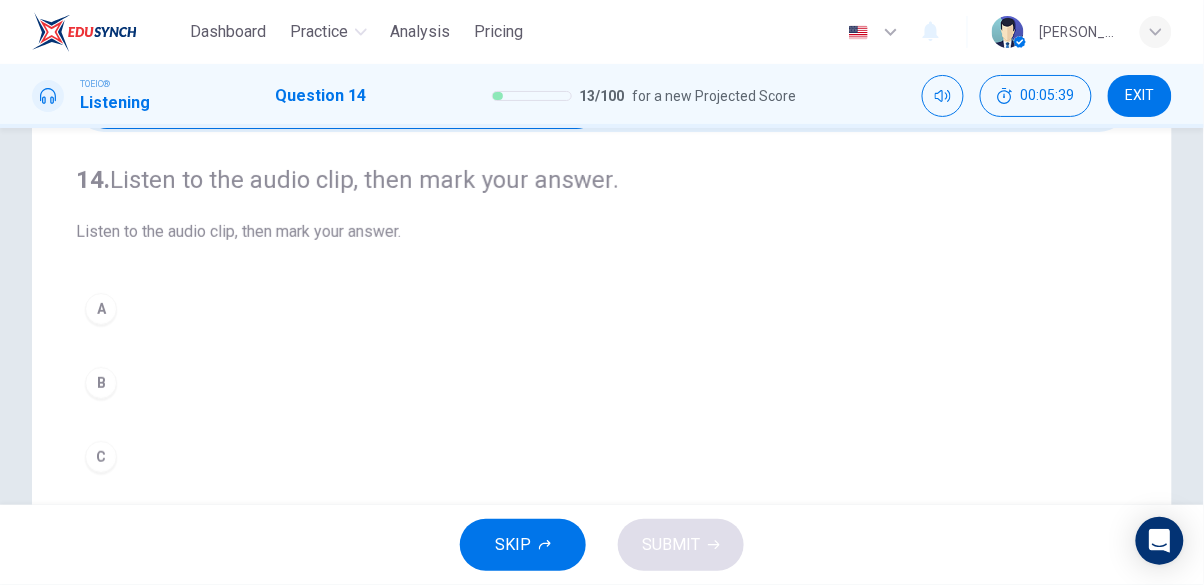 click on "C" at bounding box center [101, 457] 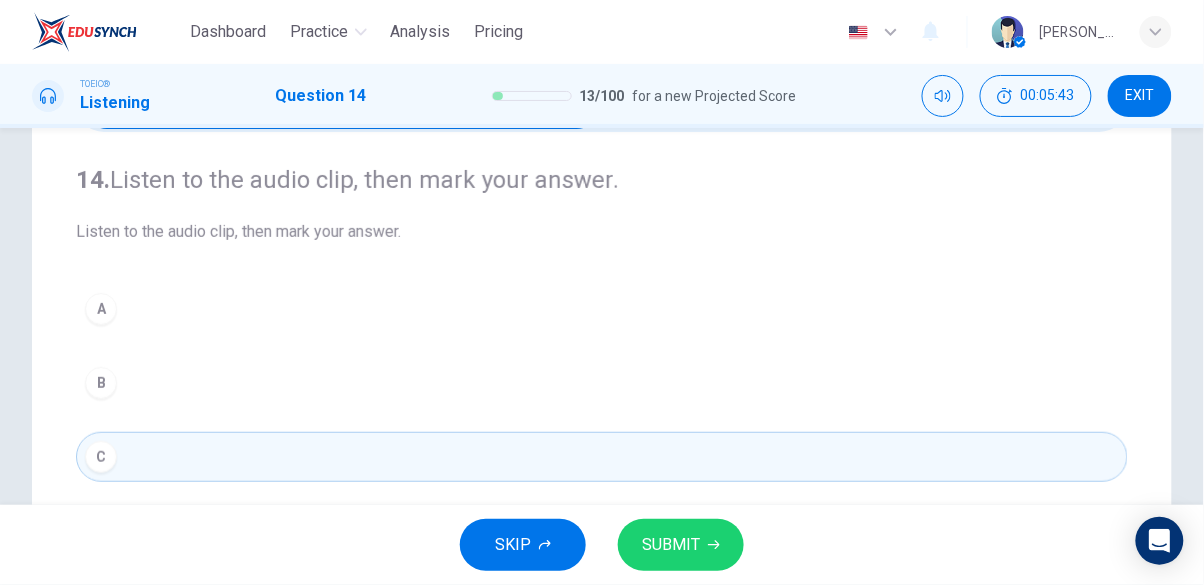 click on "SUBMIT" at bounding box center (671, 545) 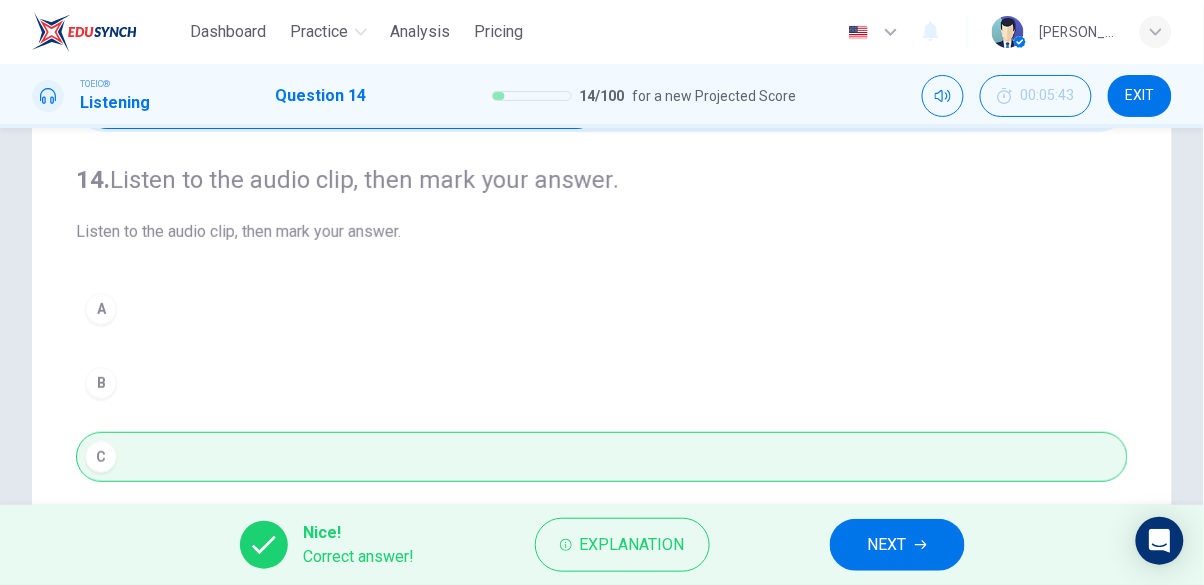 click on "NEXT" at bounding box center [887, 545] 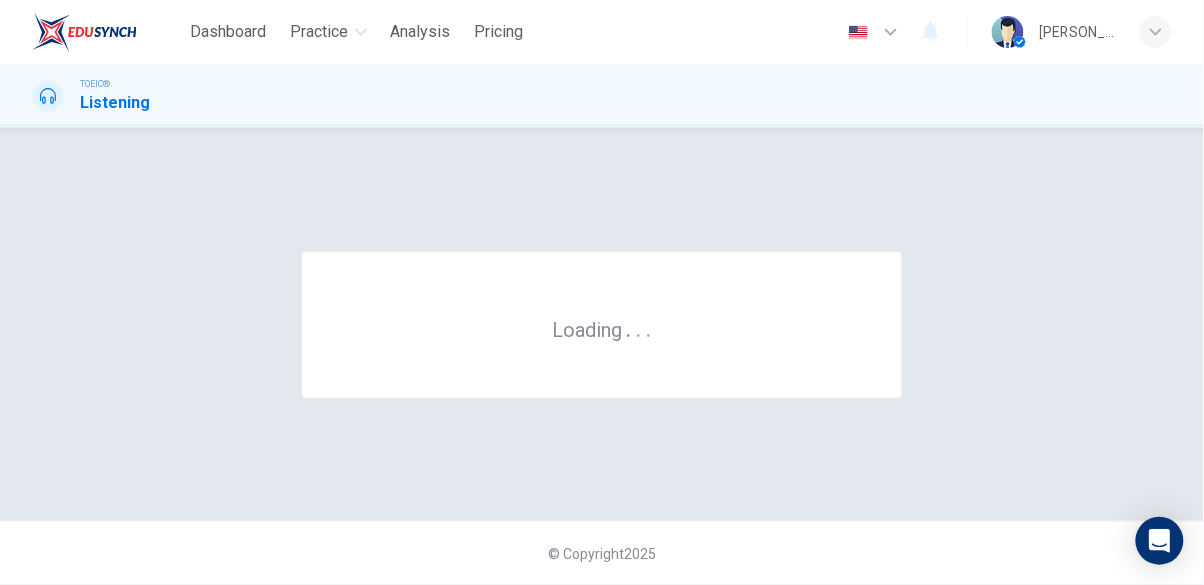 scroll, scrollTop: 0, scrollLeft: 0, axis: both 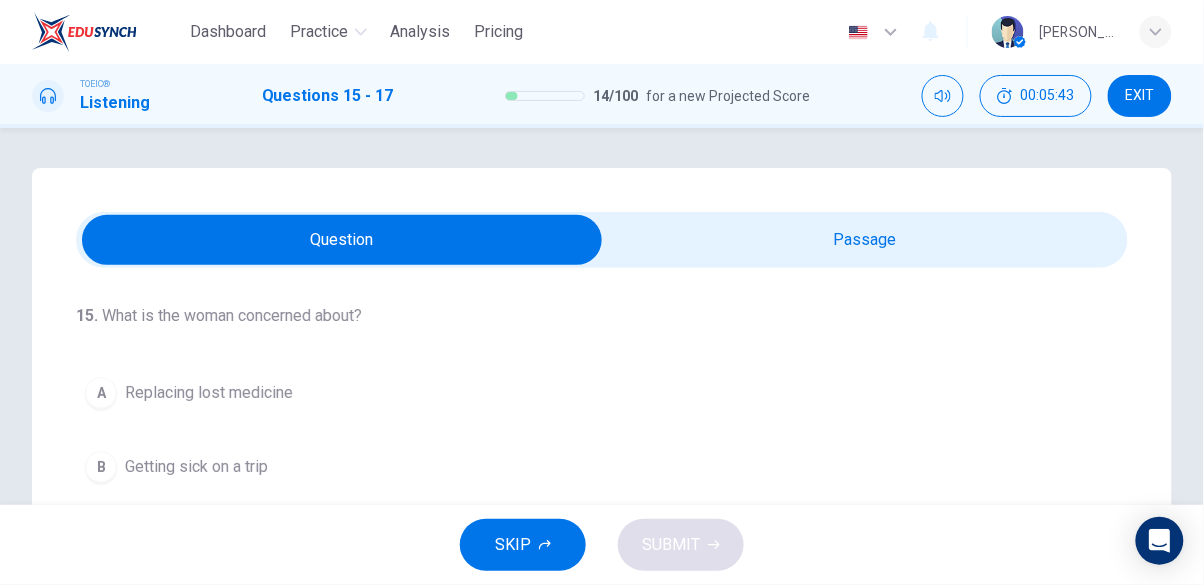 click at bounding box center (342, 240) 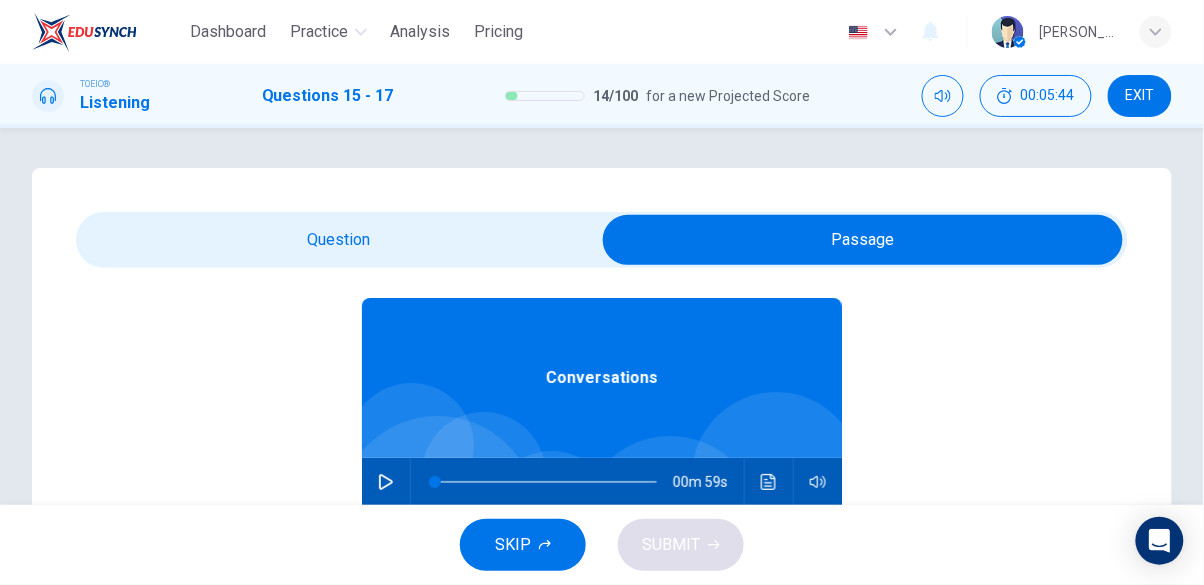 scroll, scrollTop: 112, scrollLeft: 0, axis: vertical 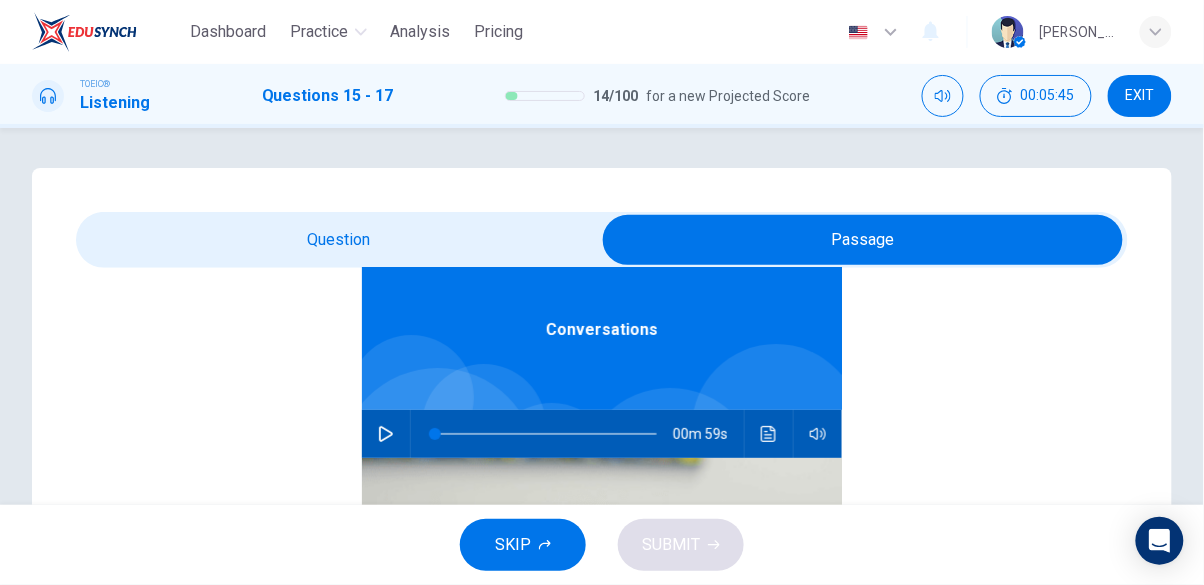 click 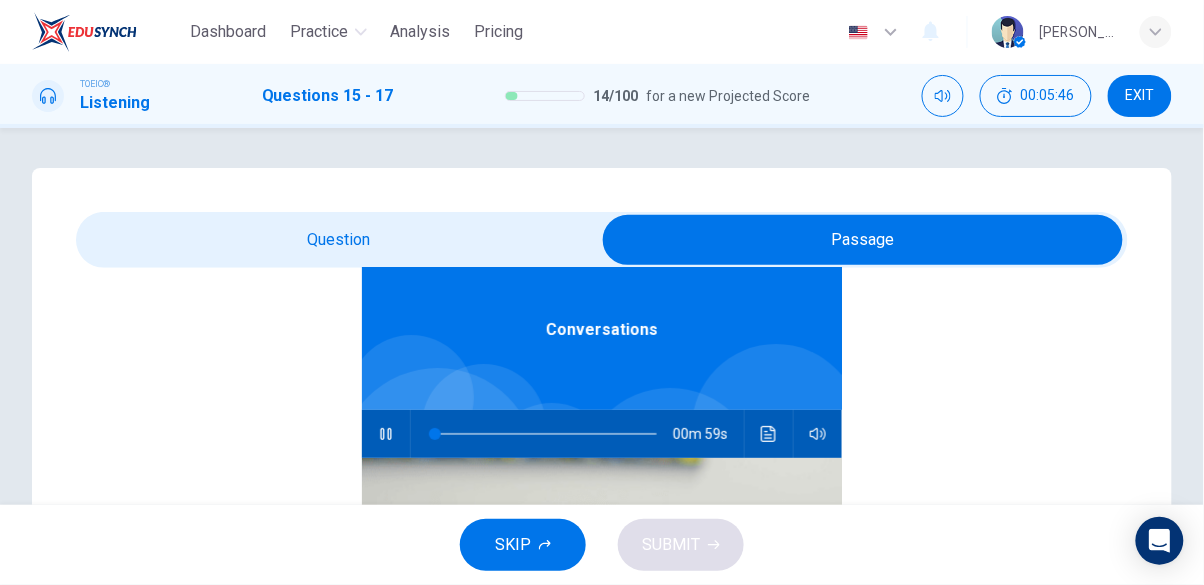 click at bounding box center [863, 240] 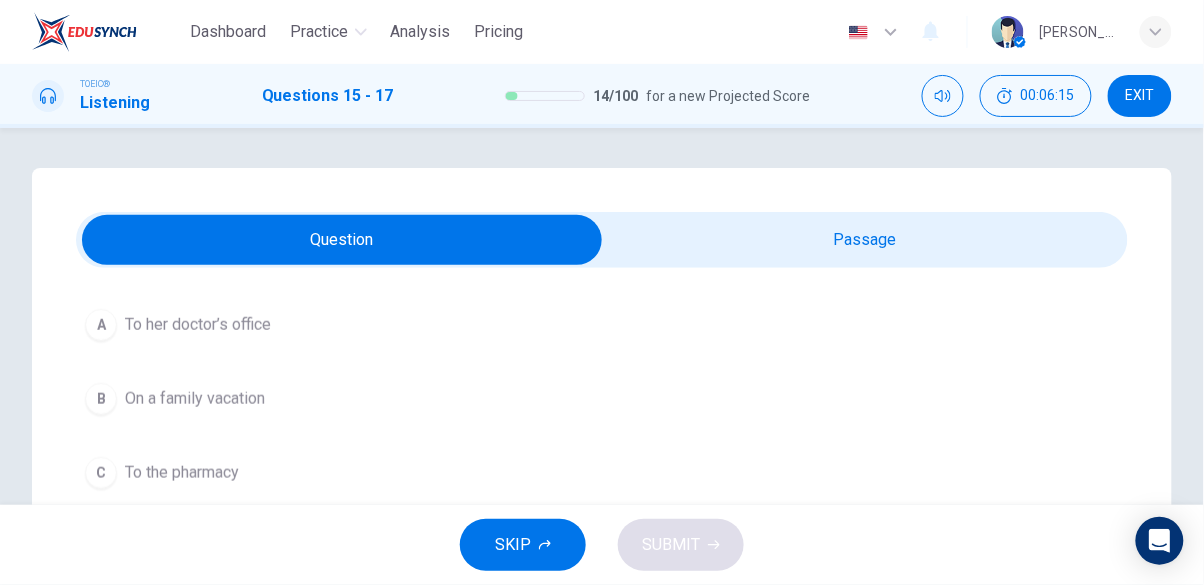 scroll, scrollTop: 454, scrollLeft: 0, axis: vertical 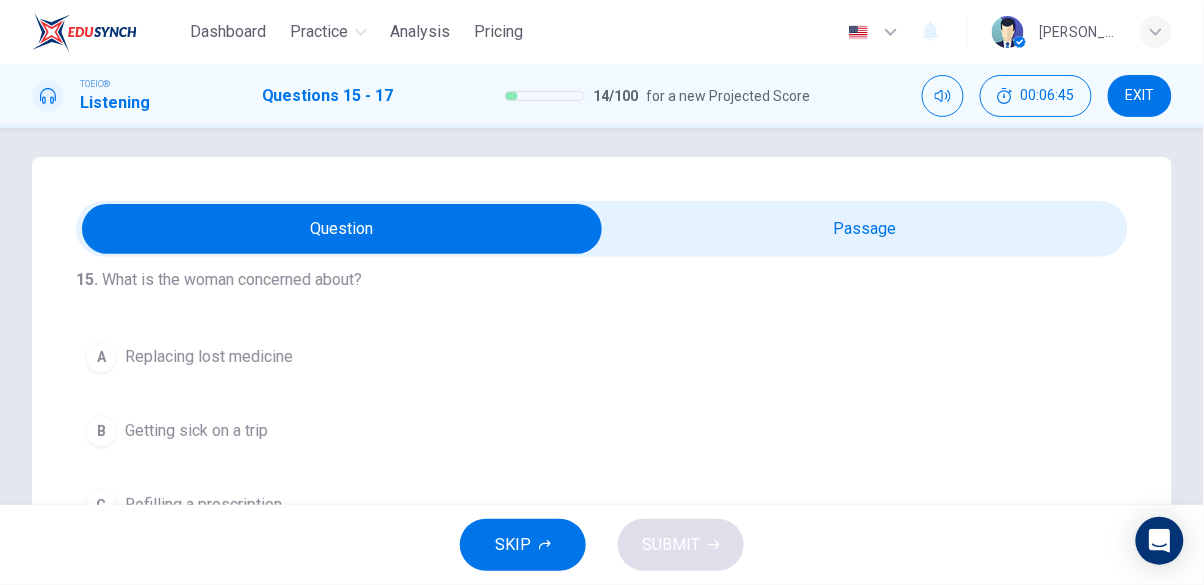 type on "0" 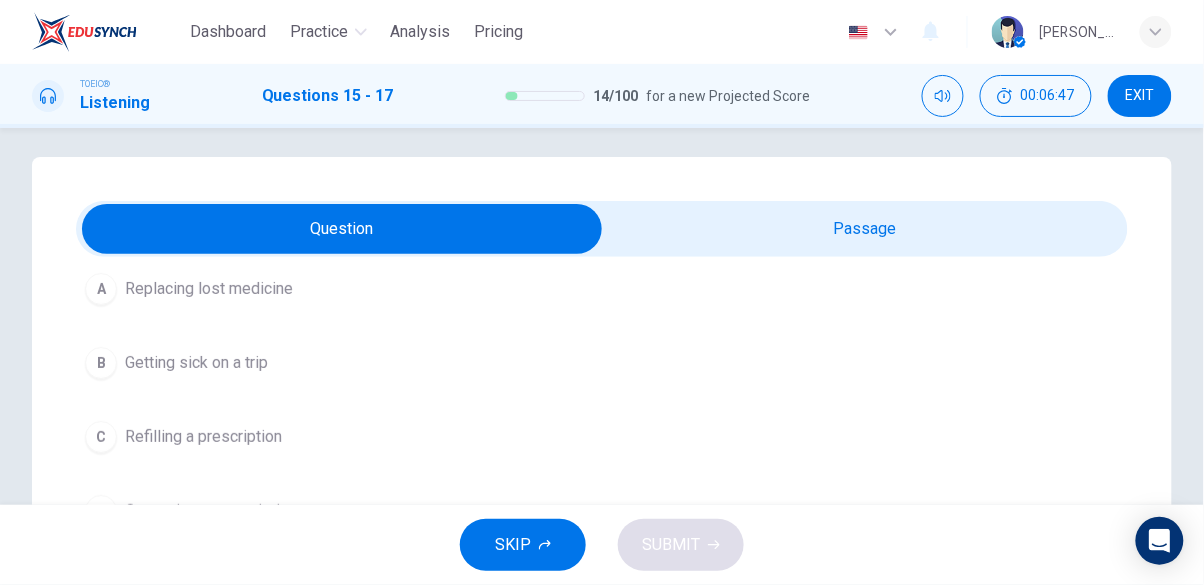scroll, scrollTop: 94, scrollLeft: 0, axis: vertical 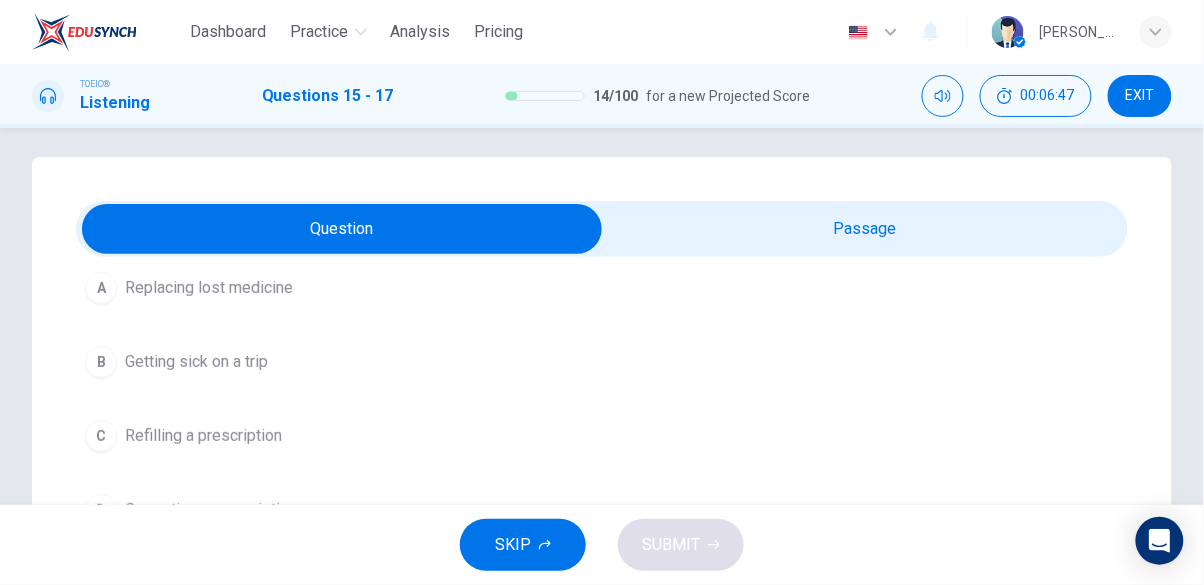 click at bounding box center [342, 229] 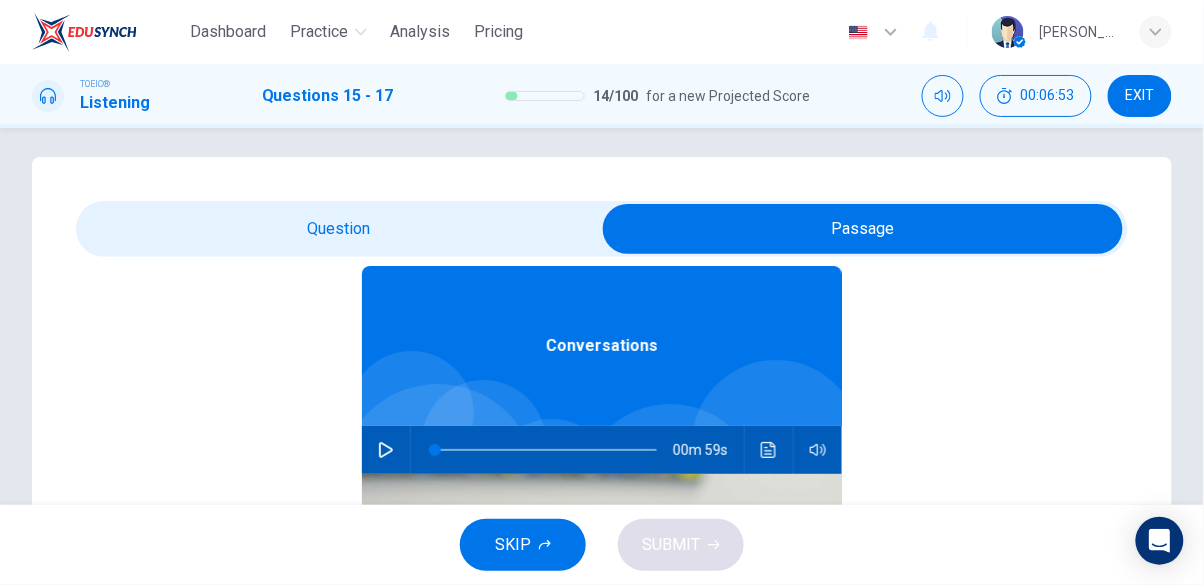 scroll, scrollTop: 112, scrollLeft: 0, axis: vertical 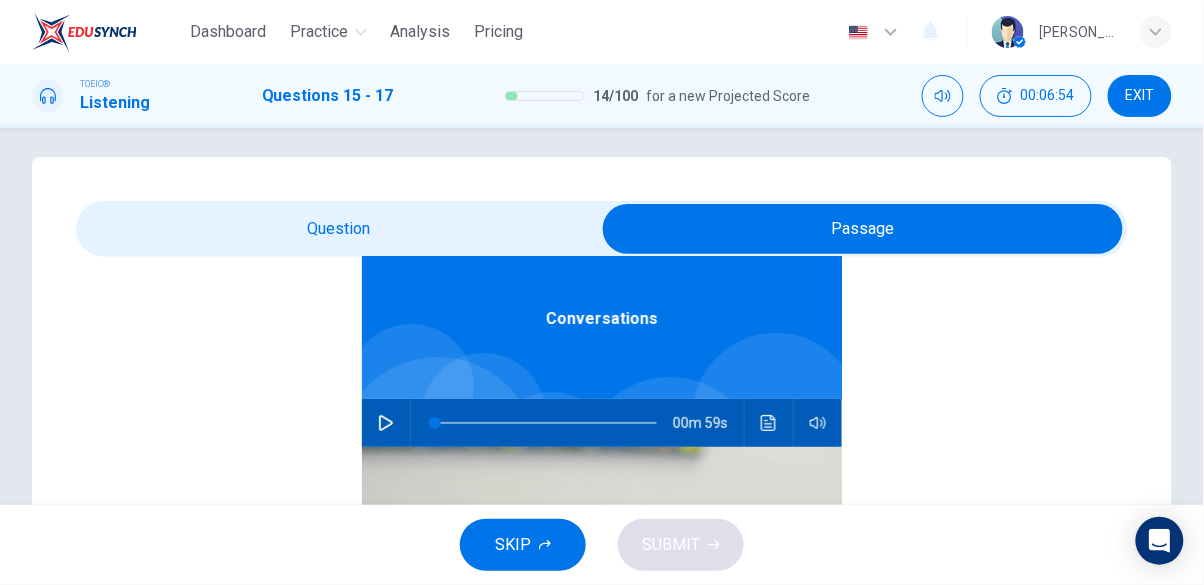 click 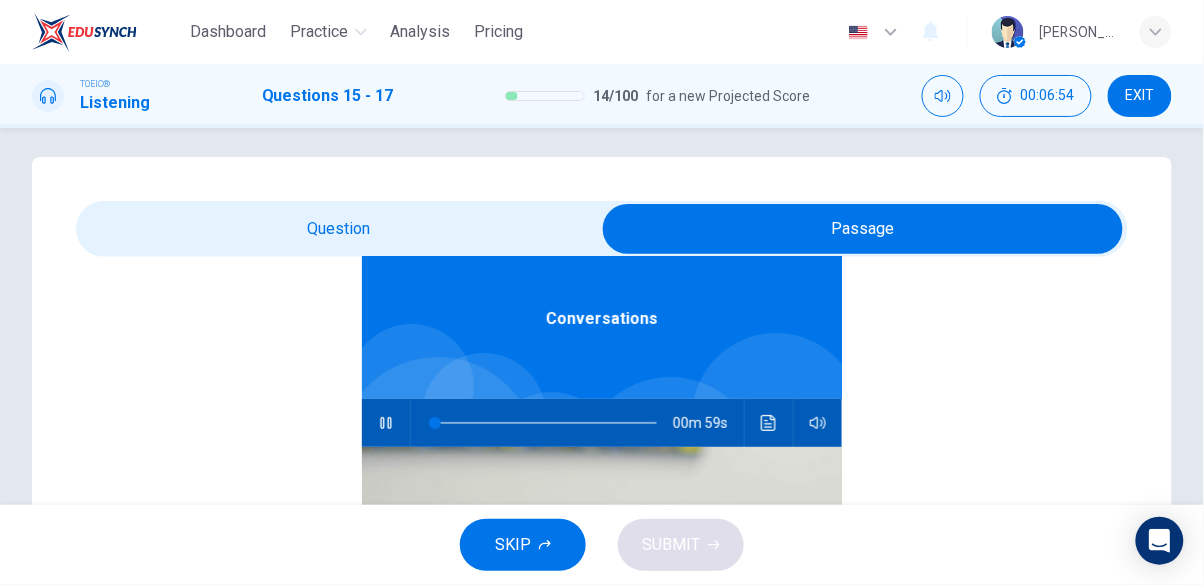 click at bounding box center [863, 229] 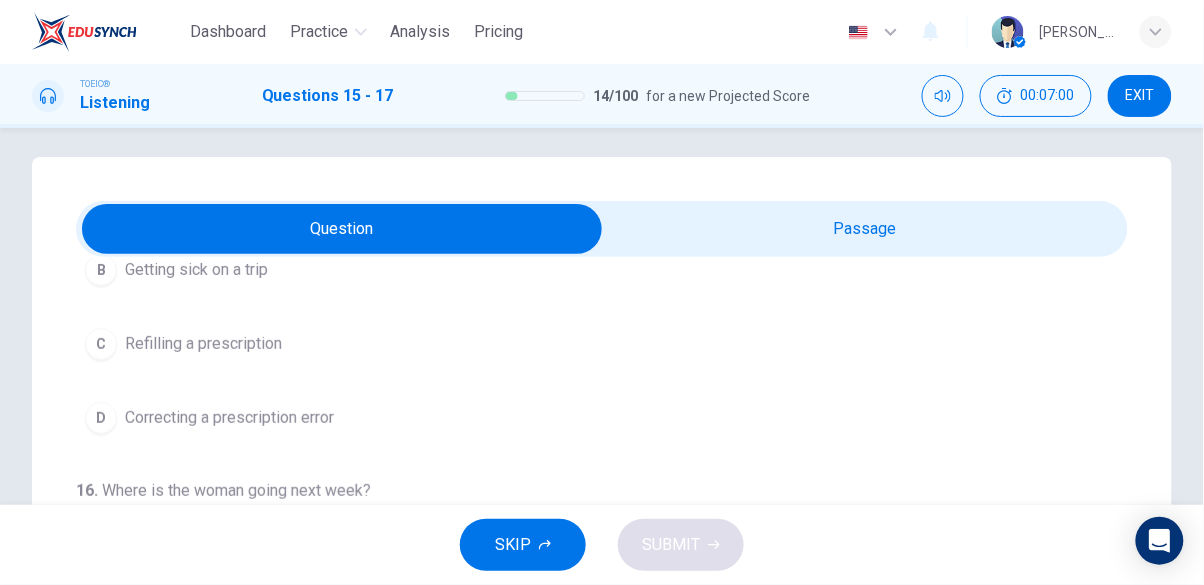 scroll, scrollTop: 185, scrollLeft: 0, axis: vertical 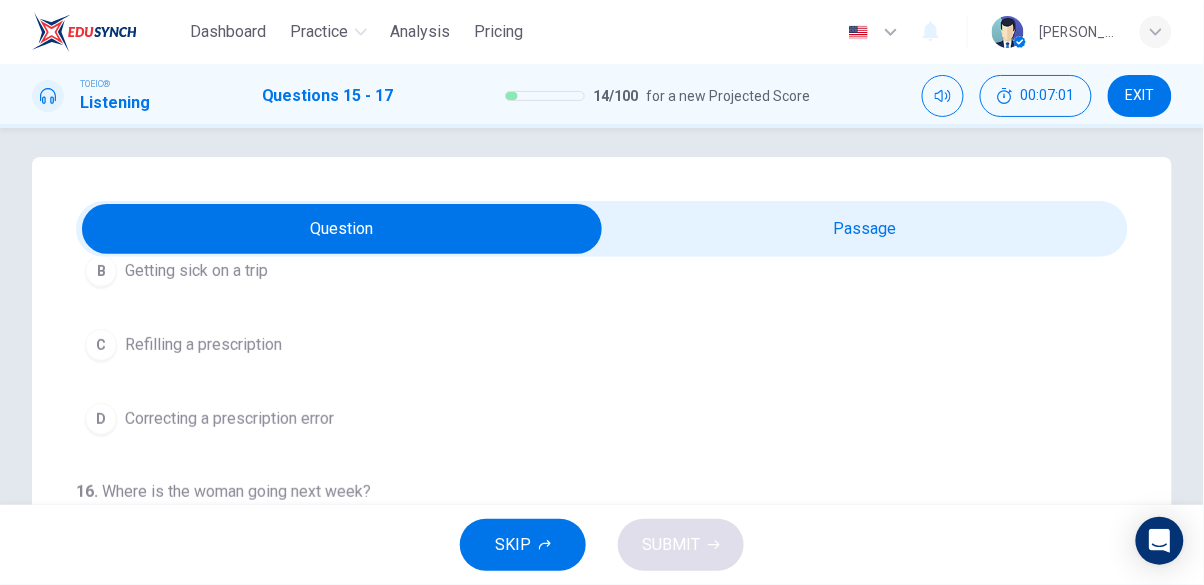 click on "Refilling a prescription" at bounding box center [203, 345] 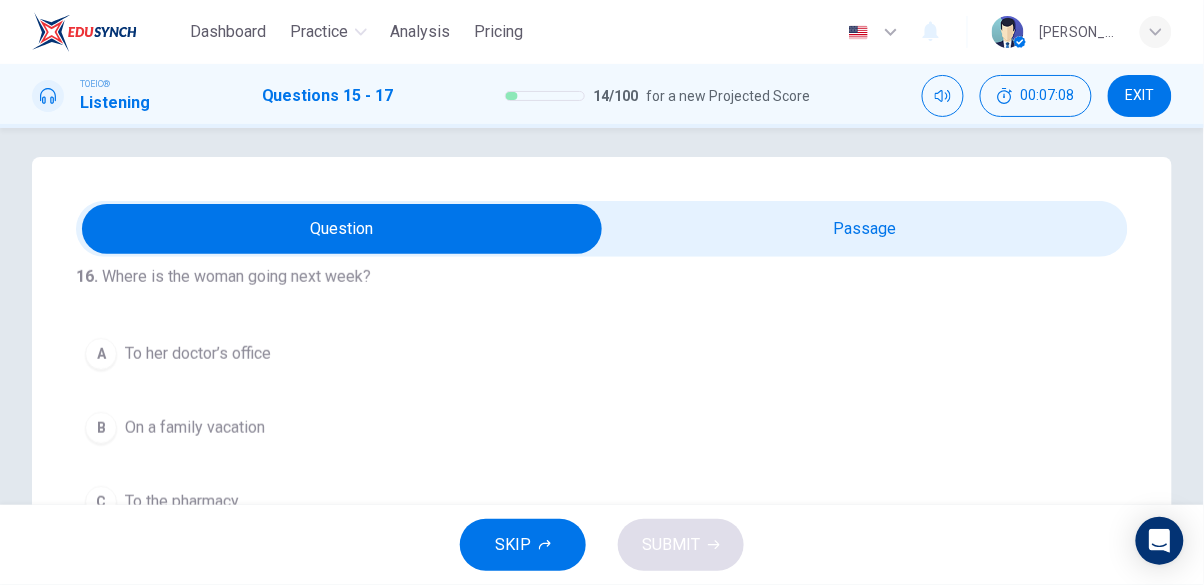 scroll, scrollTop: 403, scrollLeft: 0, axis: vertical 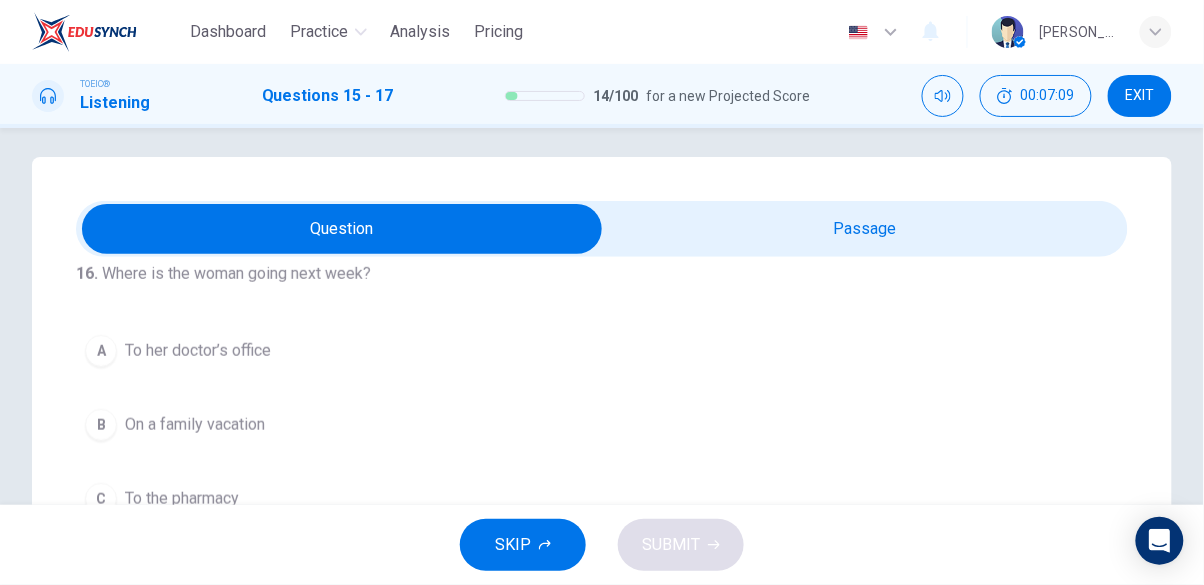 click on "On a family vacation" at bounding box center [195, 425] 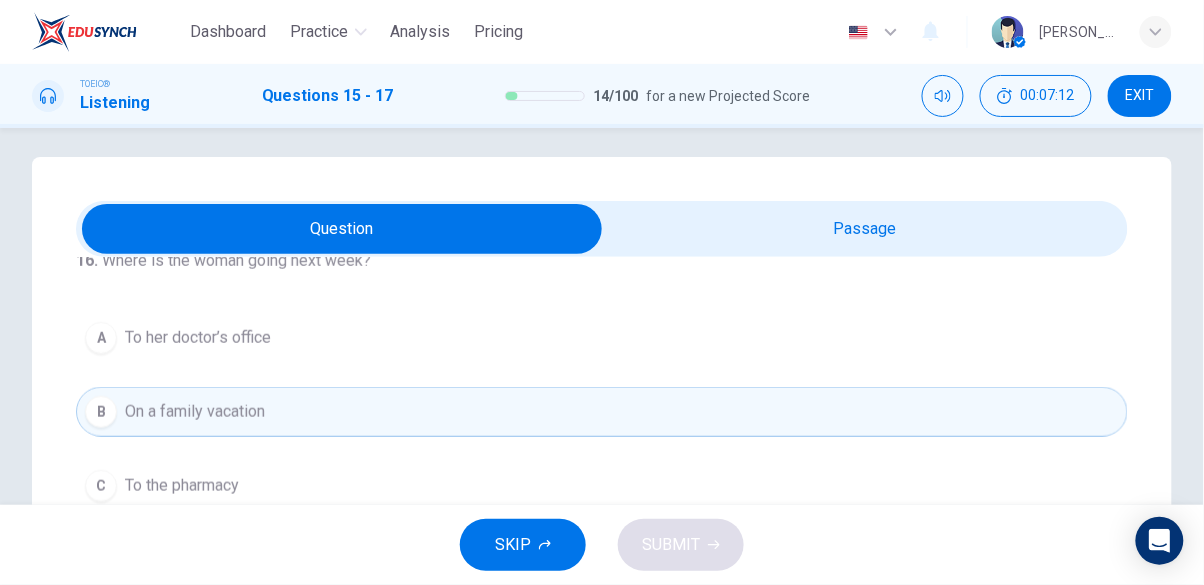 scroll, scrollTop: 454, scrollLeft: 0, axis: vertical 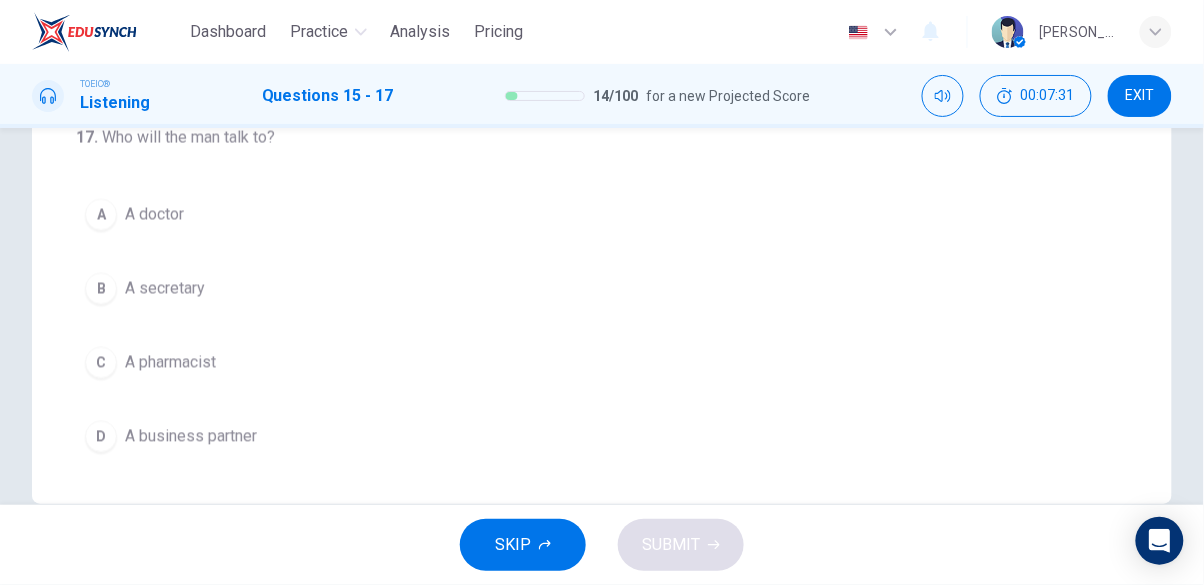 click on "A pharmacist" at bounding box center (170, 363) 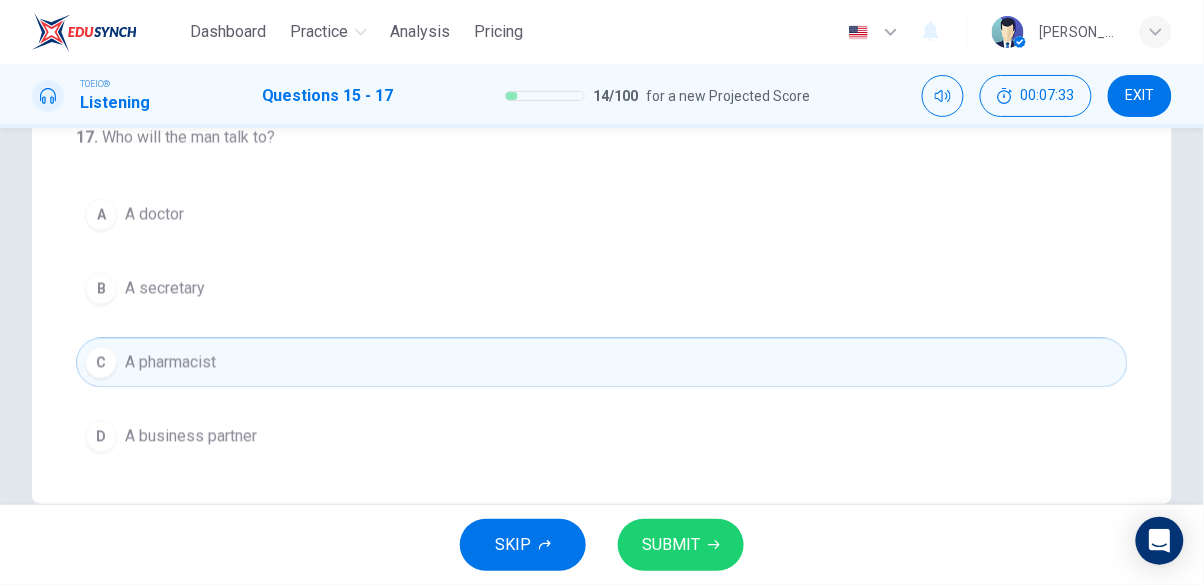 click on "SUBMIT" at bounding box center (671, 545) 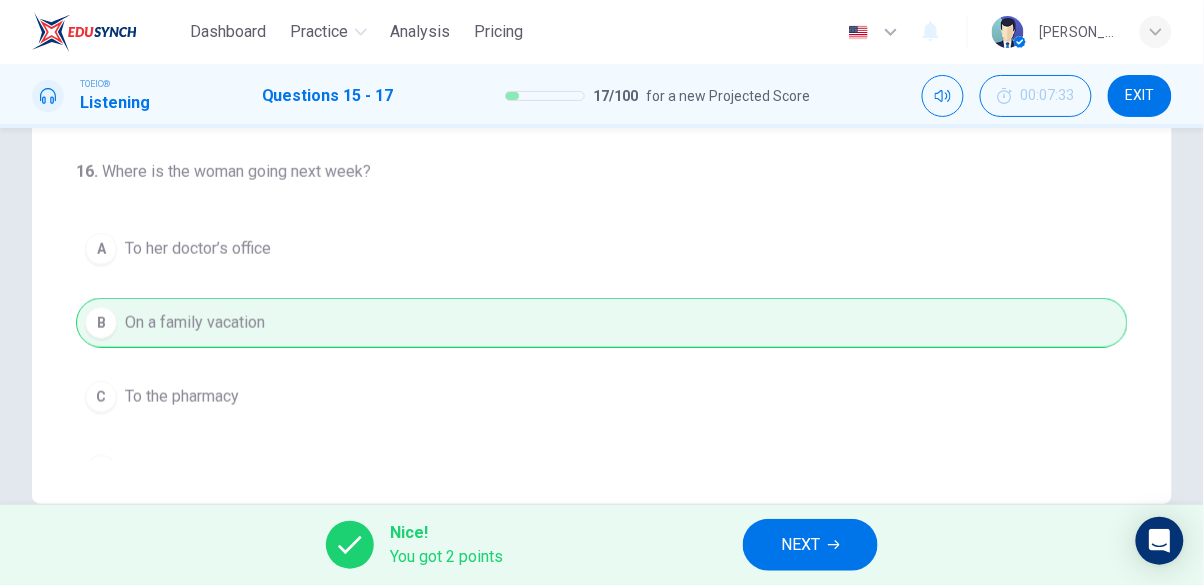 scroll, scrollTop: 0, scrollLeft: 0, axis: both 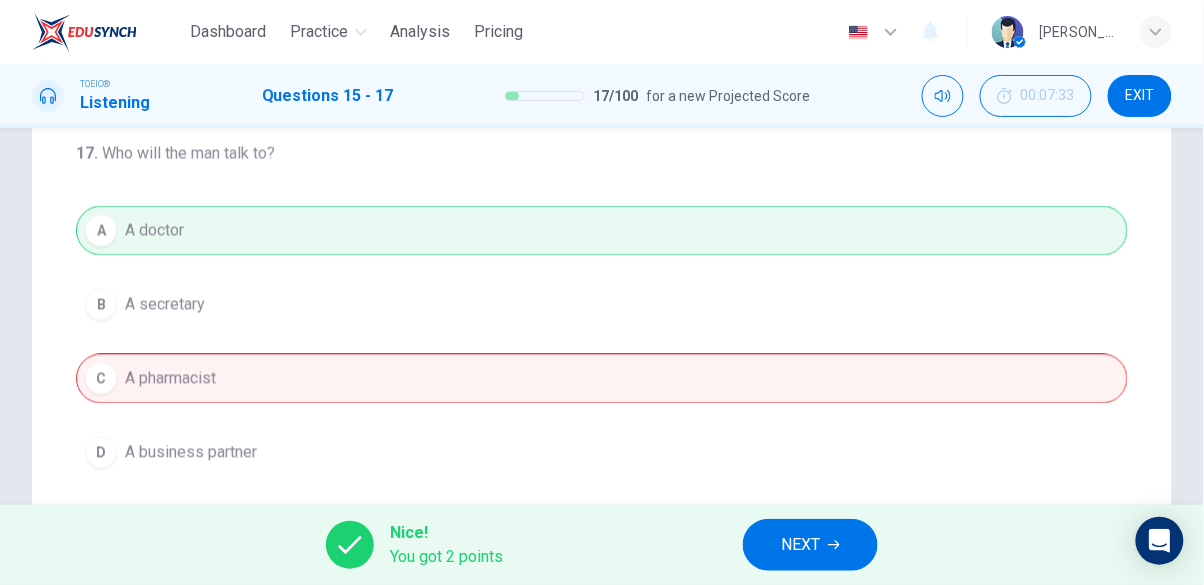 click on "NEXT" at bounding box center (800, 545) 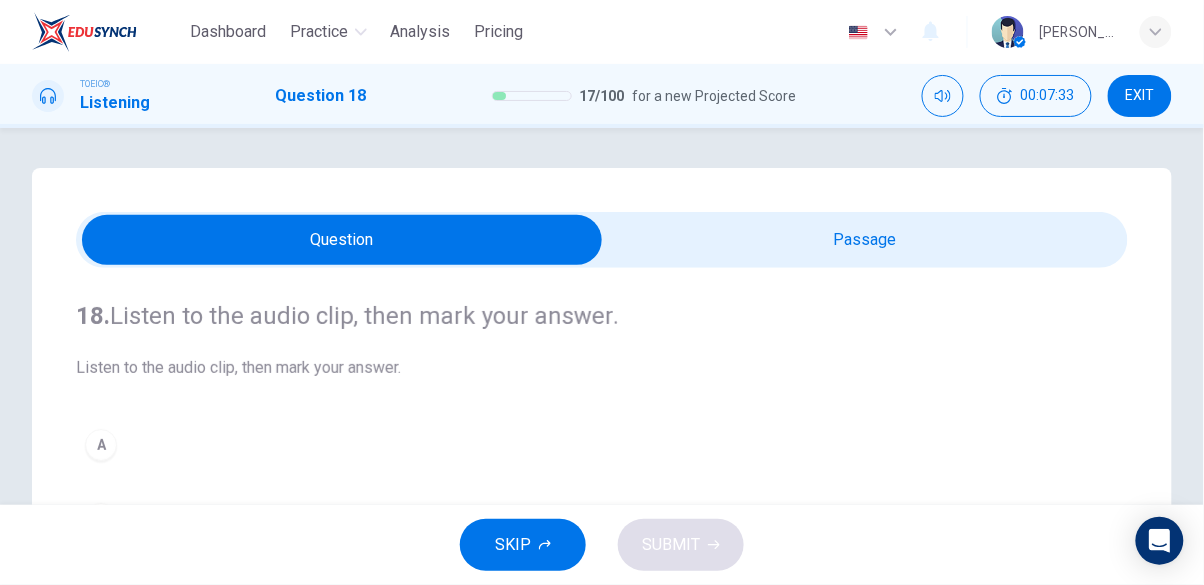 click at bounding box center (342, 240) 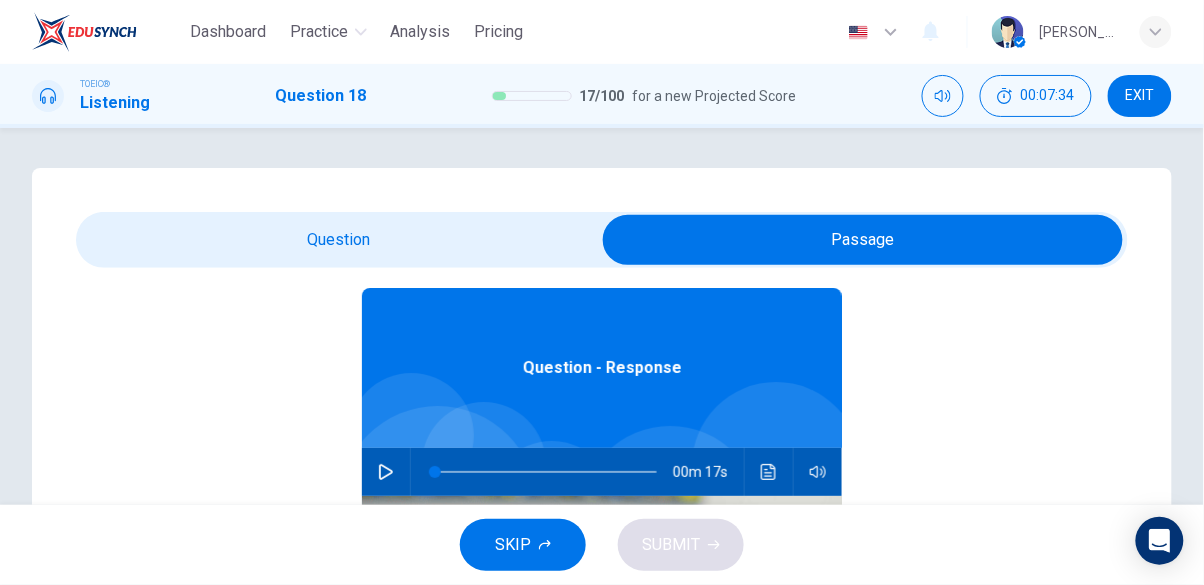 scroll, scrollTop: 112, scrollLeft: 0, axis: vertical 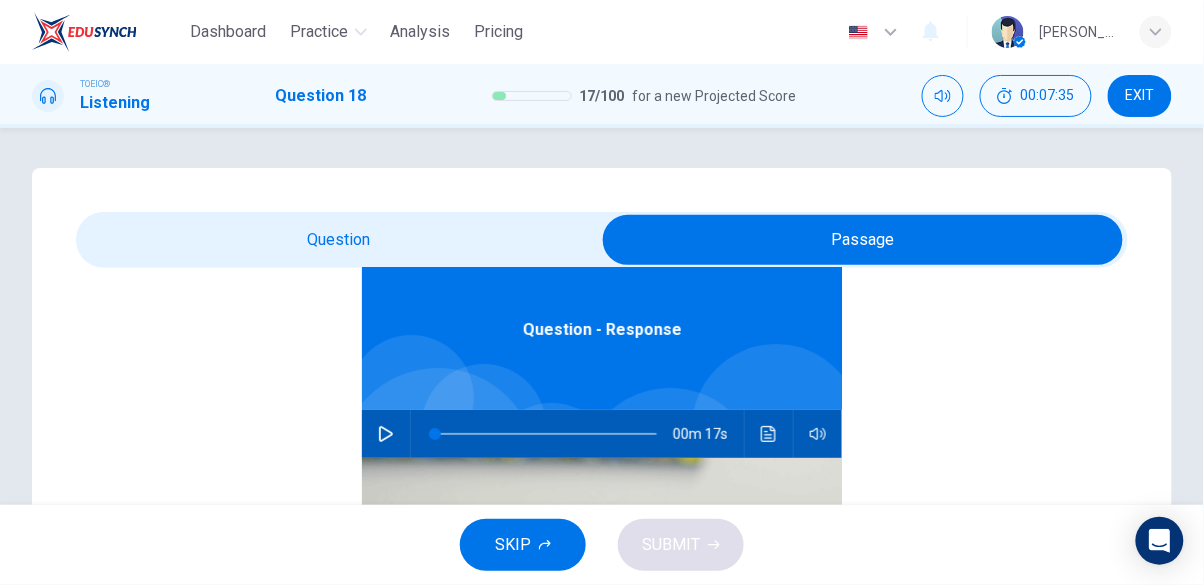 click at bounding box center [410, 434] 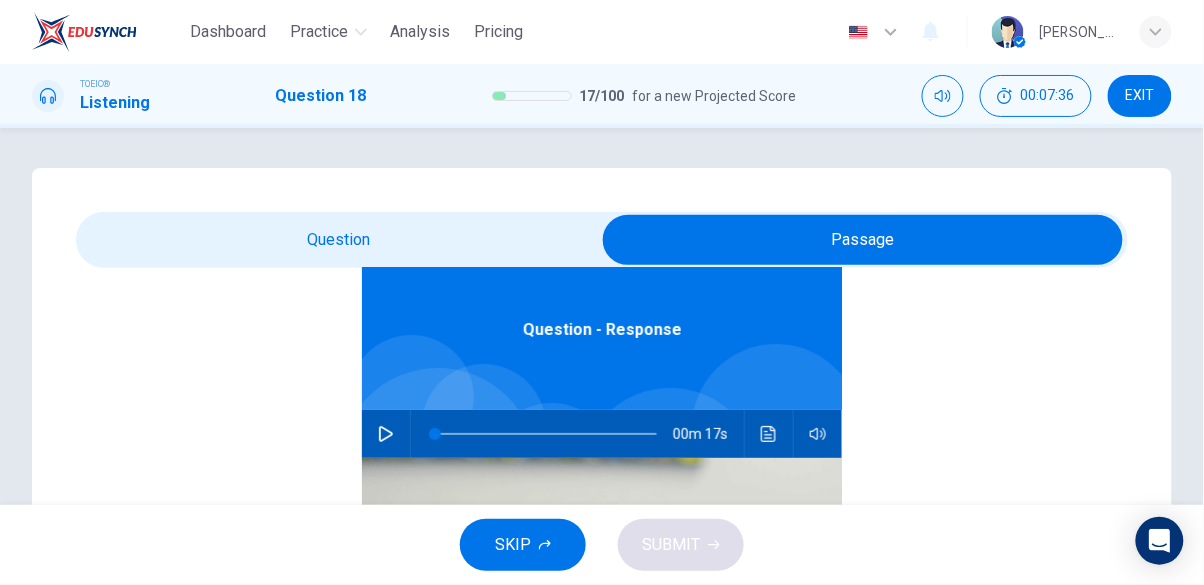click at bounding box center (863, 240) 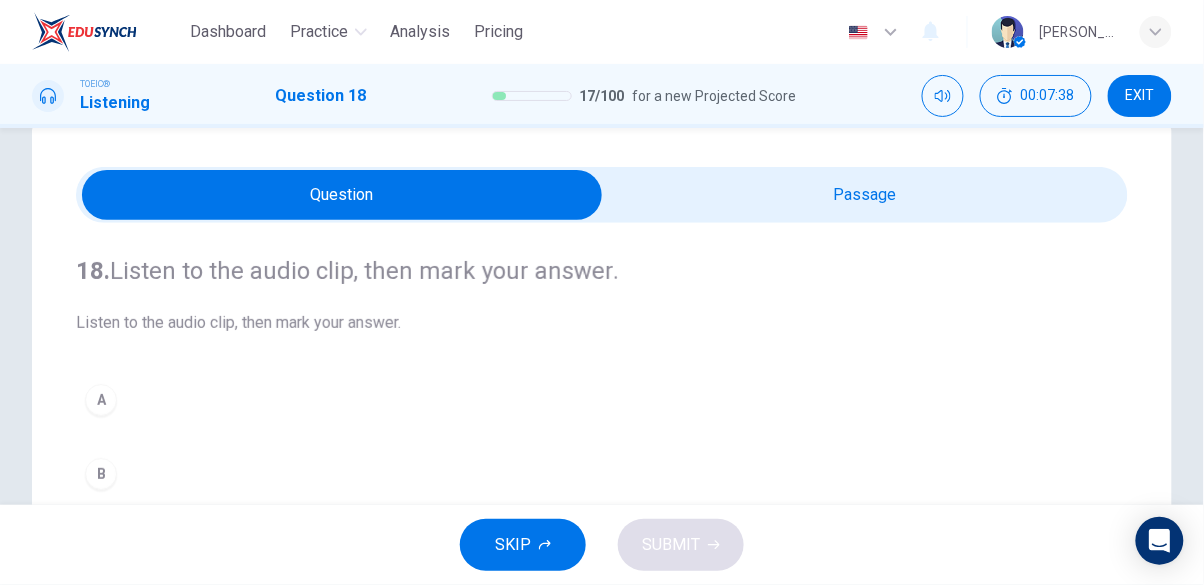 scroll, scrollTop: 35, scrollLeft: 0, axis: vertical 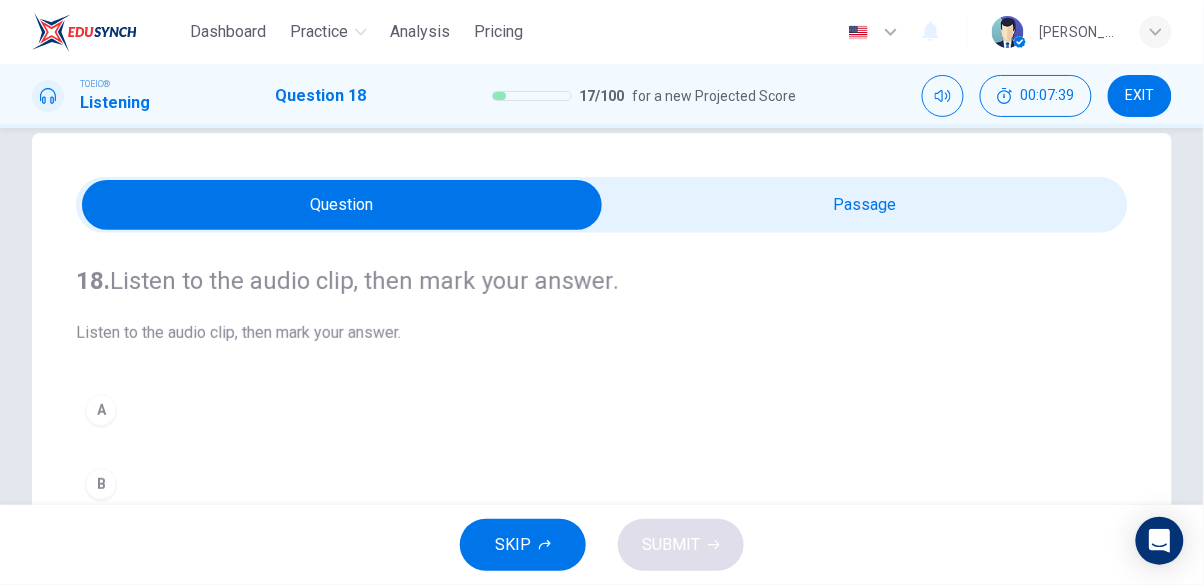 click at bounding box center [342, 205] 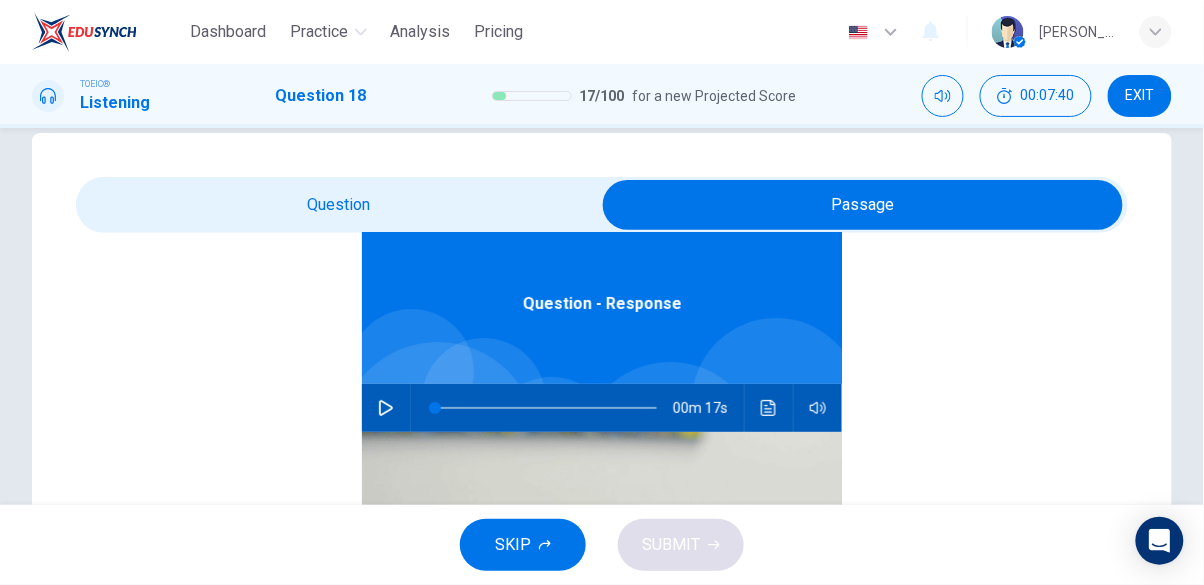 scroll, scrollTop: 112, scrollLeft: 0, axis: vertical 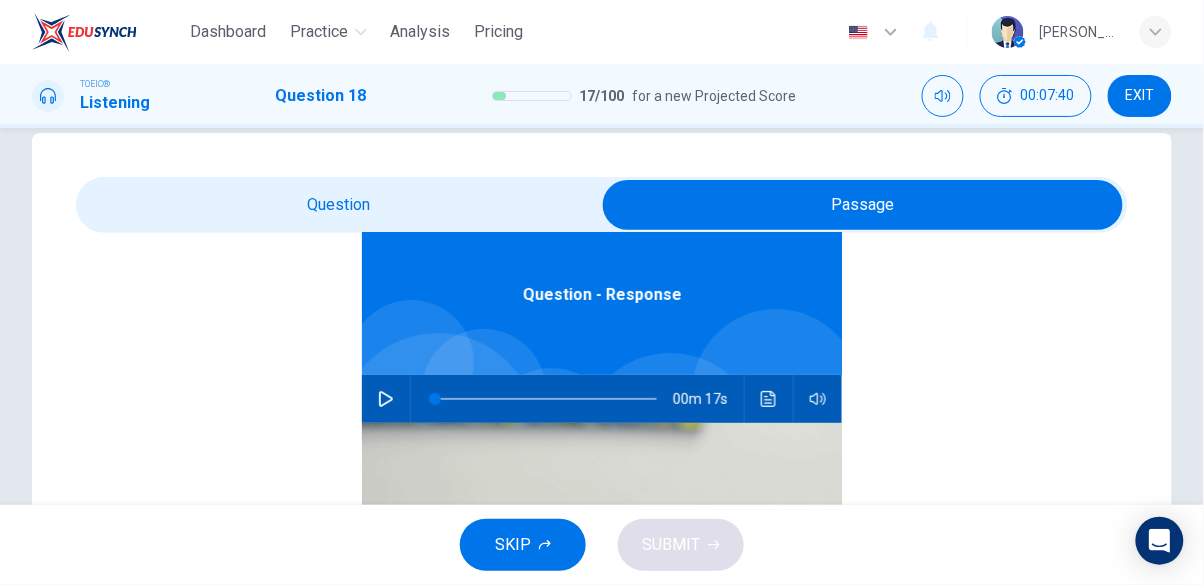 click 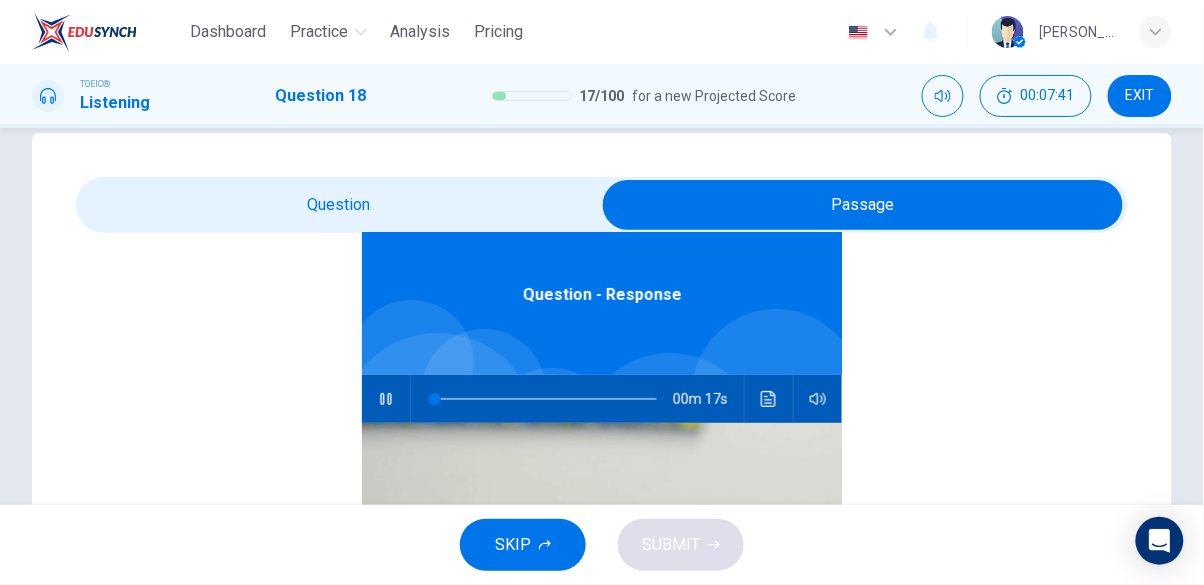 click at bounding box center [863, 205] 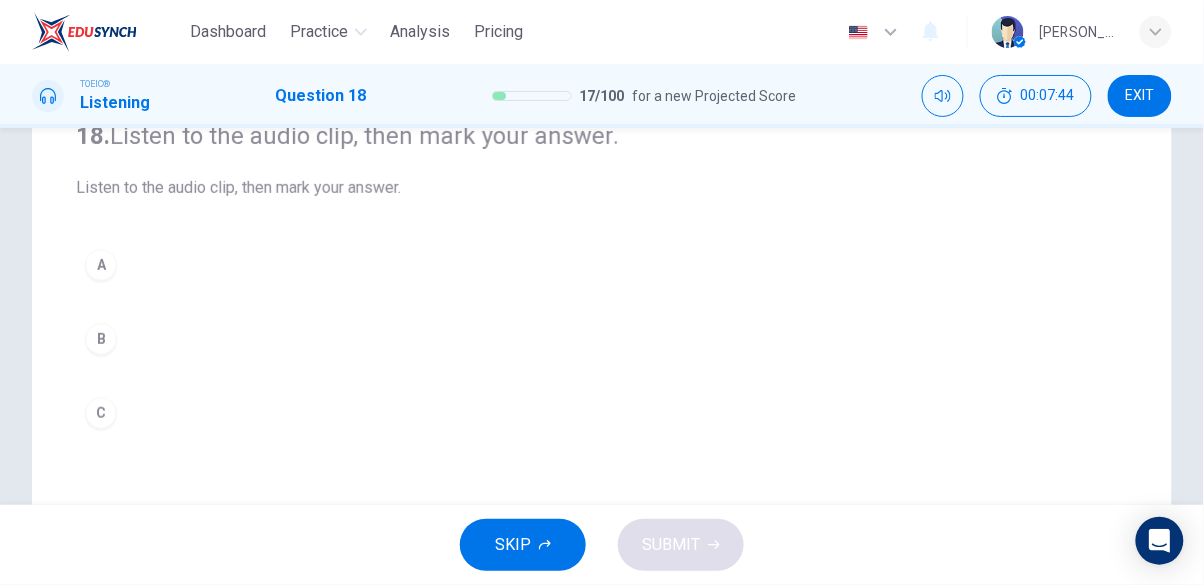 scroll, scrollTop: 180, scrollLeft: 0, axis: vertical 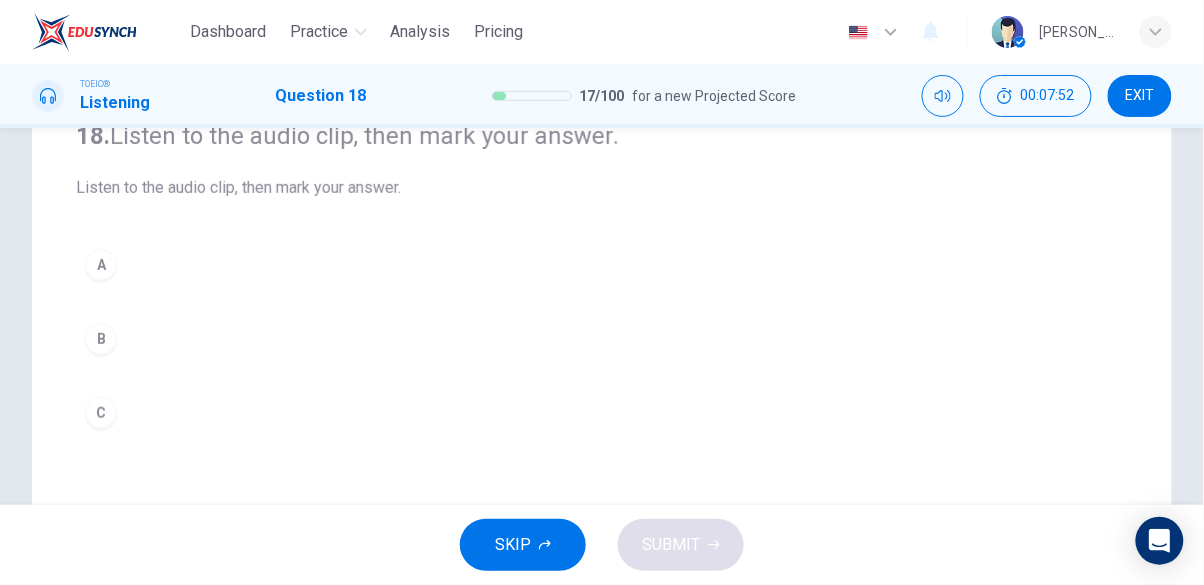 click on "B" at bounding box center [101, 339] 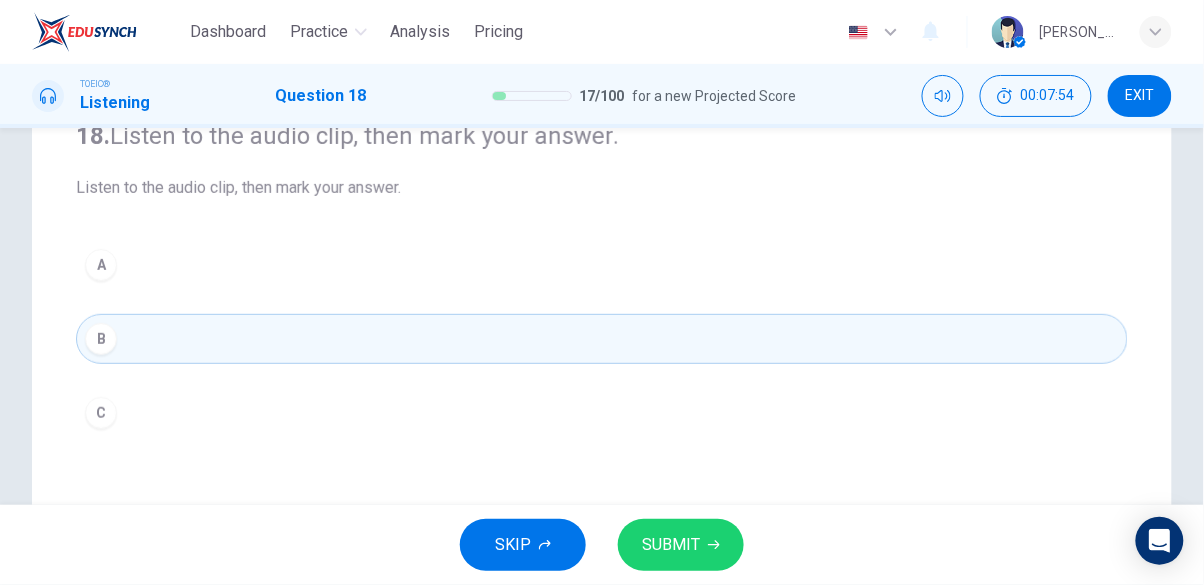 click on "SUBMIT" at bounding box center (671, 545) 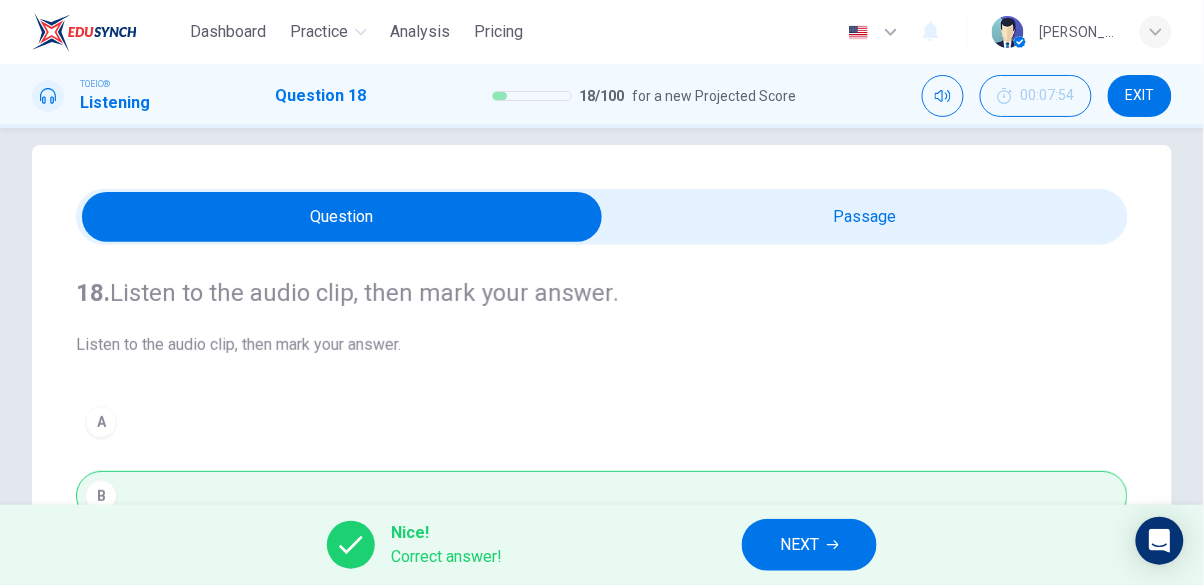 scroll, scrollTop: 0, scrollLeft: 0, axis: both 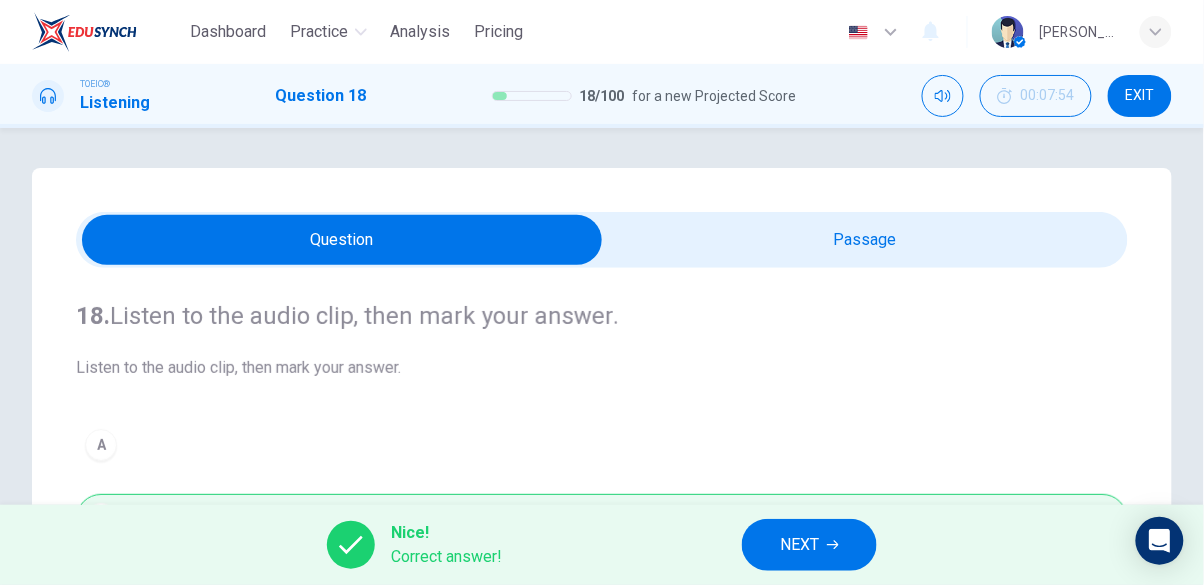 click on "NEXT" at bounding box center [809, 545] 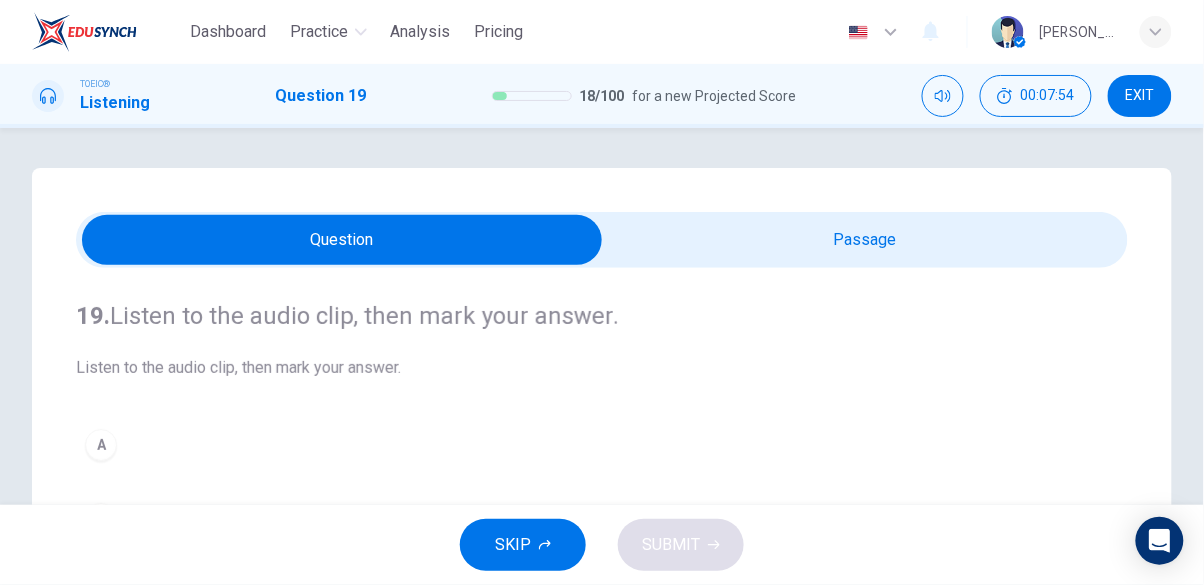 click at bounding box center (342, 240) 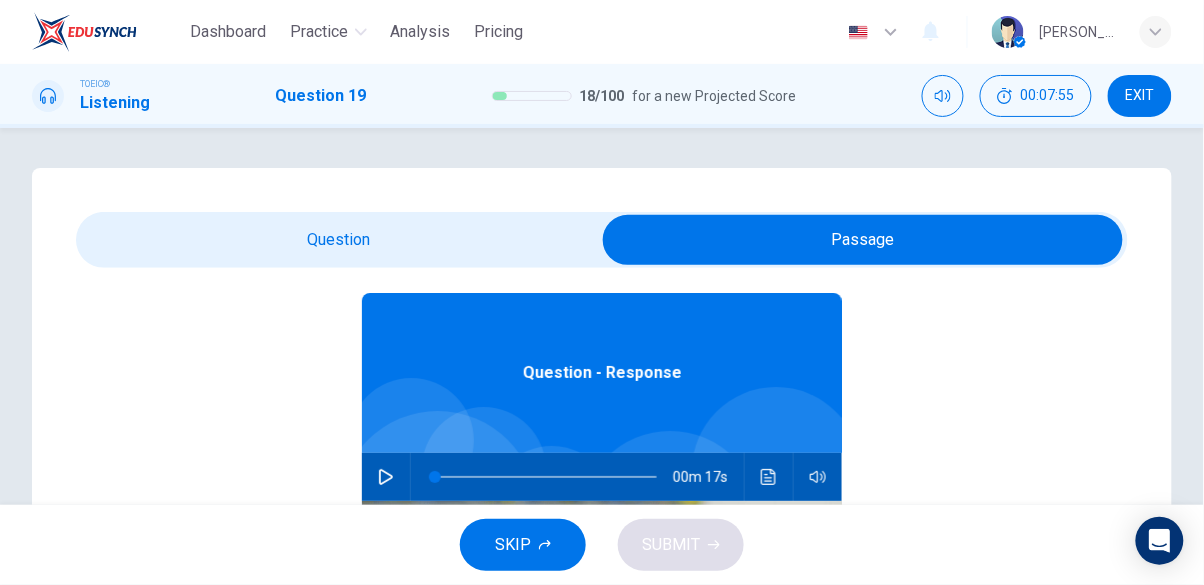 scroll, scrollTop: 112, scrollLeft: 0, axis: vertical 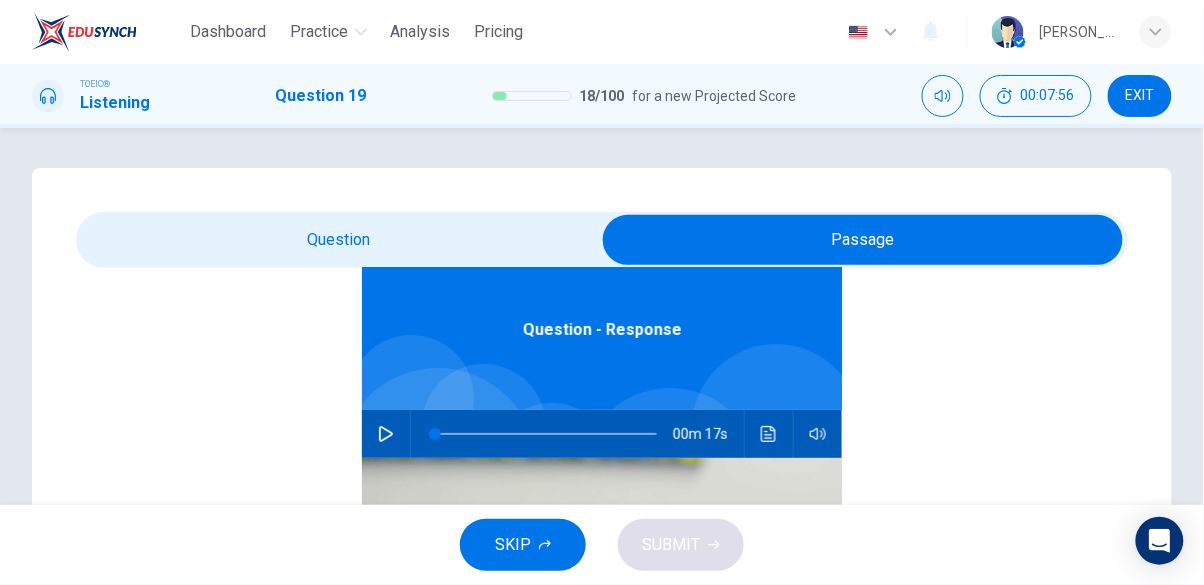 click 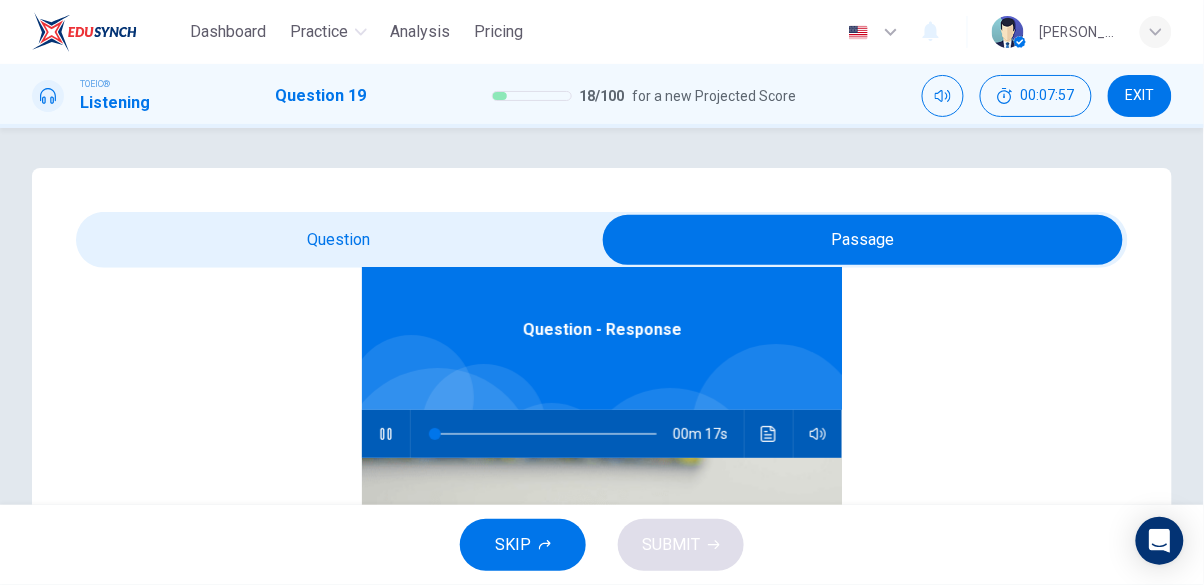click at bounding box center [863, 240] 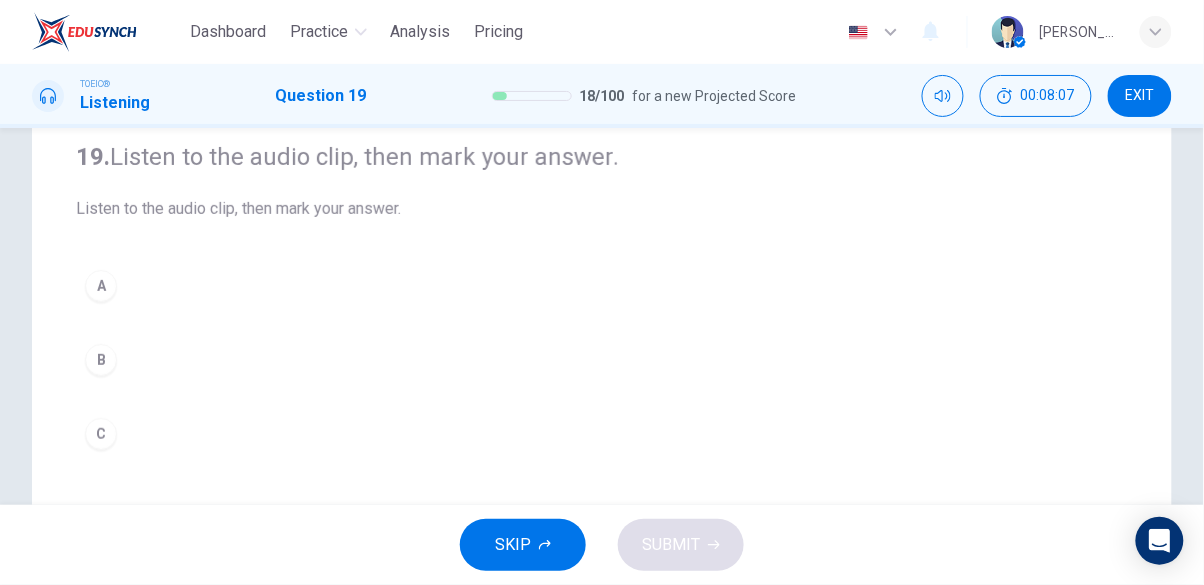 scroll, scrollTop: 160, scrollLeft: 0, axis: vertical 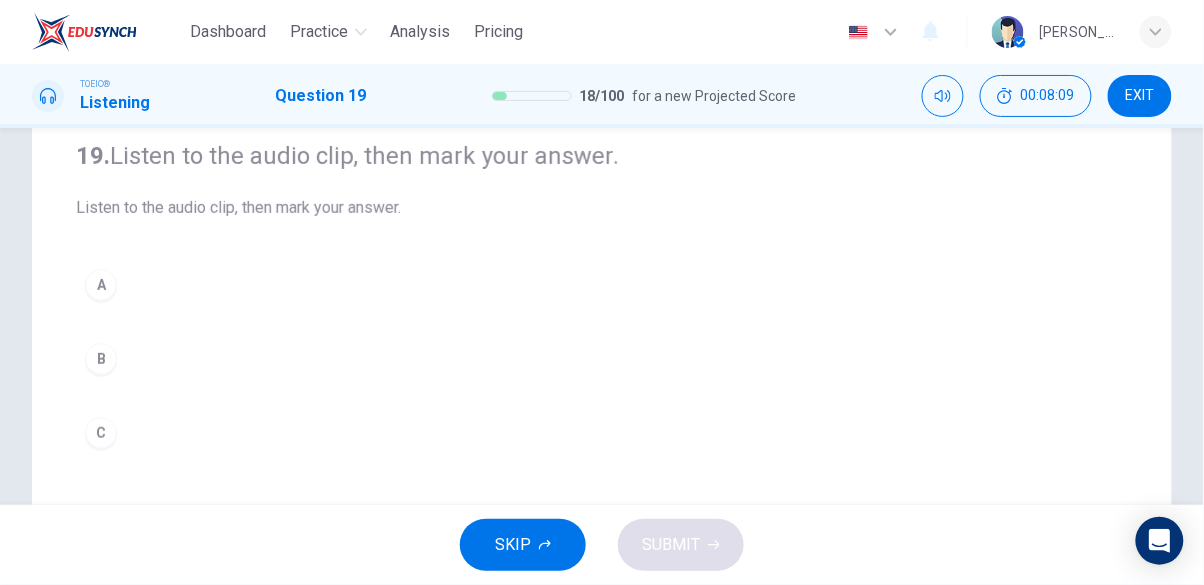 click on "B" at bounding box center [101, 359] 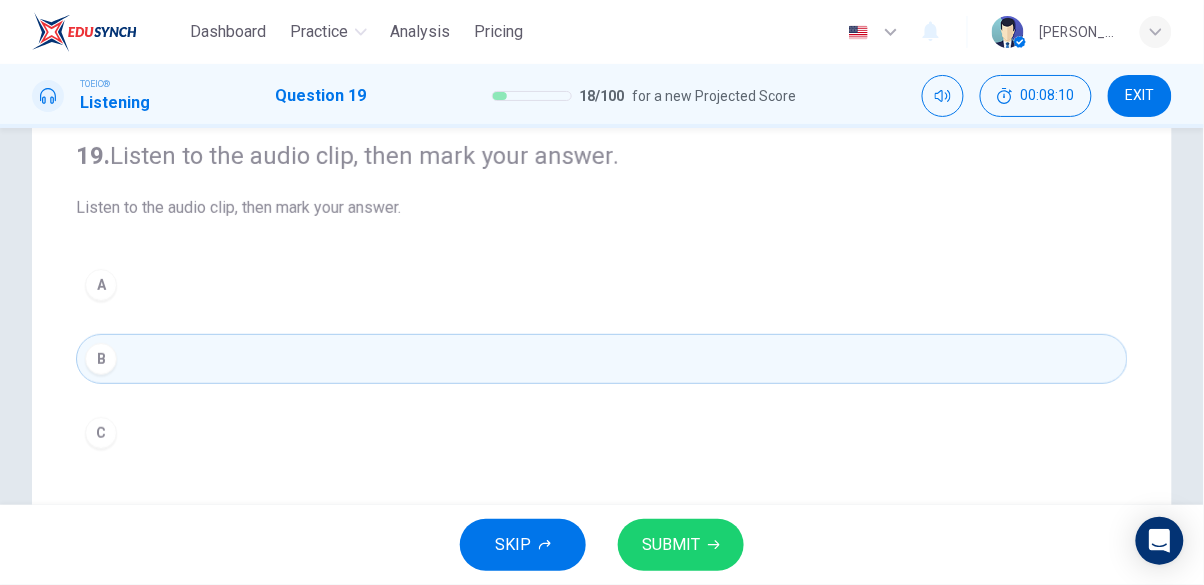 click on "SUBMIT" at bounding box center (671, 545) 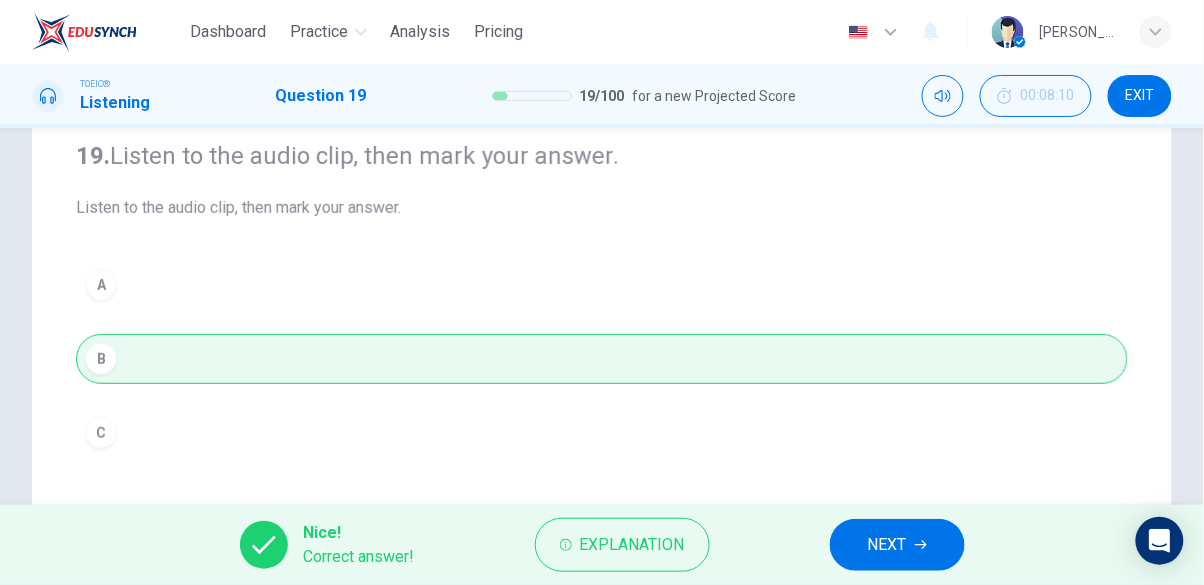 click on "NEXT" at bounding box center (887, 545) 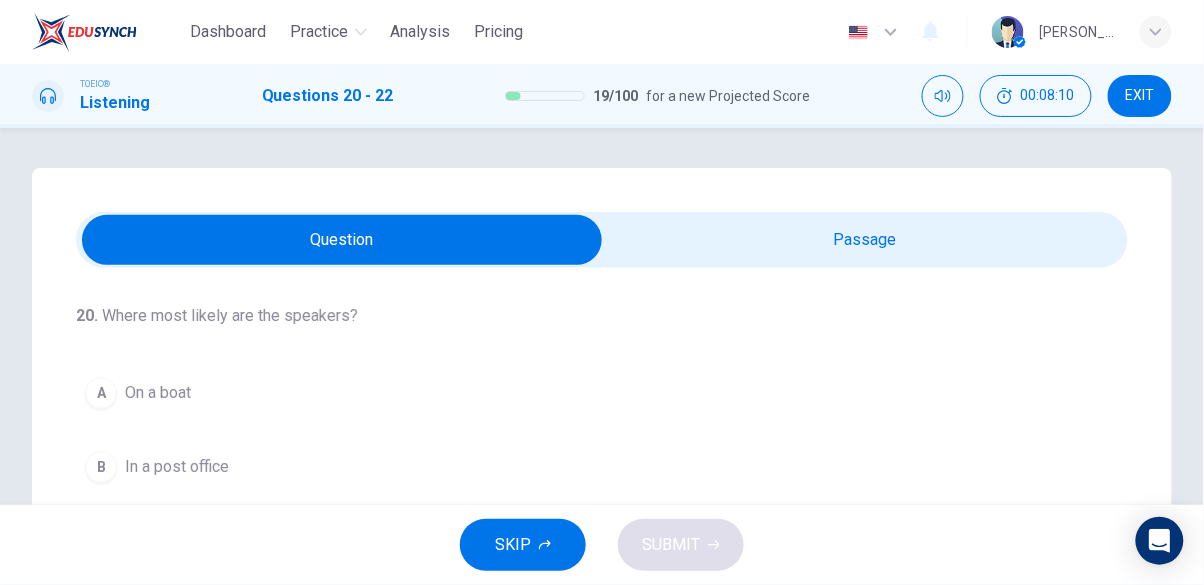 click at bounding box center (342, 240) 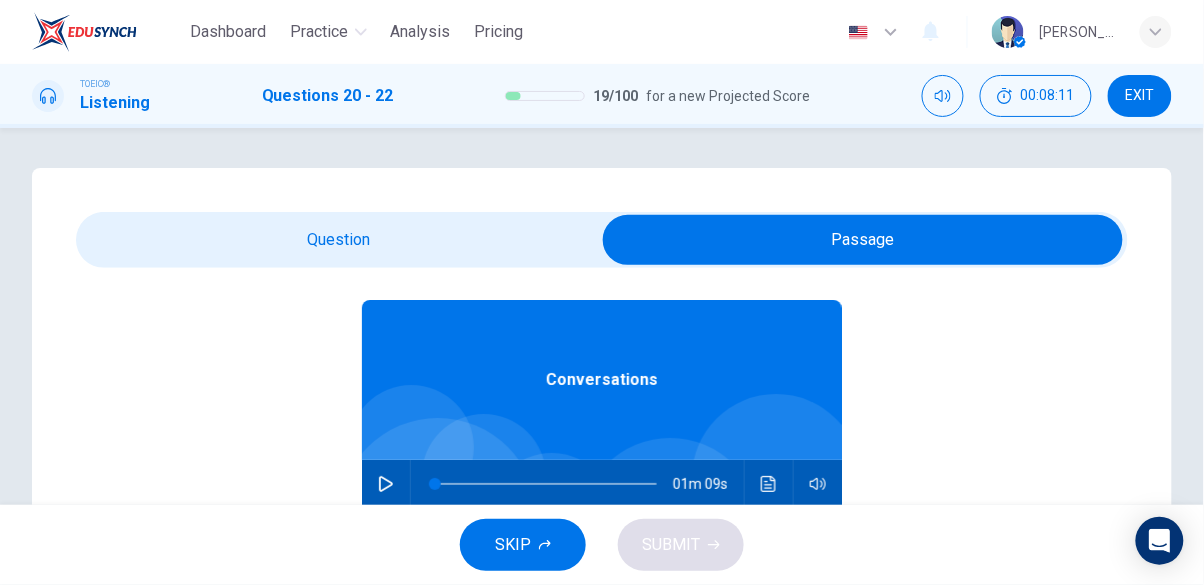 scroll, scrollTop: 112, scrollLeft: 0, axis: vertical 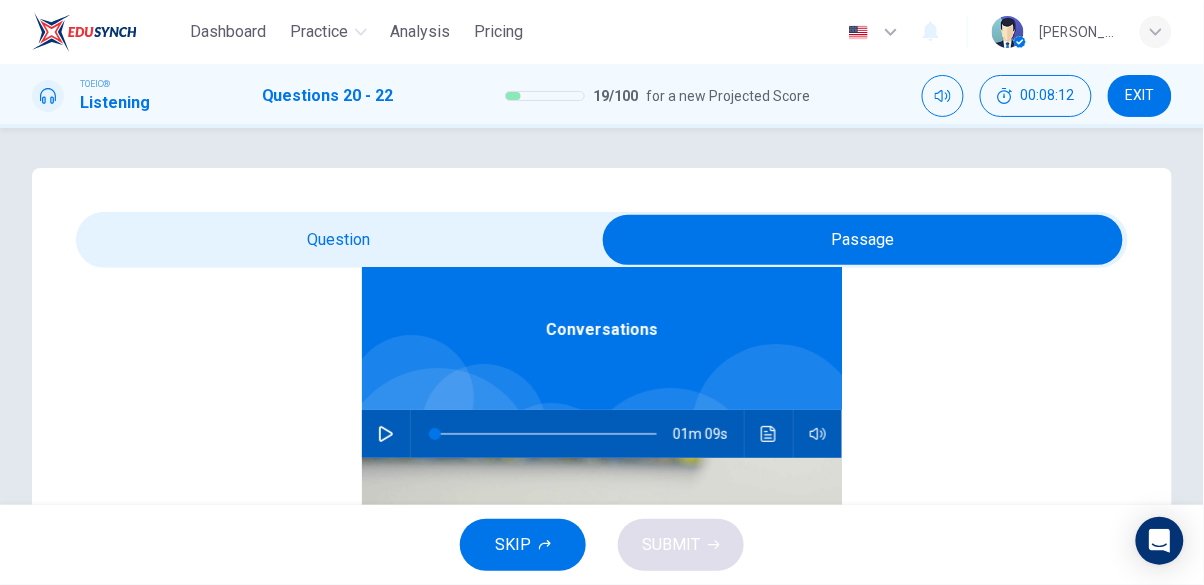 click at bounding box center (386, 434) 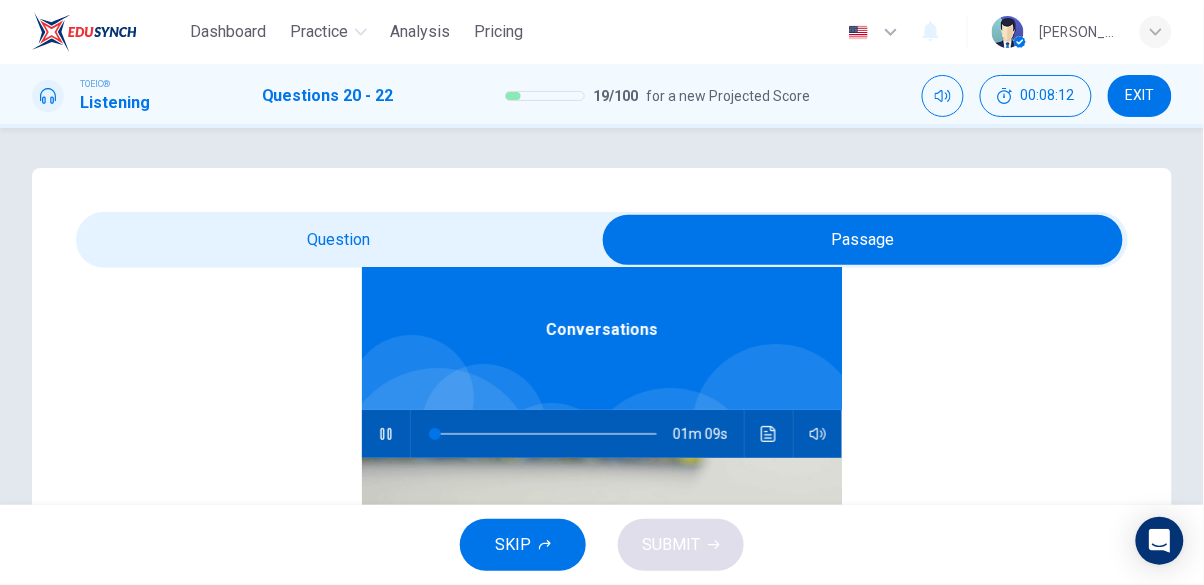 type on "0" 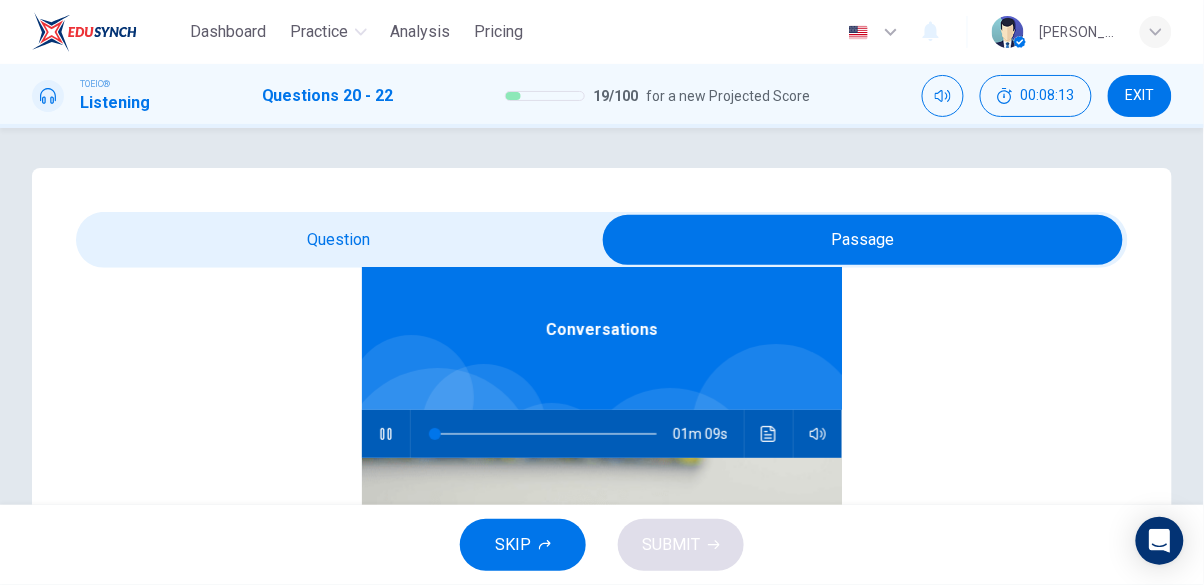 click at bounding box center (863, 240) 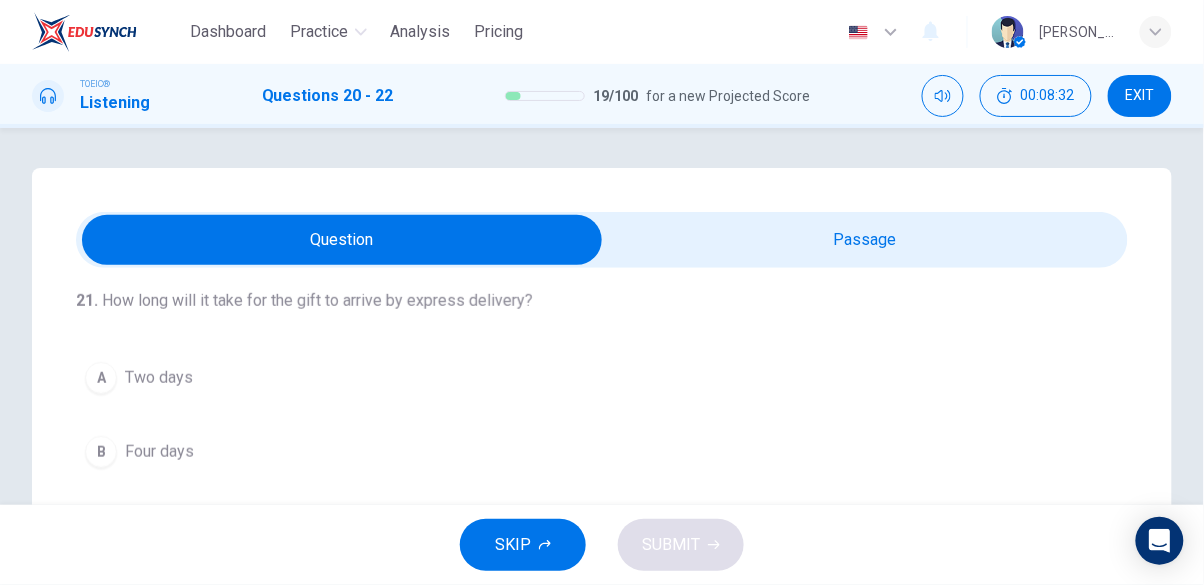 scroll, scrollTop: 389, scrollLeft: 0, axis: vertical 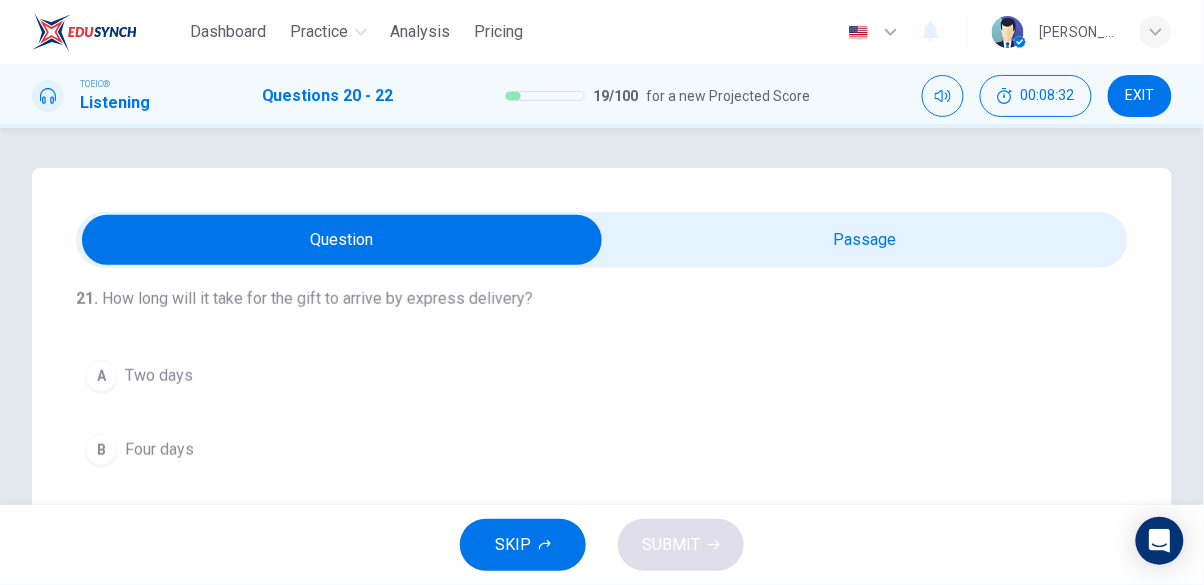 click on "Two days" at bounding box center [159, 376] 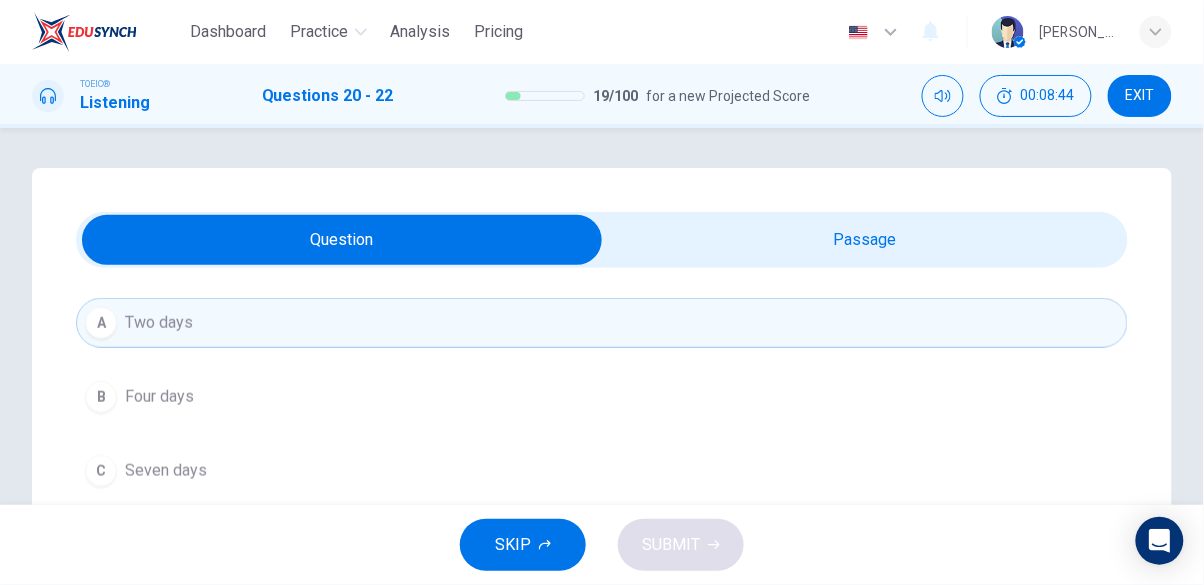 scroll, scrollTop: 454, scrollLeft: 0, axis: vertical 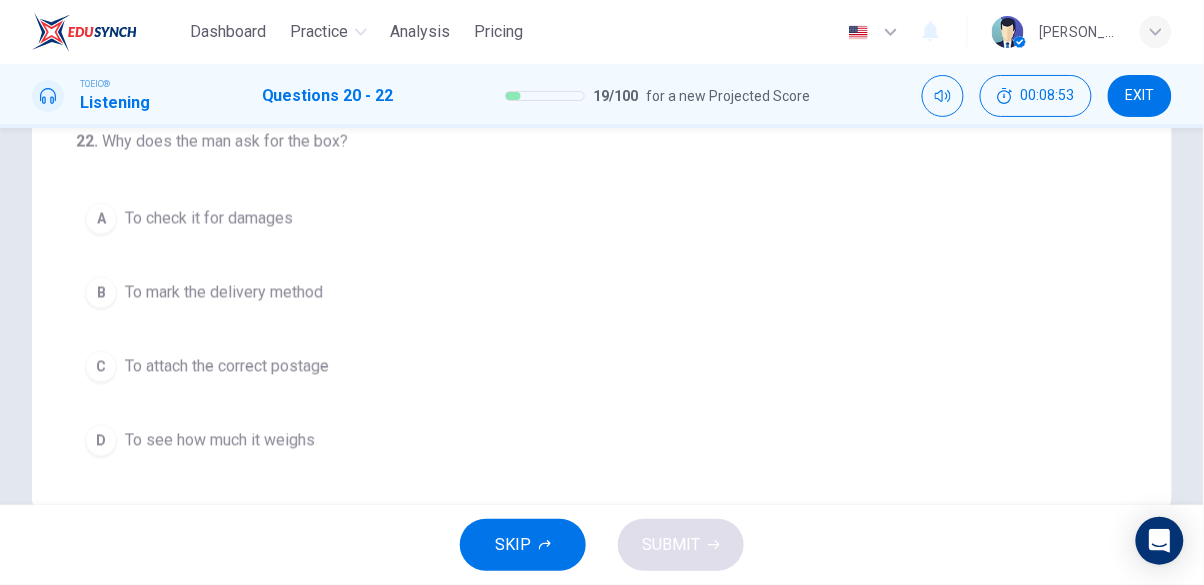 click on "To attach the correct postage" at bounding box center [227, 367] 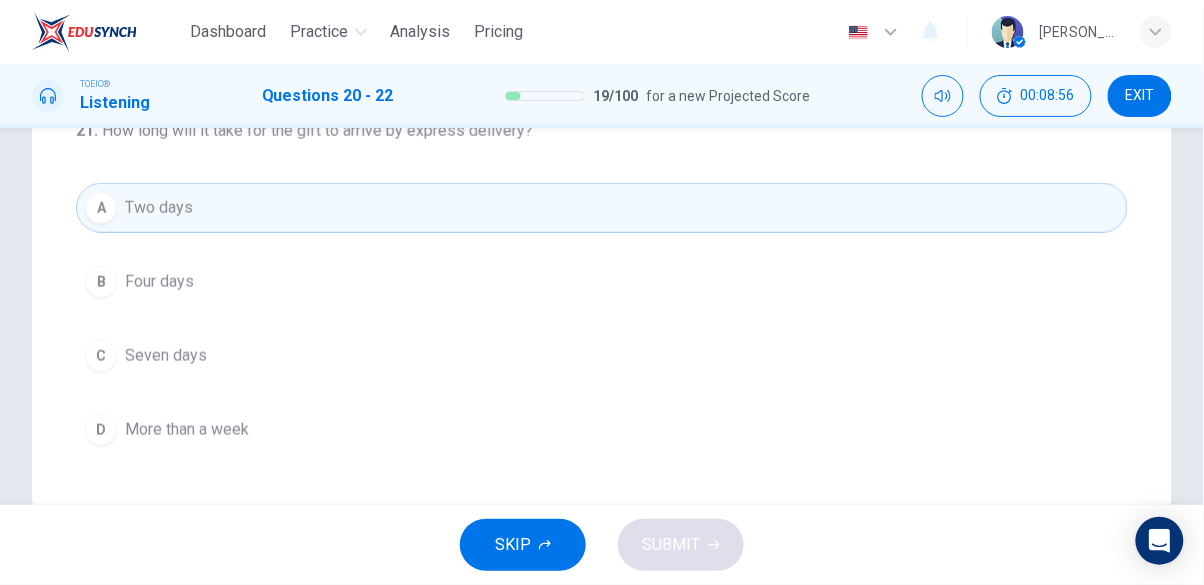 scroll, scrollTop: 0, scrollLeft: 0, axis: both 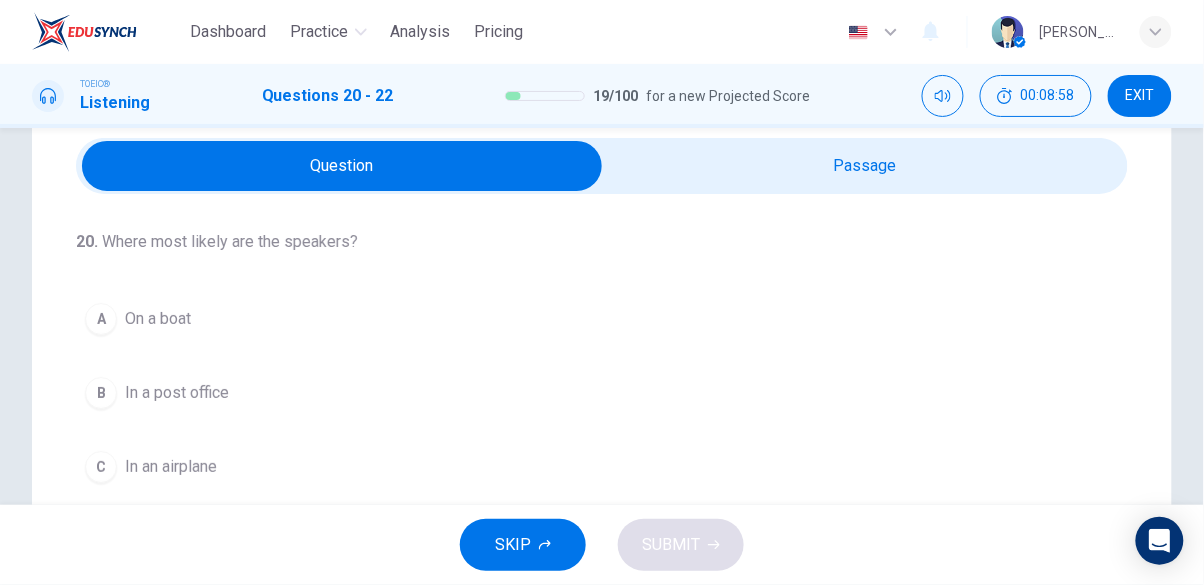 click on "In a post office" at bounding box center [177, 393] 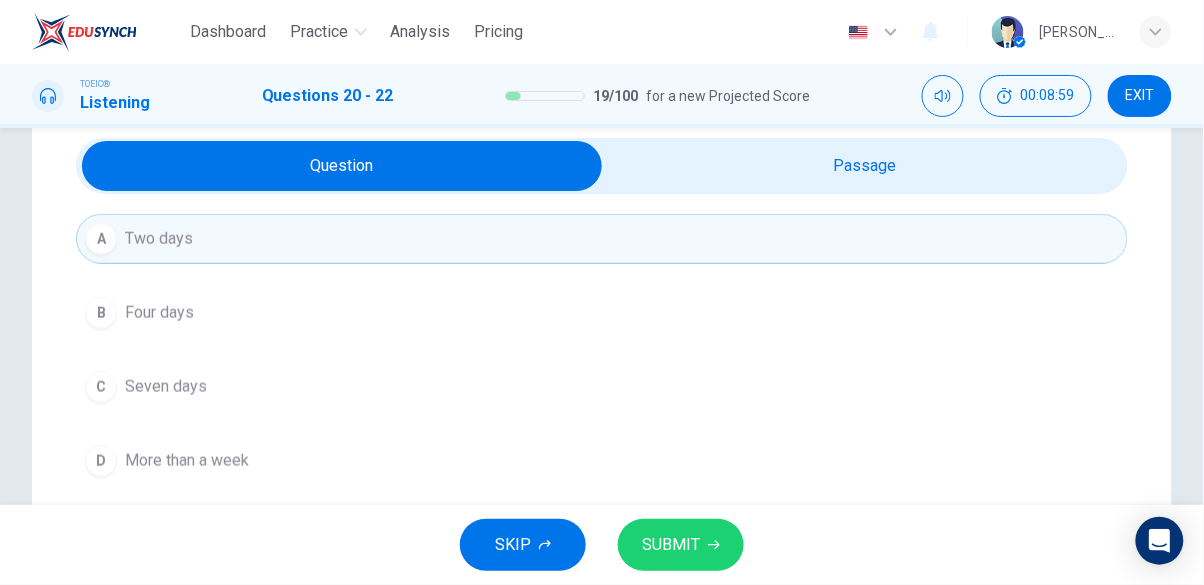 scroll, scrollTop: 454, scrollLeft: 0, axis: vertical 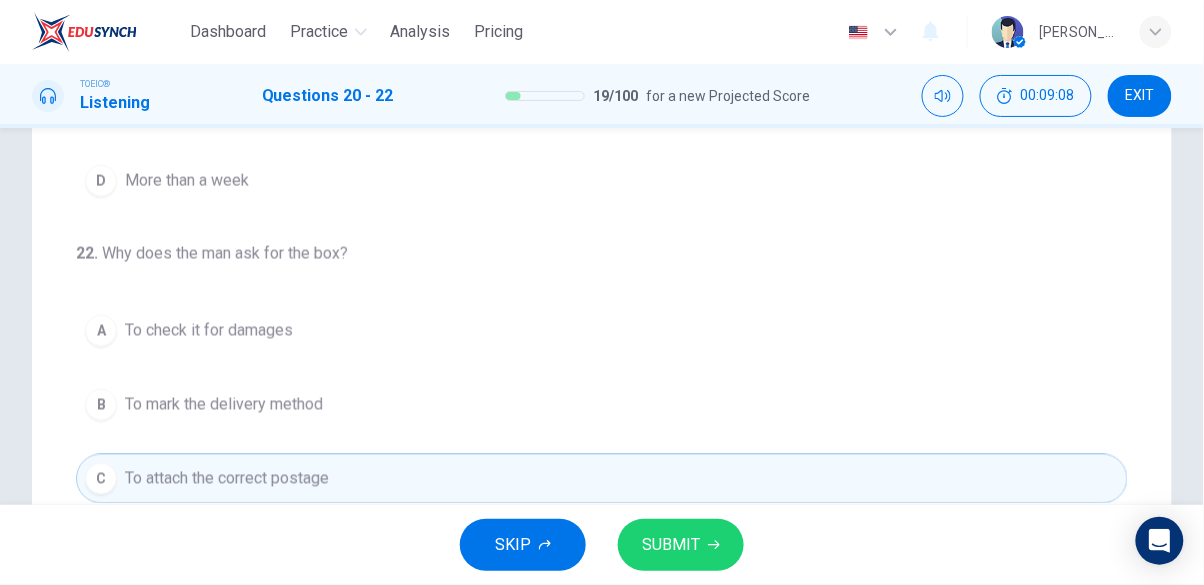 click on "SUBMIT" at bounding box center (671, 545) 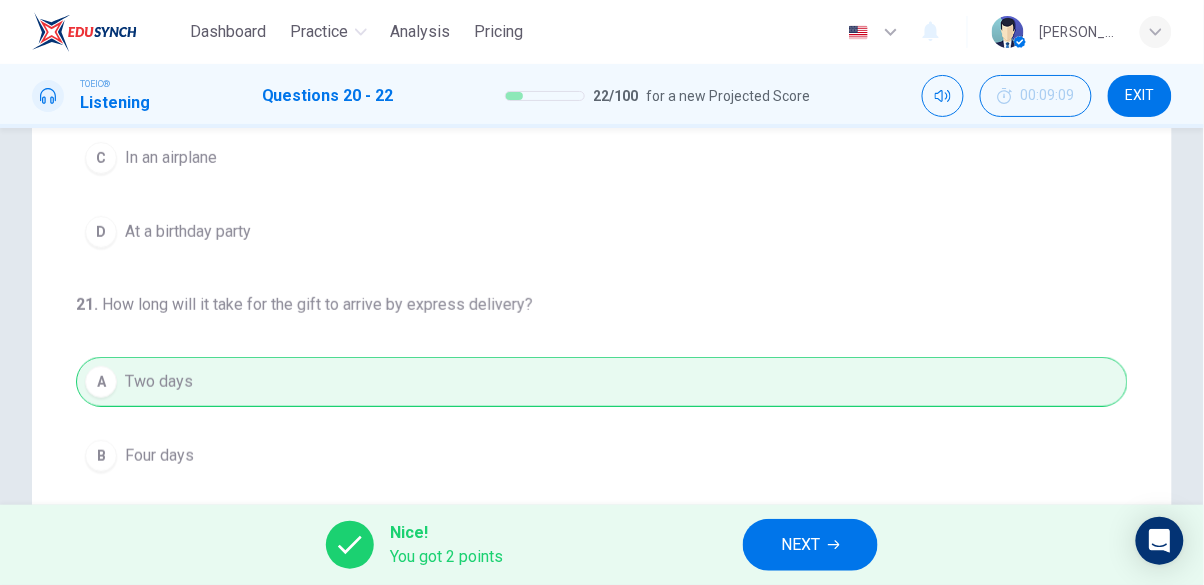 scroll, scrollTop: 0, scrollLeft: 0, axis: both 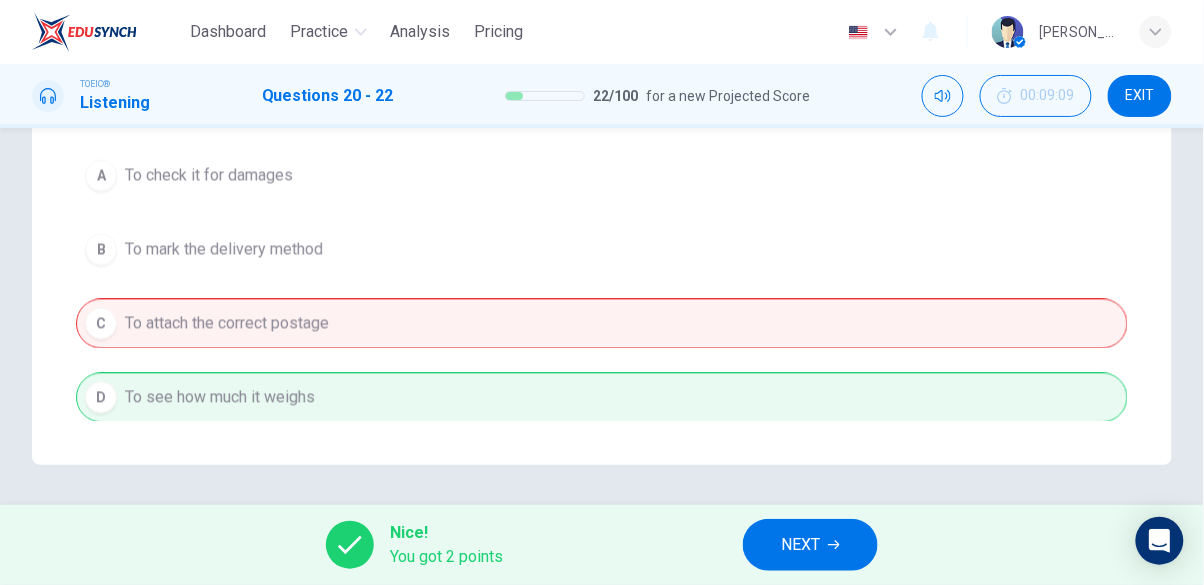 click on "NEXT" at bounding box center (800, 545) 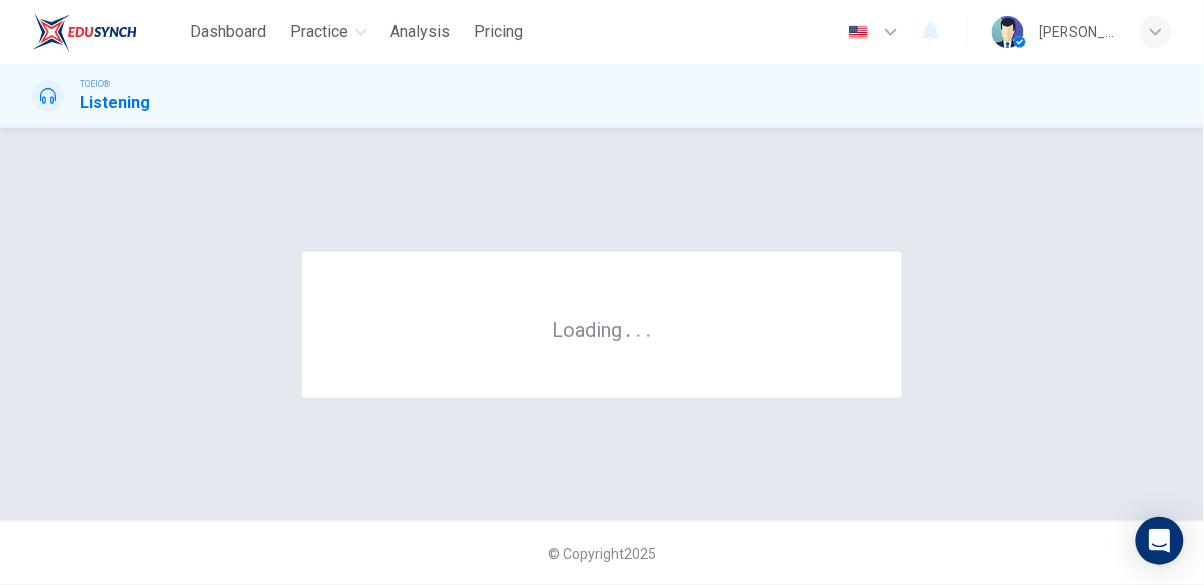 scroll, scrollTop: 0, scrollLeft: 0, axis: both 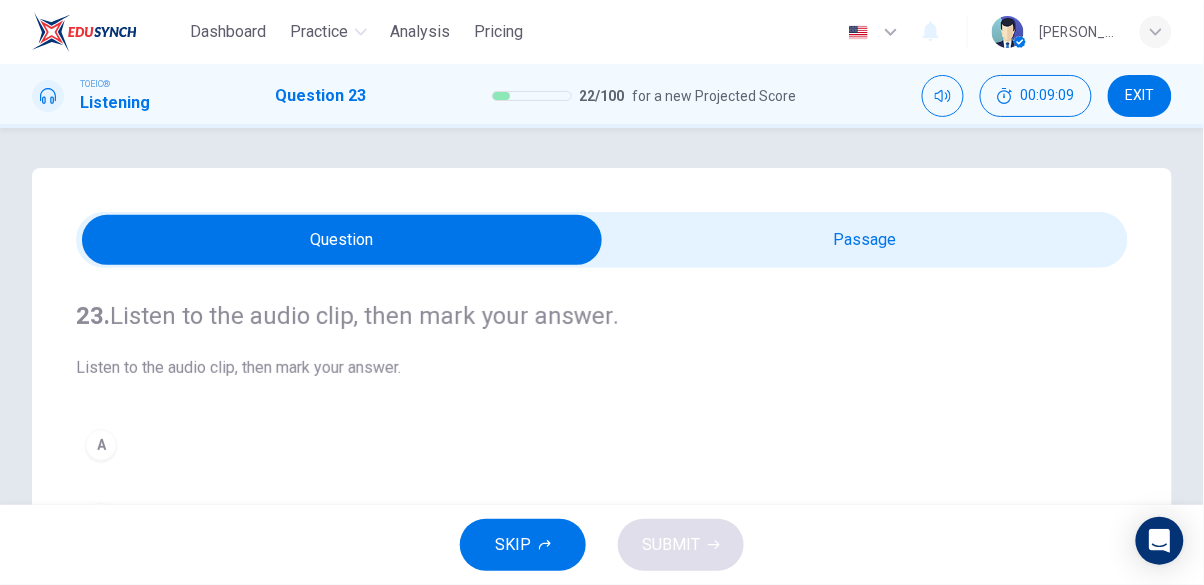click at bounding box center [342, 240] 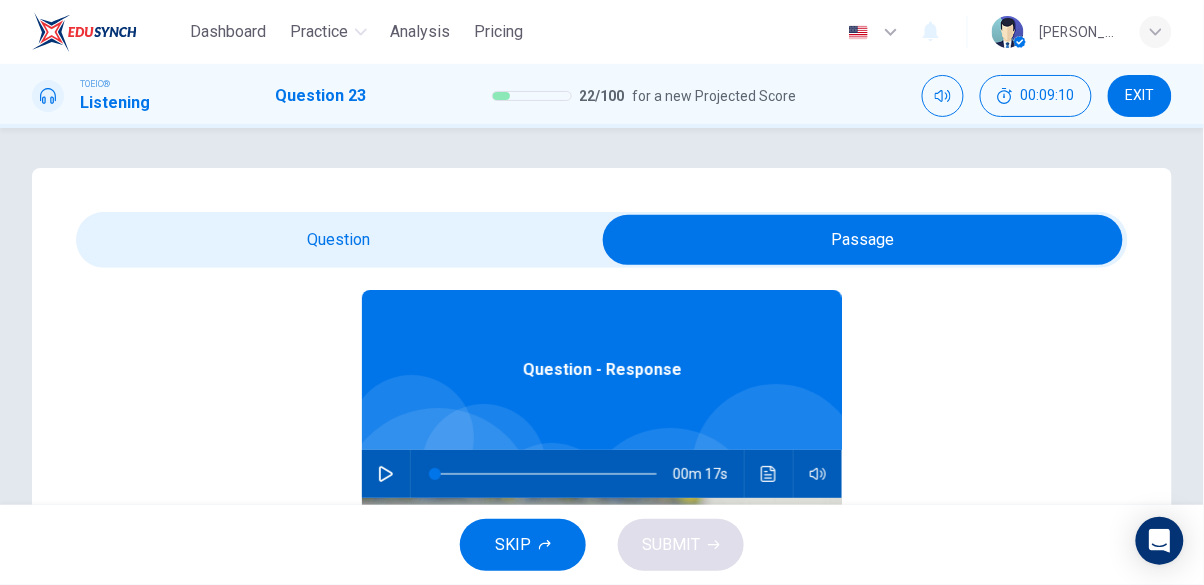 scroll, scrollTop: 112, scrollLeft: 0, axis: vertical 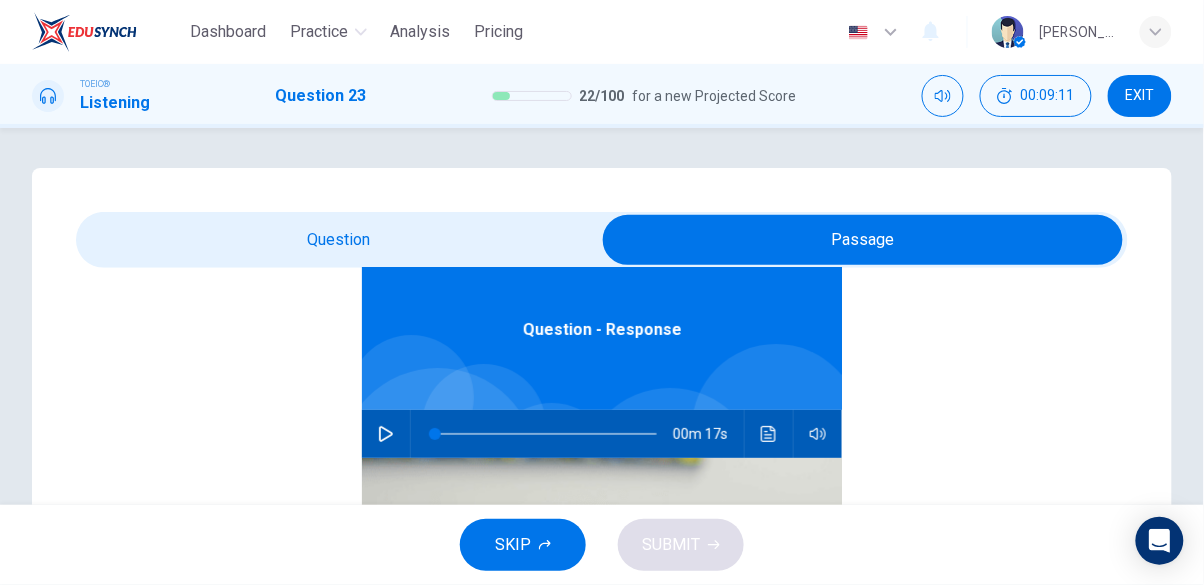 click at bounding box center (386, 434) 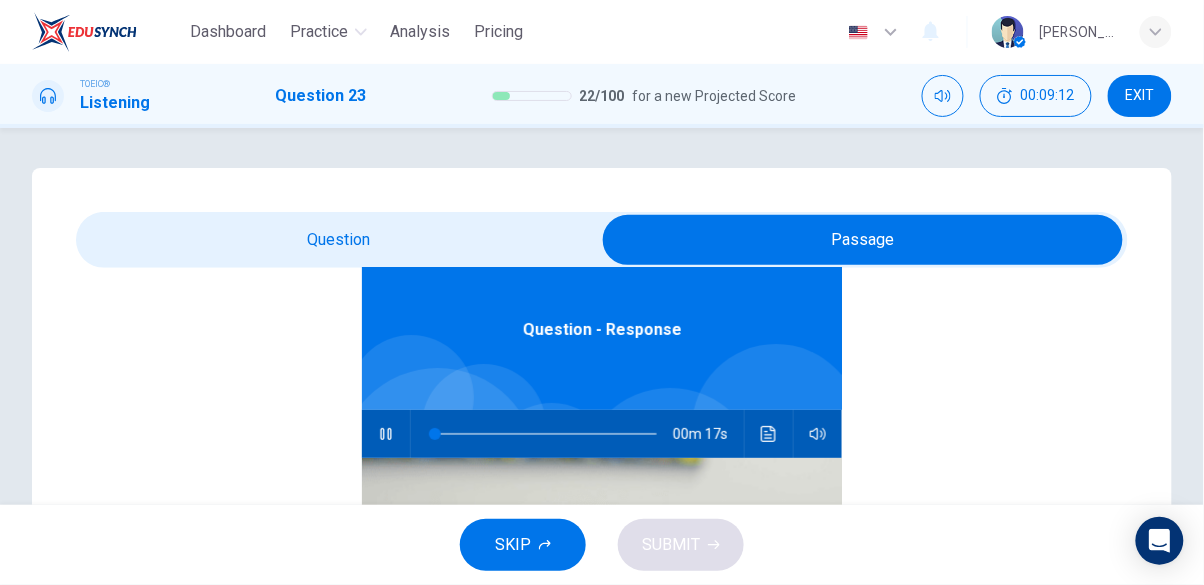 click at bounding box center (863, 240) 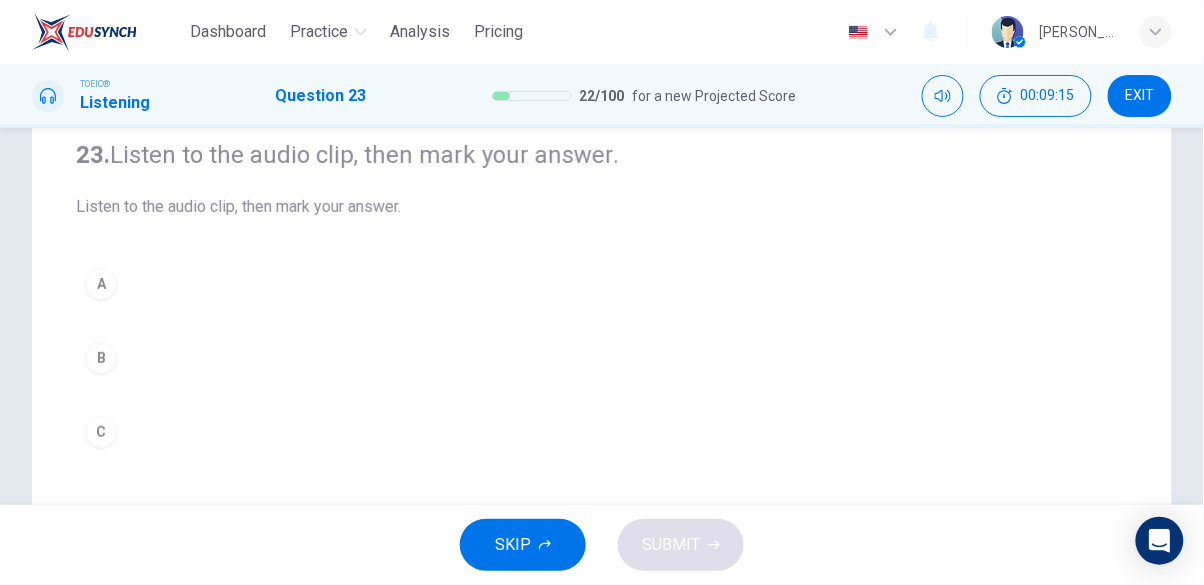 scroll, scrollTop: 162, scrollLeft: 0, axis: vertical 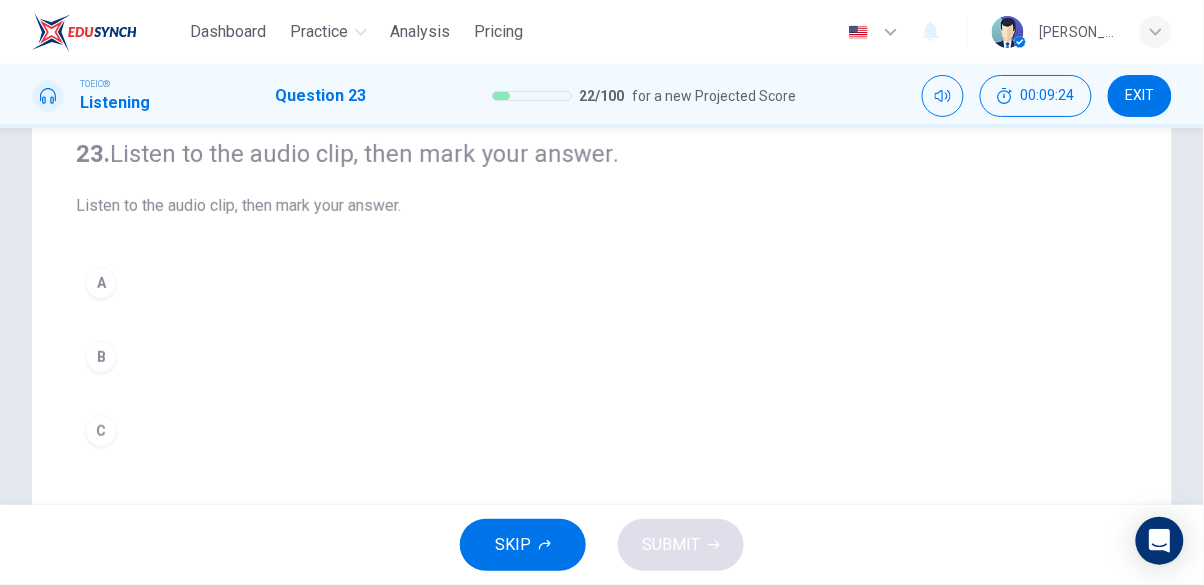 click on "C" at bounding box center [101, 431] 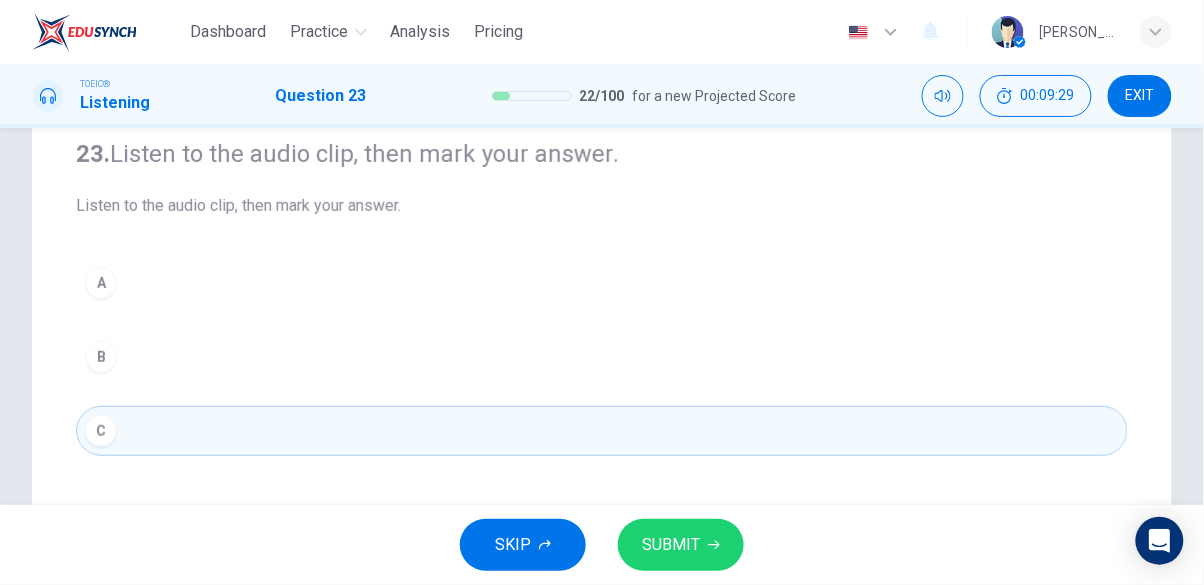 click on "SUBMIT" at bounding box center (671, 545) 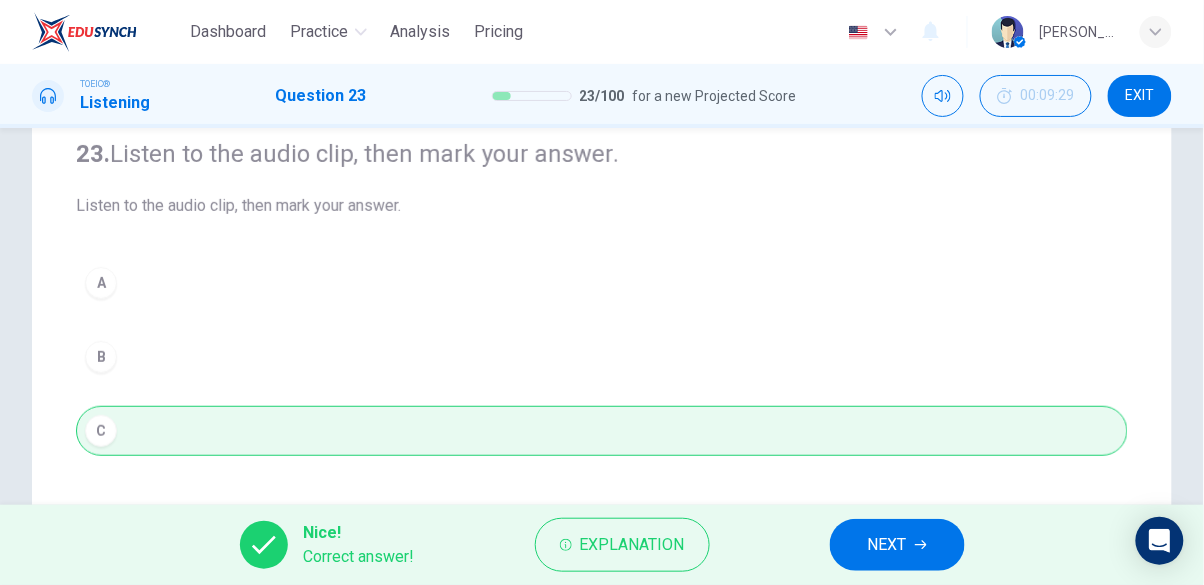 click on "NEXT" at bounding box center (887, 545) 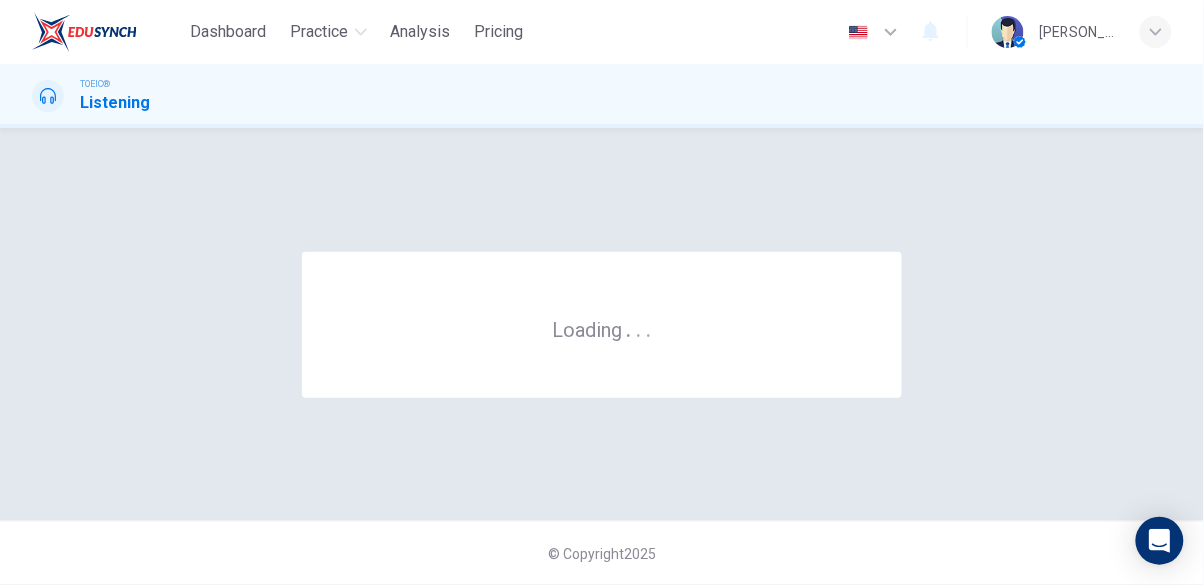 scroll, scrollTop: 0, scrollLeft: 0, axis: both 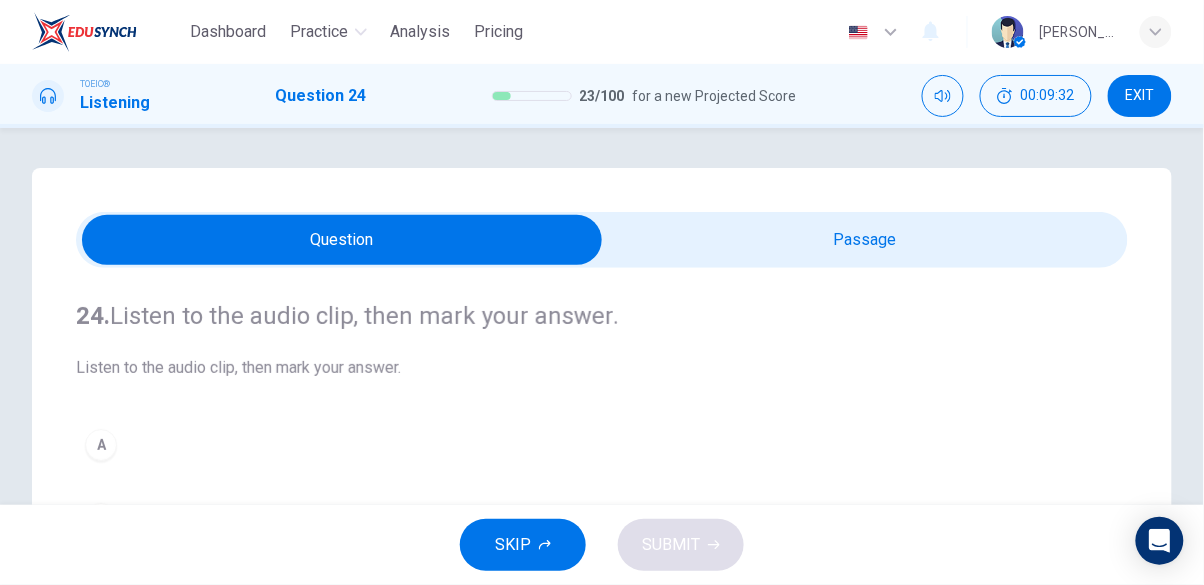 click at bounding box center (342, 240) 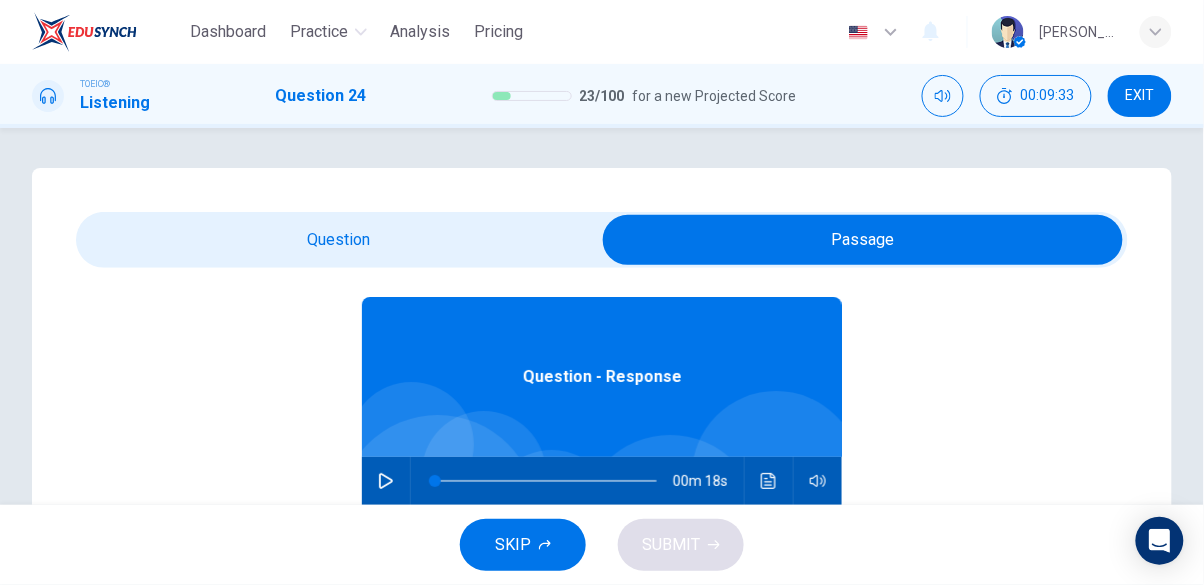 scroll, scrollTop: 112, scrollLeft: 0, axis: vertical 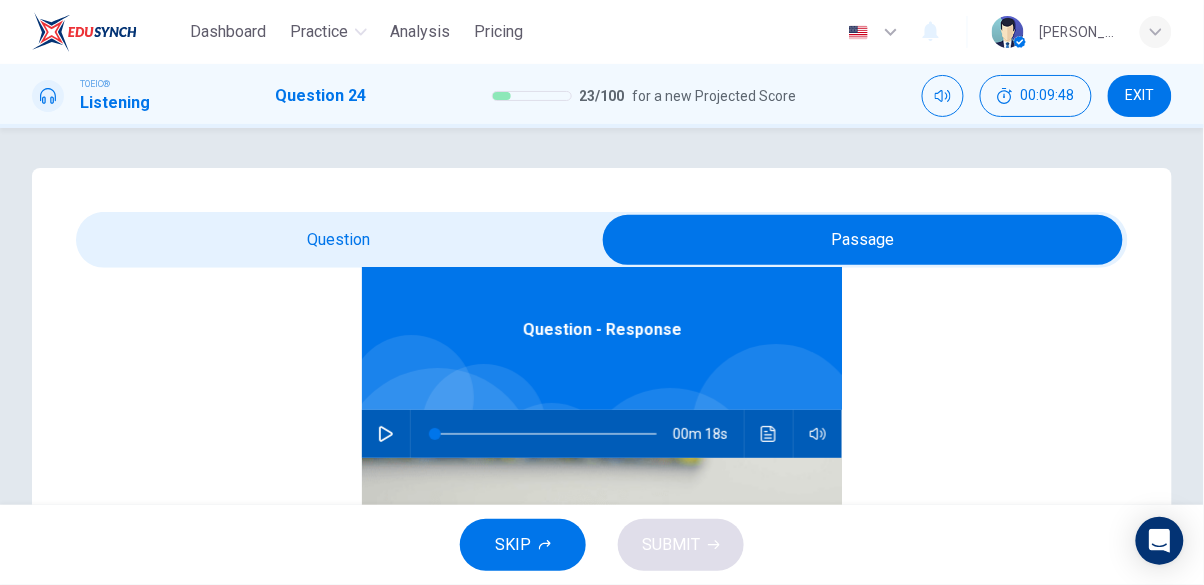 click on "00m 18s" at bounding box center [602, 434] 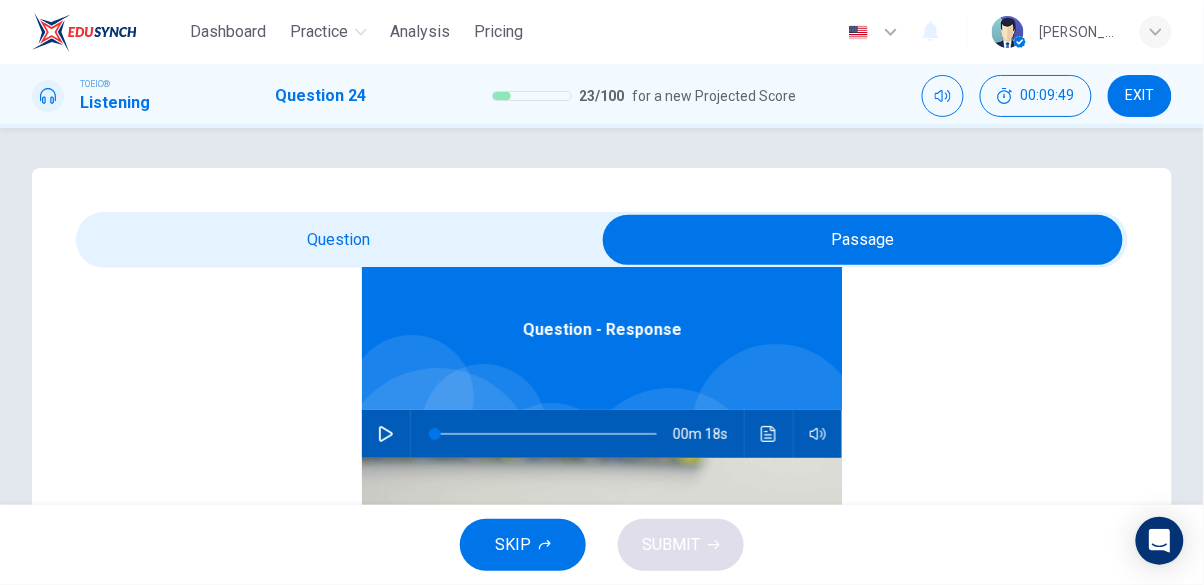 click on "00m 18s" at bounding box center (602, 434) 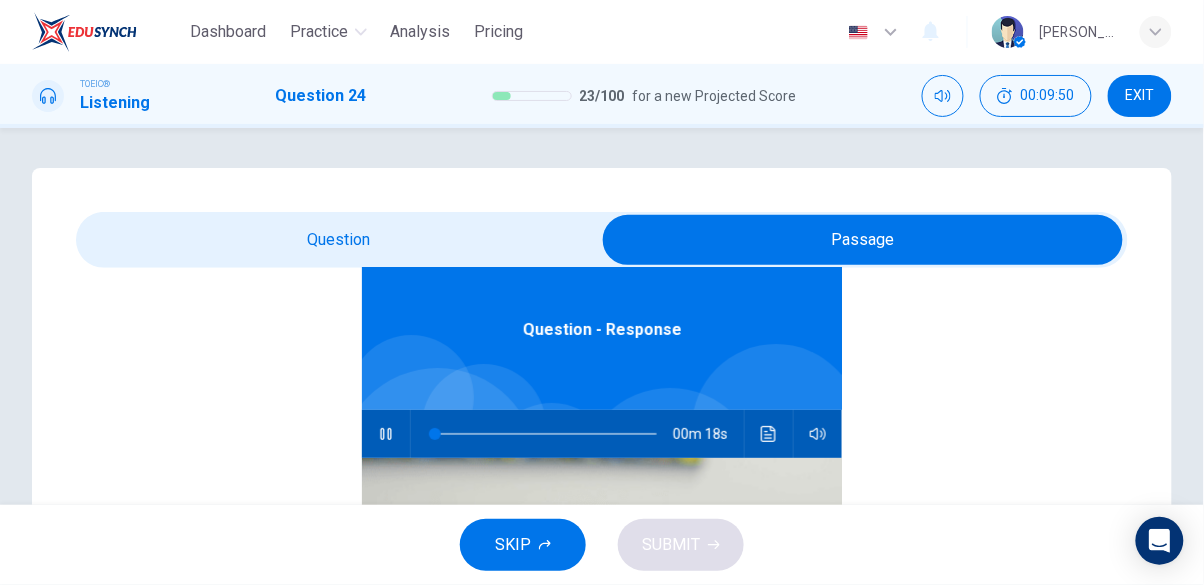 click at bounding box center [863, 240] 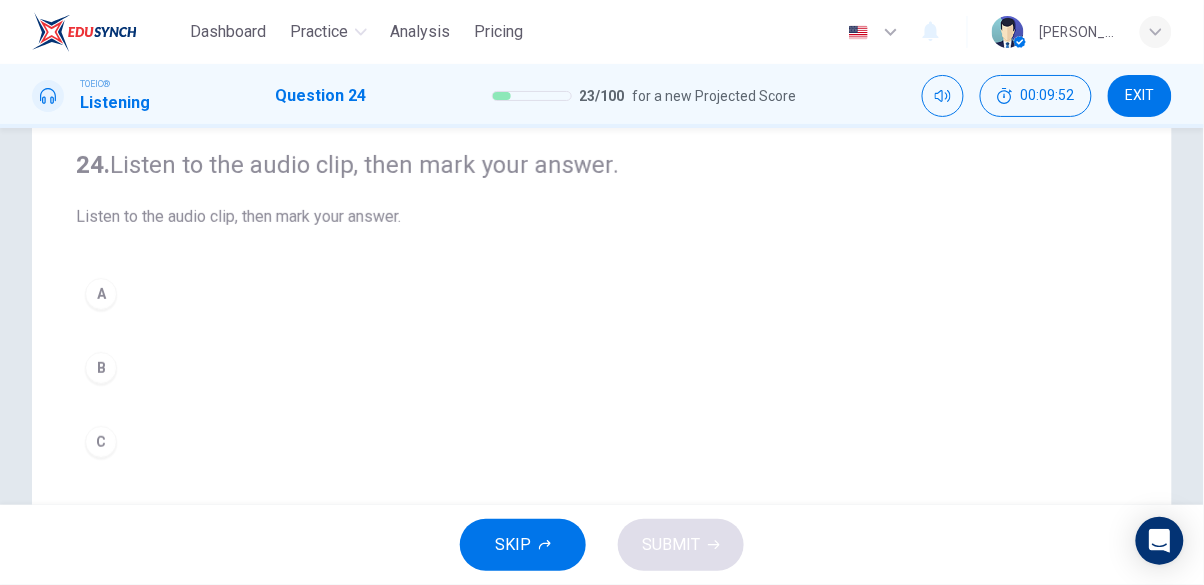 scroll, scrollTop: 151, scrollLeft: 0, axis: vertical 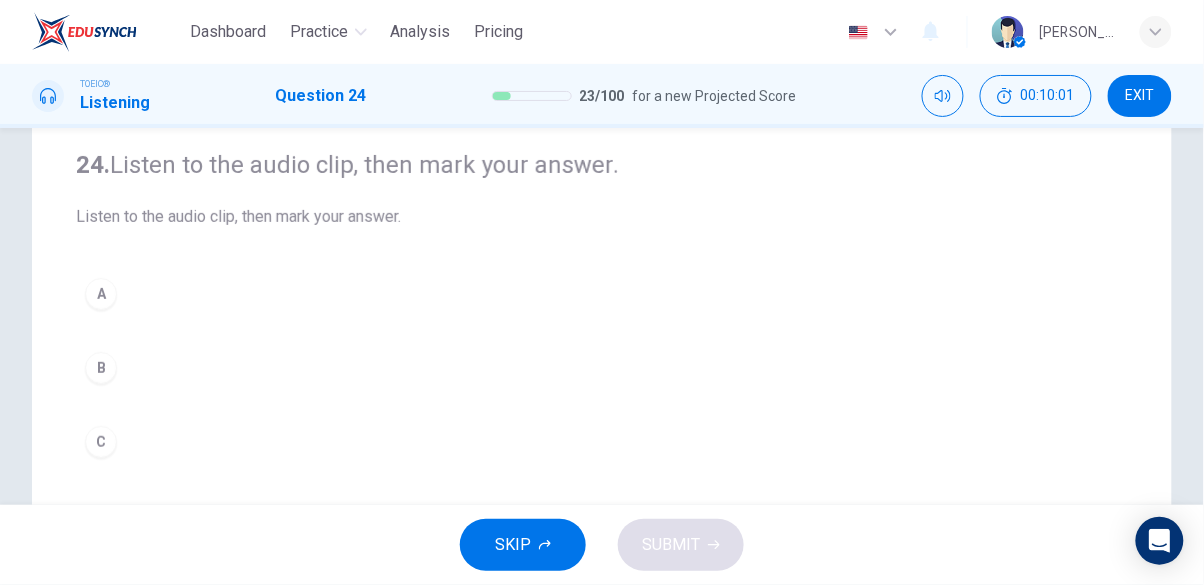click on "B" at bounding box center (101, 368) 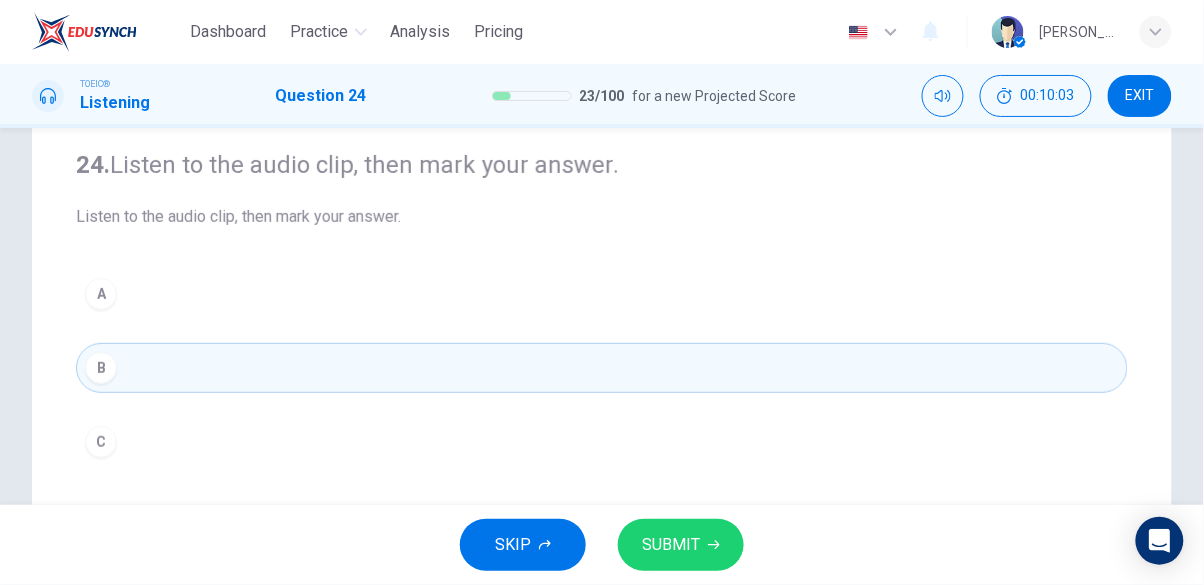 click on "SUBMIT" at bounding box center [671, 545] 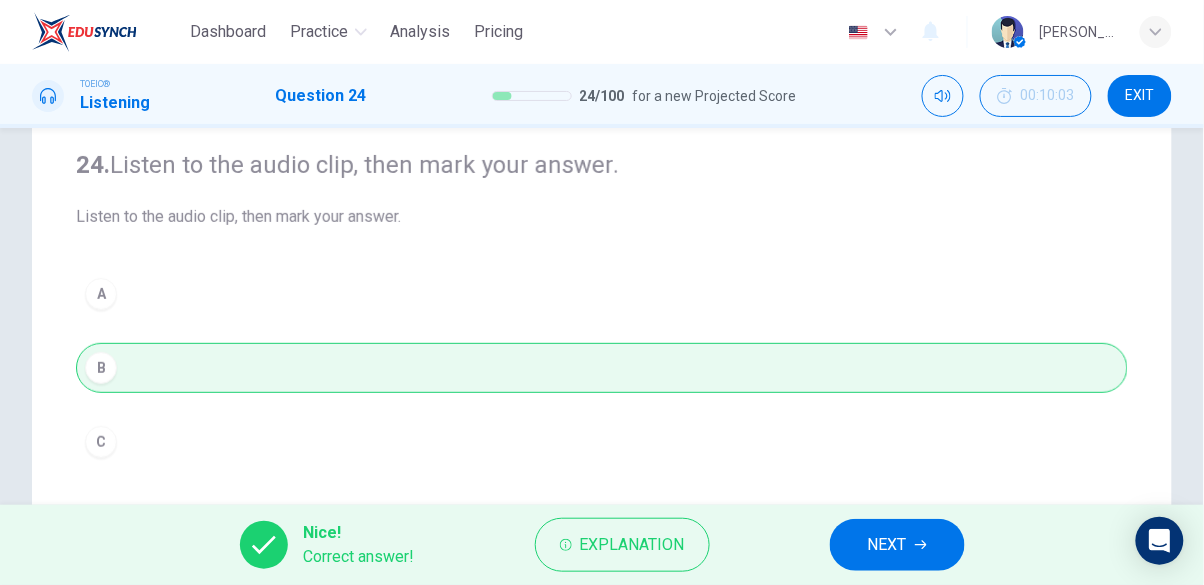 click on "NEXT" at bounding box center [887, 545] 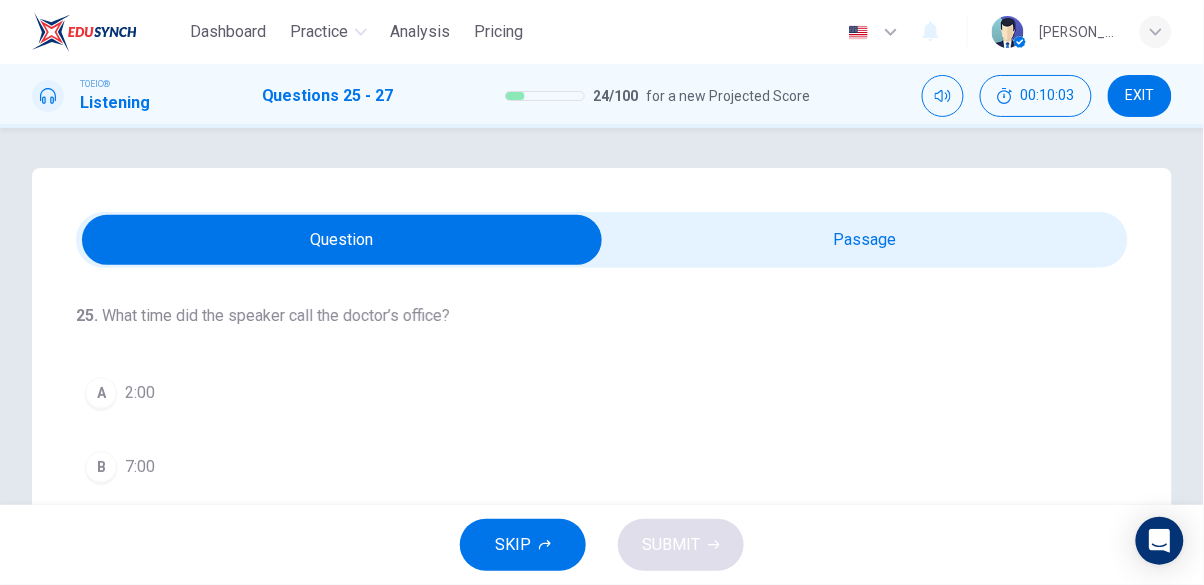 click at bounding box center (342, 240) 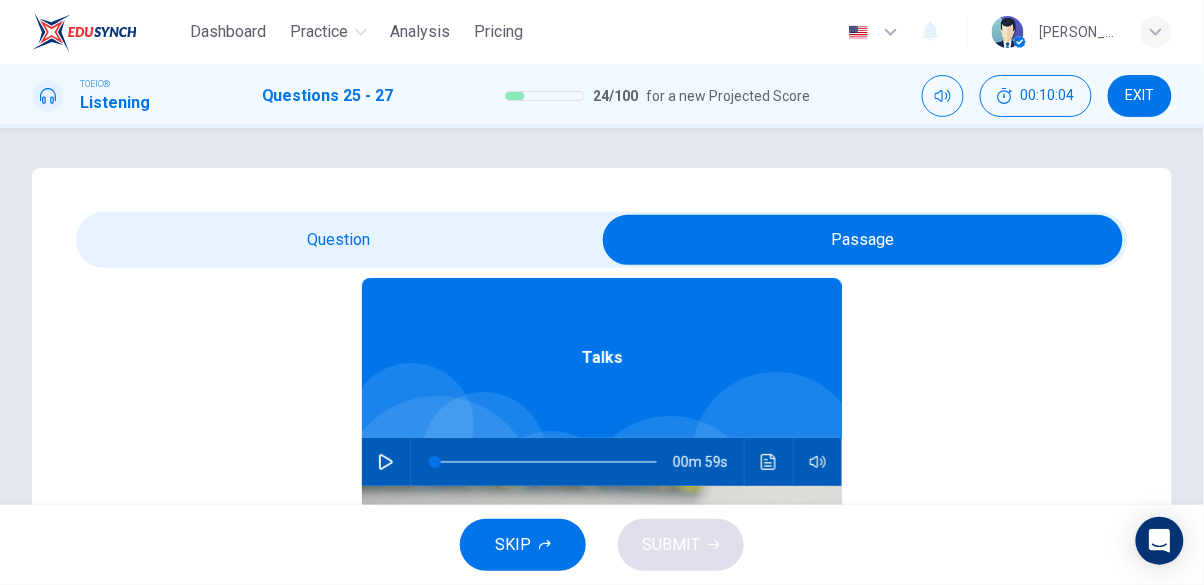 scroll, scrollTop: 112, scrollLeft: 0, axis: vertical 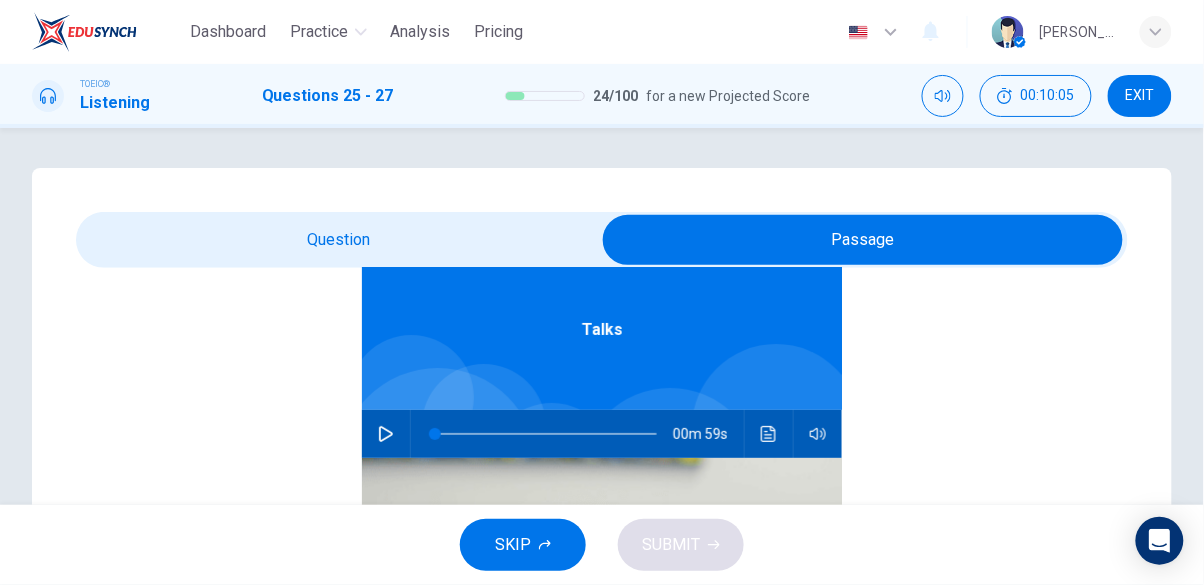 click 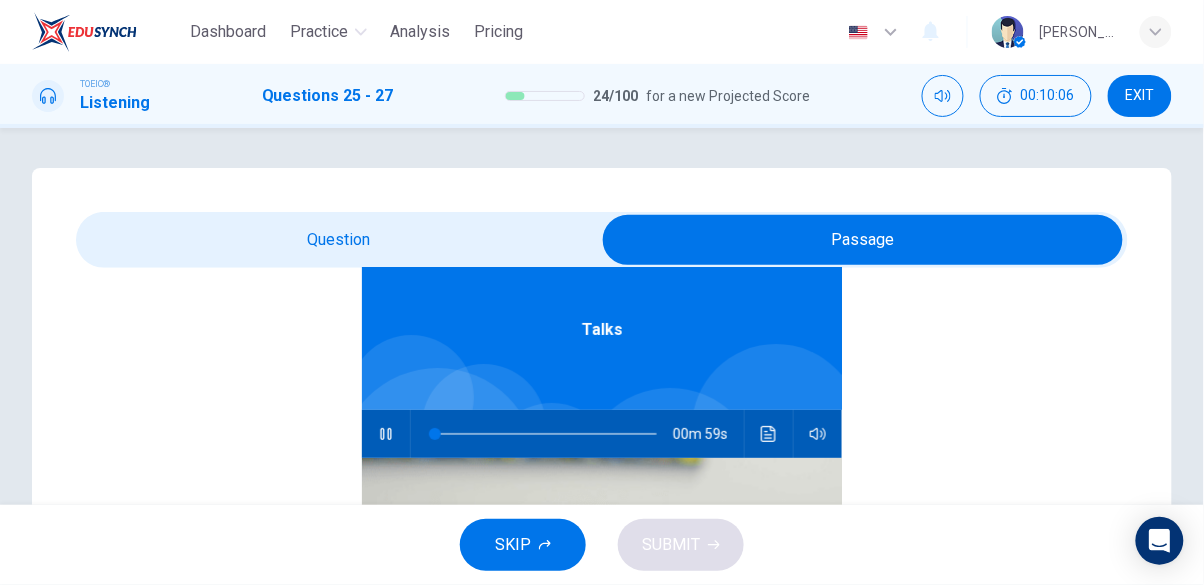 click at bounding box center (863, 240) 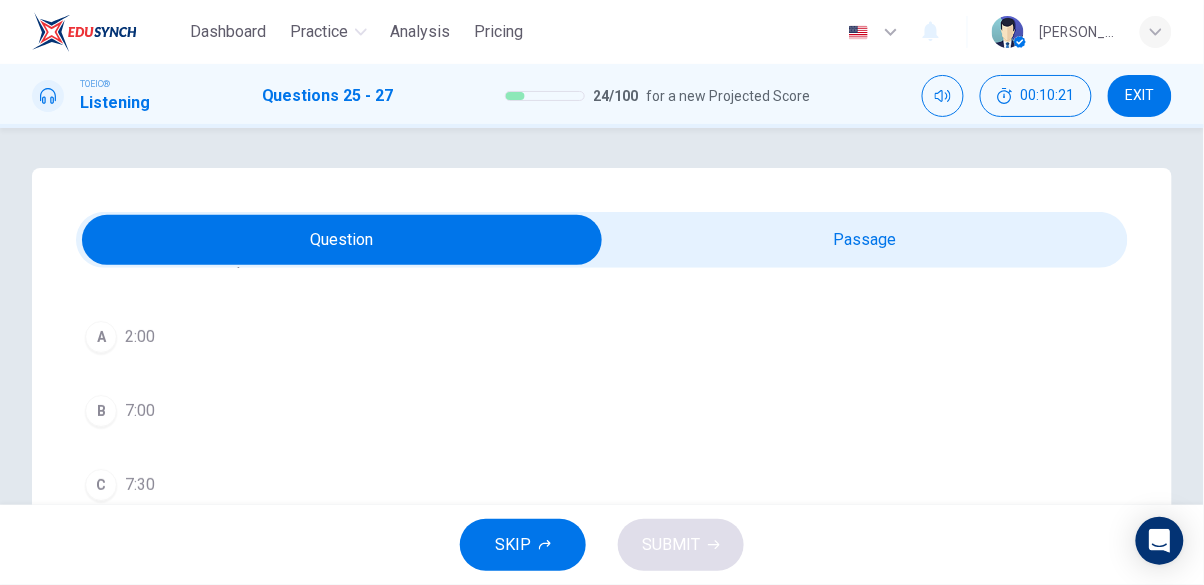 scroll, scrollTop: 0, scrollLeft: 0, axis: both 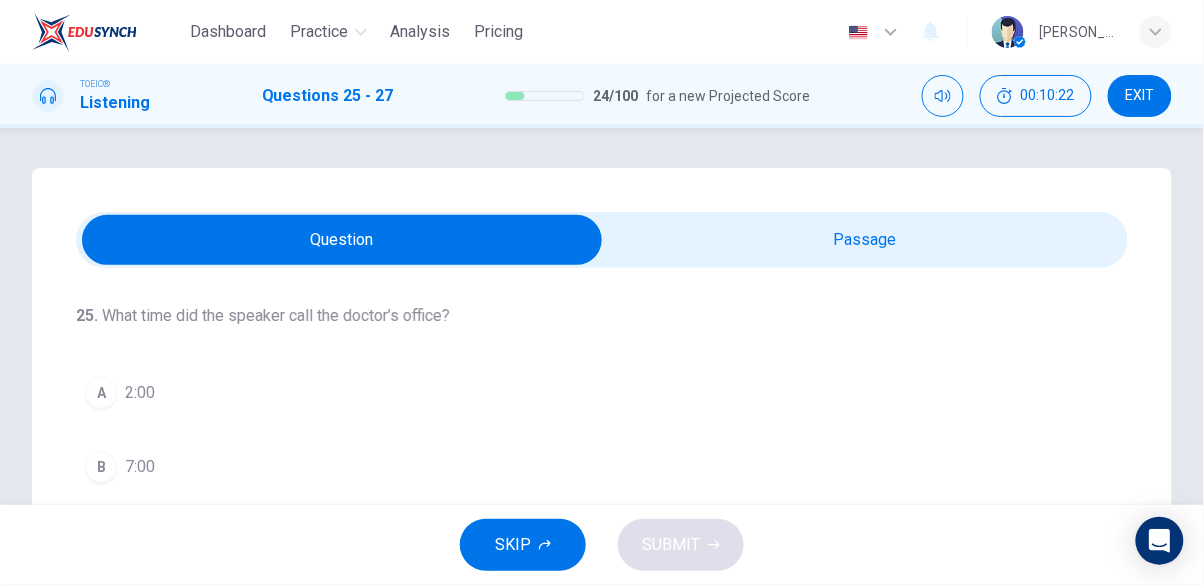 click on "A 2:00" at bounding box center (602, 393) 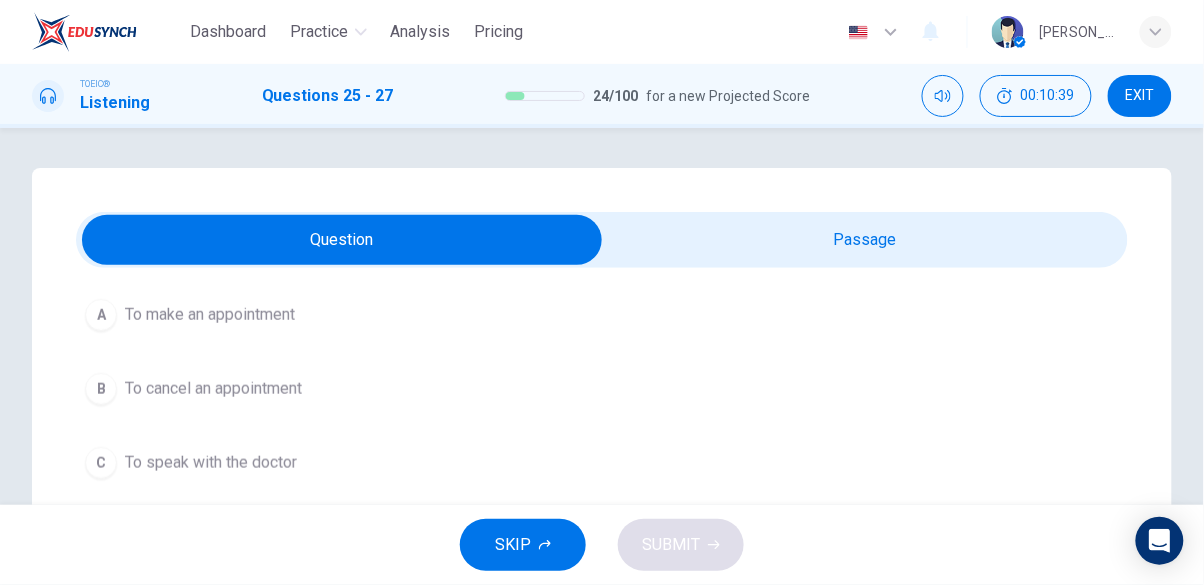 scroll, scrollTop: 454, scrollLeft: 0, axis: vertical 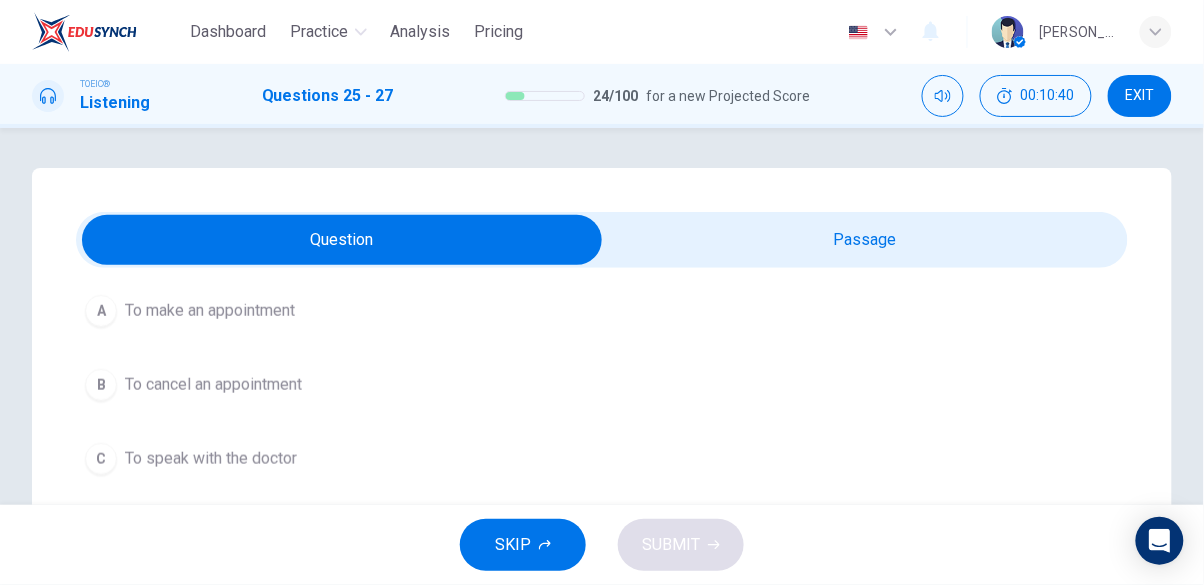 click on "To cancel an appointment" at bounding box center [213, 385] 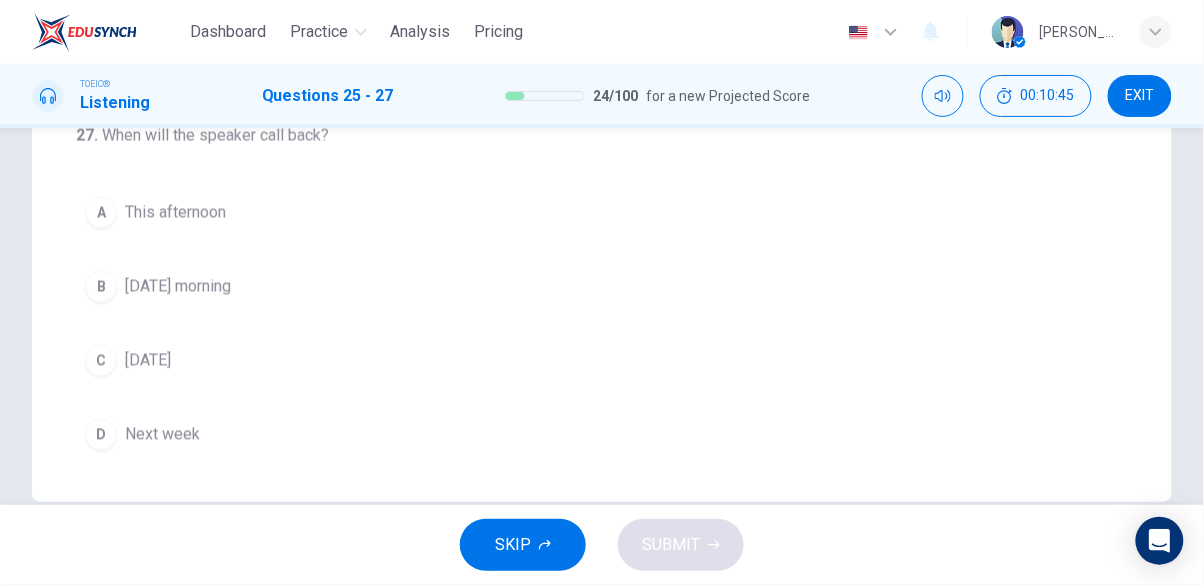 scroll, scrollTop: 472, scrollLeft: 0, axis: vertical 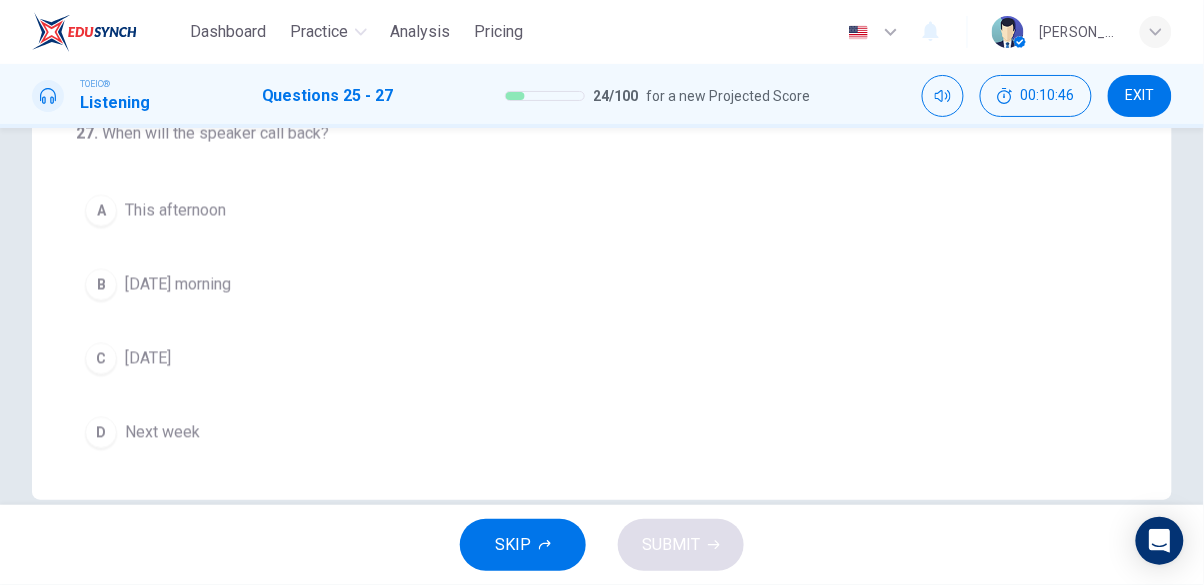 click on "Next week" at bounding box center [162, 433] 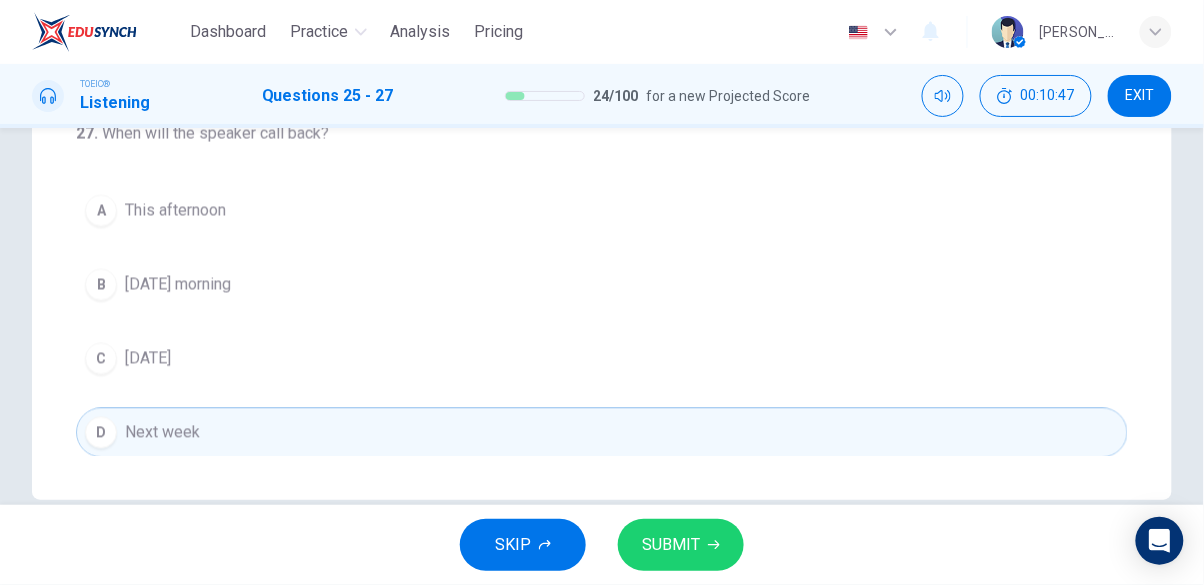 click on "SUBMIT" at bounding box center [671, 545] 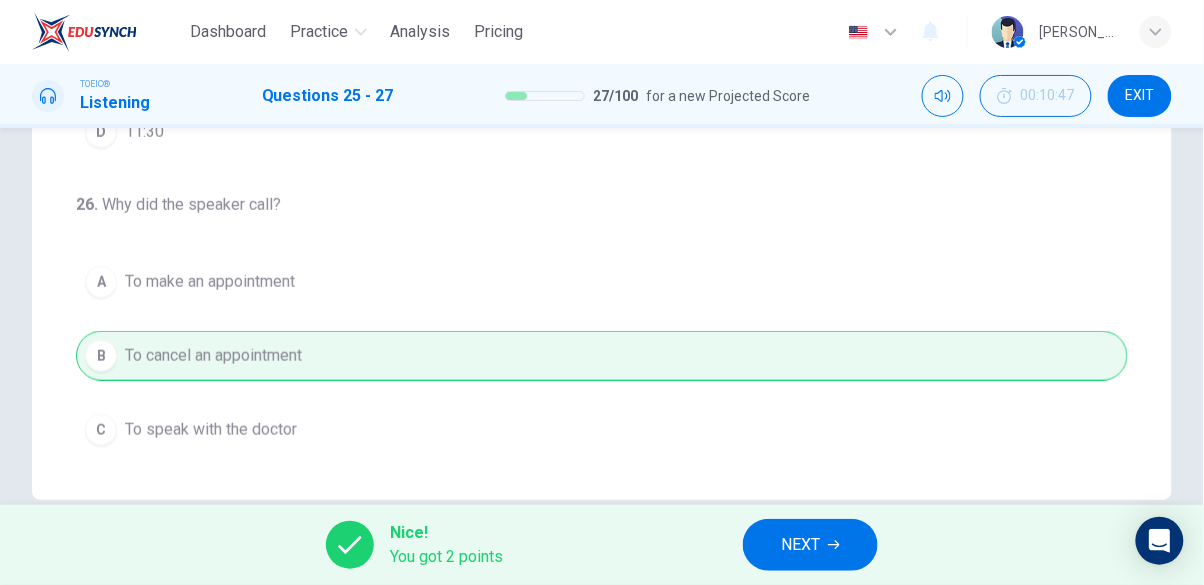 scroll, scrollTop: 0, scrollLeft: 0, axis: both 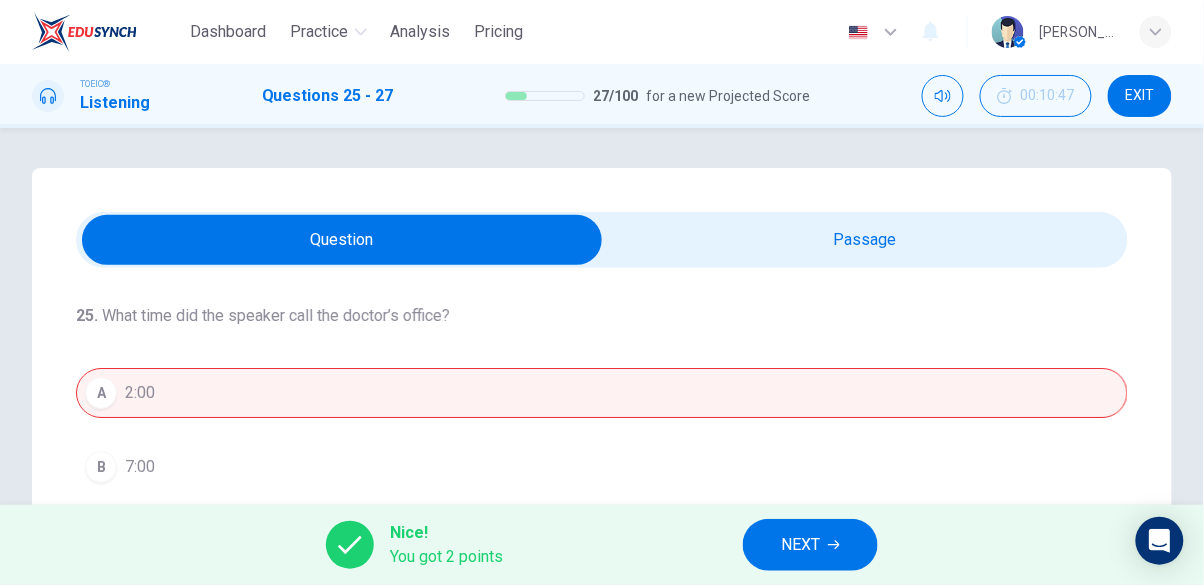 click on "NEXT" at bounding box center [800, 545] 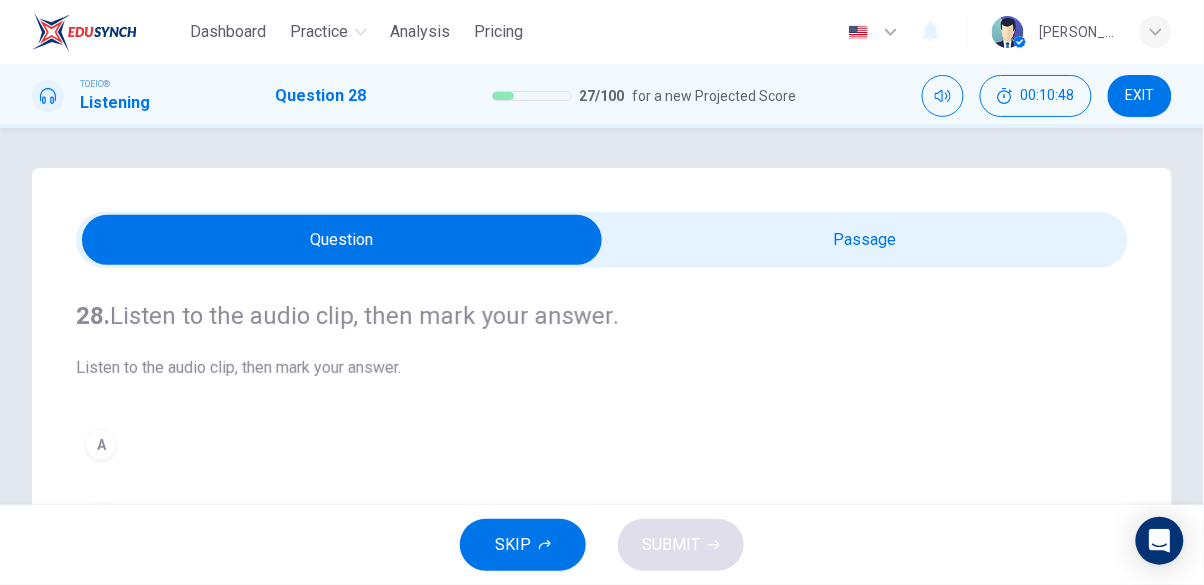 click at bounding box center (342, 240) 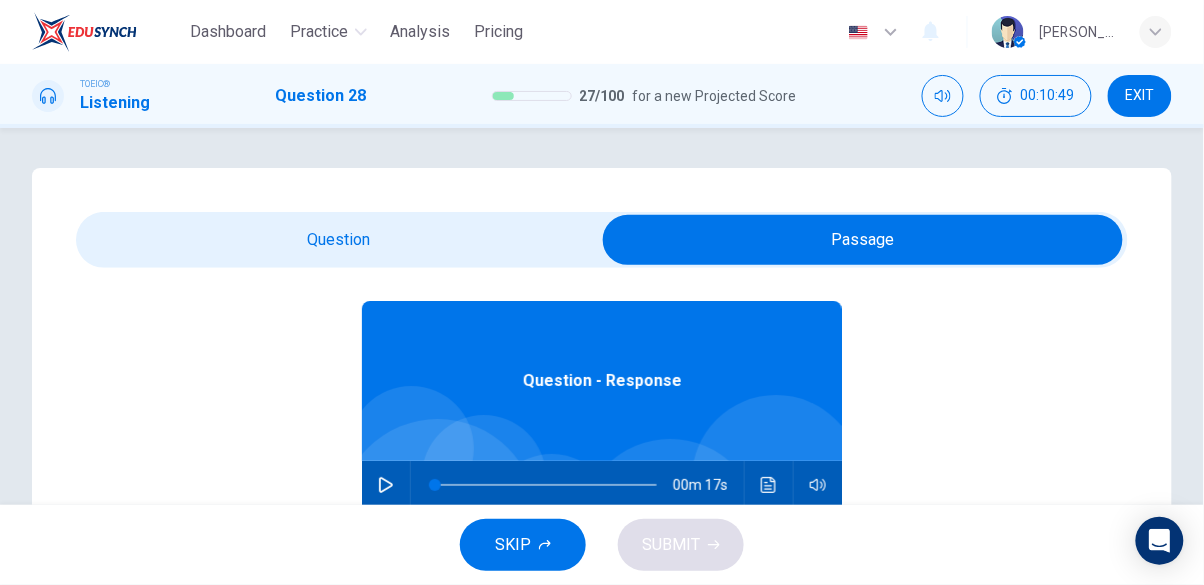 scroll, scrollTop: 112, scrollLeft: 0, axis: vertical 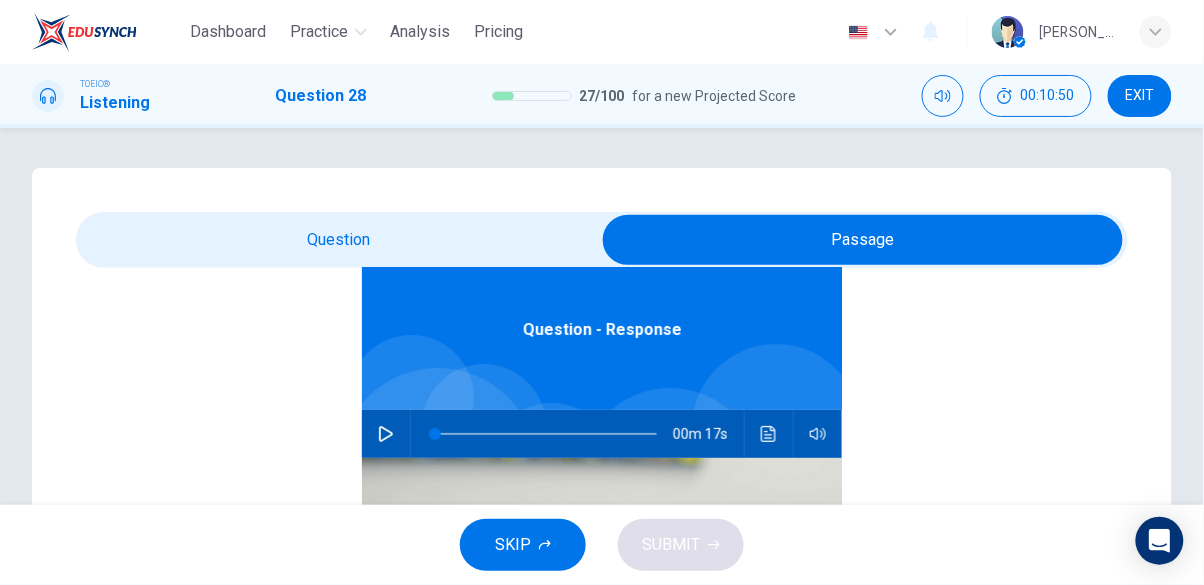 click 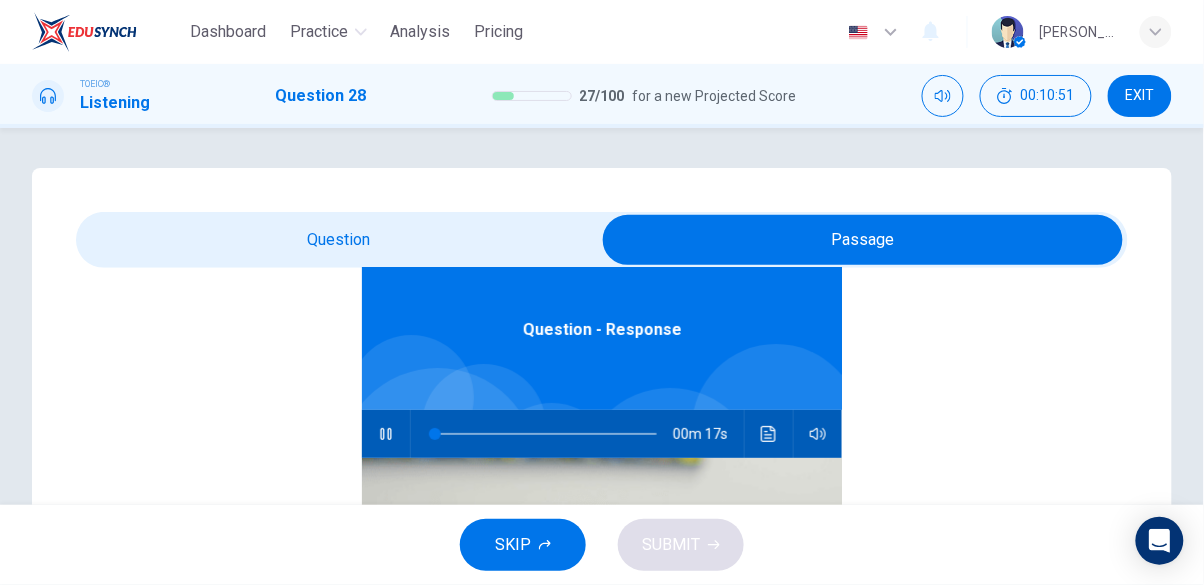 click at bounding box center (863, 240) 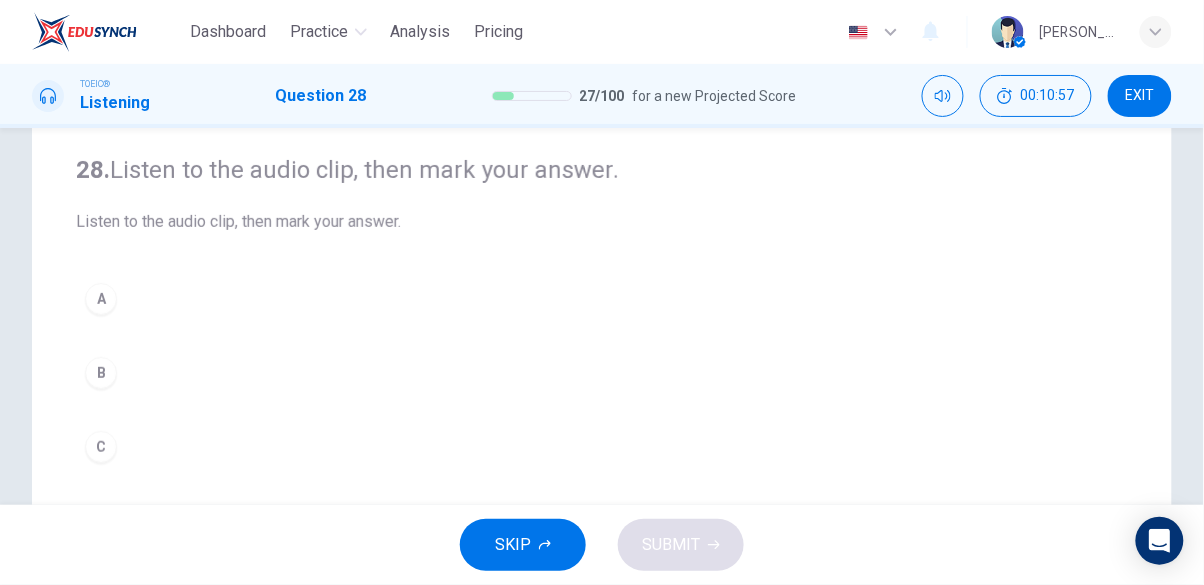 scroll, scrollTop: 147, scrollLeft: 0, axis: vertical 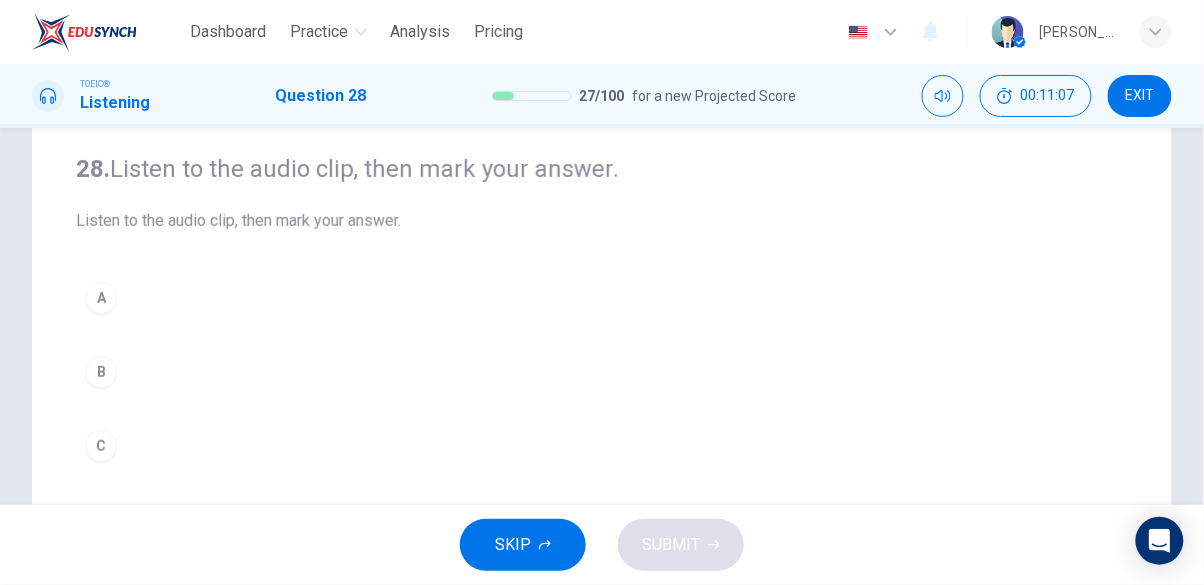 click on "A" at bounding box center [602, 298] 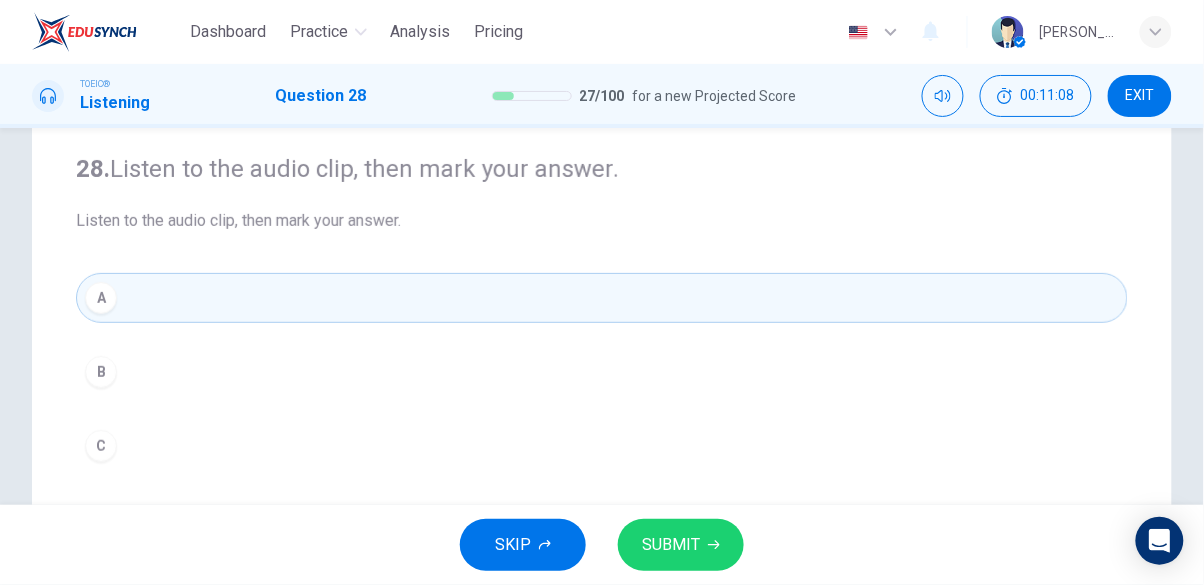 click on "SUBMIT" at bounding box center [671, 545] 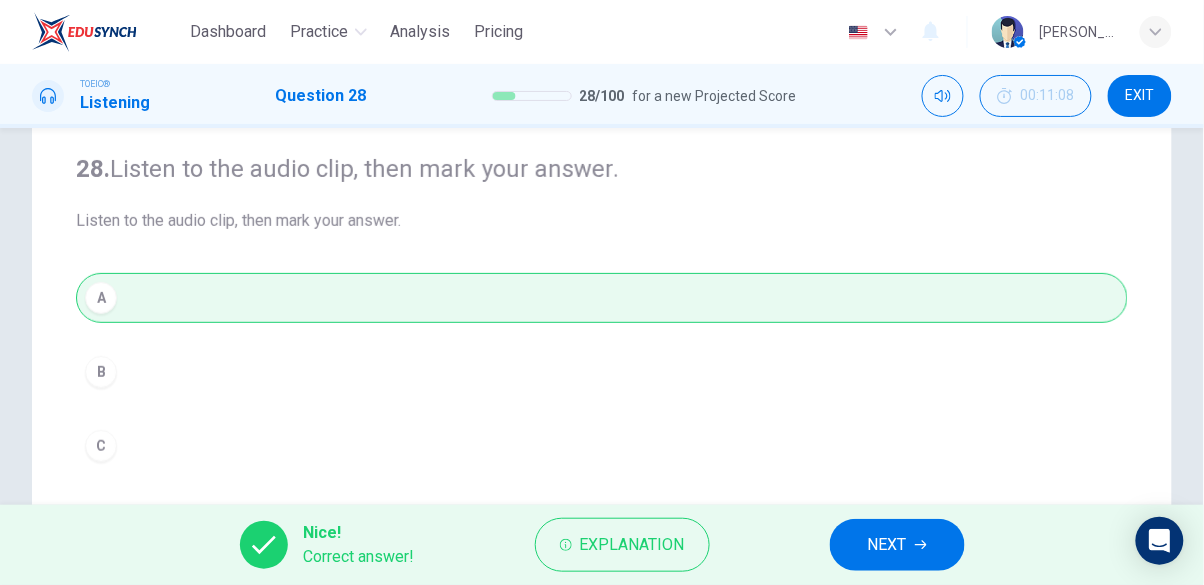 click on "NEXT" at bounding box center (887, 545) 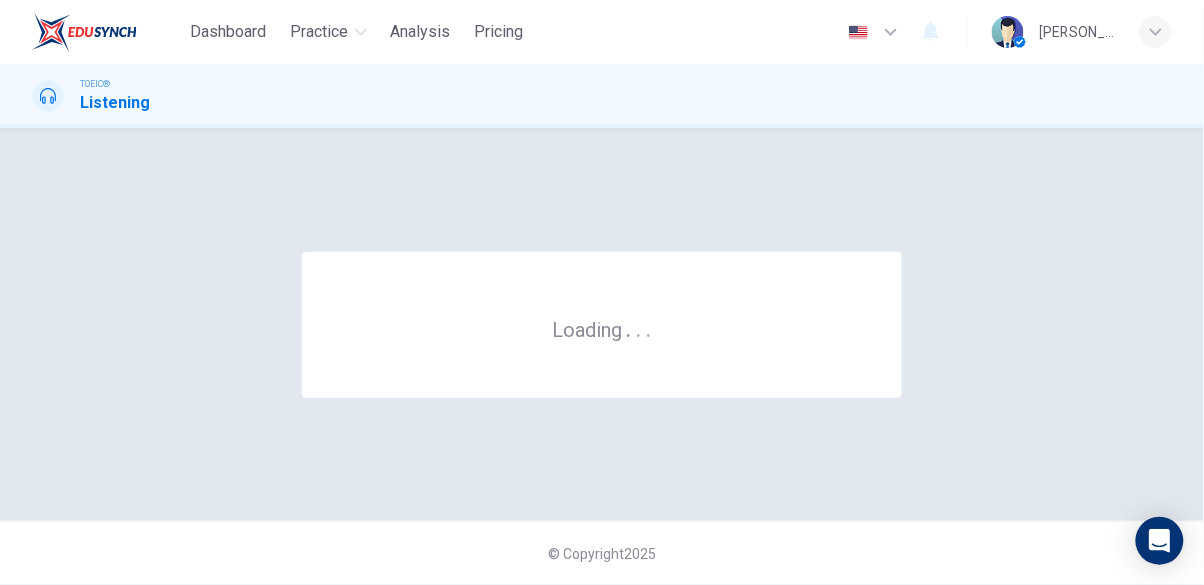 scroll, scrollTop: 0, scrollLeft: 0, axis: both 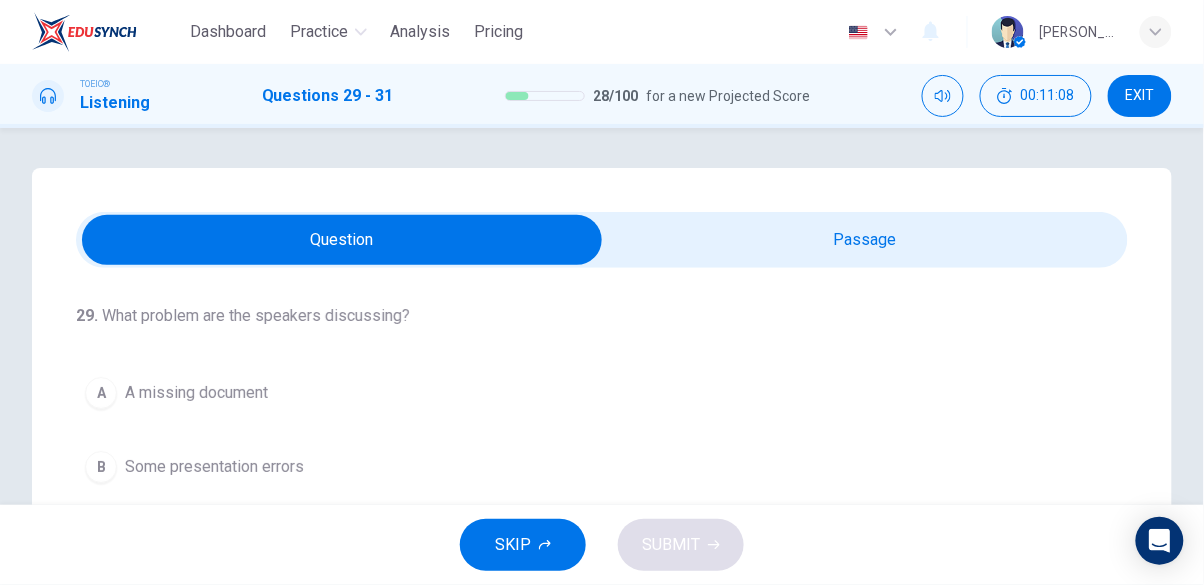 click at bounding box center (342, 240) 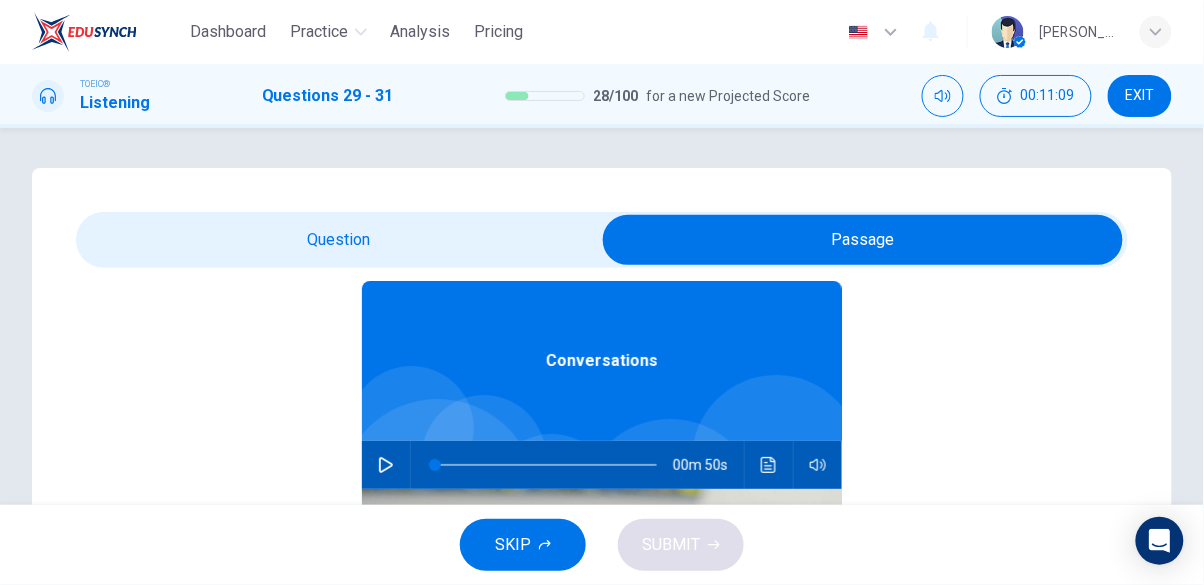 scroll, scrollTop: 112, scrollLeft: 0, axis: vertical 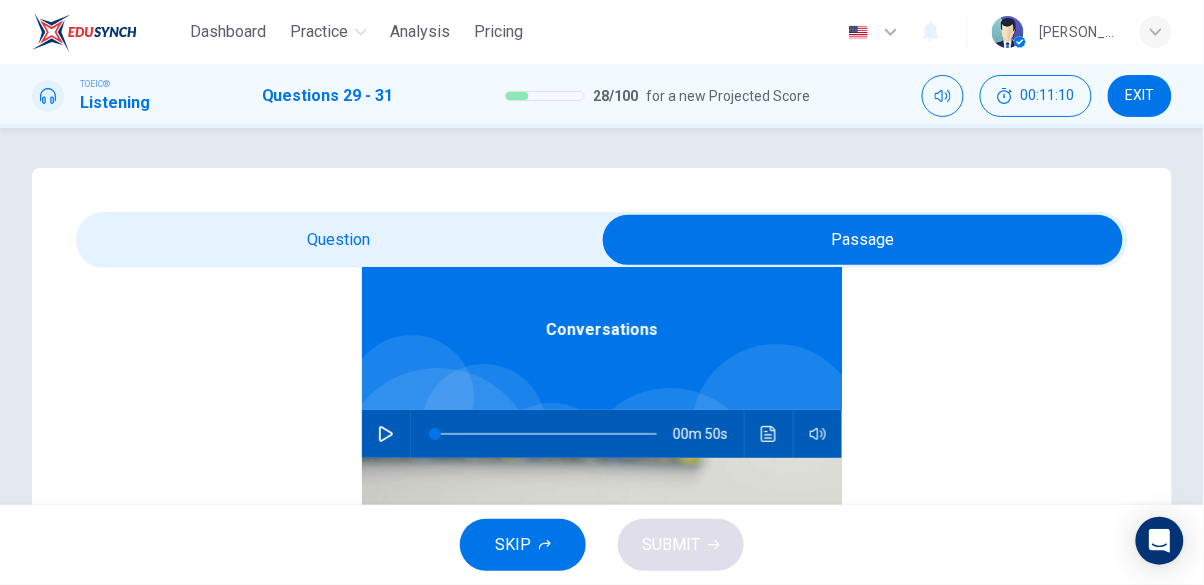 click at bounding box center (386, 434) 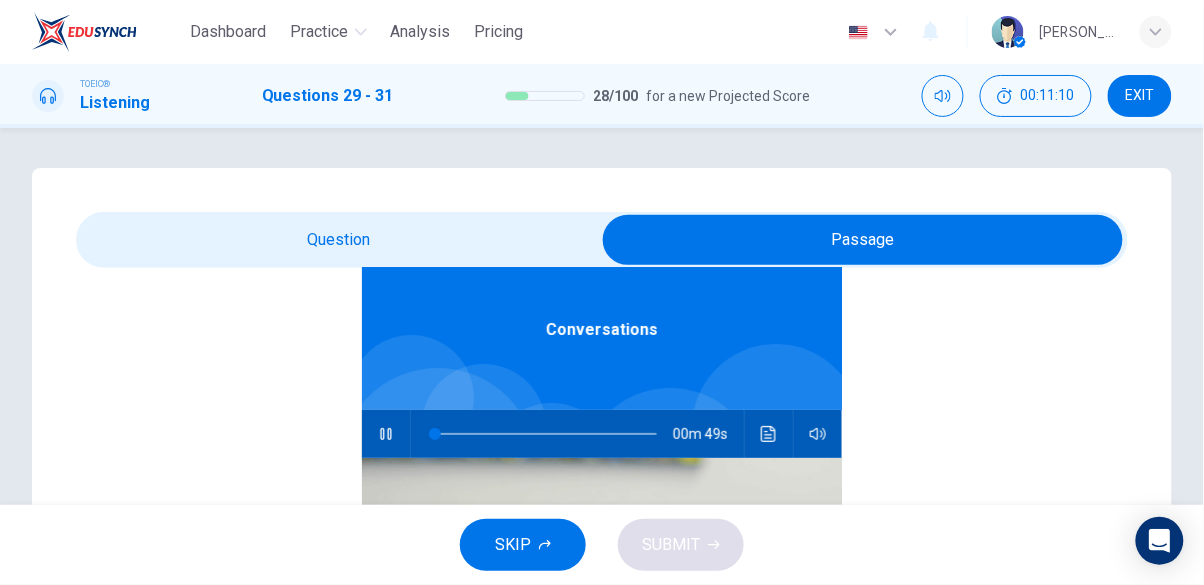 click at bounding box center (863, 240) 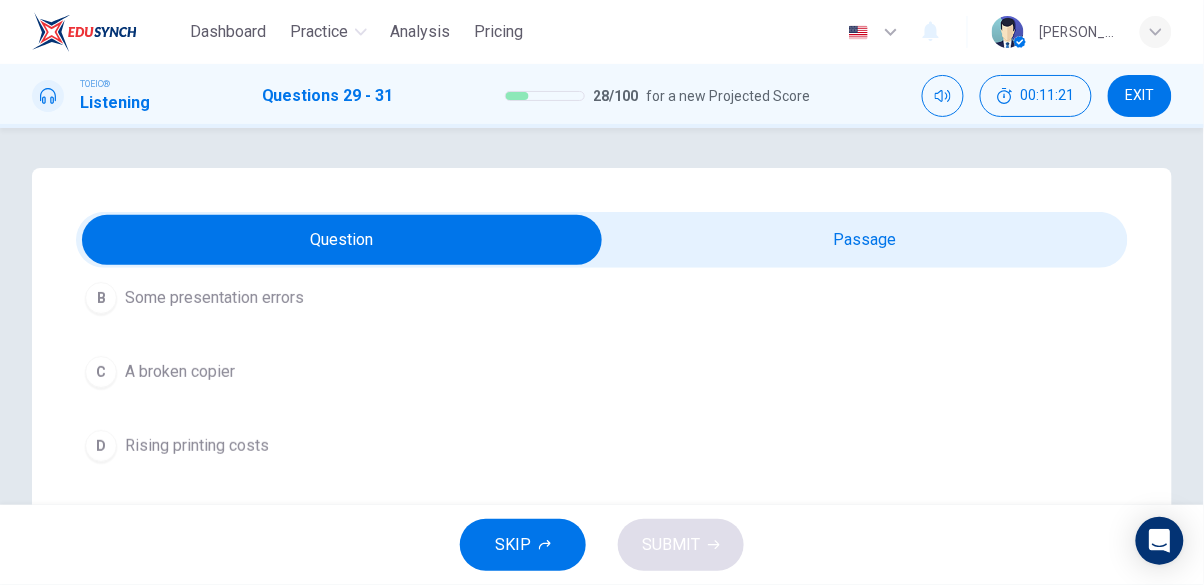 scroll, scrollTop: 182, scrollLeft: 0, axis: vertical 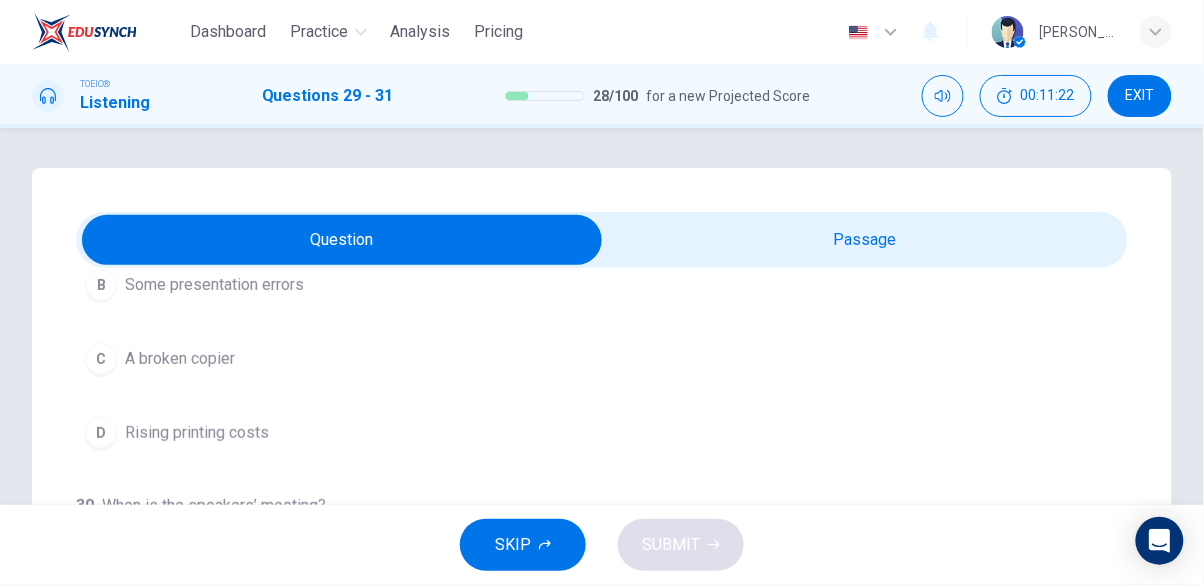 click on "C A broken copier" at bounding box center [602, 359] 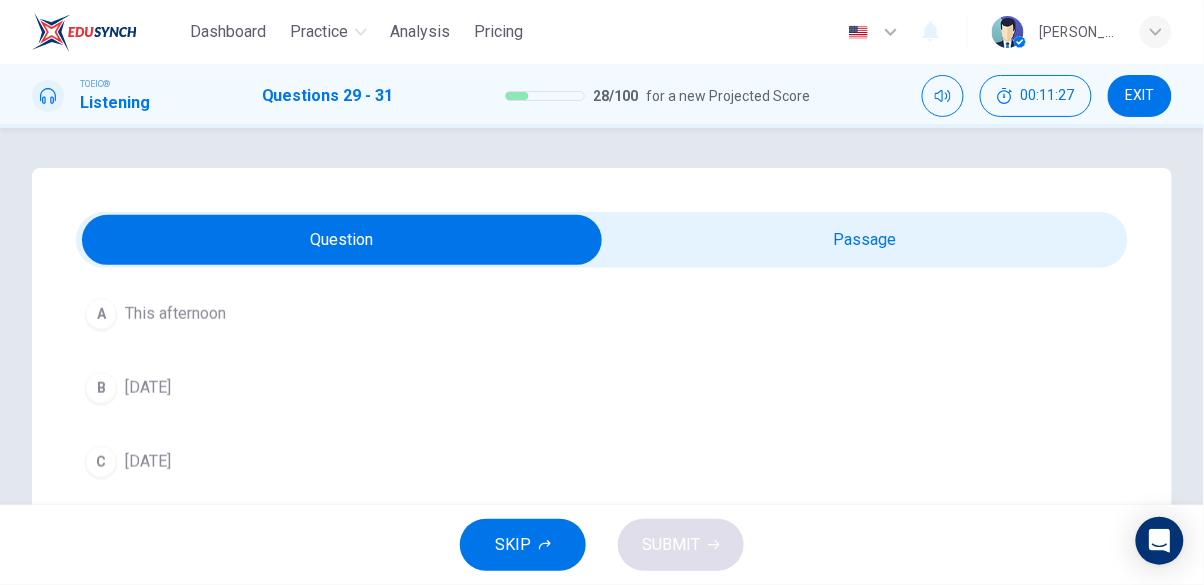 scroll, scrollTop: 454, scrollLeft: 0, axis: vertical 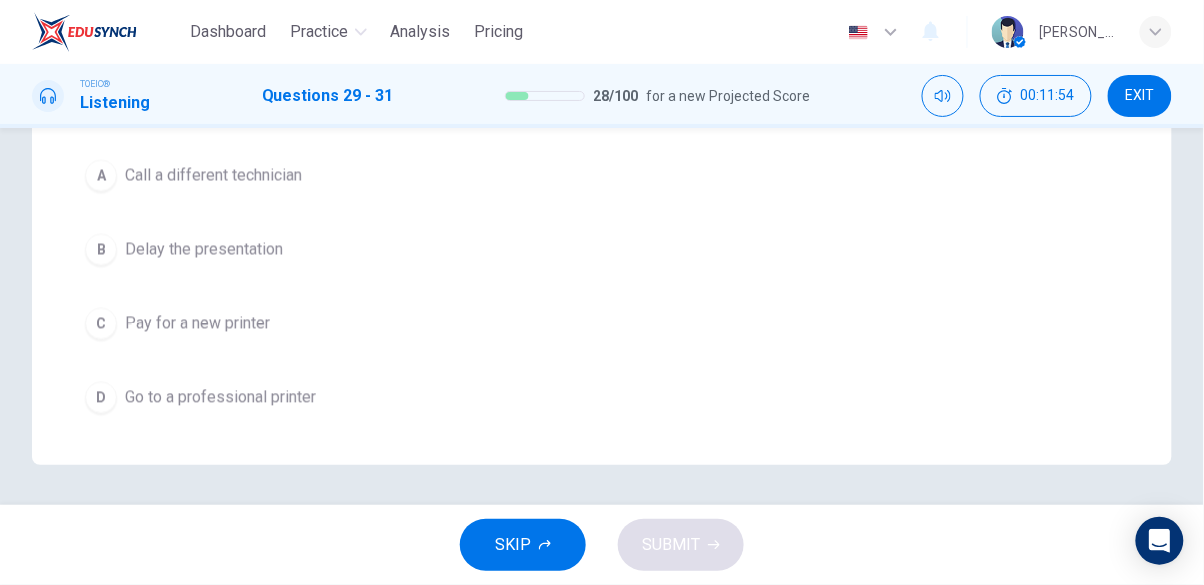 click on "B Delay the presentation" at bounding box center [602, 250] 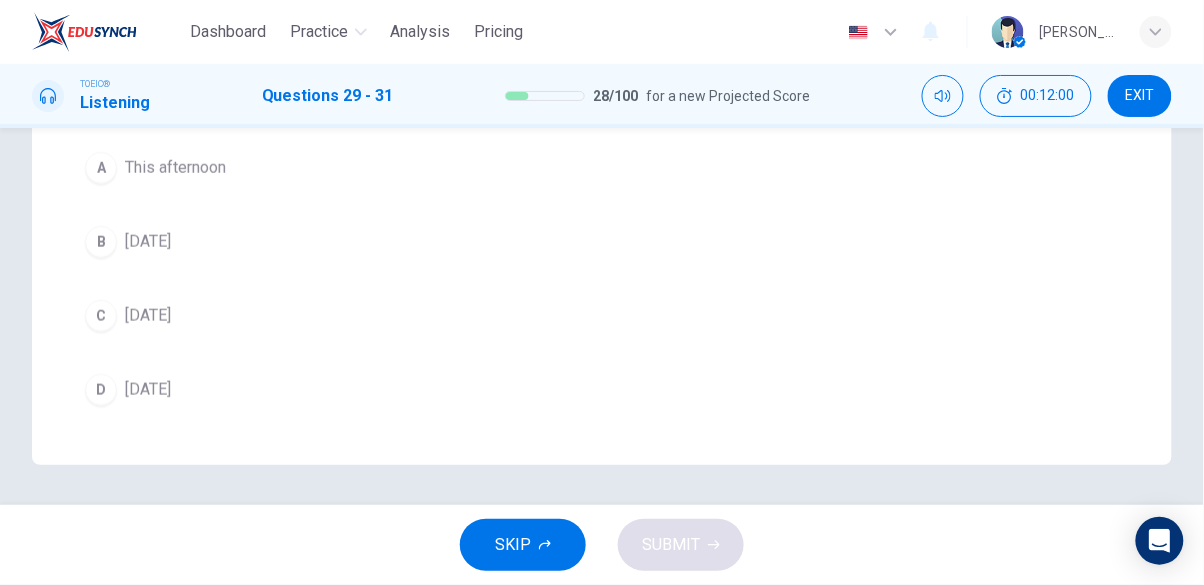 scroll, scrollTop: 0, scrollLeft: 0, axis: both 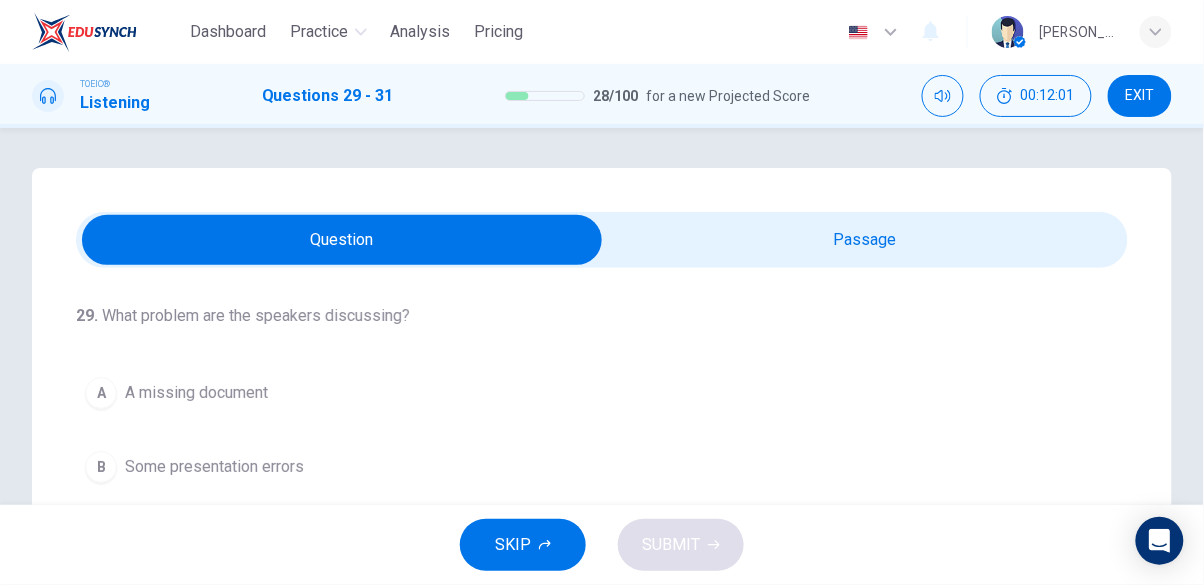 click at bounding box center [342, 240] 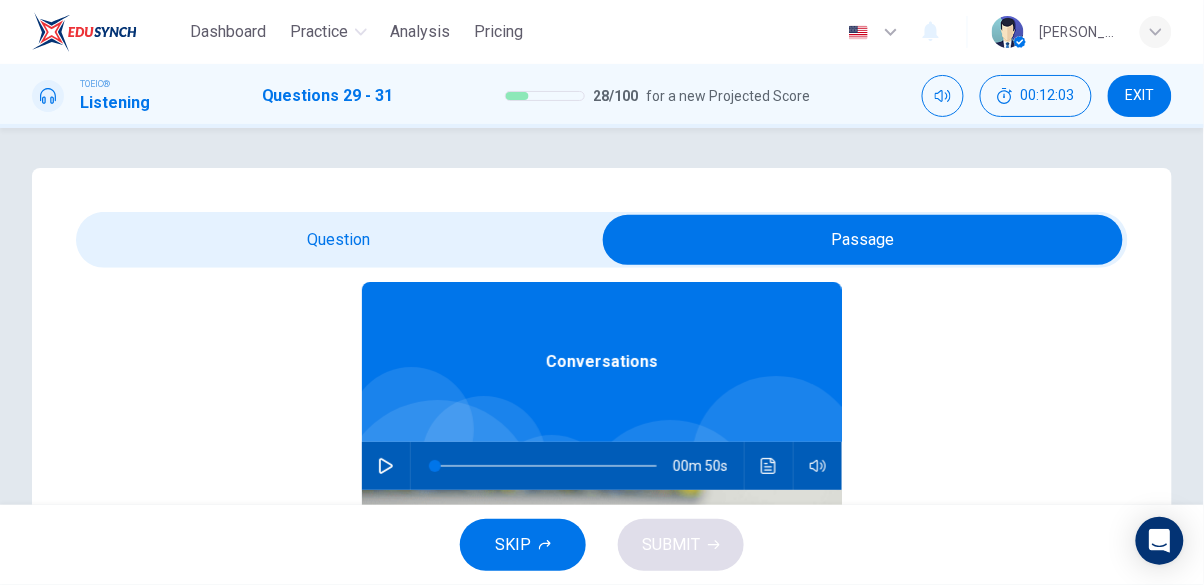 scroll, scrollTop: 112, scrollLeft: 0, axis: vertical 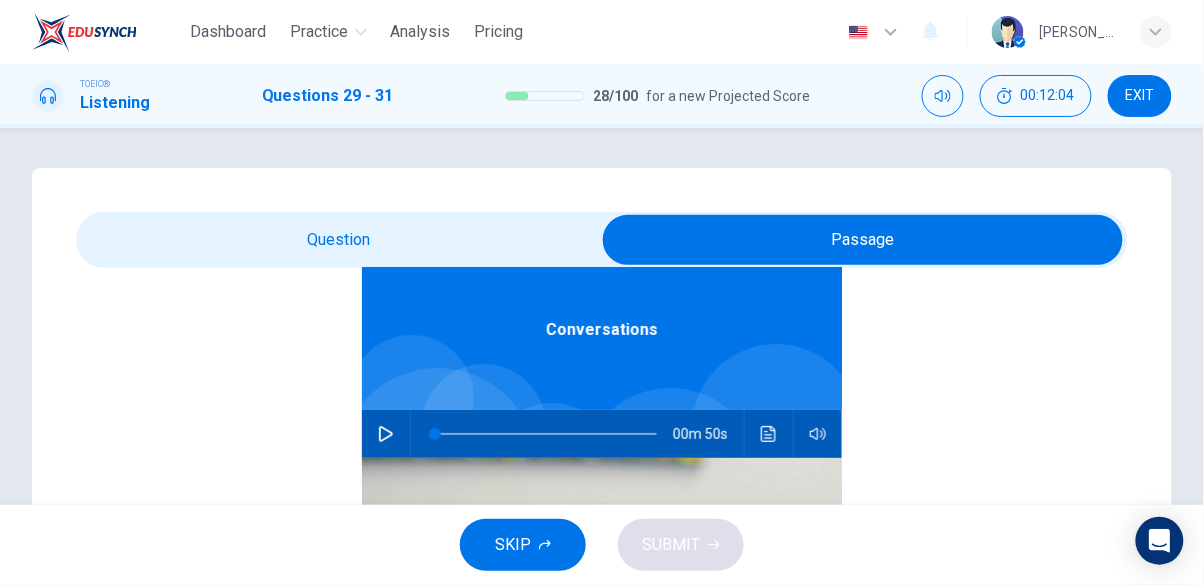click at bounding box center (386, 434) 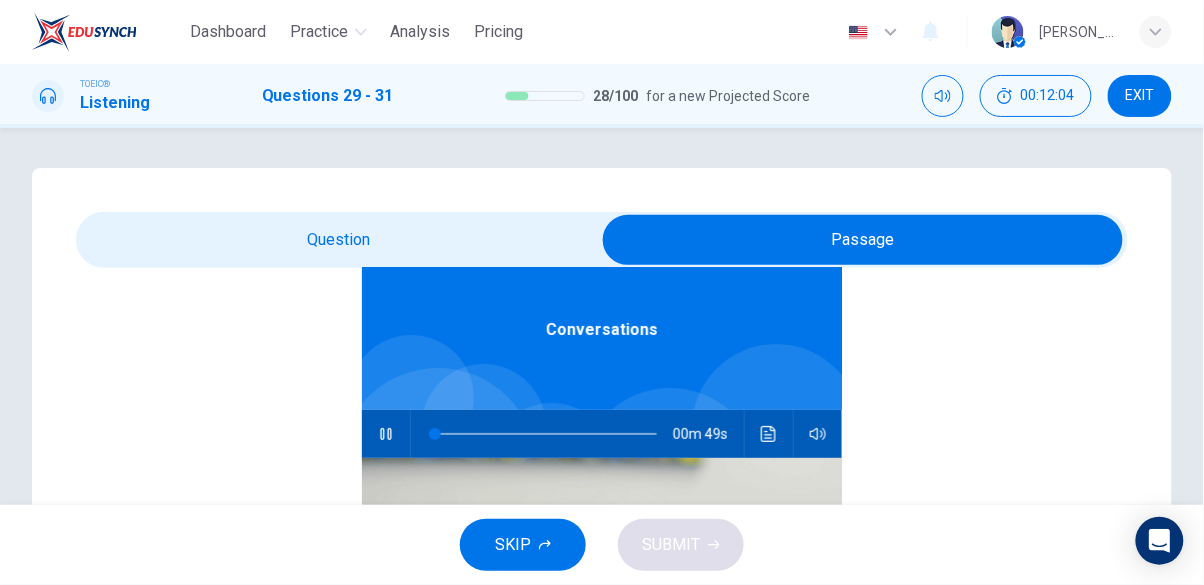 click at bounding box center (863, 240) 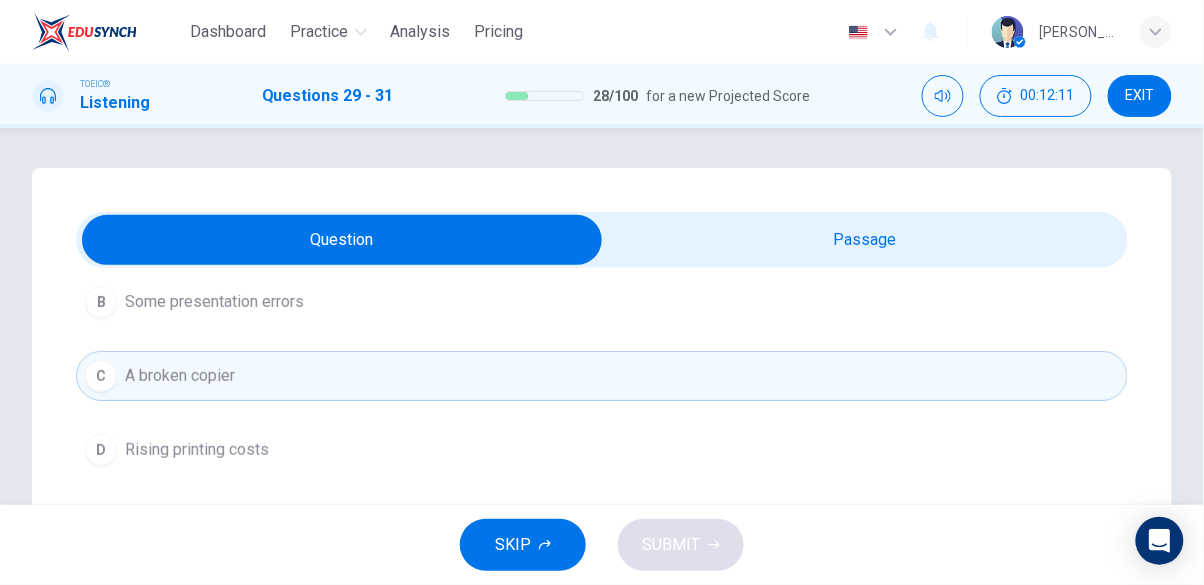 scroll, scrollTop: 156, scrollLeft: 0, axis: vertical 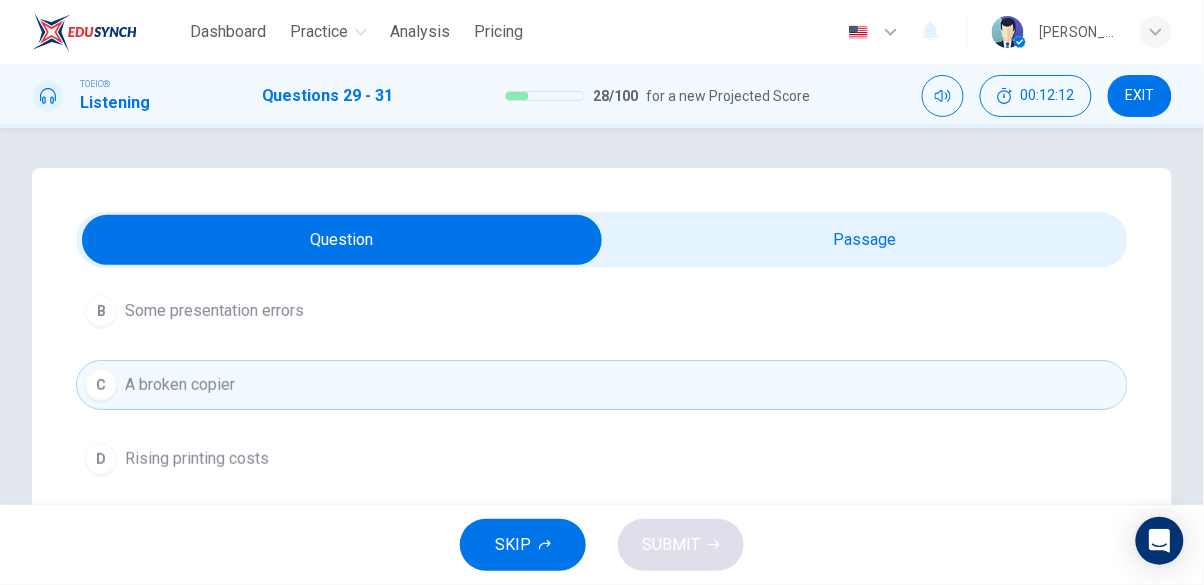 click on "Some presentation errors" at bounding box center (214, 311) 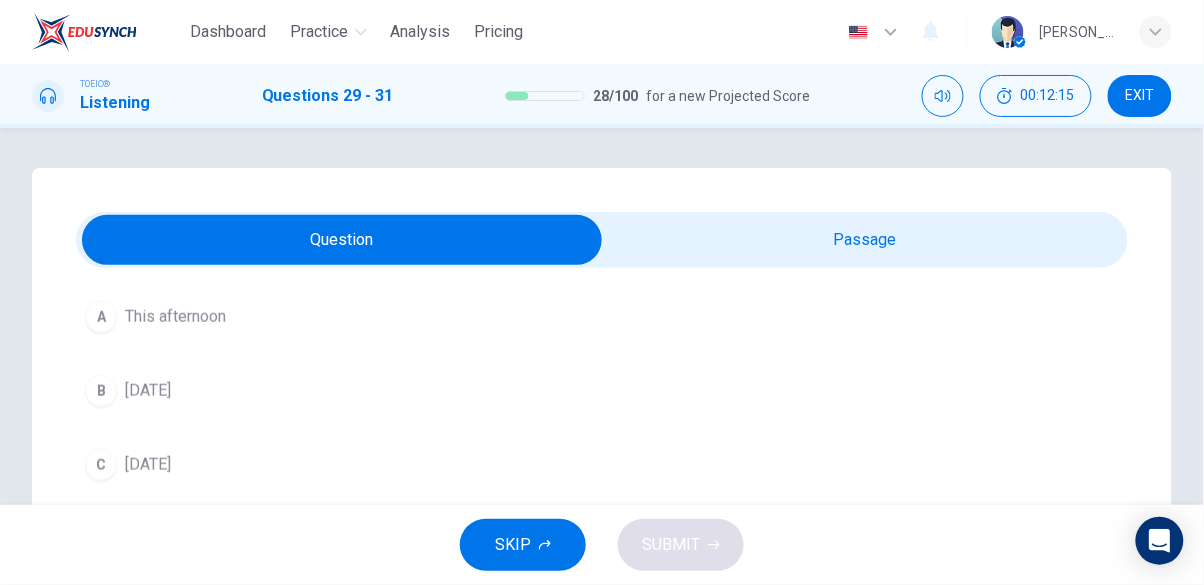 scroll, scrollTop: 454, scrollLeft: 0, axis: vertical 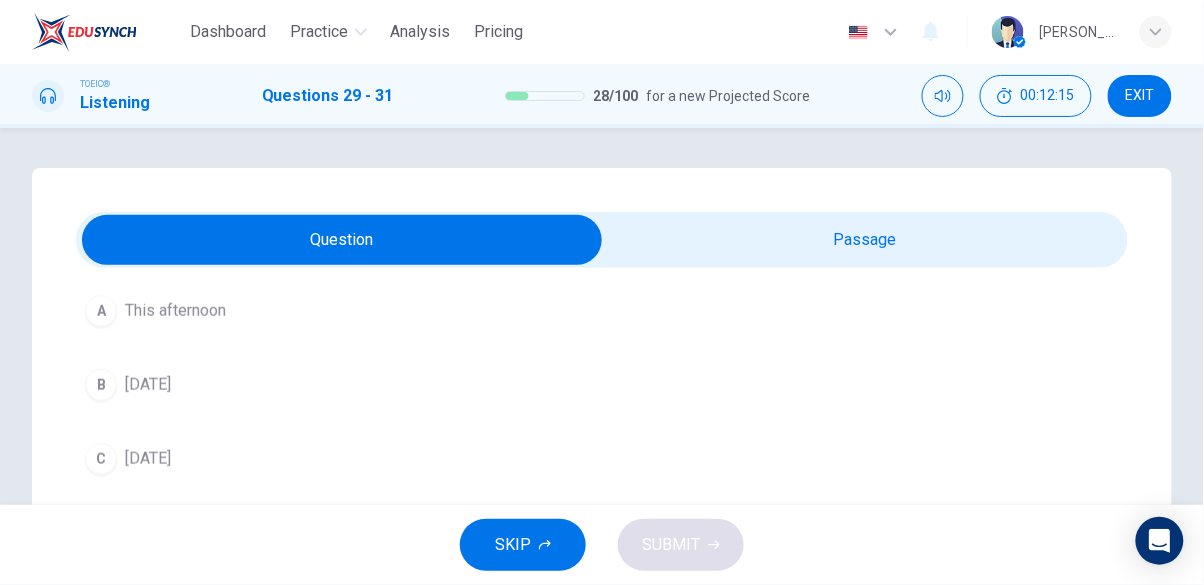 click on "C" at bounding box center [101, 459] 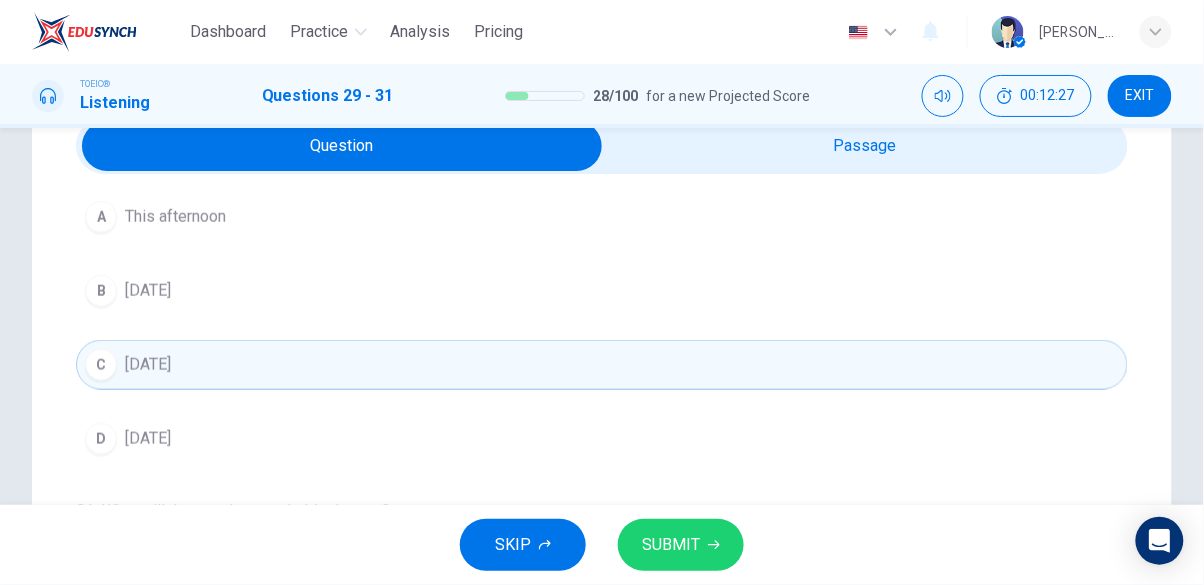 scroll, scrollTop: 0, scrollLeft: 0, axis: both 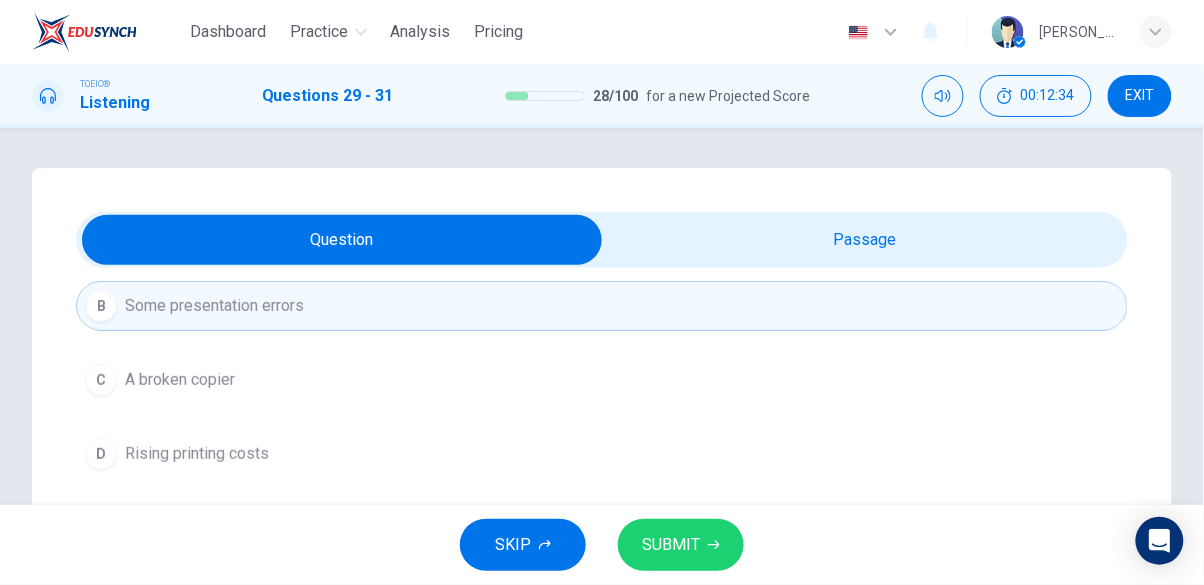 click on "C A broken copier" at bounding box center [602, 380] 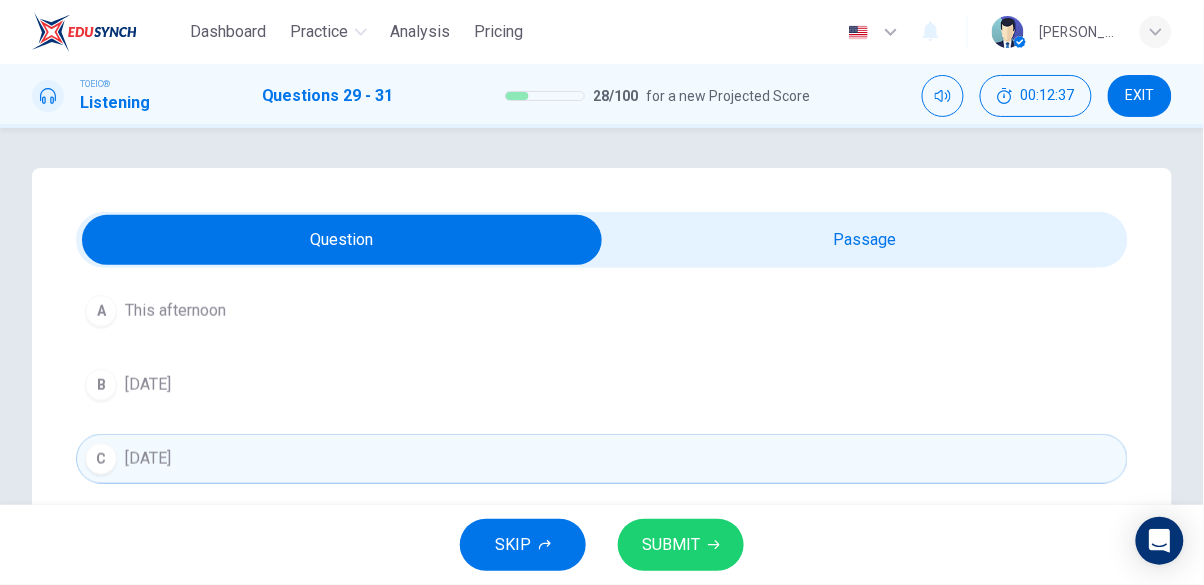 scroll, scrollTop: 454, scrollLeft: 0, axis: vertical 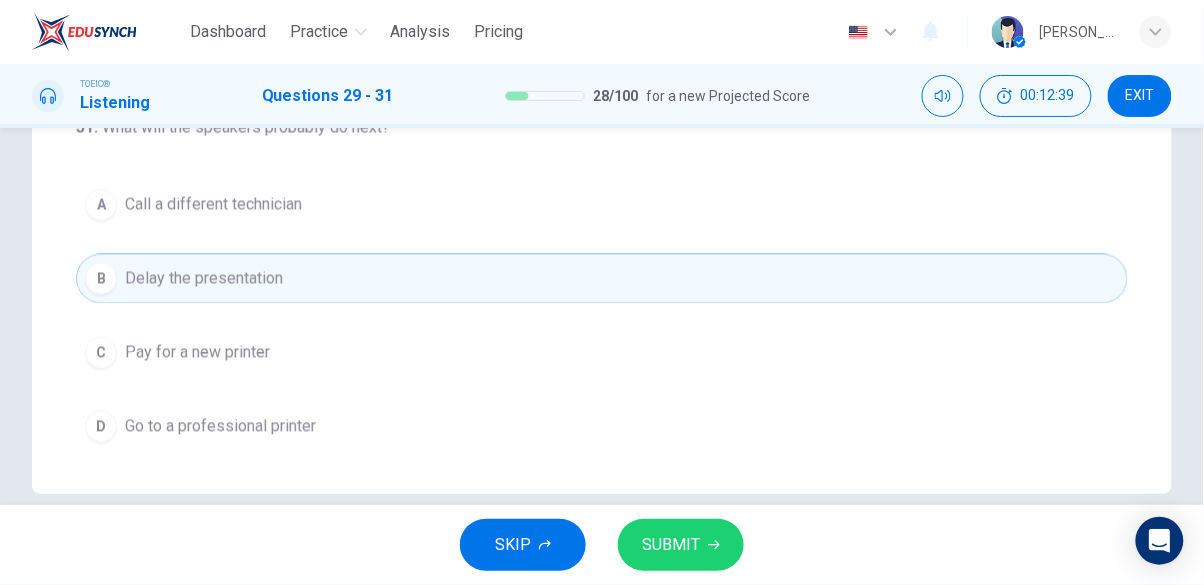 click on "SUBMIT" at bounding box center [671, 545] 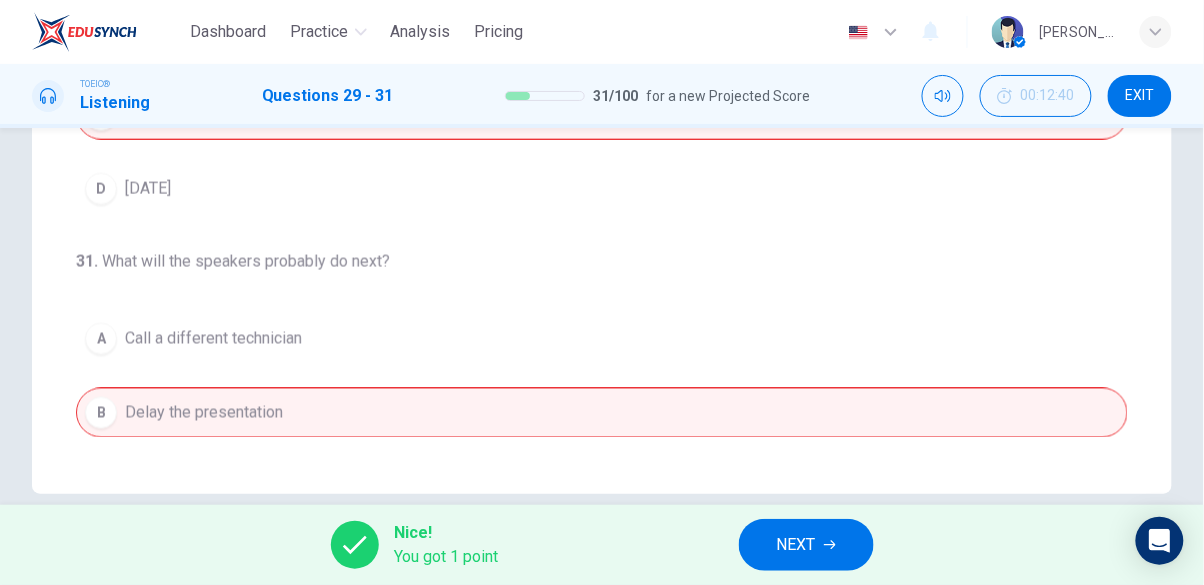 scroll, scrollTop: 0, scrollLeft: 0, axis: both 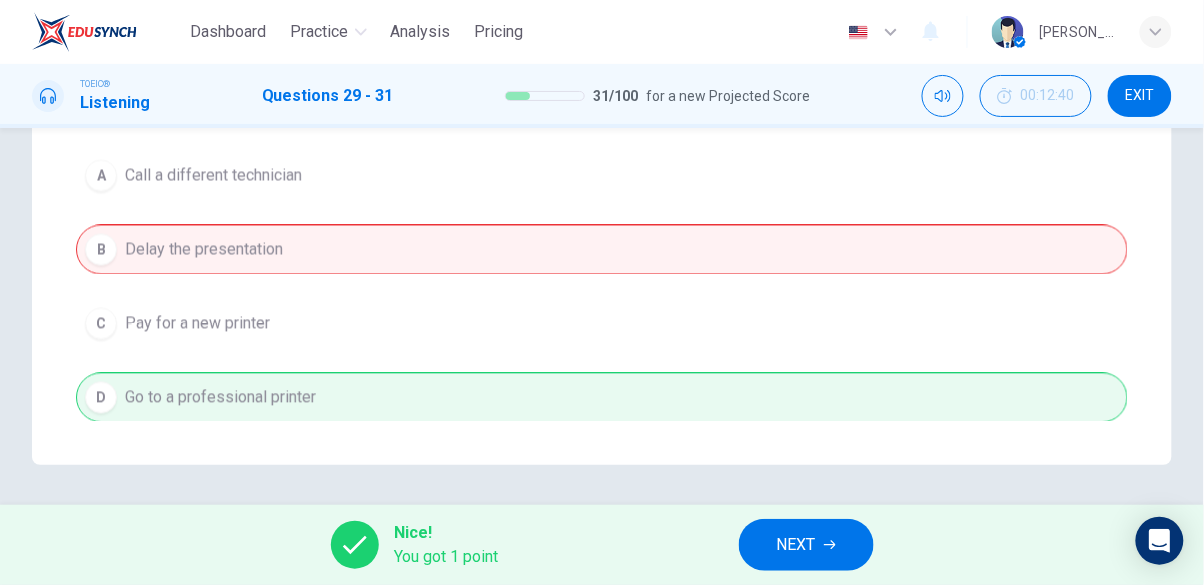 click 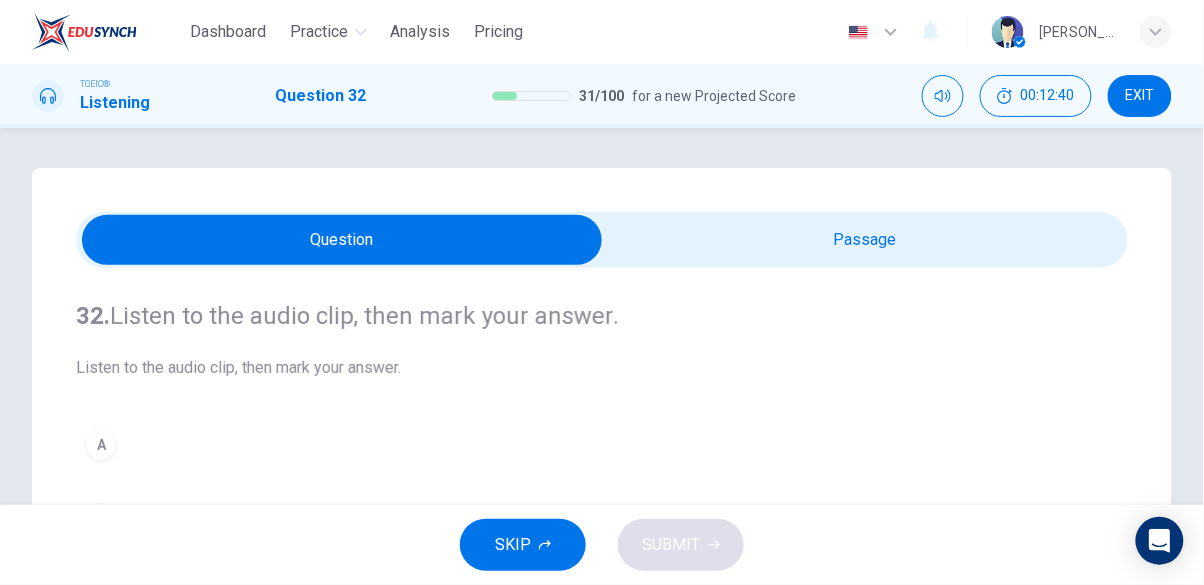 click at bounding box center [342, 240] 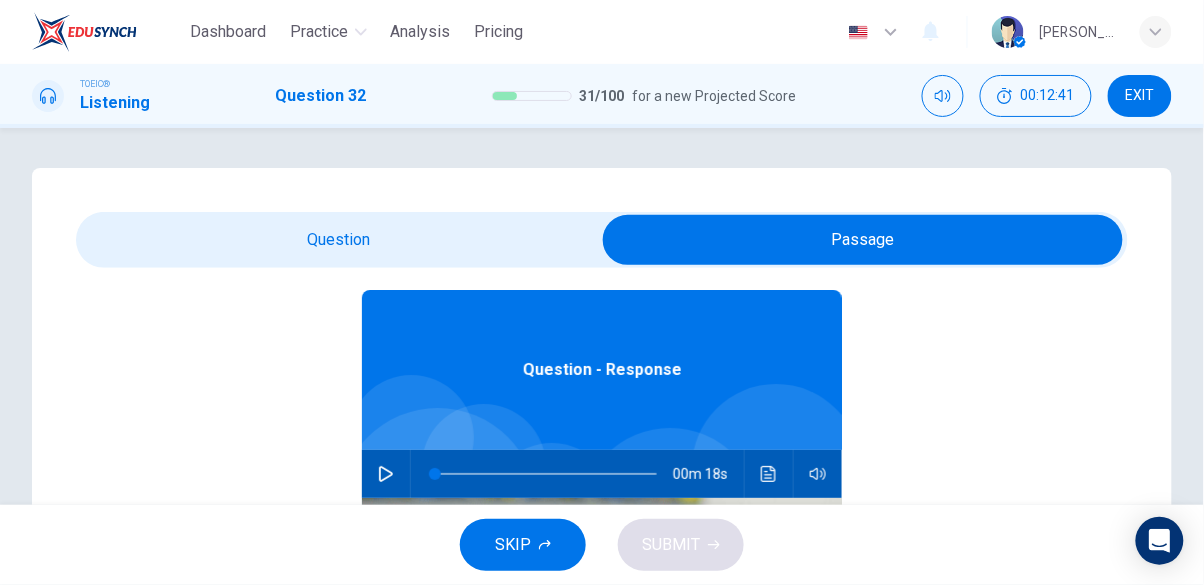 scroll, scrollTop: 112, scrollLeft: 0, axis: vertical 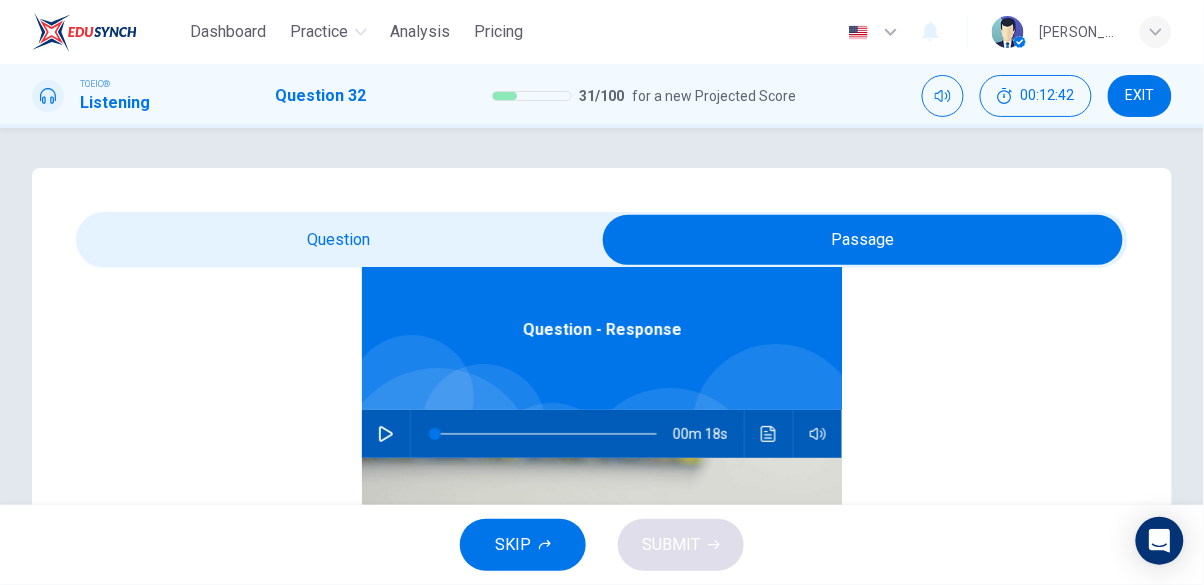 click 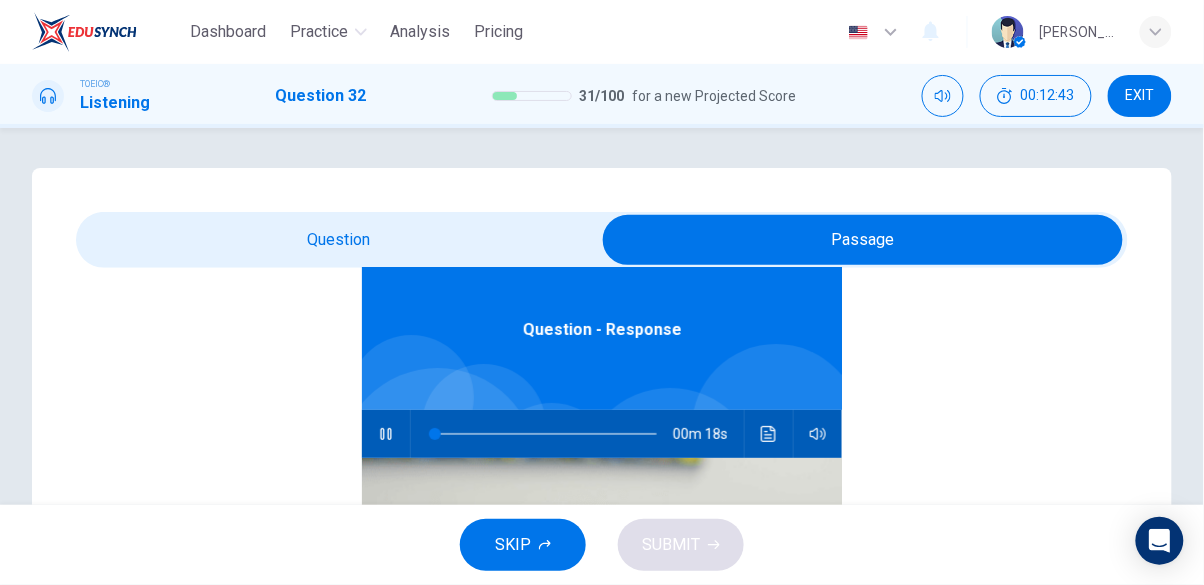 type on "0" 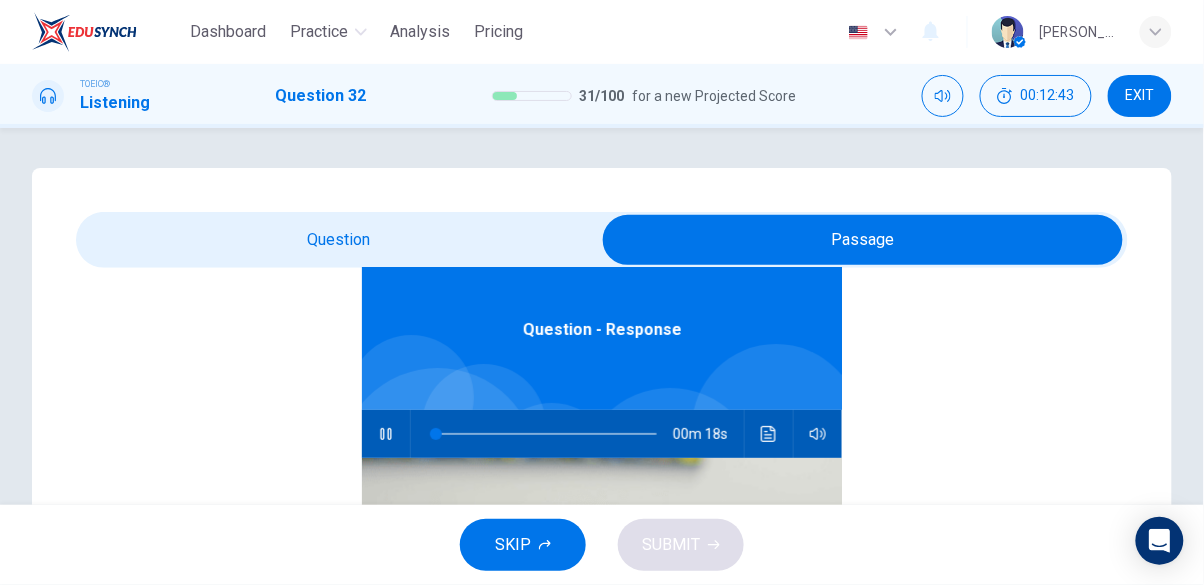 click at bounding box center [863, 240] 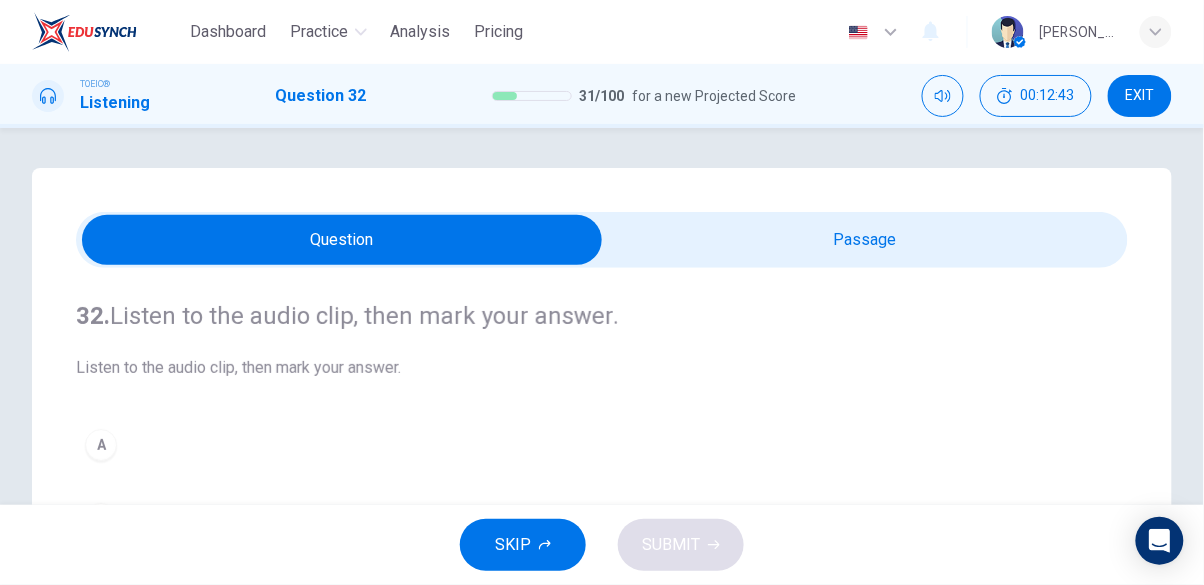 scroll, scrollTop: 0, scrollLeft: 0, axis: both 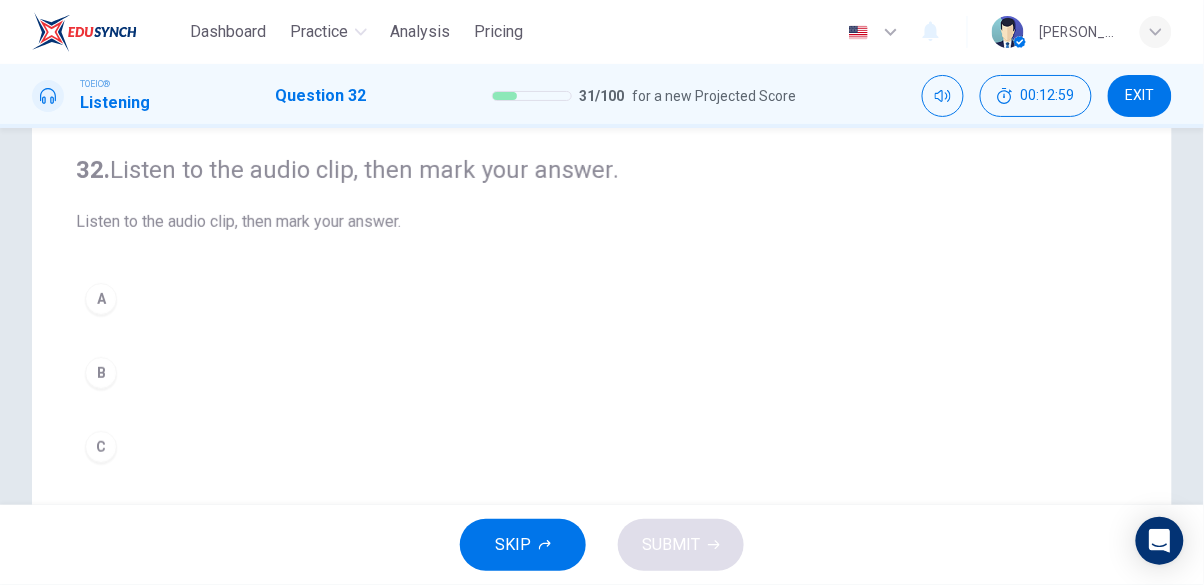 click on "C" at bounding box center (101, 447) 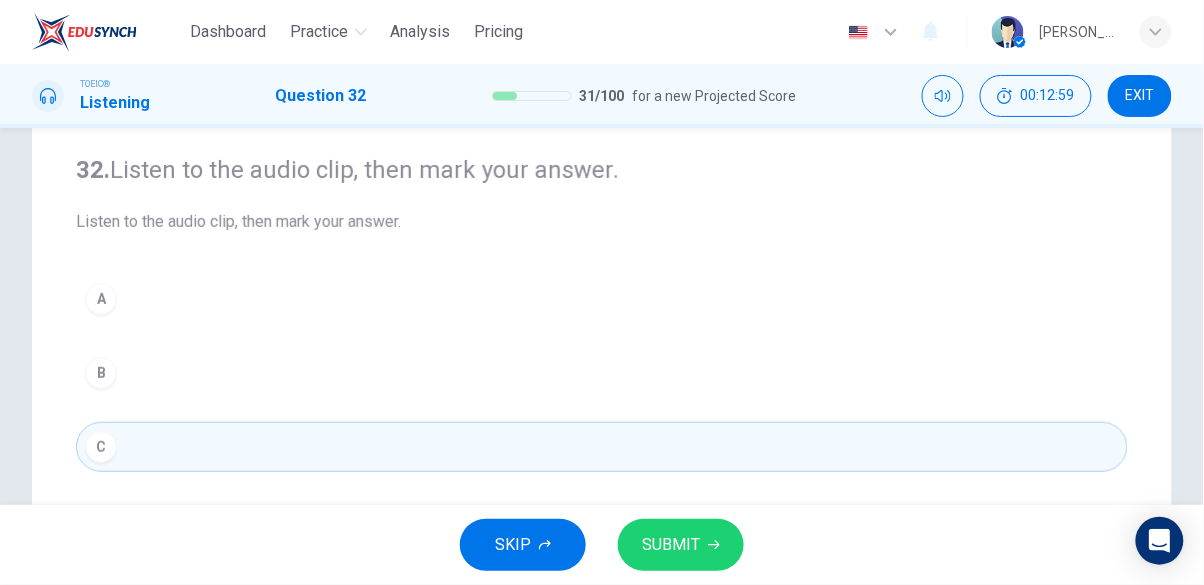 click on "C" at bounding box center [101, 447] 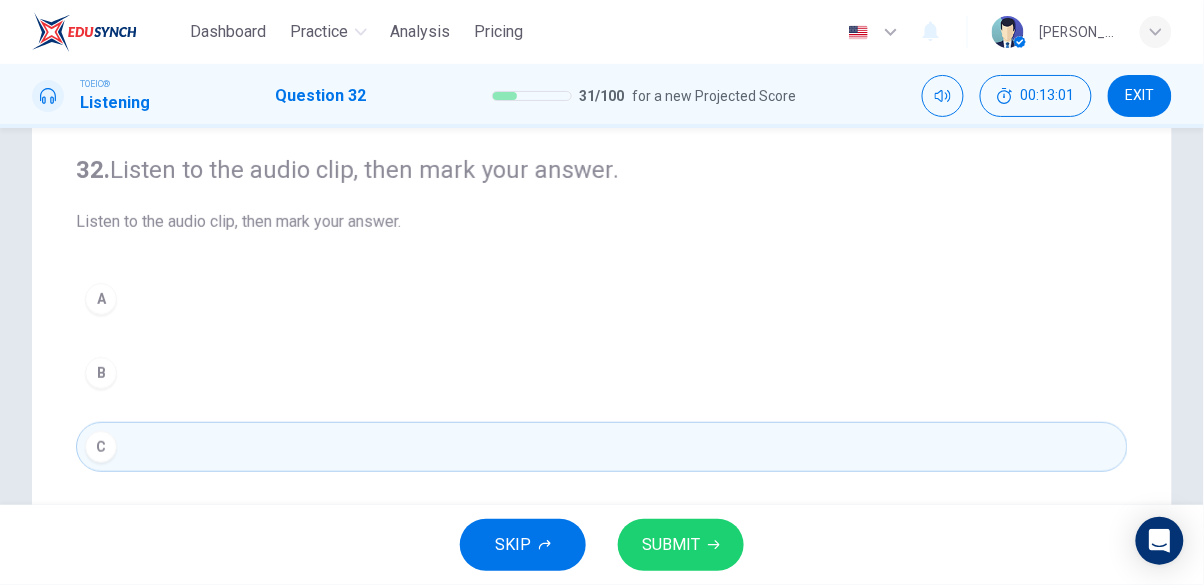 click on "SUBMIT" at bounding box center [681, 545] 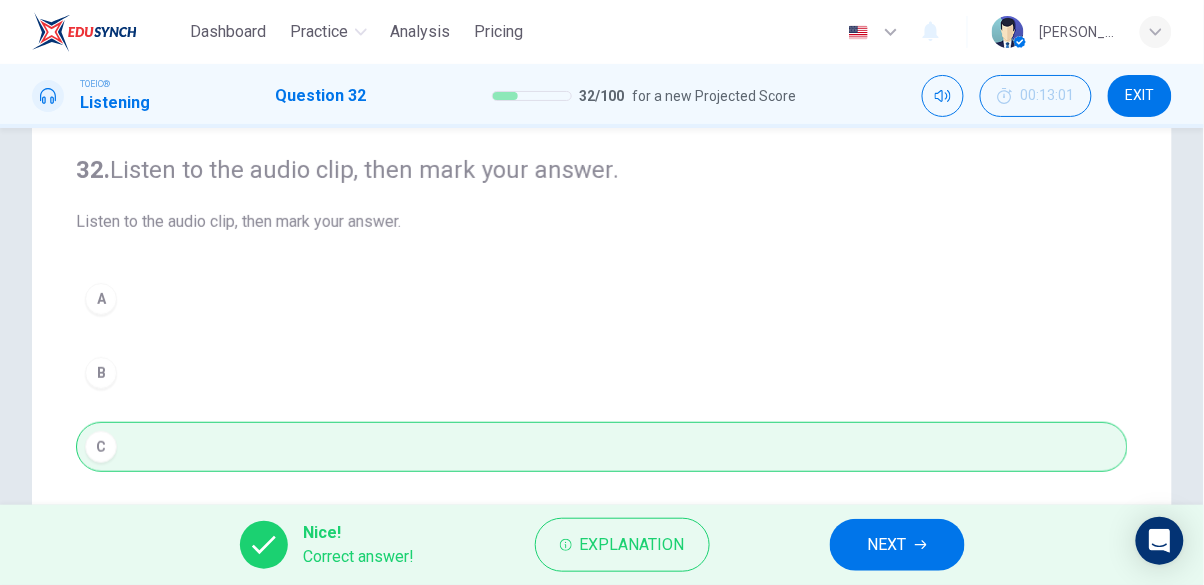 click on "NEXT" at bounding box center (887, 545) 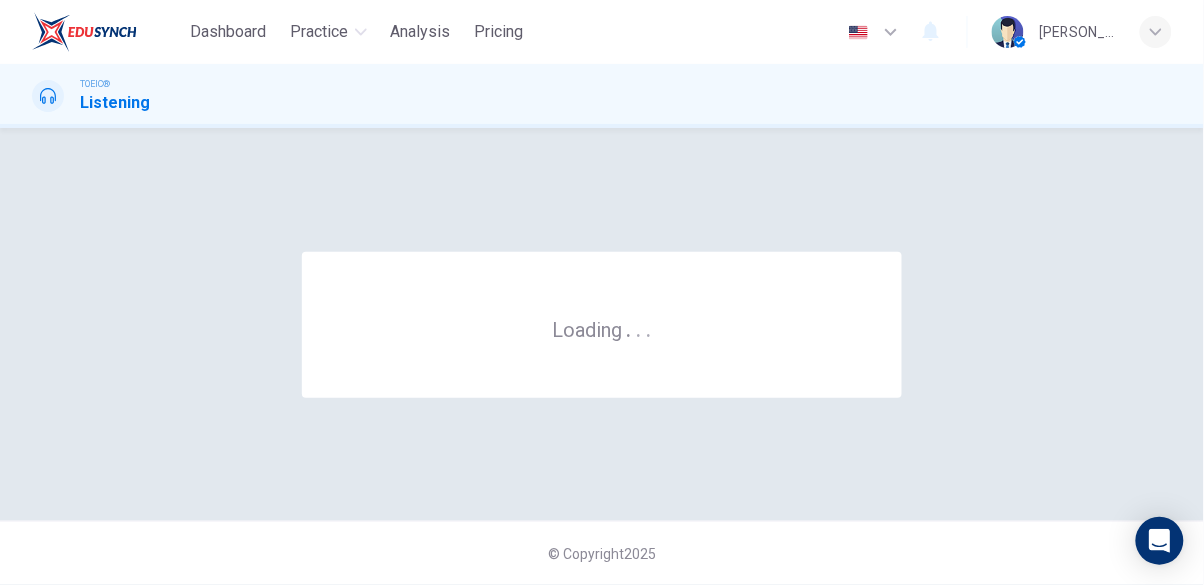 scroll, scrollTop: 0, scrollLeft: 0, axis: both 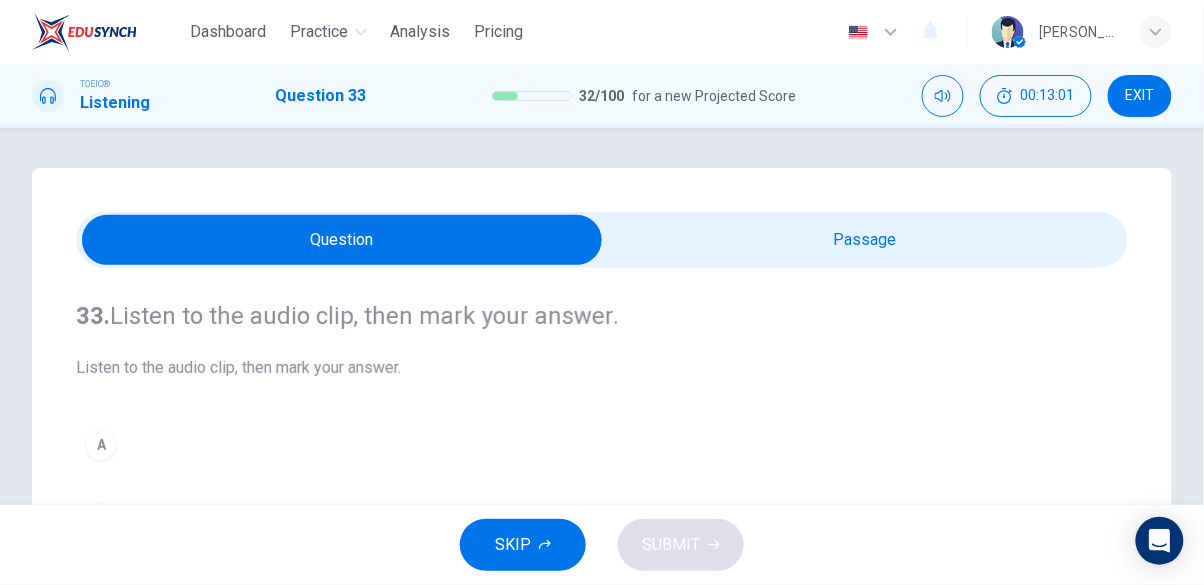 click at bounding box center [342, 240] 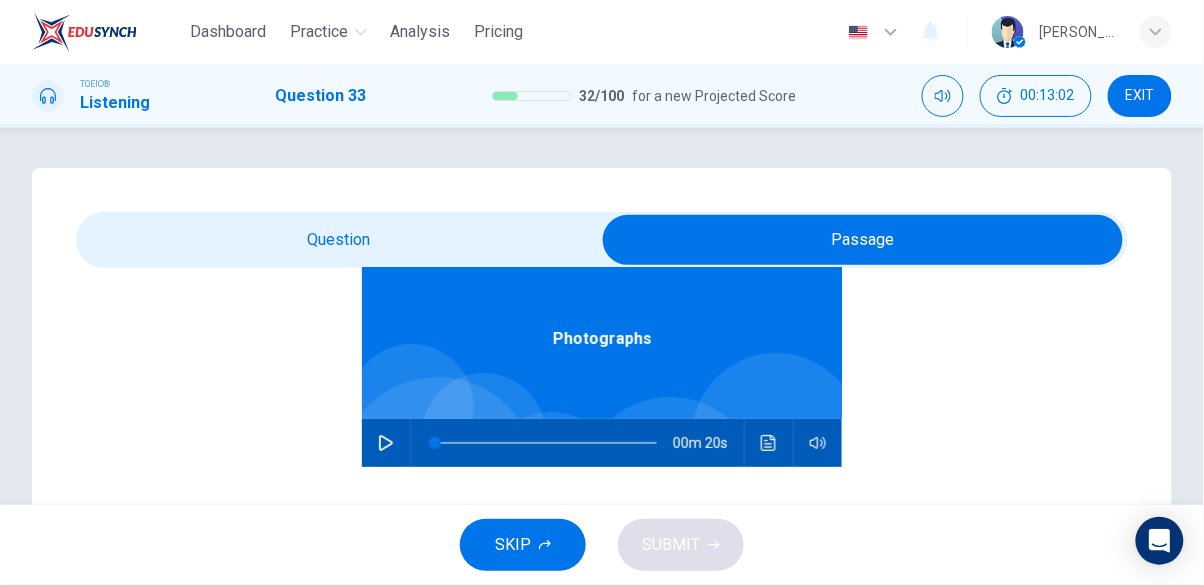 scroll, scrollTop: 112, scrollLeft: 0, axis: vertical 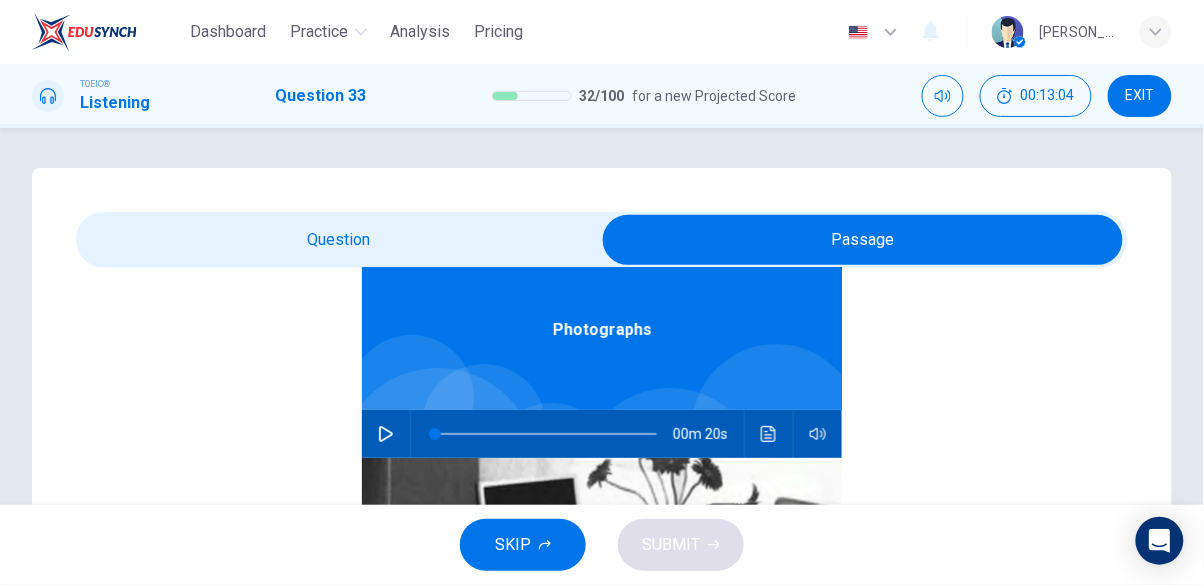 click 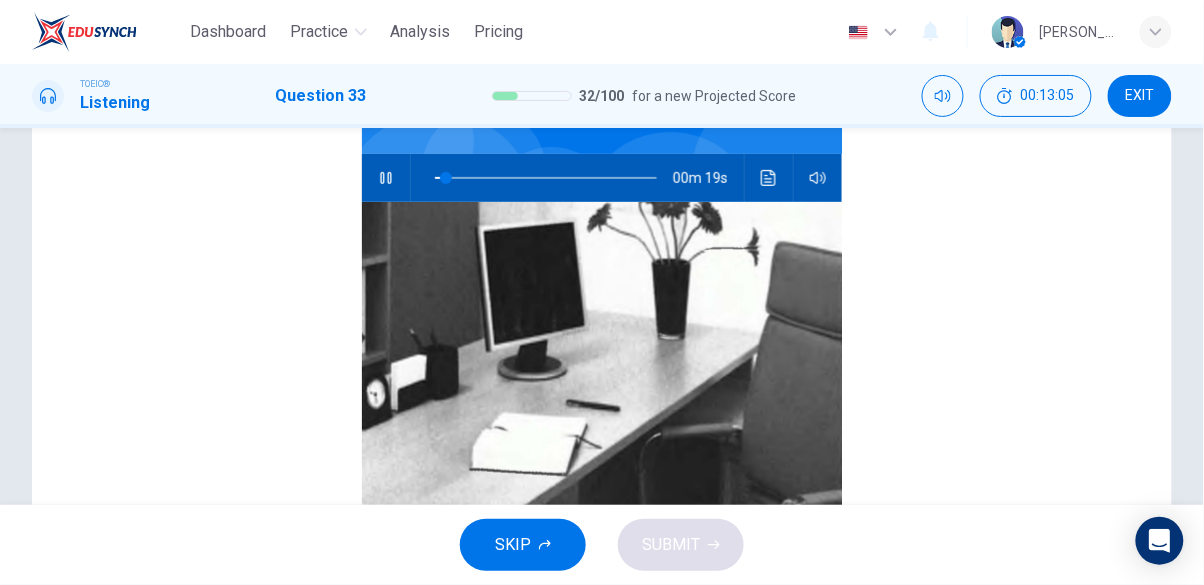 scroll, scrollTop: 264, scrollLeft: 0, axis: vertical 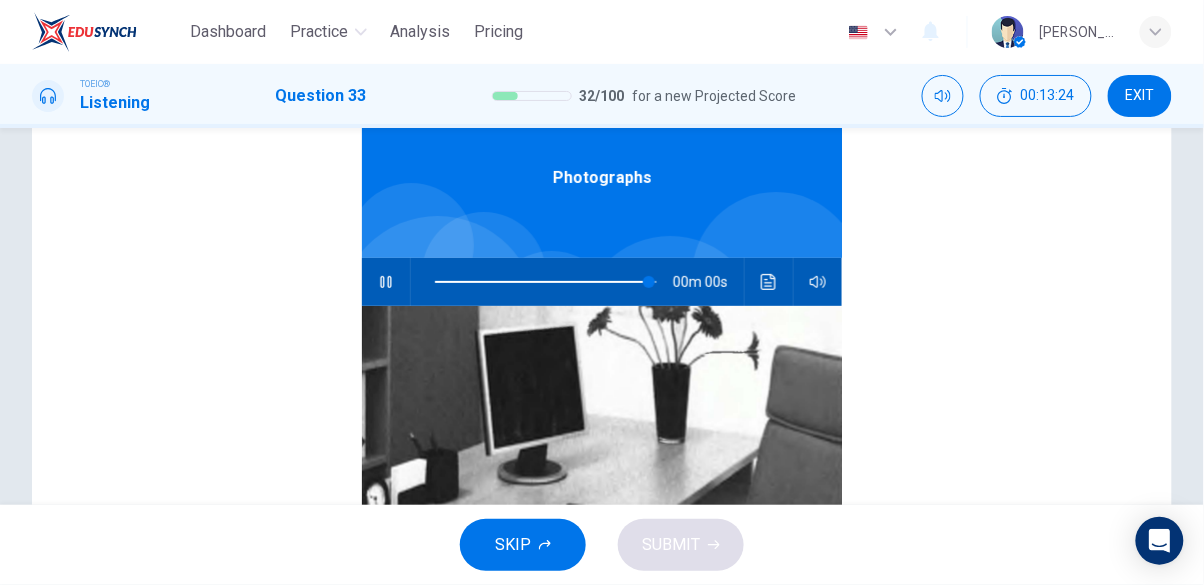 type on "0" 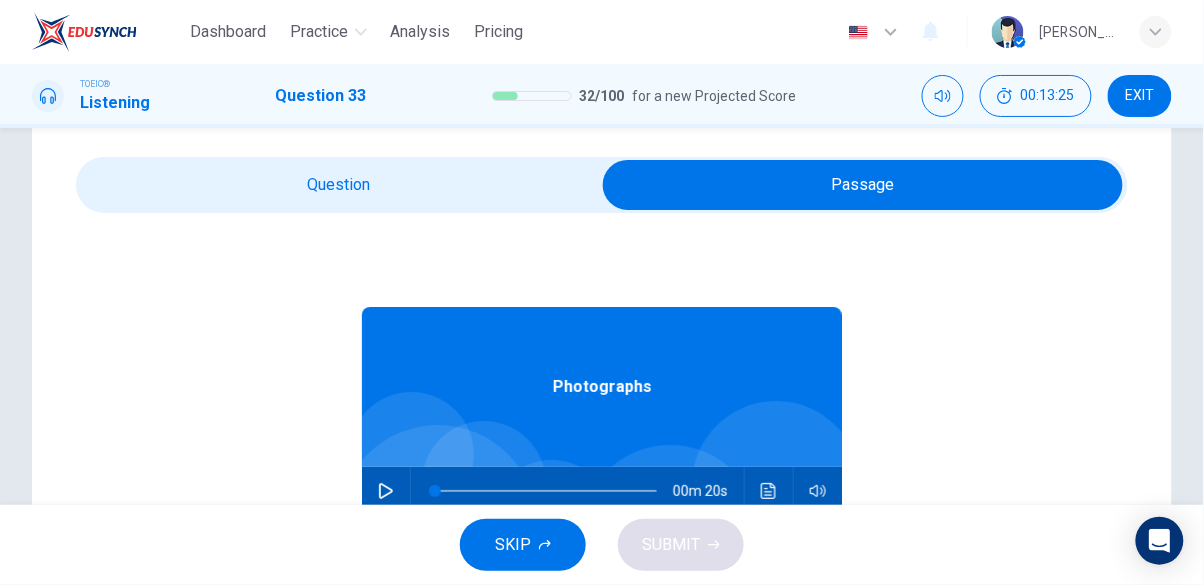 scroll, scrollTop: 0, scrollLeft: 0, axis: both 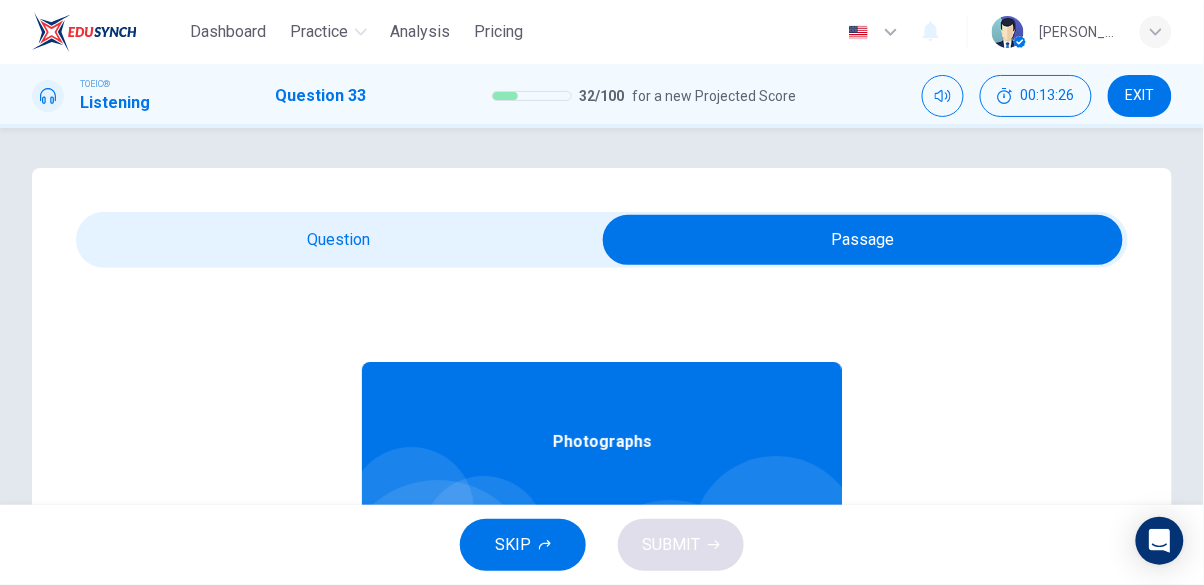 click at bounding box center [863, 240] 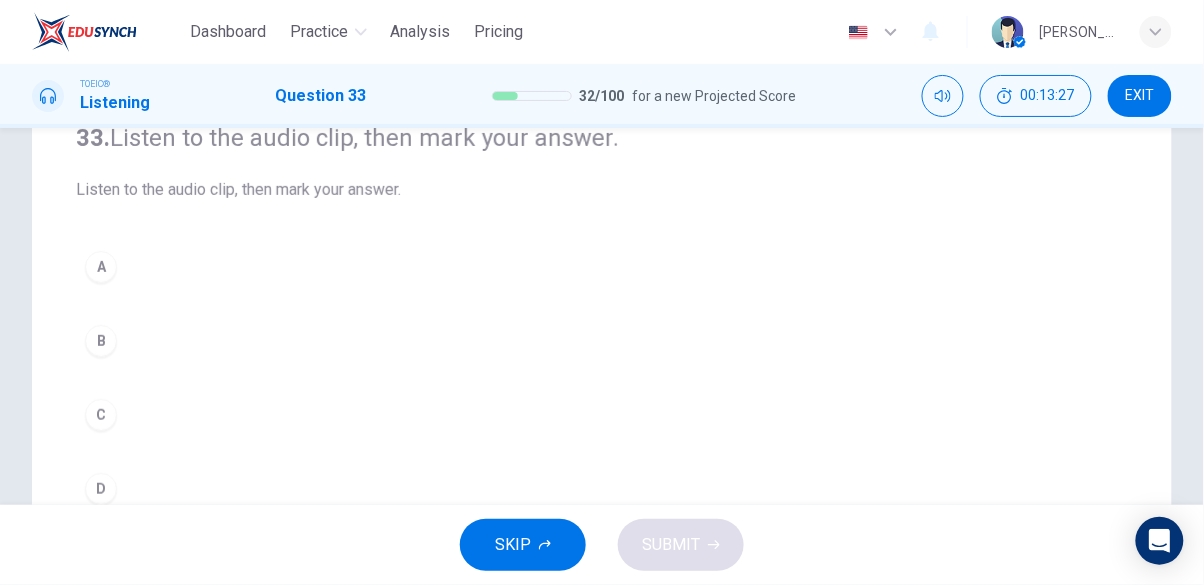 scroll, scrollTop: 183, scrollLeft: 0, axis: vertical 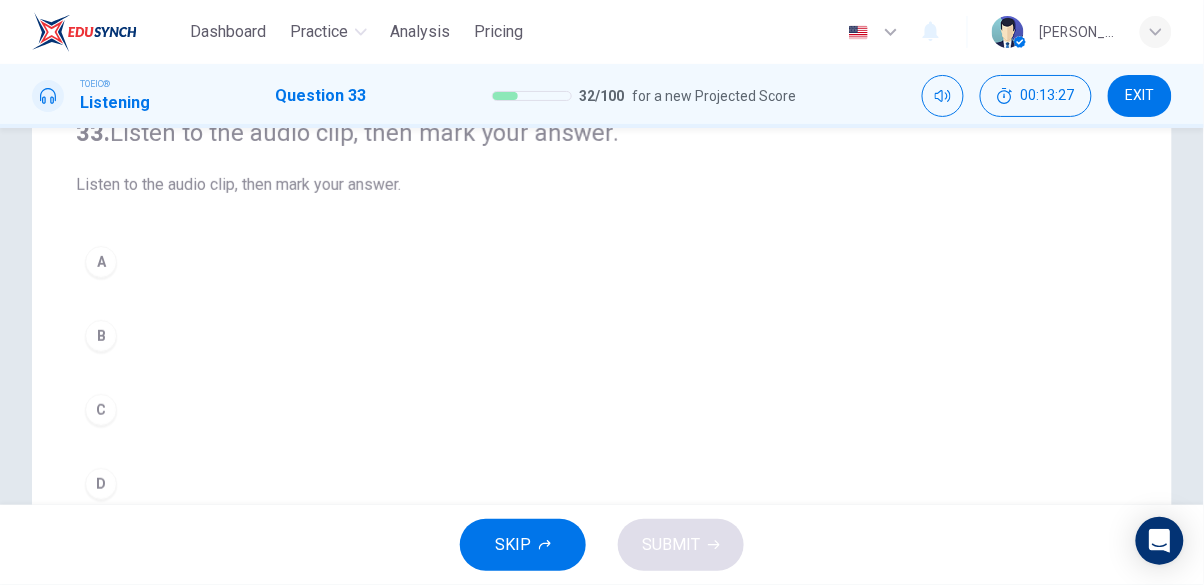click on "B" at bounding box center [101, 336] 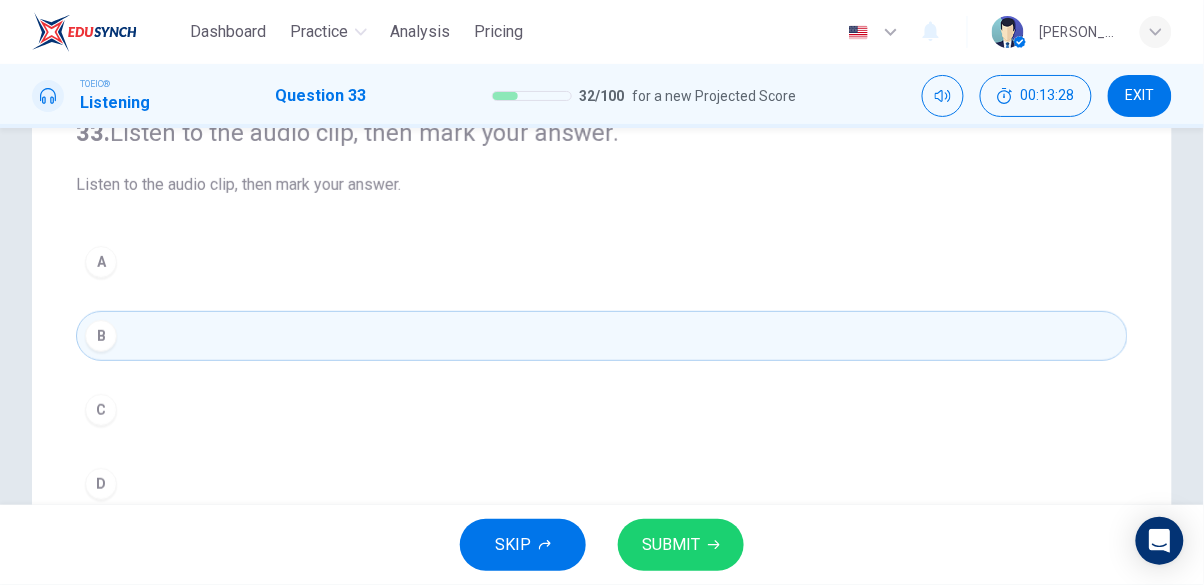 click on "SUBMIT" at bounding box center [671, 545] 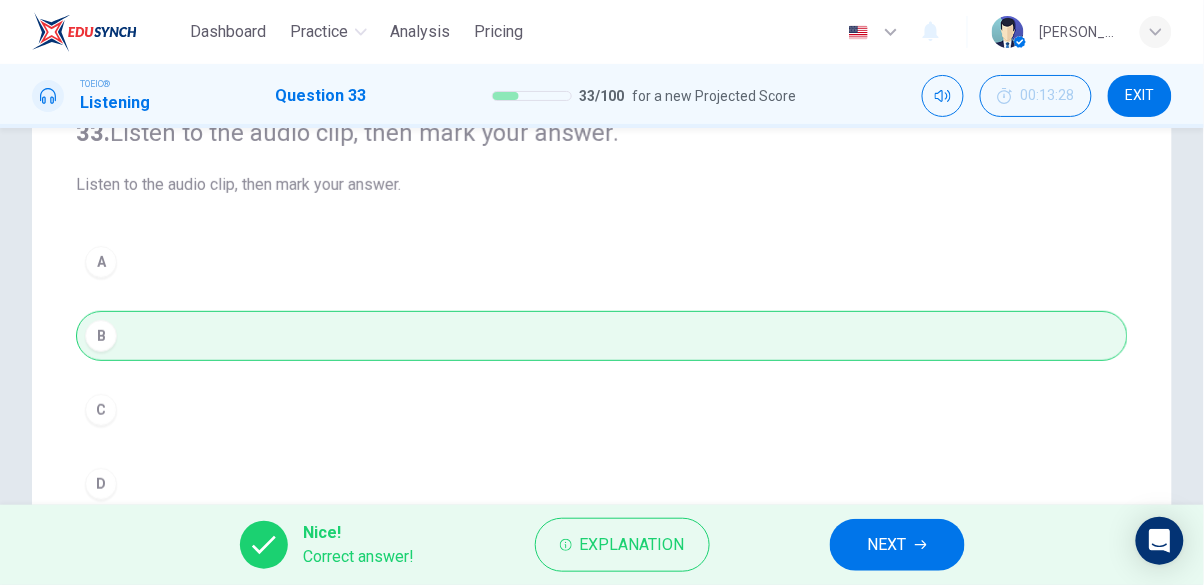 click on "NEXT" at bounding box center [897, 545] 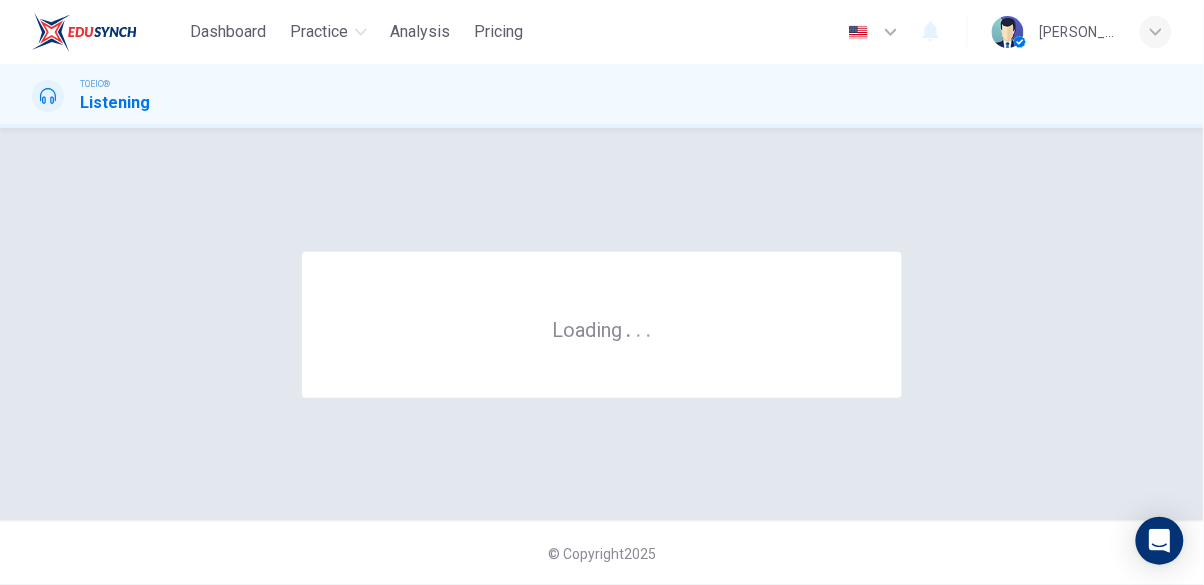 scroll, scrollTop: 0, scrollLeft: 0, axis: both 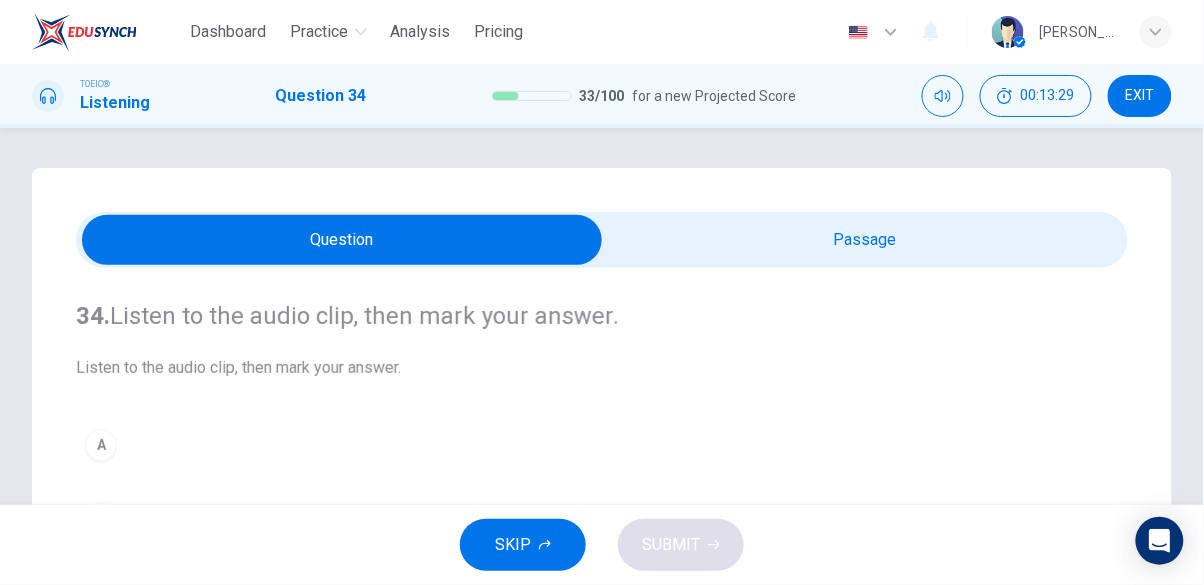 click at bounding box center [342, 240] 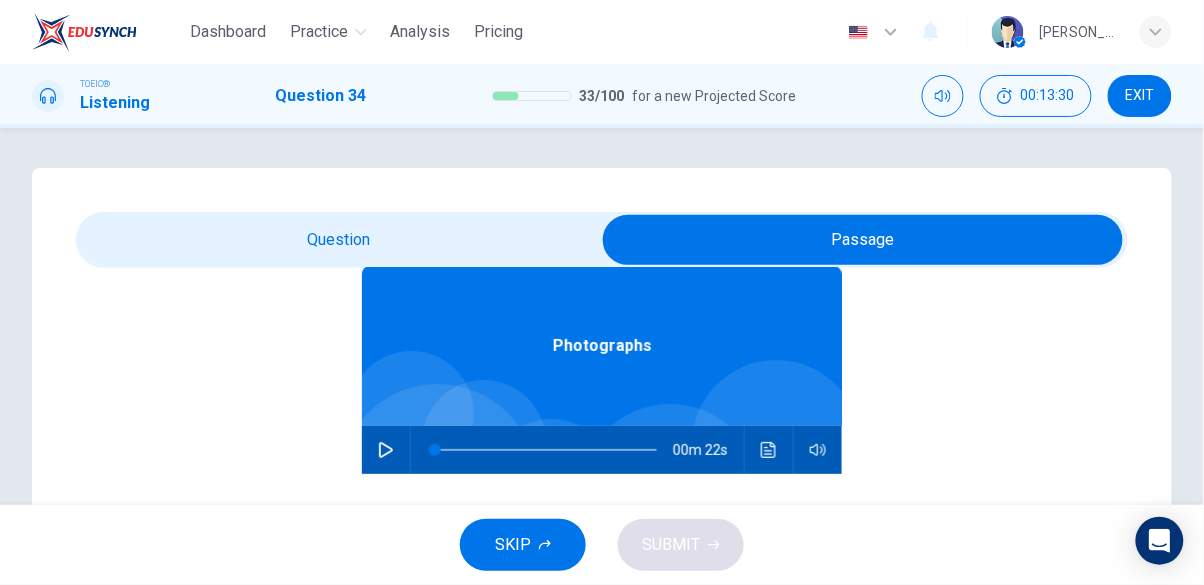 scroll, scrollTop: 112, scrollLeft: 0, axis: vertical 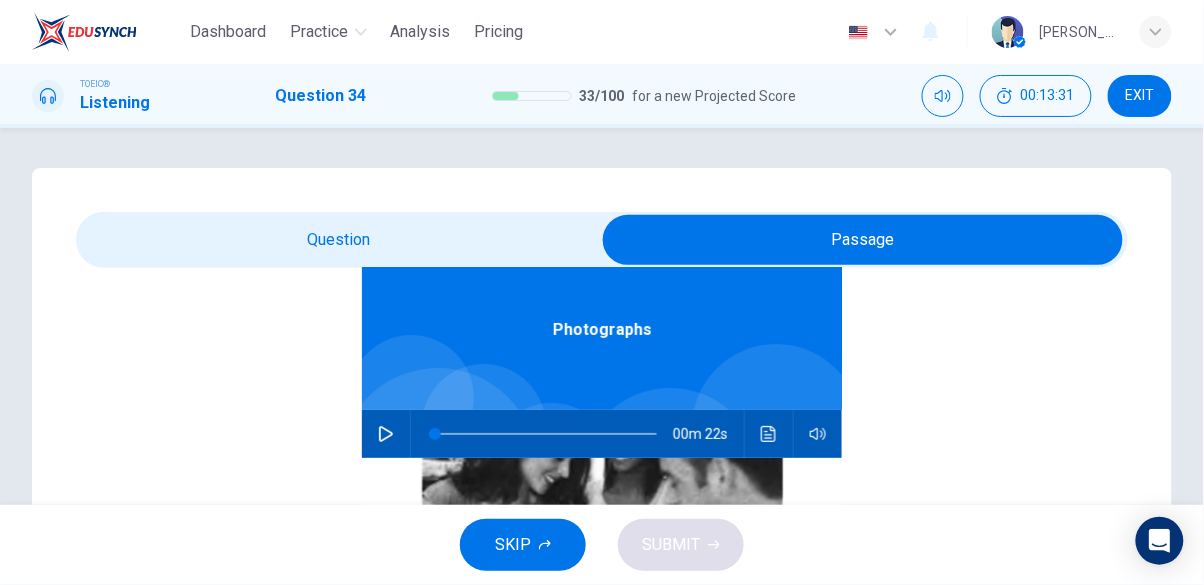 click 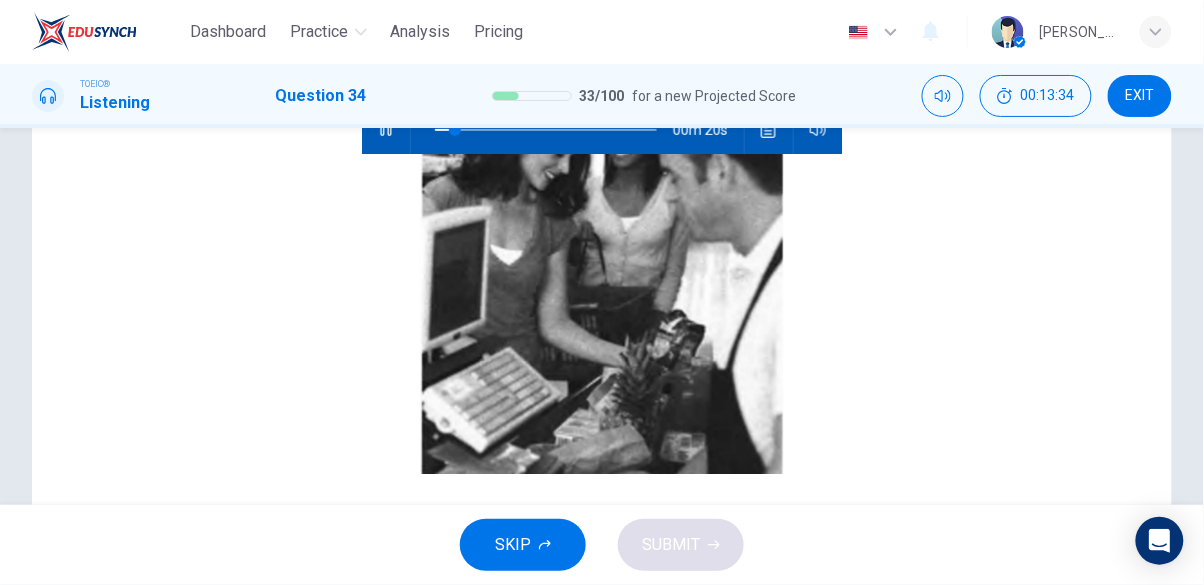scroll, scrollTop: 305, scrollLeft: 0, axis: vertical 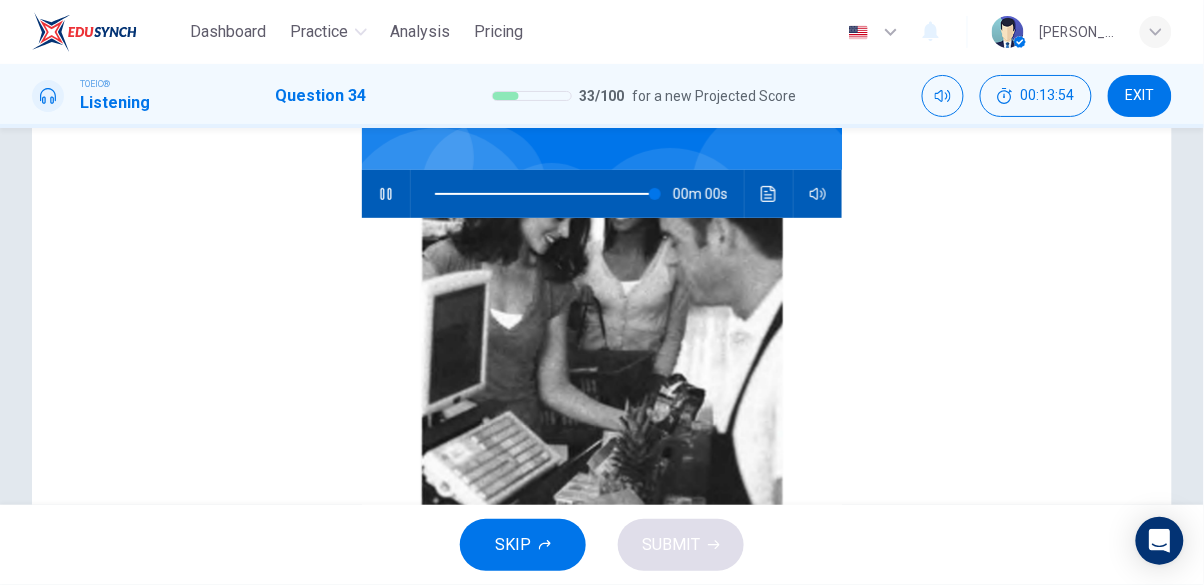 type on "0" 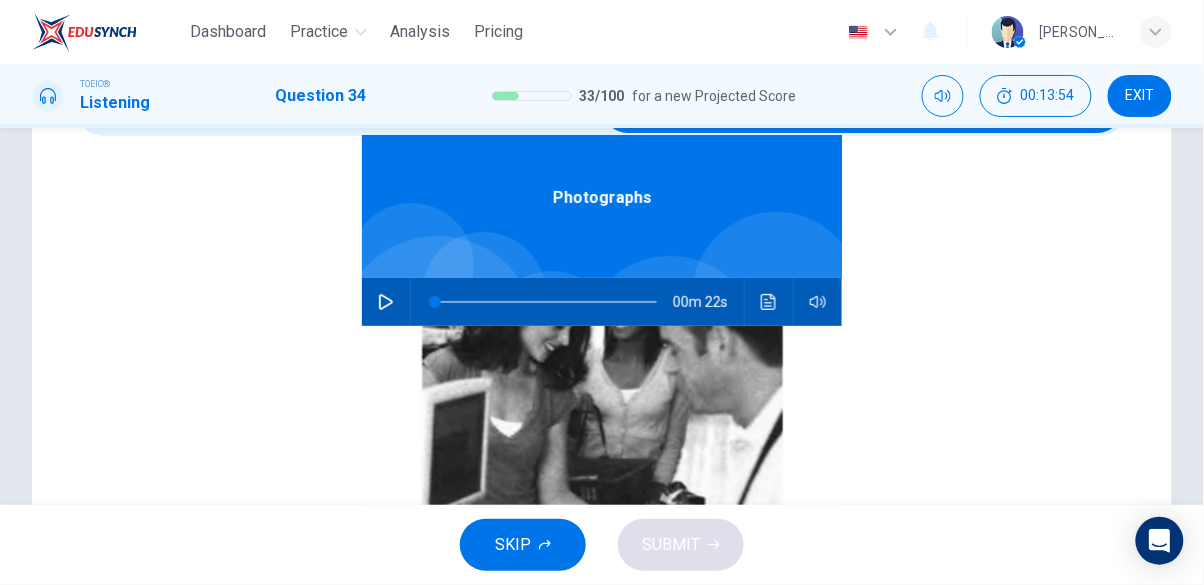 scroll, scrollTop: 129, scrollLeft: 0, axis: vertical 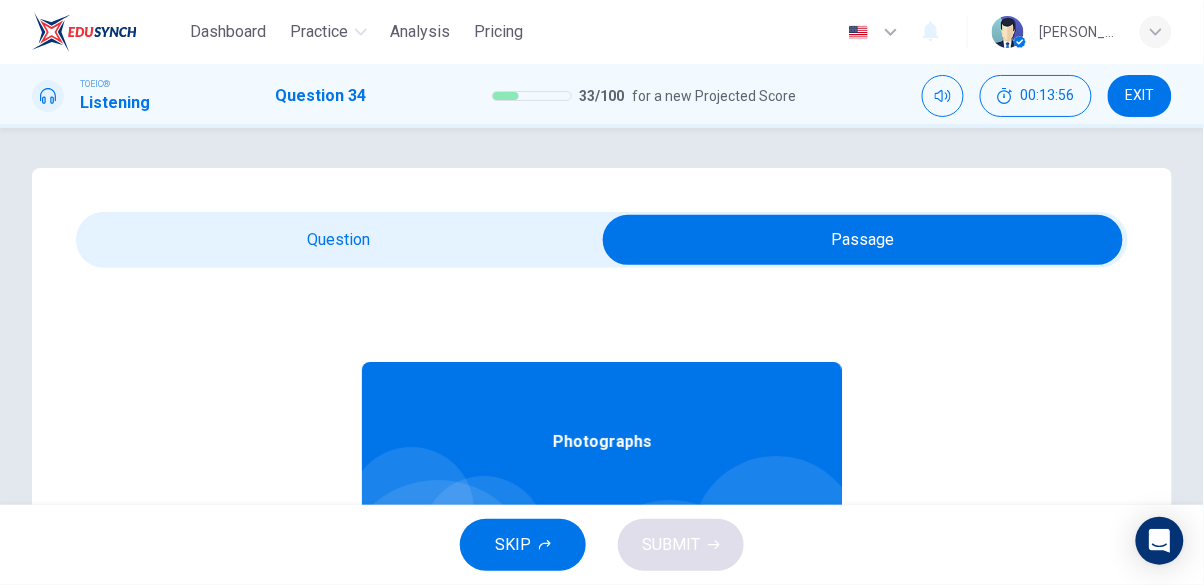 click at bounding box center [863, 240] 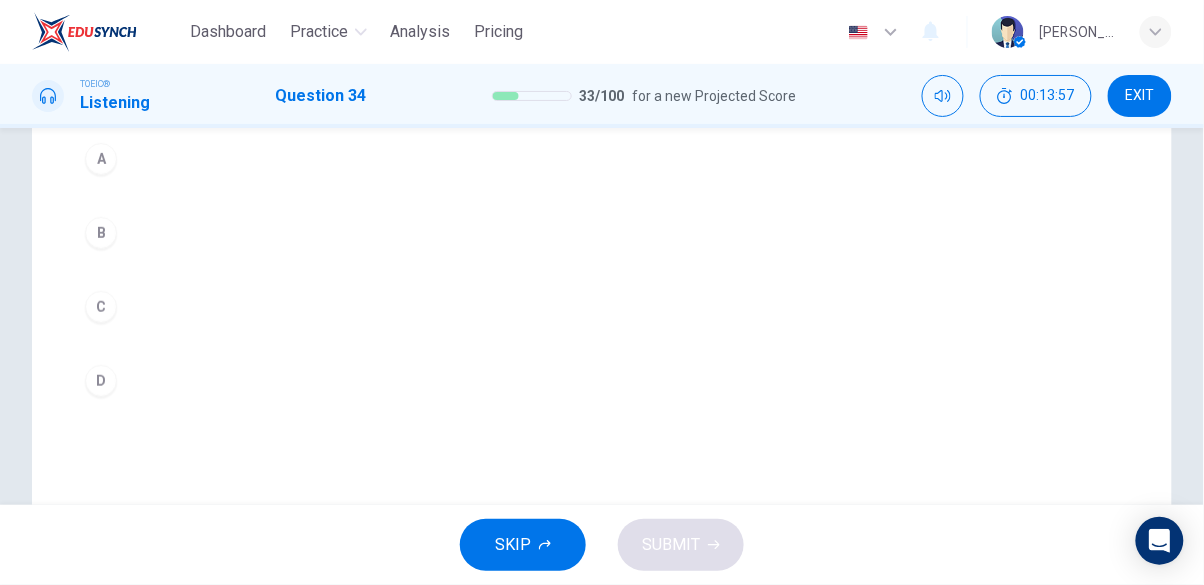 scroll, scrollTop: 312, scrollLeft: 0, axis: vertical 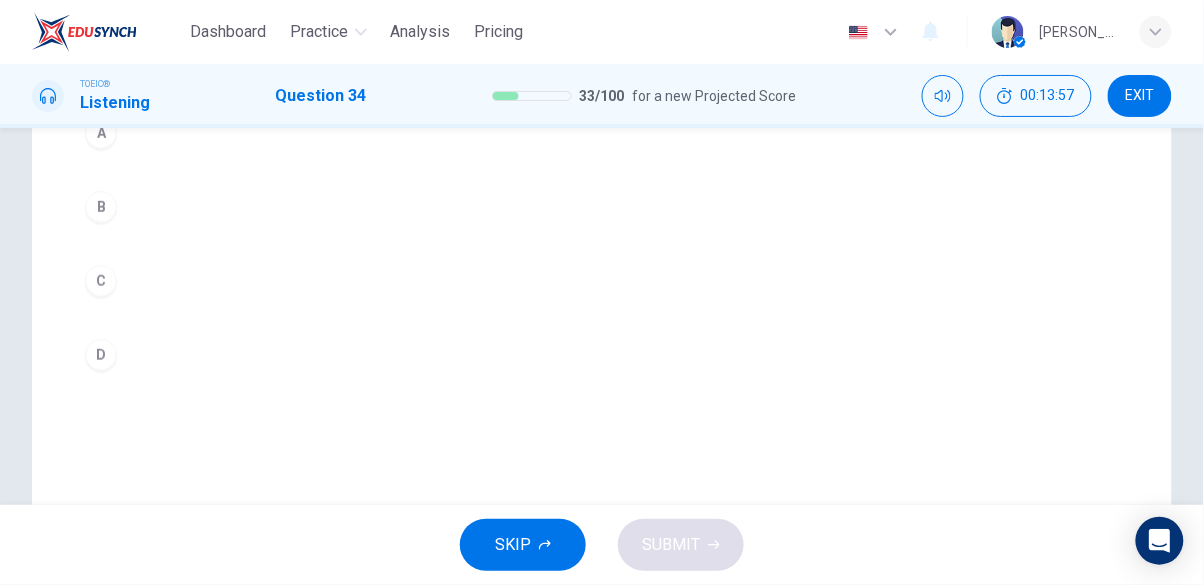 click on "D" at bounding box center [101, 355] 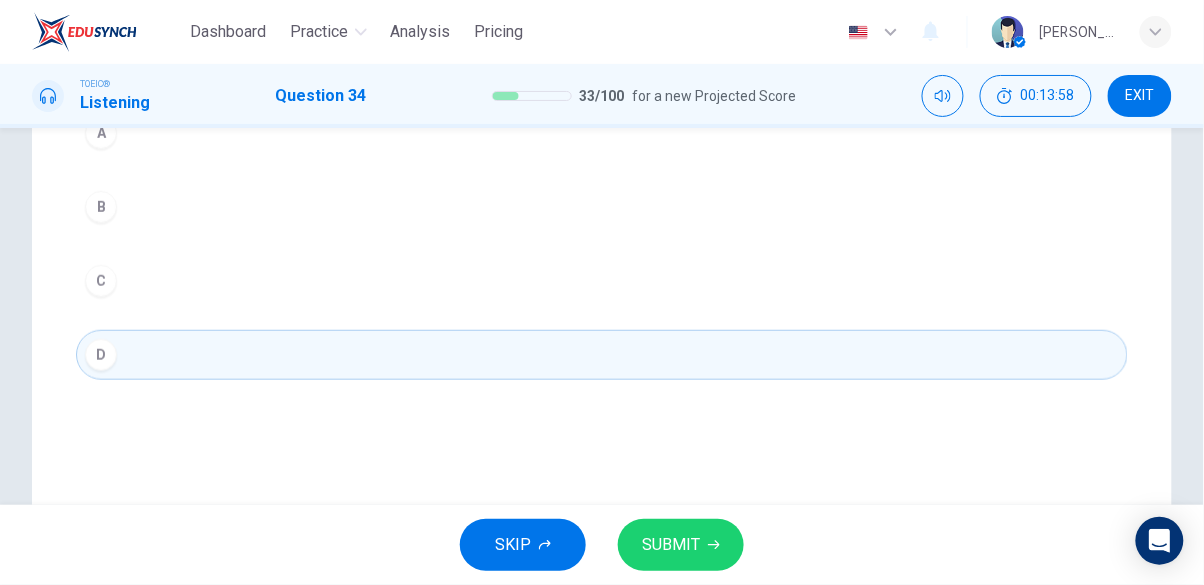 click on "SUBMIT" at bounding box center (671, 545) 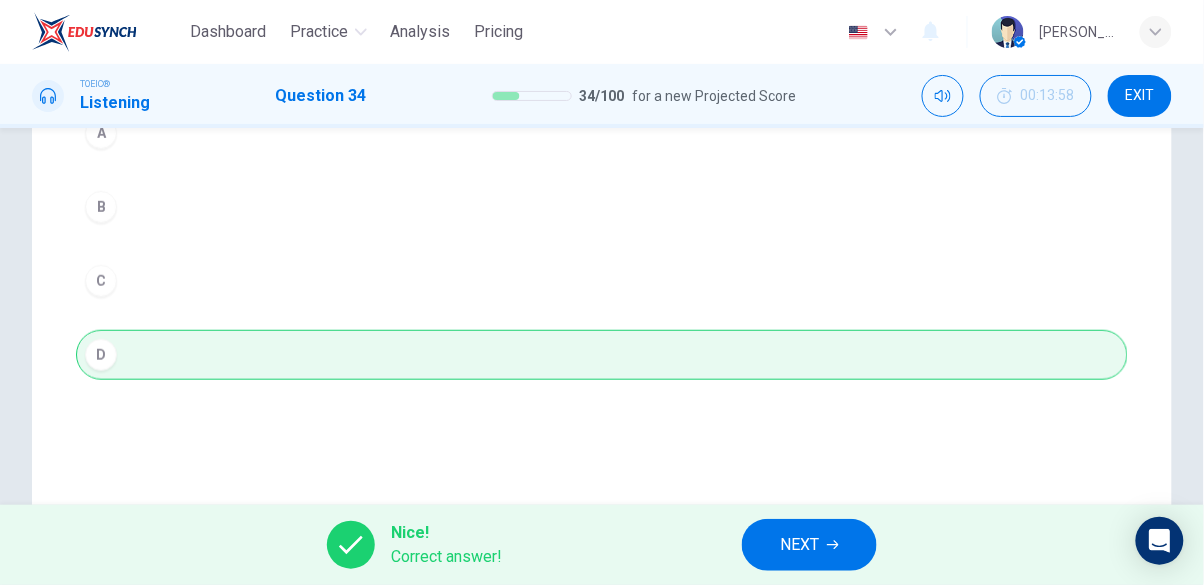 click on "NEXT" at bounding box center [799, 545] 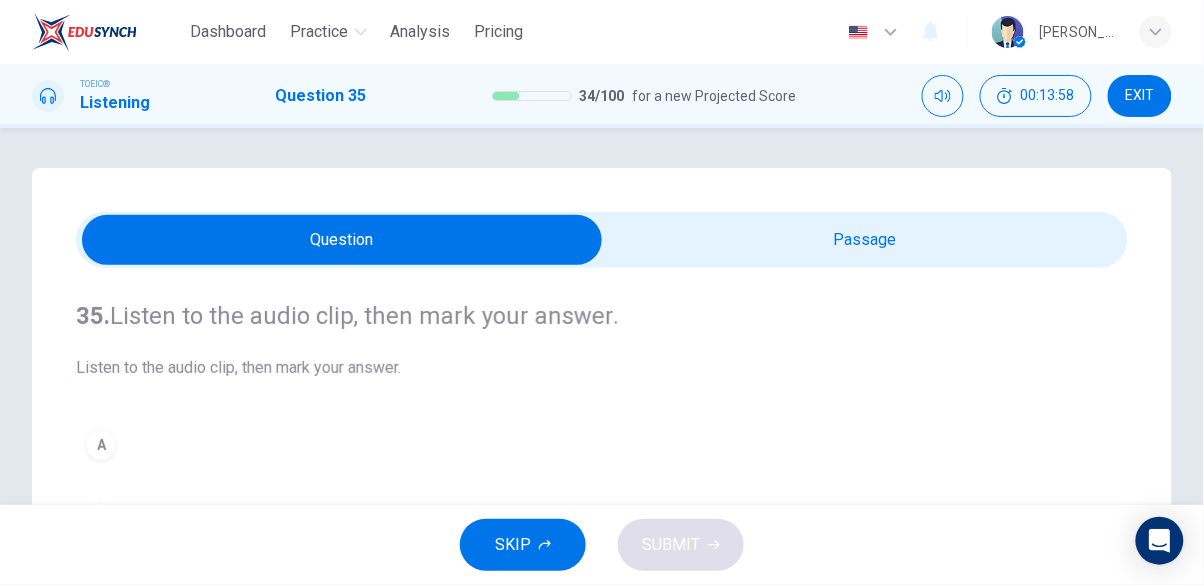 click at bounding box center [342, 240] 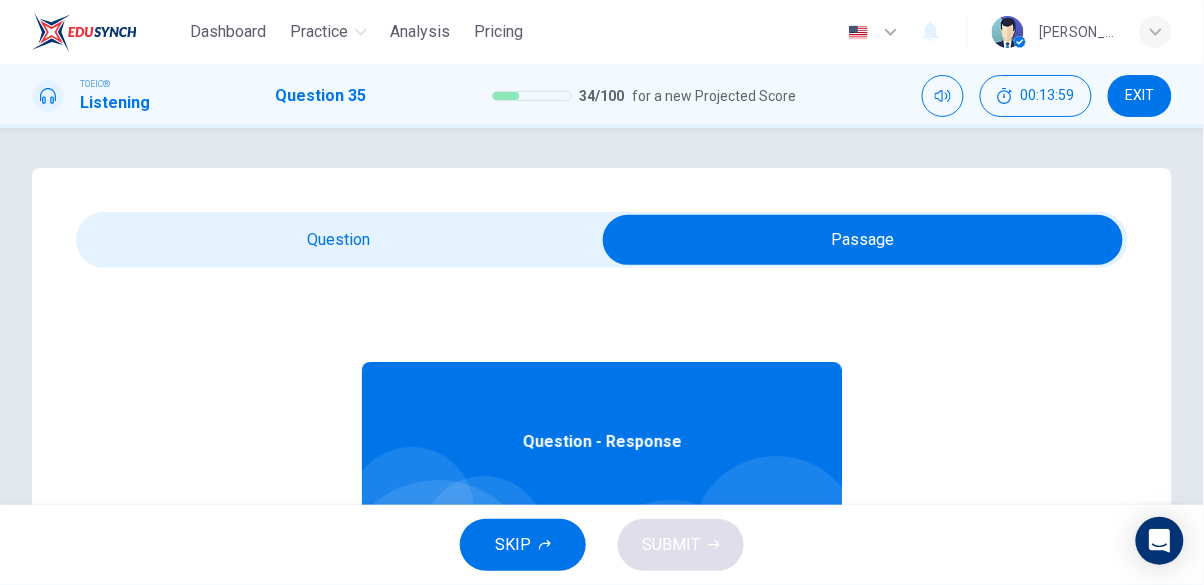 scroll, scrollTop: 112, scrollLeft: 0, axis: vertical 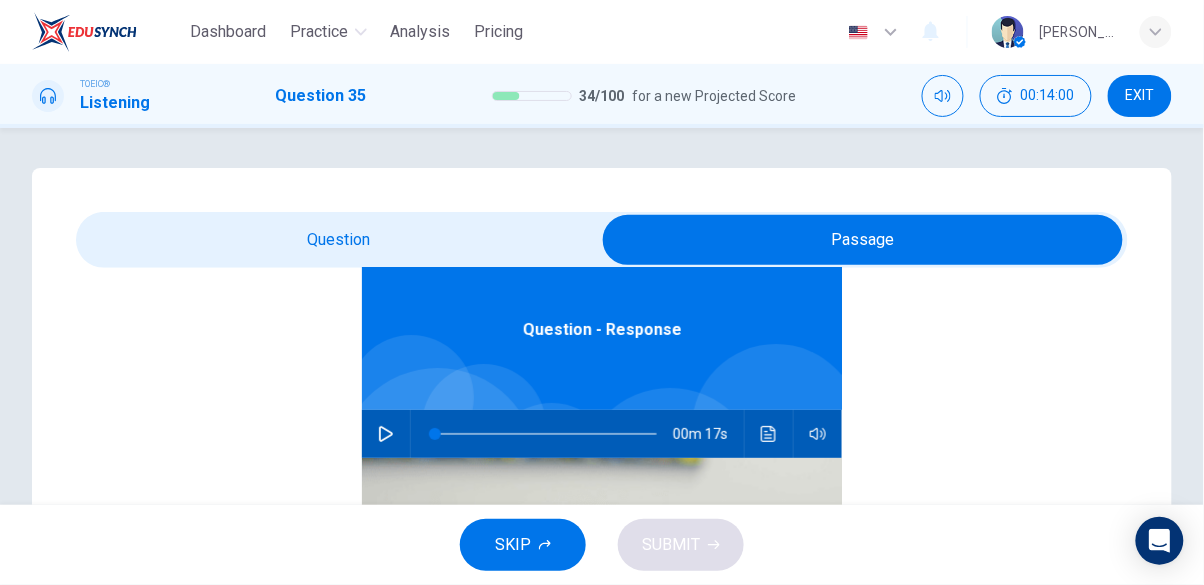 click 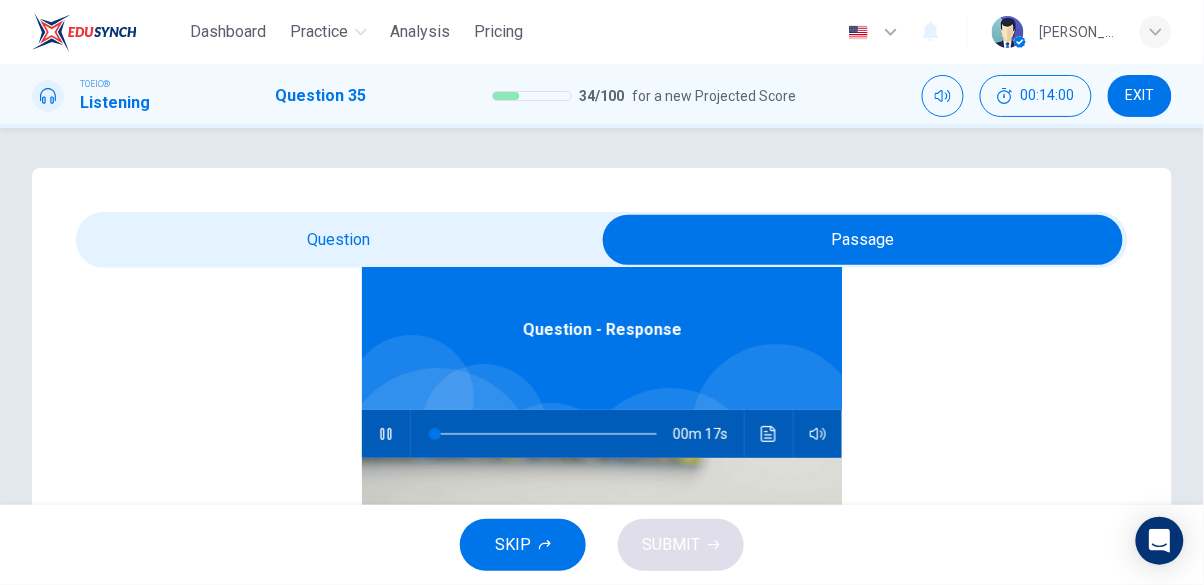 type on "0" 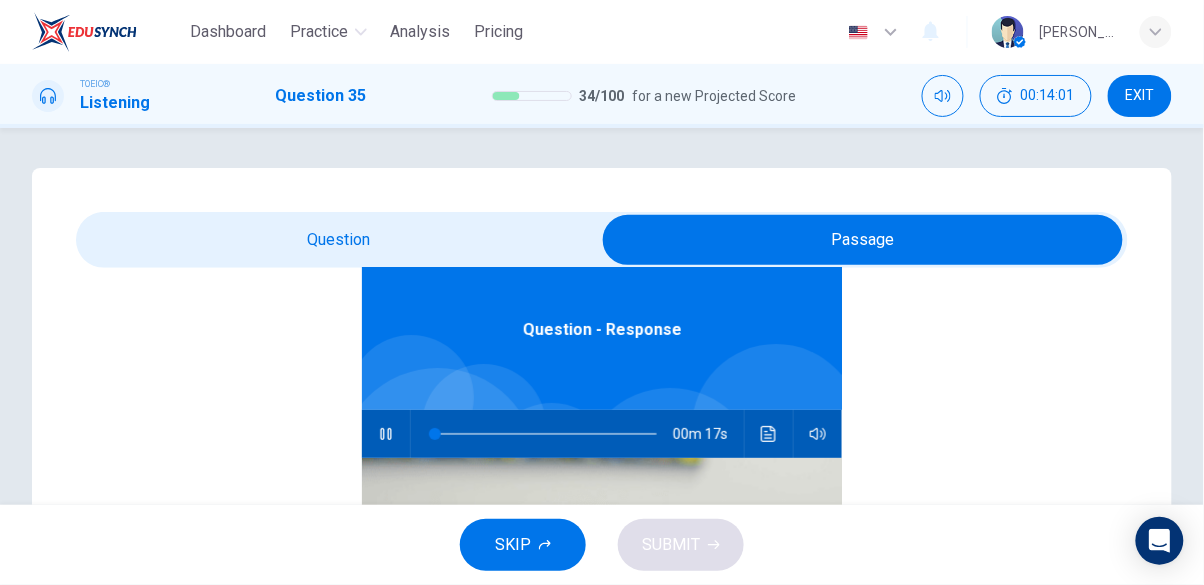 click at bounding box center [863, 240] 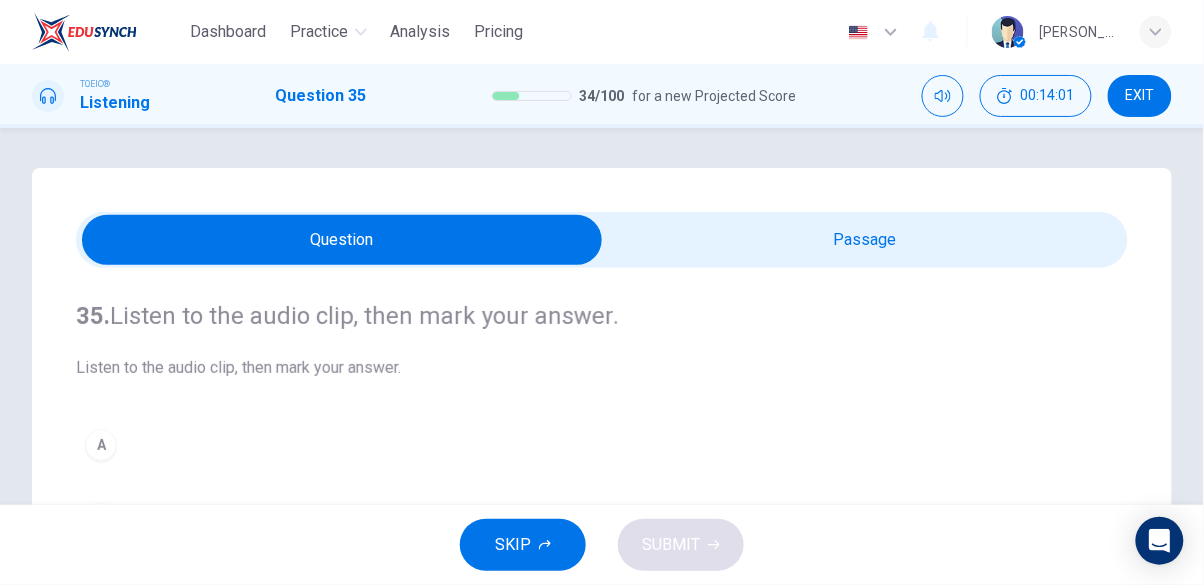 scroll, scrollTop: 0, scrollLeft: 0, axis: both 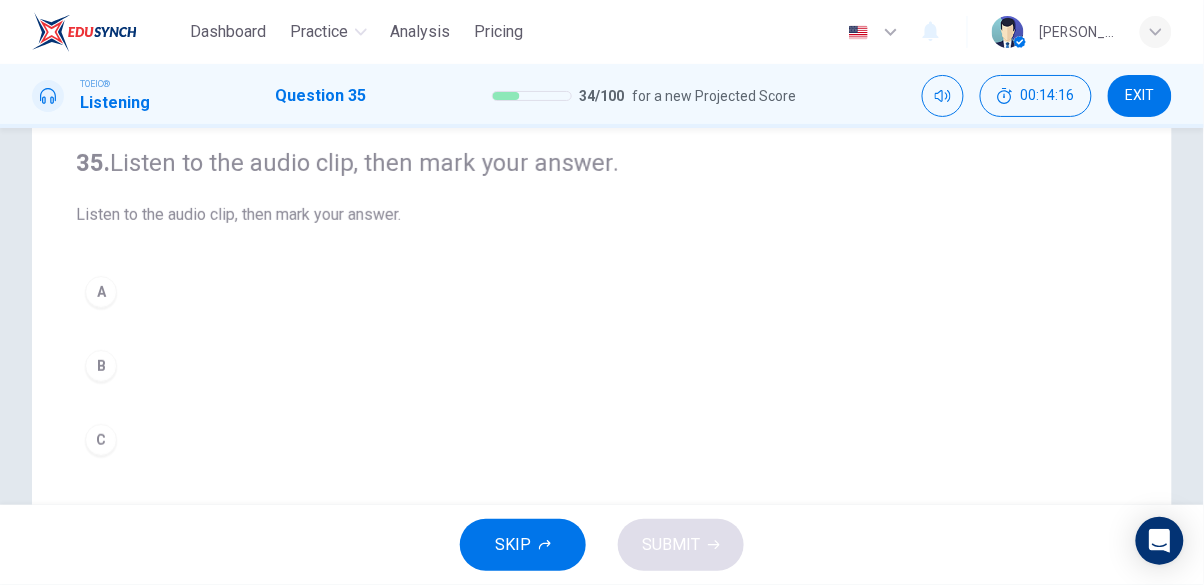 click on "B" at bounding box center (101, 366) 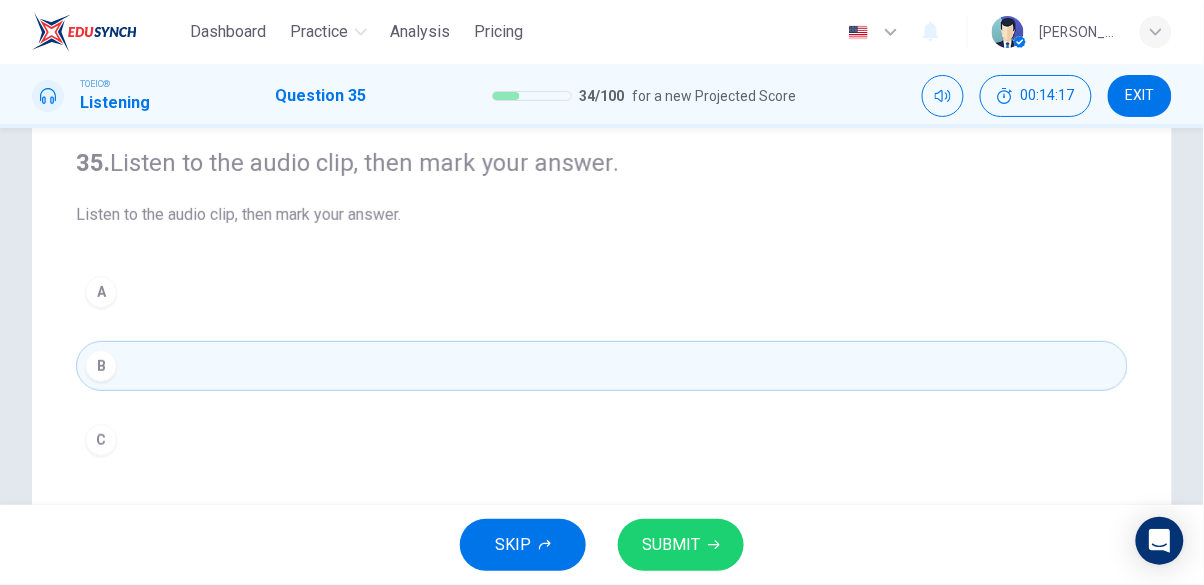 click on "SUBMIT" at bounding box center (671, 545) 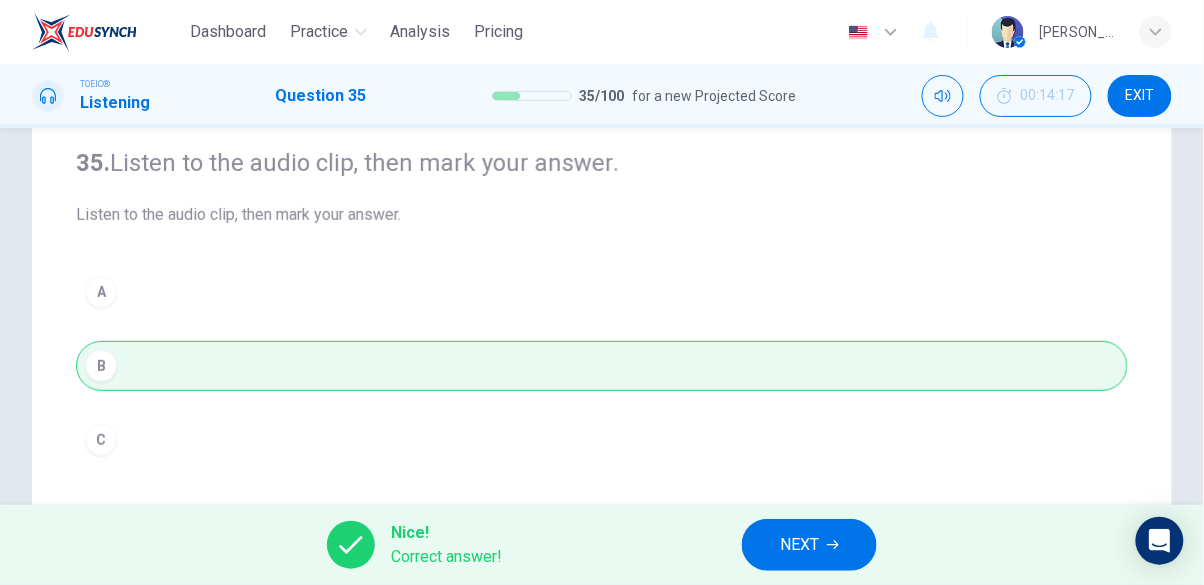 click on "NEXT" at bounding box center [799, 545] 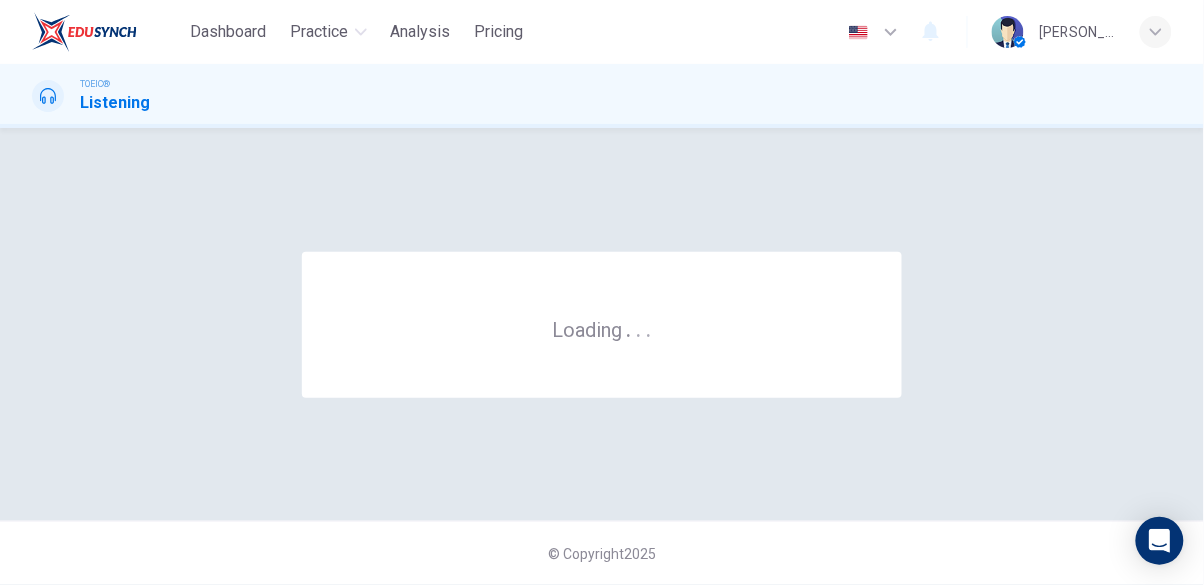 scroll, scrollTop: 0, scrollLeft: 0, axis: both 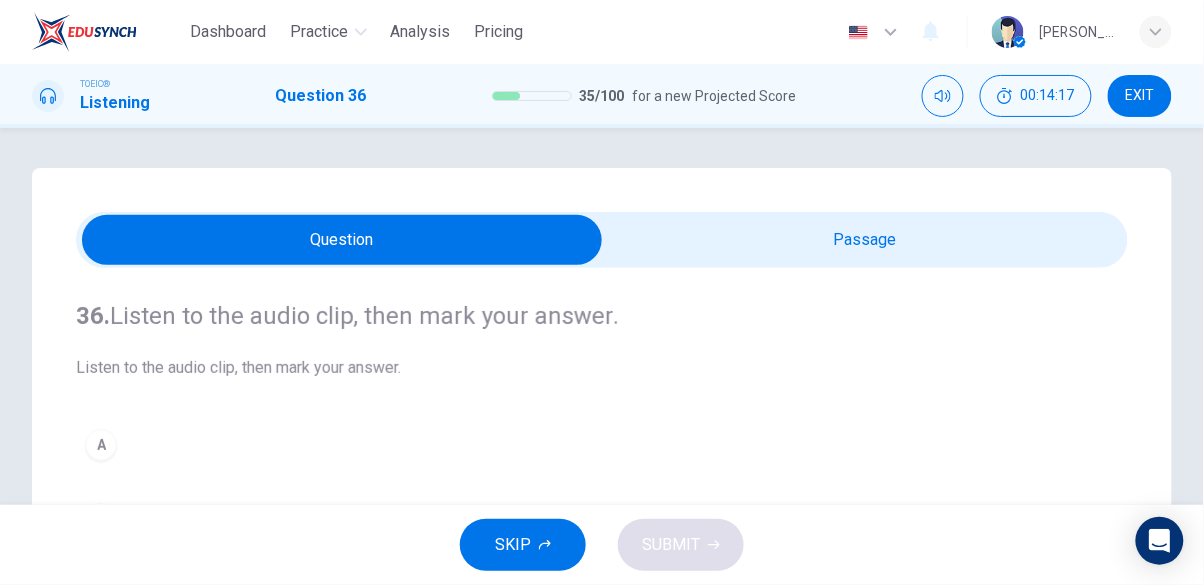 click at bounding box center [342, 240] 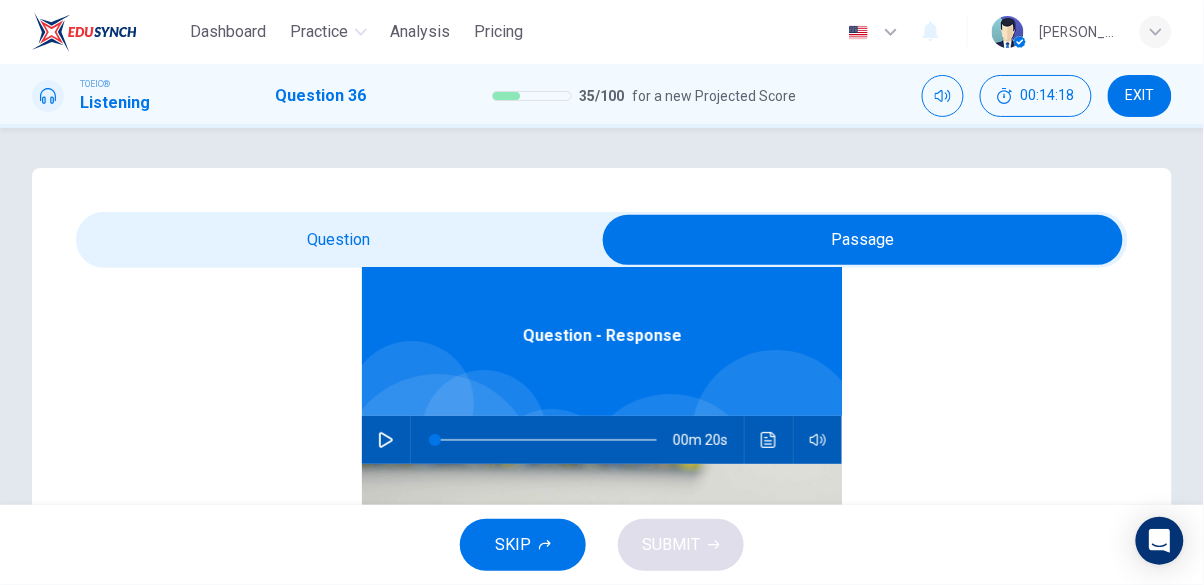 scroll, scrollTop: 112, scrollLeft: 0, axis: vertical 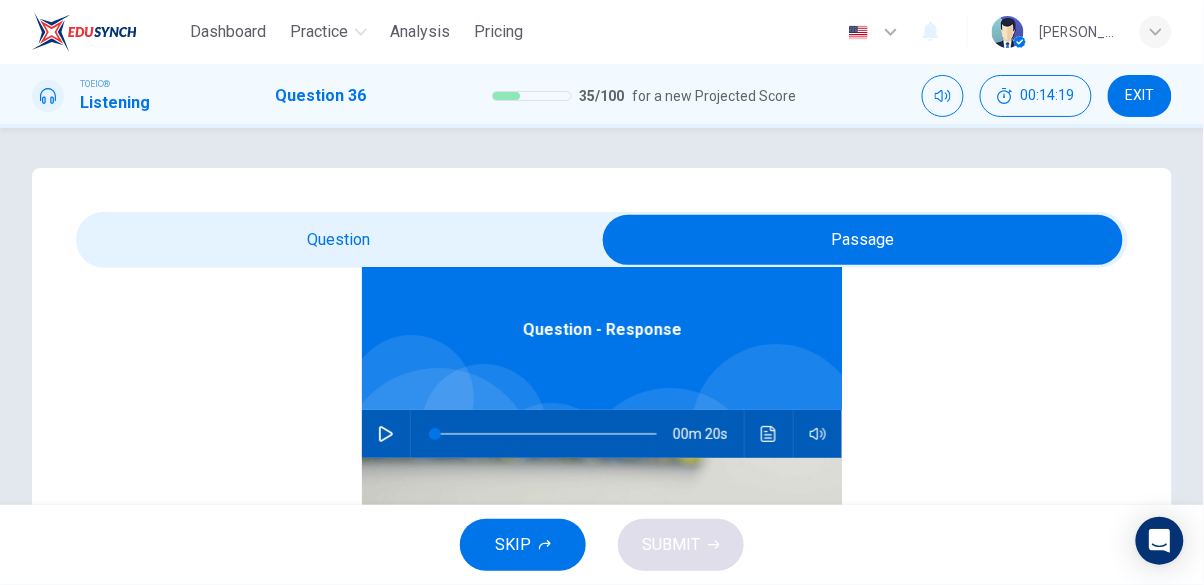 click 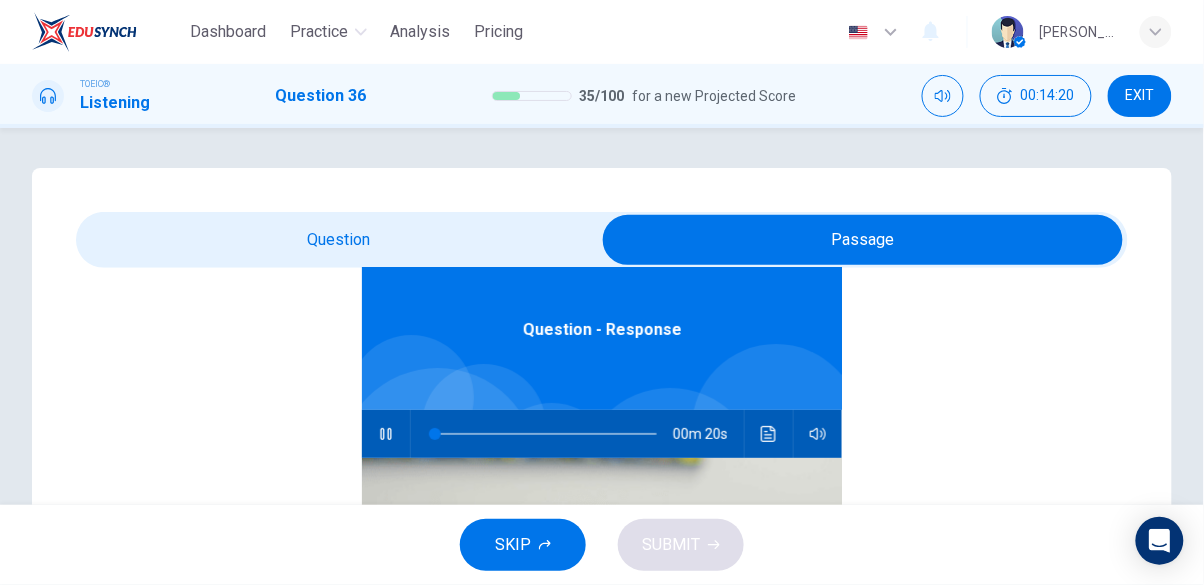 click at bounding box center (863, 240) 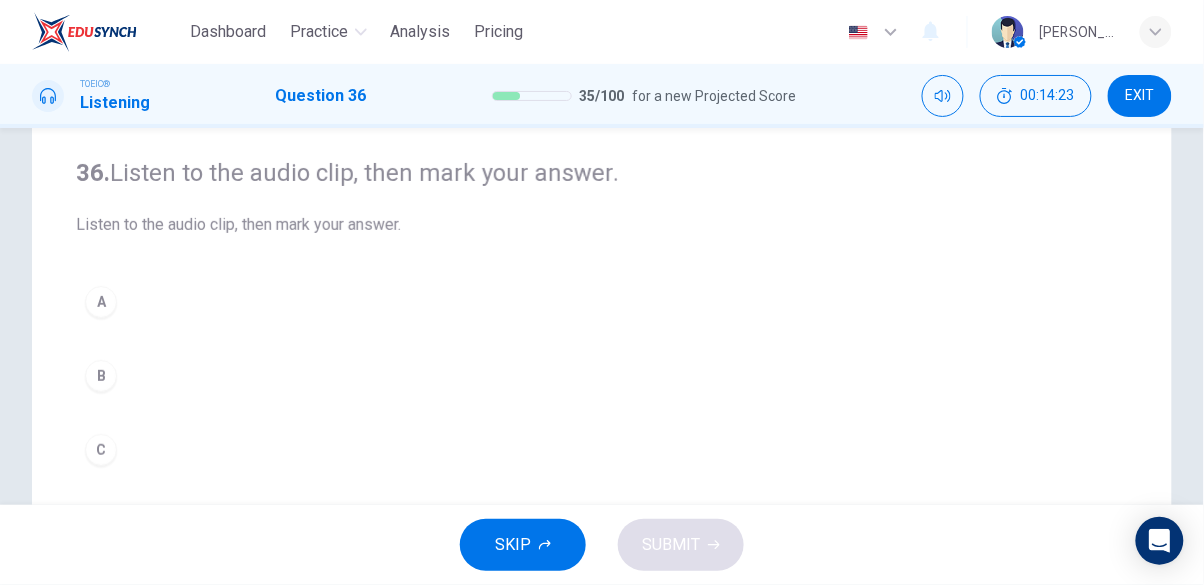 scroll, scrollTop: 148, scrollLeft: 0, axis: vertical 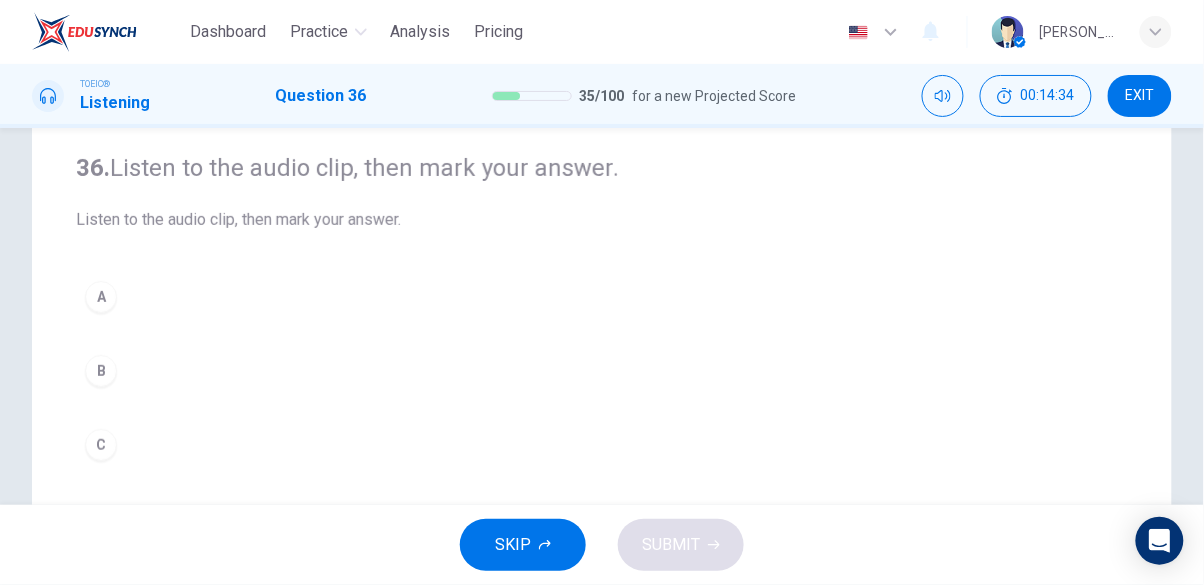 click on "B" at bounding box center (101, 371) 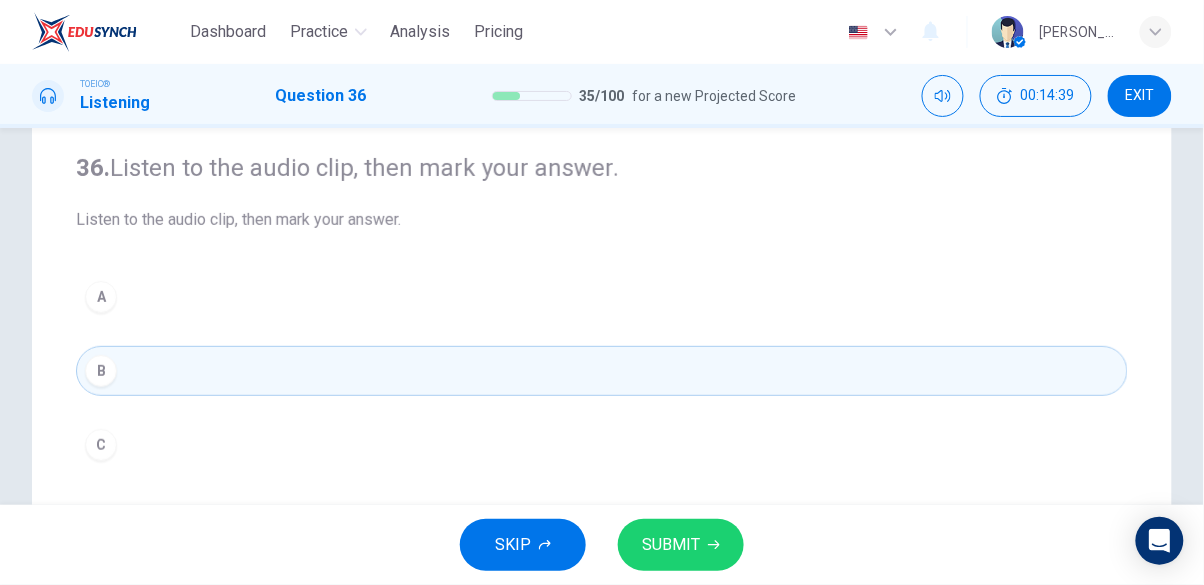 click on "SUBMIT" at bounding box center [671, 545] 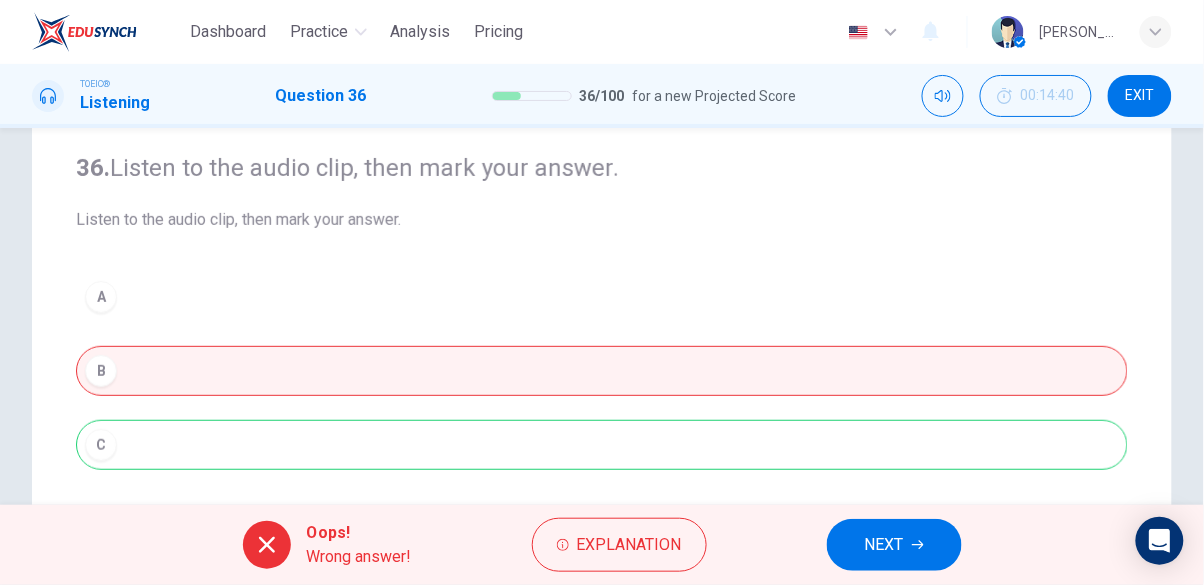 click on "Explanation" at bounding box center [629, 545] 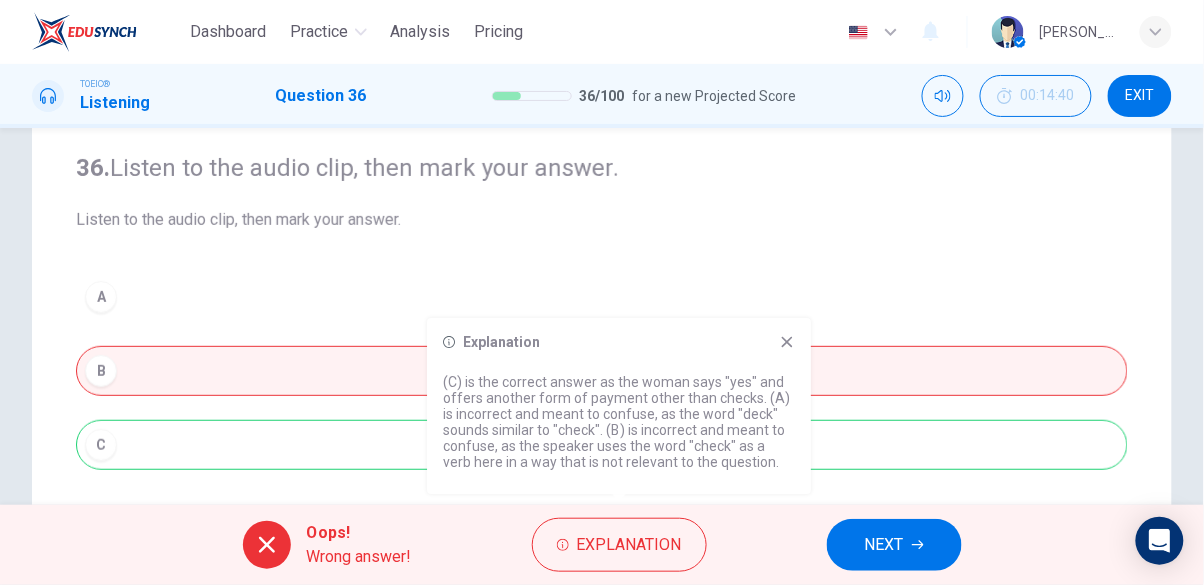 click on "Explanation (C) is the correct answer as the woman says "yes" and offers another form of payment other than checks. (A) is incorrect and meant to confuse, as the word "deck" sounds similar to "check". (B) is incorrect and meant to confuse, as the speaker uses the word "check" as a verb here in a way that is not relevant to the question." at bounding box center [619, 406] 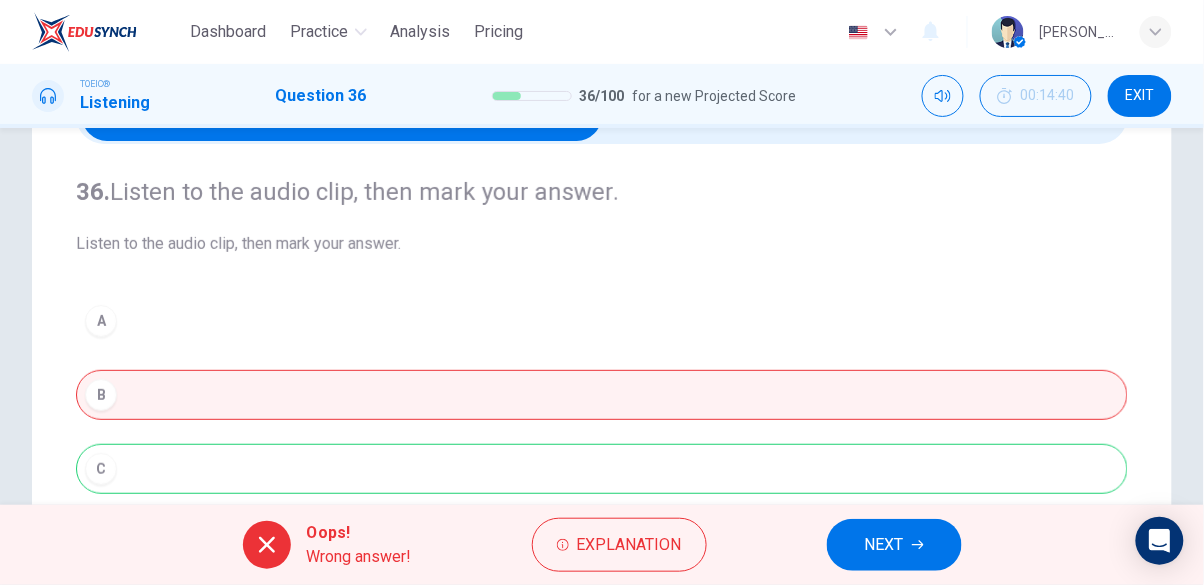 scroll, scrollTop: 0, scrollLeft: 0, axis: both 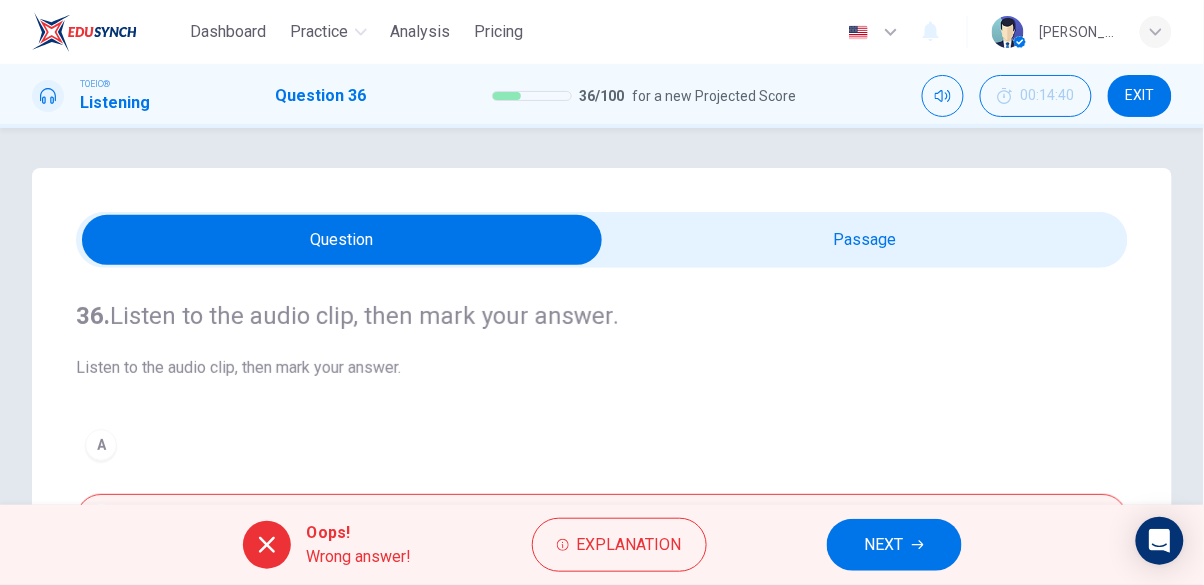click on "NEXT" at bounding box center [884, 545] 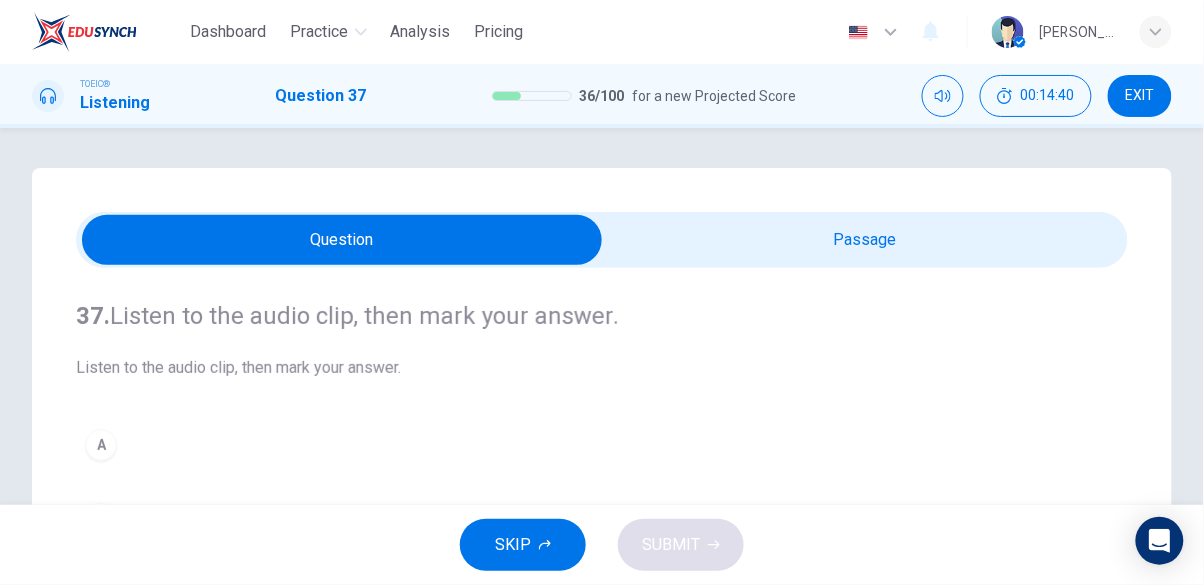 click at bounding box center [342, 240] 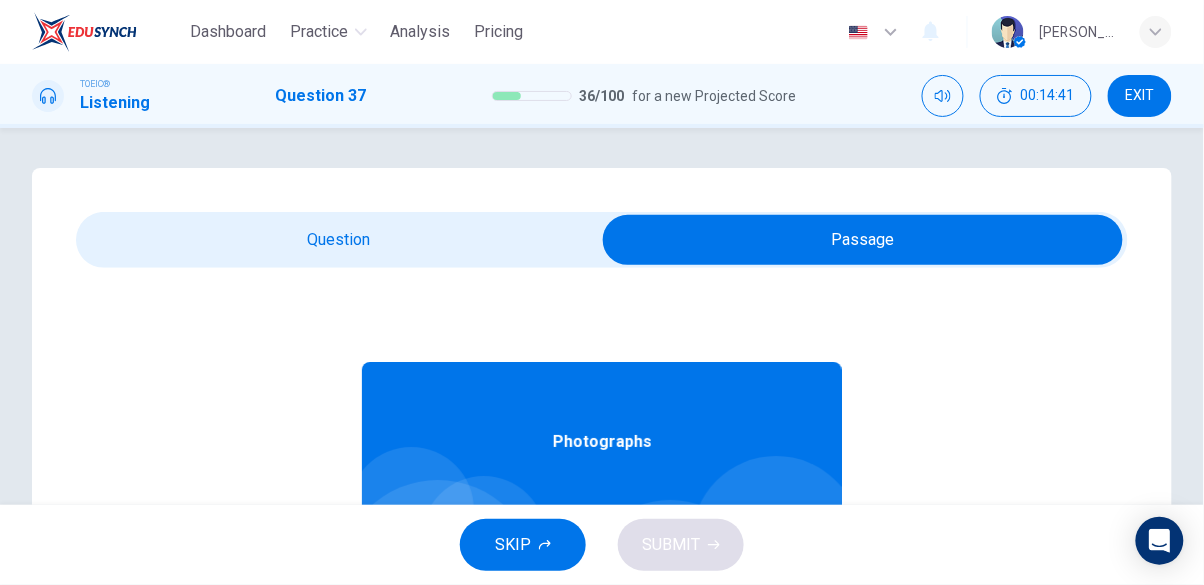 scroll, scrollTop: 112, scrollLeft: 0, axis: vertical 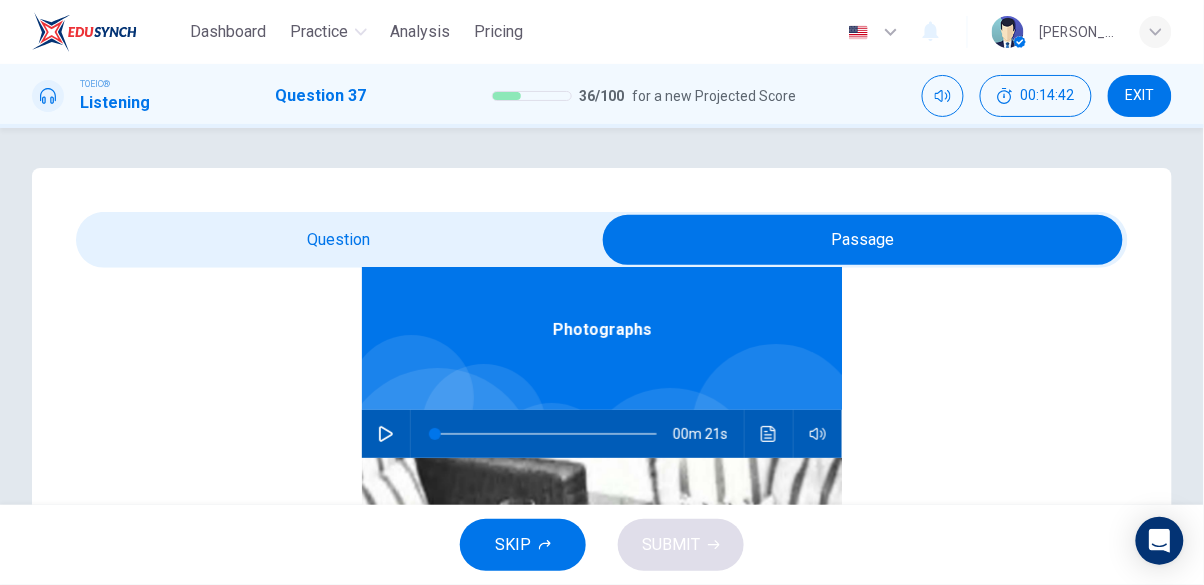 click 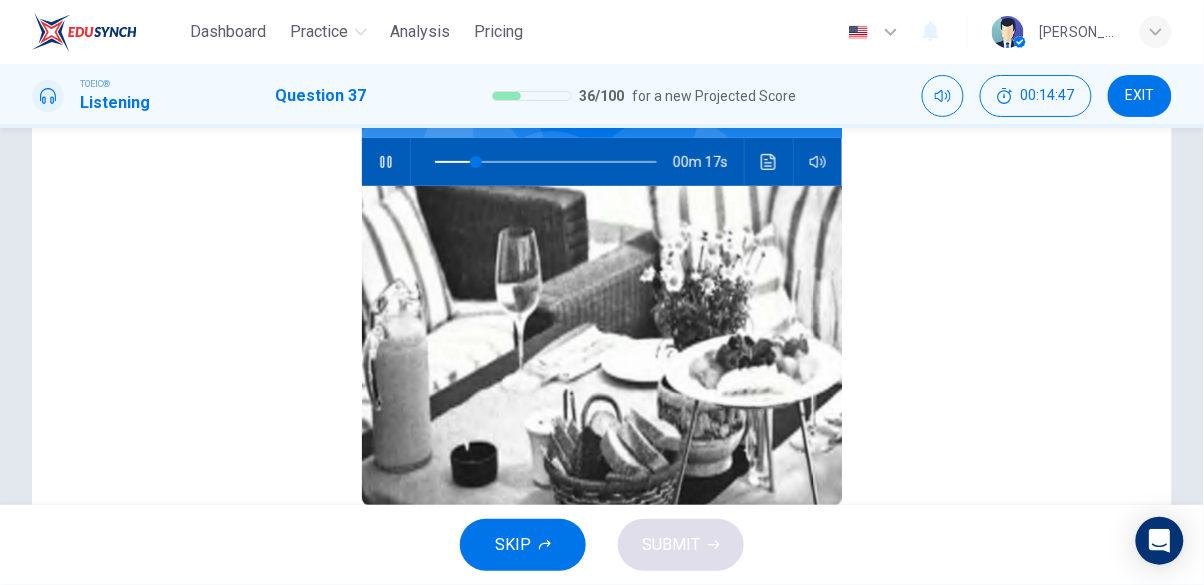 scroll, scrollTop: 276, scrollLeft: 0, axis: vertical 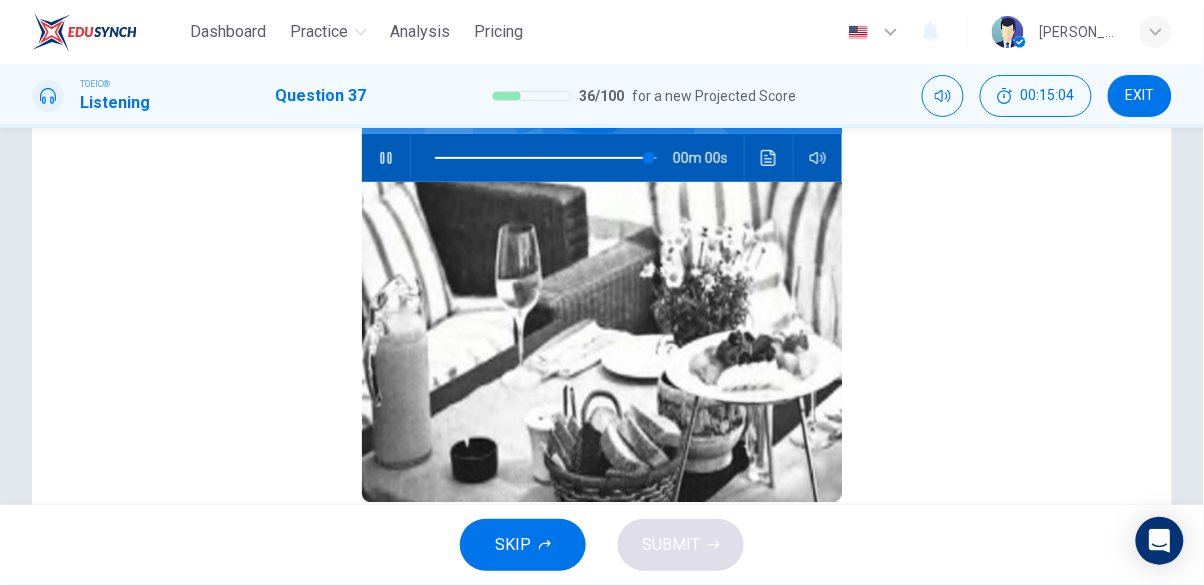 type on "0" 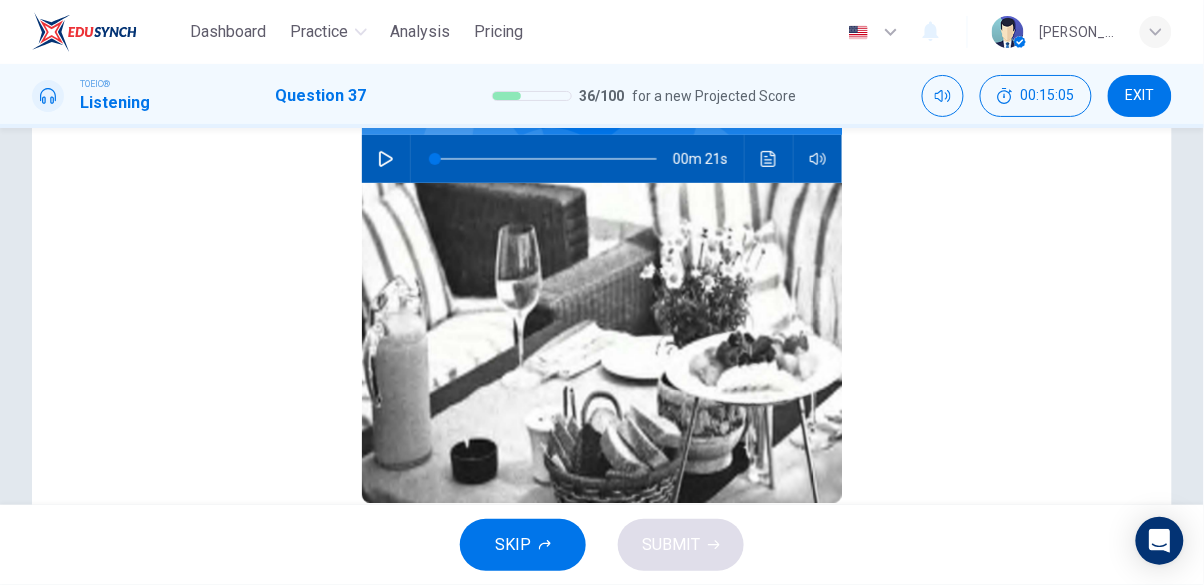 scroll, scrollTop: 112, scrollLeft: 0, axis: vertical 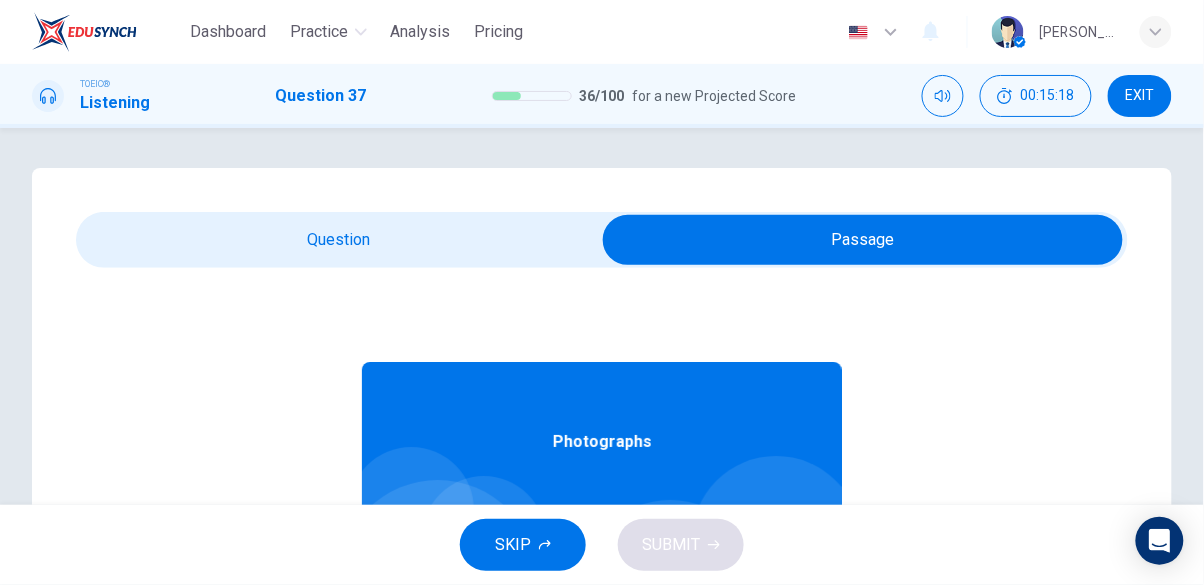 click at bounding box center (863, 240) 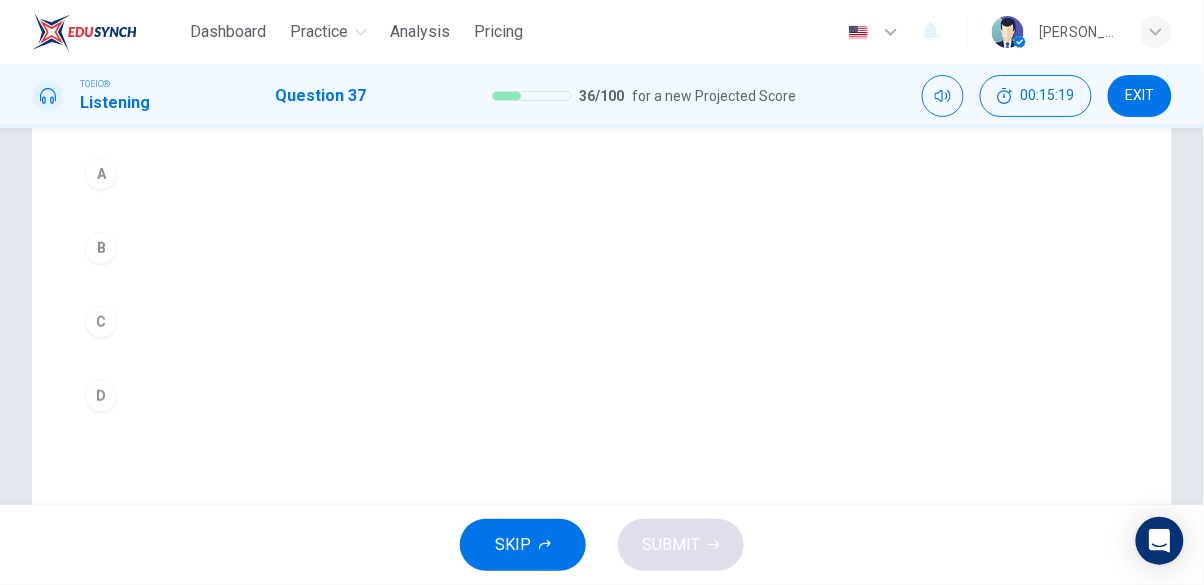 scroll, scrollTop: 291, scrollLeft: 0, axis: vertical 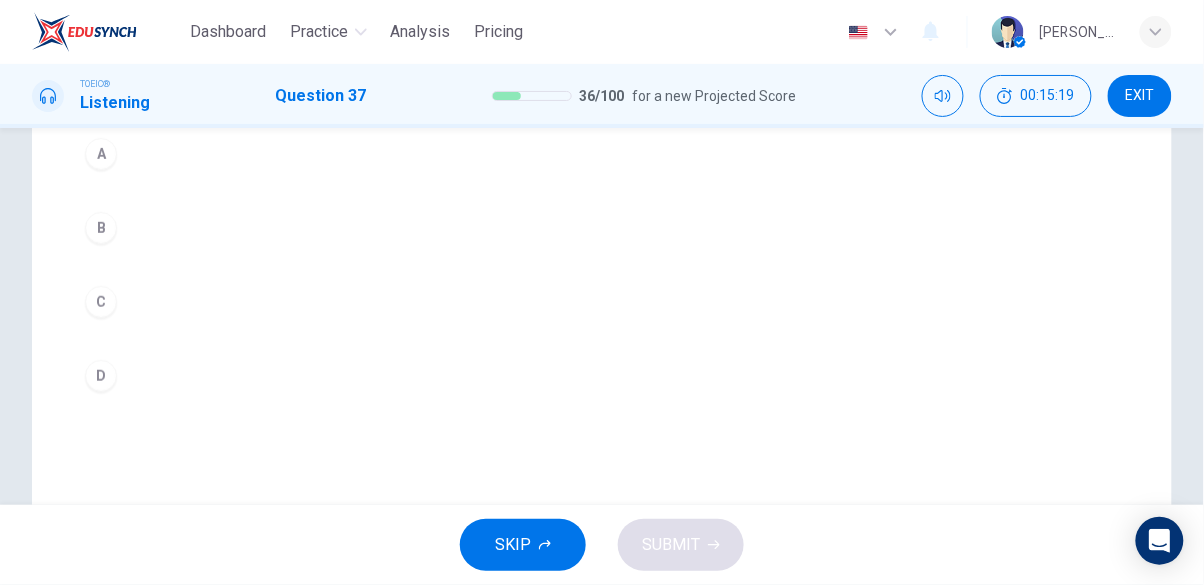 click on "D" at bounding box center [101, 376] 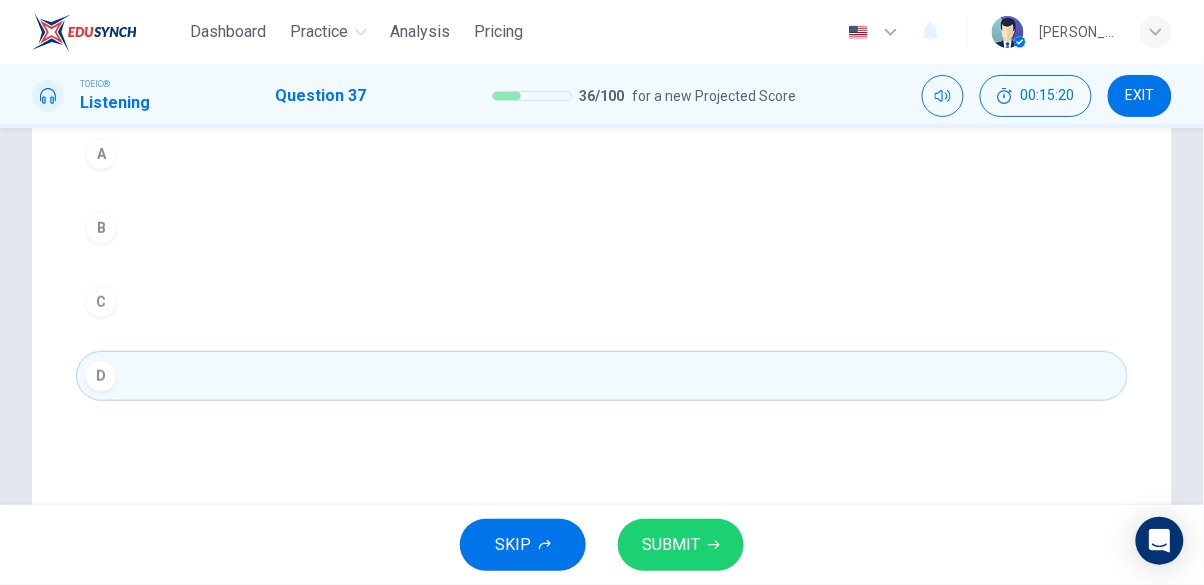 click 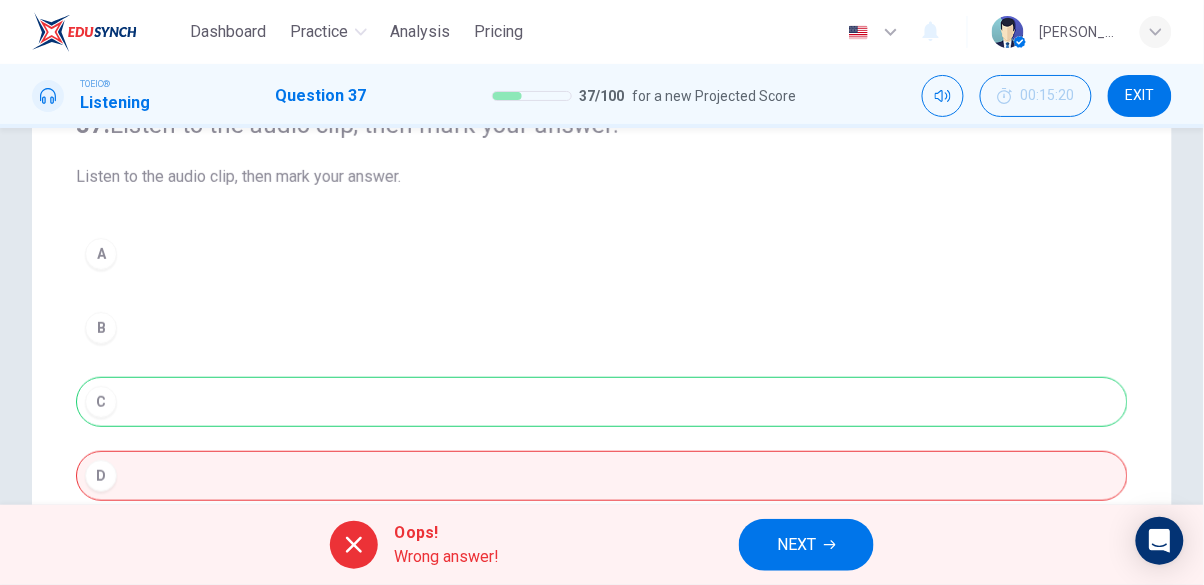 scroll, scrollTop: 0, scrollLeft: 0, axis: both 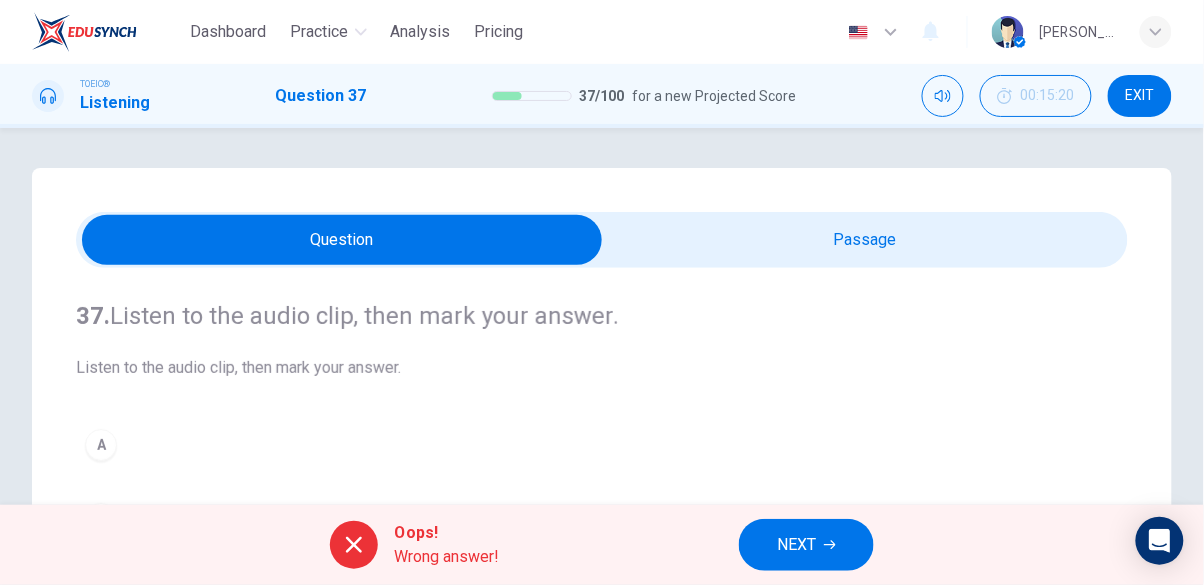 click at bounding box center [342, 240] 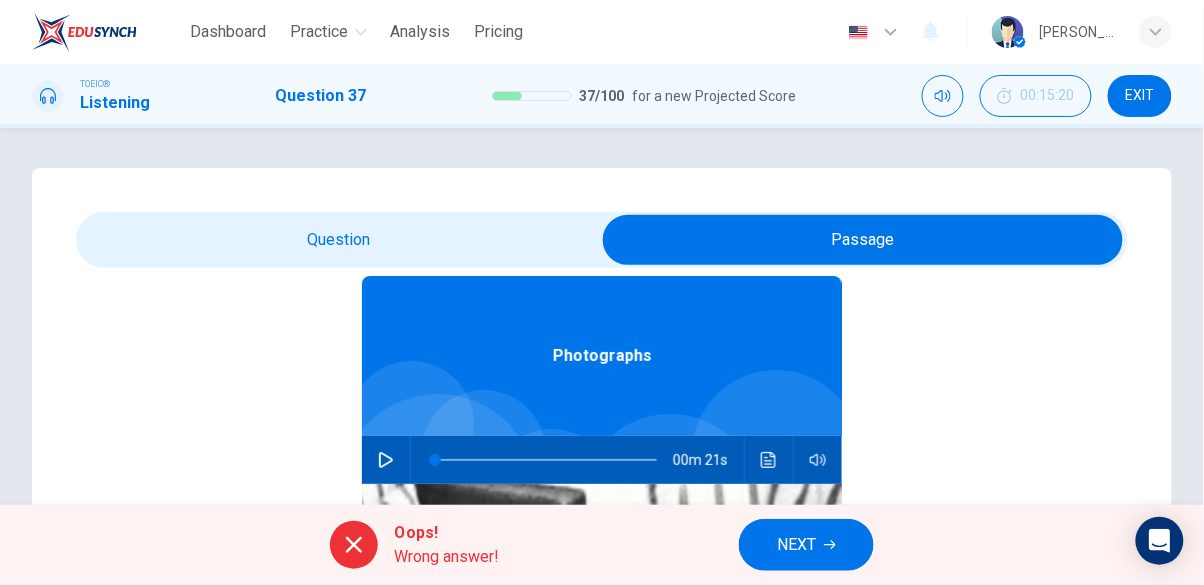 scroll, scrollTop: 112, scrollLeft: 0, axis: vertical 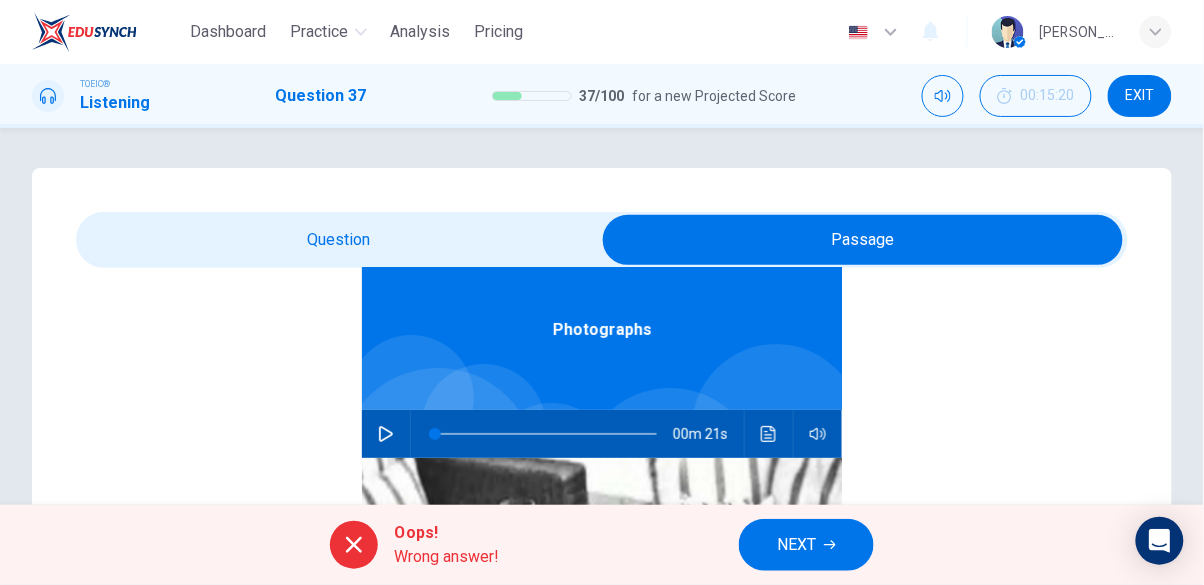 click on "NEXT" at bounding box center [806, 545] 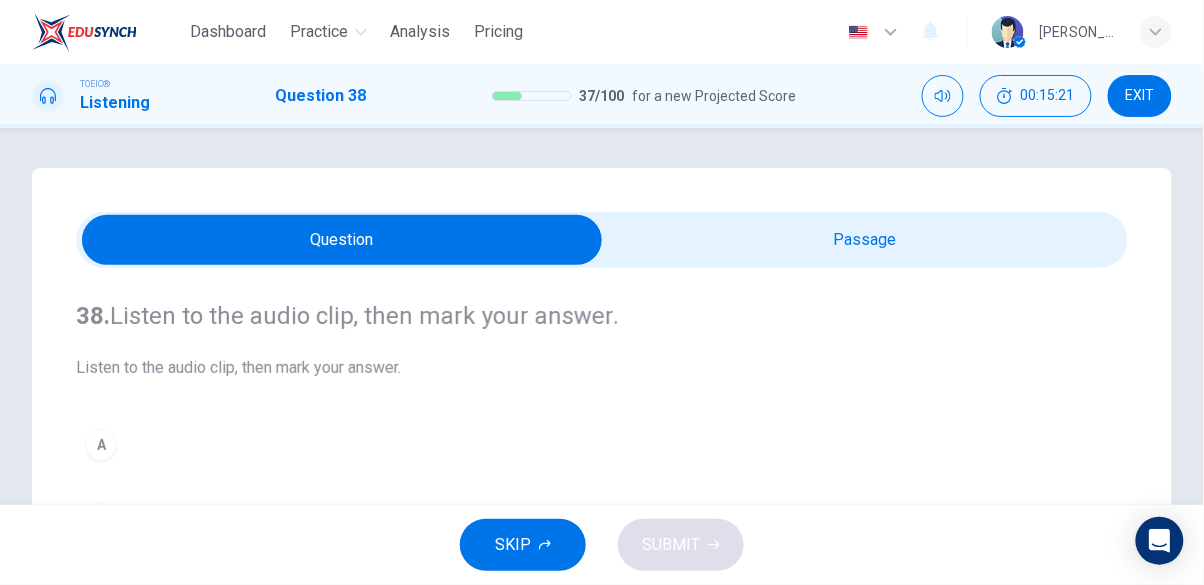 click at bounding box center [342, 240] 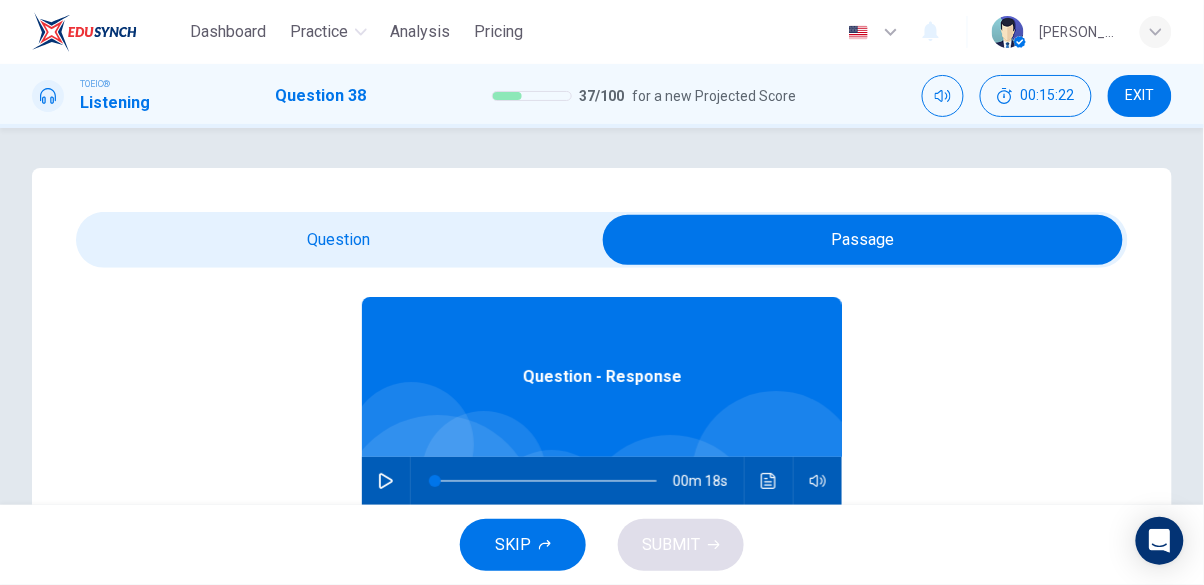 scroll, scrollTop: 112, scrollLeft: 0, axis: vertical 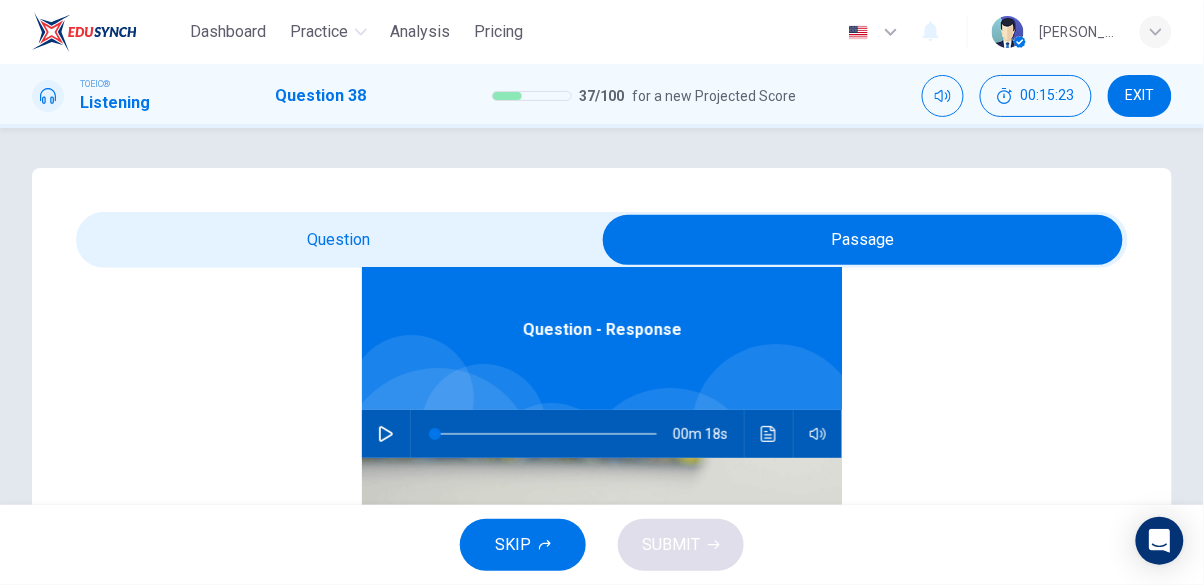click at bounding box center (386, 434) 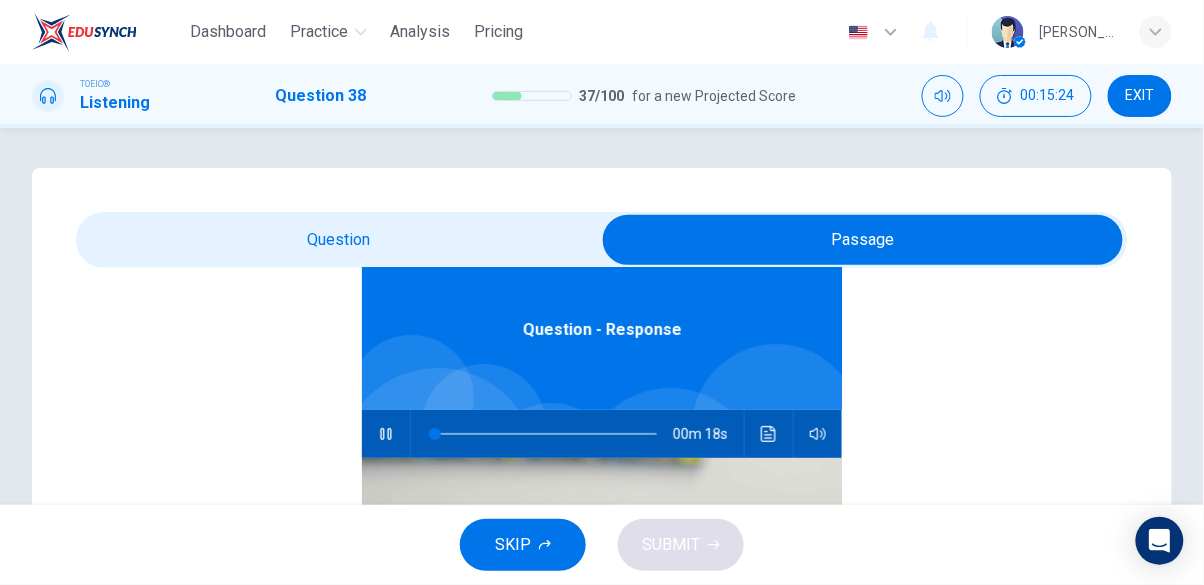 click at bounding box center (863, 240) 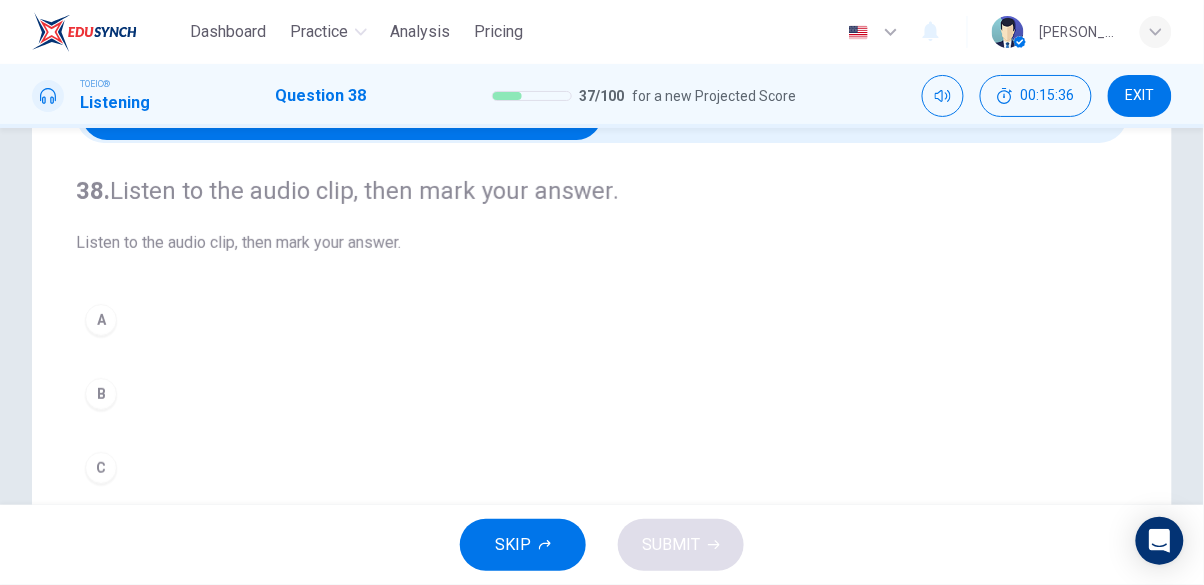 scroll, scrollTop: 128, scrollLeft: 0, axis: vertical 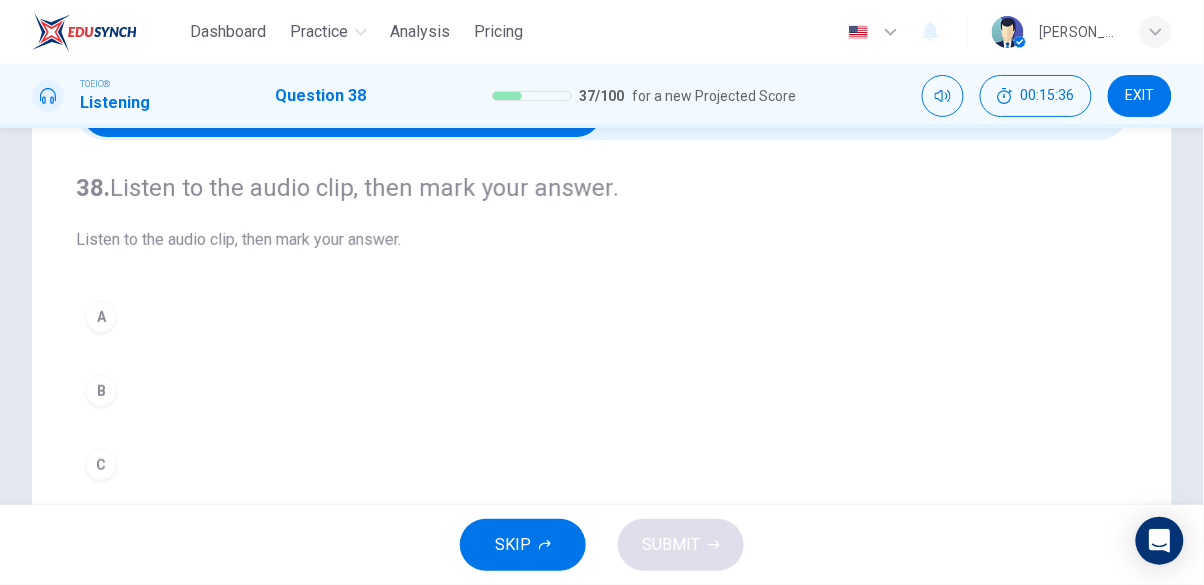 click on "B" at bounding box center (602, 391) 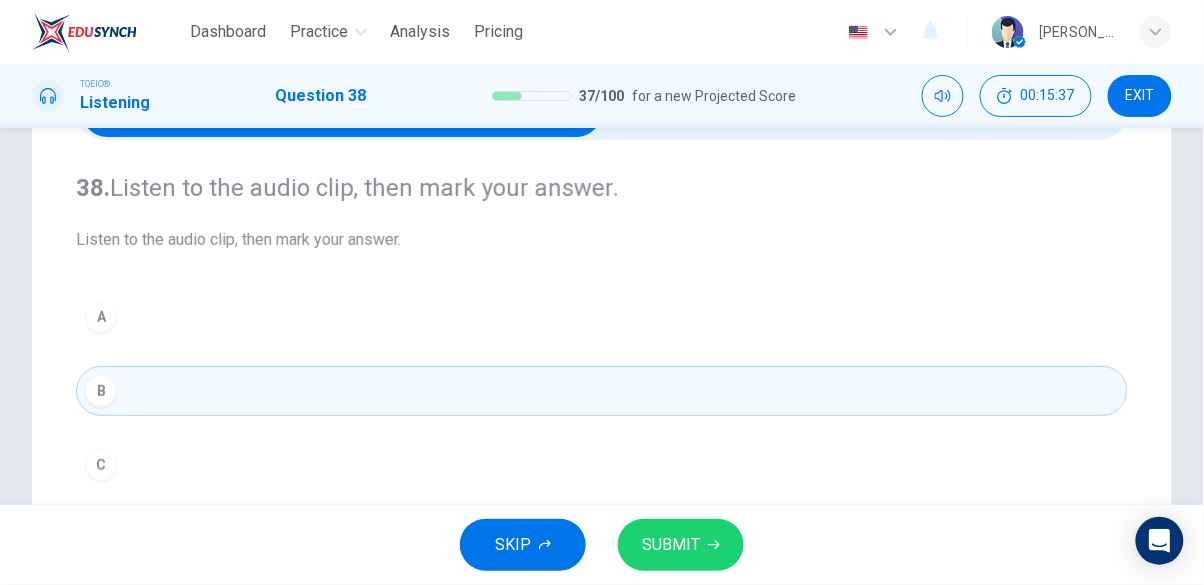 click on "SUBMIT" at bounding box center [671, 545] 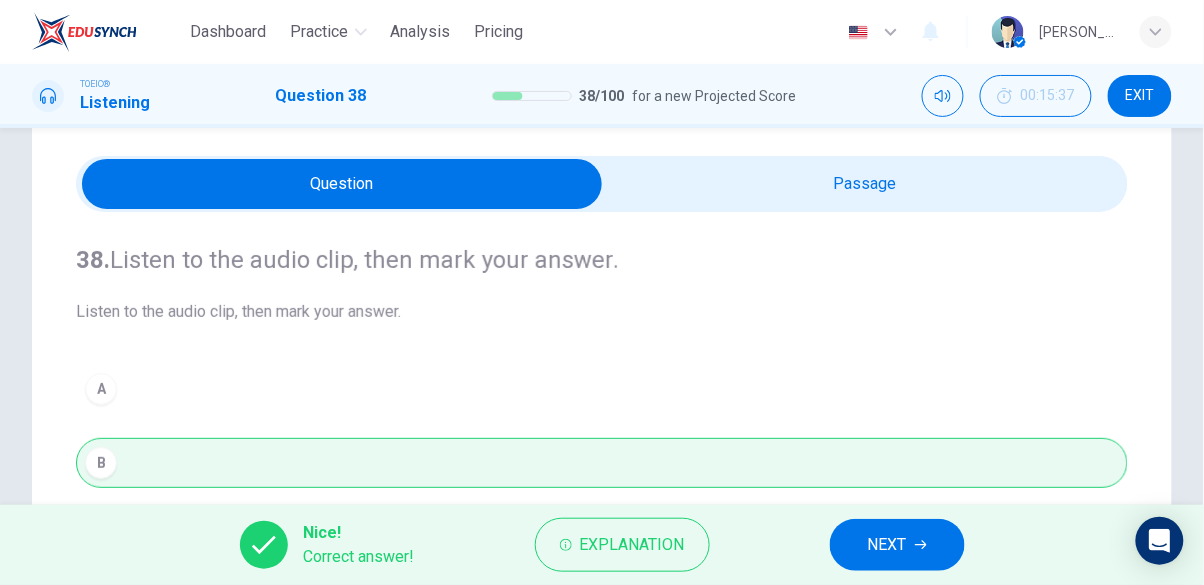 scroll, scrollTop: 0, scrollLeft: 0, axis: both 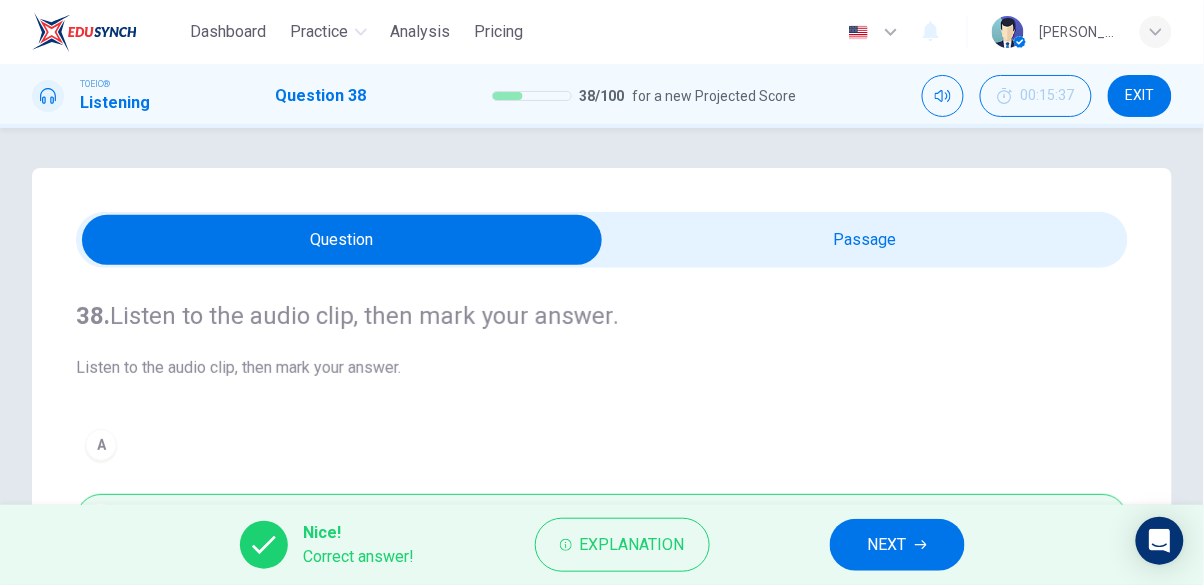 click at bounding box center [342, 240] 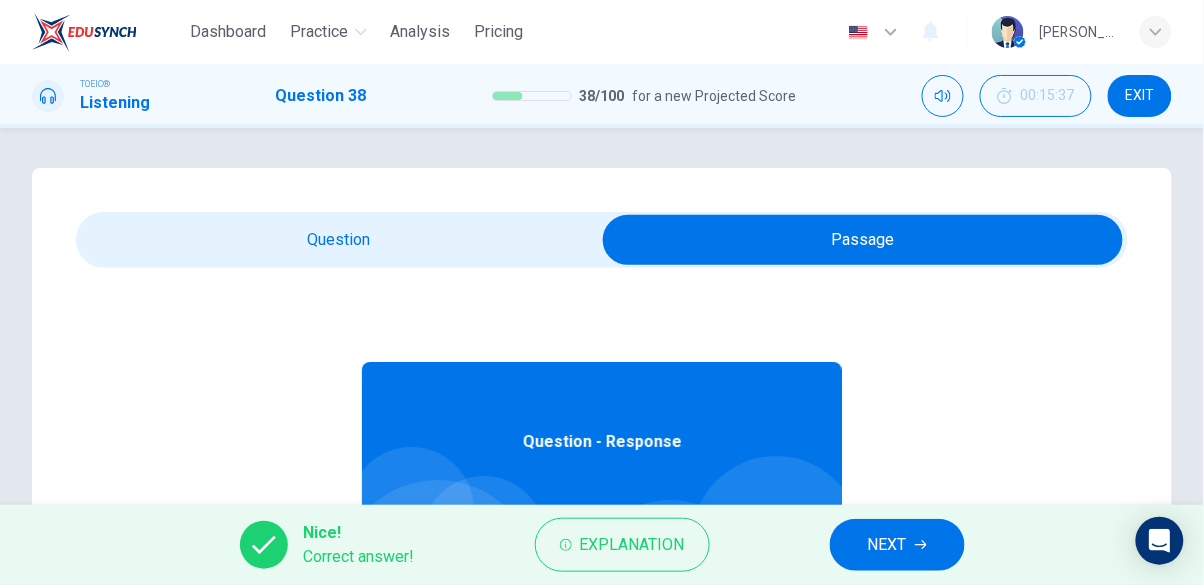 type on "90" 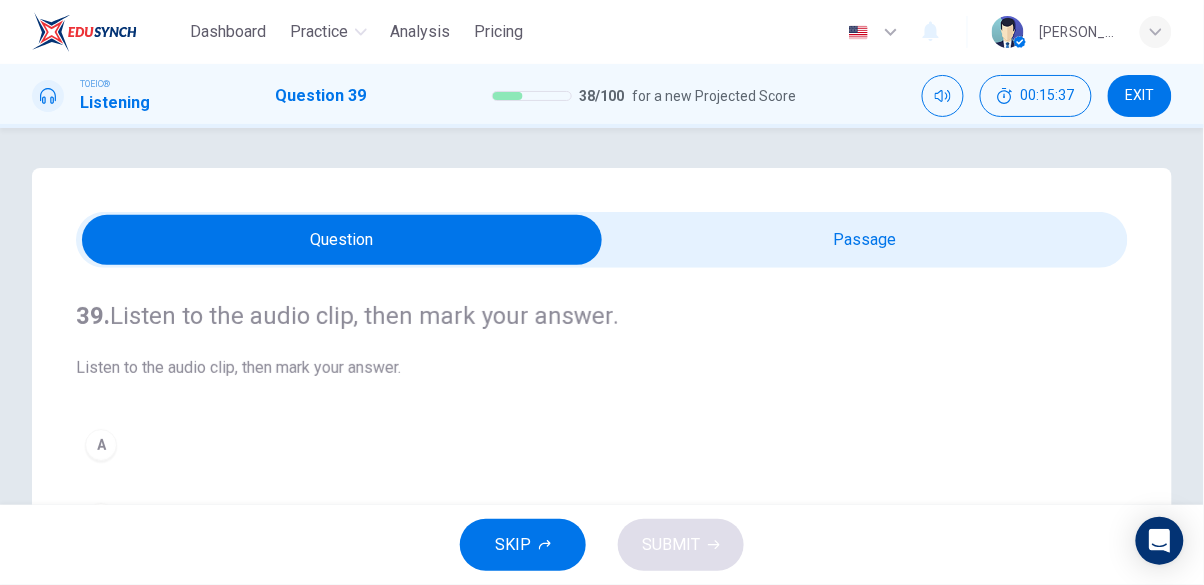 click at bounding box center (342, 240) 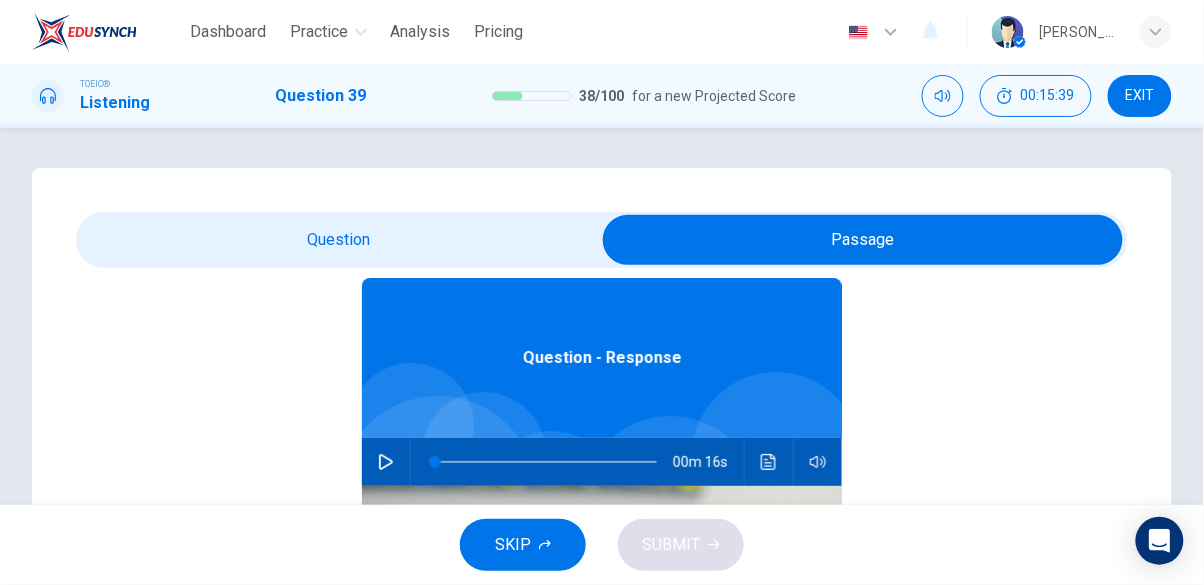 scroll, scrollTop: 112, scrollLeft: 0, axis: vertical 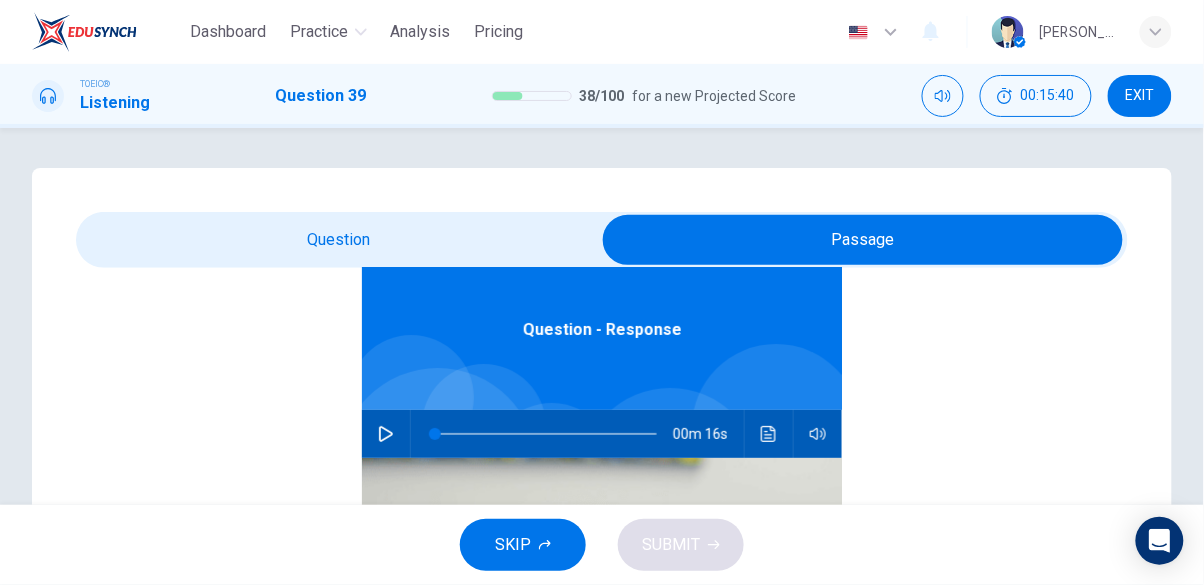 click 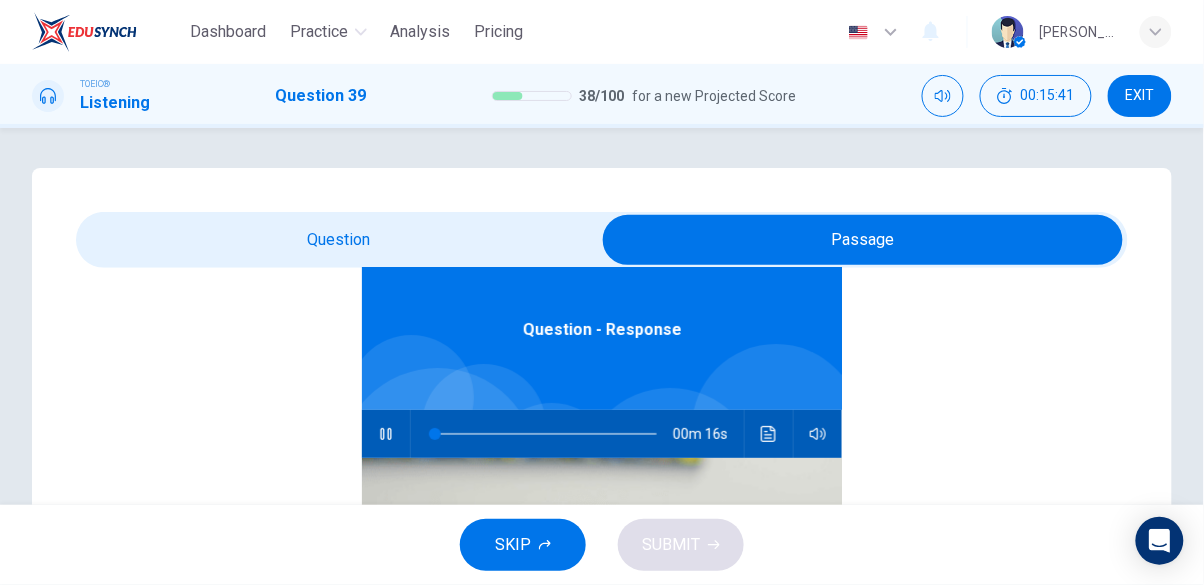 click at bounding box center [863, 240] 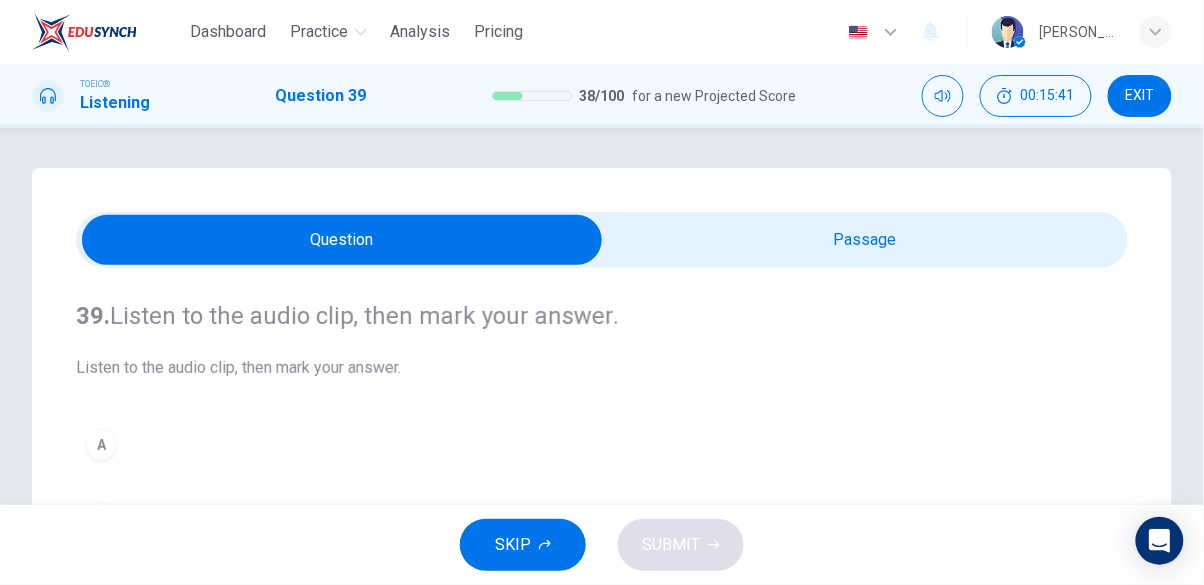 scroll, scrollTop: 0, scrollLeft: 0, axis: both 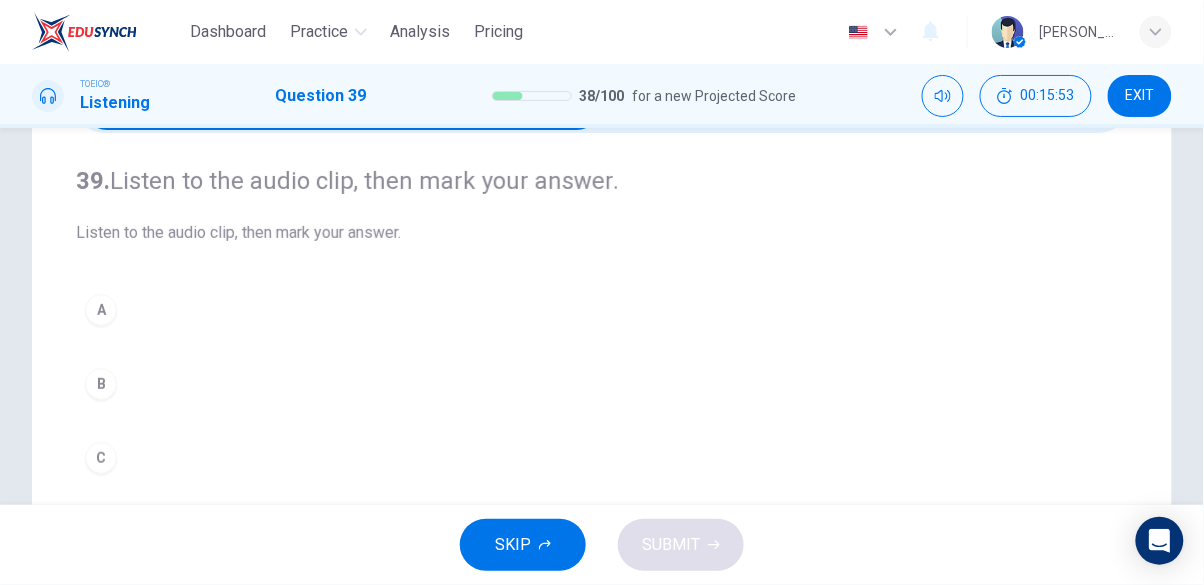 click on "C" at bounding box center (101, 458) 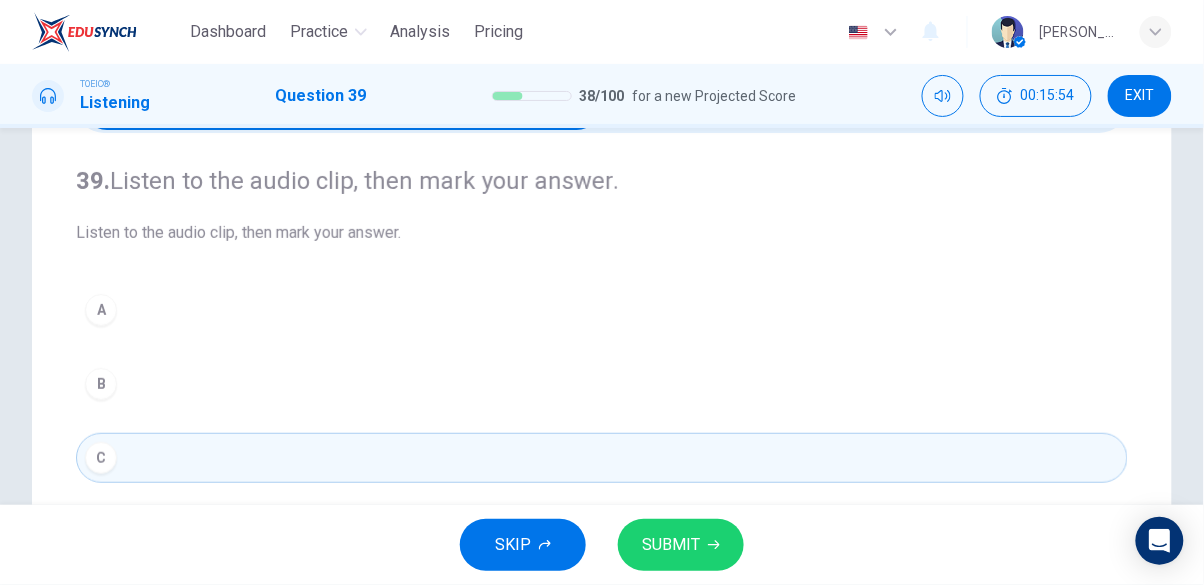 click on "SUBMIT" at bounding box center [671, 545] 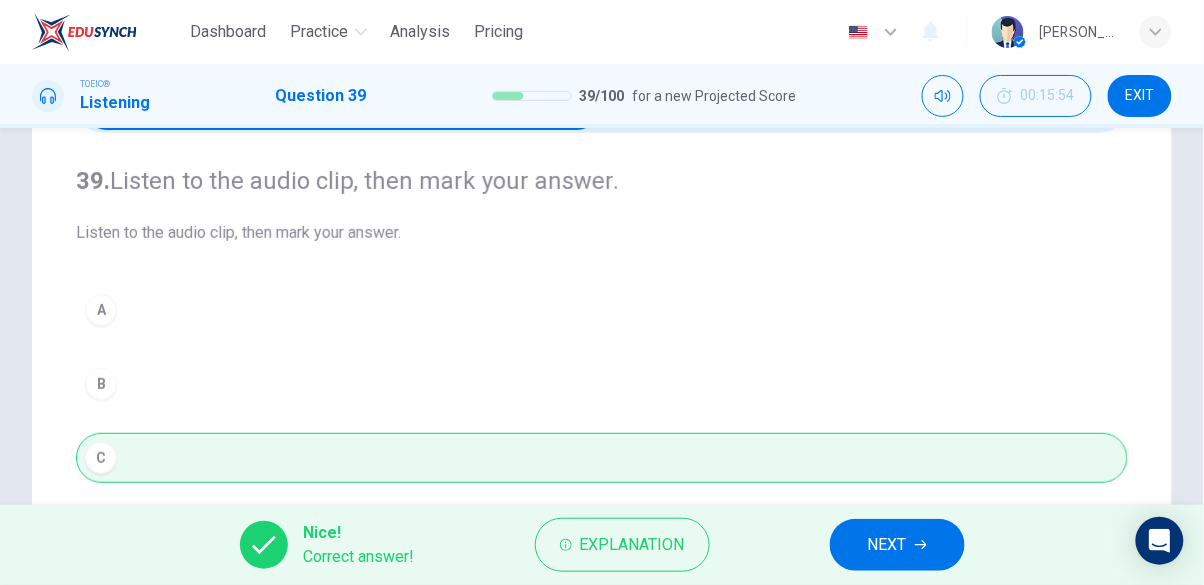 click on "NEXT" at bounding box center (897, 545) 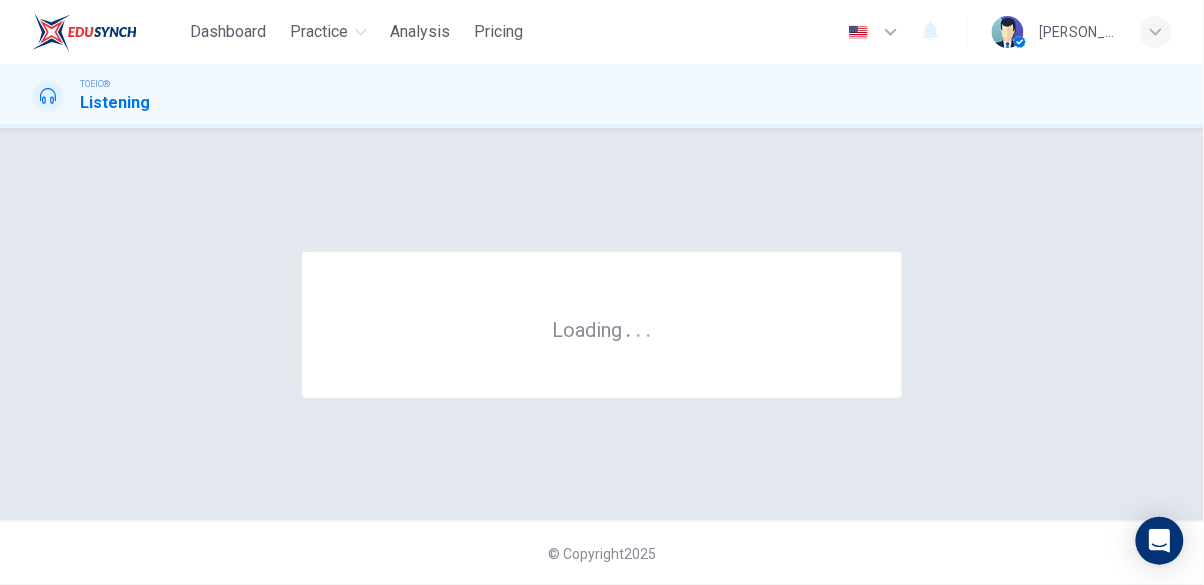 scroll, scrollTop: 0, scrollLeft: 0, axis: both 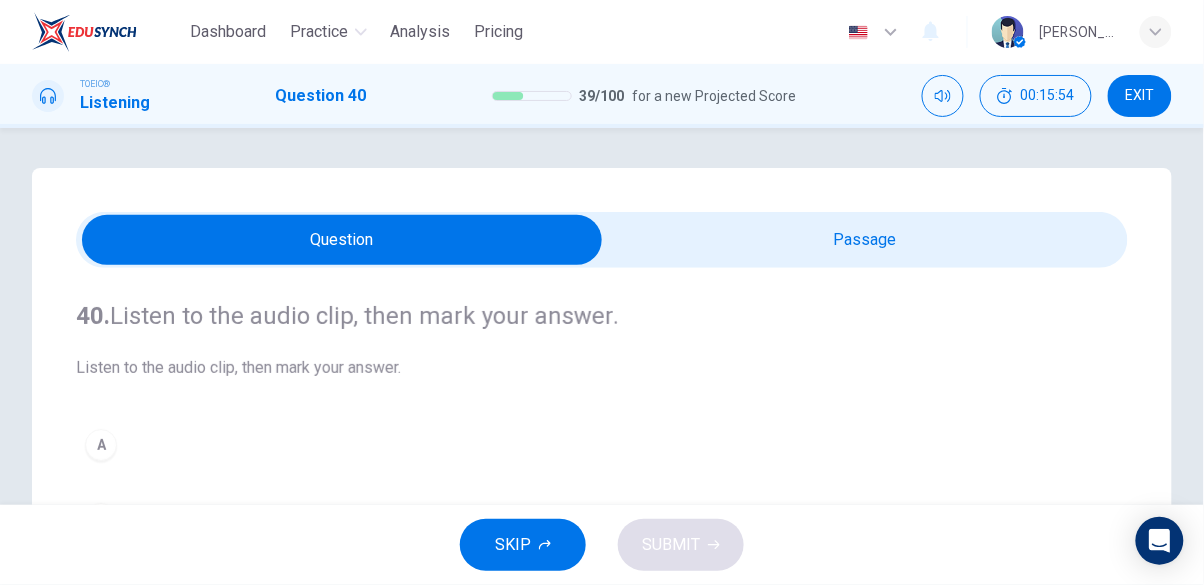 click at bounding box center [342, 240] 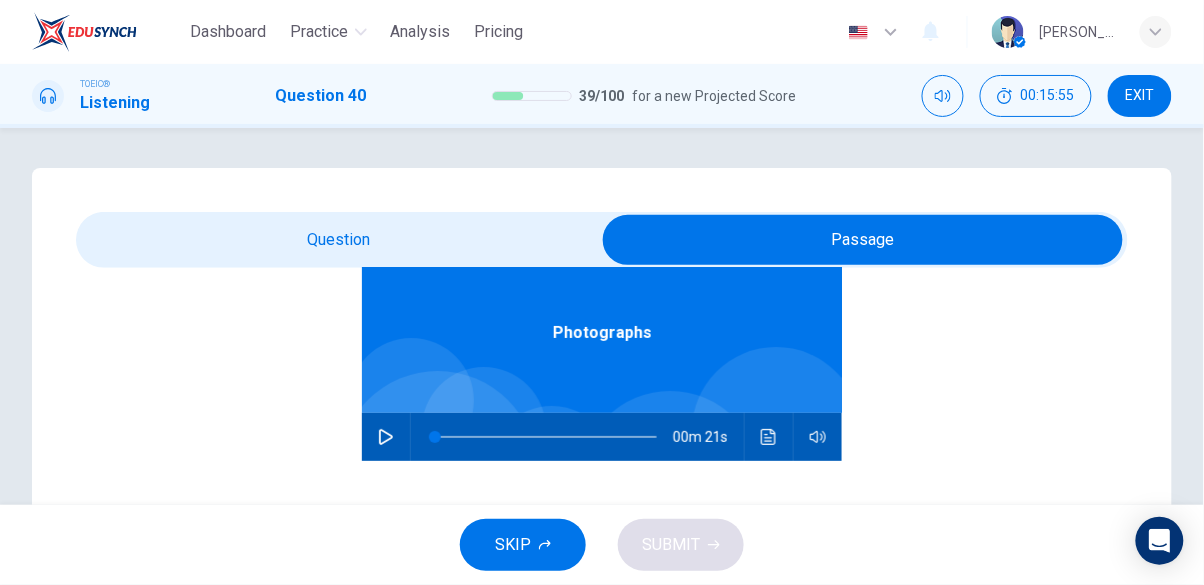scroll, scrollTop: 112, scrollLeft: 0, axis: vertical 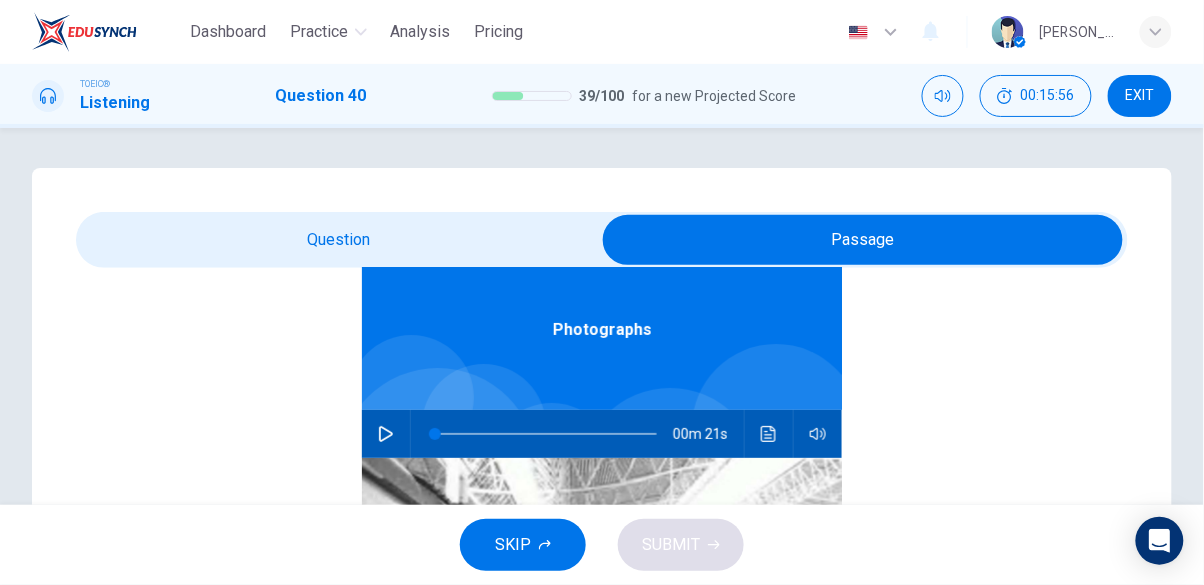 click 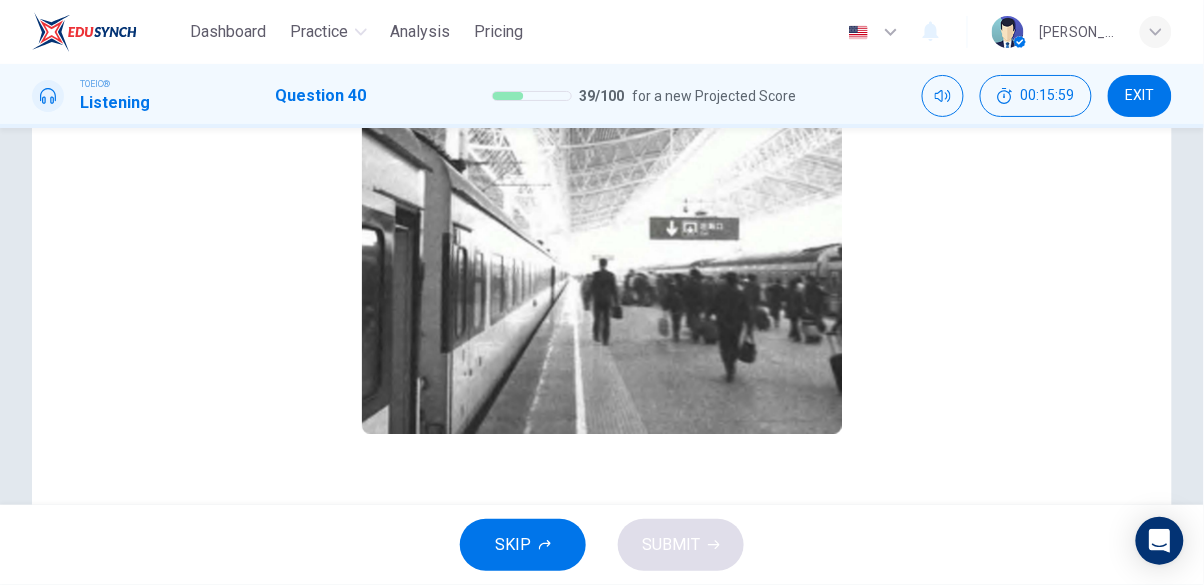 scroll, scrollTop: 344, scrollLeft: 0, axis: vertical 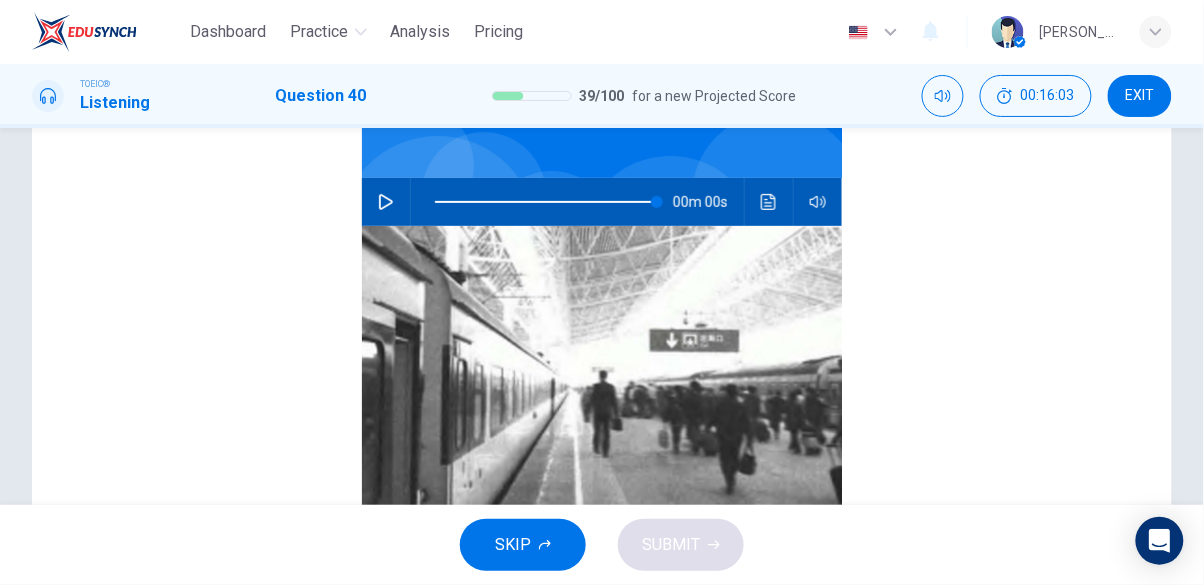 click 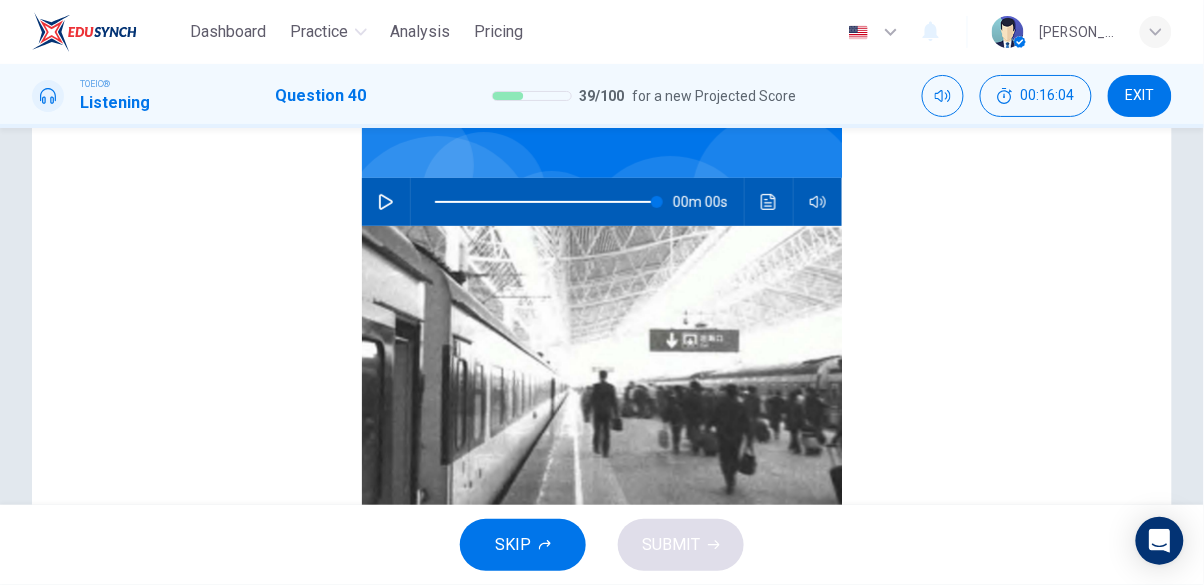 click 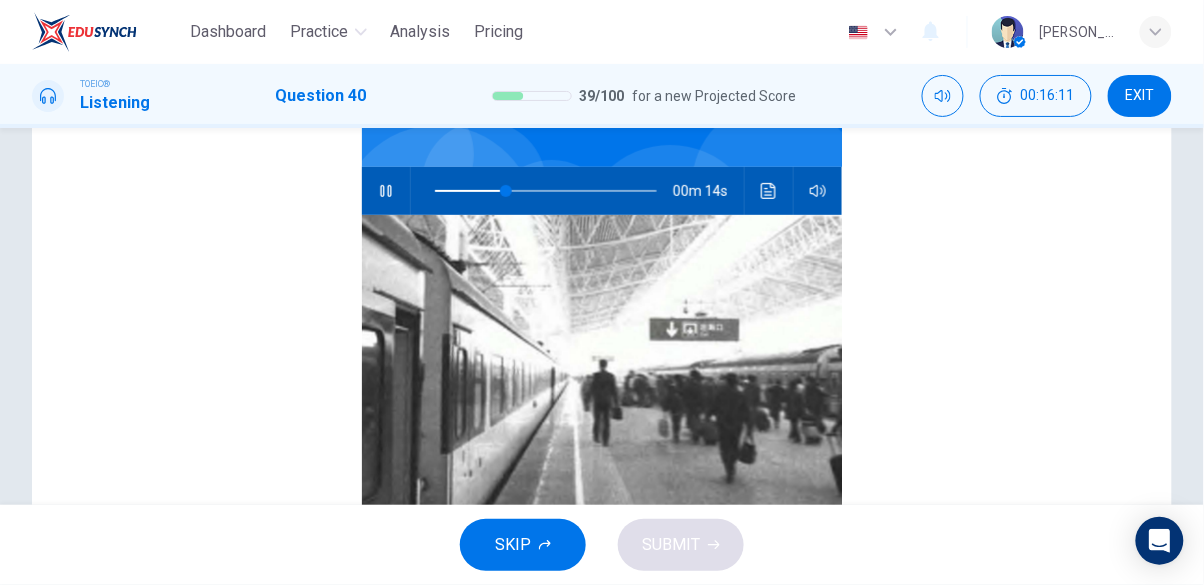 scroll, scrollTop: 0, scrollLeft: 0, axis: both 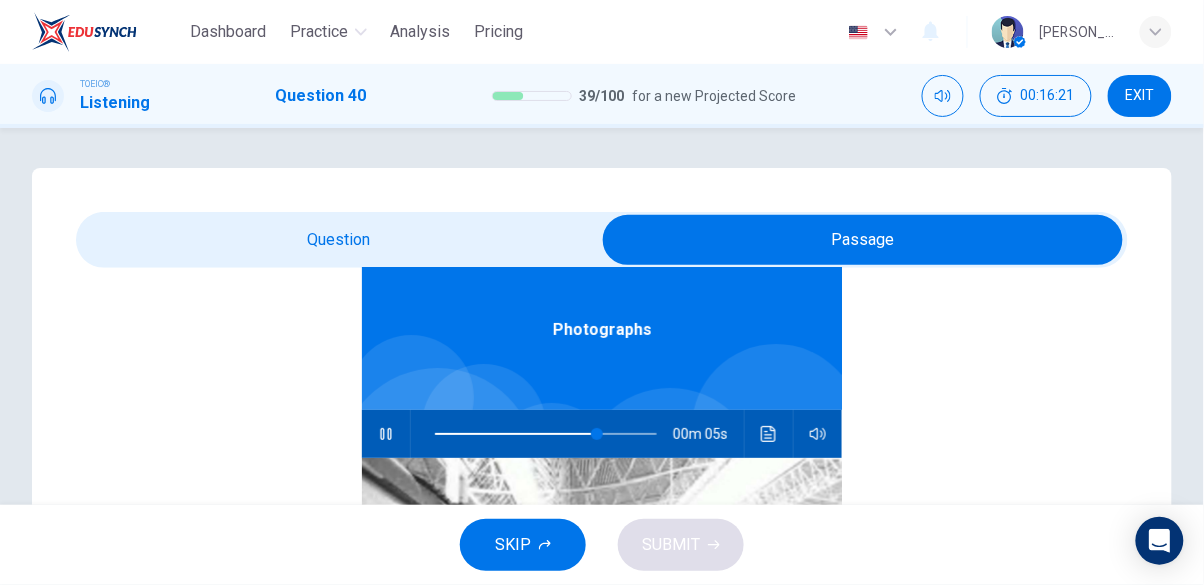 type on "78" 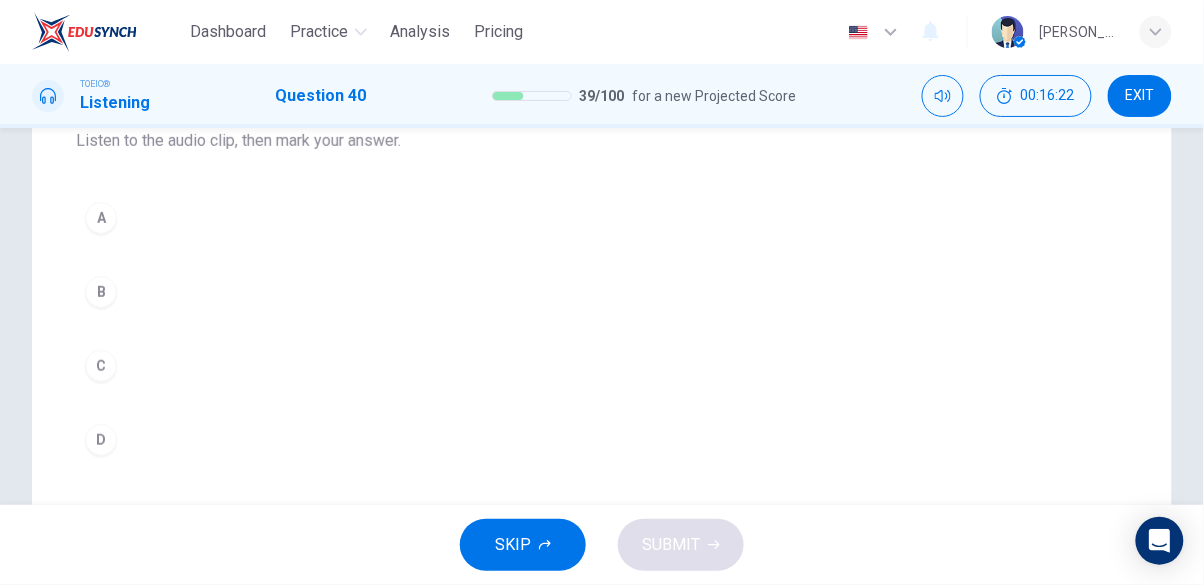 scroll, scrollTop: 229, scrollLeft: 0, axis: vertical 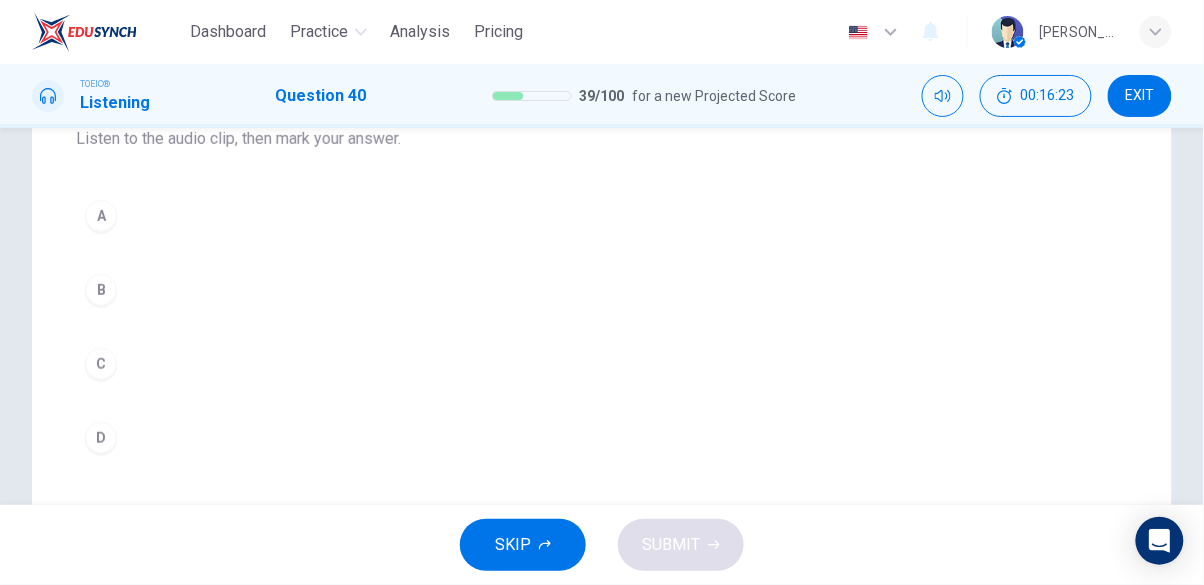 click on "A" at bounding box center (101, 216) 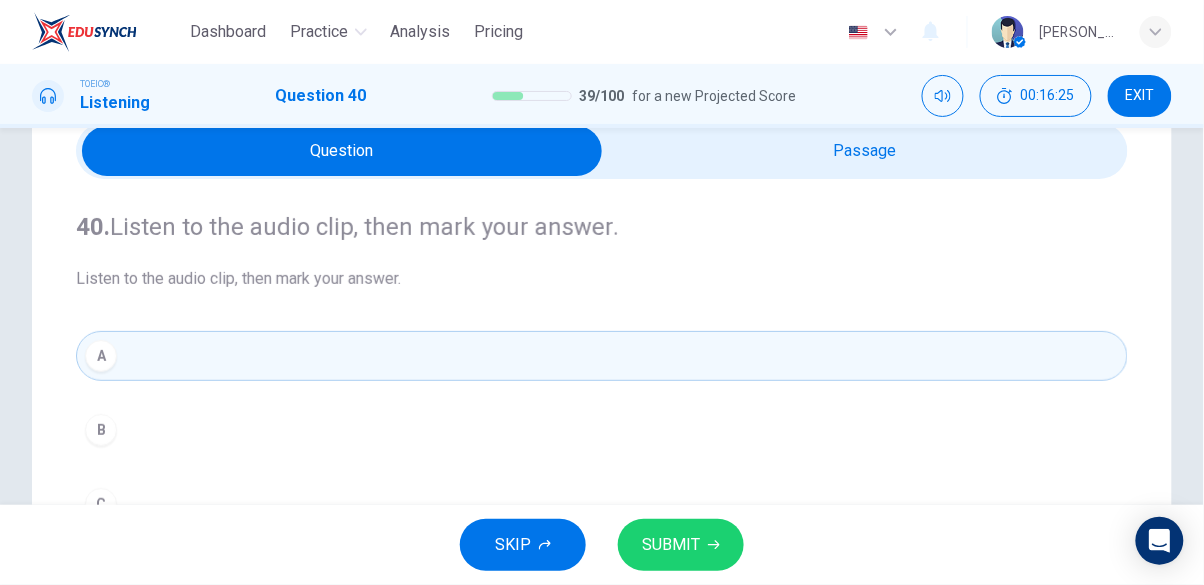 scroll, scrollTop: 90, scrollLeft: 0, axis: vertical 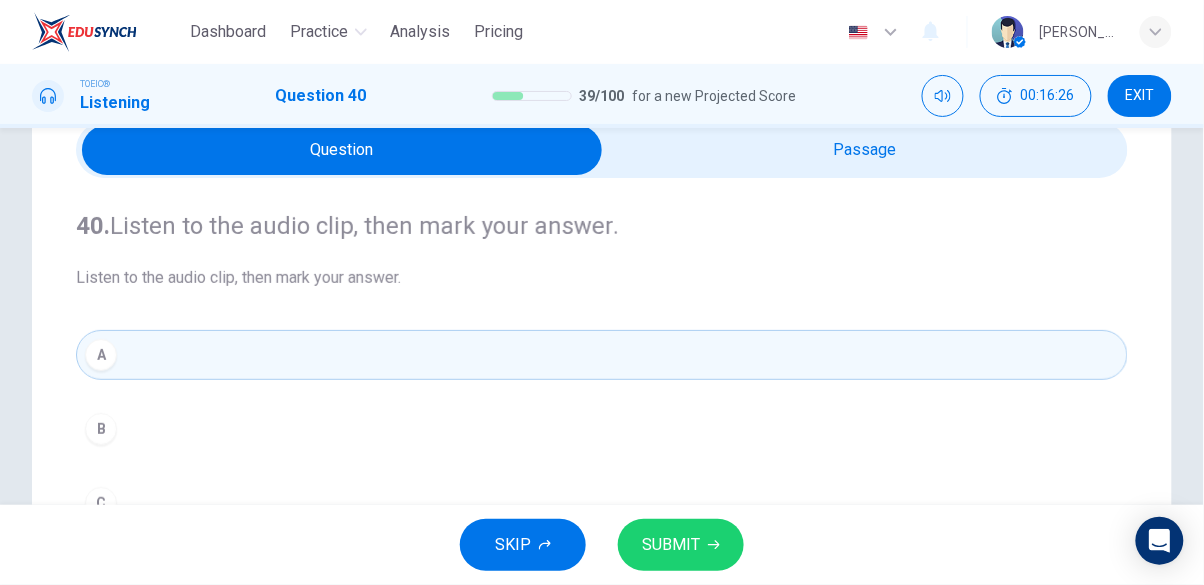 click on "SUBMIT" at bounding box center (671, 545) 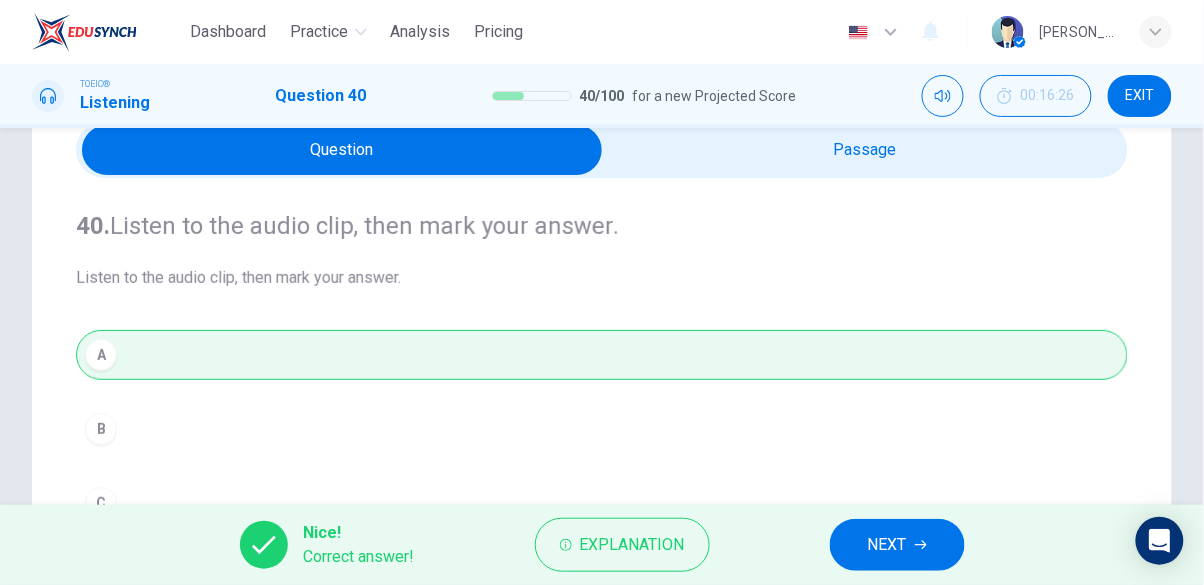 click on "NEXT" at bounding box center [897, 545] 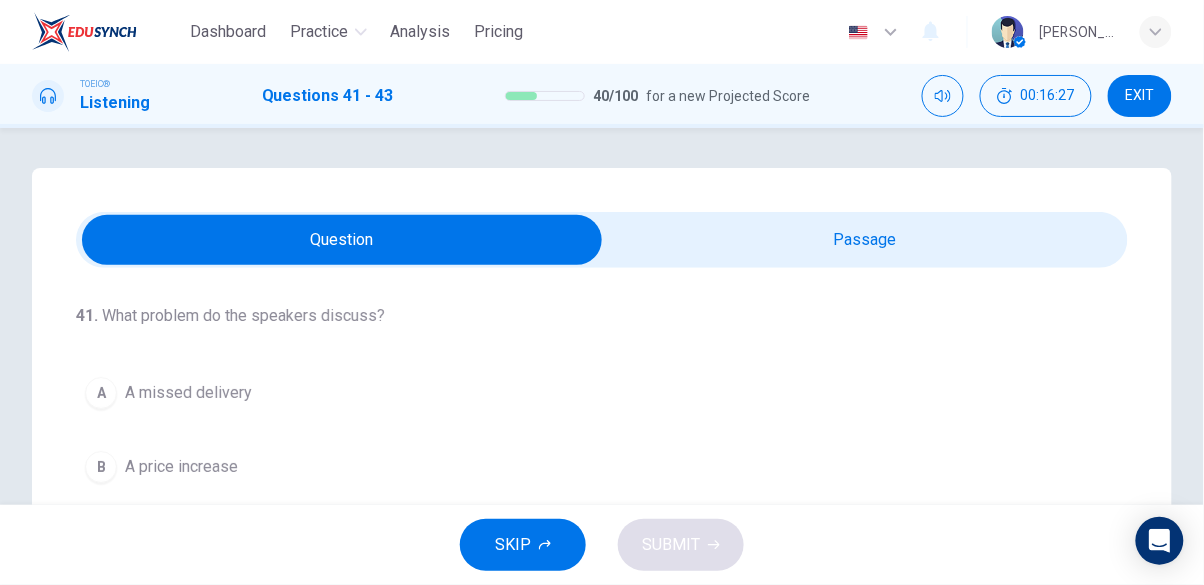 click at bounding box center [342, 240] 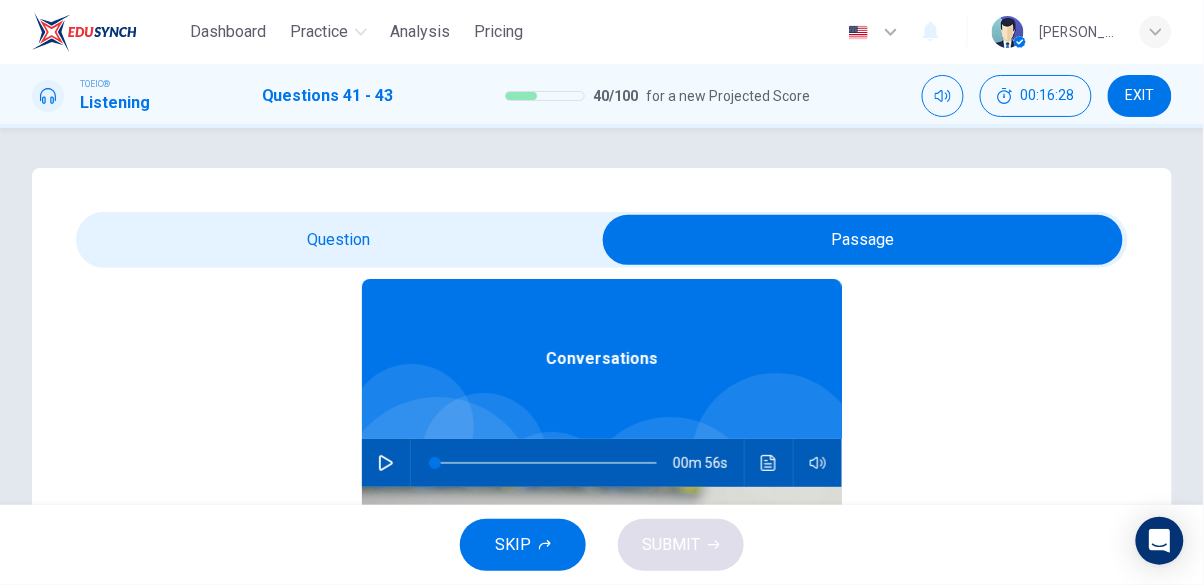 scroll, scrollTop: 112, scrollLeft: 0, axis: vertical 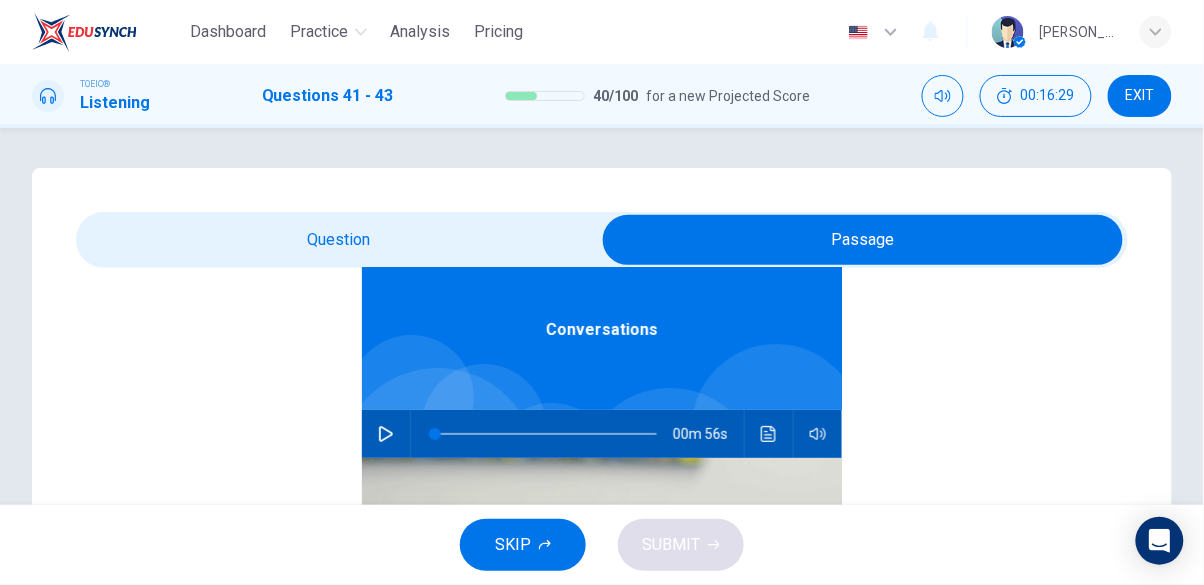 click 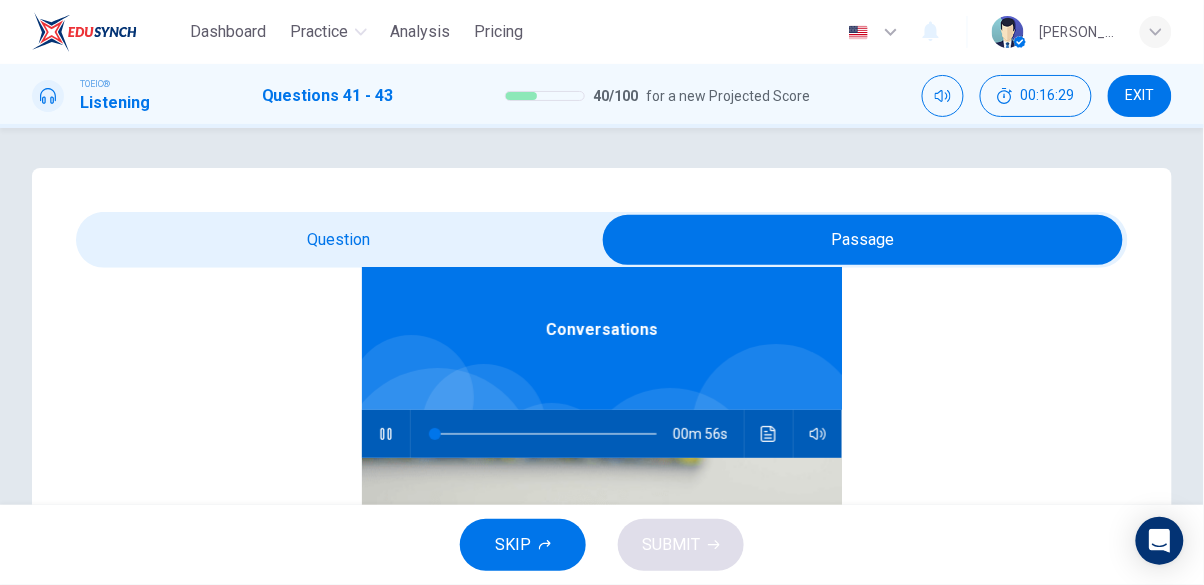 click at bounding box center [863, 240] 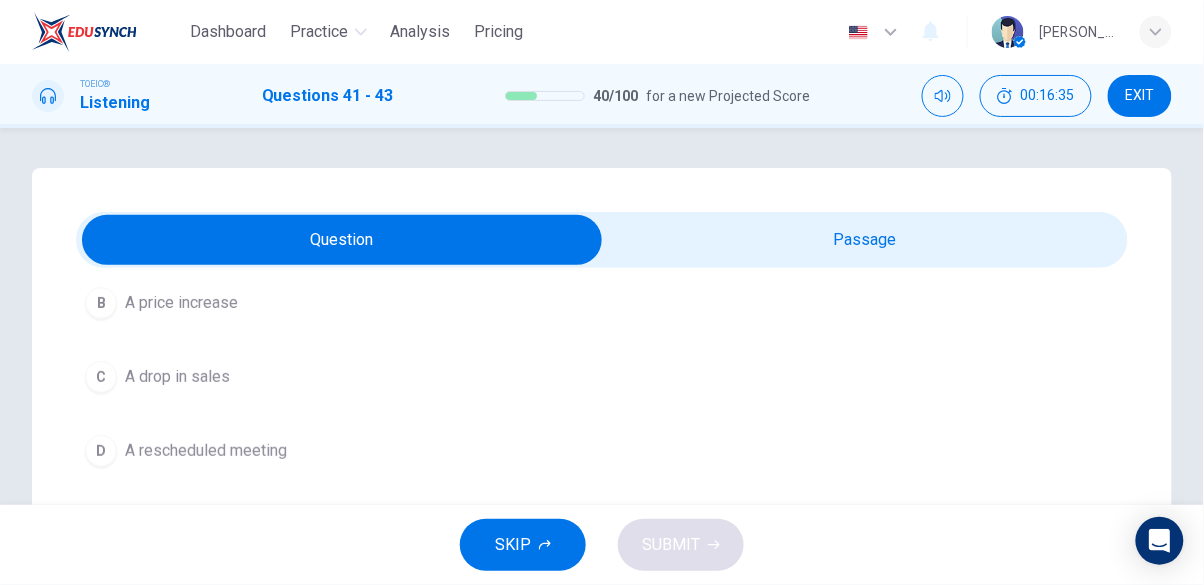 scroll, scrollTop: 164, scrollLeft: 0, axis: vertical 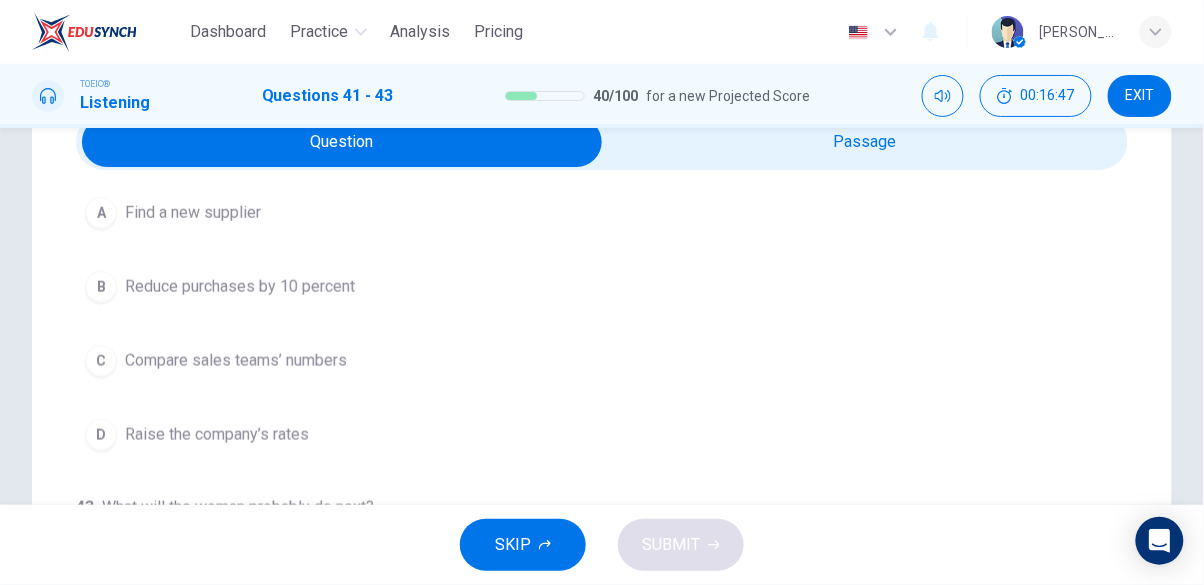 click on "Compare sales teams’ numbers" at bounding box center (236, 361) 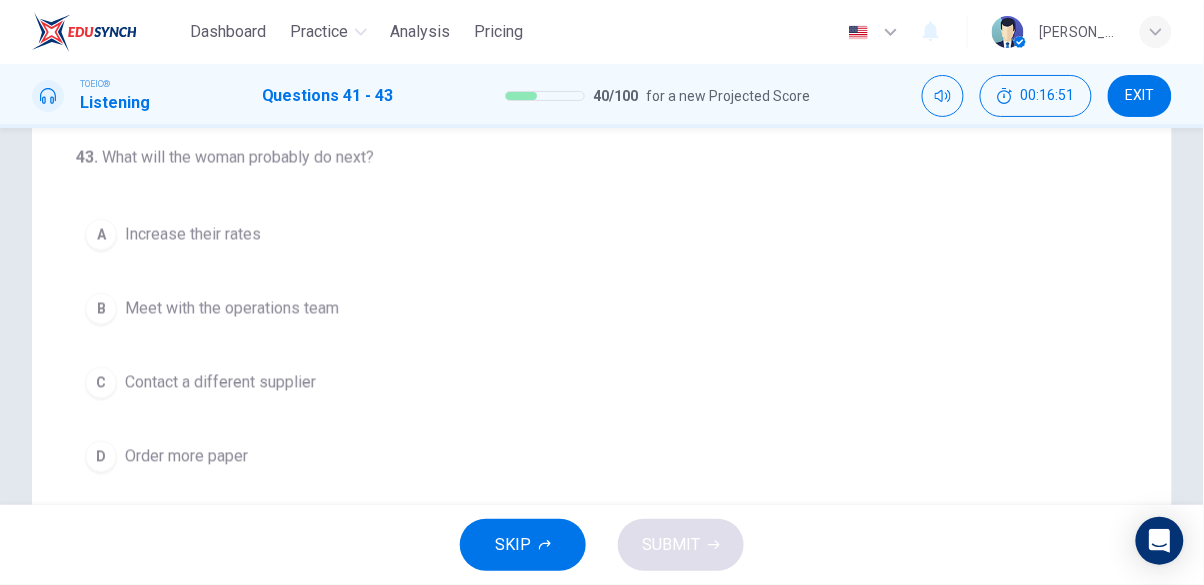 scroll, scrollTop: 448, scrollLeft: 0, axis: vertical 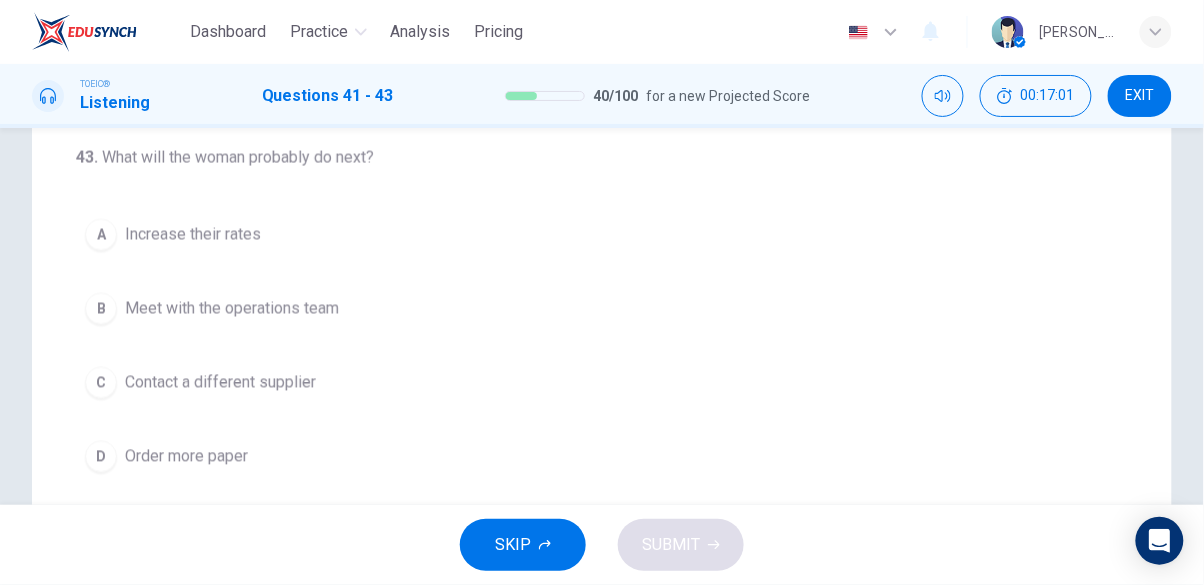 click on "C Contact a different supplier" at bounding box center [602, 383] 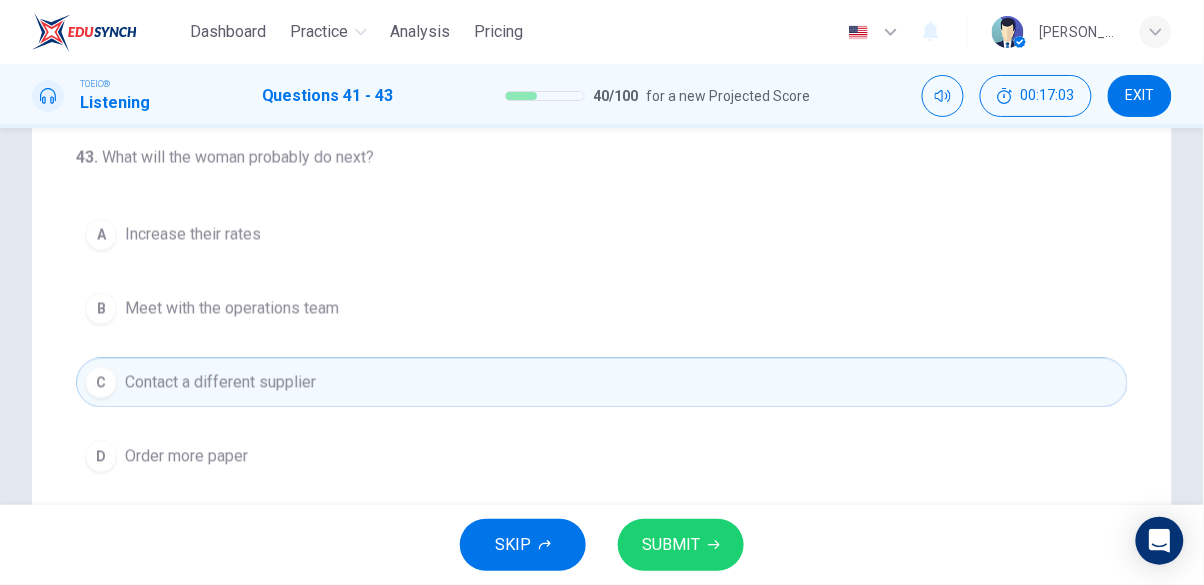 click on "SUBMIT" at bounding box center (671, 545) 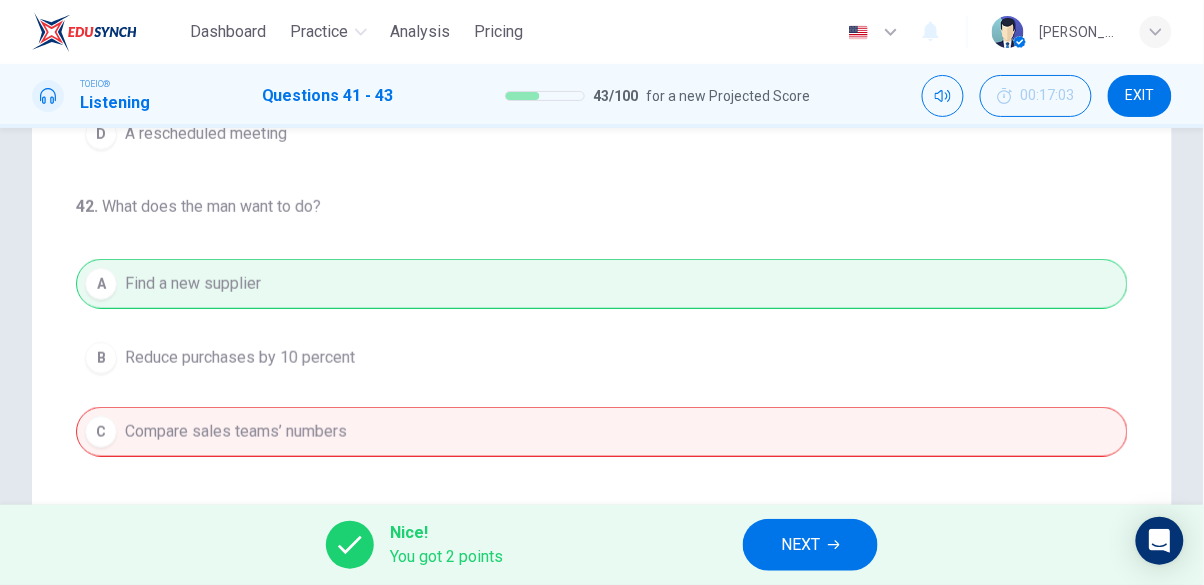 scroll, scrollTop: 0, scrollLeft: 0, axis: both 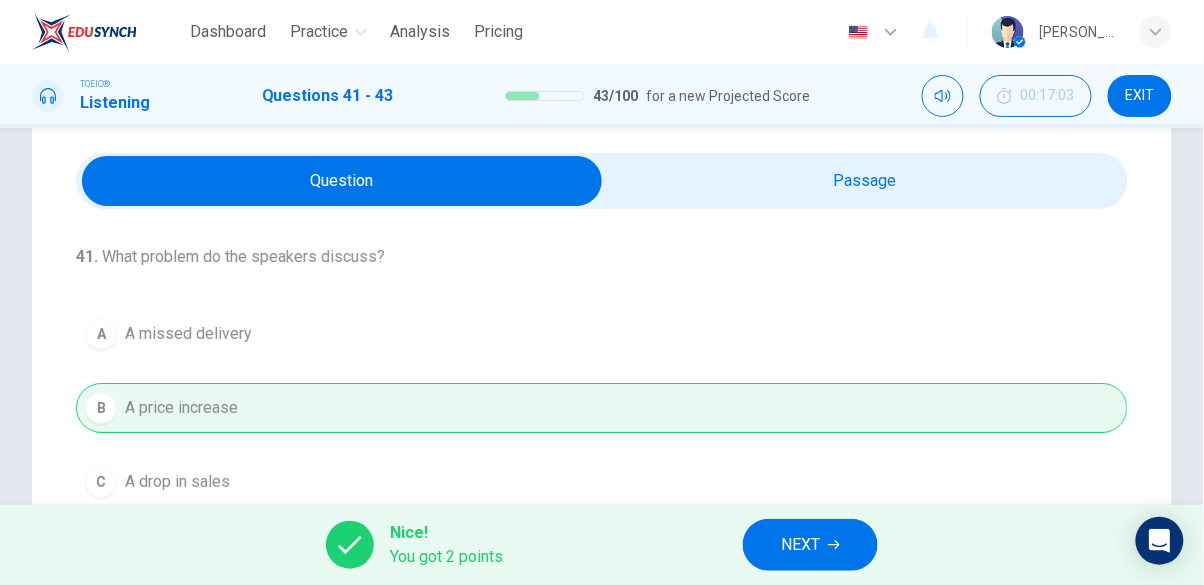 click on "NEXT" at bounding box center [800, 545] 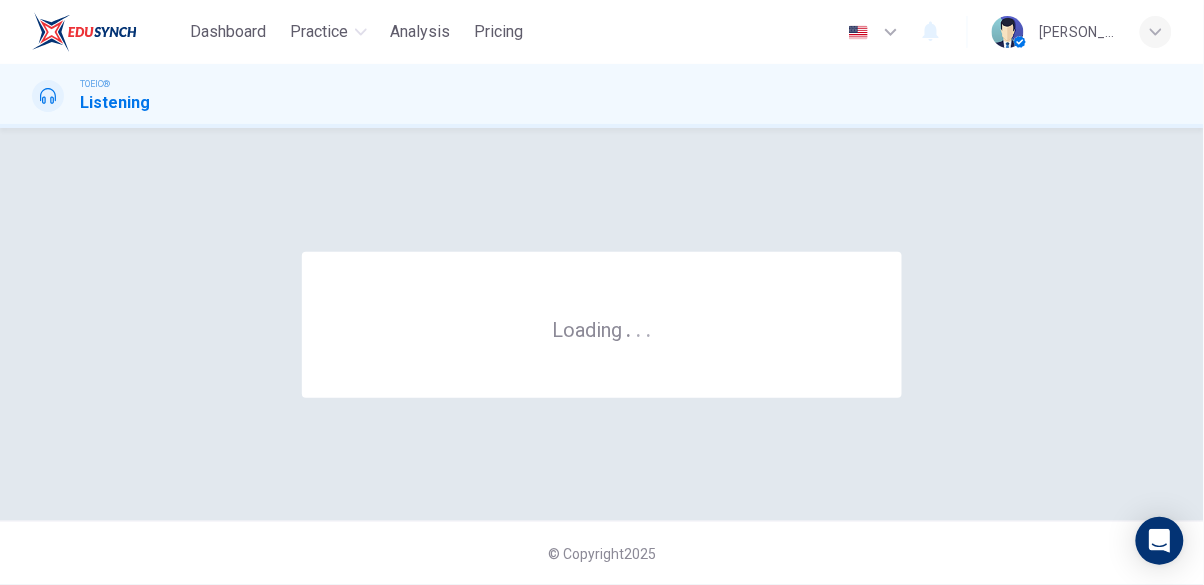 scroll, scrollTop: 0, scrollLeft: 0, axis: both 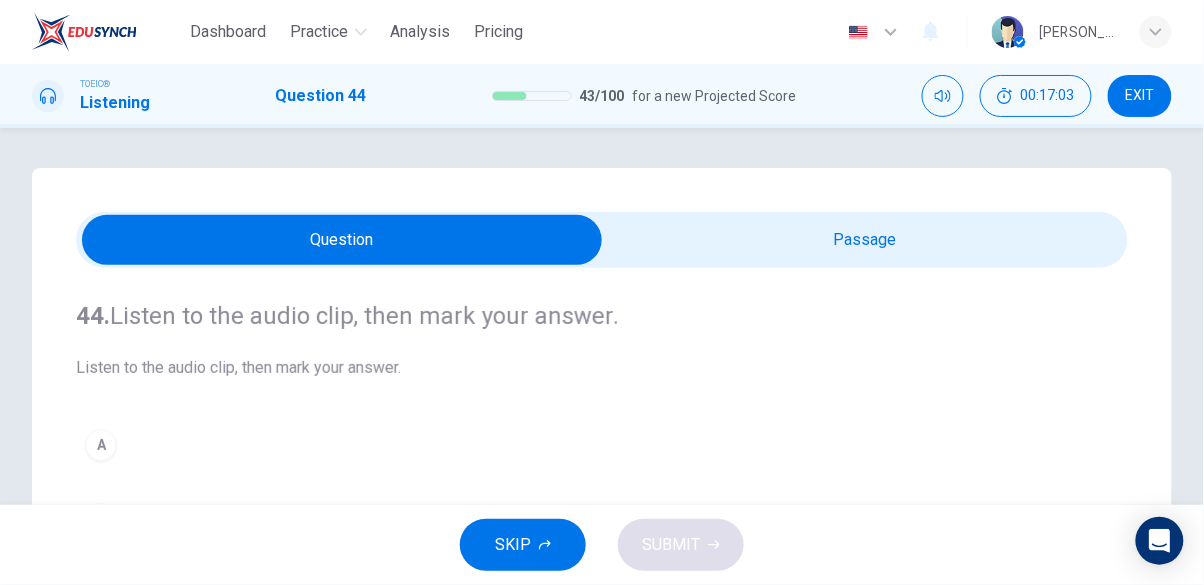 click at bounding box center (342, 240) 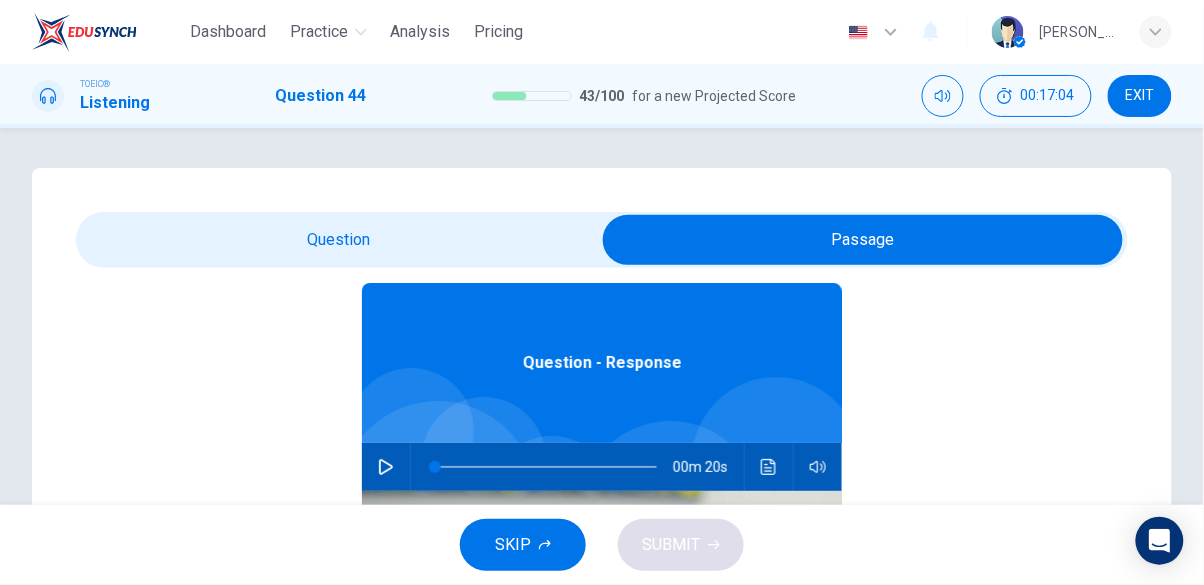 scroll, scrollTop: 112, scrollLeft: 0, axis: vertical 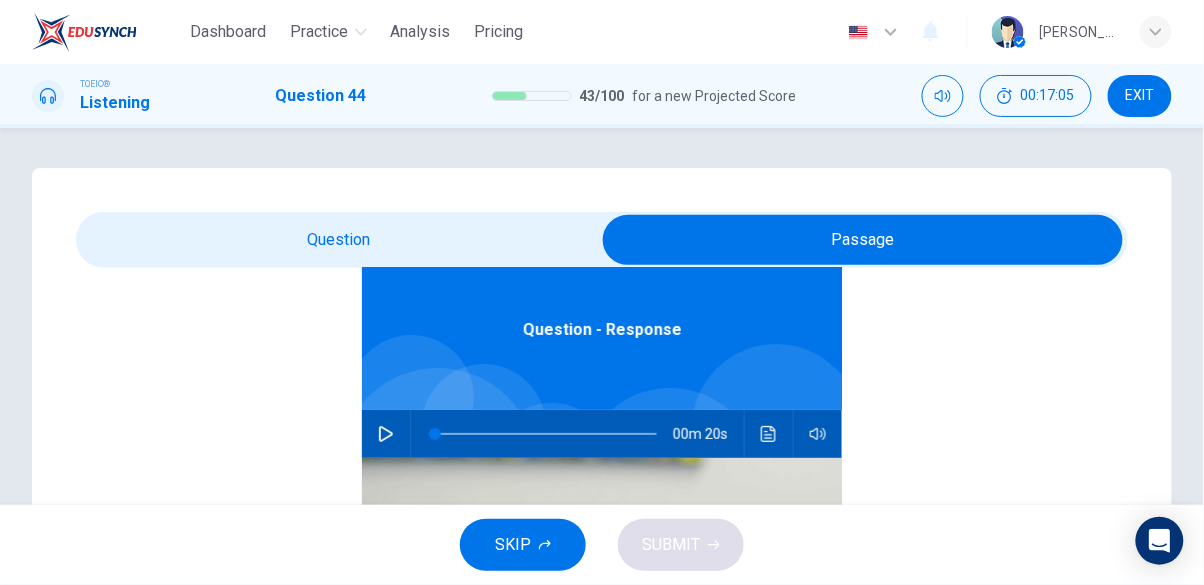 click 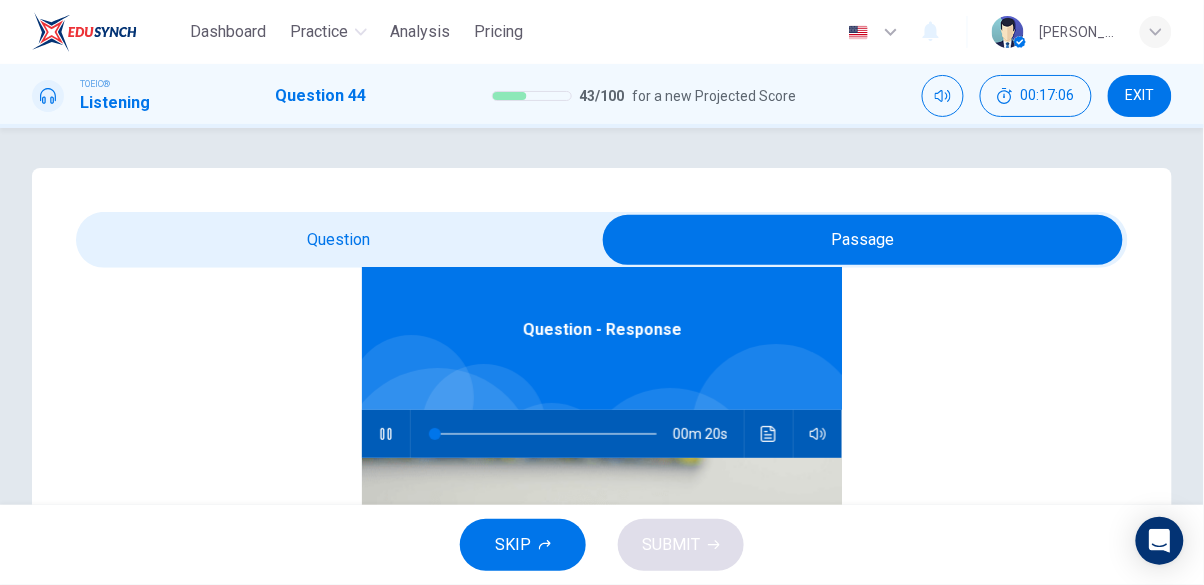 click at bounding box center [863, 240] 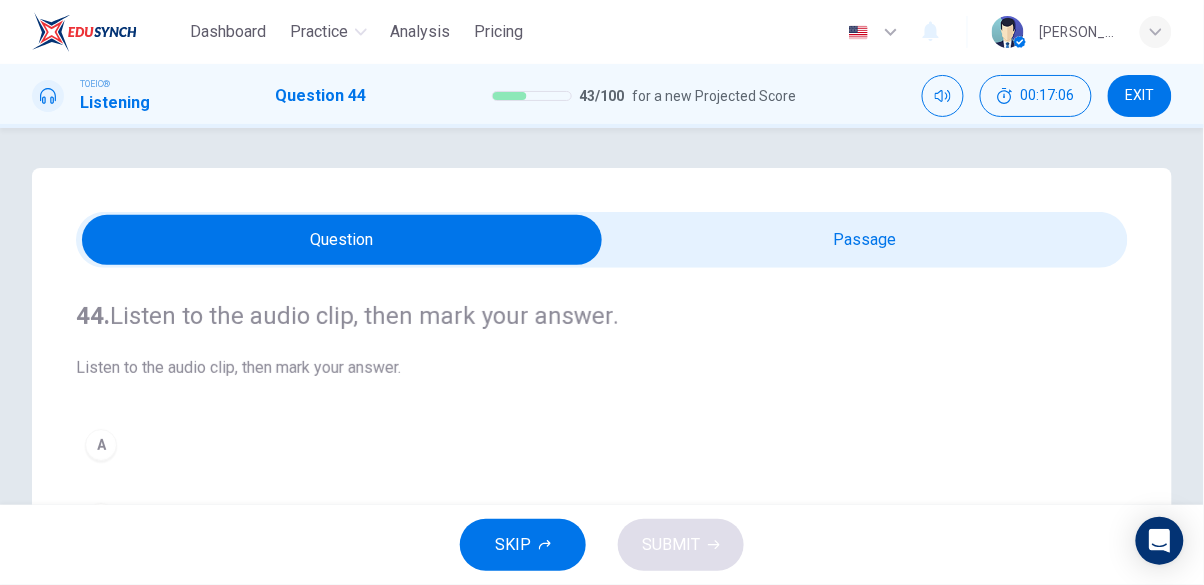 scroll, scrollTop: 0, scrollLeft: 0, axis: both 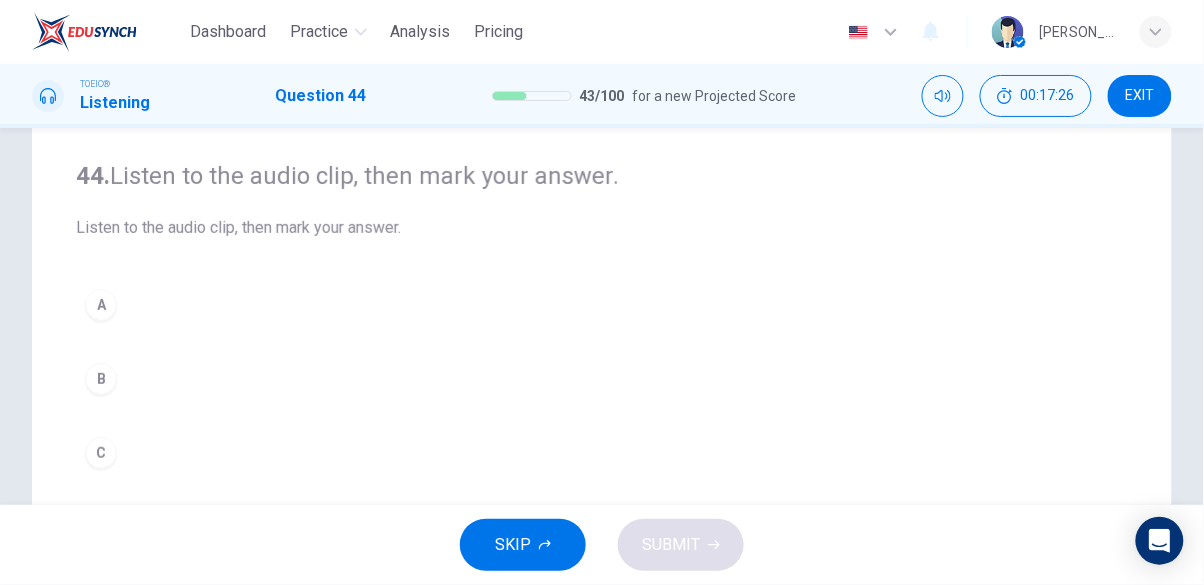click on "A" at bounding box center (101, 305) 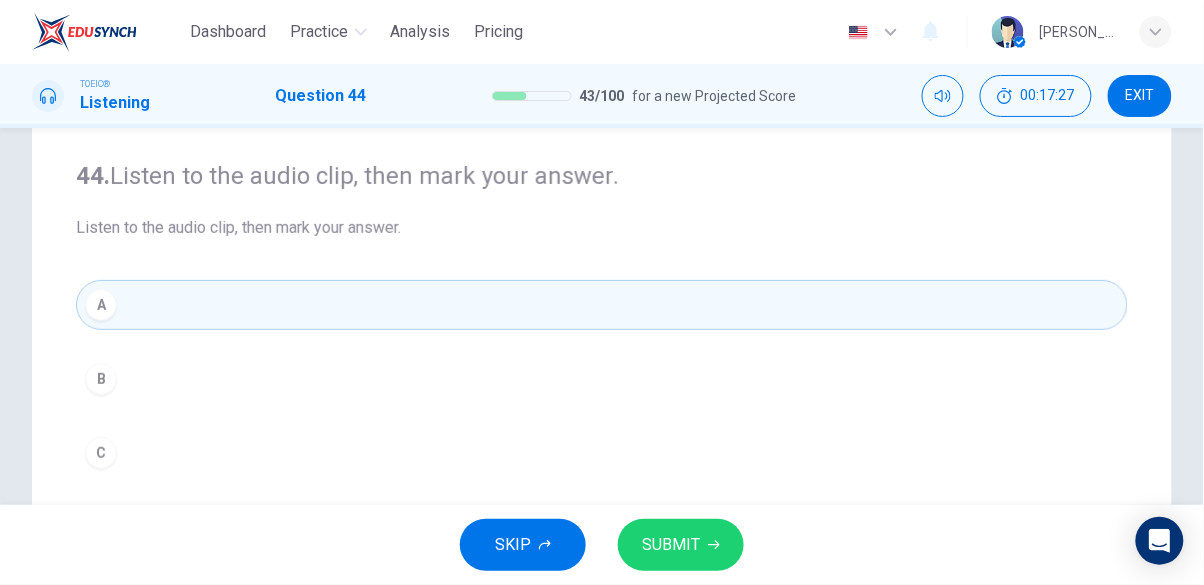 click on "SUBMIT" at bounding box center (671, 545) 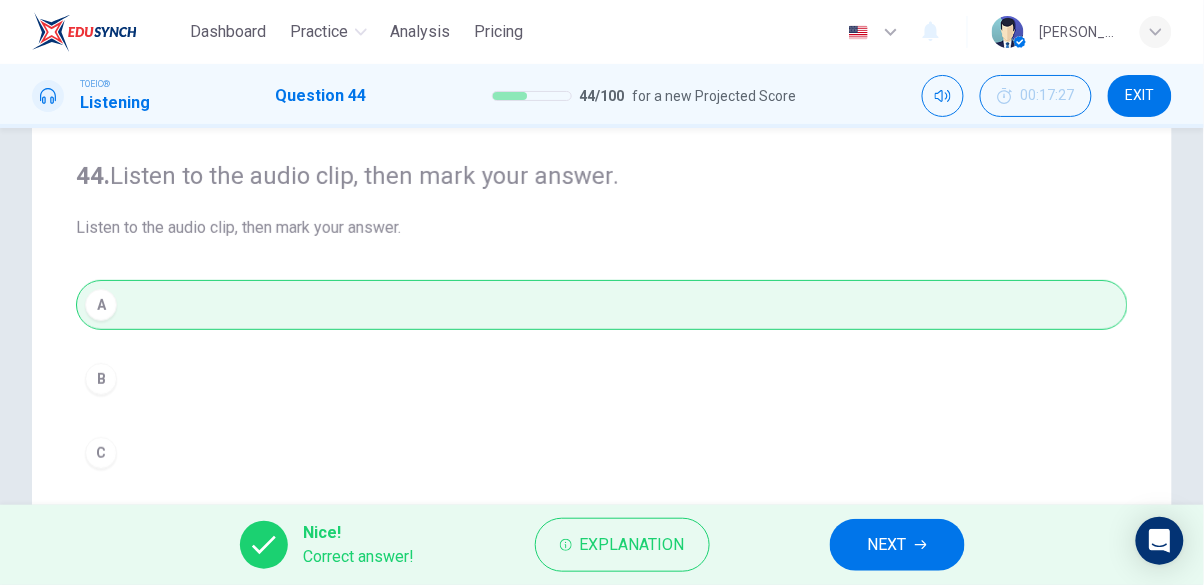 click on "NEXT" at bounding box center (887, 545) 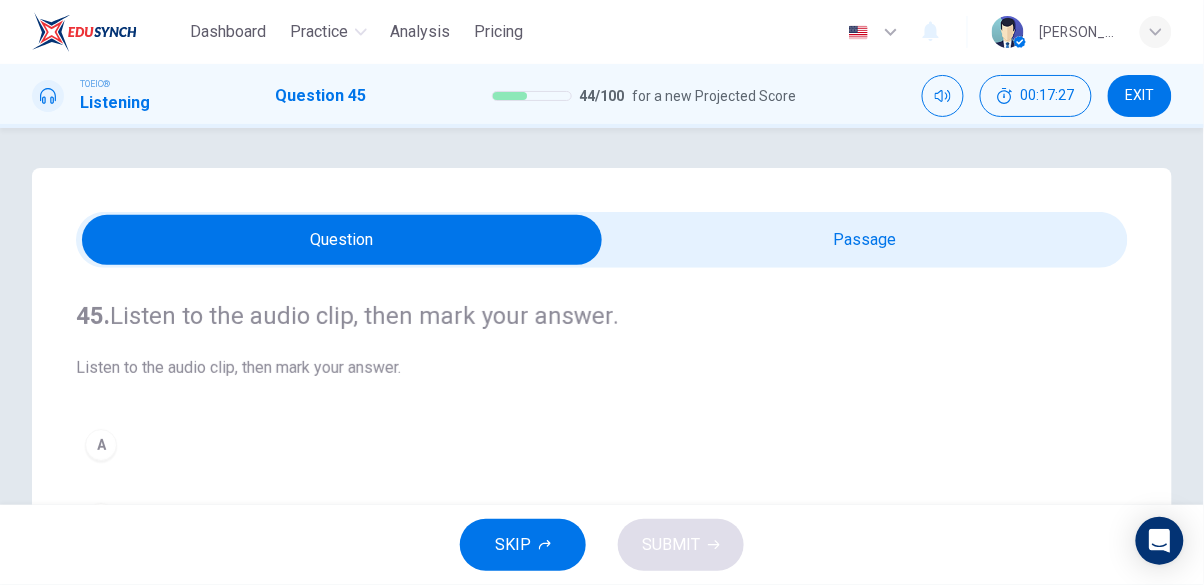click at bounding box center (342, 240) 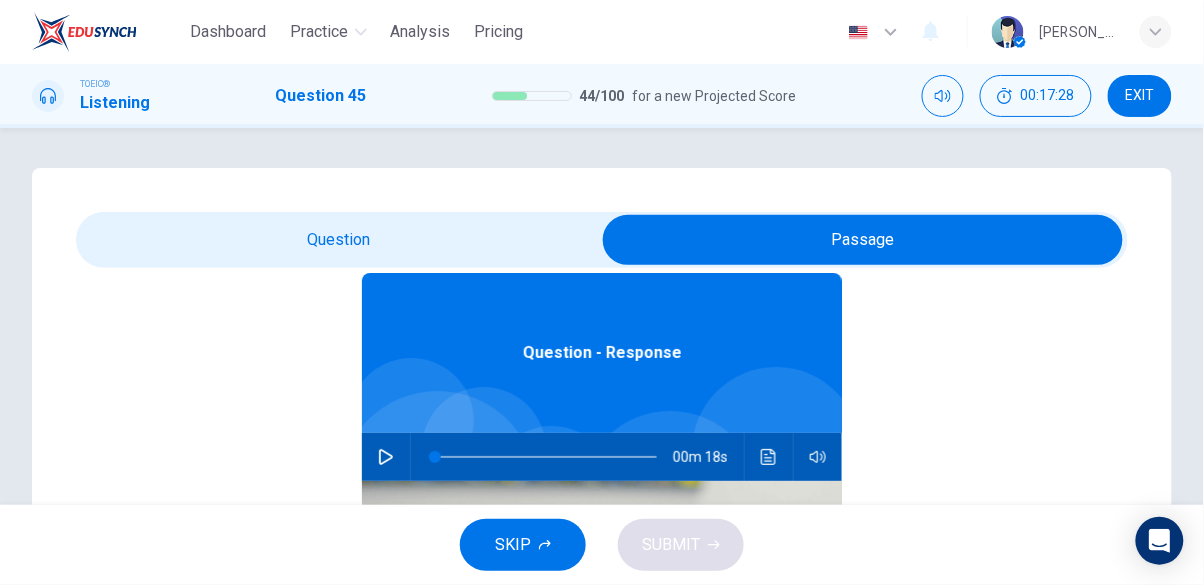 scroll, scrollTop: 112, scrollLeft: 0, axis: vertical 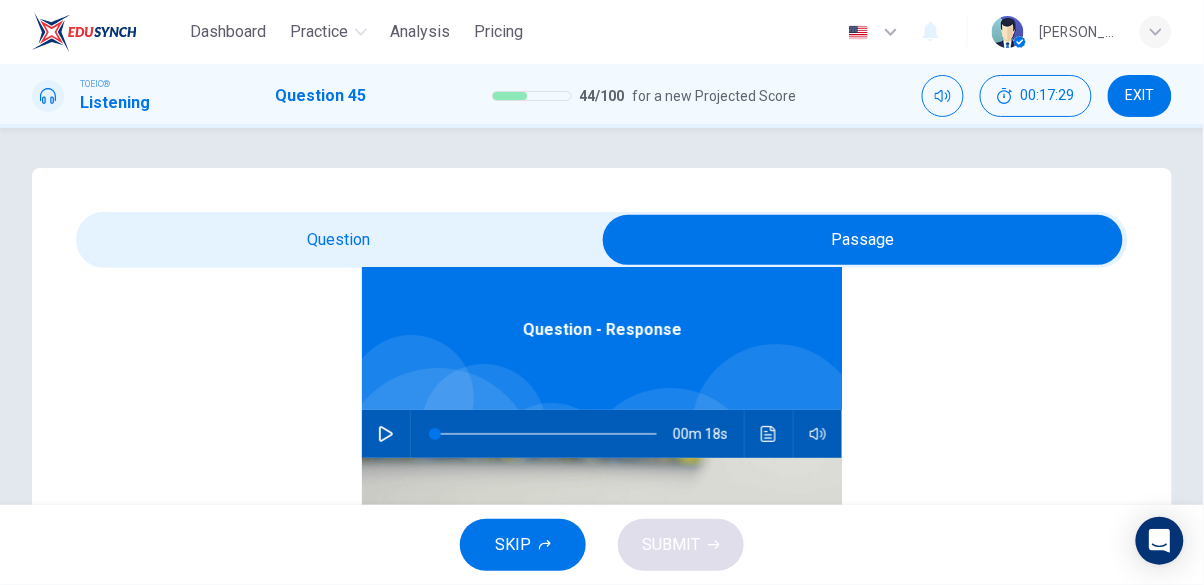 click 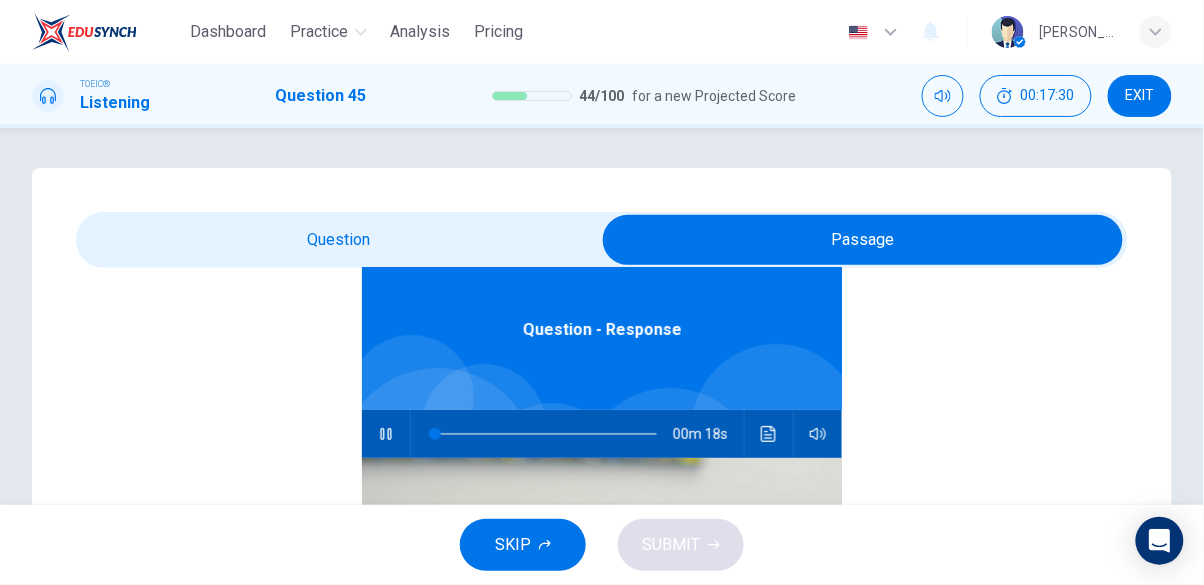 click at bounding box center (863, 240) 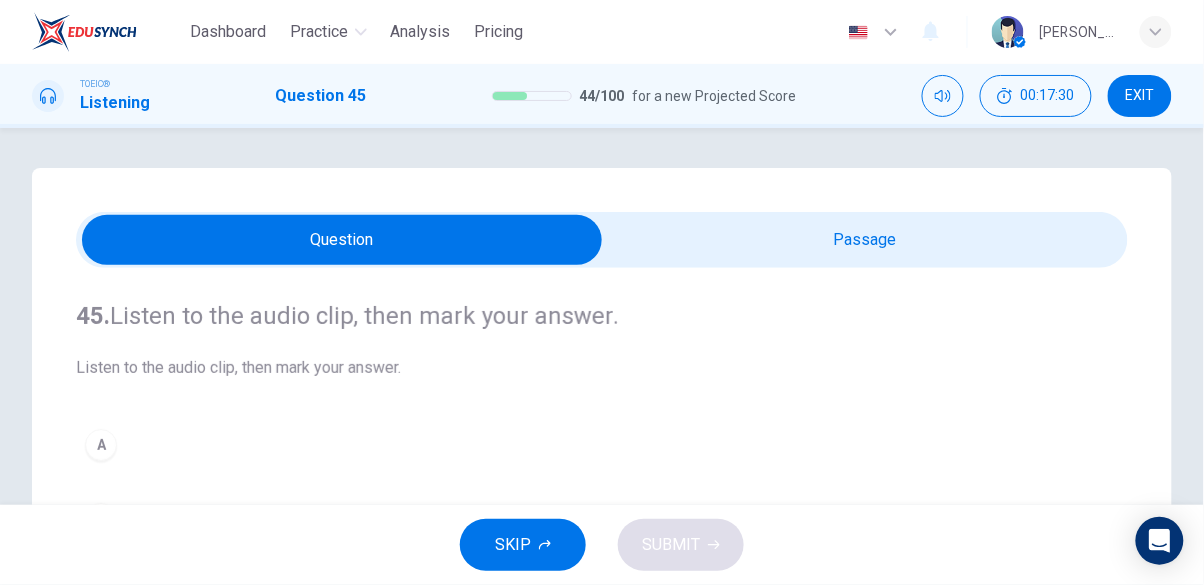 scroll, scrollTop: 0, scrollLeft: 0, axis: both 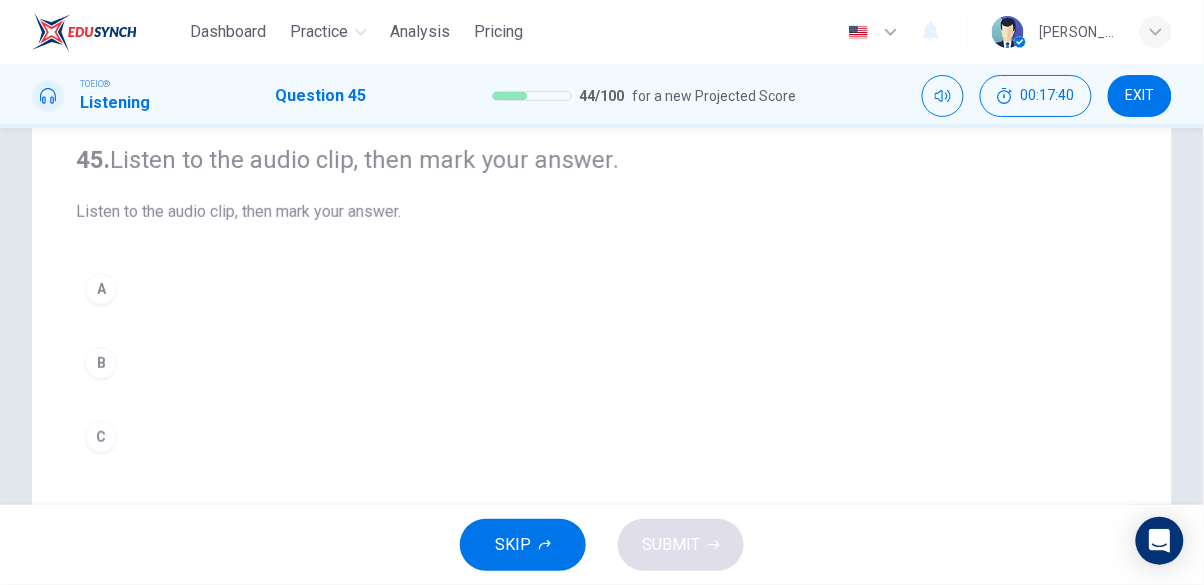 click on "A" at bounding box center (101, 289) 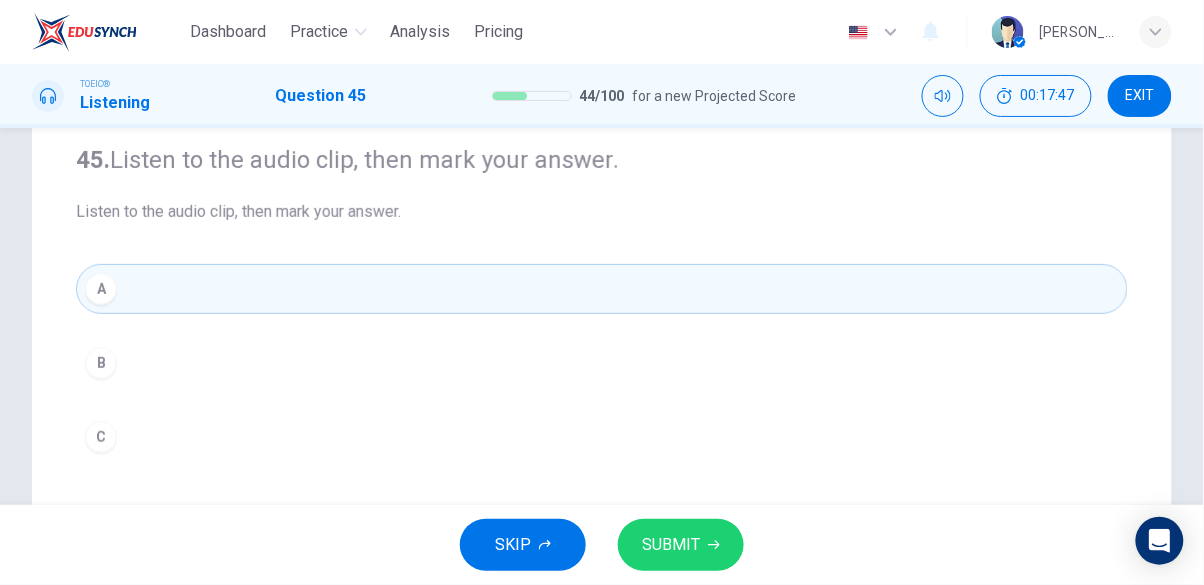 click on "SUBMIT" at bounding box center (681, 545) 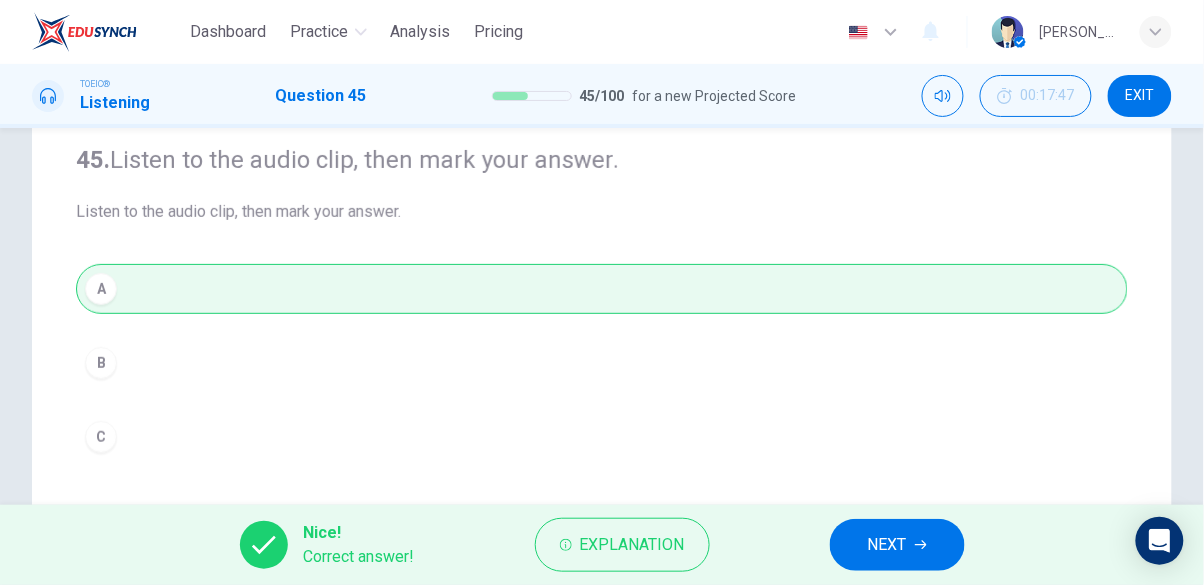 click on "NEXT" at bounding box center (887, 545) 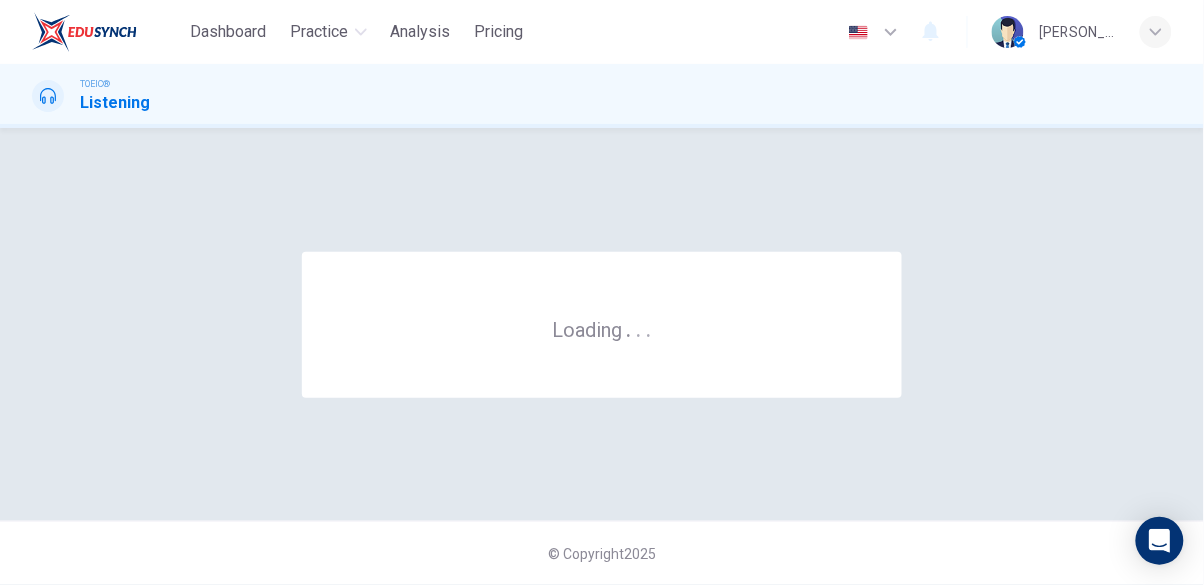 scroll, scrollTop: 0, scrollLeft: 0, axis: both 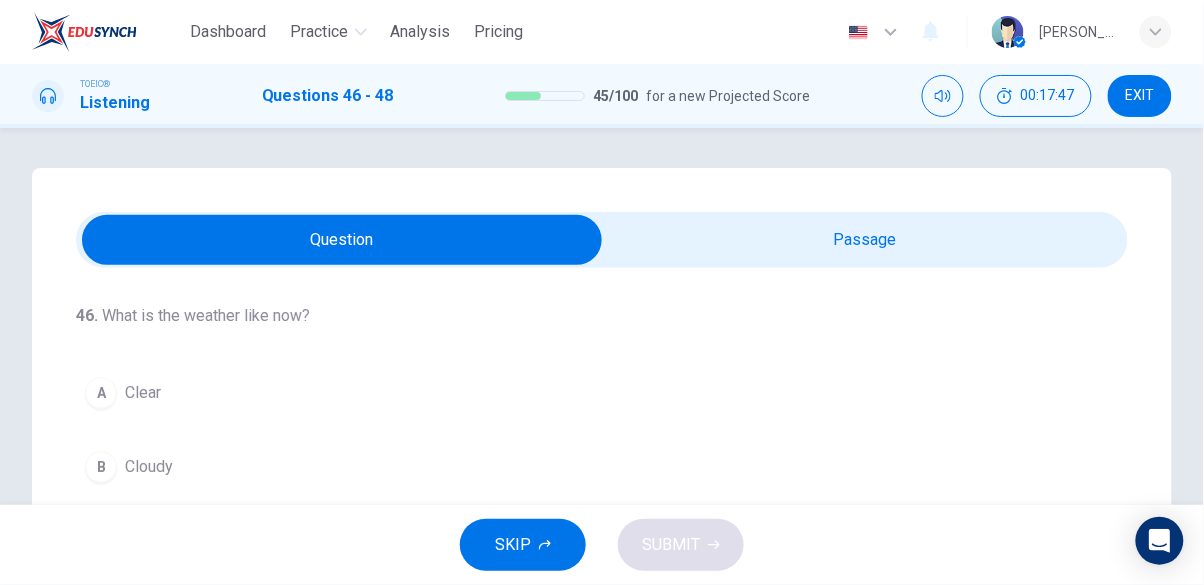 click at bounding box center [342, 240] 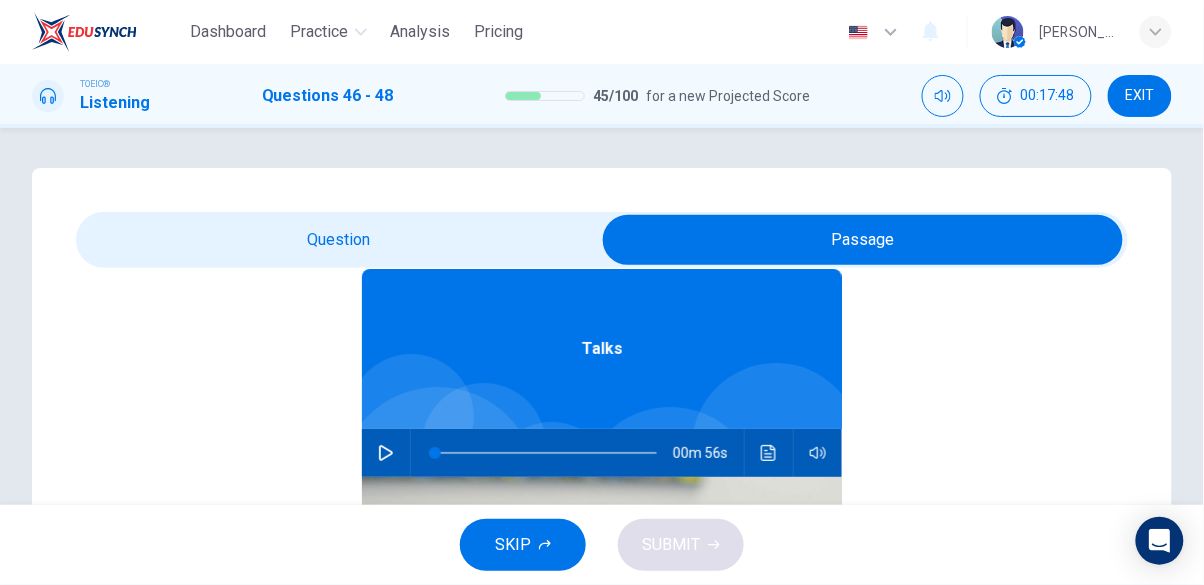 scroll, scrollTop: 112, scrollLeft: 0, axis: vertical 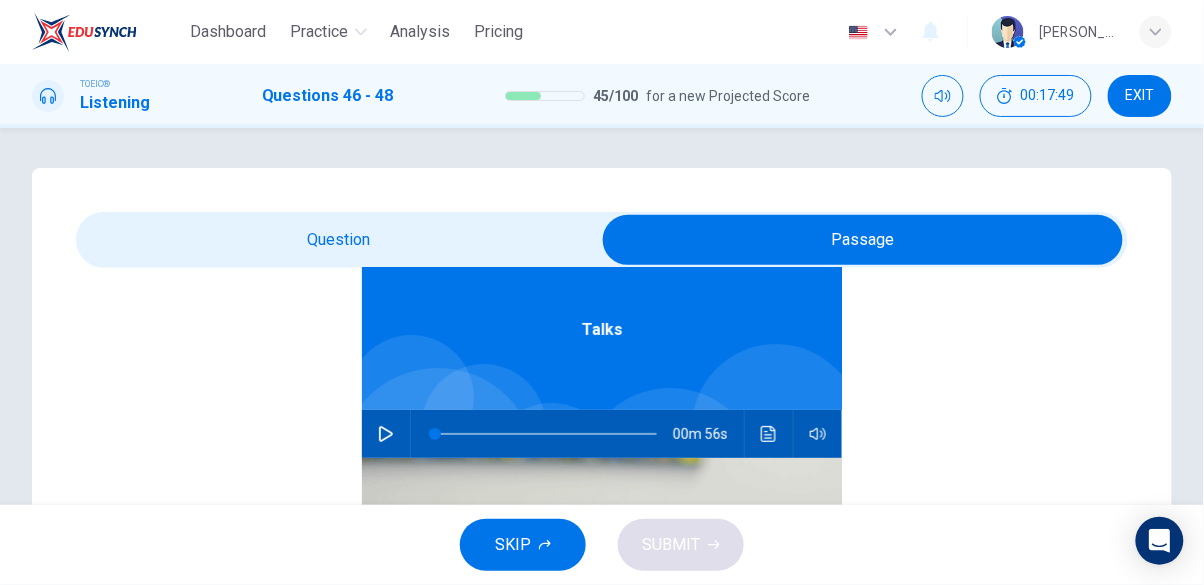 click 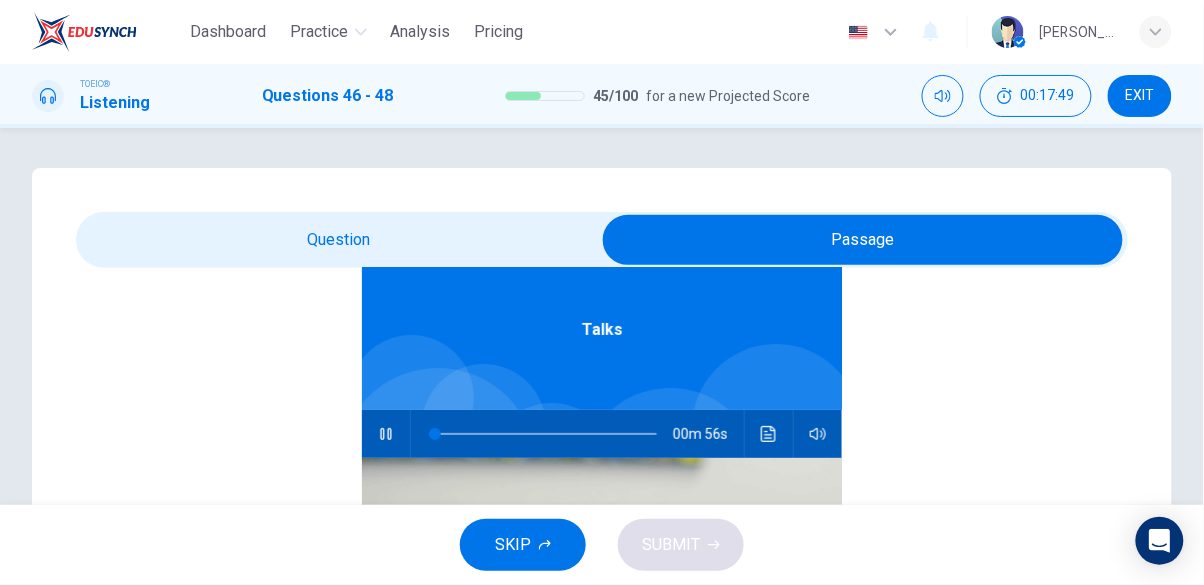 type on "0" 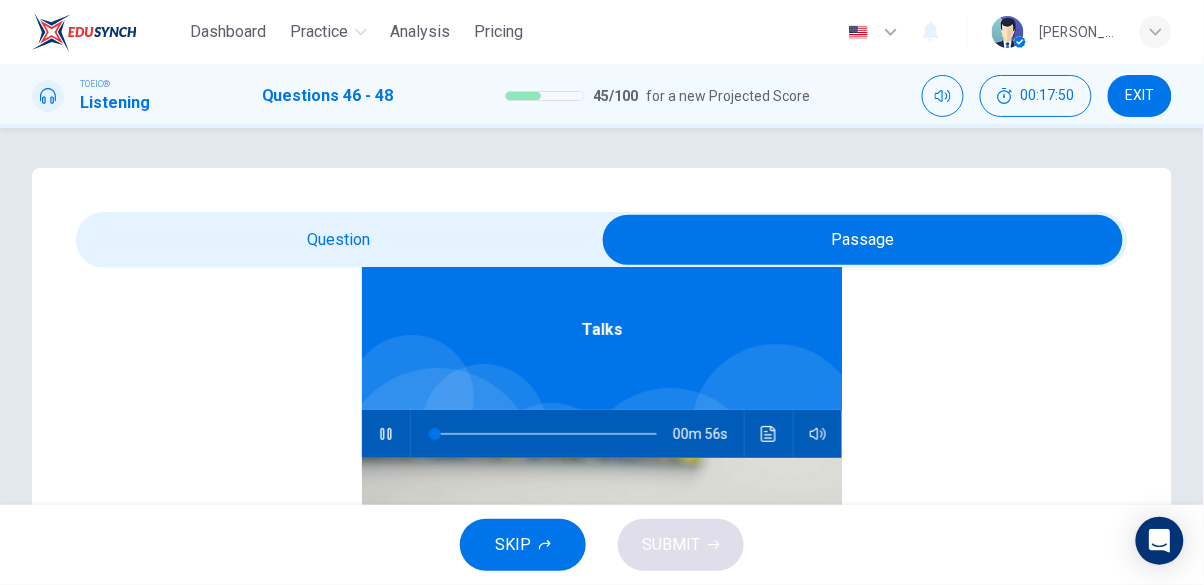 click at bounding box center [863, 240] 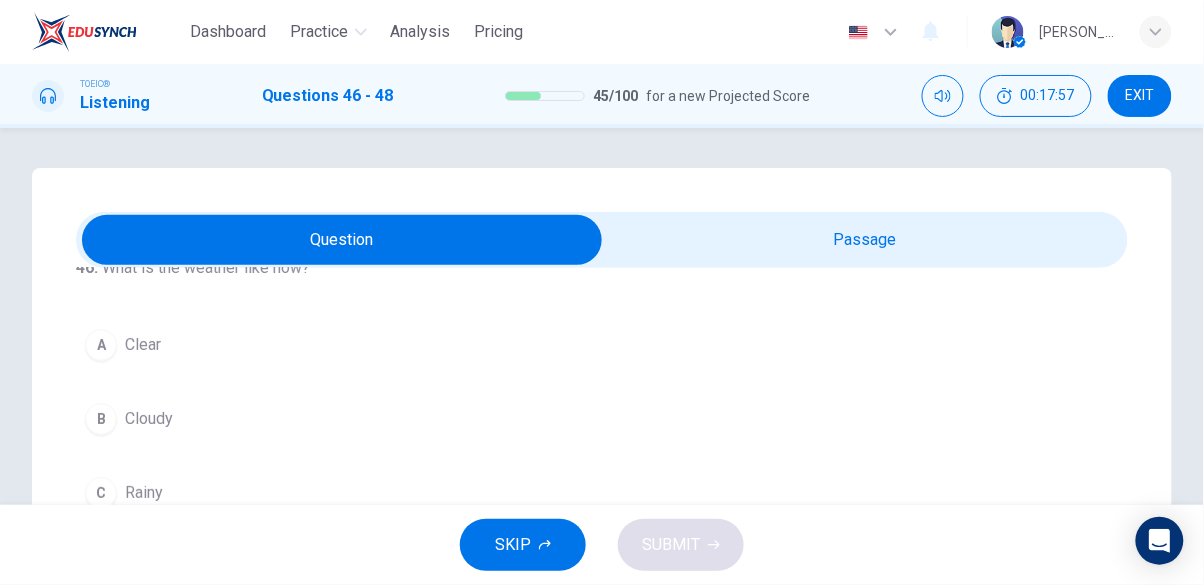 scroll, scrollTop: 49, scrollLeft: 0, axis: vertical 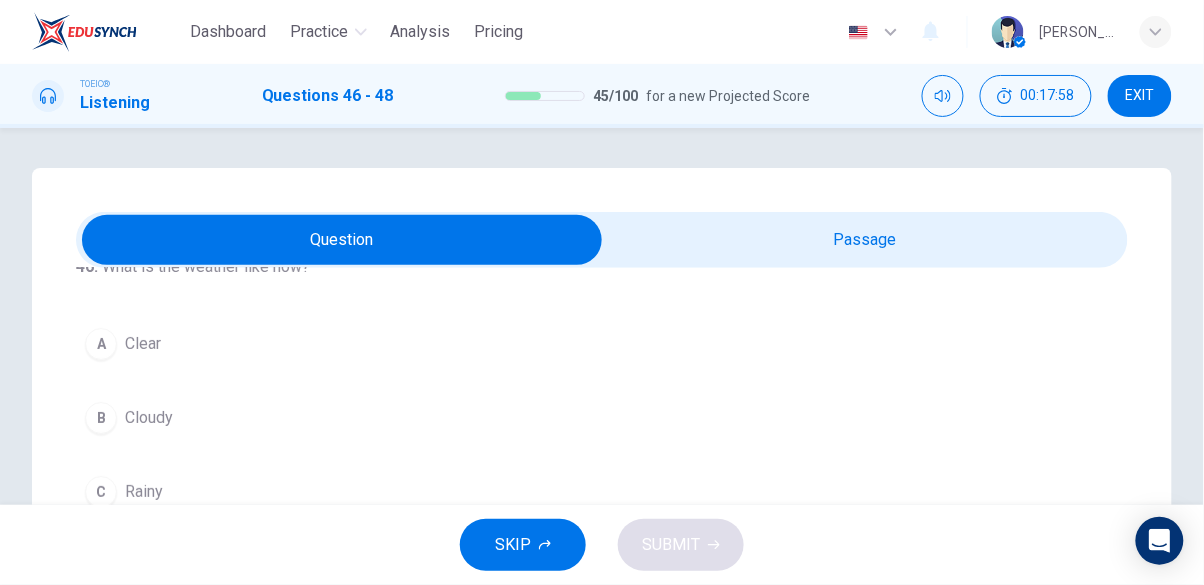 click on "B" at bounding box center [101, 418] 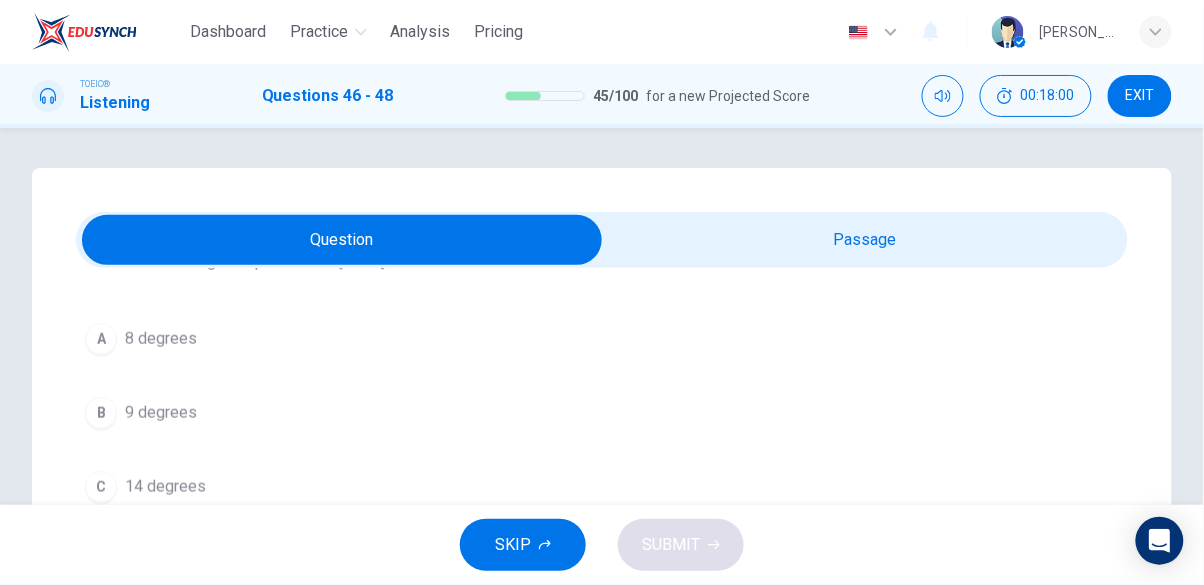 scroll, scrollTop: 454, scrollLeft: 0, axis: vertical 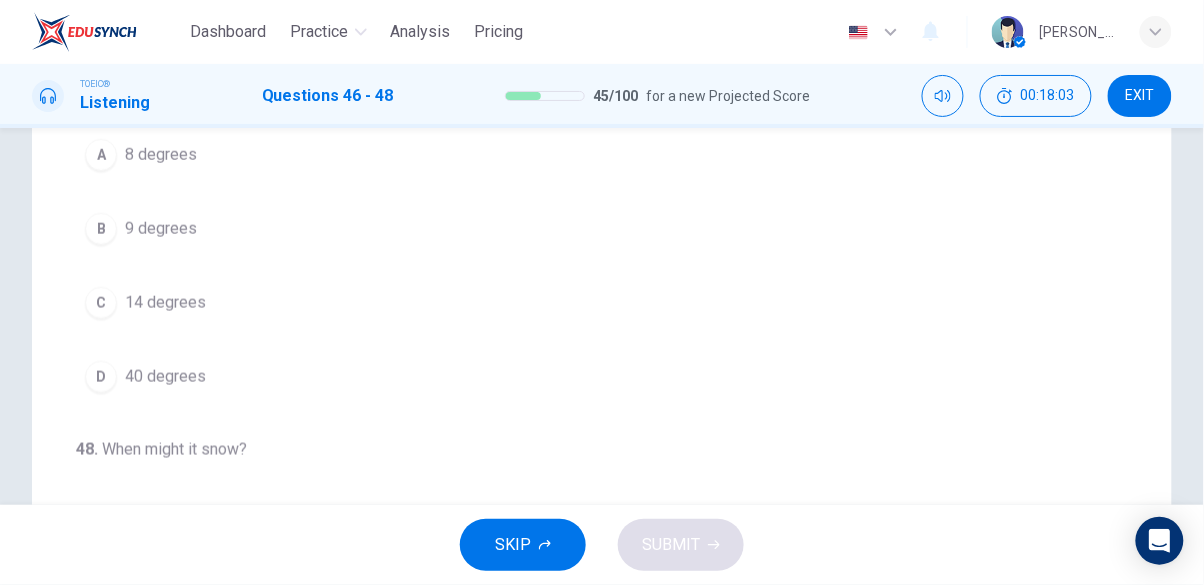 click on "D" at bounding box center [101, 377] 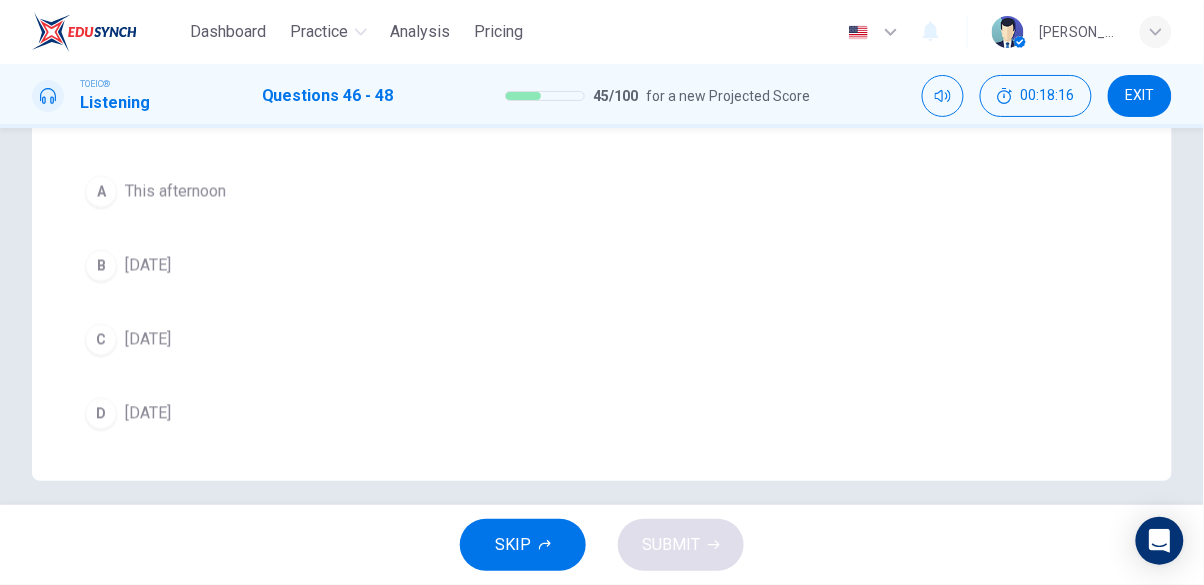 scroll, scrollTop: 496, scrollLeft: 0, axis: vertical 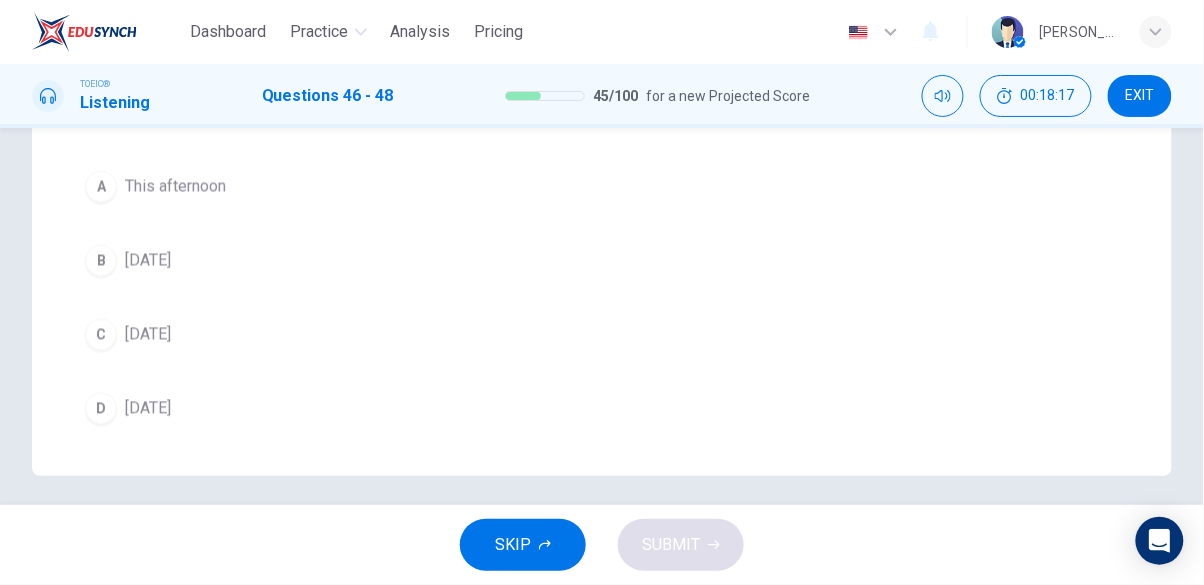 click on "C" at bounding box center [101, 335] 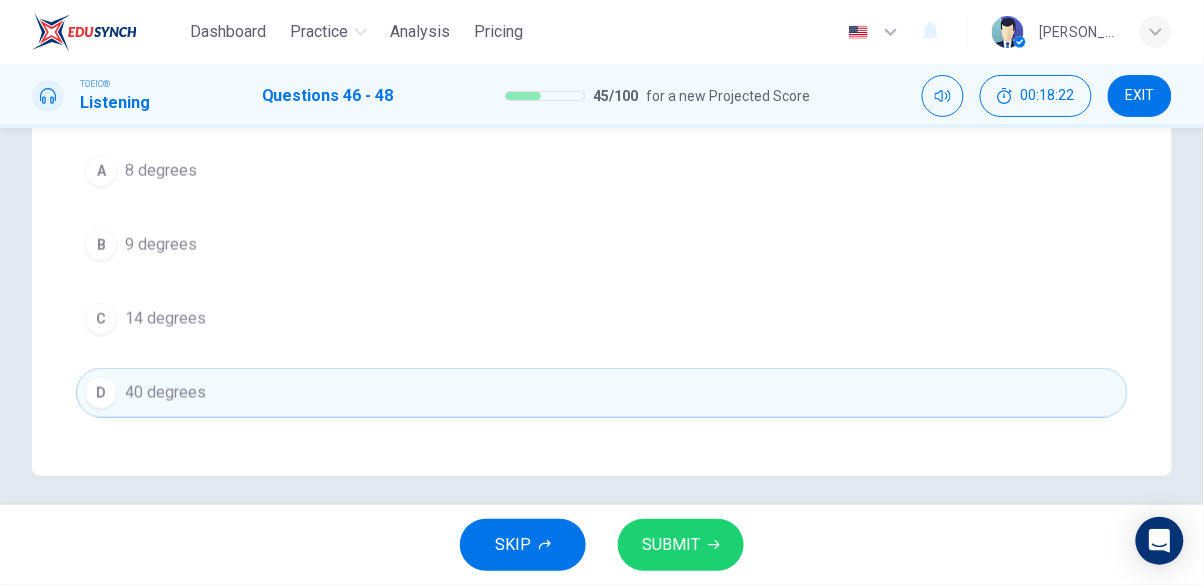 scroll, scrollTop: 100, scrollLeft: 0, axis: vertical 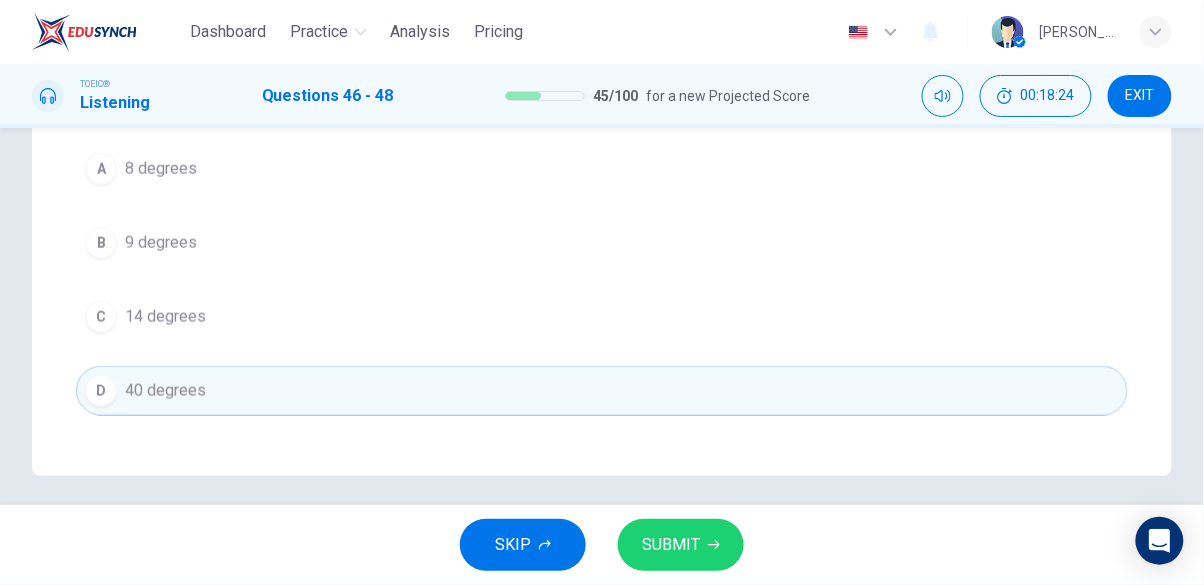 click on "C 14 degrees" at bounding box center [602, 317] 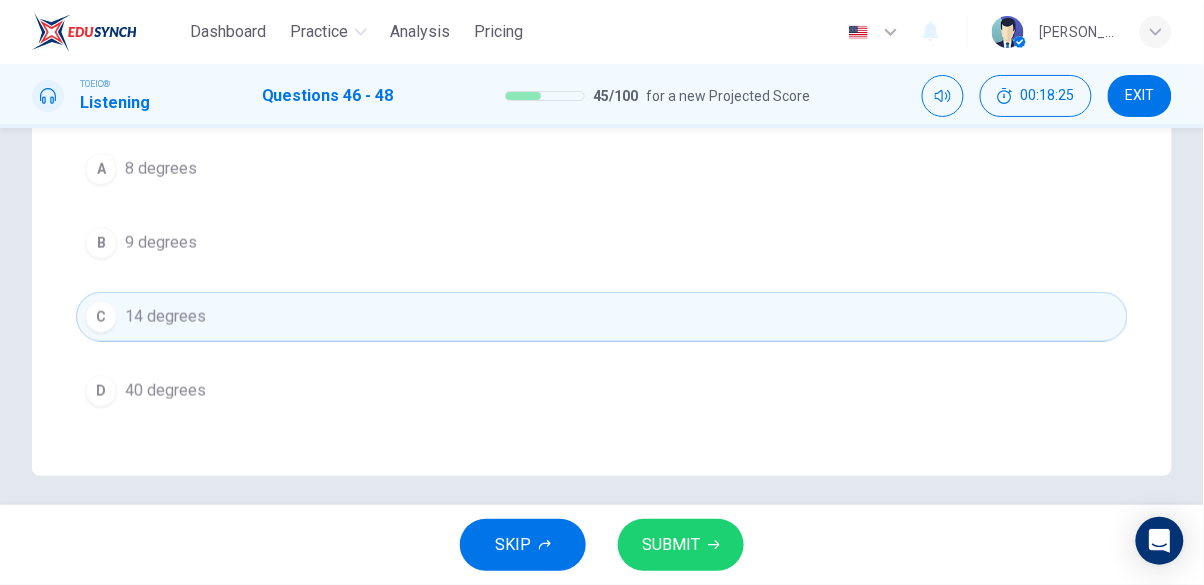 click on "SUBMIT" at bounding box center (671, 545) 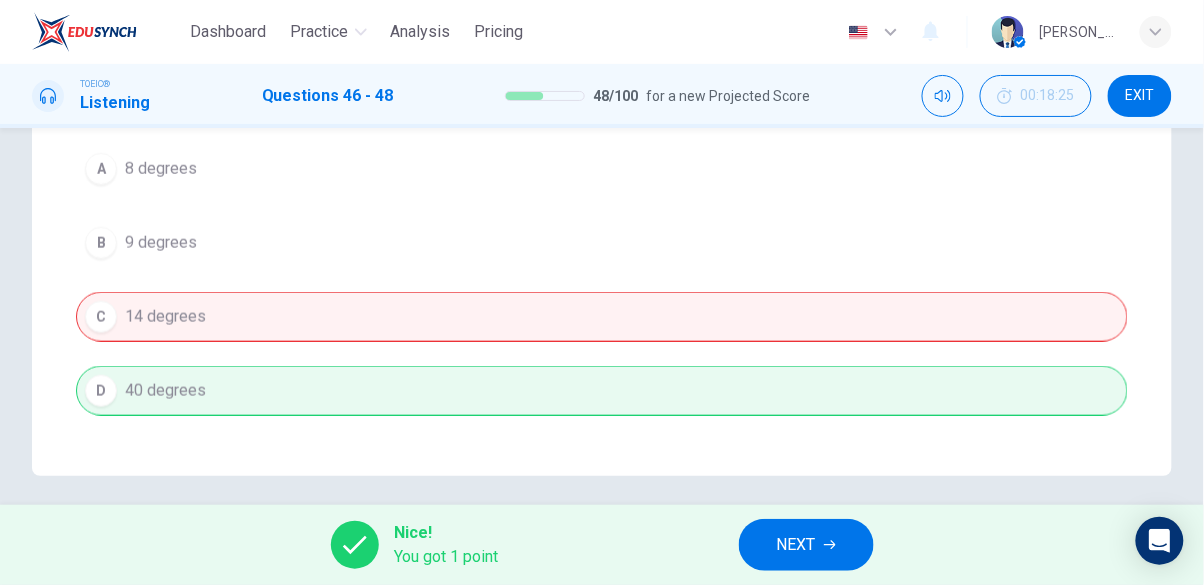 scroll, scrollTop: 0, scrollLeft: 0, axis: both 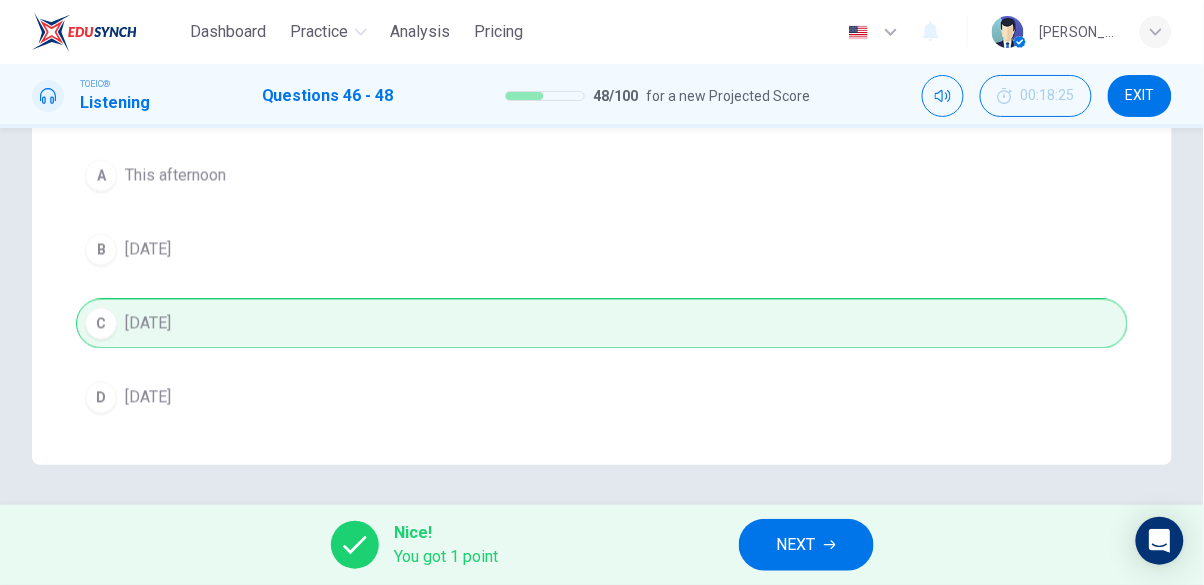 click on "NEXT" at bounding box center (796, 545) 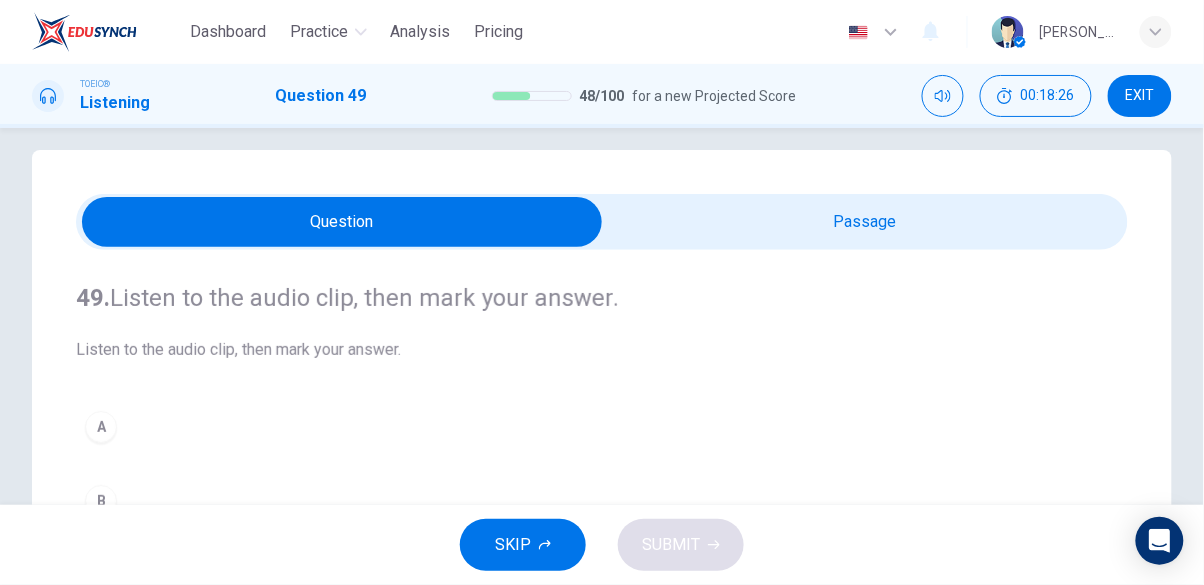 scroll, scrollTop: 30, scrollLeft: 0, axis: vertical 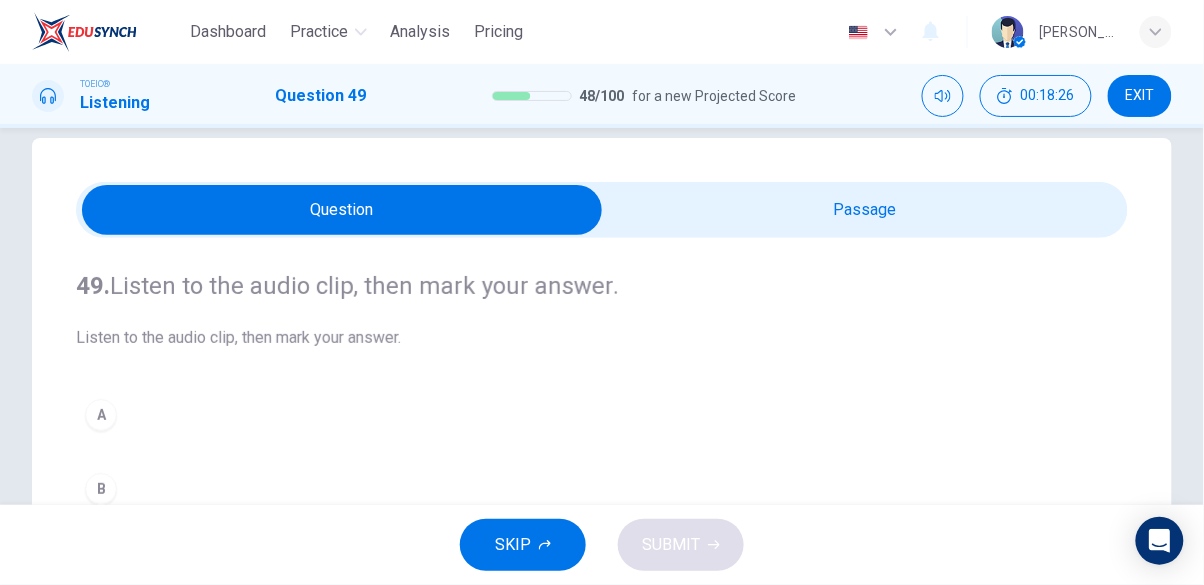 click at bounding box center [342, 210] 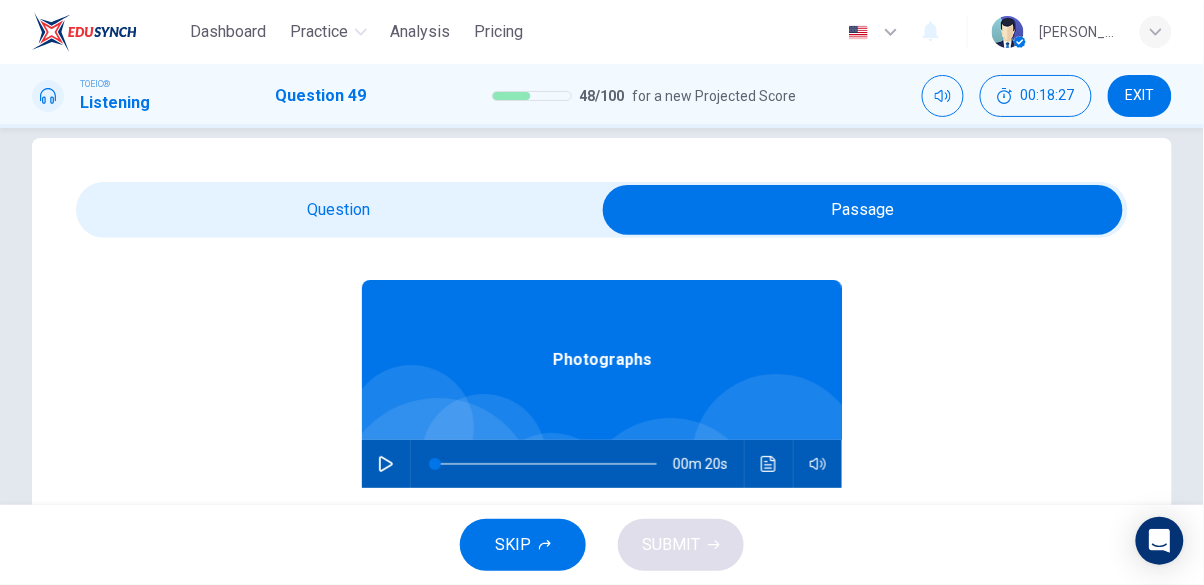 scroll, scrollTop: 112, scrollLeft: 0, axis: vertical 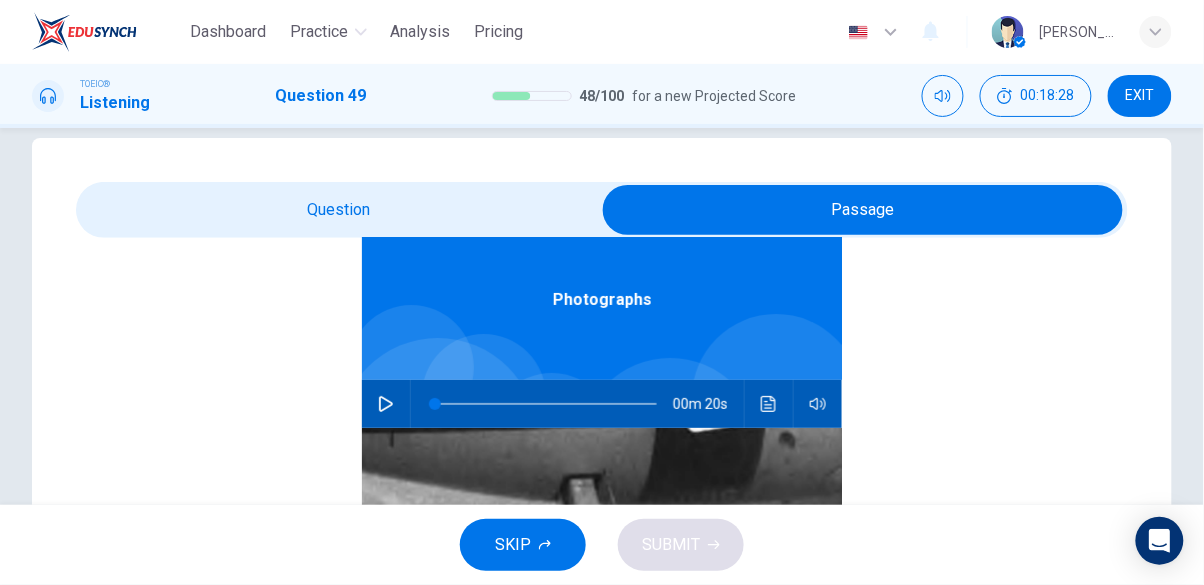 click 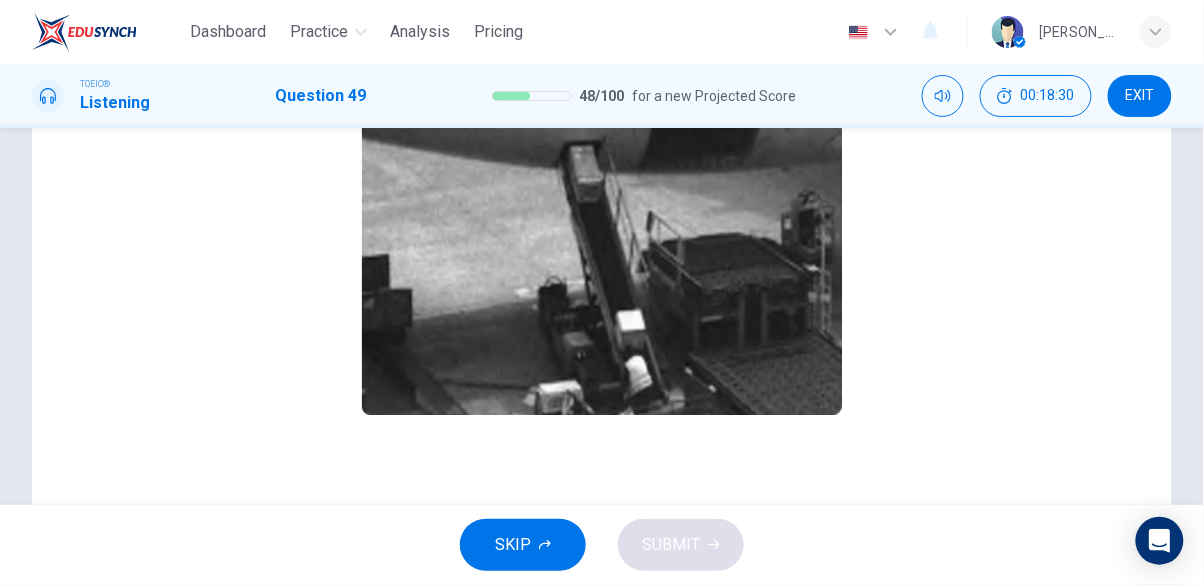 scroll, scrollTop: 366, scrollLeft: 0, axis: vertical 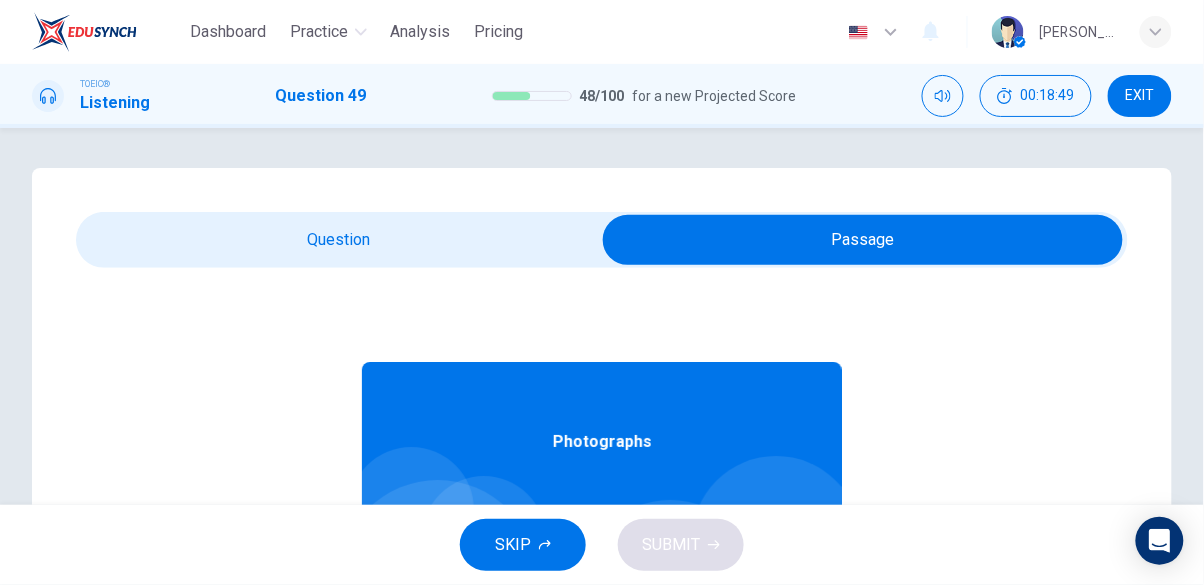 type on "0" 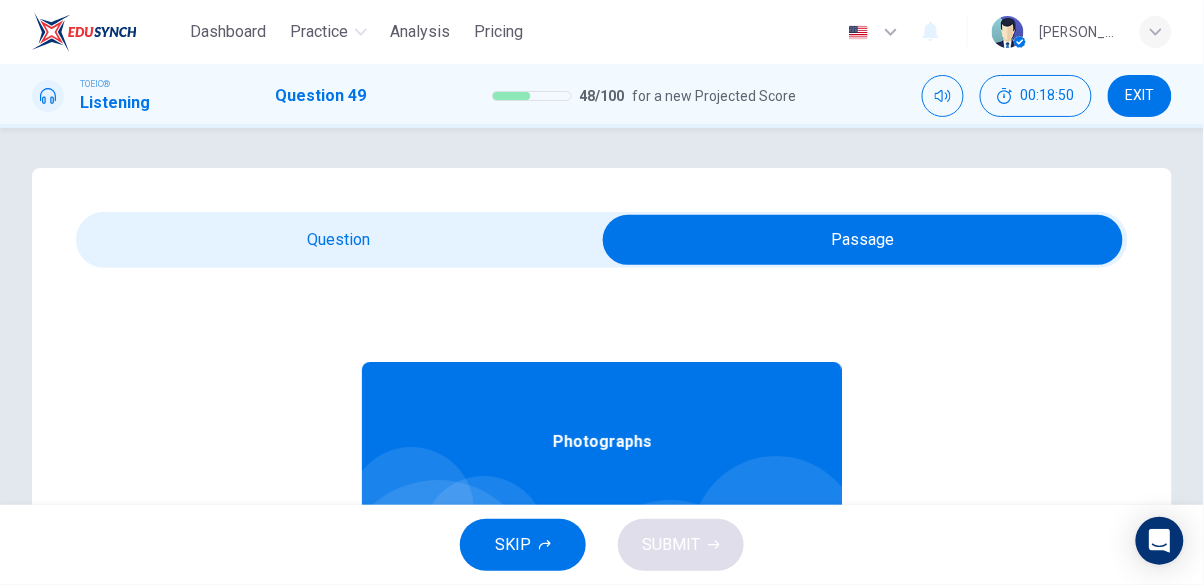 click at bounding box center (863, 240) 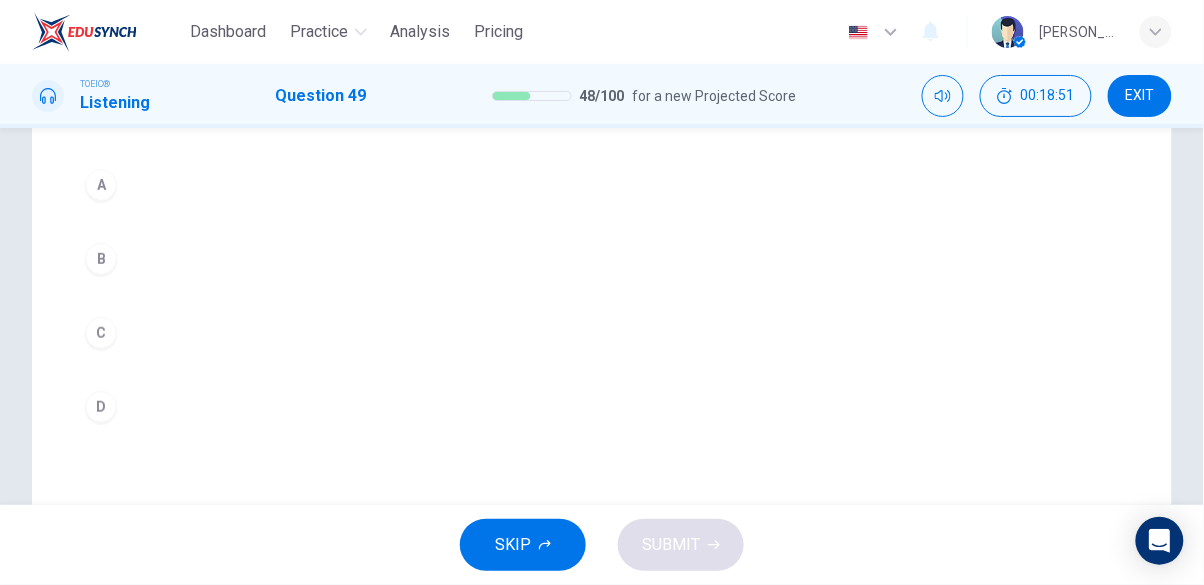 scroll, scrollTop: 262, scrollLeft: 0, axis: vertical 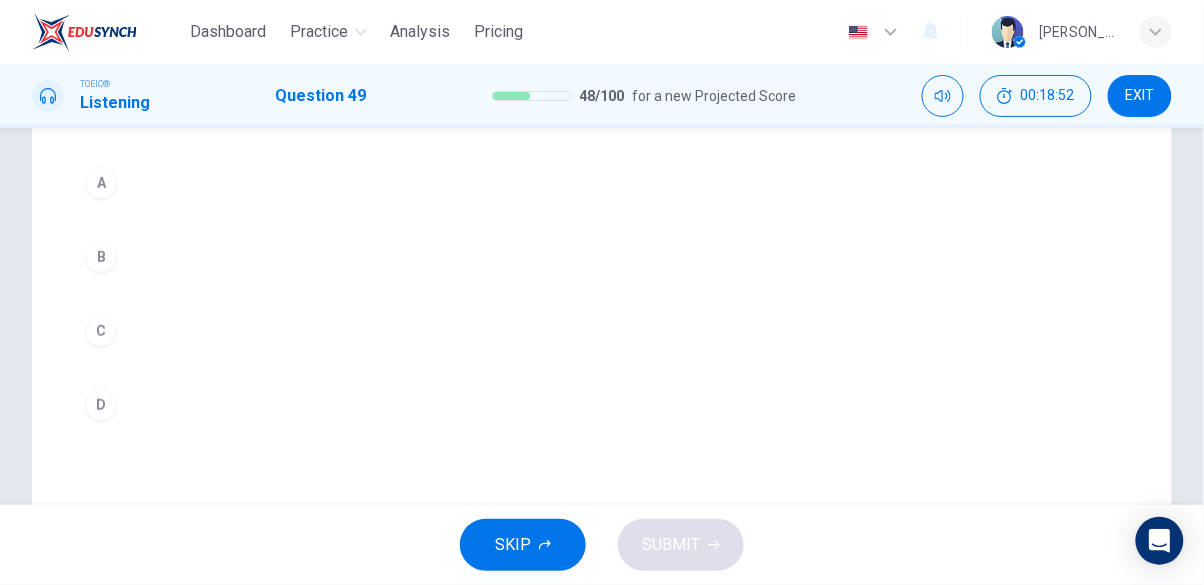 click on "C" at bounding box center [101, 331] 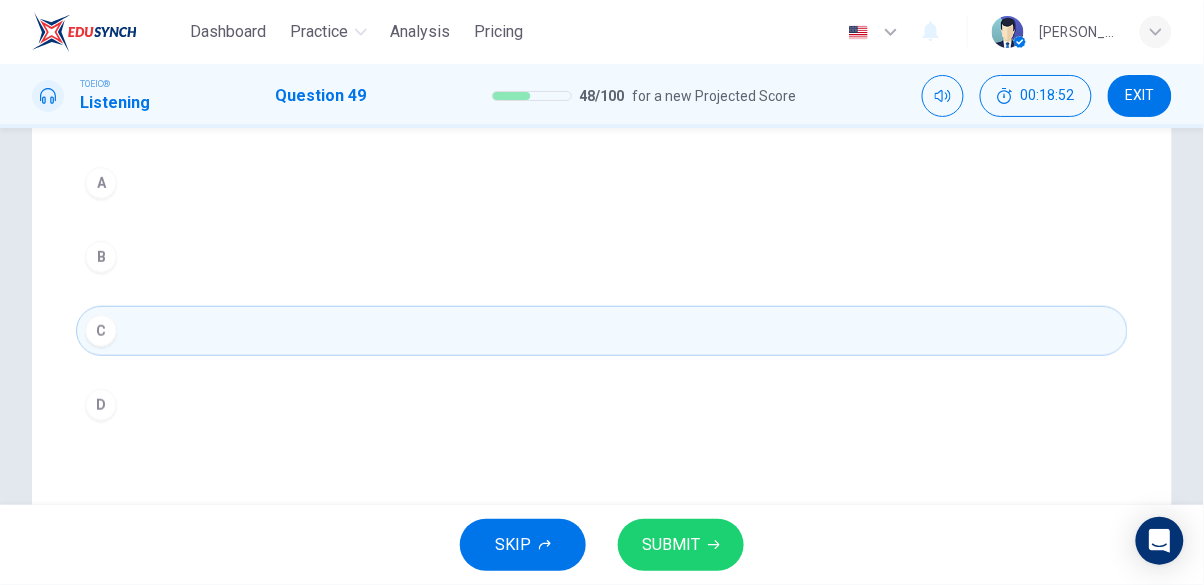click on "SUBMIT" at bounding box center (681, 545) 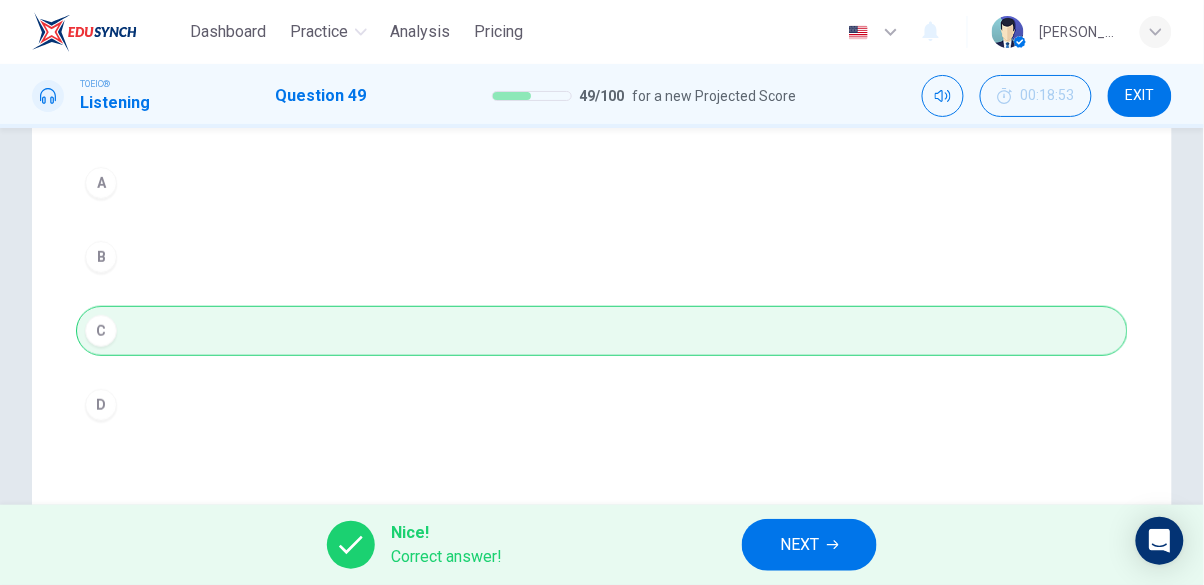 click on "NEXT" at bounding box center [799, 545] 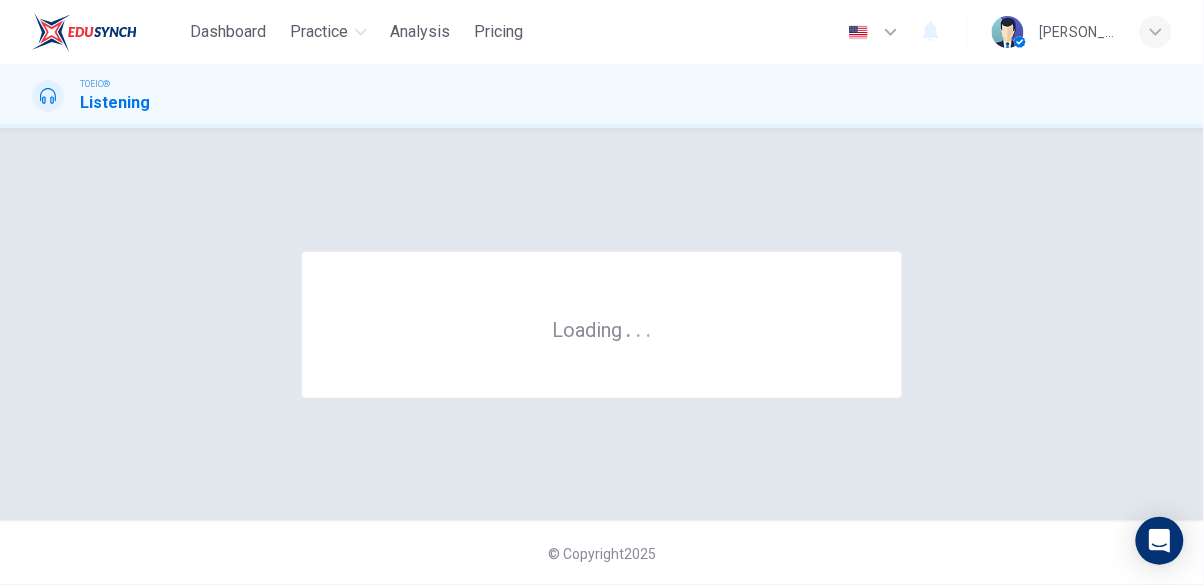 scroll, scrollTop: 0, scrollLeft: 0, axis: both 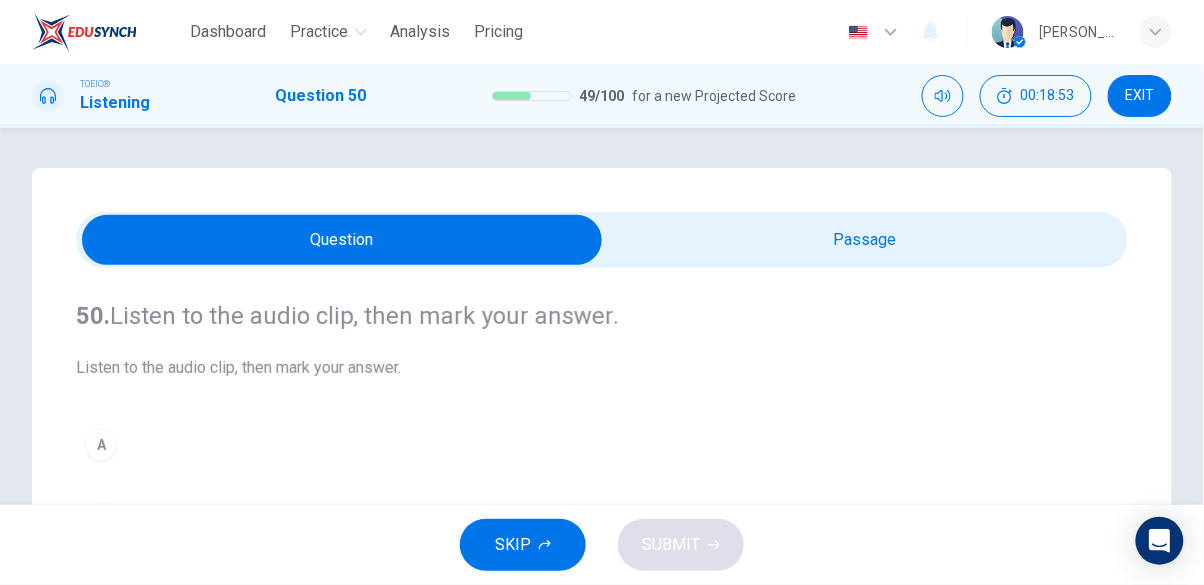 click at bounding box center [342, 240] 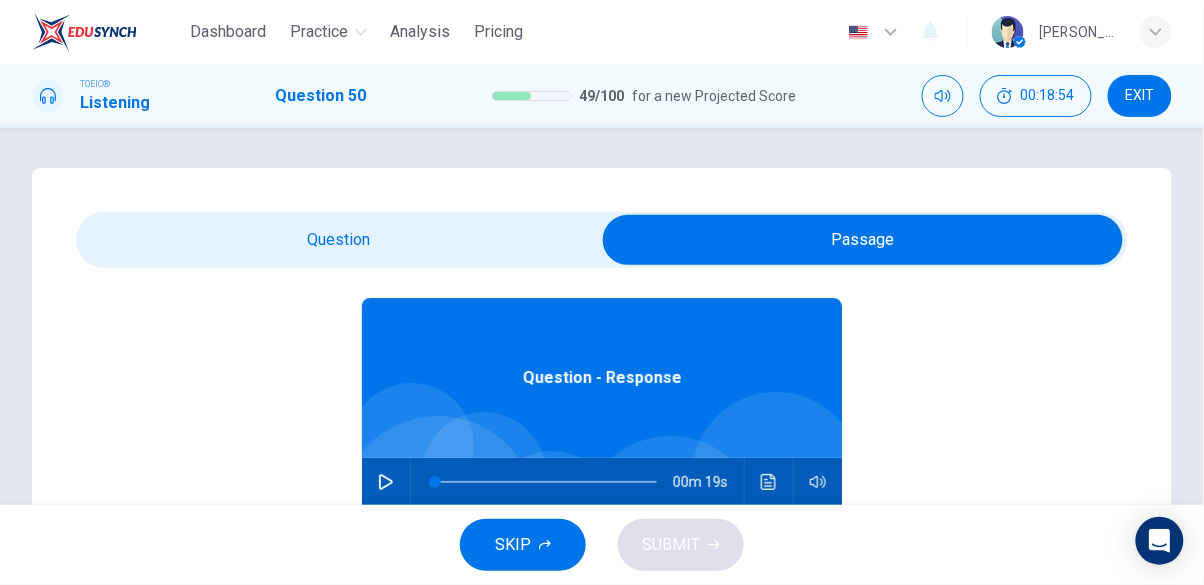 scroll, scrollTop: 112, scrollLeft: 0, axis: vertical 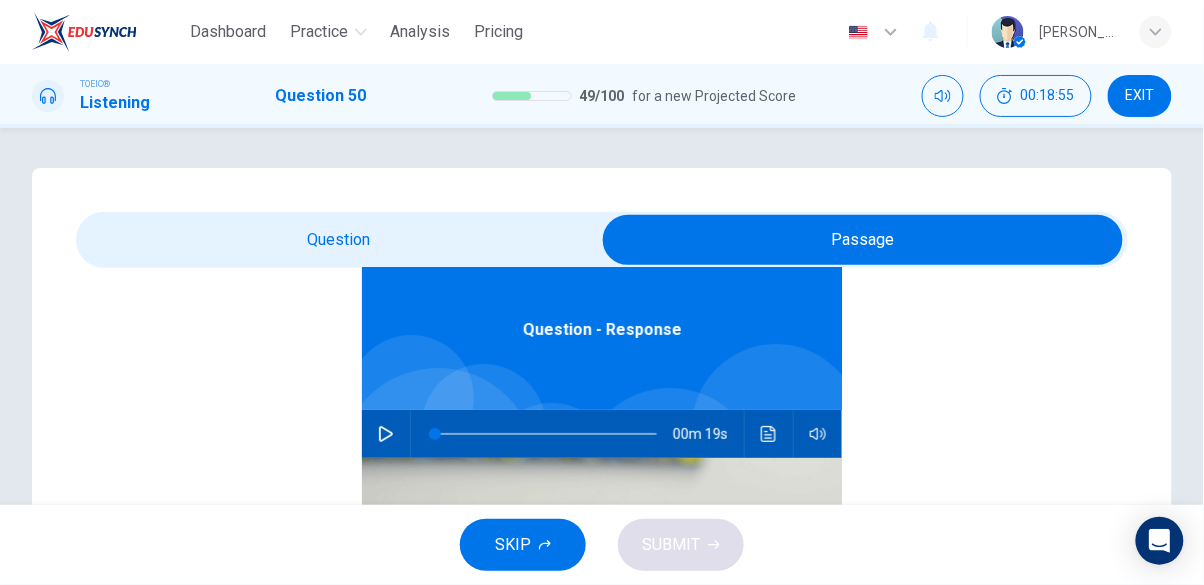 click 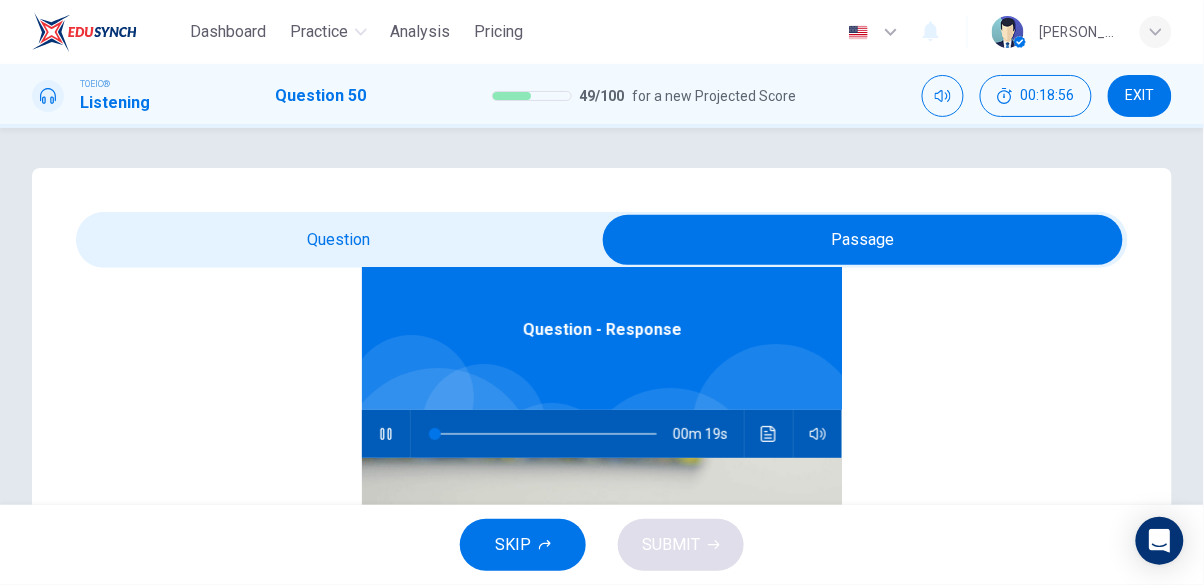 click at bounding box center [863, 240] 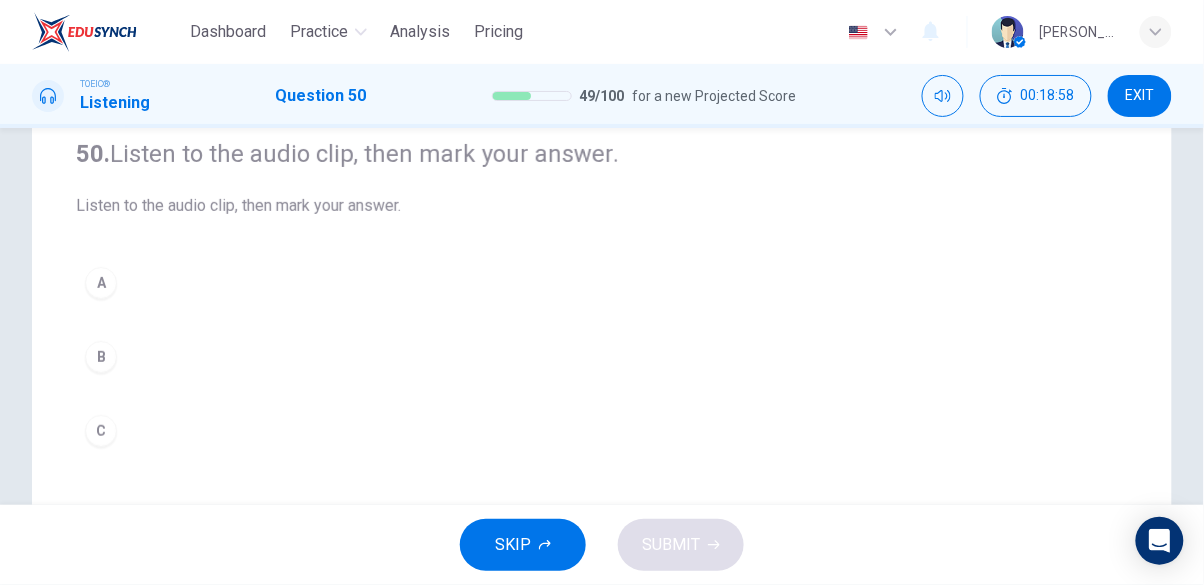 scroll, scrollTop: 164, scrollLeft: 0, axis: vertical 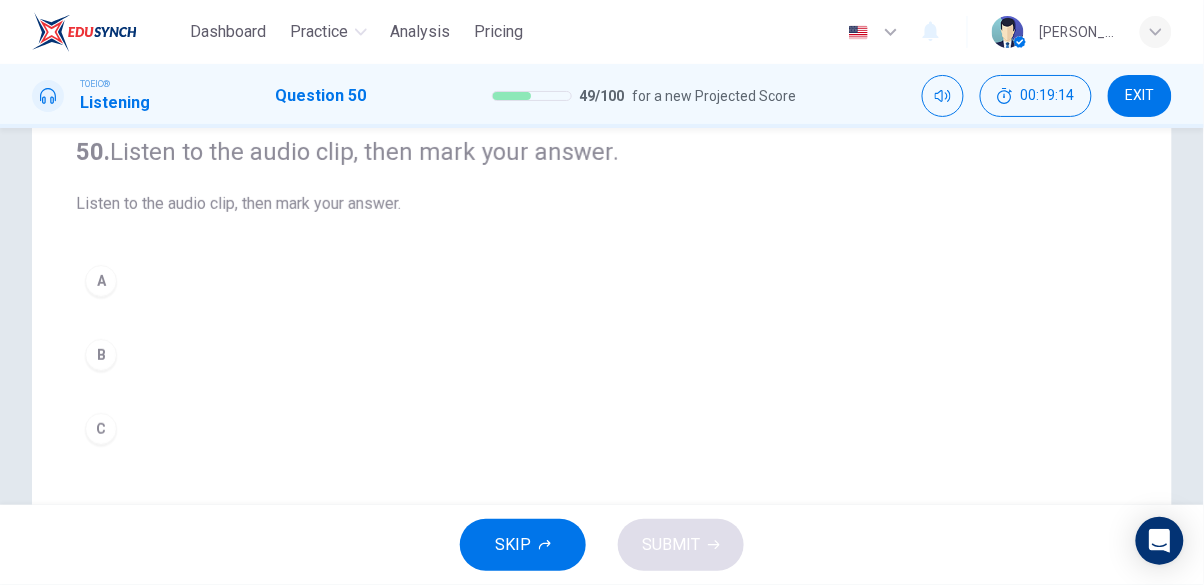 click on "B" at bounding box center [602, 355] 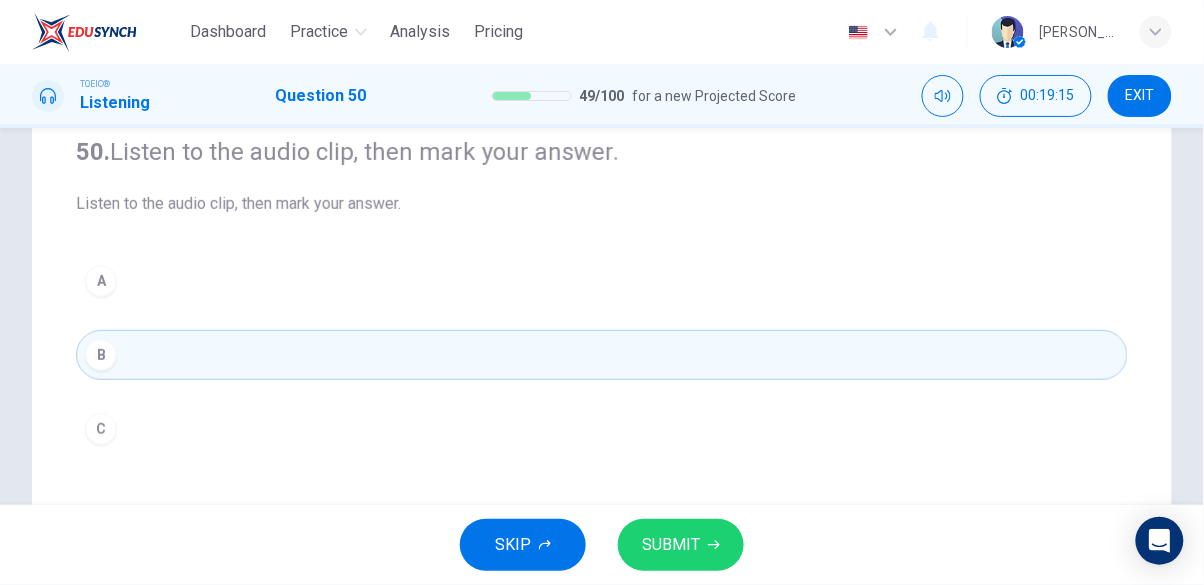 click on "SUBMIT" at bounding box center [681, 545] 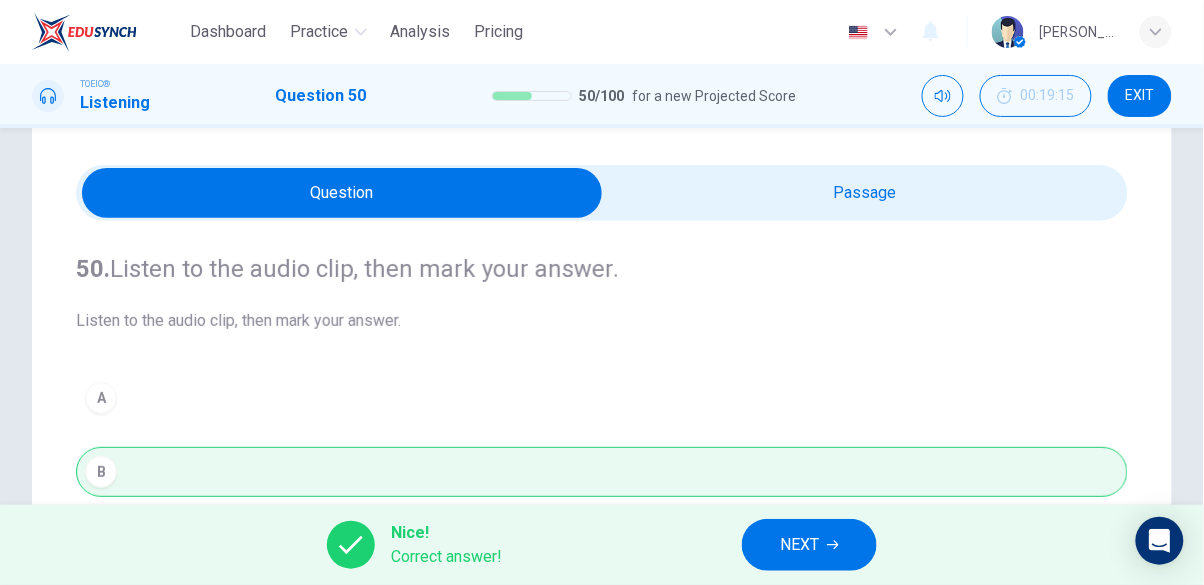 scroll, scrollTop: 0, scrollLeft: 0, axis: both 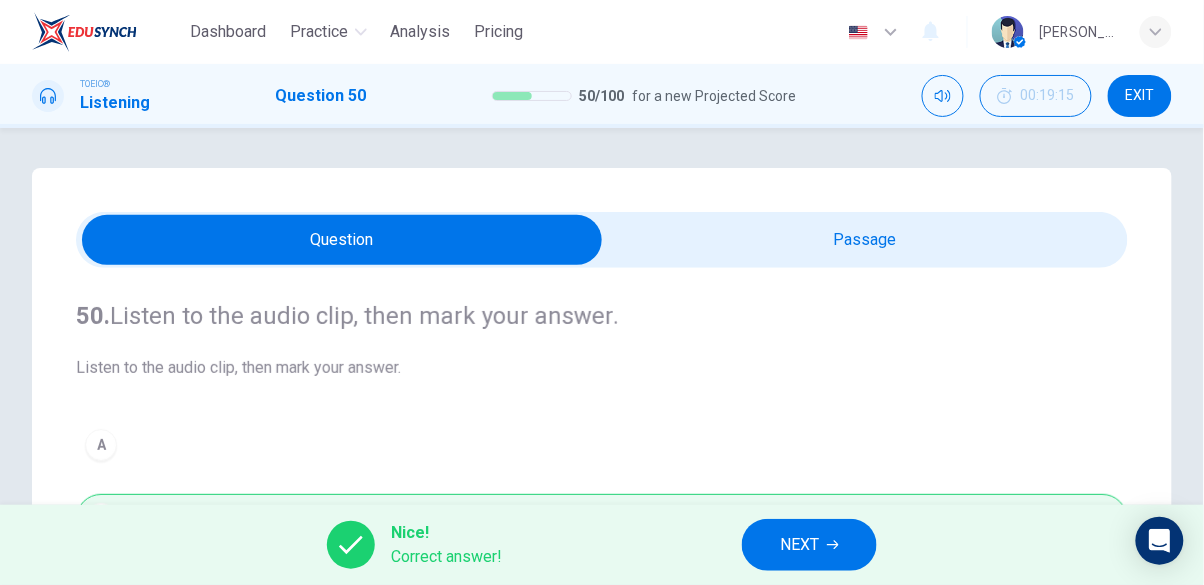 click on "NEXT" at bounding box center (809, 545) 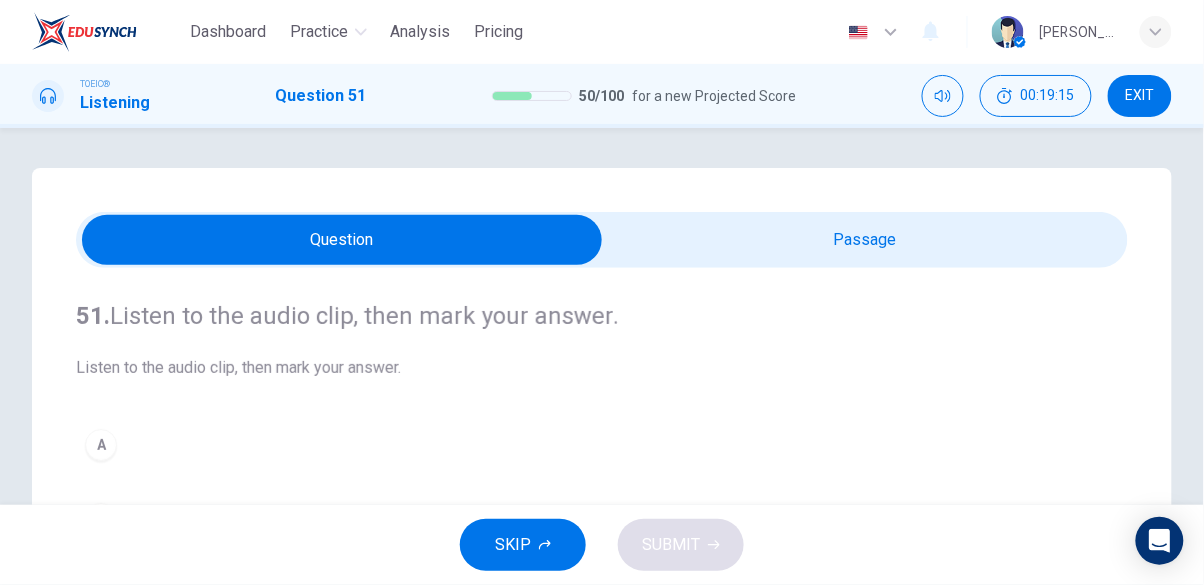 click at bounding box center (342, 240) 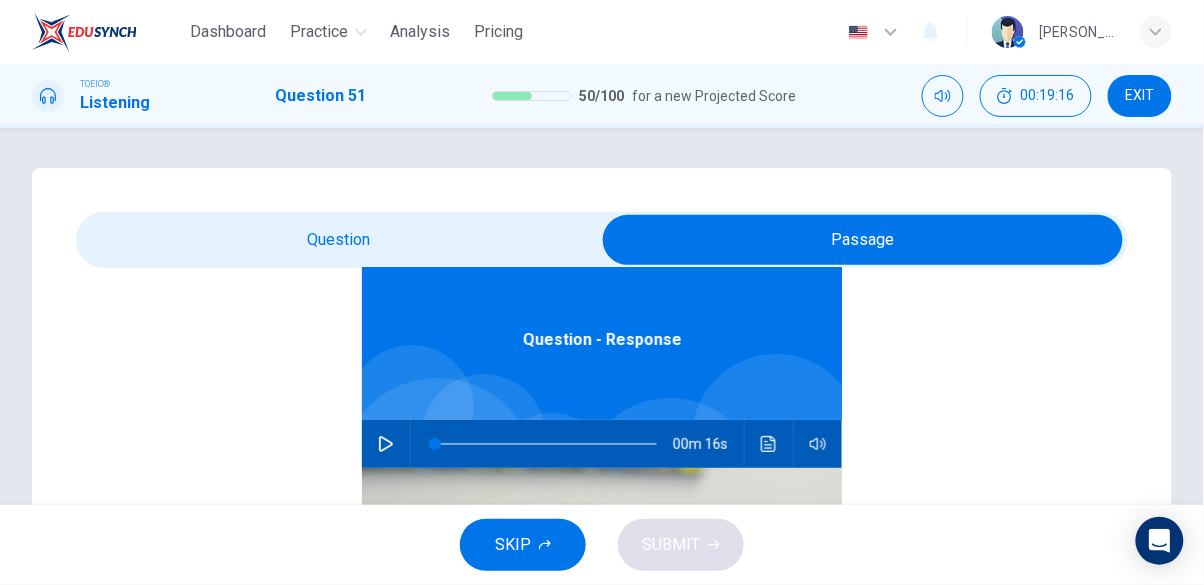 scroll, scrollTop: 112, scrollLeft: 0, axis: vertical 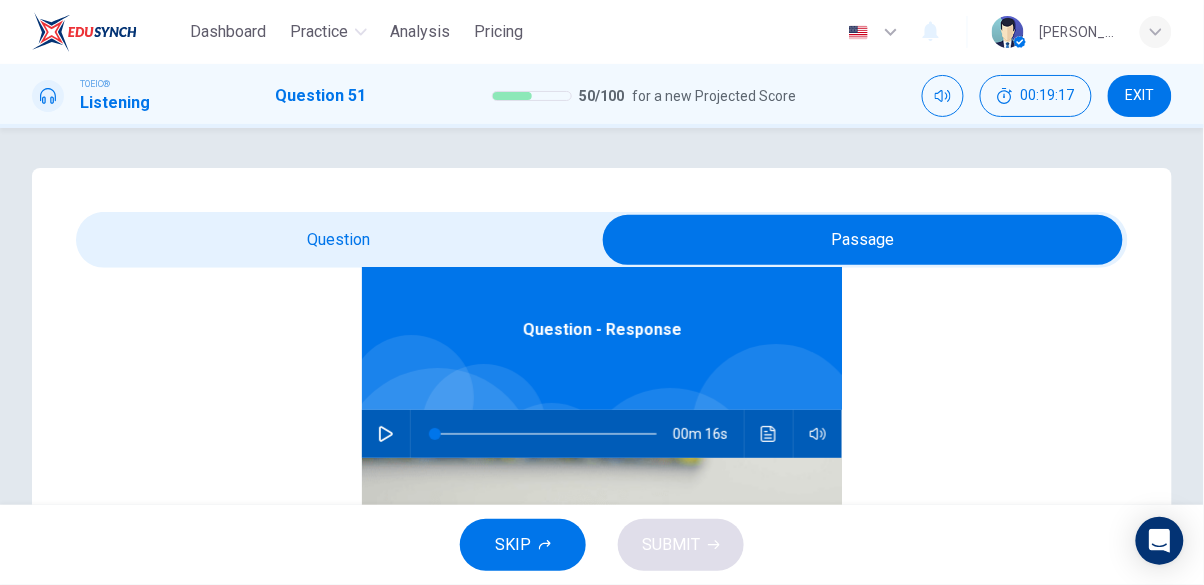 click 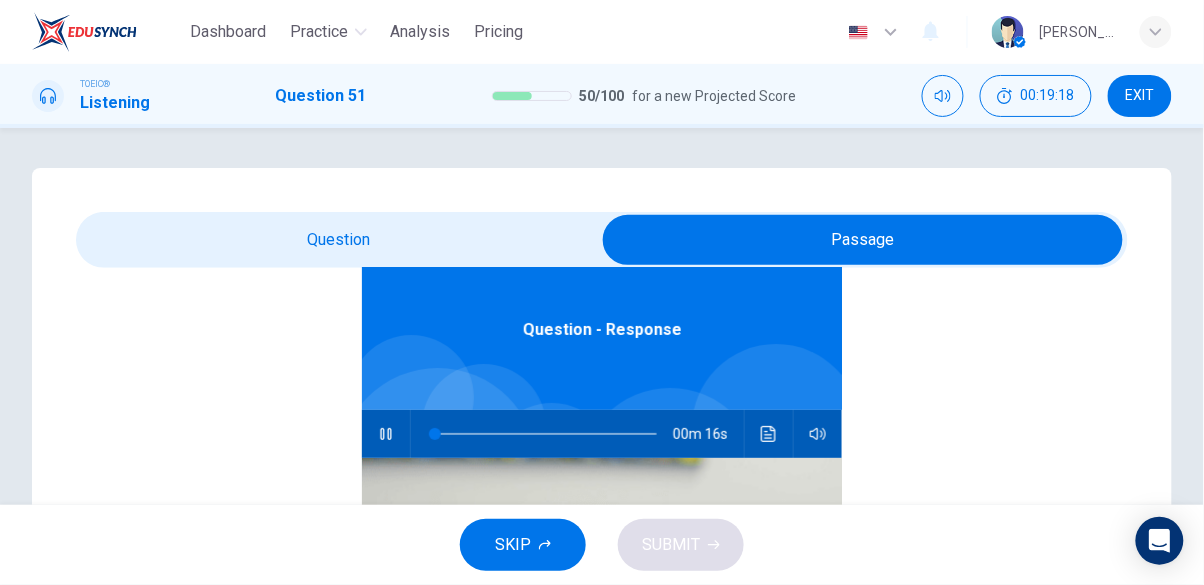 type on "0" 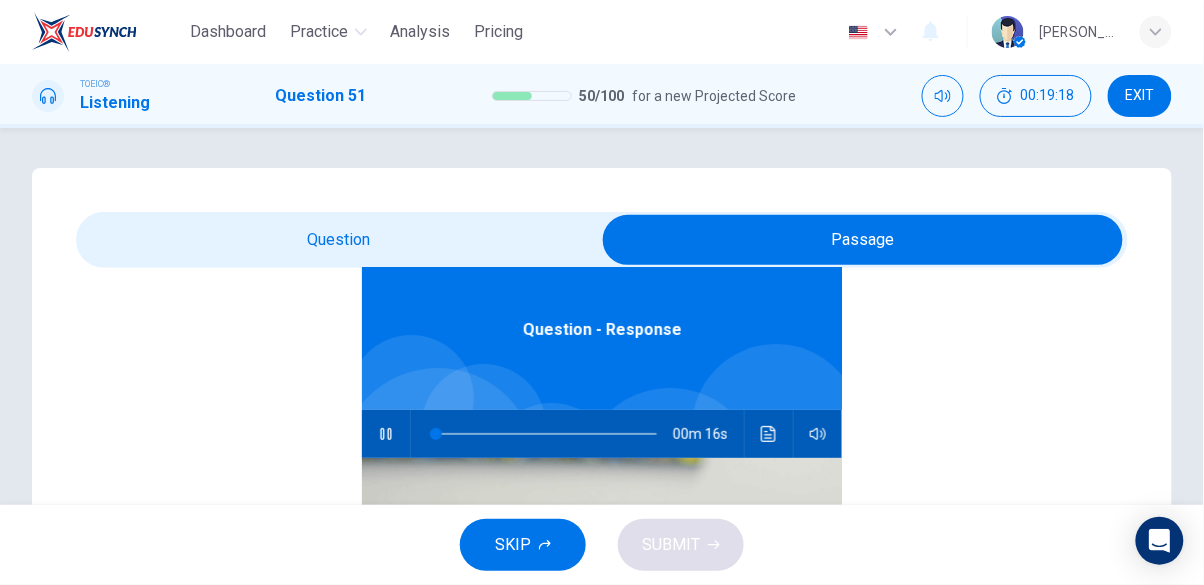 click at bounding box center (863, 240) 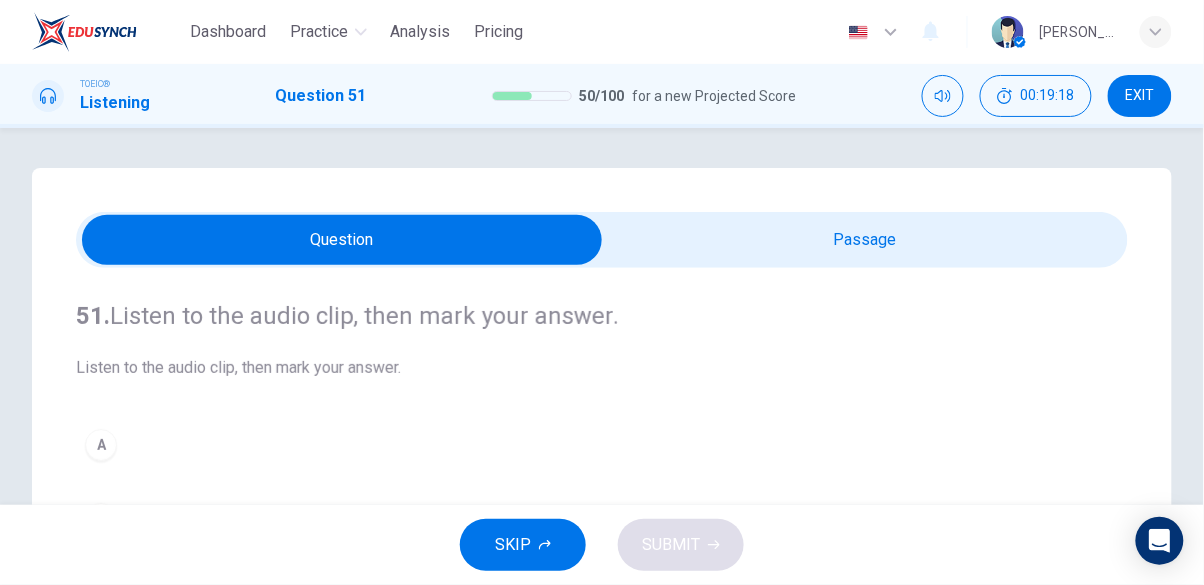 scroll, scrollTop: 0, scrollLeft: 0, axis: both 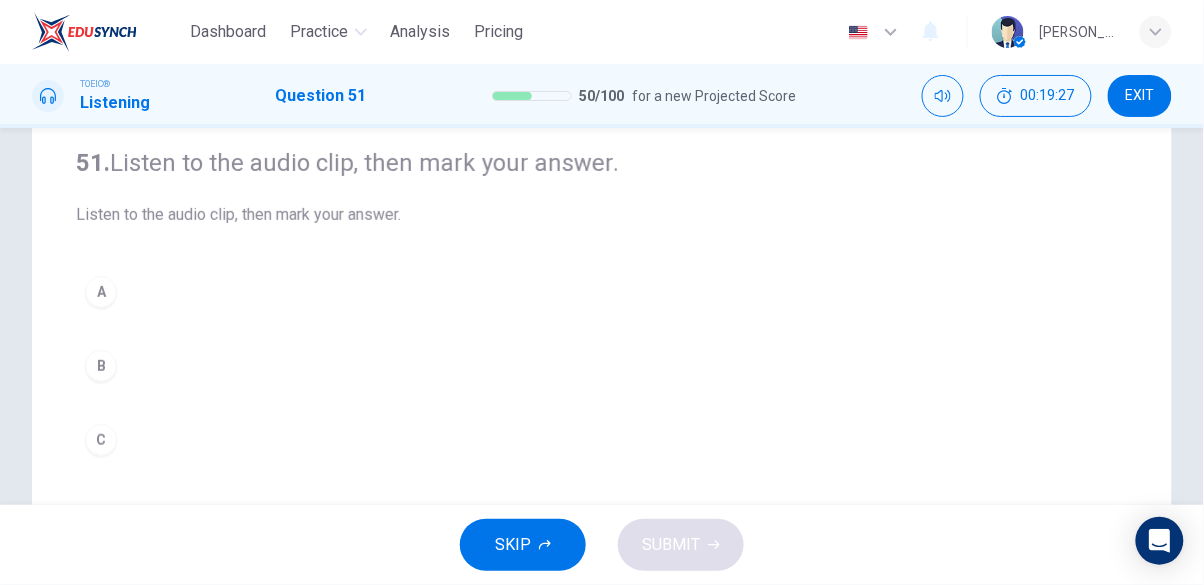 click on "A" at bounding box center (602, 292) 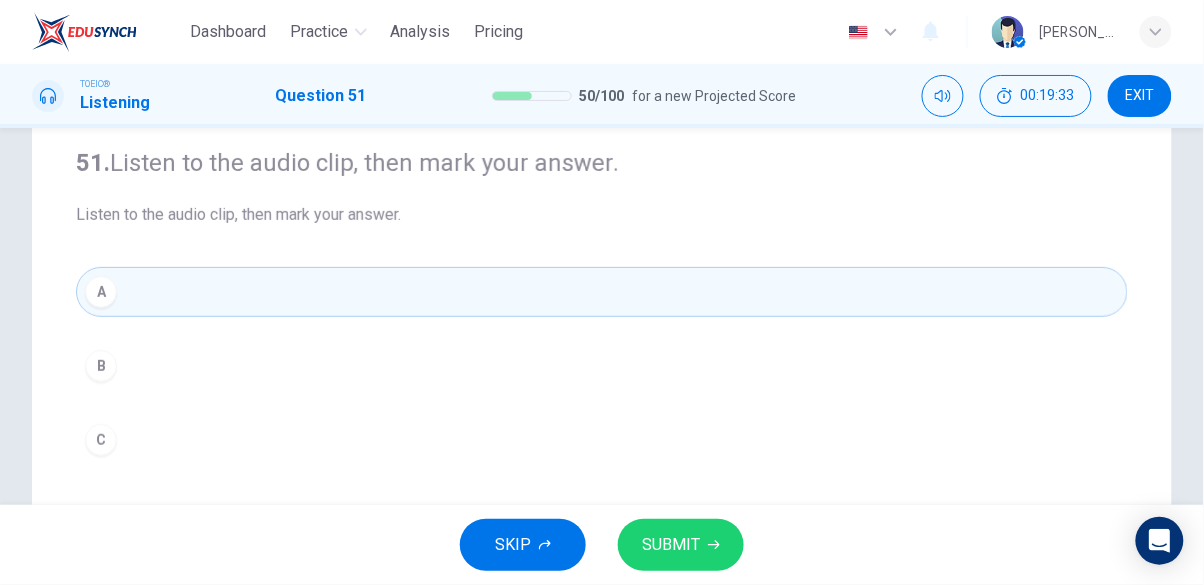 click on "SUBMIT" at bounding box center (671, 545) 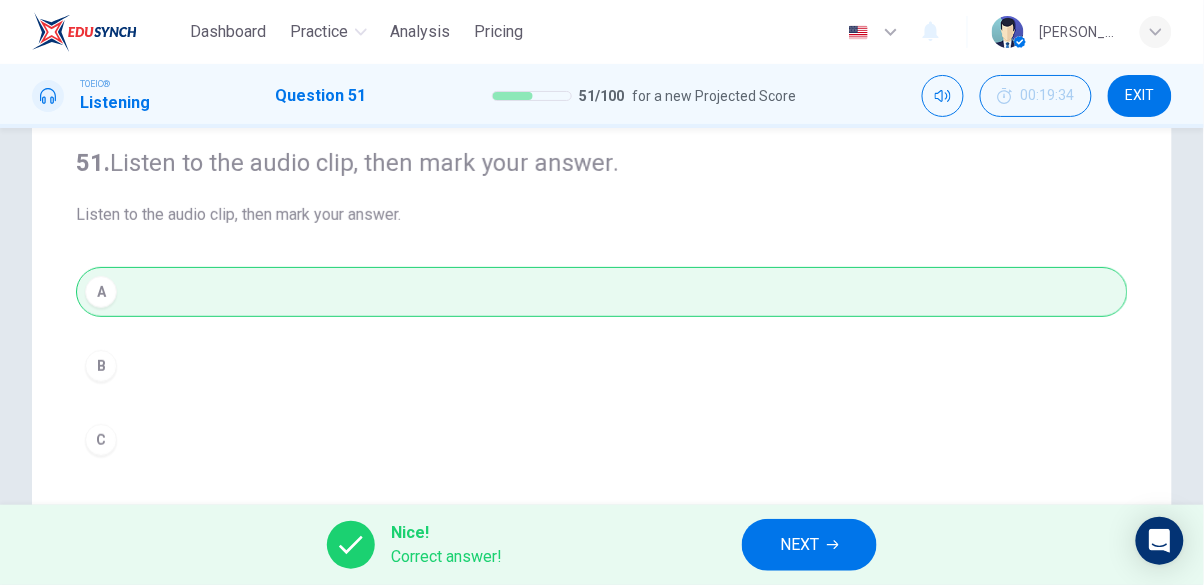 click on "NEXT" at bounding box center [799, 545] 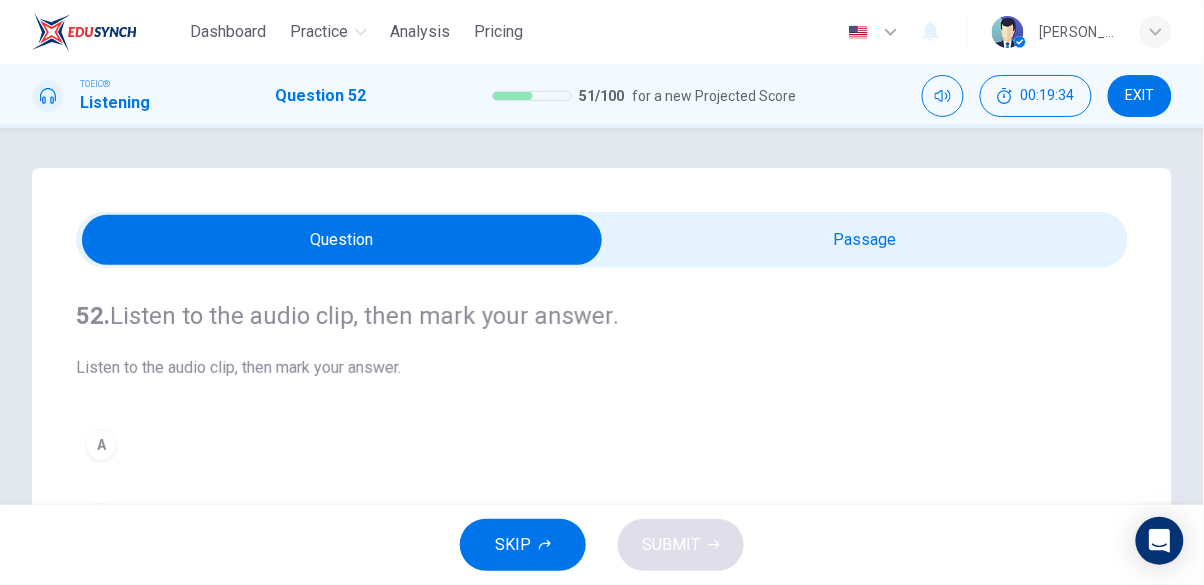 click at bounding box center [342, 240] 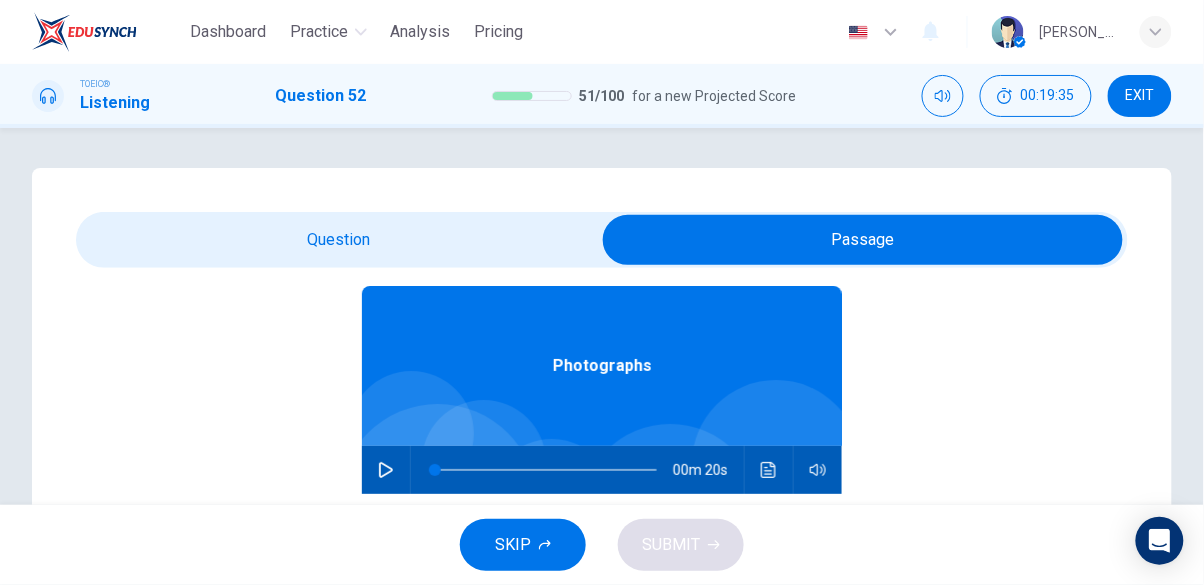 scroll, scrollTop: 112, scrollLeft: 0, axis: vertical 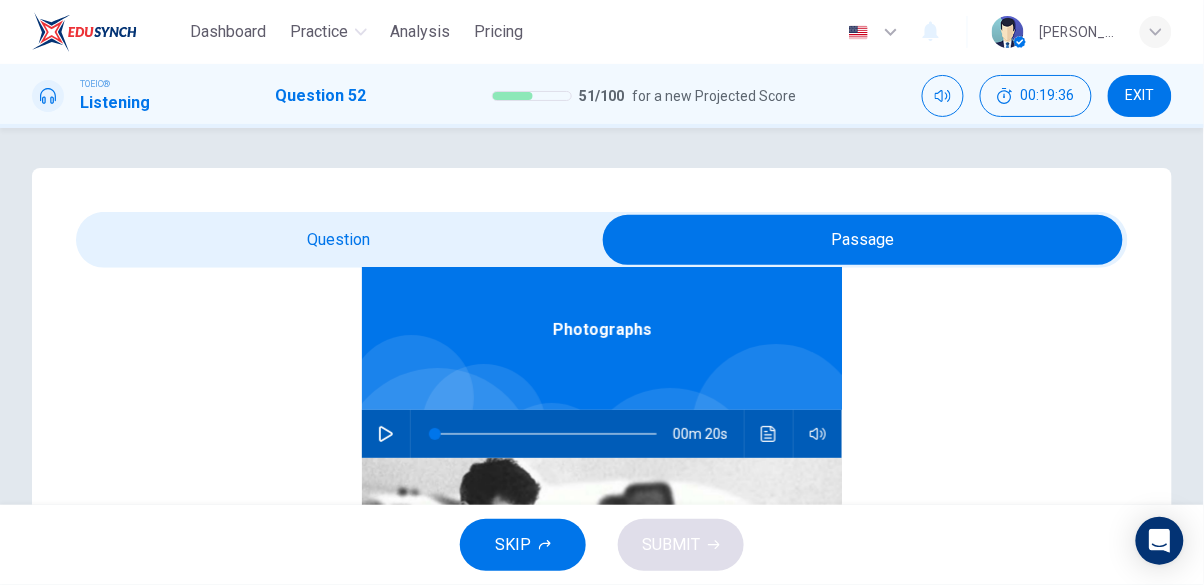 click 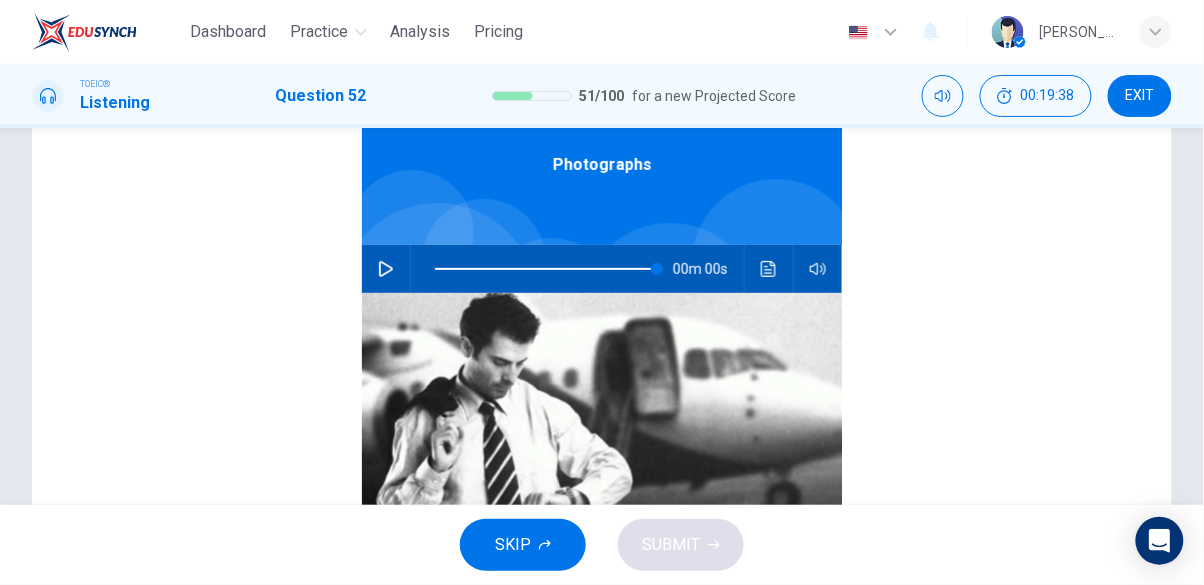 scroll, scrollTop: 188, scrollLeft: 0, axis: vertical 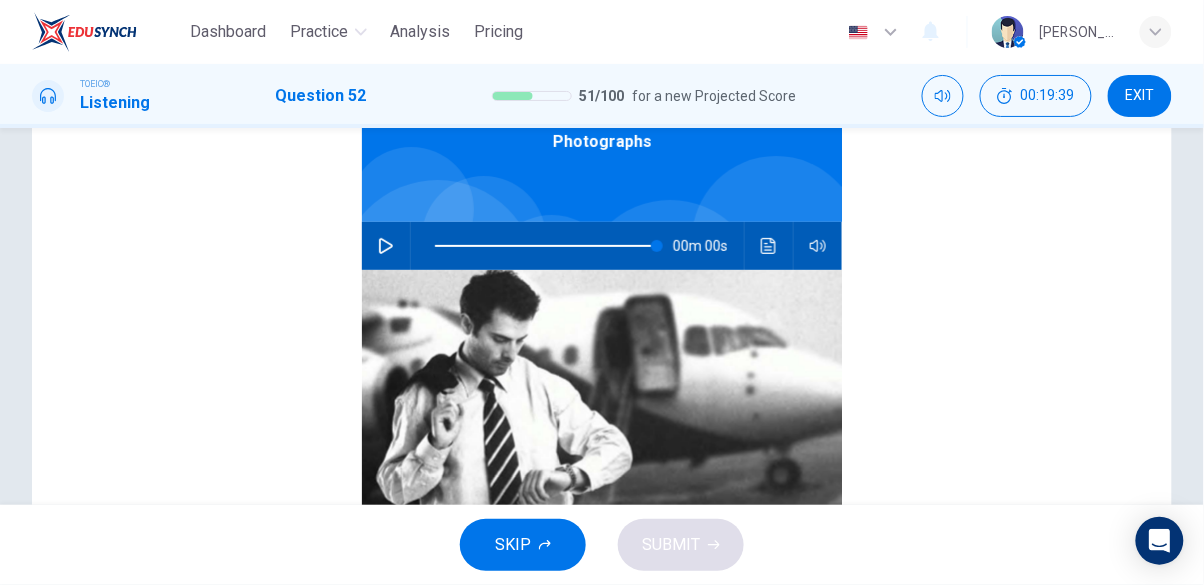 click 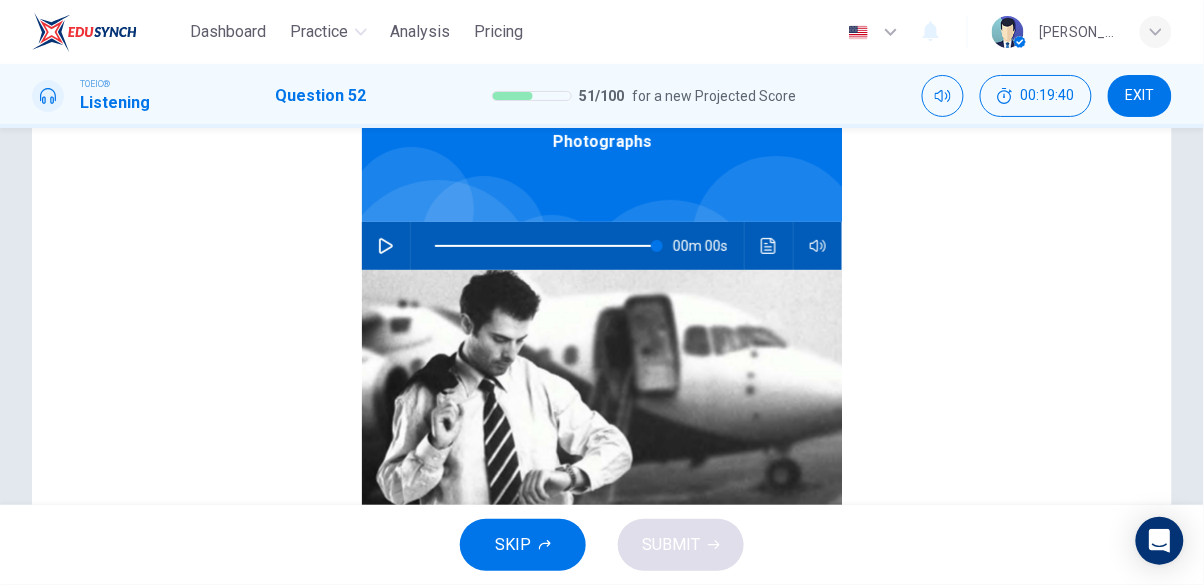 click 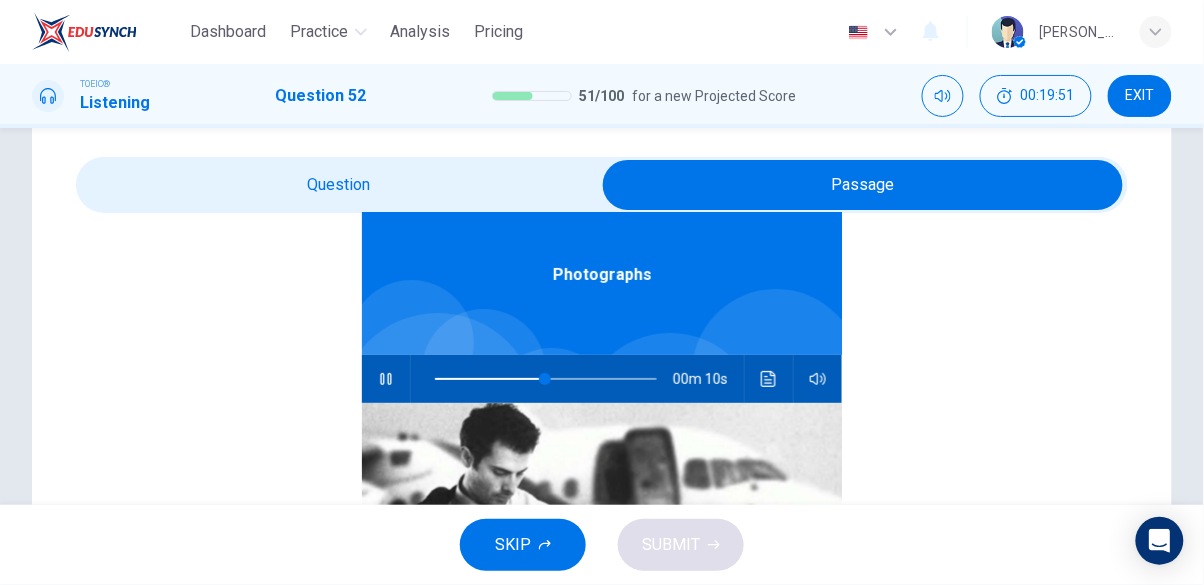 scroll, scrollTop: 0, scrollLeft: 0, axis: both 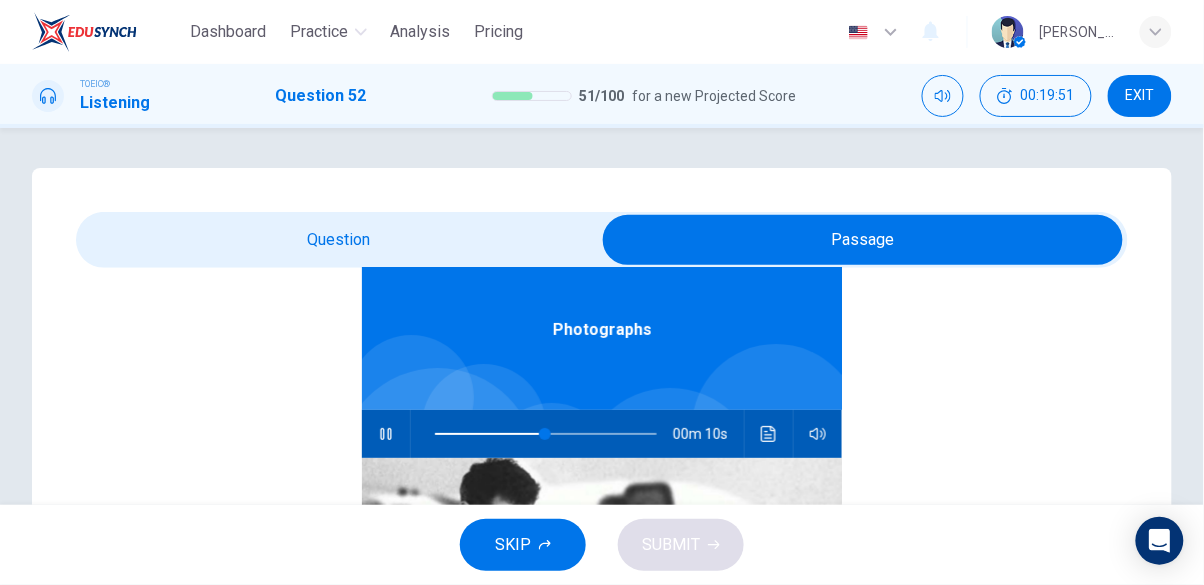 type on "54" 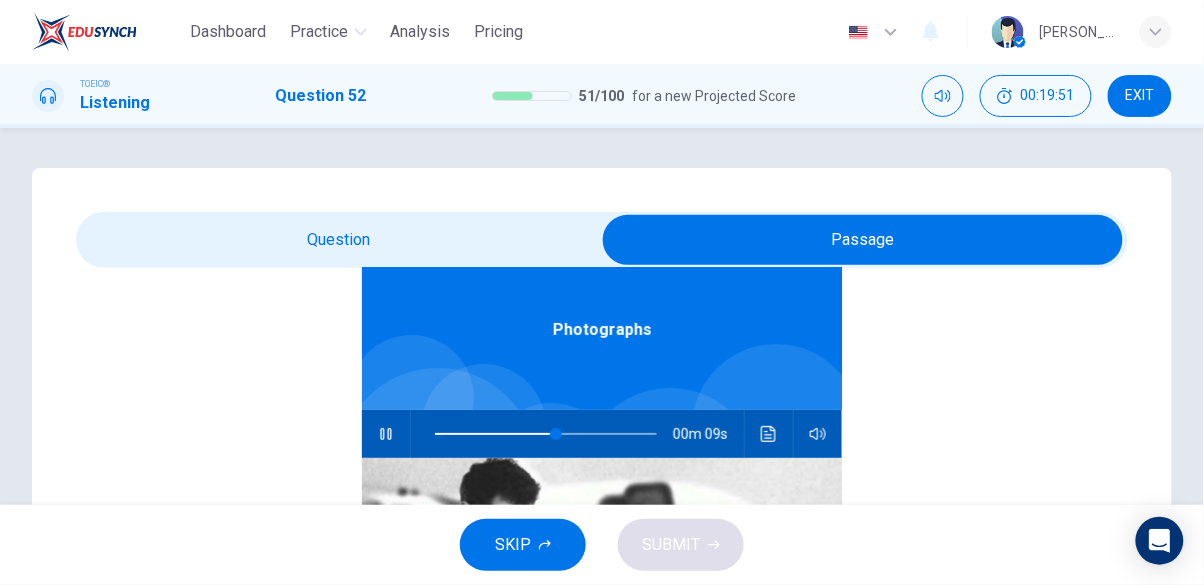 click at bounding box center [863, 240] 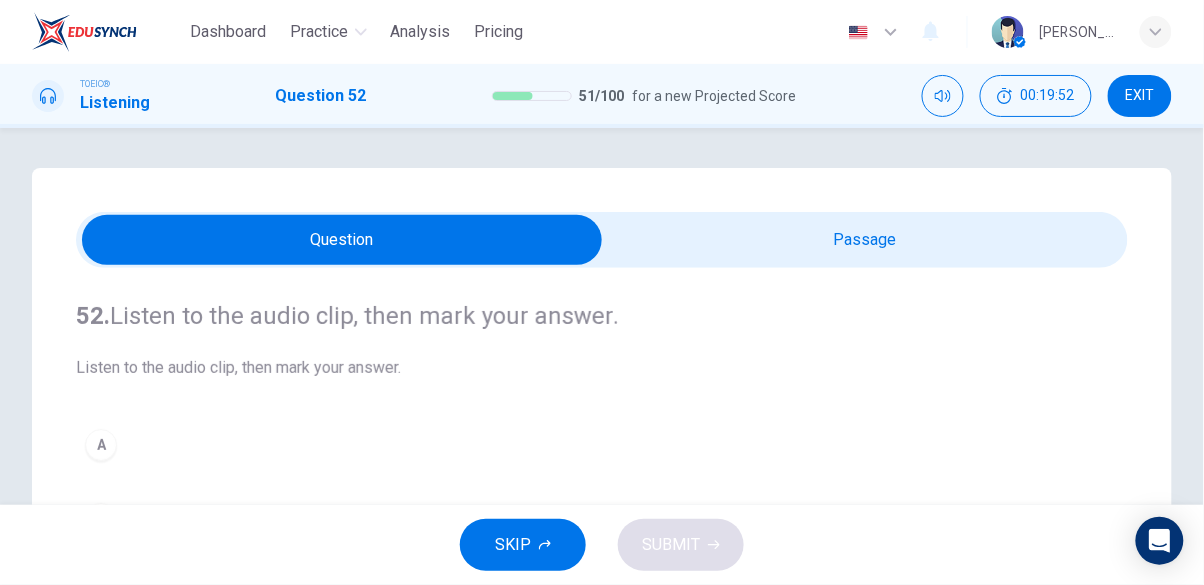 scroll, scrollTop: 0, scrollLeft: 0, axis: both 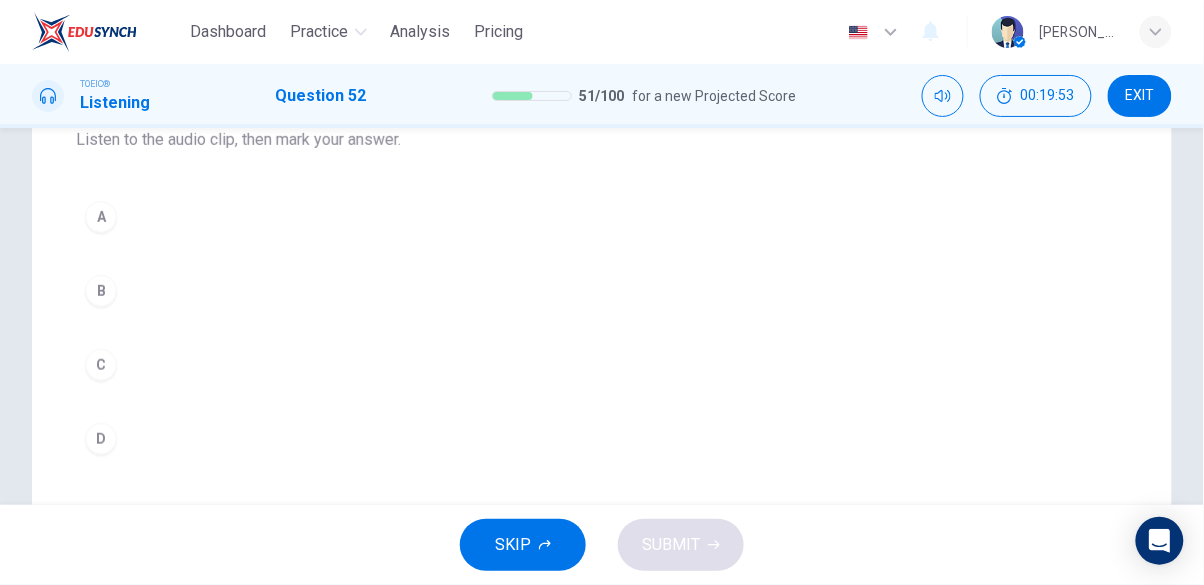click on "B" at bounding box center [602, 291] 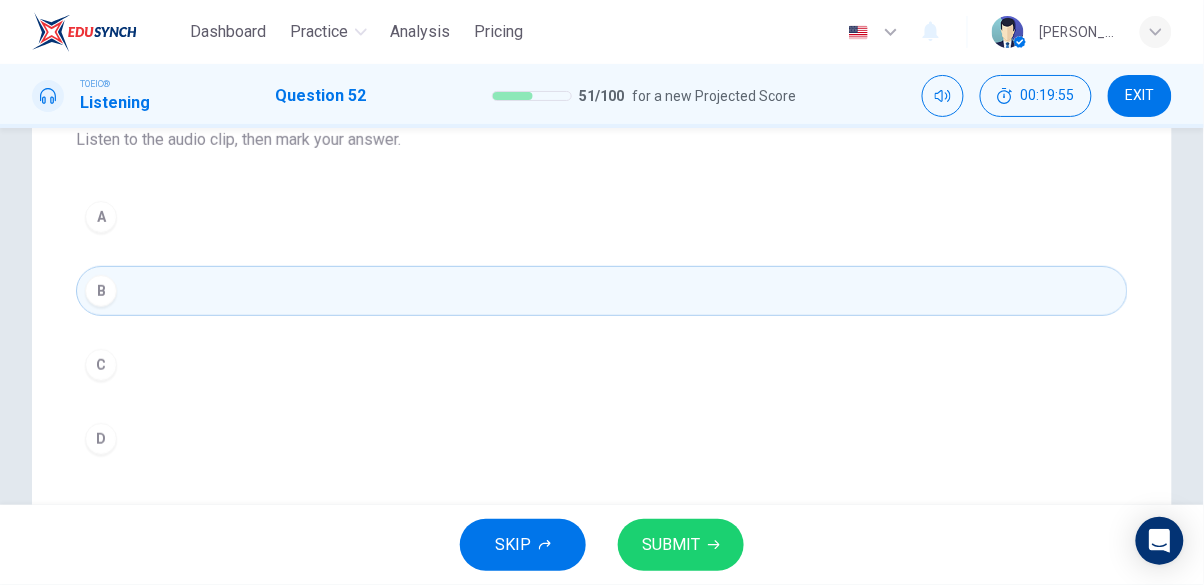 click on "SUBMIT" at bounding box center [671, 545] 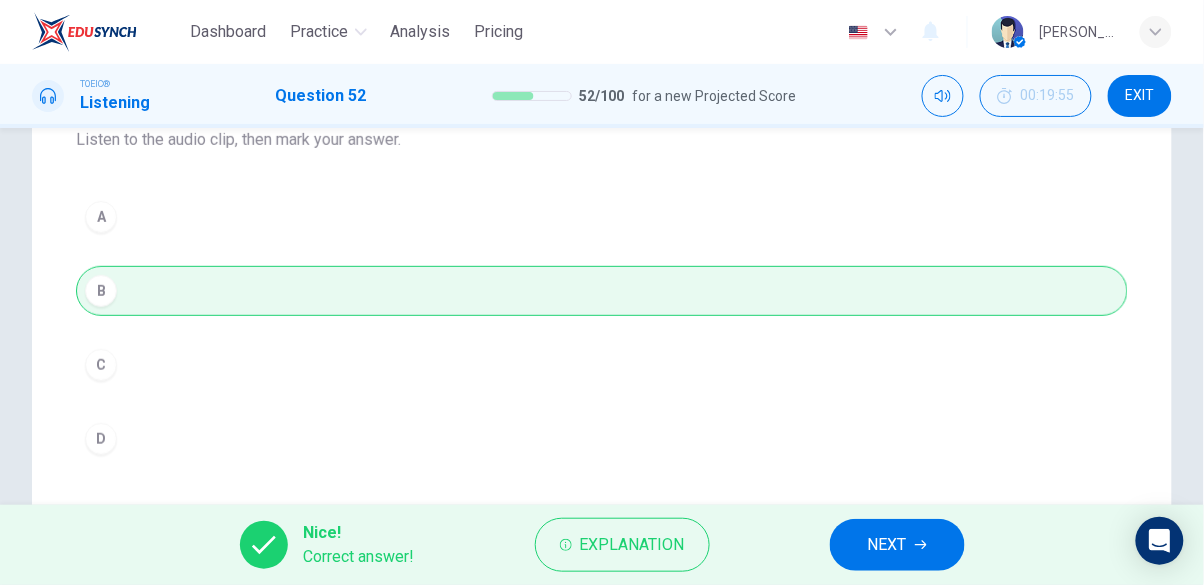 click on "NEXT" at bounding box center (887, 545) 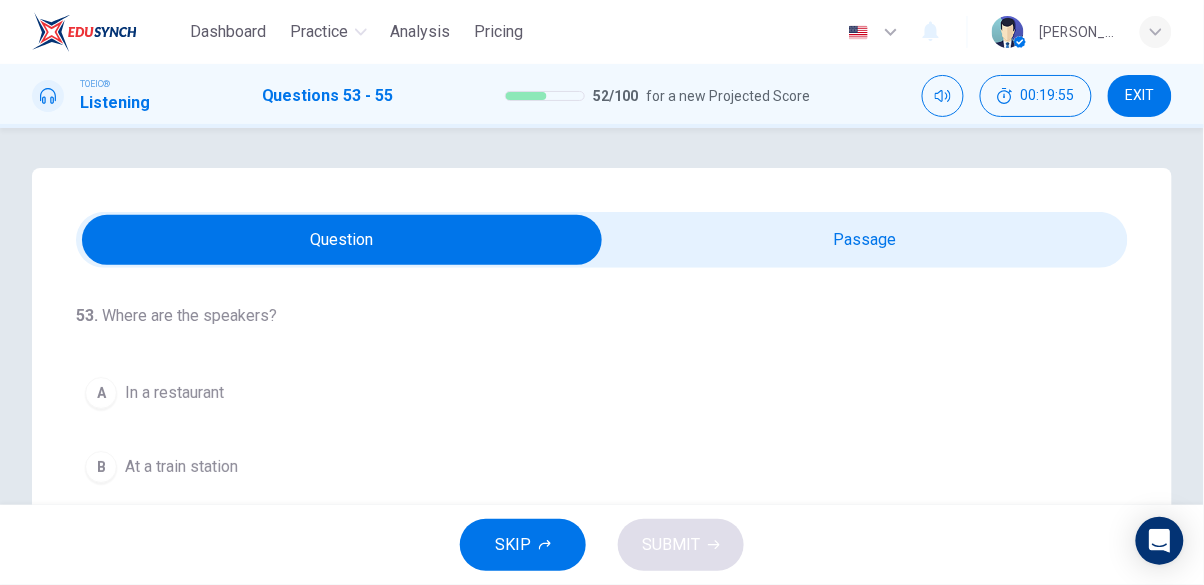 click at bounding box center [342, 240] 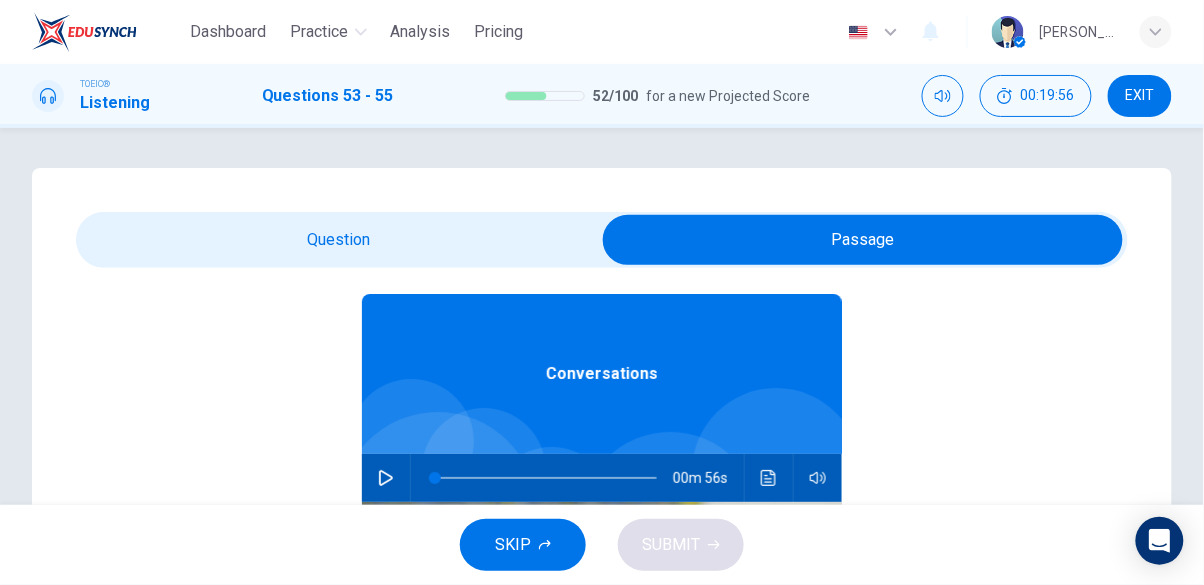 scroll, scrollTop: 112, scrollLeft: 0, axis: vertical 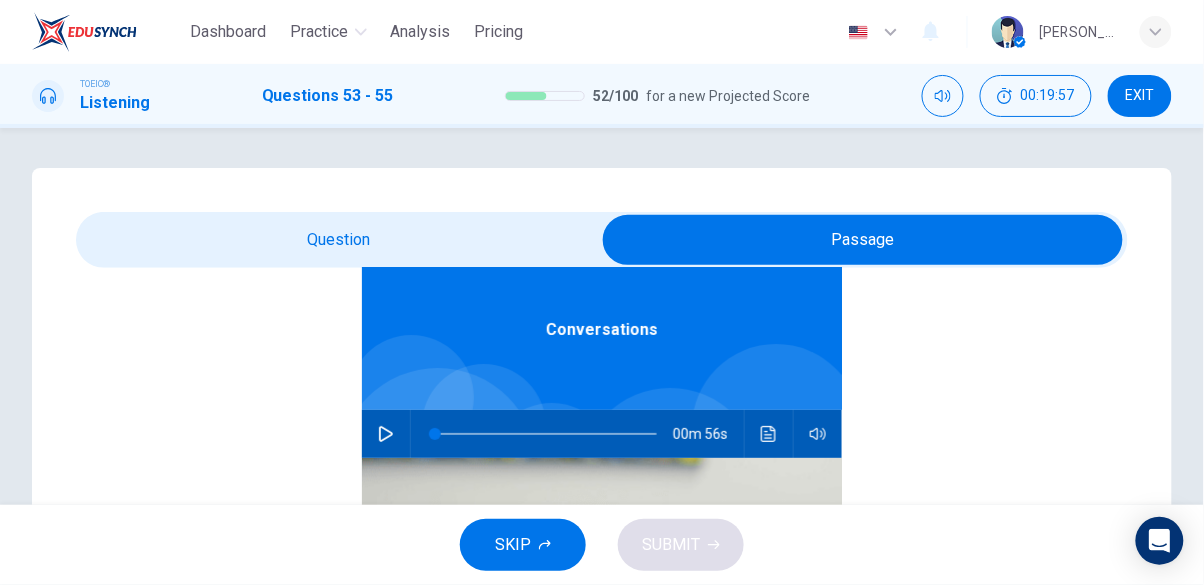 click 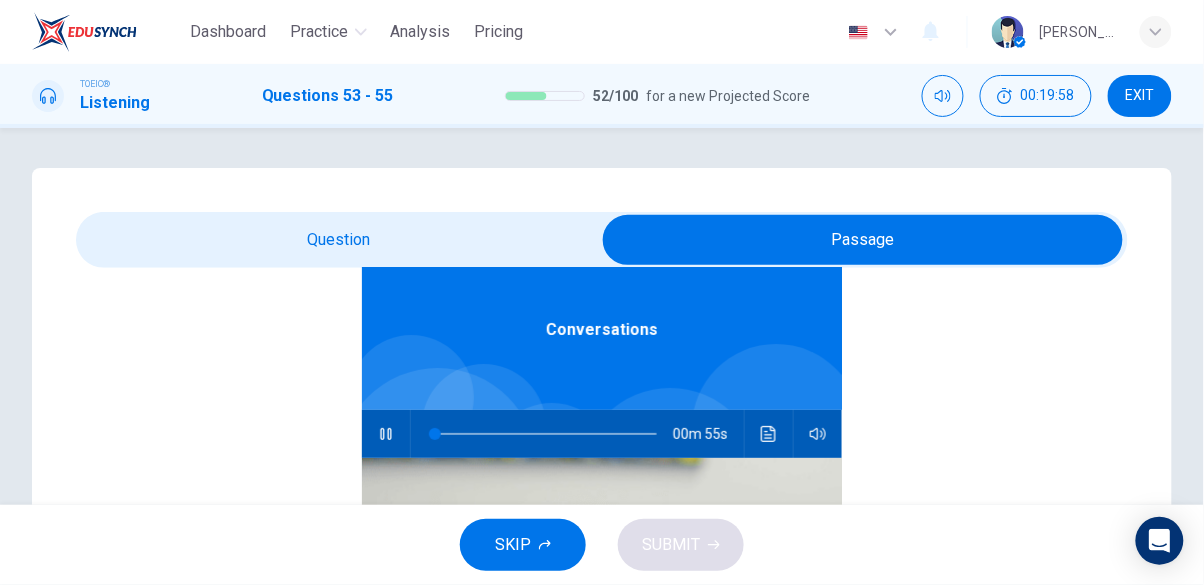 type on "2" 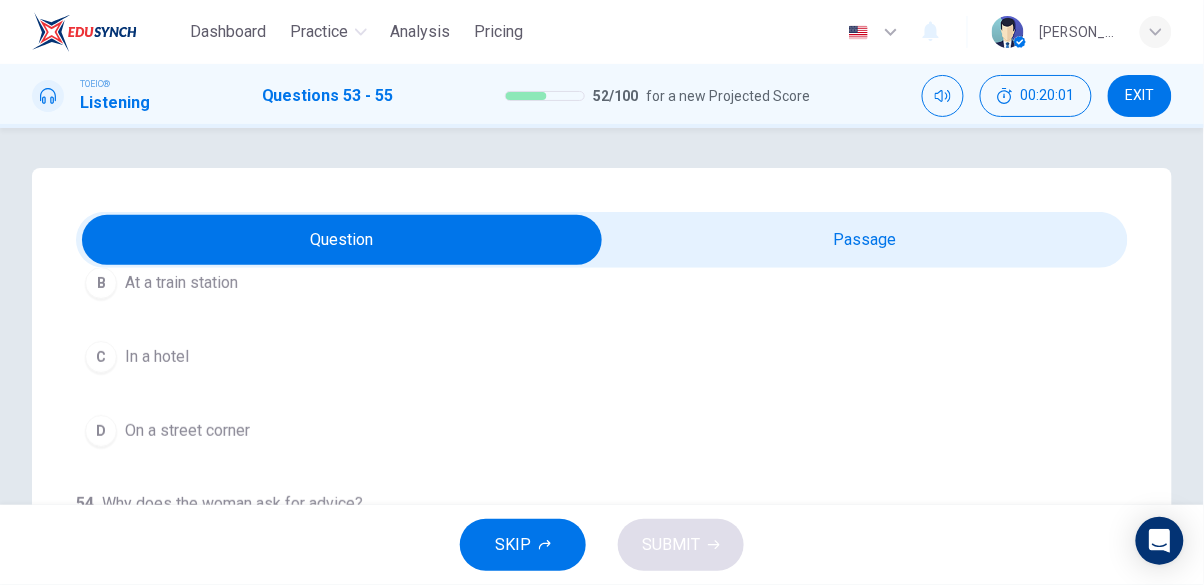 scroll, scrollTop: 214, scrollLeft: 0, axis: vertical 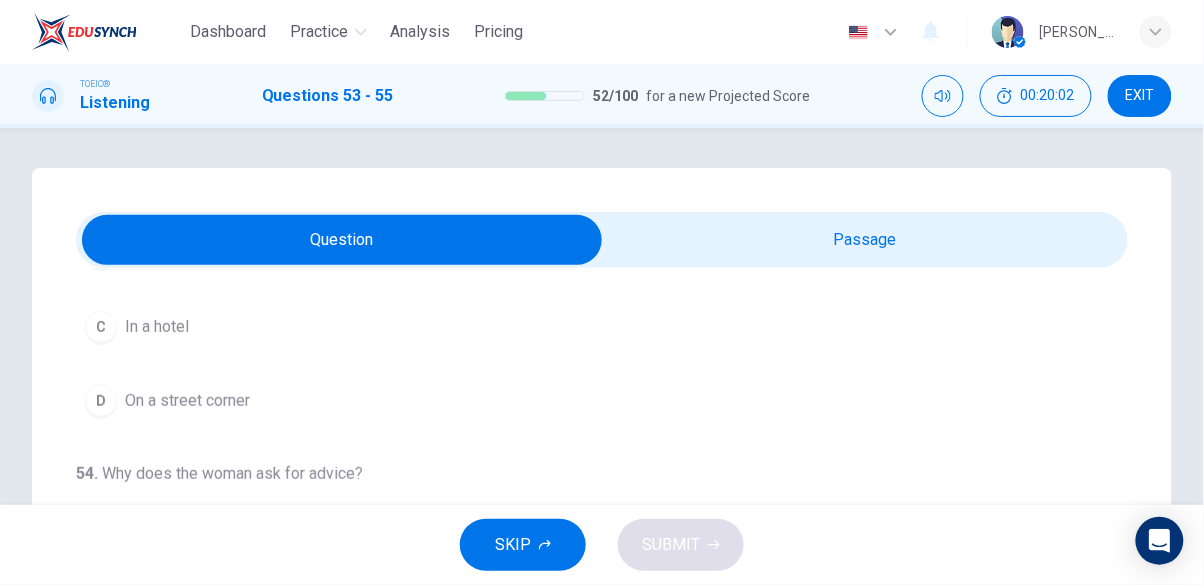 click on "In a hotel" at bounding box center [157, 327] 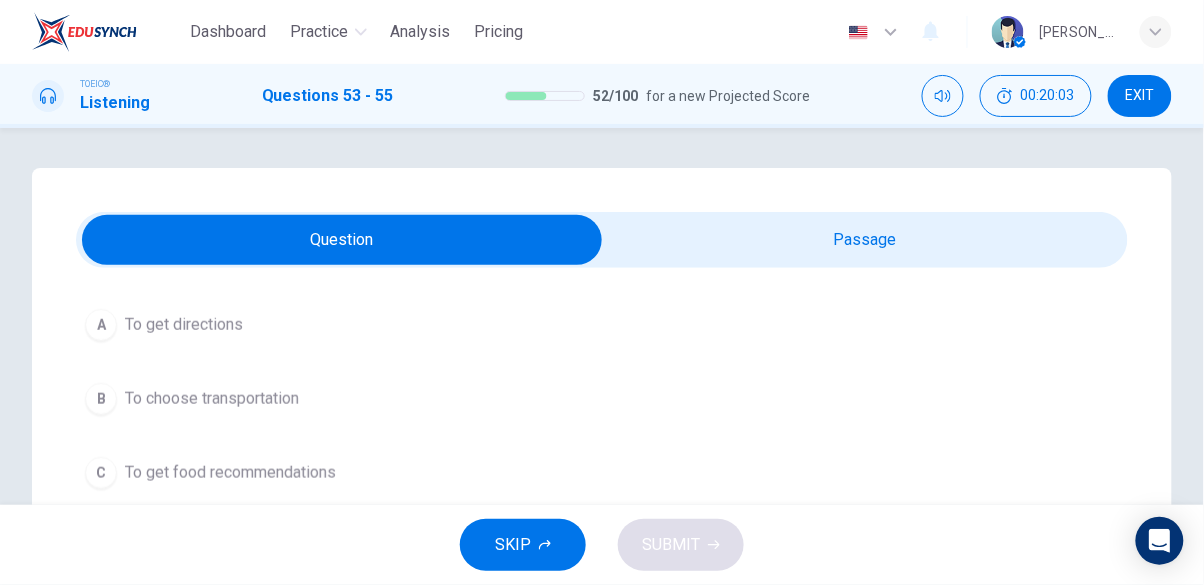 scroll, scrollTop: 454, scrollLeft: 0, axis: vertical 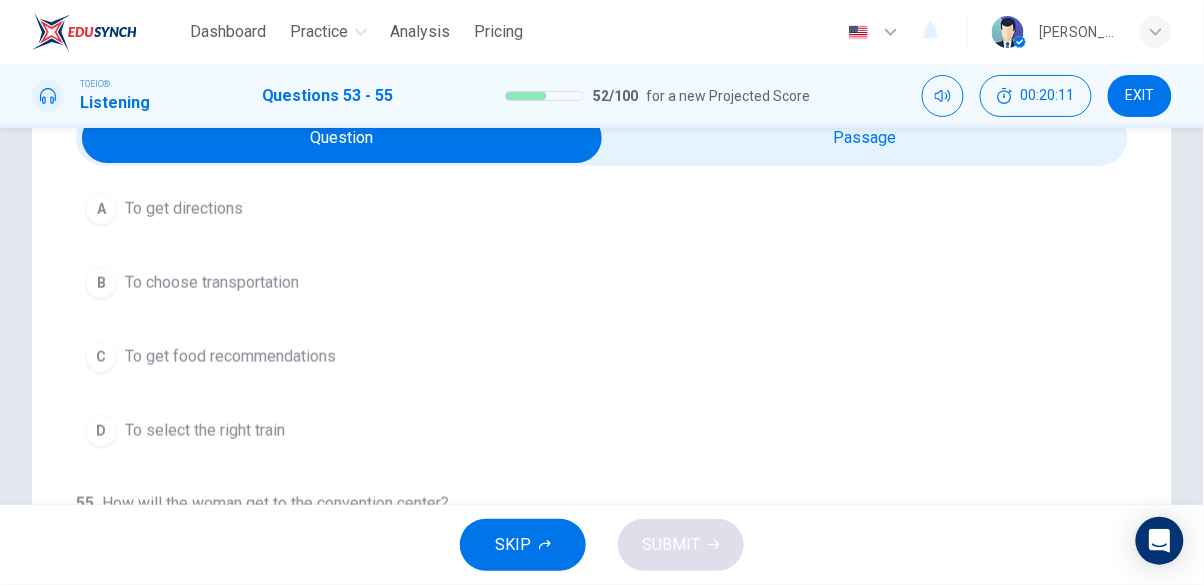 click on "To choose transportation" at bounding box center (212, 283) 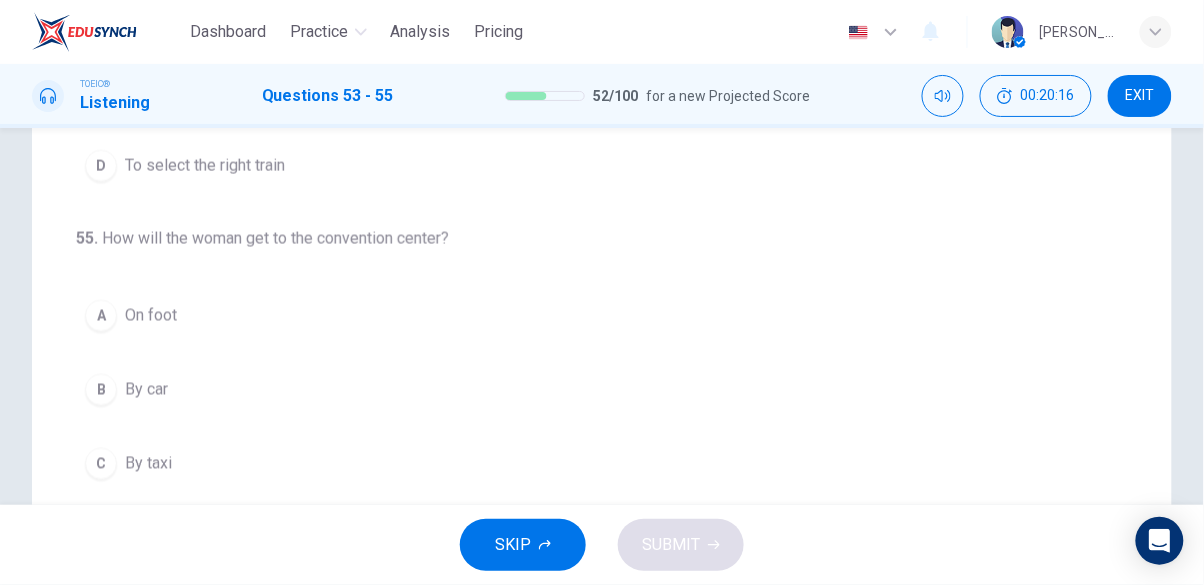scroll, scrollTop: 370, scrollLeft: 0, axis: vertical 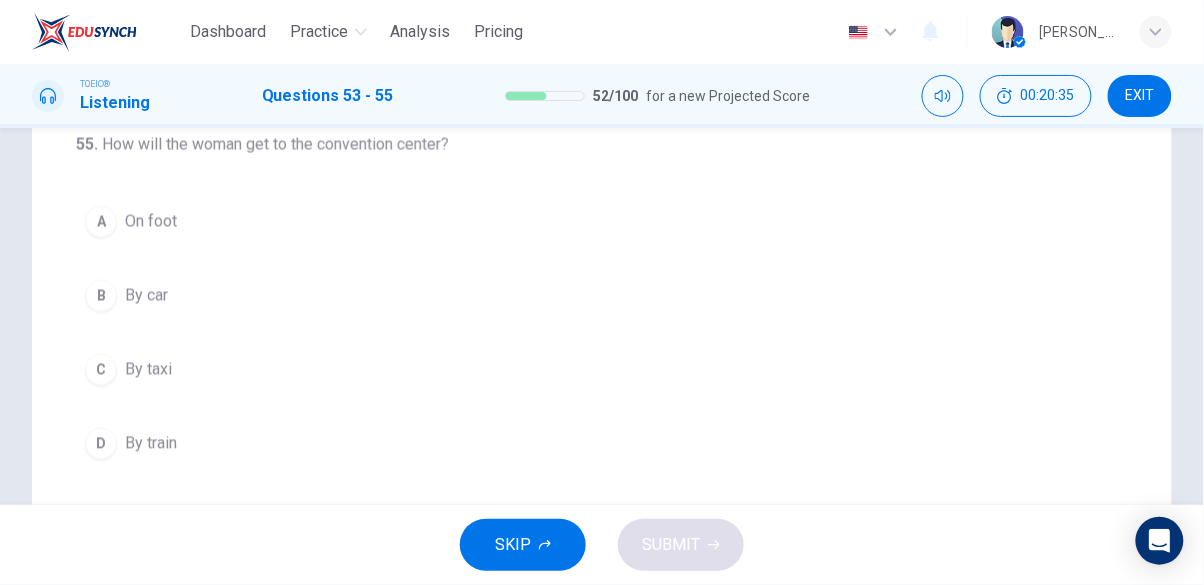 click on "B" at bounding box center [101, 296] 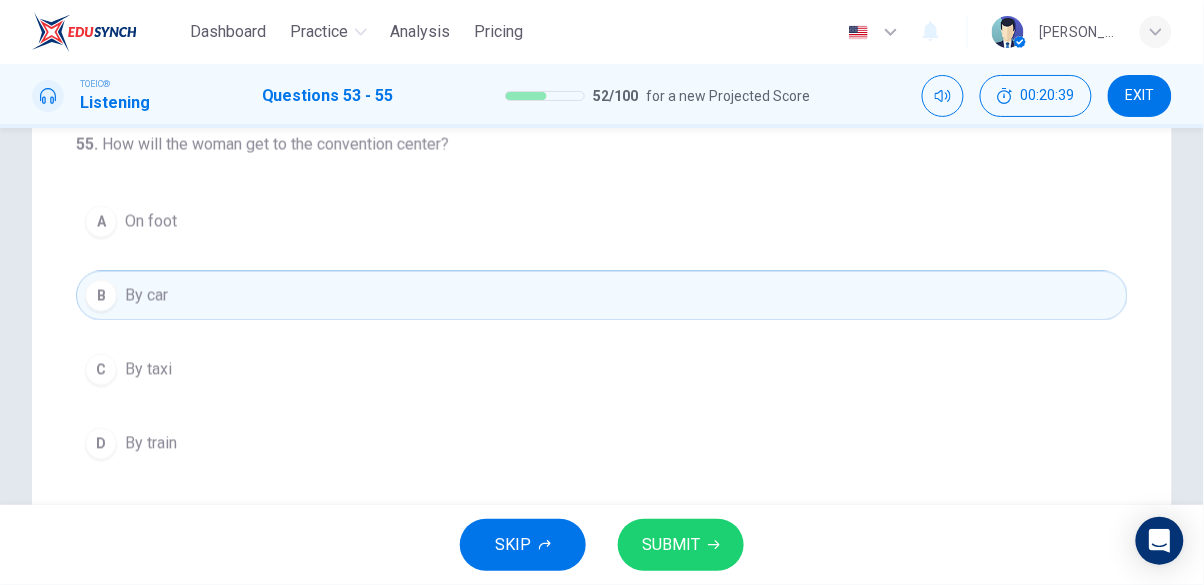 click on "SUBMIT" at bounding box center [671, 545] 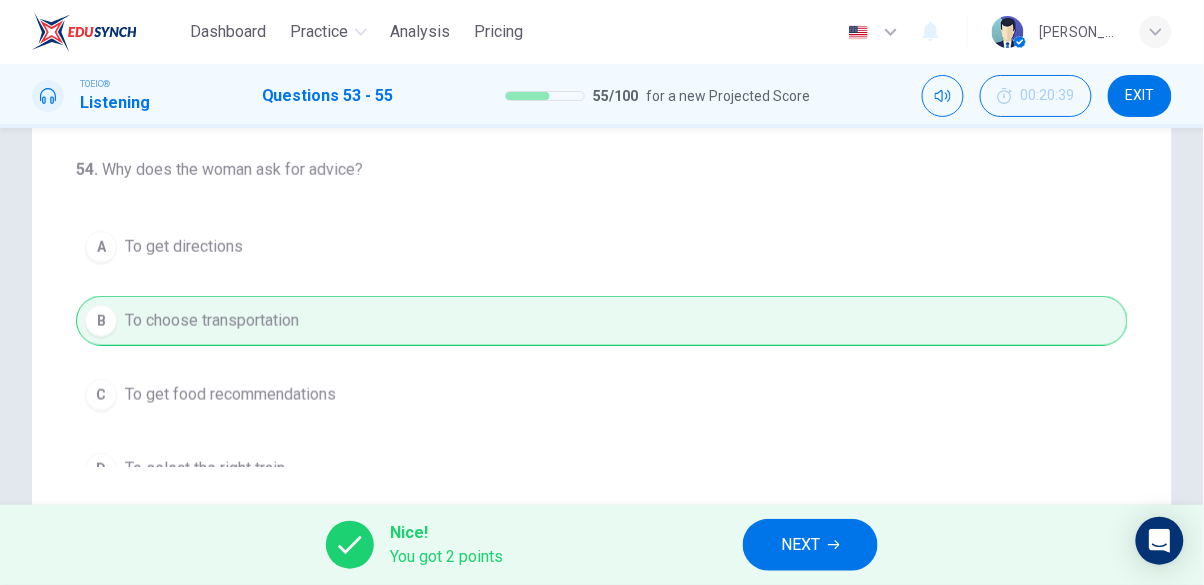 scroll, scrollTop: 0, scrollLeft: 0, axis: both 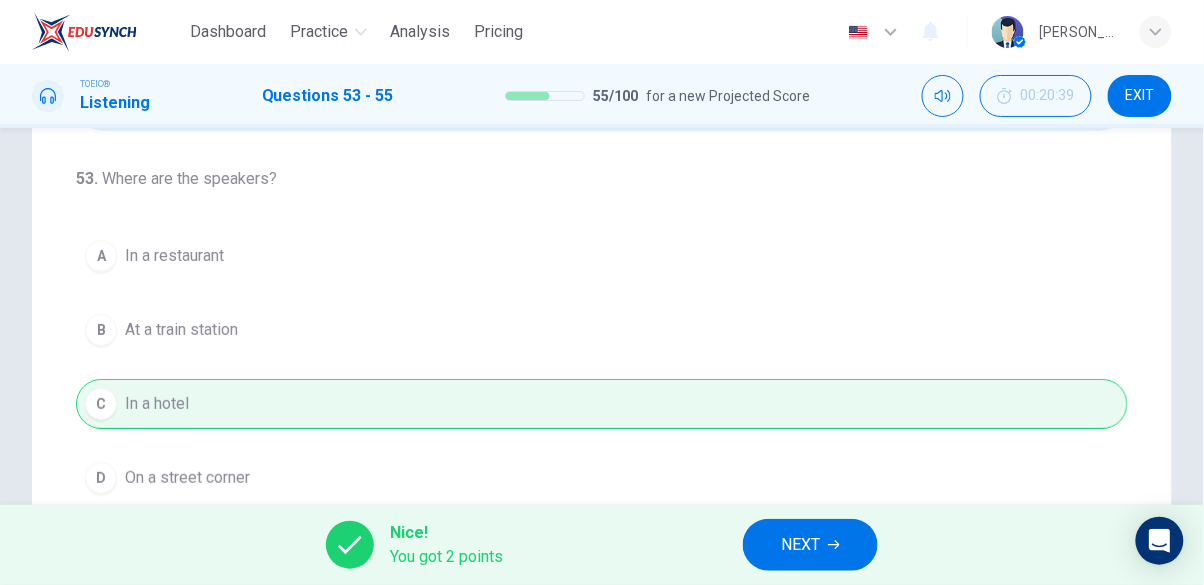 click on "NEXT" at bounding box center (810, 545) 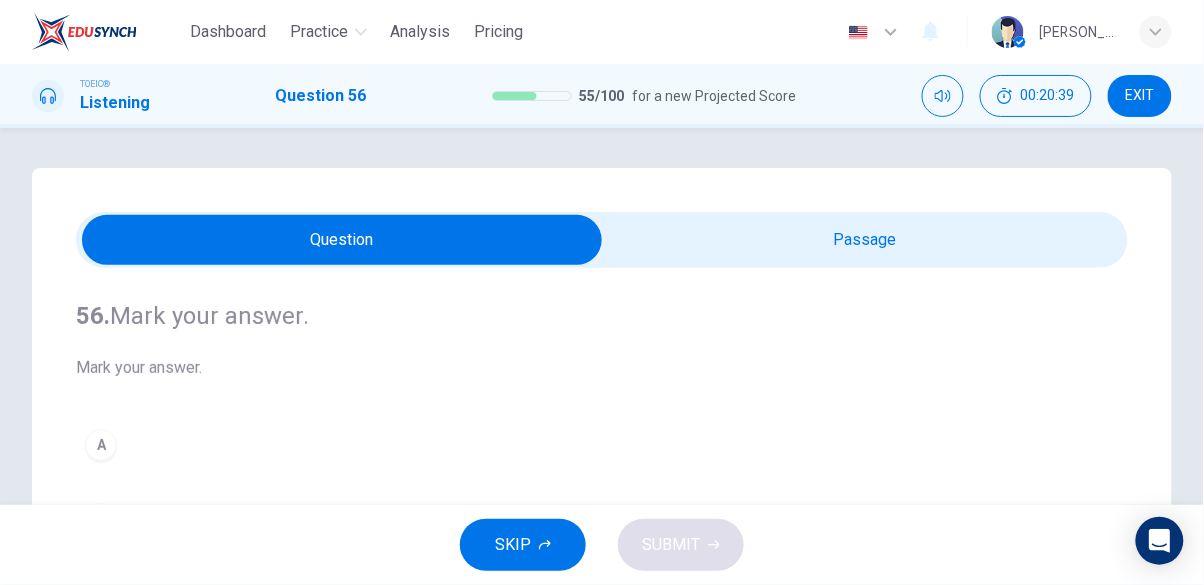 click at bounding box center (342, 240) 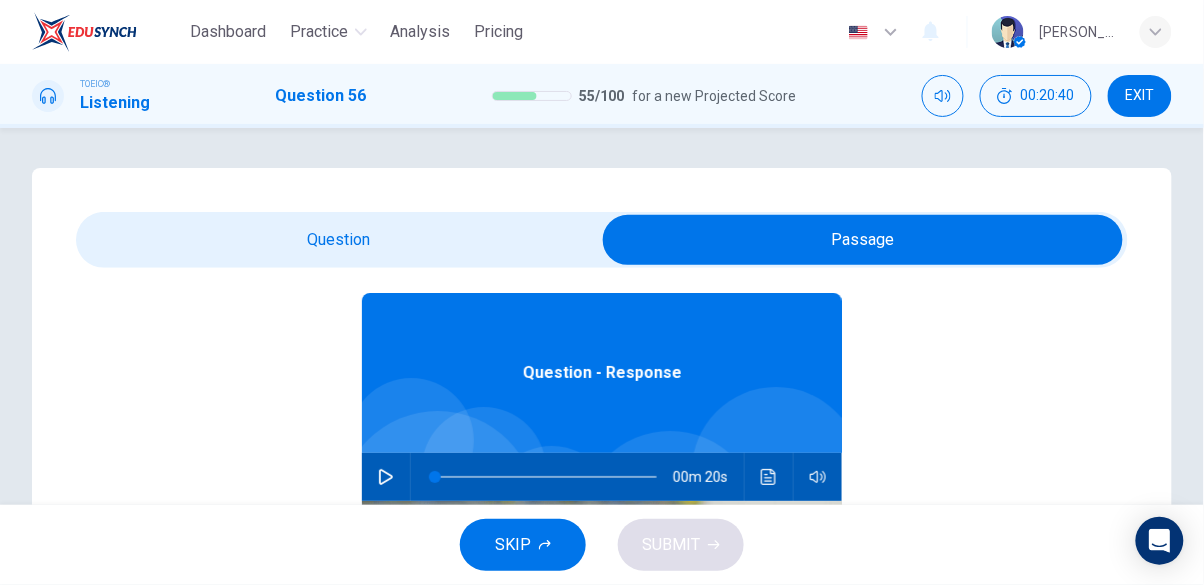 scroll, scrollTop: 112, scrollLeft: 0, axis: vertical 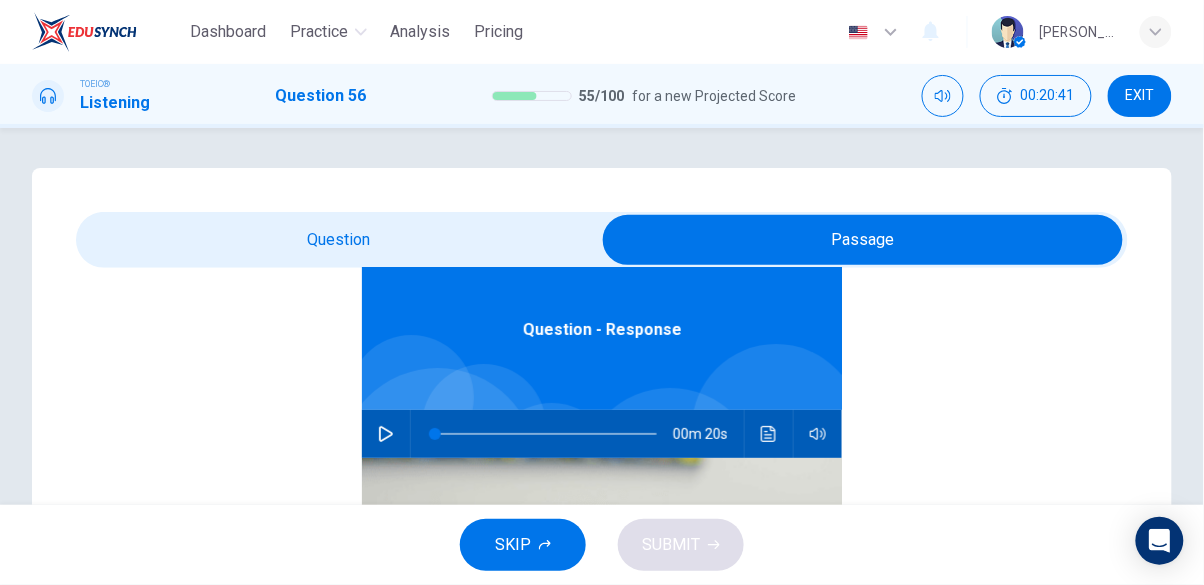 click at bounding box center [386, 434] 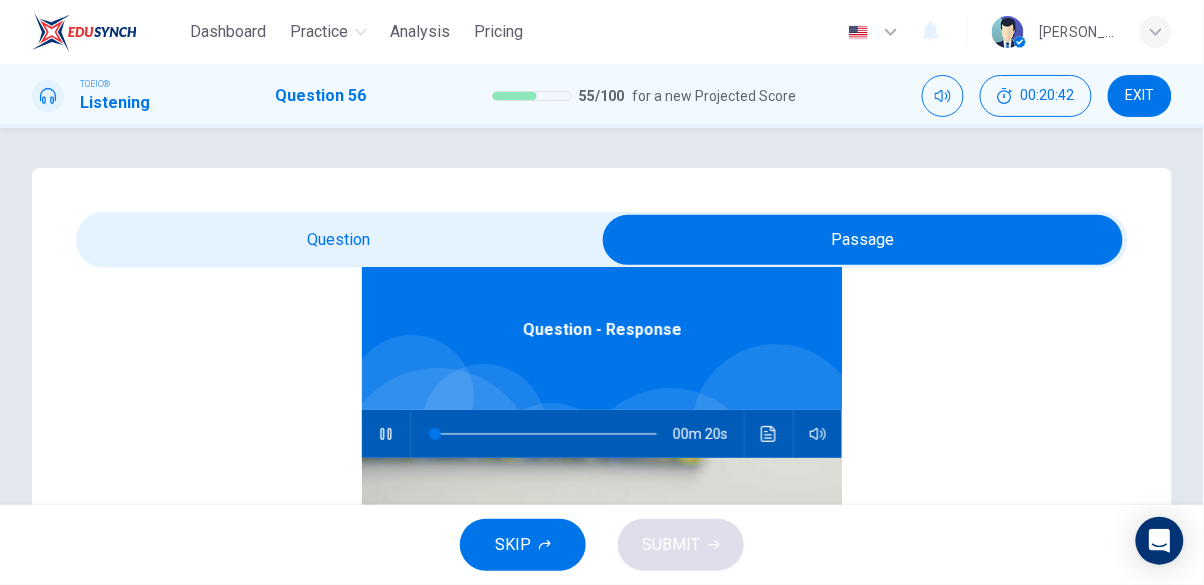 type on "5" 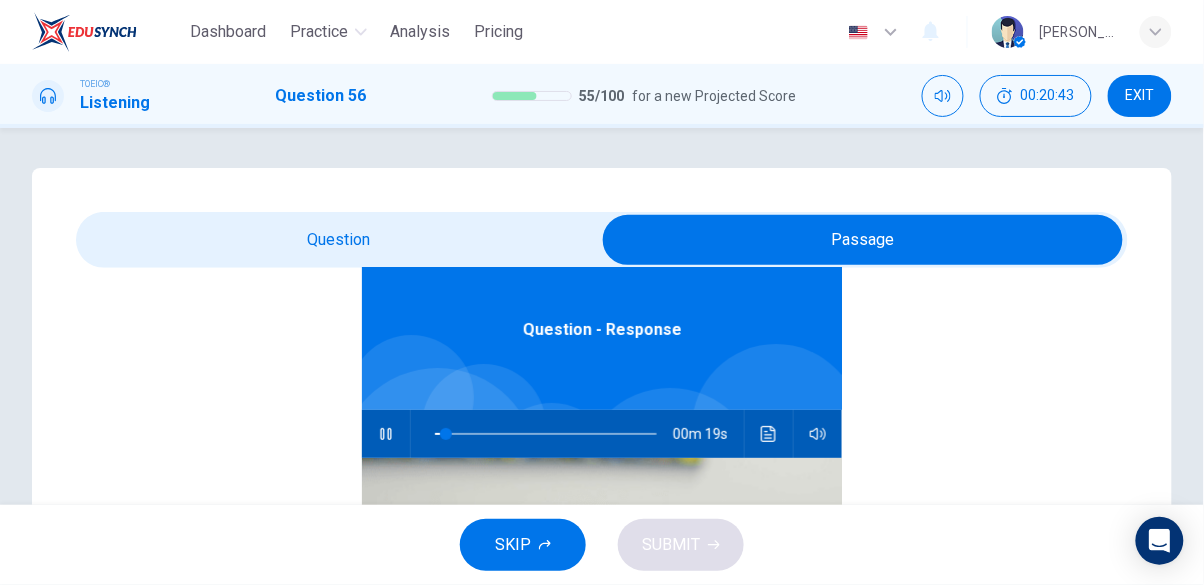 click at bounding box center [863, 240] 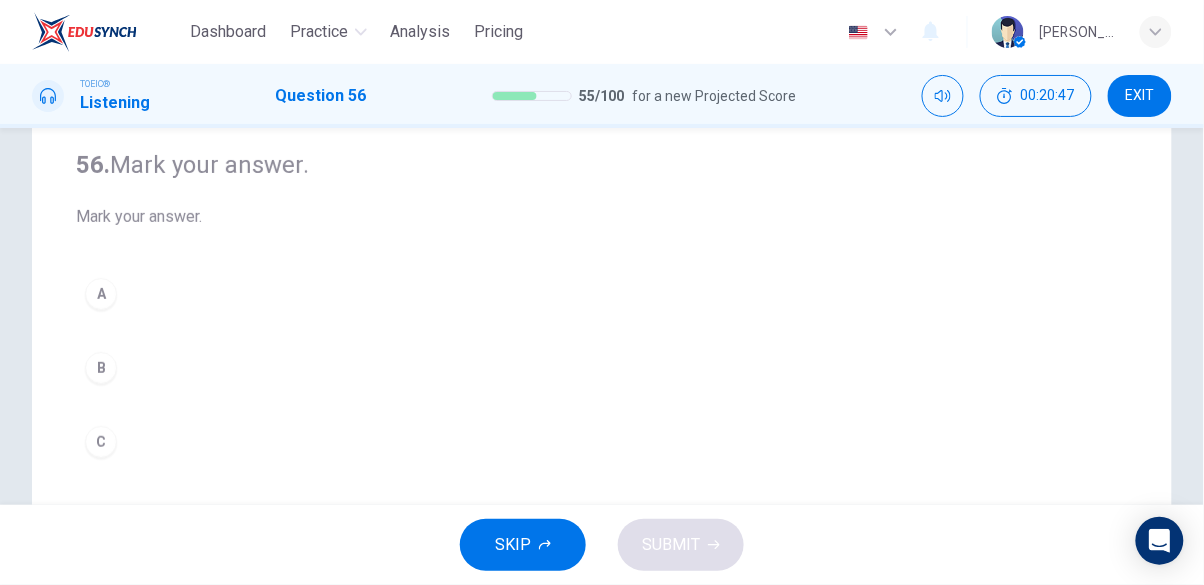 scroll, scrollTop: 151, scrollLeft: 0, axis: vertical 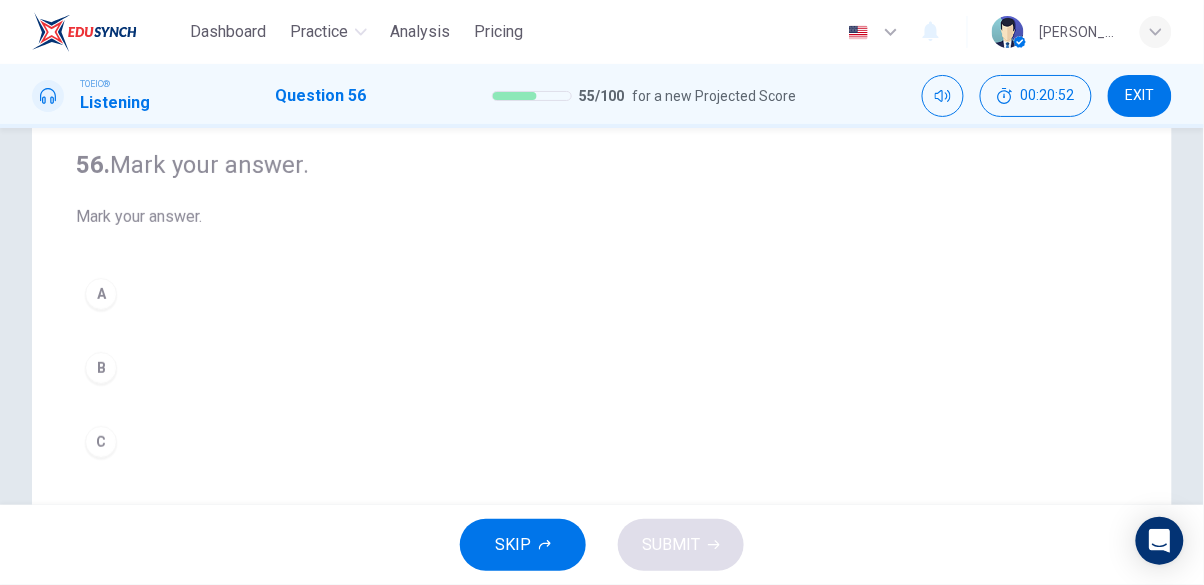 click on "A" at bounding box center (101, 294) 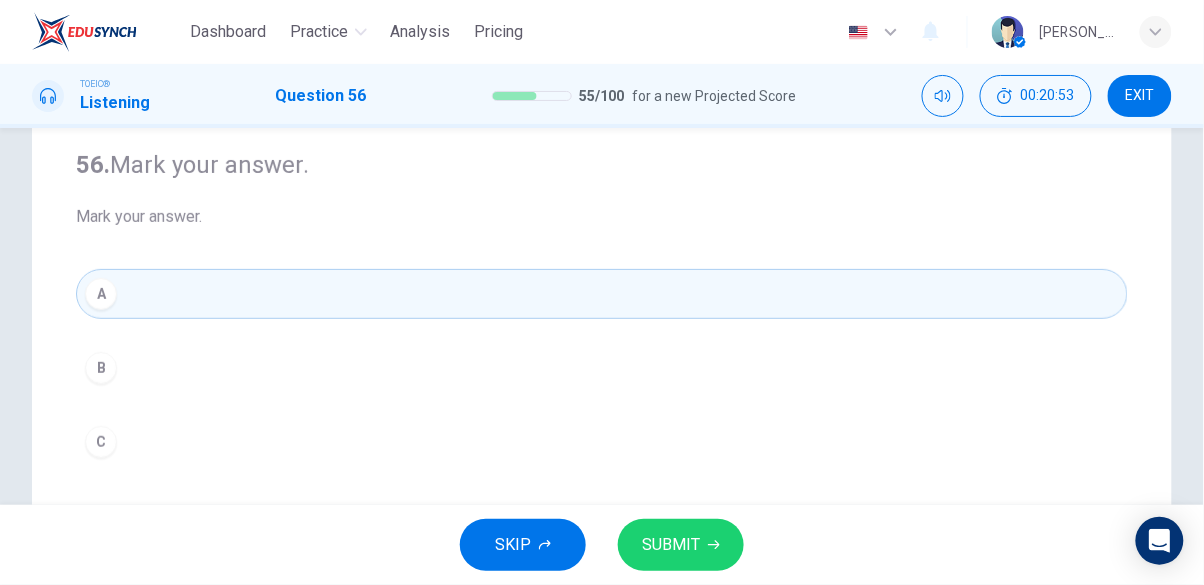 click on "SUBMIT" at bounding box center (671, 545) 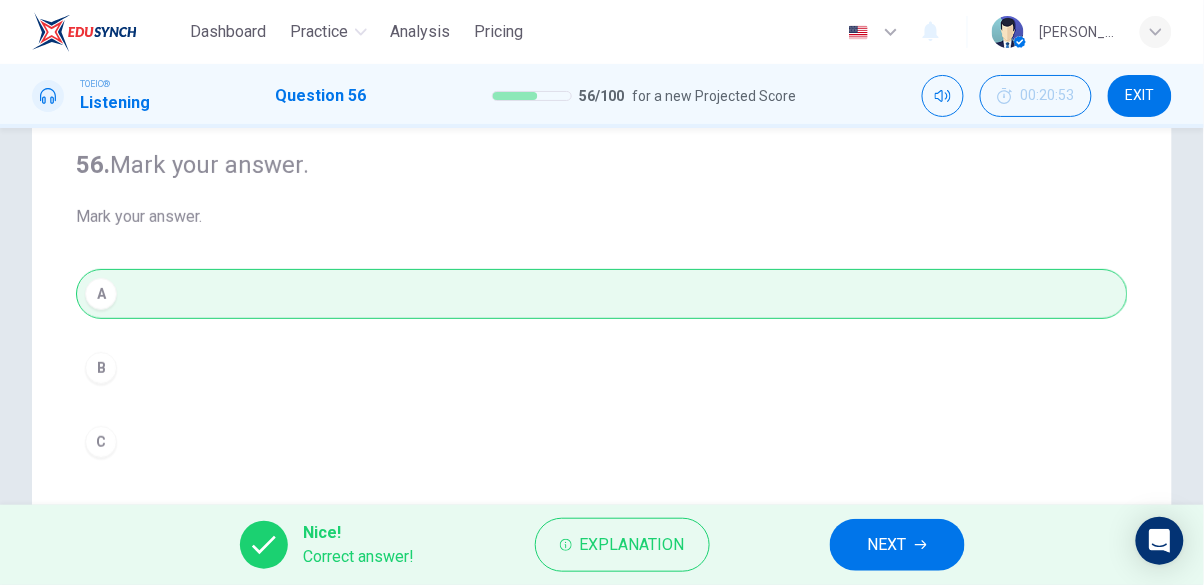 click on "NEXT" at bounding box center (897, 545) 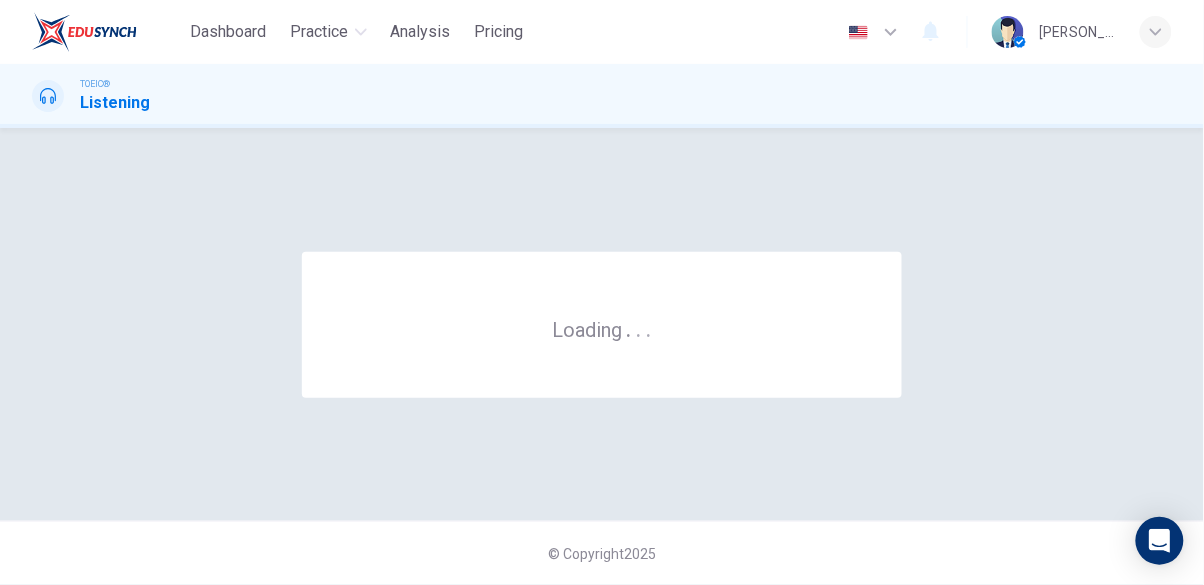 scroll, scrollTop: 0, scrollLeft: 0, axis: both 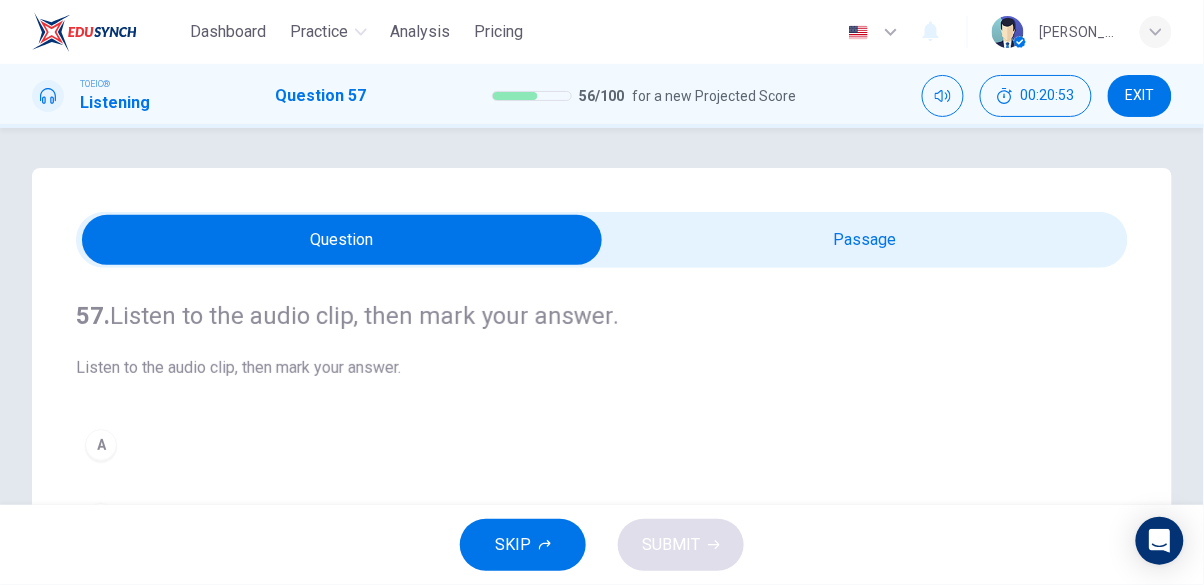 click at bounding box center [342, 240] 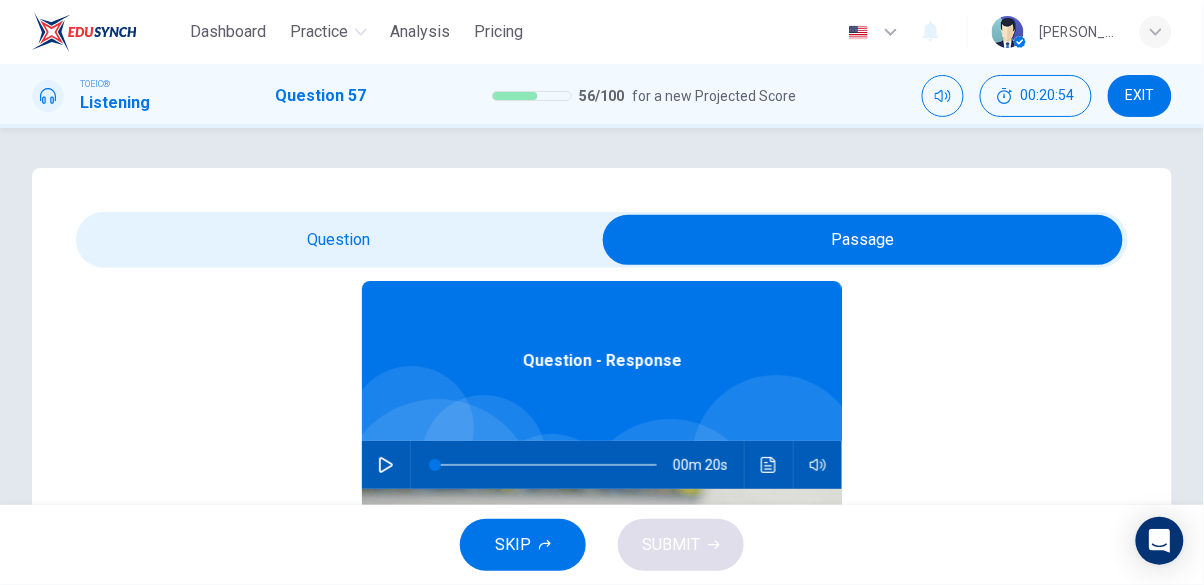 scroll, scrollTop: 112, scrollLeft: 0, axis: vertical 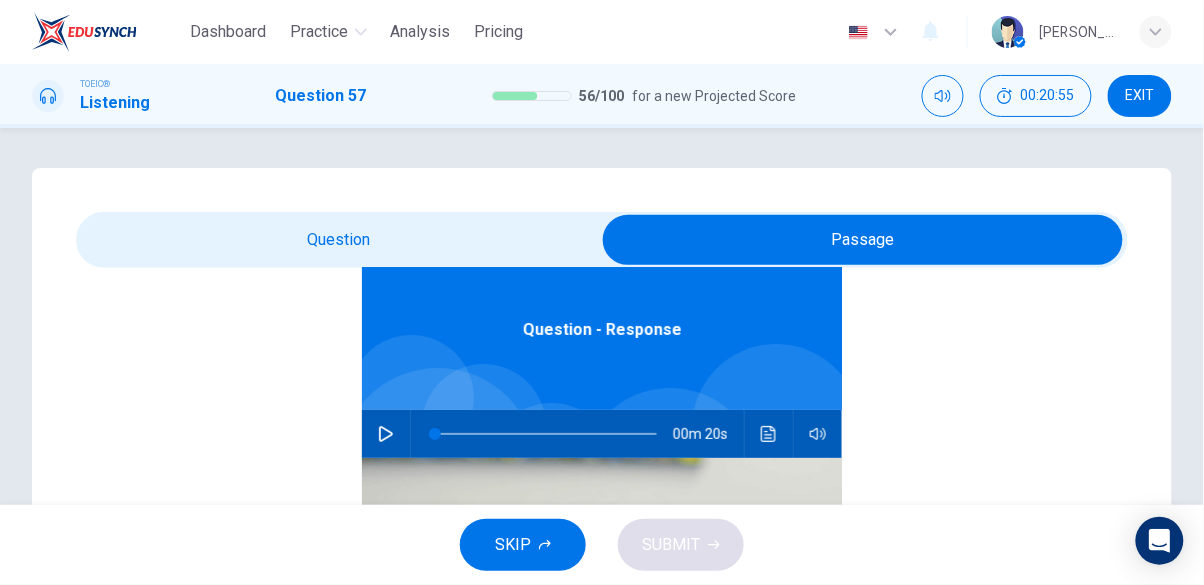 click at bounding box center [386, 434] 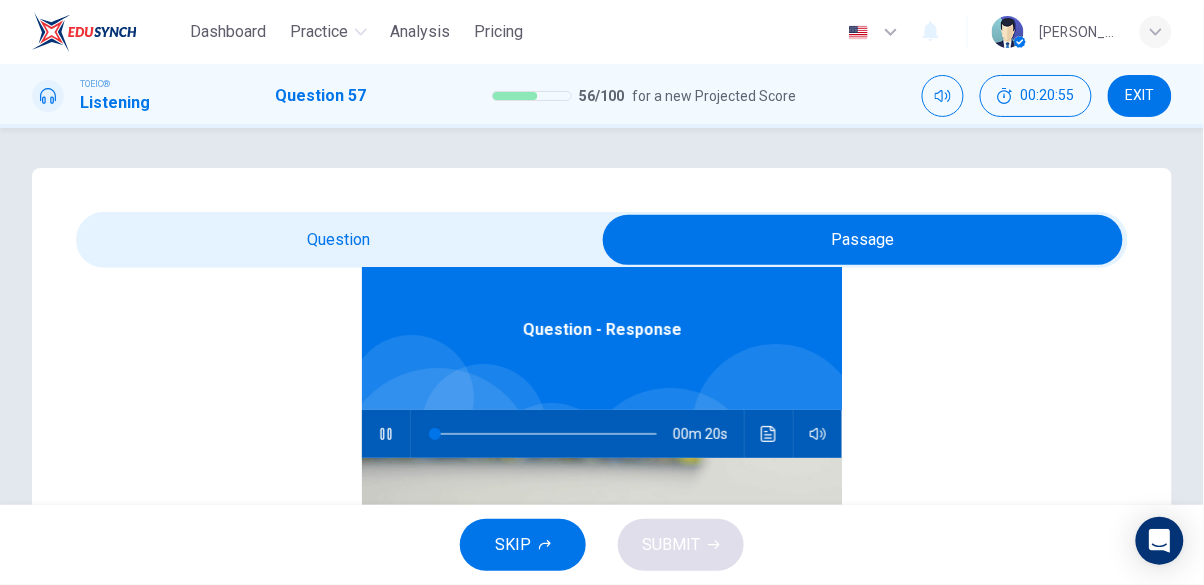 click at bounding box center (863, 240) 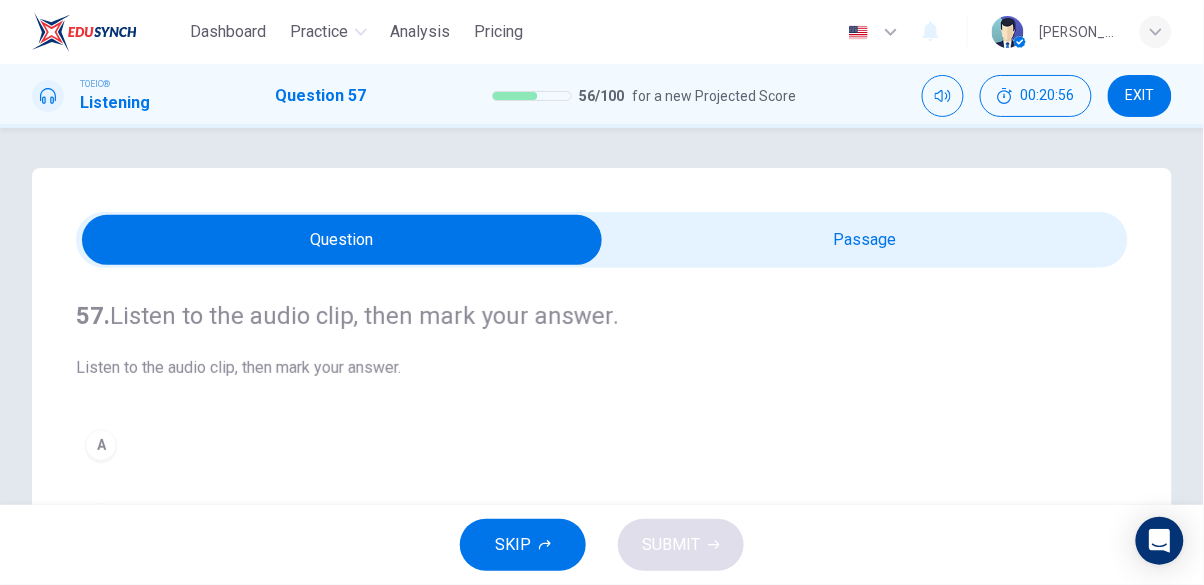 scroll, scrollTop: 0, scrollLeft: 0, axis: both 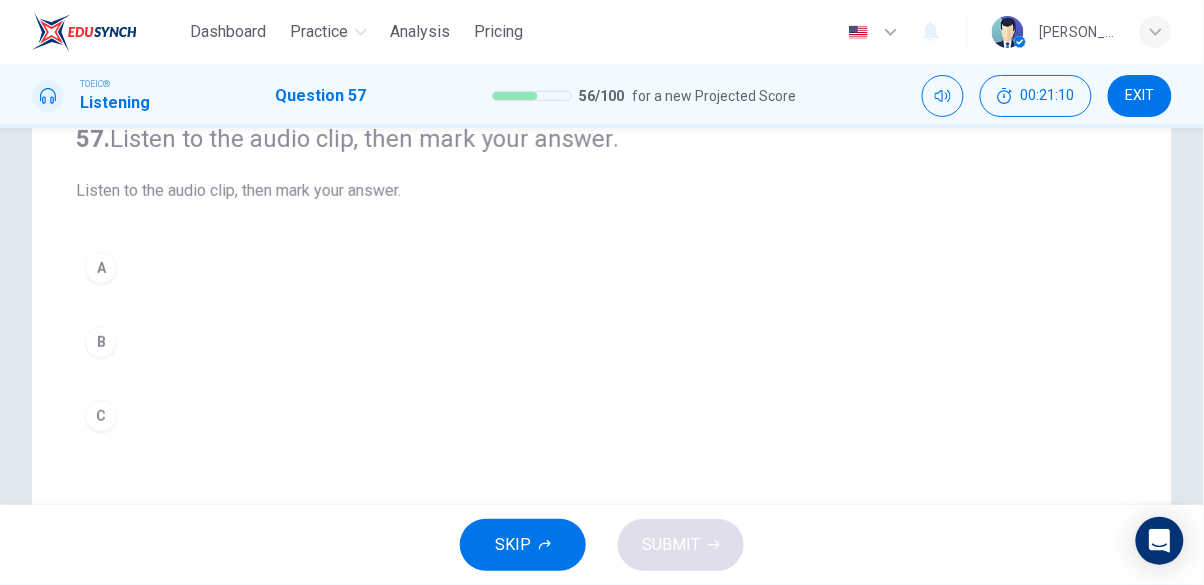 click on "C" at bounding box center [602, 416] 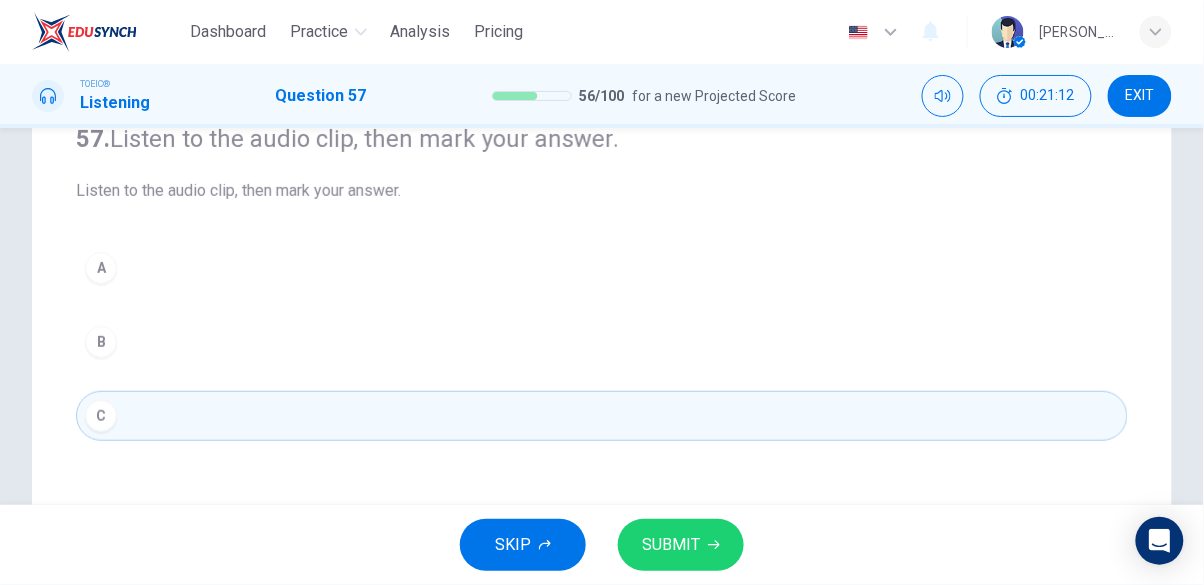 click on "SUBMIT" at bounding box center (671, 545) 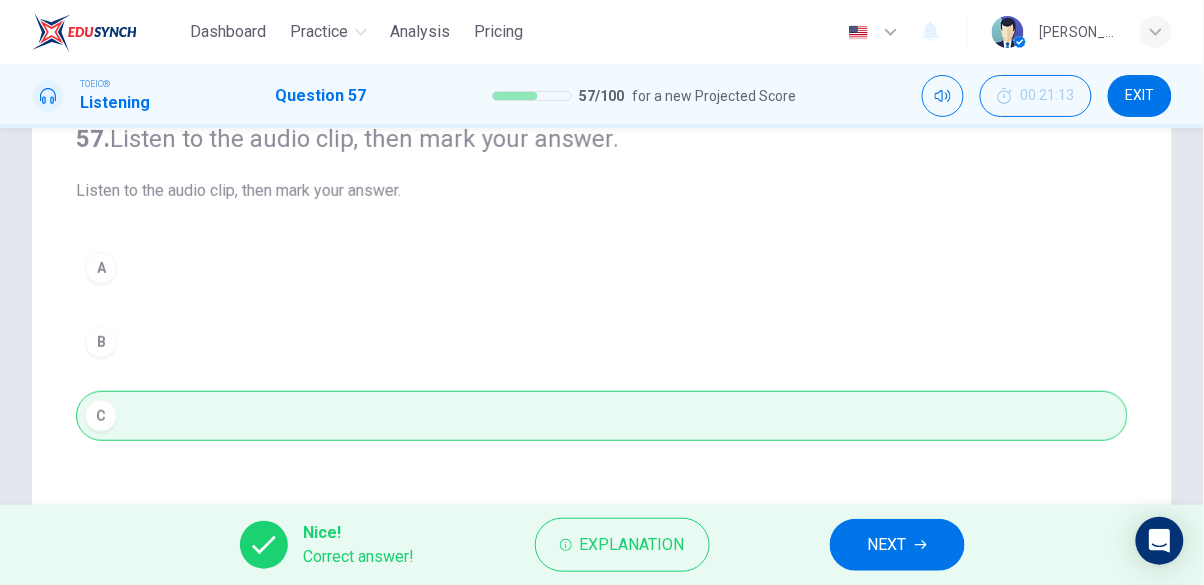 click on "NEXT" at bounding box center [887, 545] 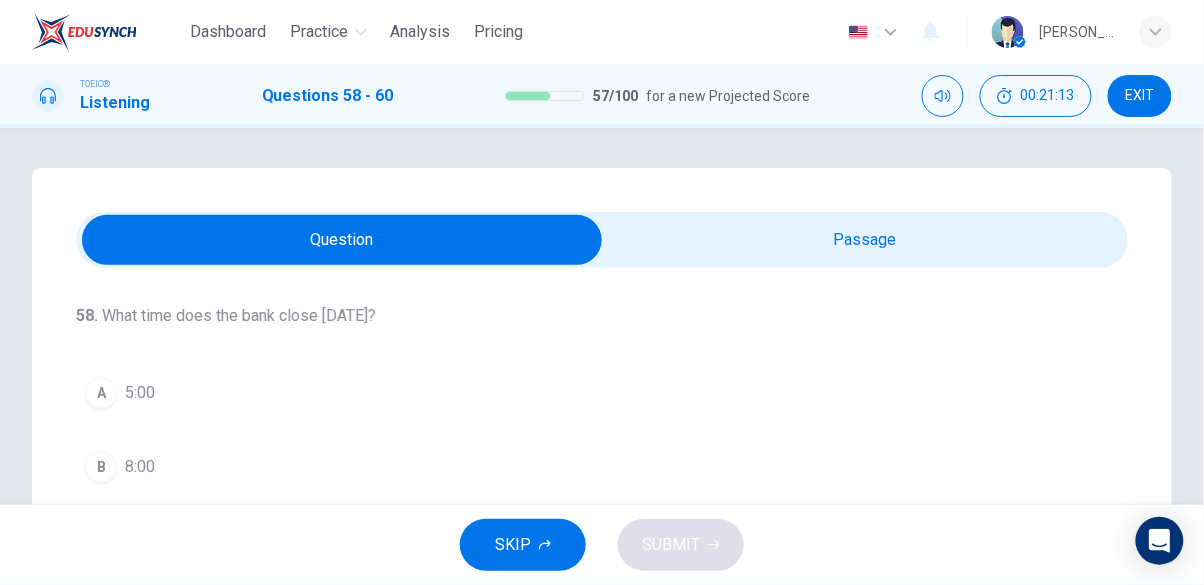 click at bounding box center (342, 240) 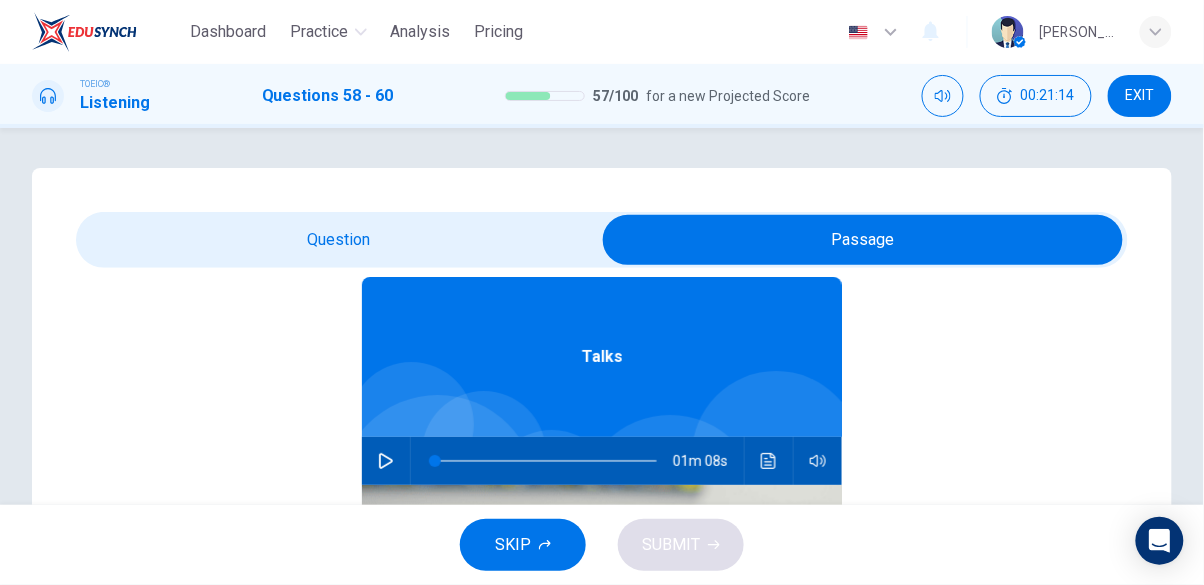 scroll, scrollTop: 112, scrollLeft: 0, axis: vertical 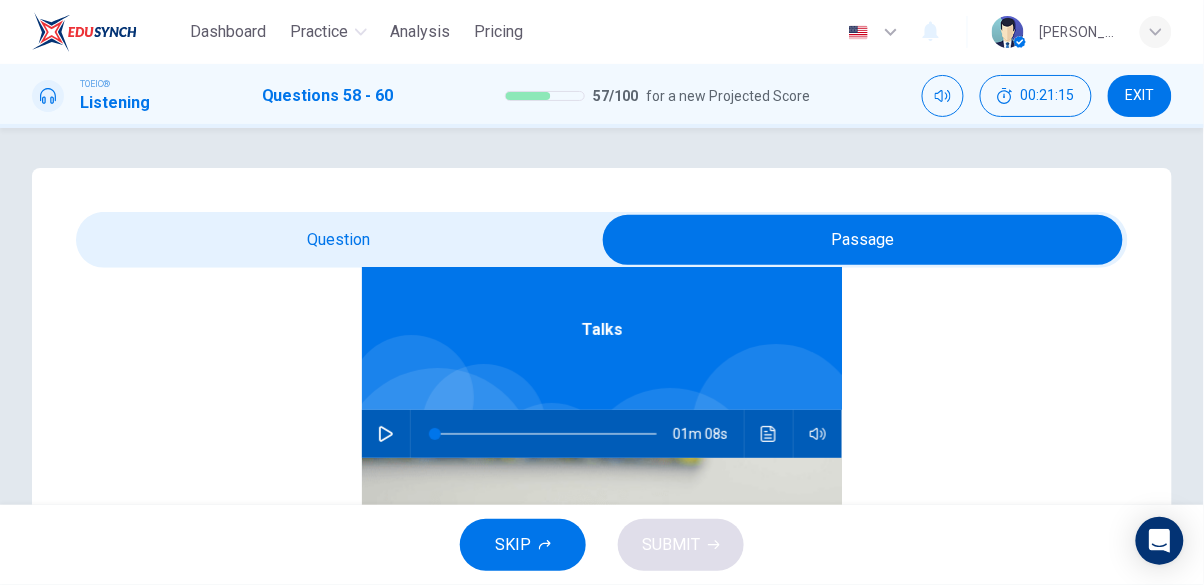 click 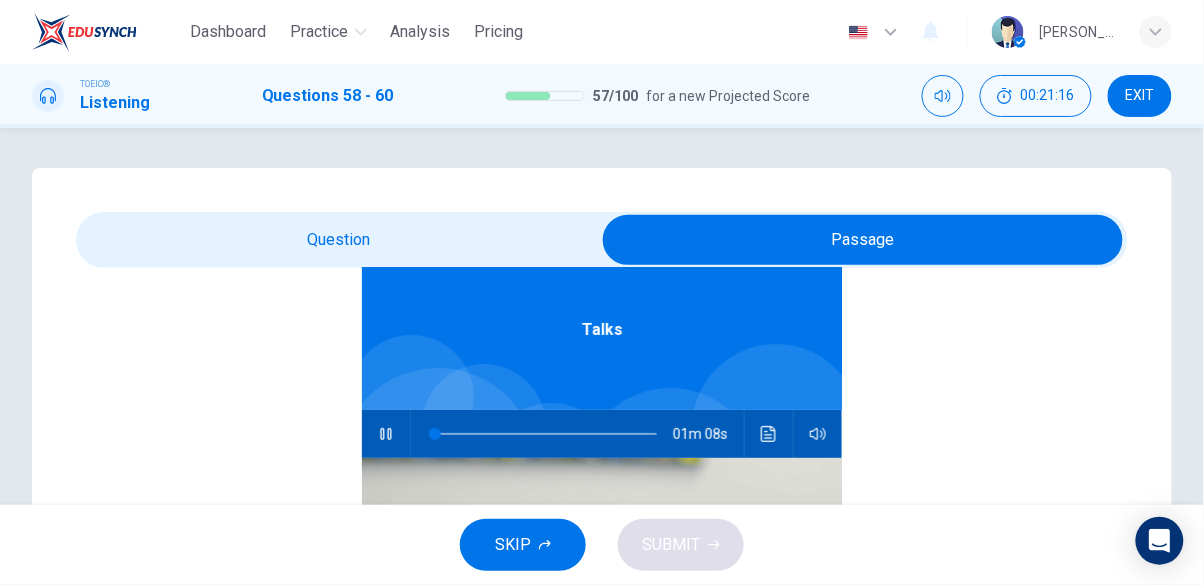 click at bounding box center [863, 240] 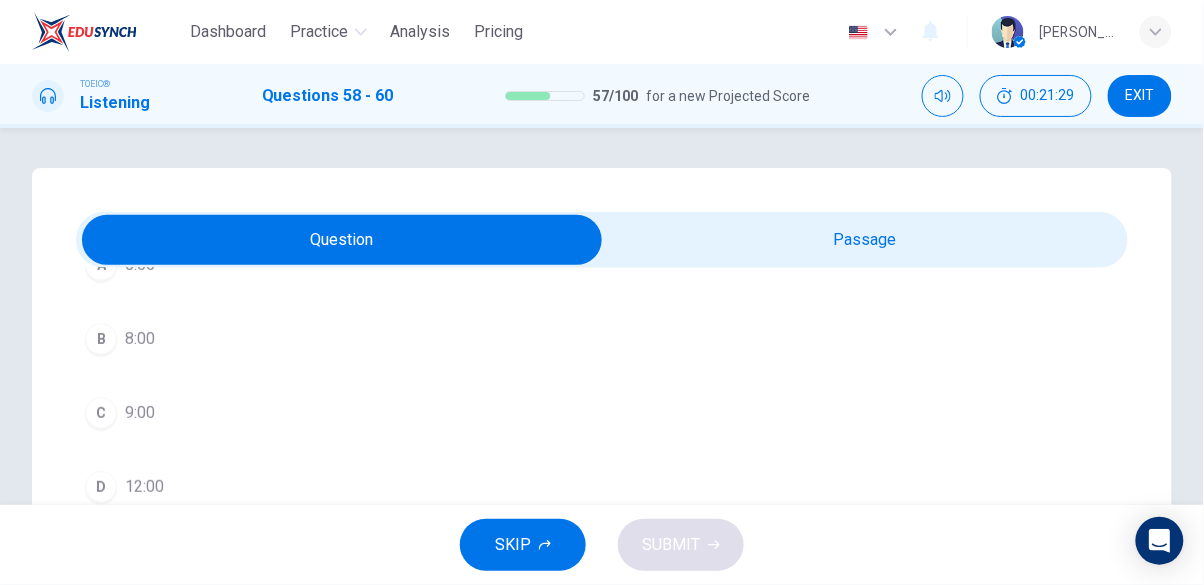 scroll, scrollTop: 131, scrollLeft: 0, axis: vertical 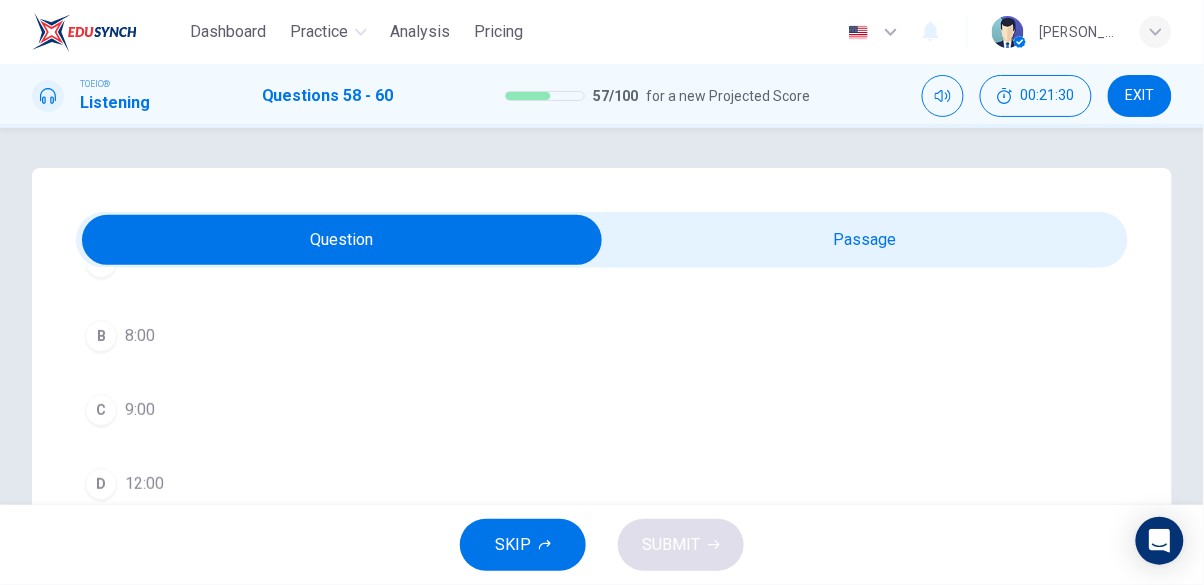 click on "8:00" at bounding box center [140, 336] 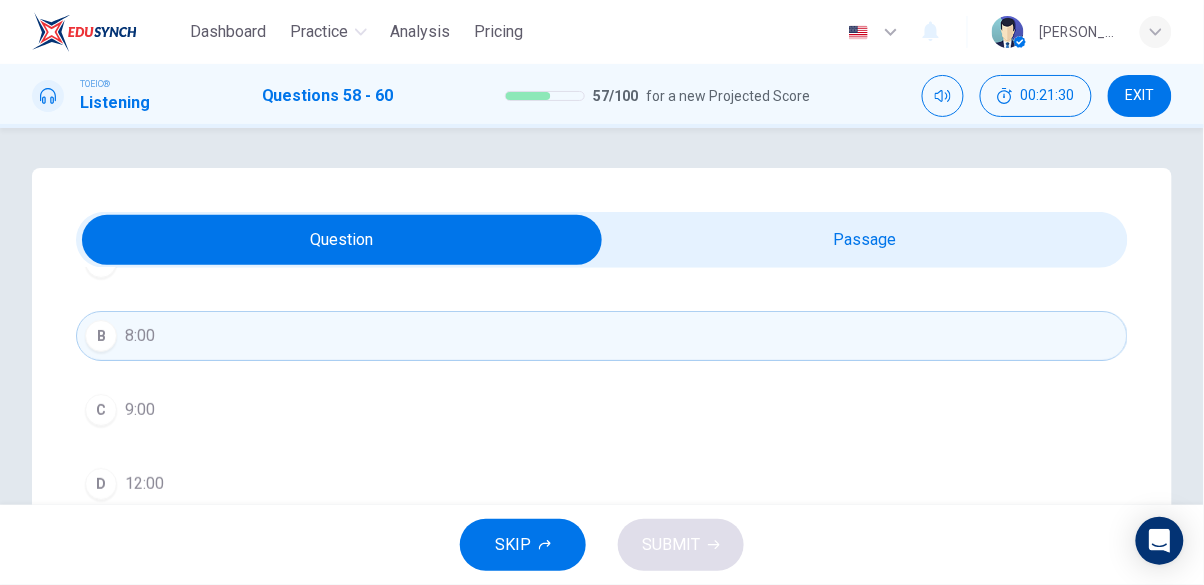 click on "D 12:00" at bounding box center [602, 484] 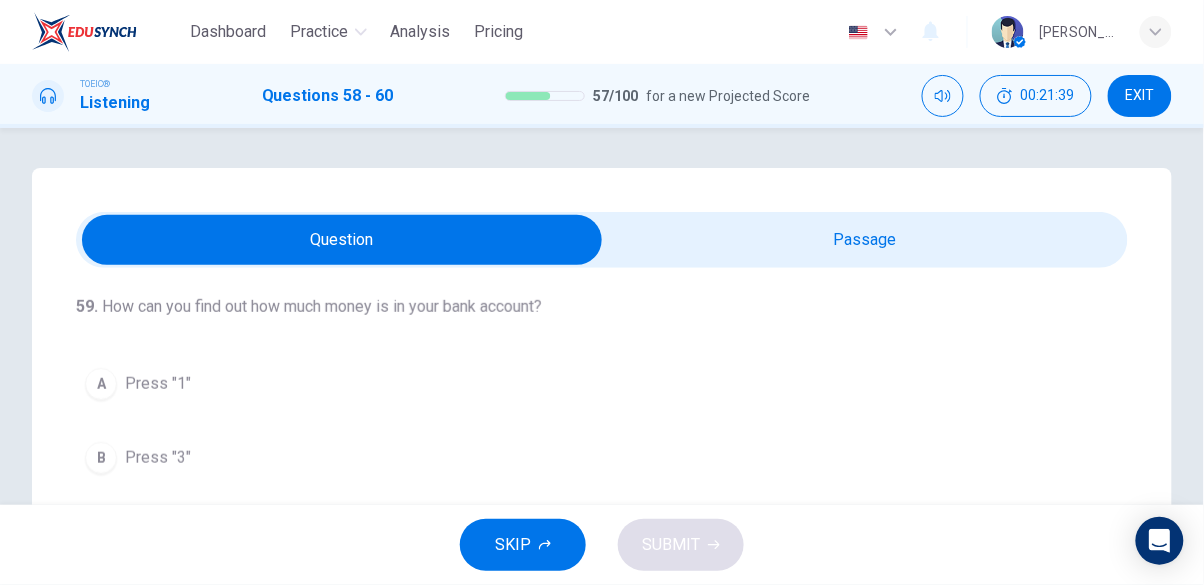 scroll, scrollTop: 382, scrollLeft: 0, axis: vertical 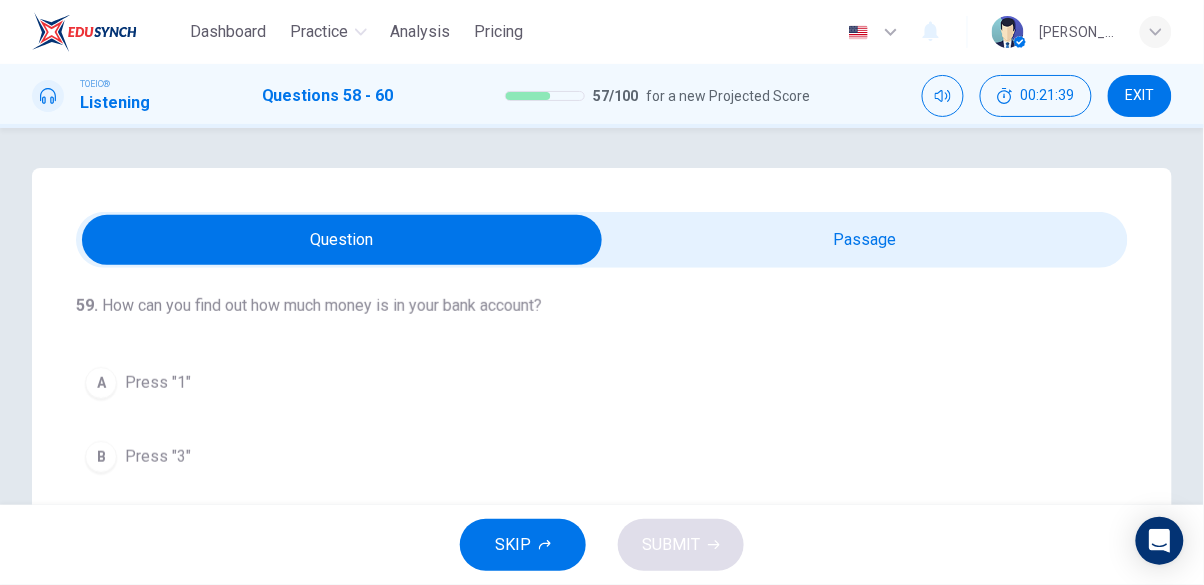 click on "A Press "1"" at bounding box center (602, 383) 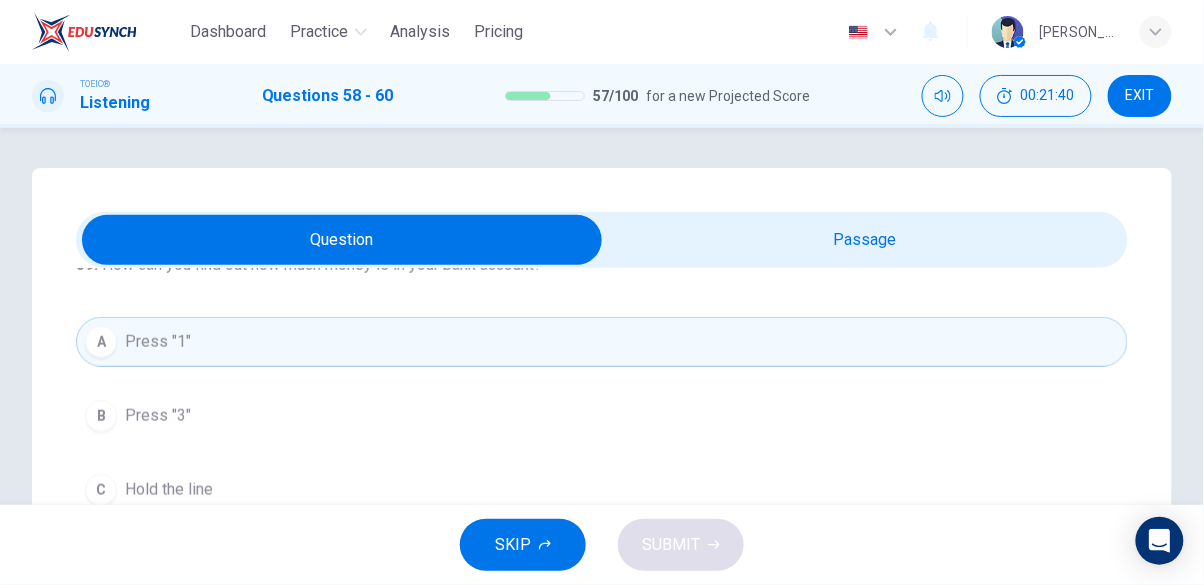 scroll, scrollTop: 454, scrollLeft: 0, axis: vertical 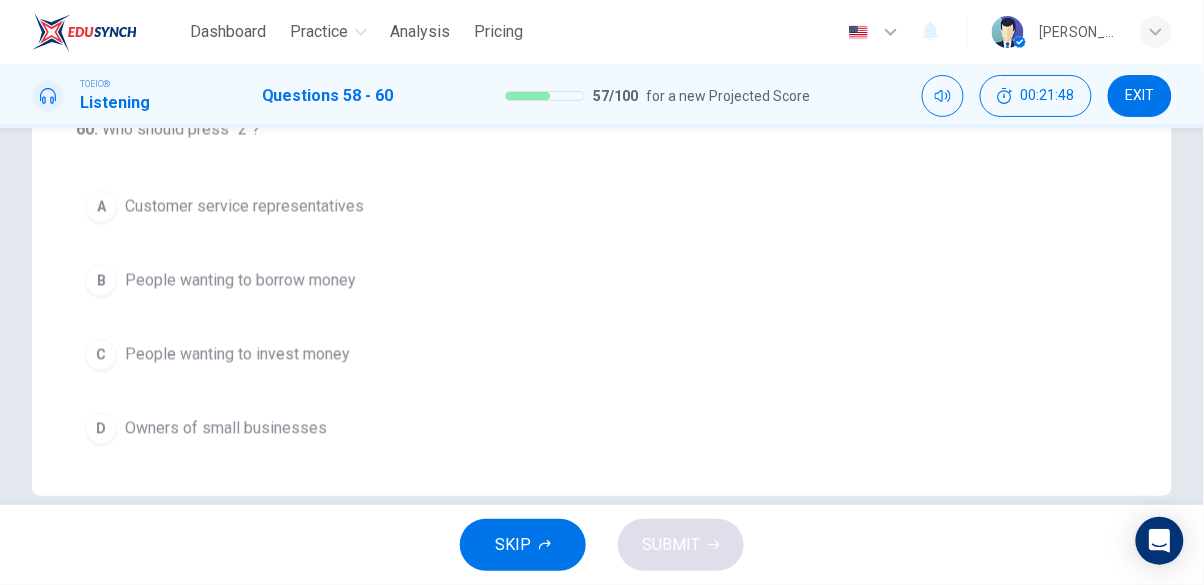 click on "B People wanting to borrow money" at bounding box center [602, 281] 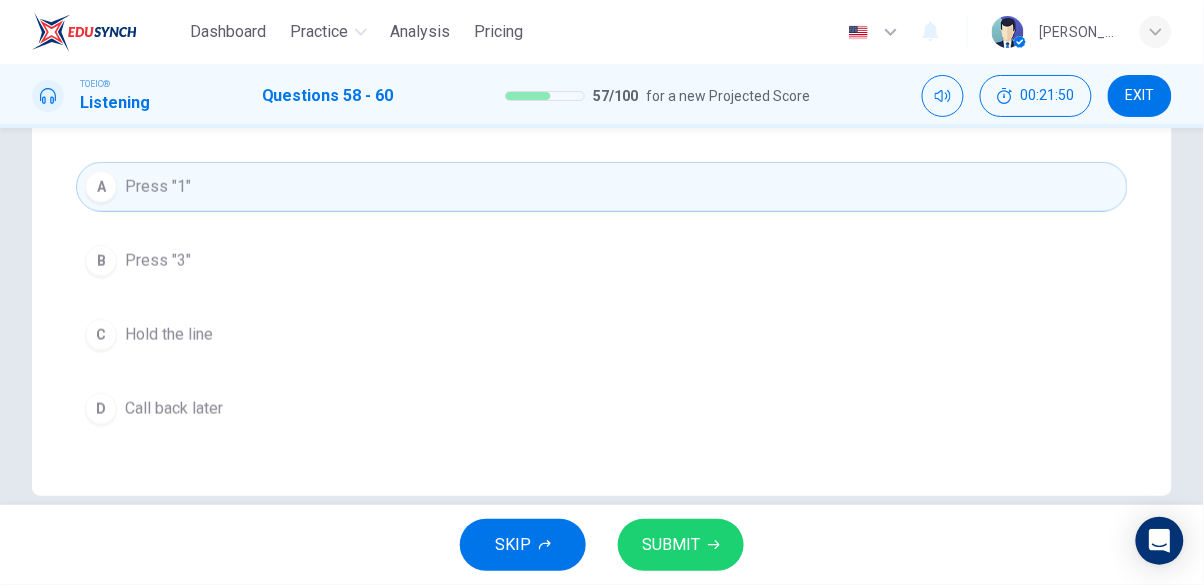 scroll, scrollTop: 0, scrollLeft: 0, axis: both 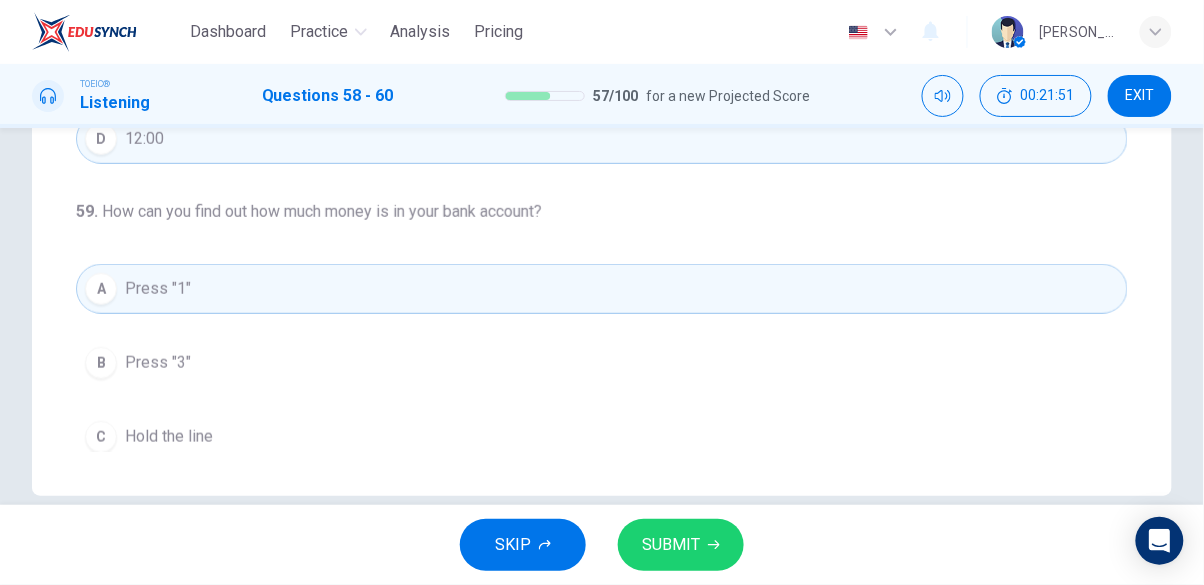 click on "SUBMIT" at bounding box center (671, 545) 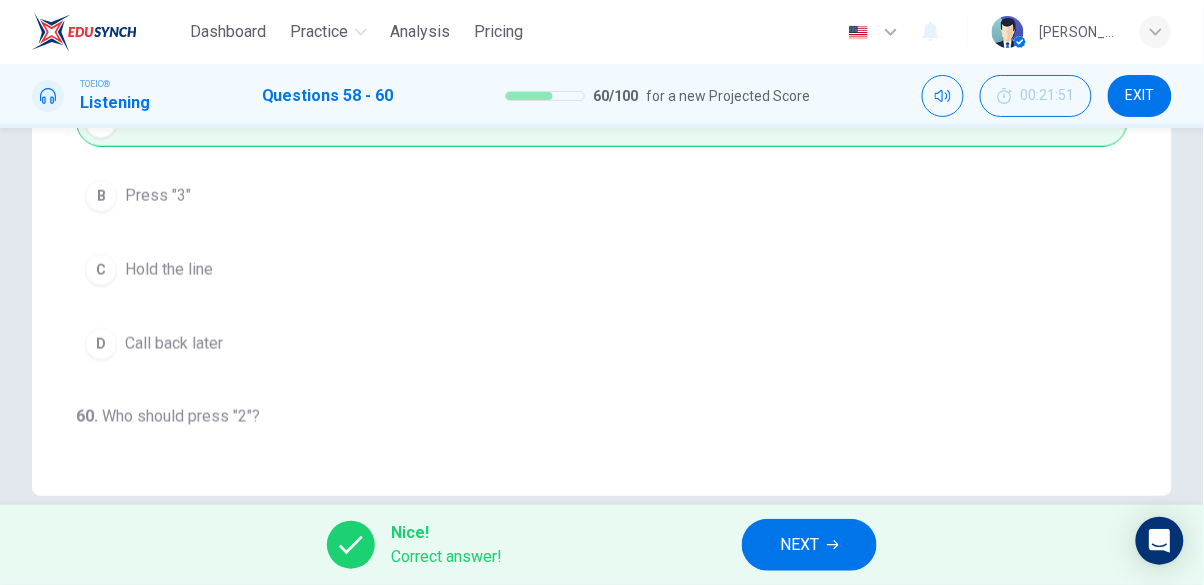 scroll, scrollTop: 0, scrollLeft: 0, axis: both 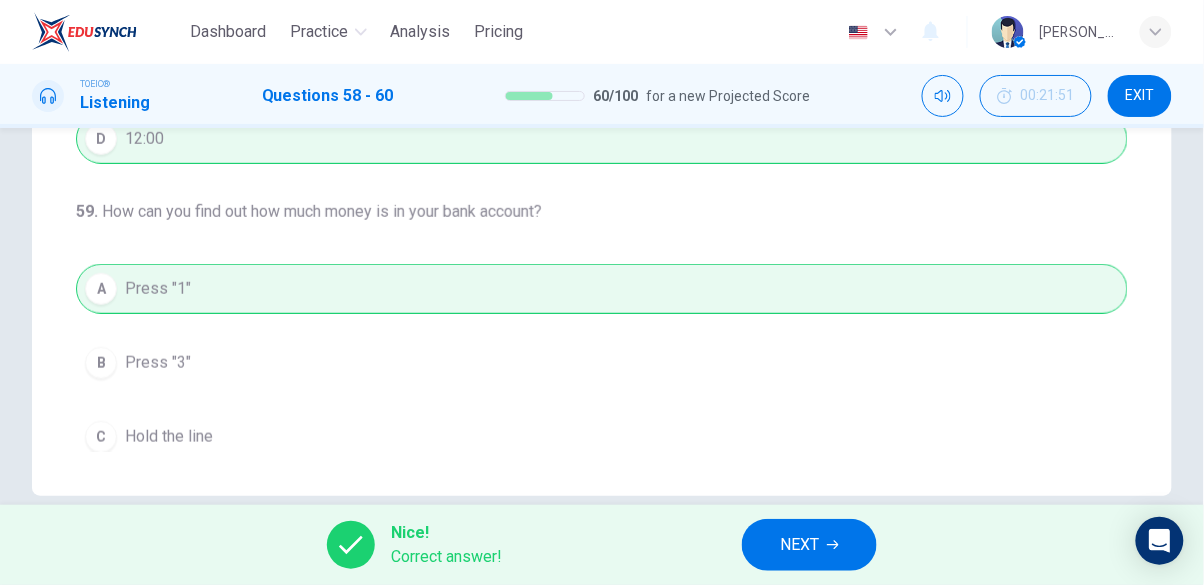click on "NEXT" at bounding box center (799, 545) 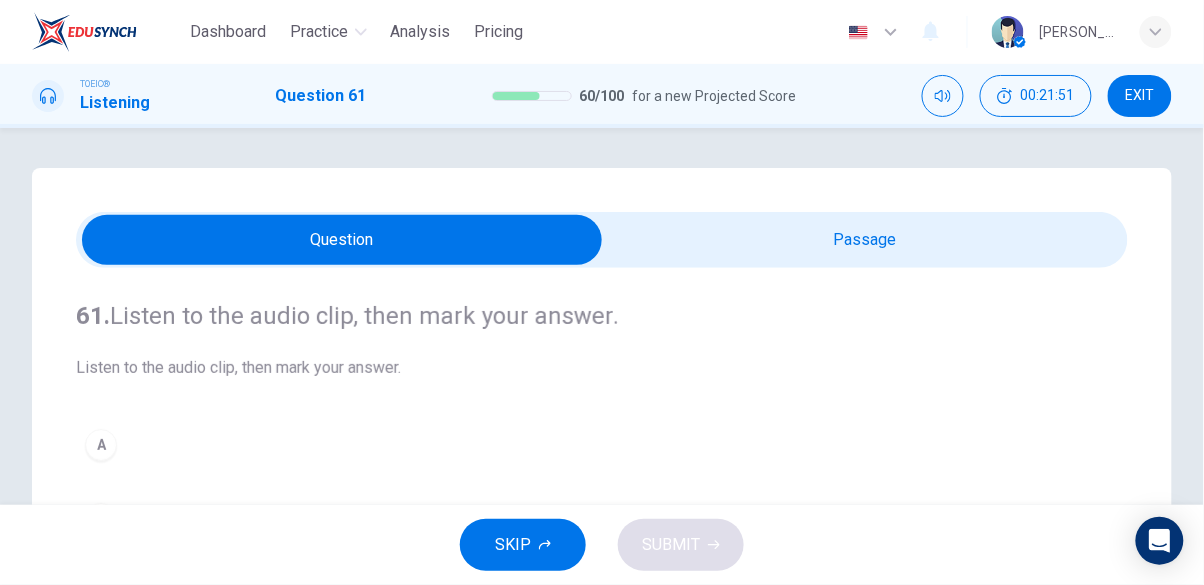 click at bounding box center [342, 240] 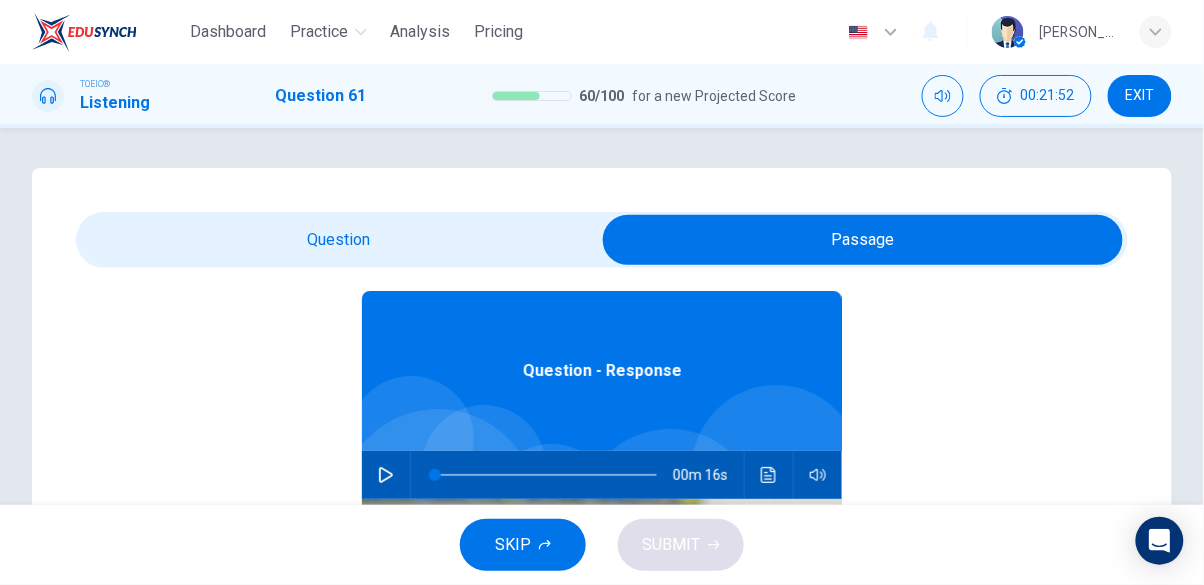 scroll, scrollTop: 112, scrollLeft: 0, axis: vertical 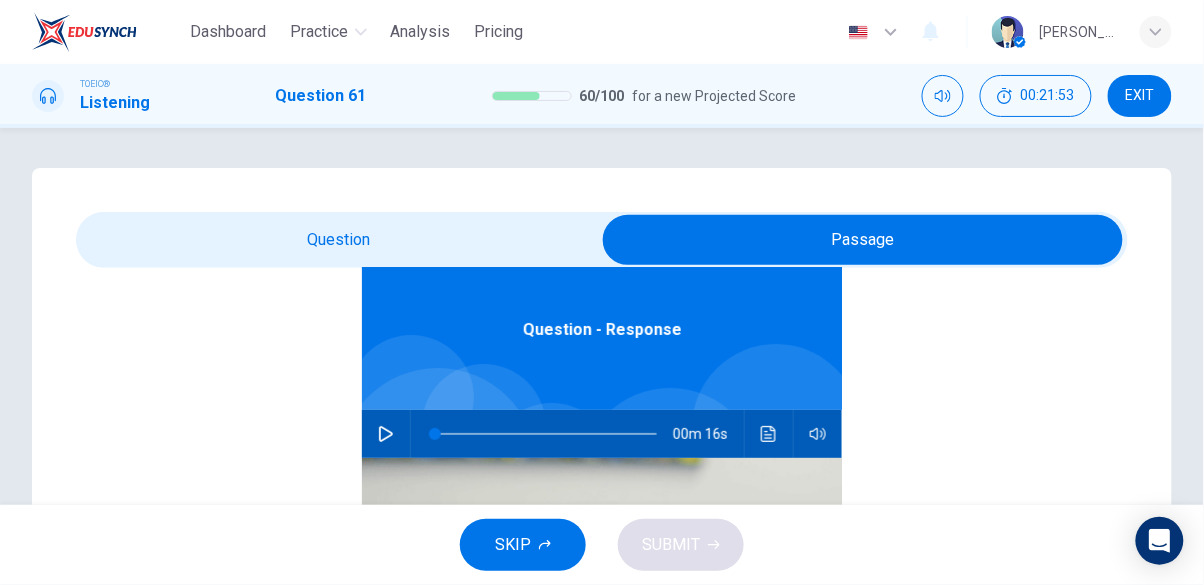 click on "00m 16s" at bounding box center [602, 434] 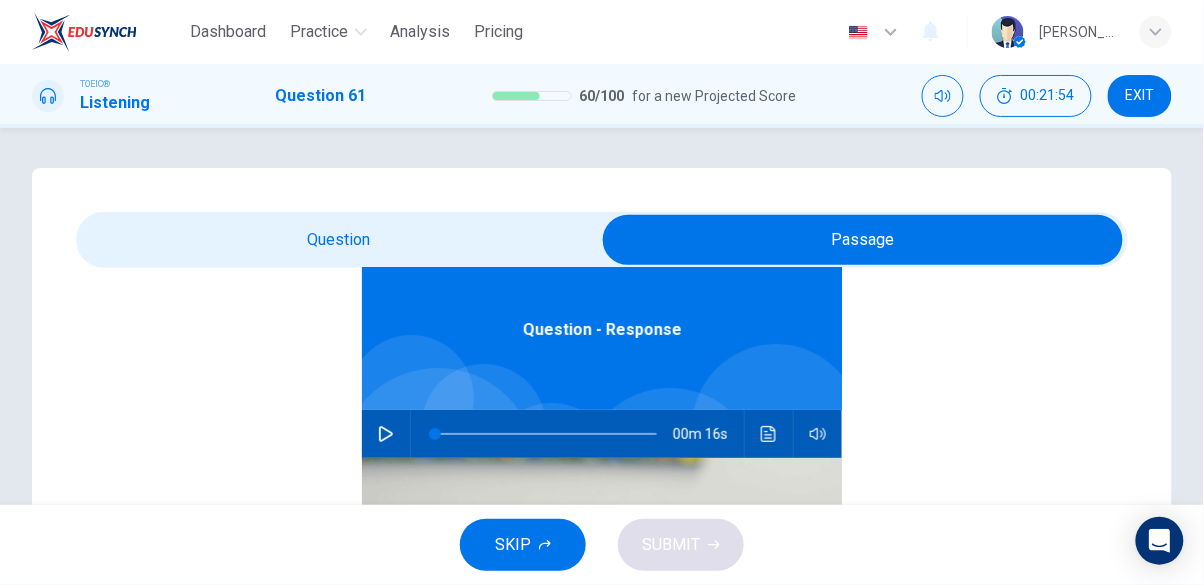 click 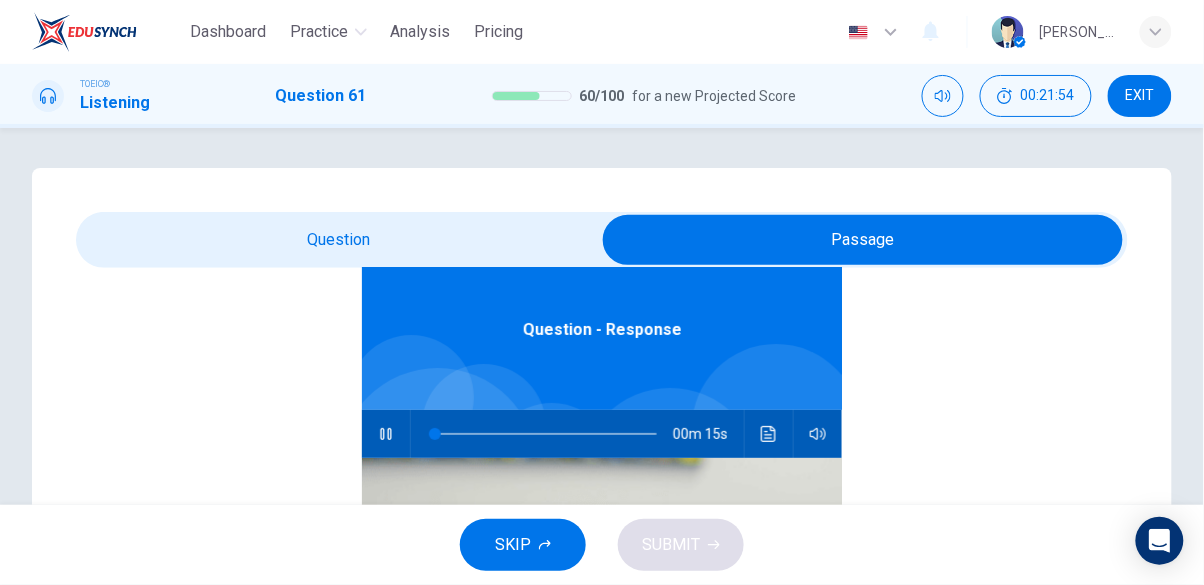 click at bounding box center [863, 240] 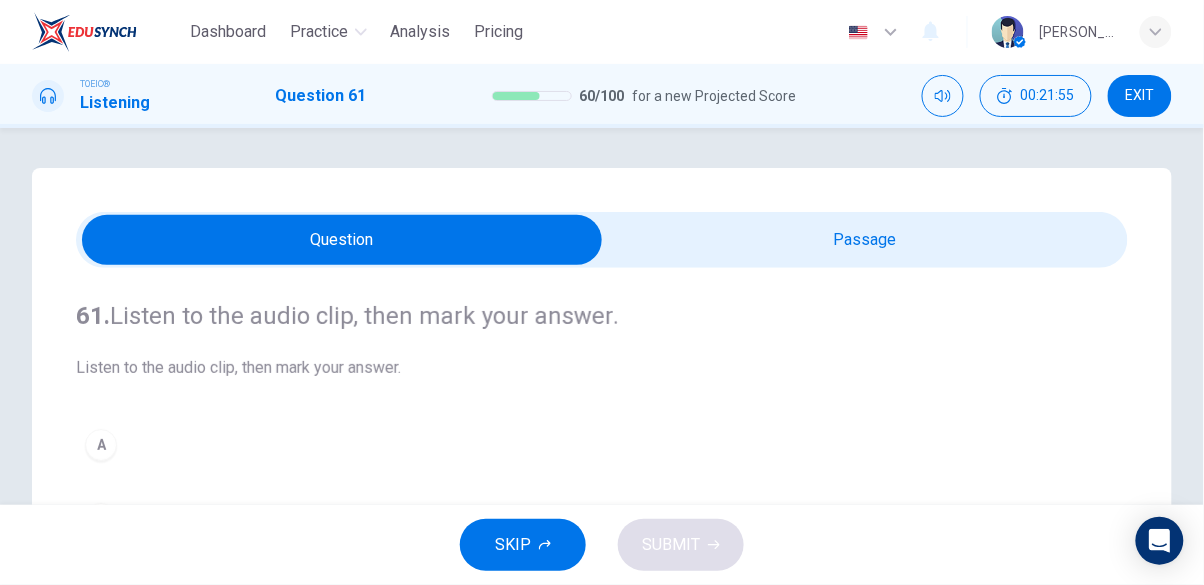 scroll, scrollTop: 0, scrollLeft: 0, axis: both 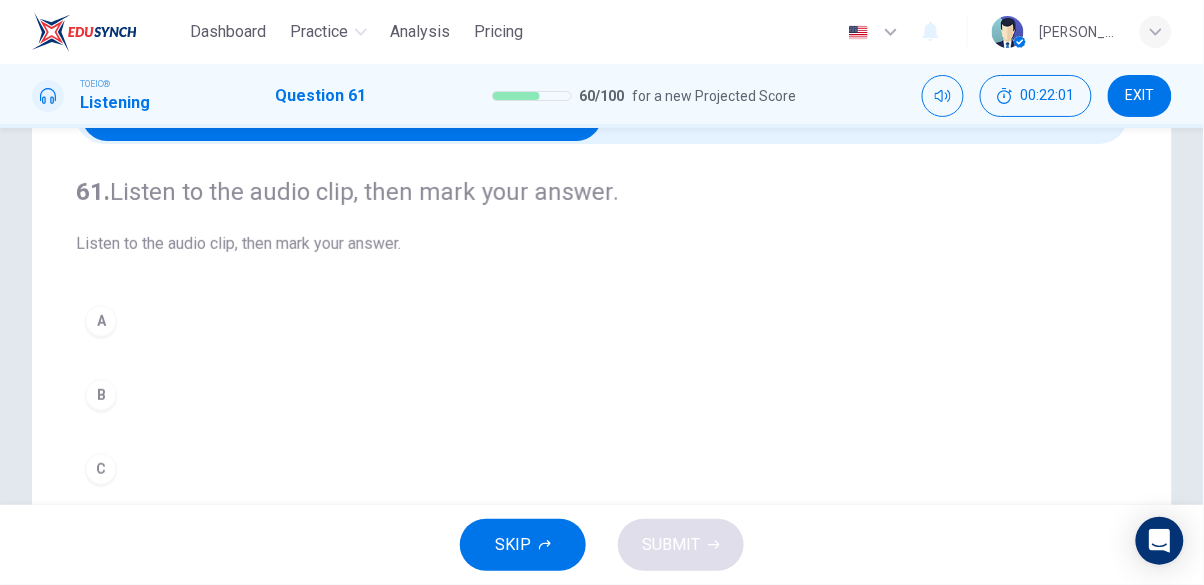click on "A" at bounding box center (101, 321) 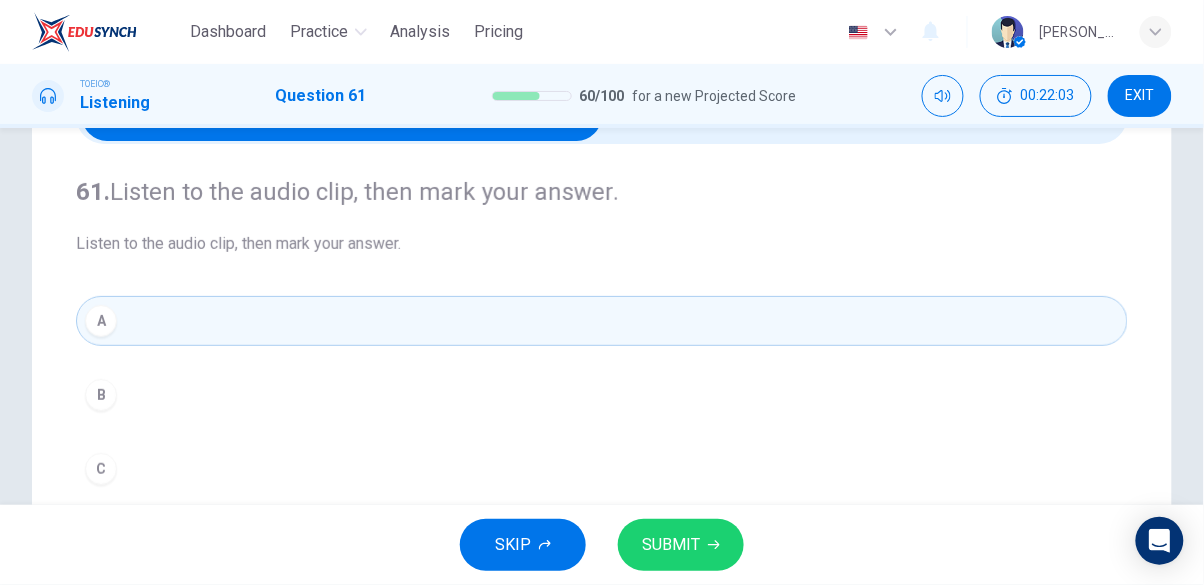 click on "SUBMIT" at bounding box center (681, 545) 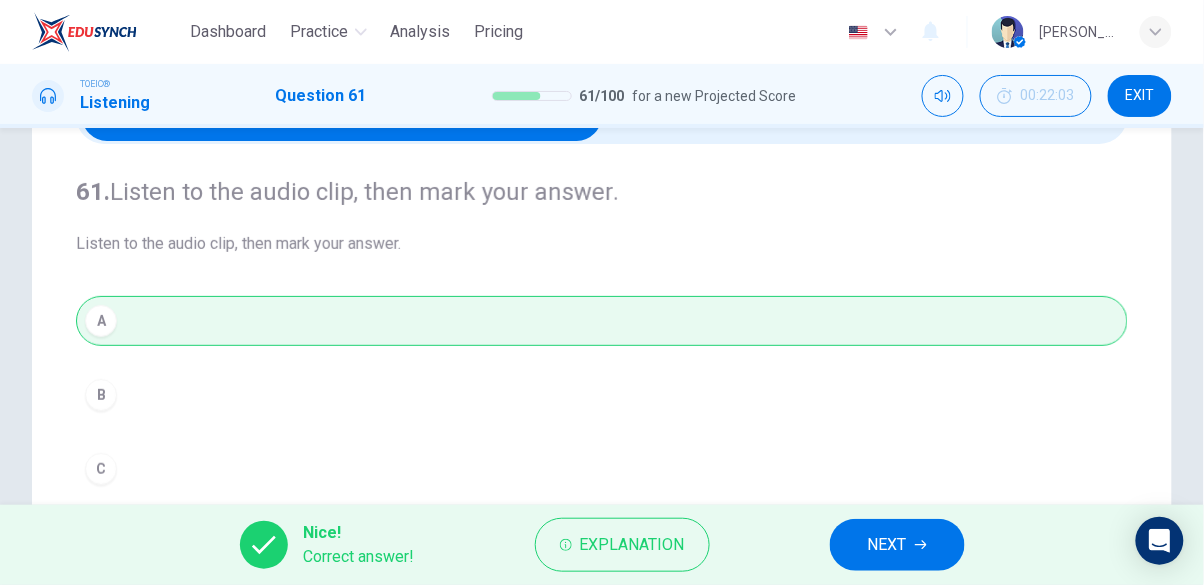 click on "NEXT" at bounding box center [887, 545] 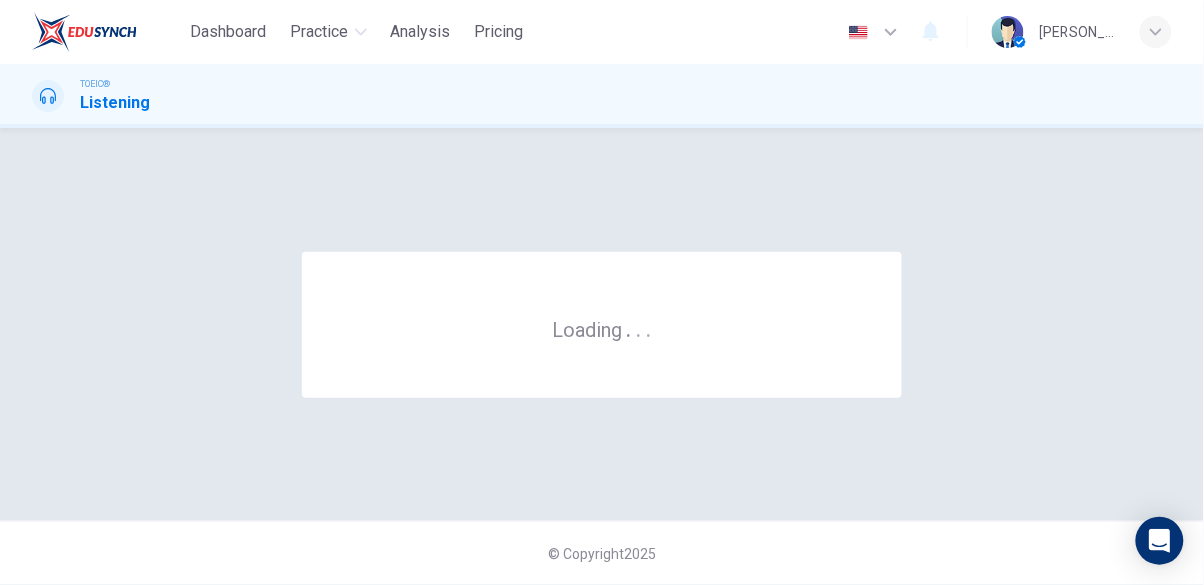 scroll, scrollTop: 0, scrollLeft: 0, axis: both 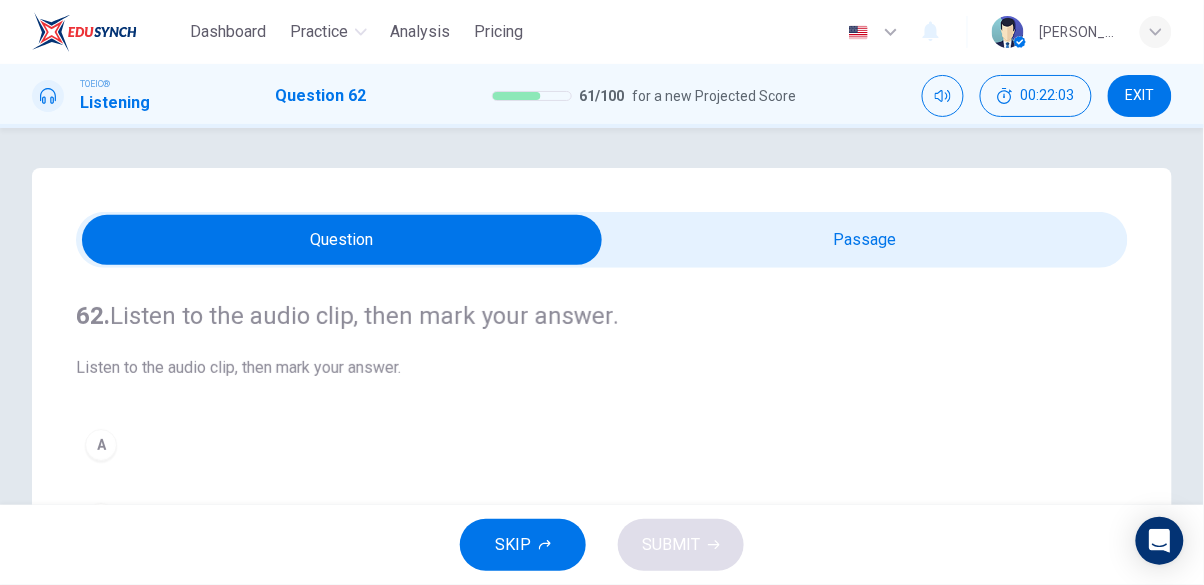 click at bounding box center [342, 240] 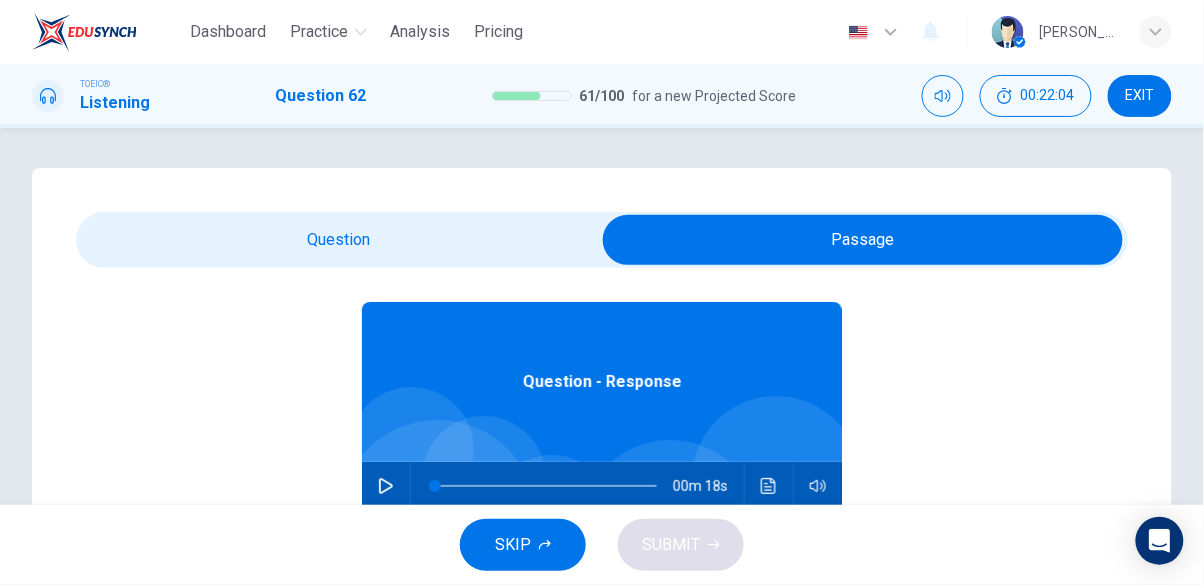 scroll, scrollTop: 112, scrollLeft: 0, axis: vertical 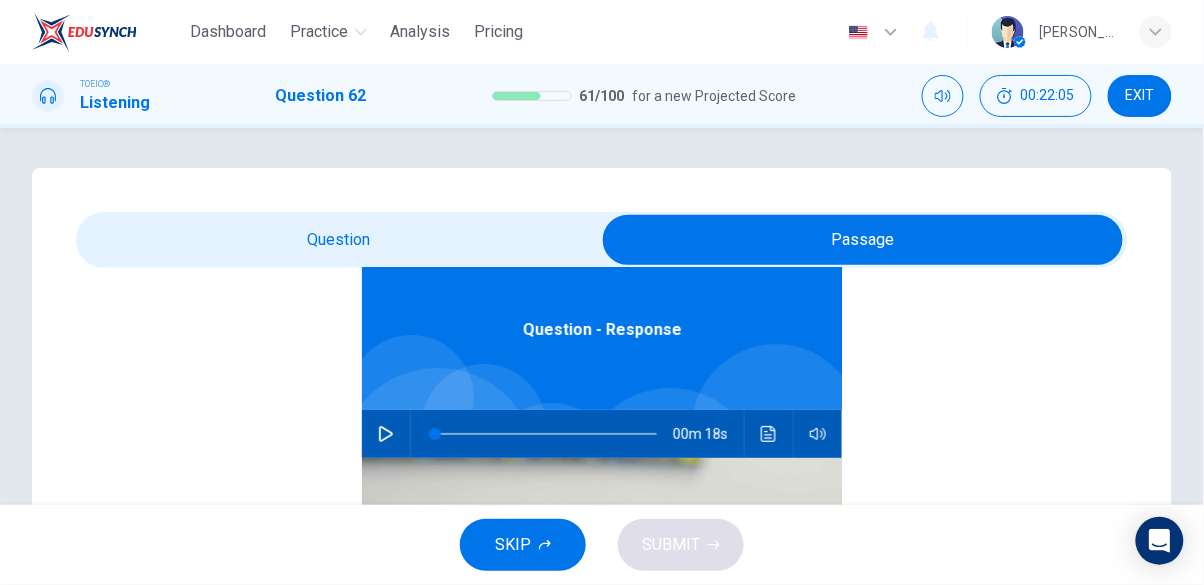 click 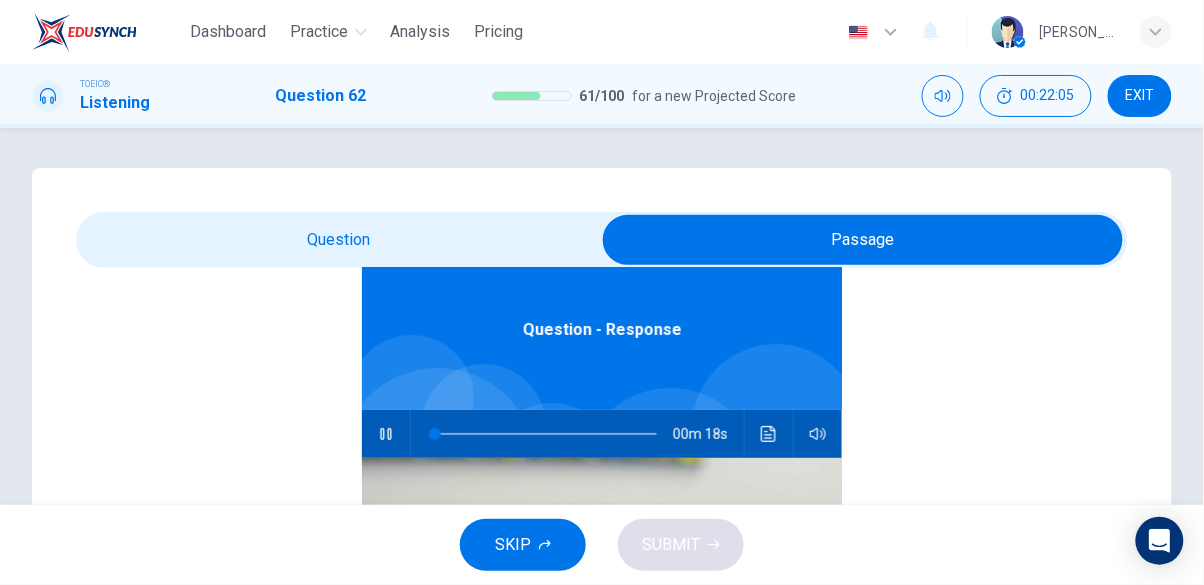 click at bounding box center [863, 240] 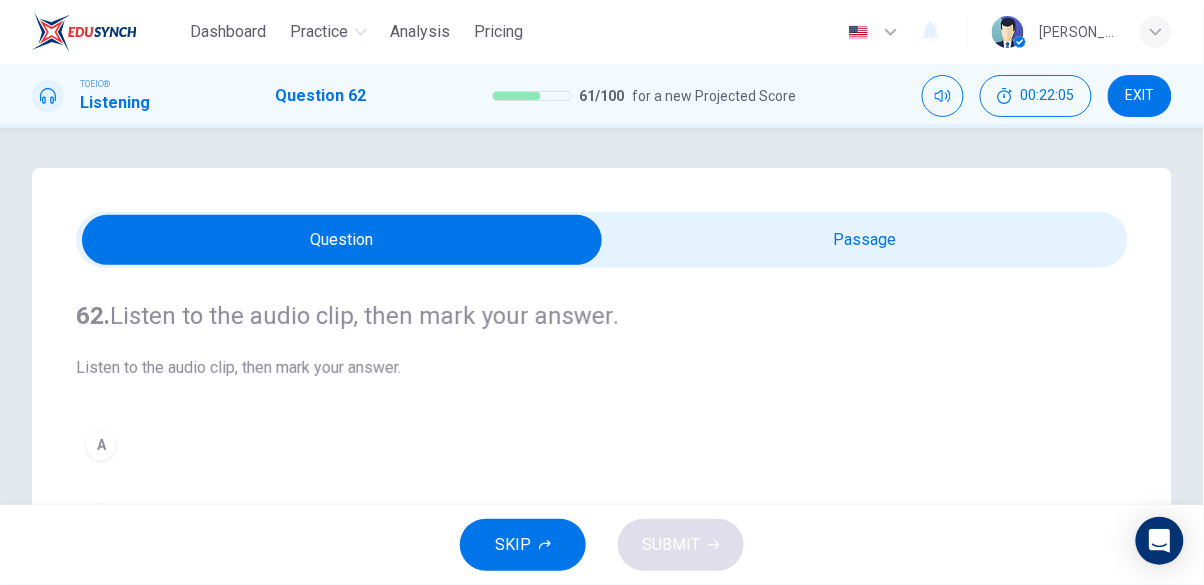 scroll, scrollTop: 0, scrollLeft: 0, axis: both 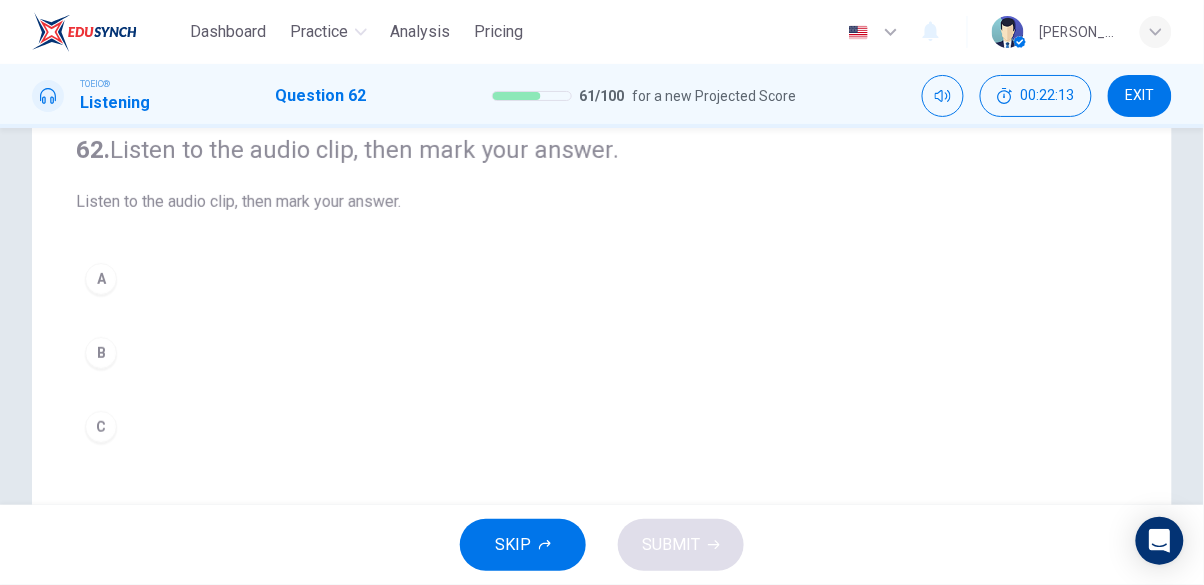 click on "A" at bounding box center (602, 279) 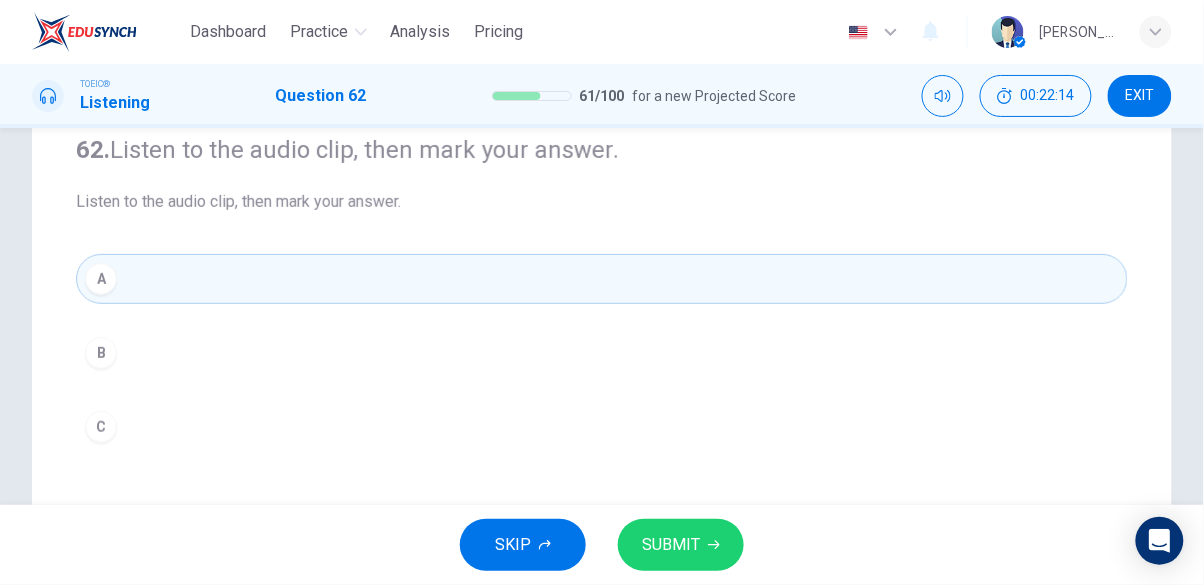 click on "SUBMIT" at bounding box center [671, 545] 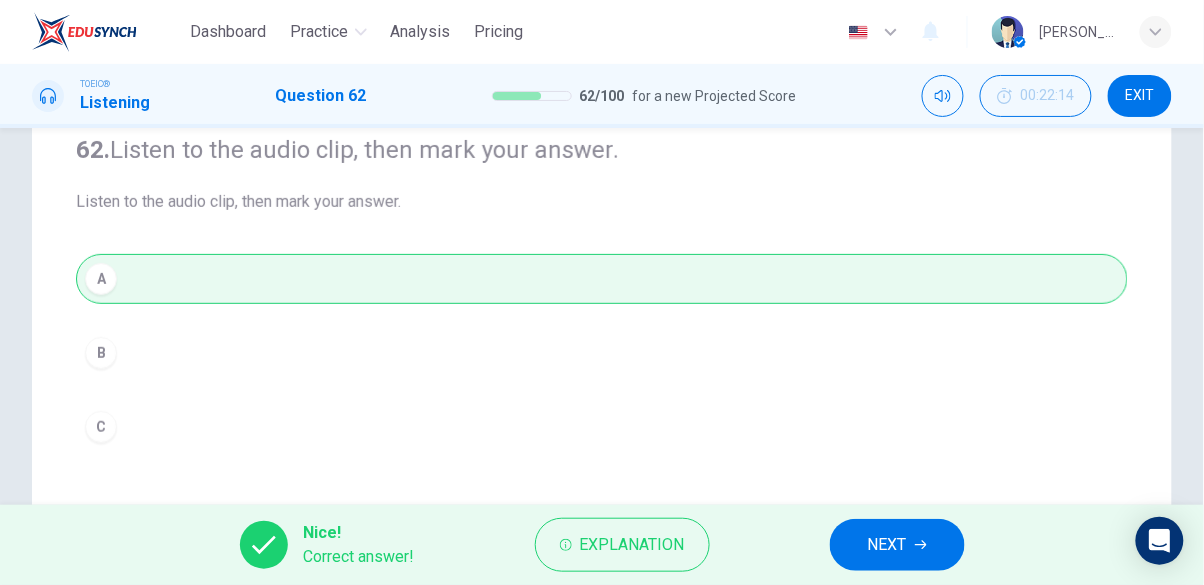 click on "NEXT" at bounding box center (897, 545) 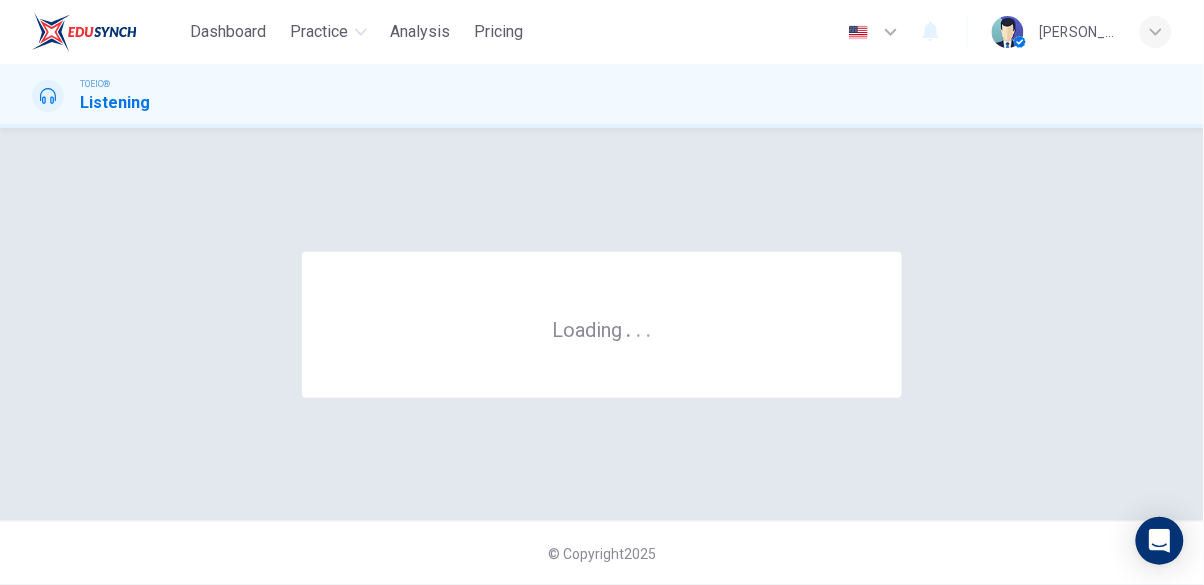 scroll, scrollTop: 0, scrollLeft: 0, axis: both 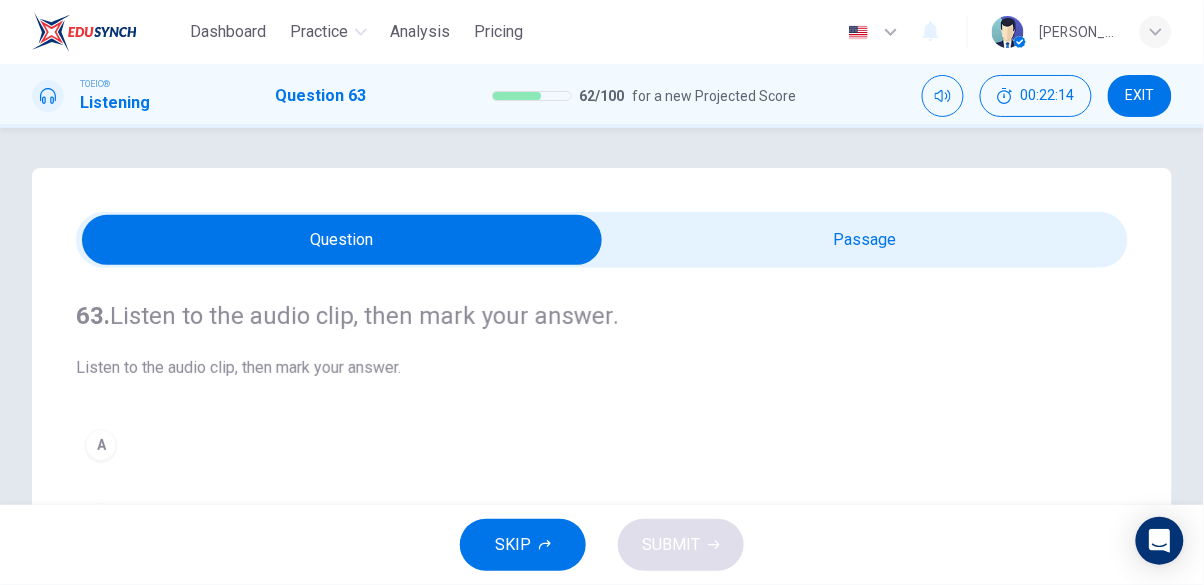click at bounding box center [342, 240] 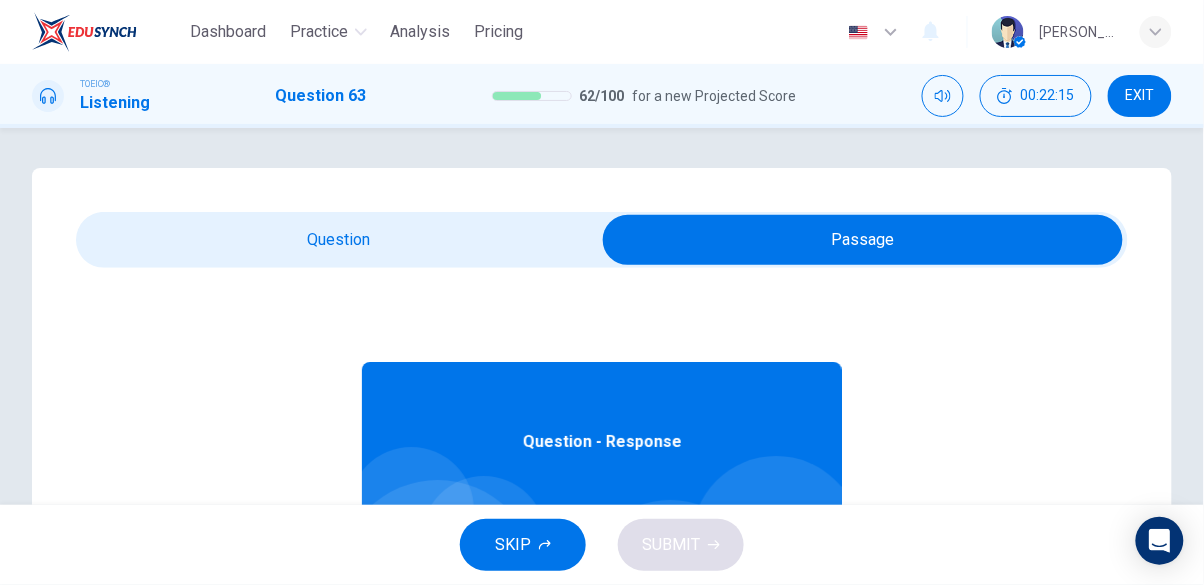 scroll, scrollTop: 112, scrollLeft: 0, axis: vertical 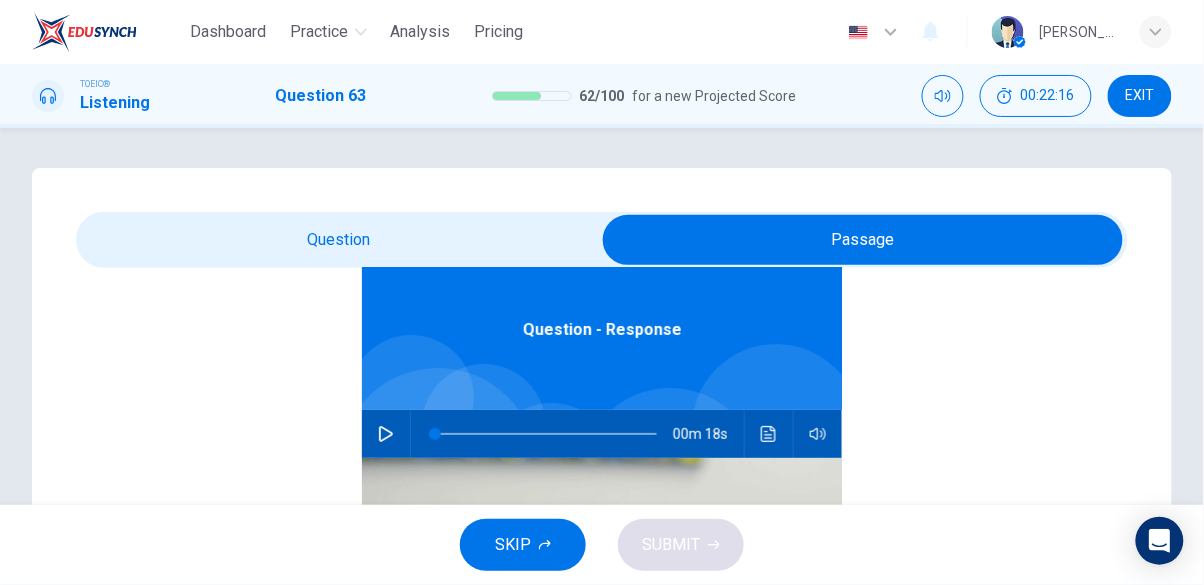 click 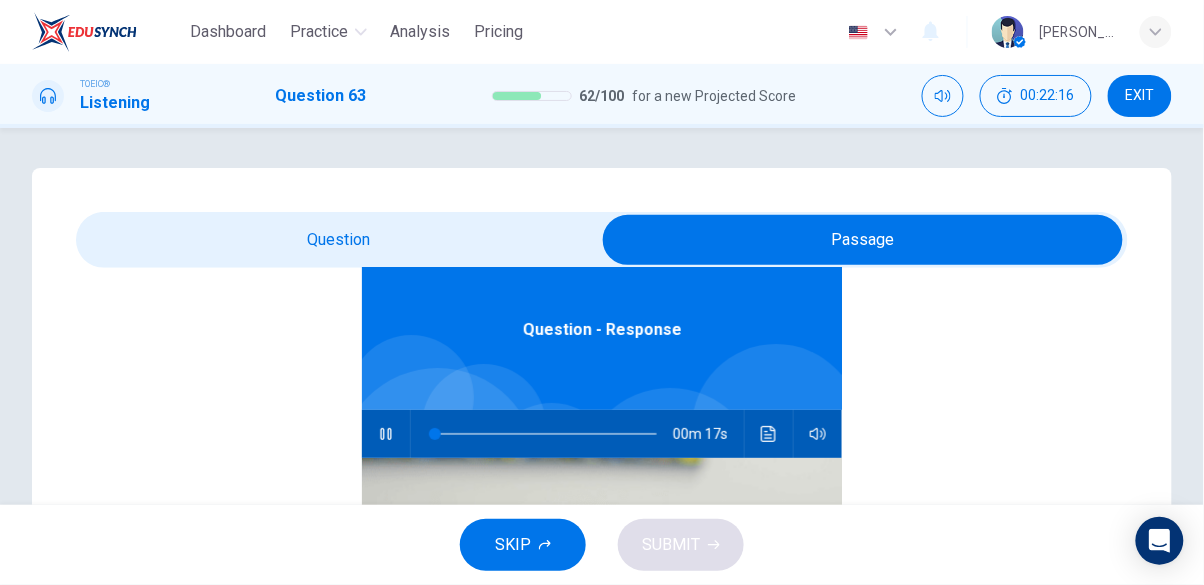 click at bounding box center [863, 240] 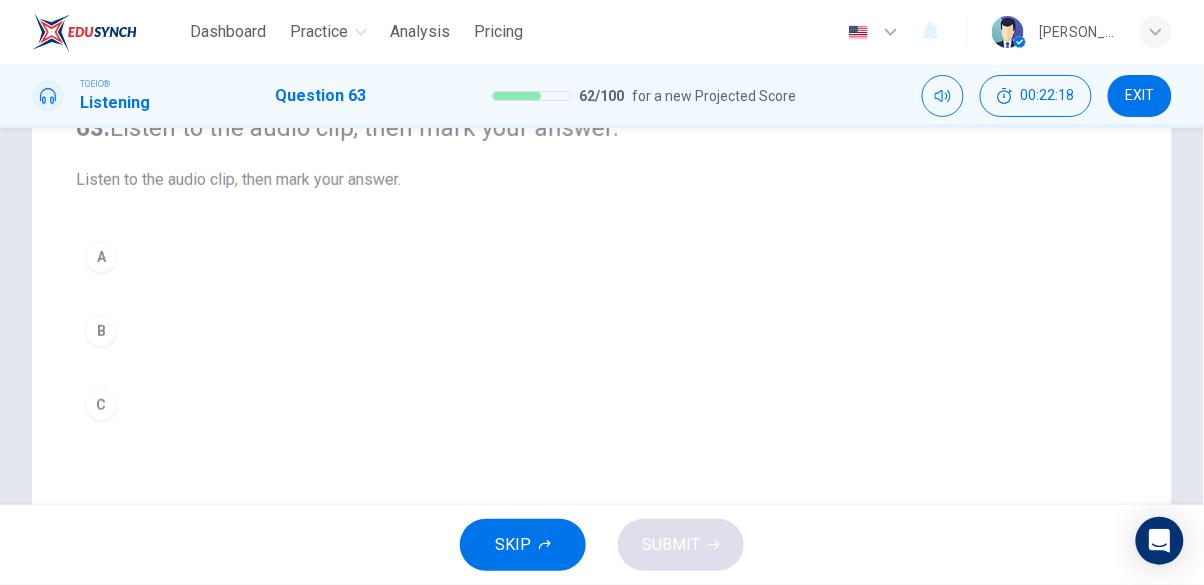 scroll, scrollTop: 189, scrollLeft: 0, axis: vertical 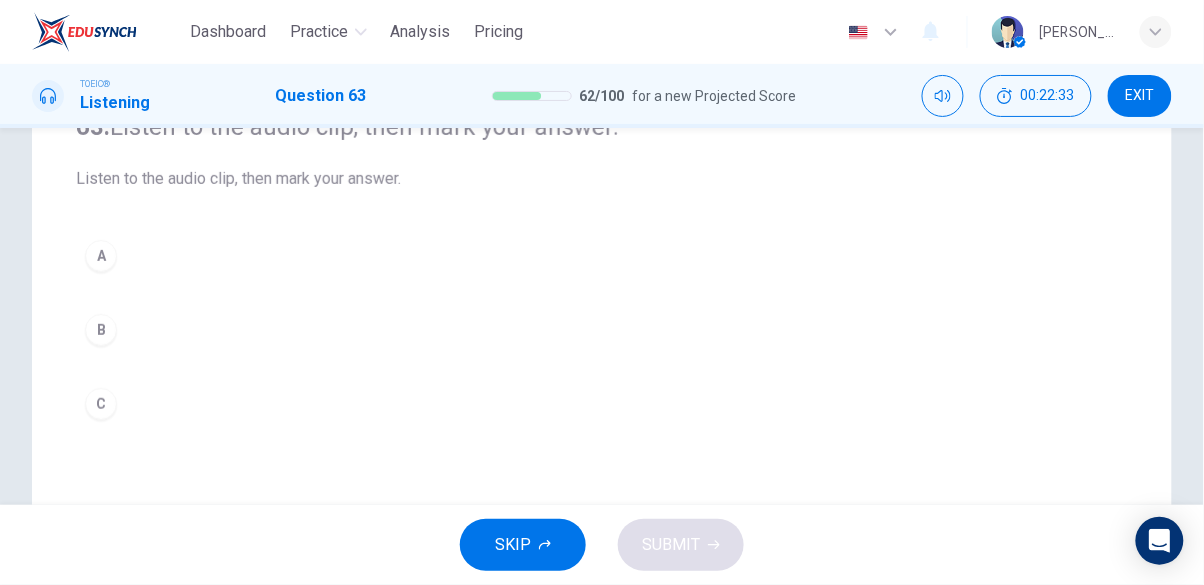 click on "B" at bounding box center (602, 330) 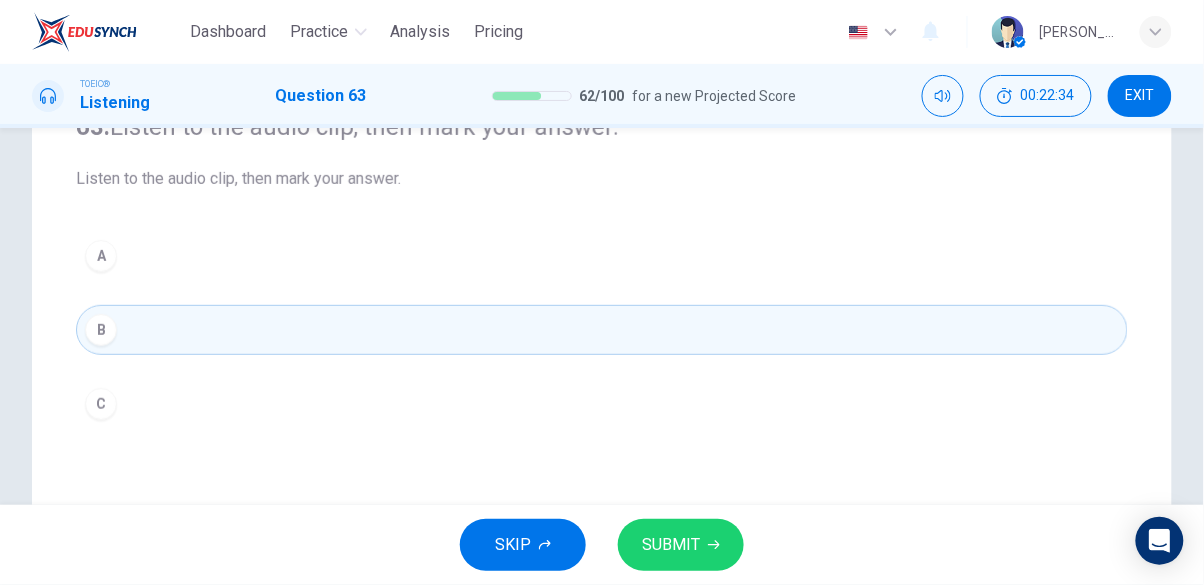 click on "SUBMIT" at bounding box center [681, 545] 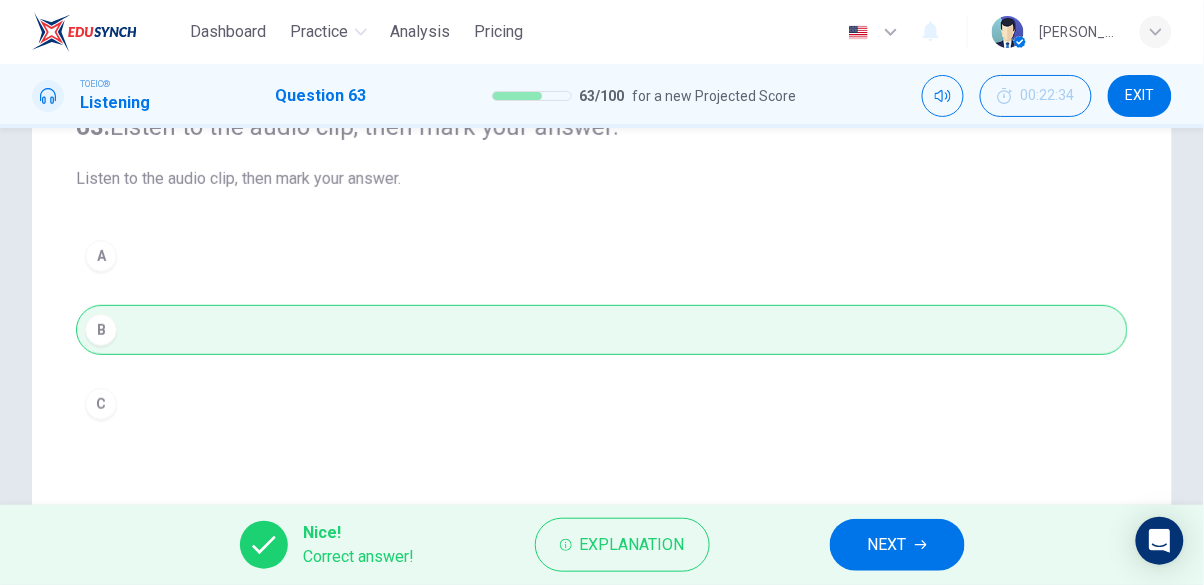 click on "NEXT" at bounding box center (897, 545) 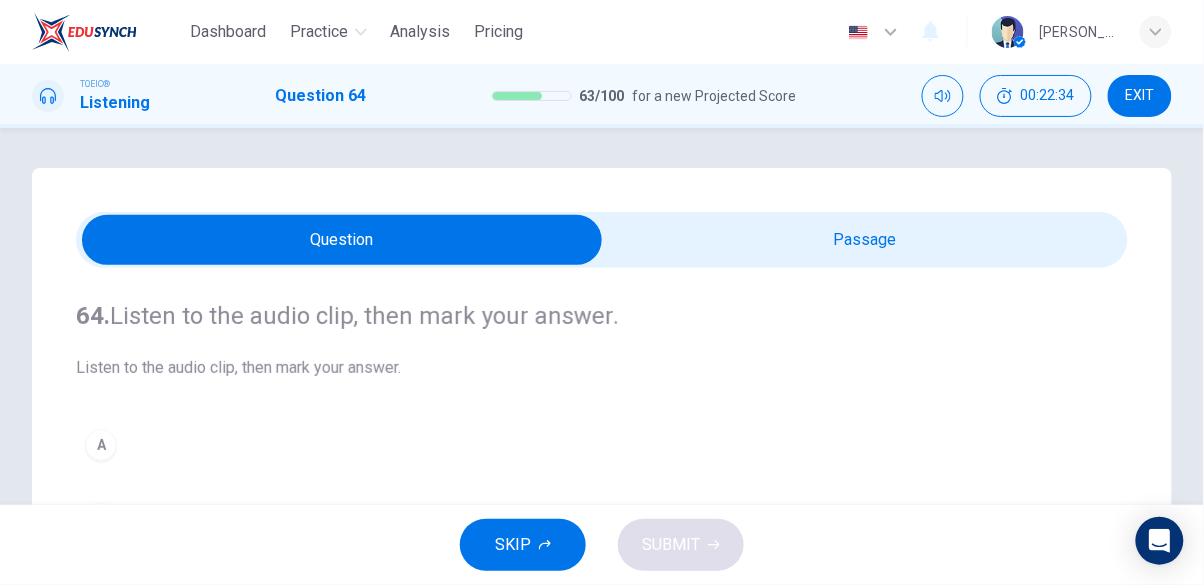 click at bounding box center (342, 240) 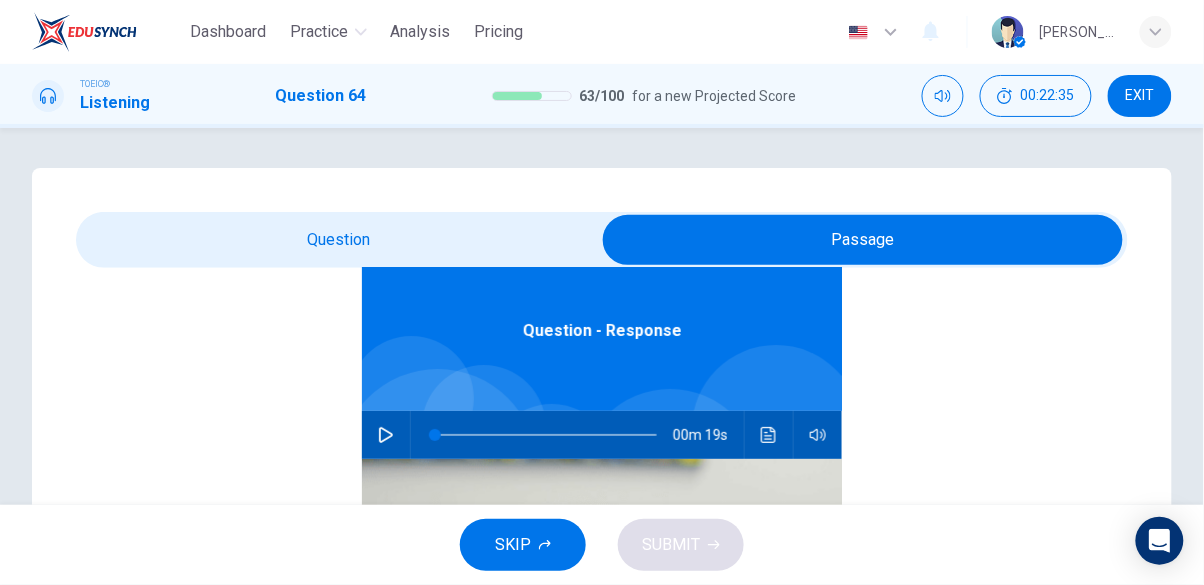 scroll, scrollTop: 112, scrollLeft: 0, axis: vertical 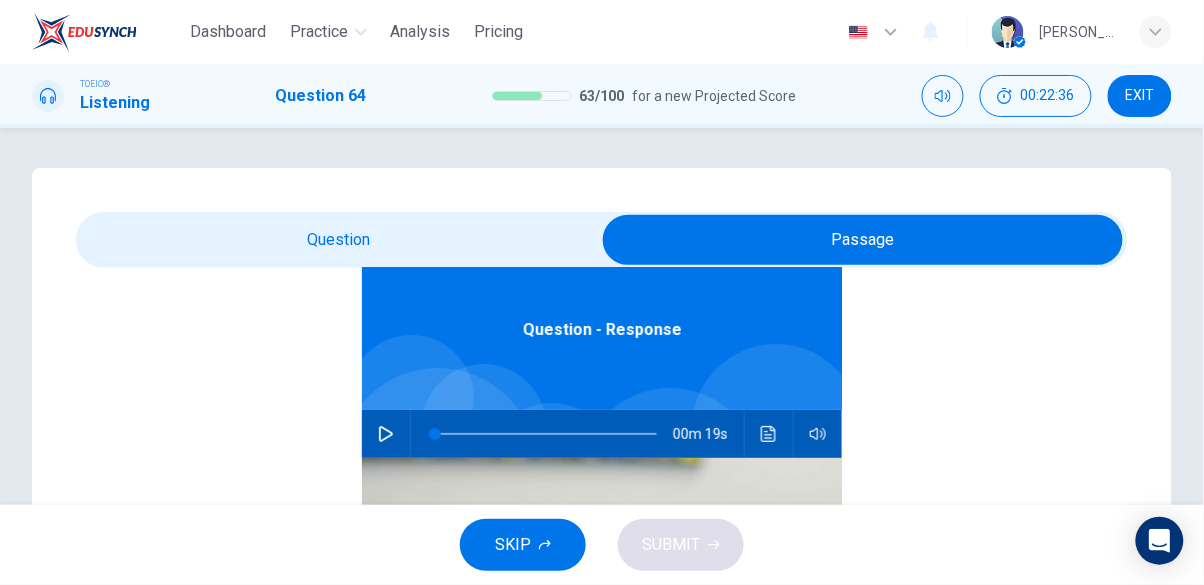 click 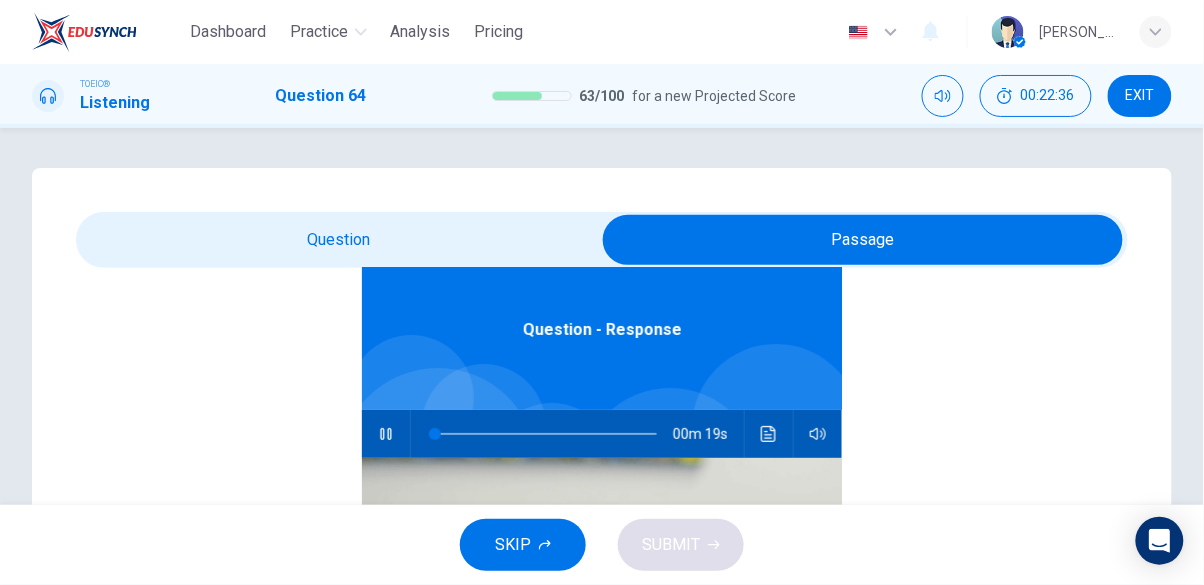 click at bounding box center (863, 240) 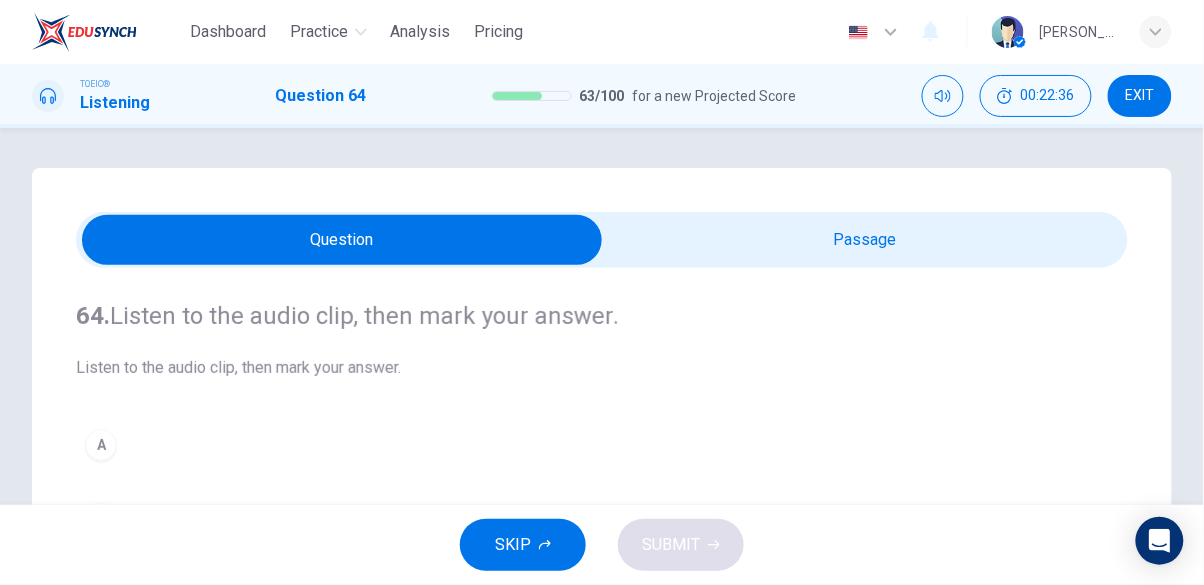 scroll, scrollTop: 0, scrollLeft: 0, axis: both 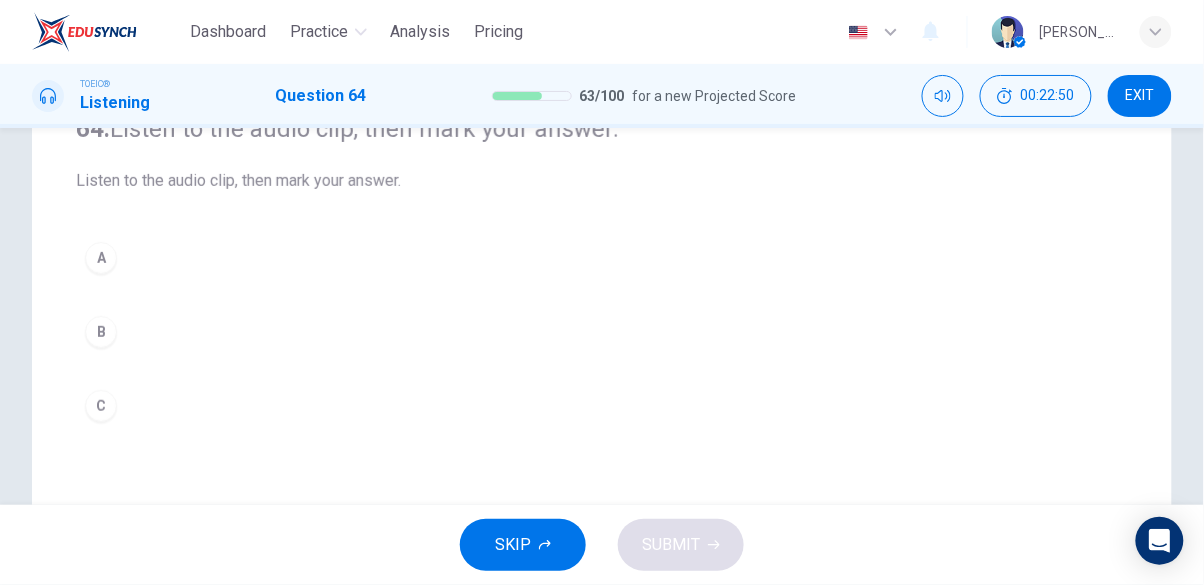 click on "B" at bounding box center (101, 332) 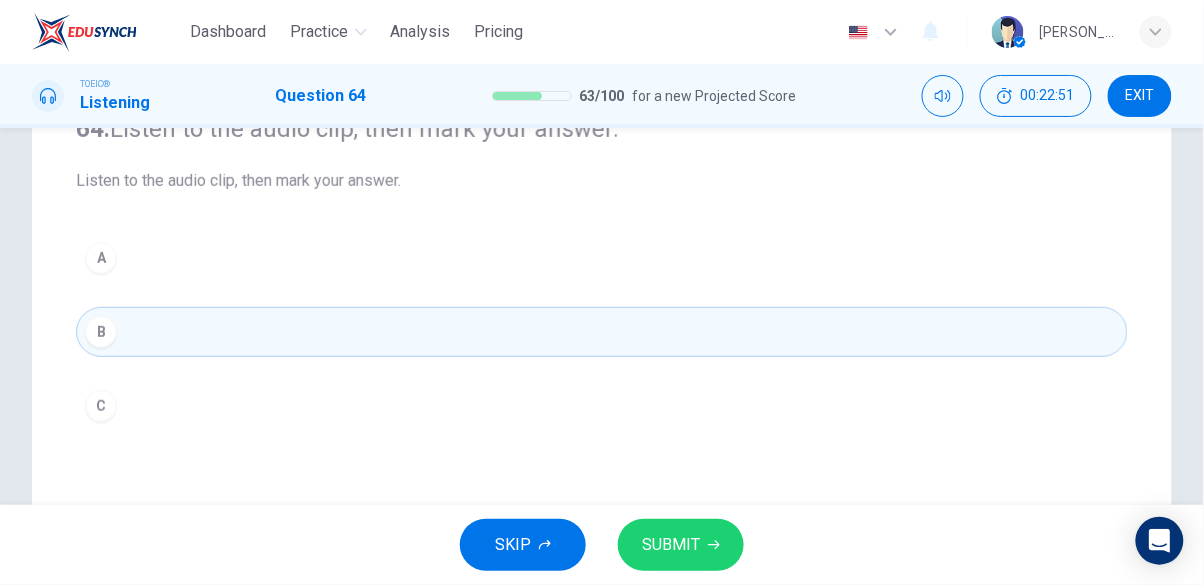 click on "SUBMIT" at bounding box center (681, 545) 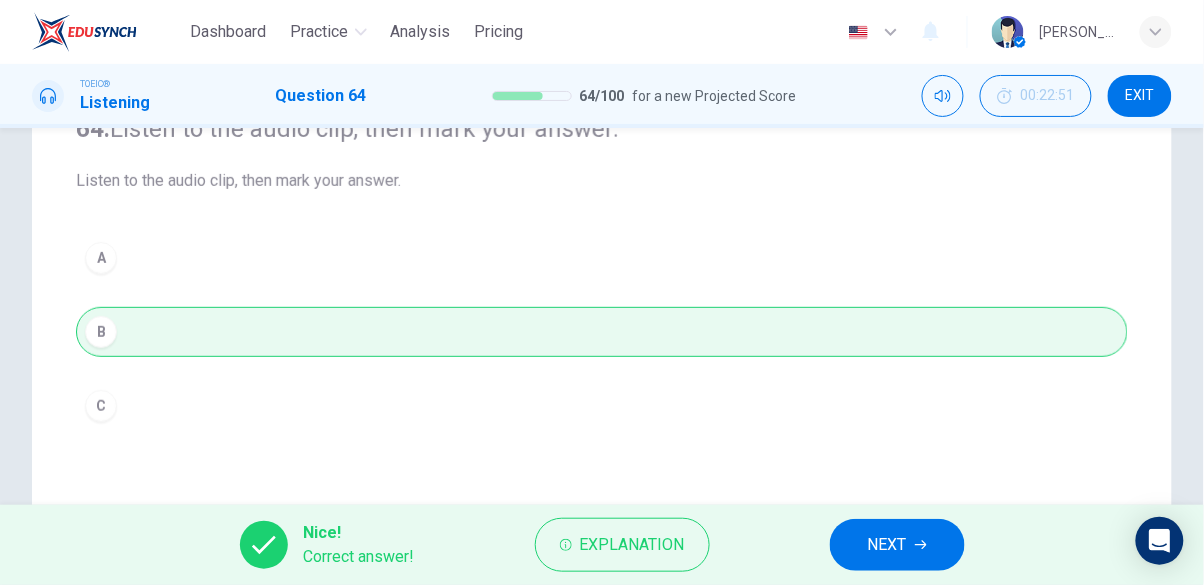 click on "NEXT" at bounding box center [887, 545] 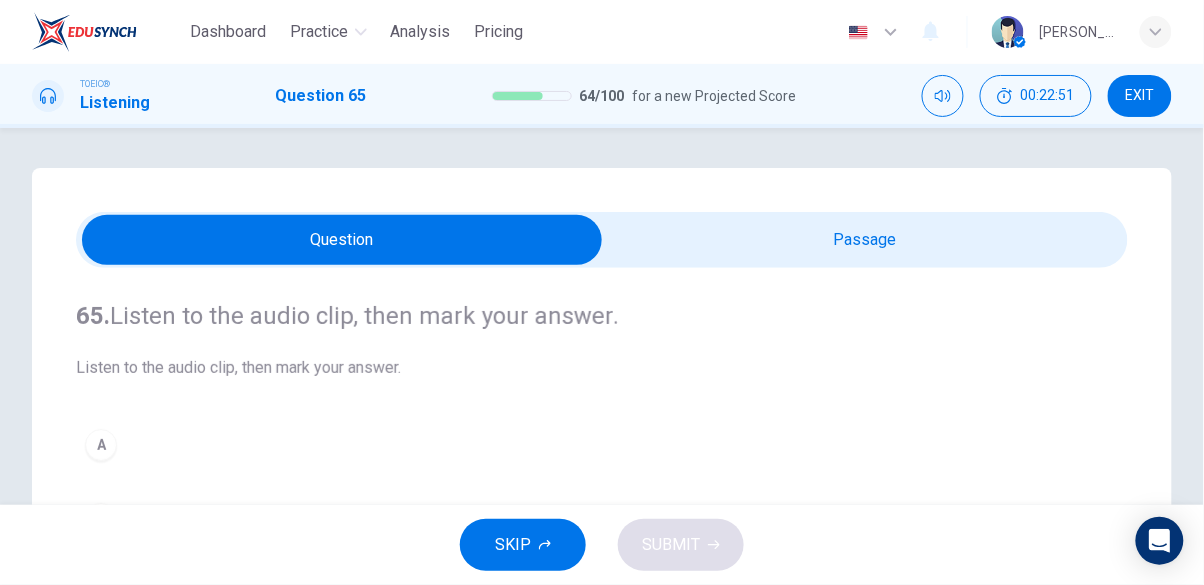 click at bounding box center [342, 240] 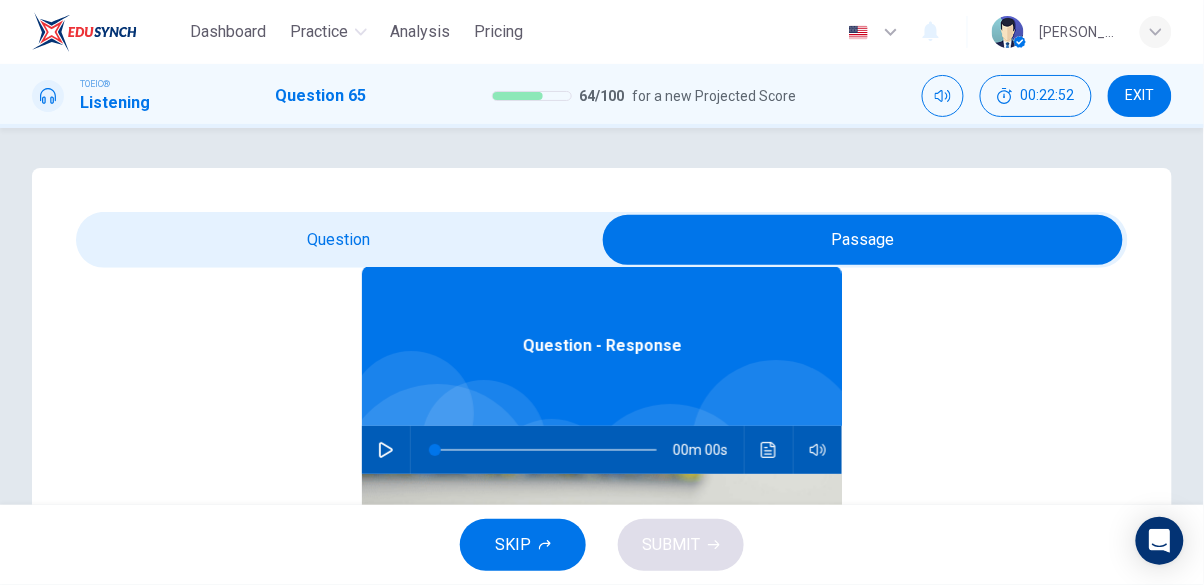 scroll, scrollTop: 112, scrollLeft: 0, axis: vertical 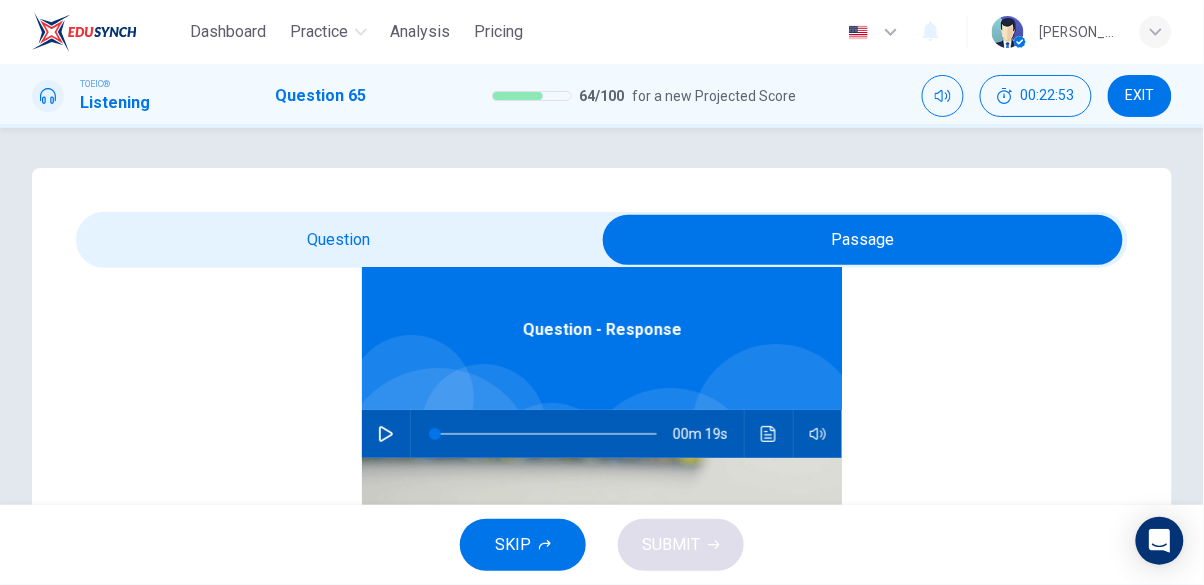 click 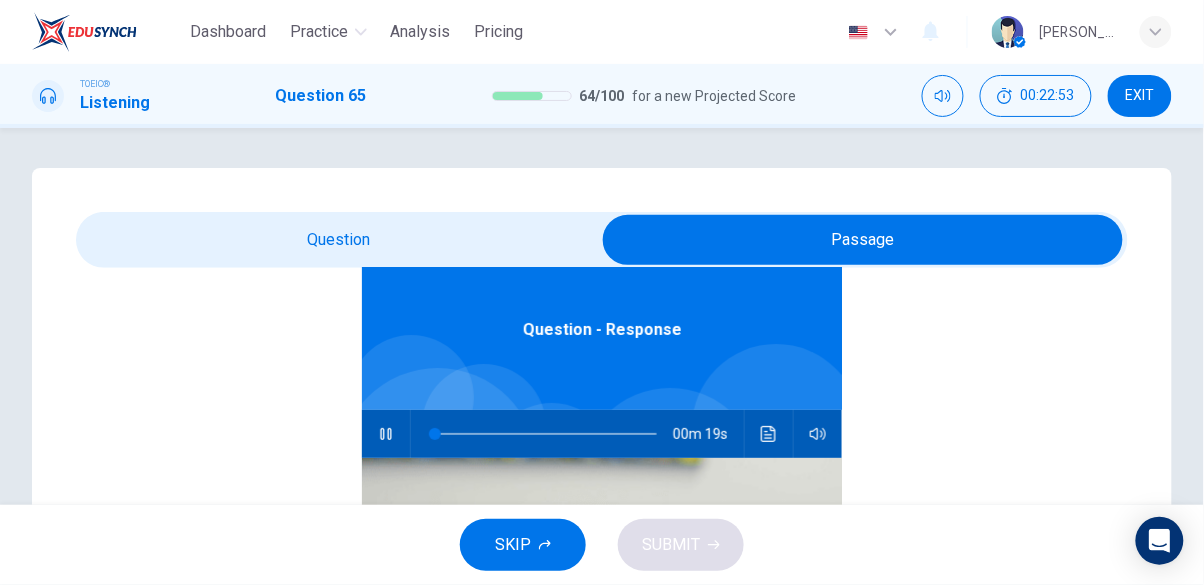 click at bounding box center (863, 240) 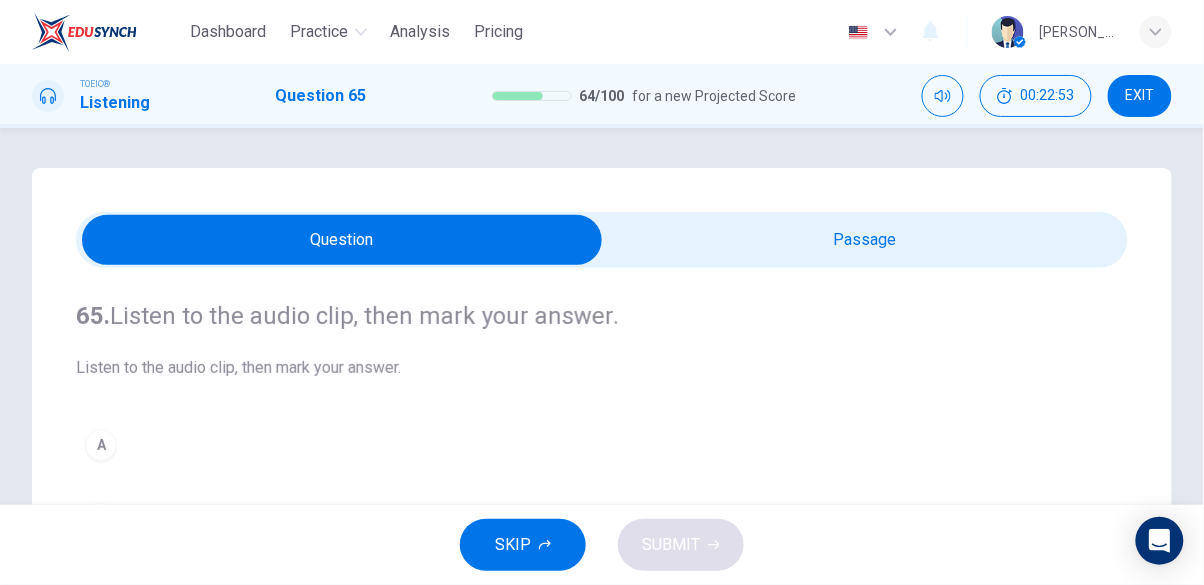scroll, scrollTop: 0, scrollLeft: 0, axis: both 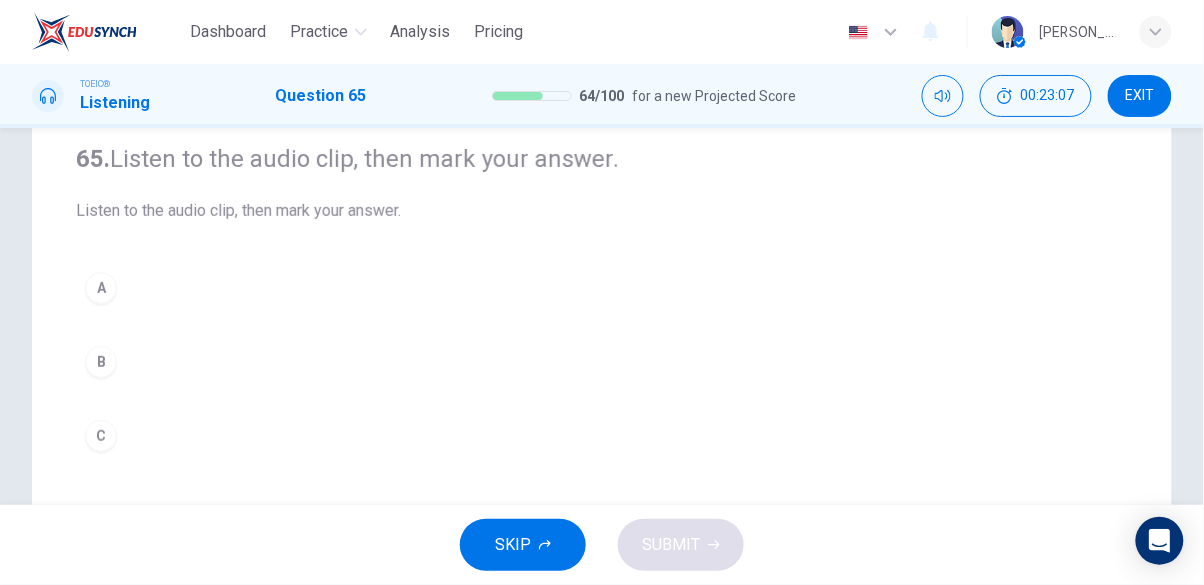 click on "C" at bounding box center (101, 436) 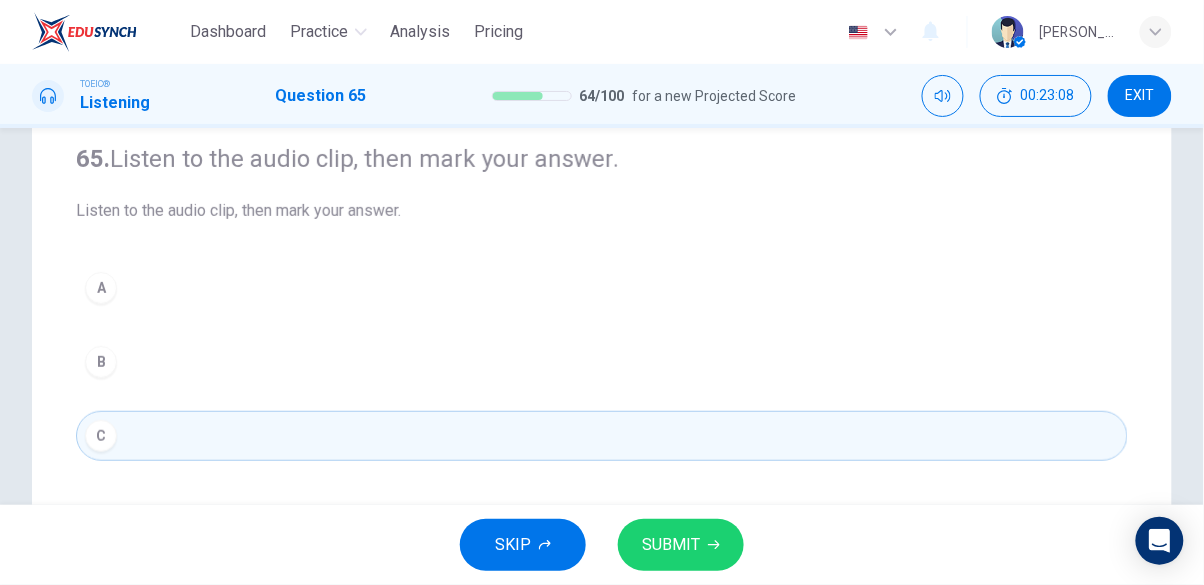 click on "SUBMIT" at bounding box center (671, 545) 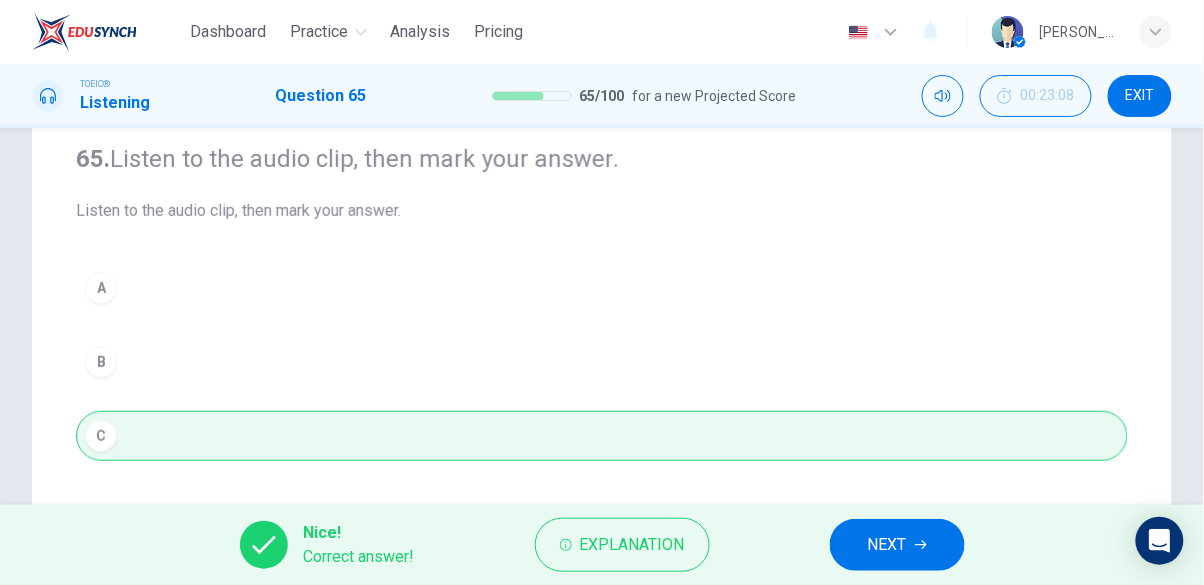 click on "NEXT" at bounding box center (887, 545) 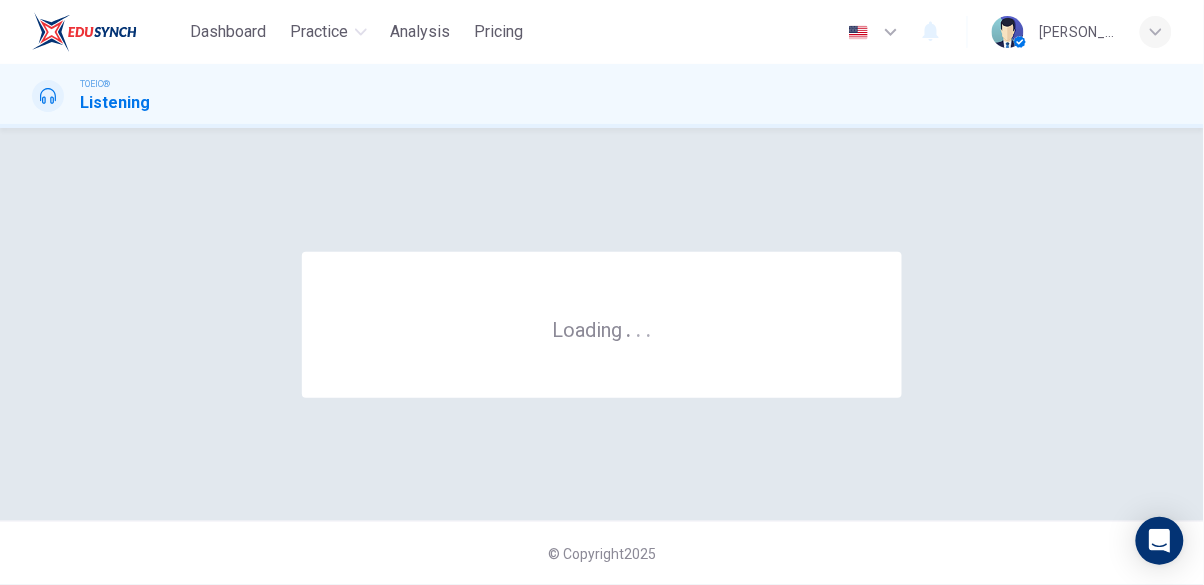 scroll, scrollTop: 0, scrollLeft: 0, axis: both 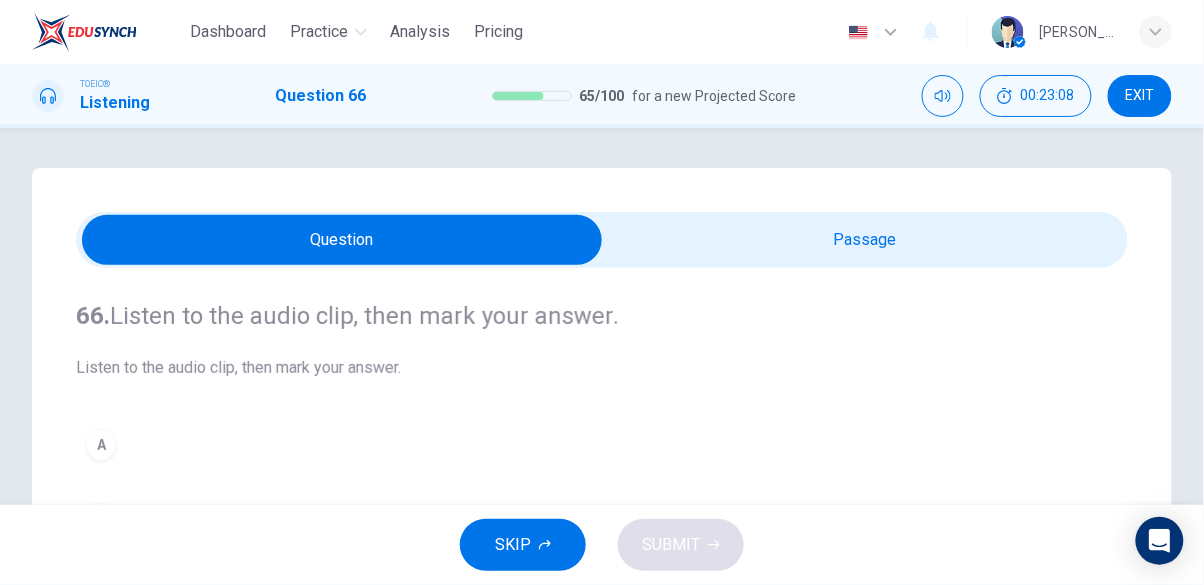 click at bounding box center [342, 240] 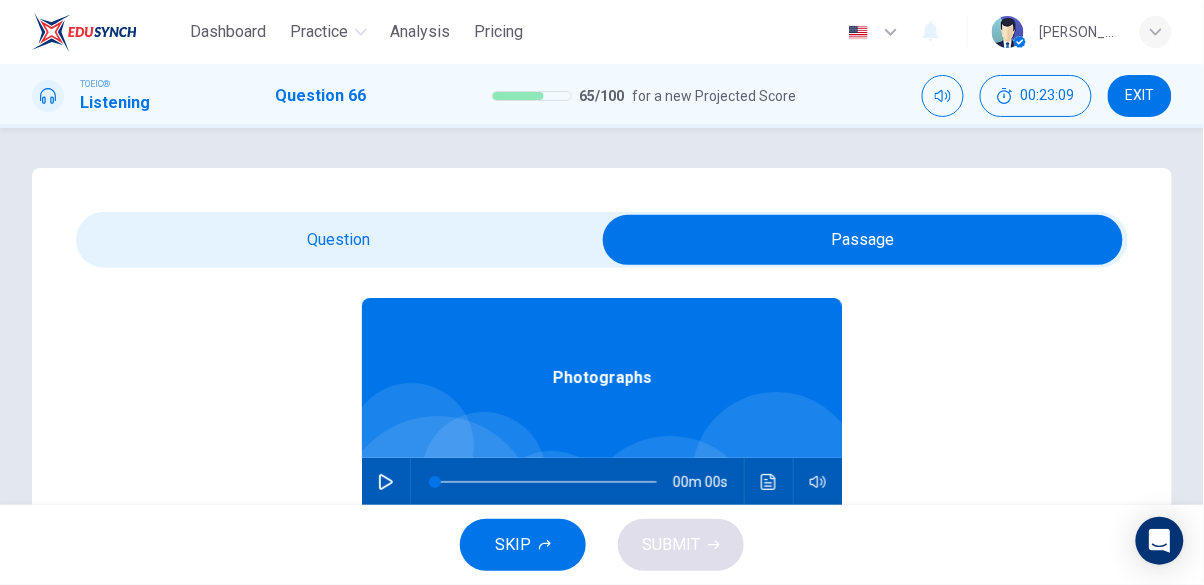 scroll, scrollTop: 112, scrollLeft: 0, axis: vertical 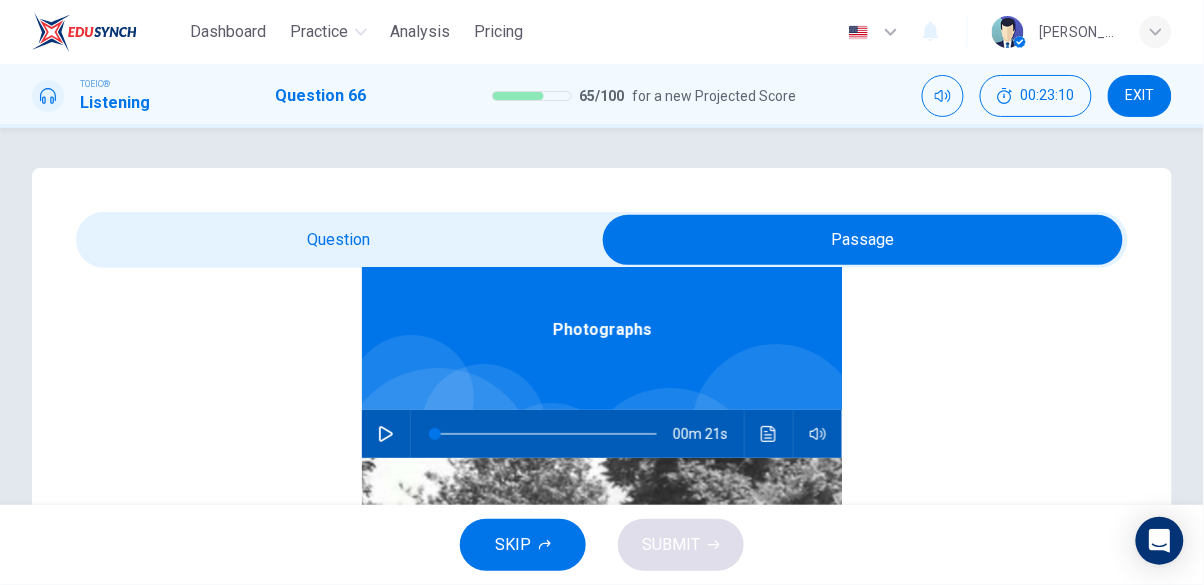 click 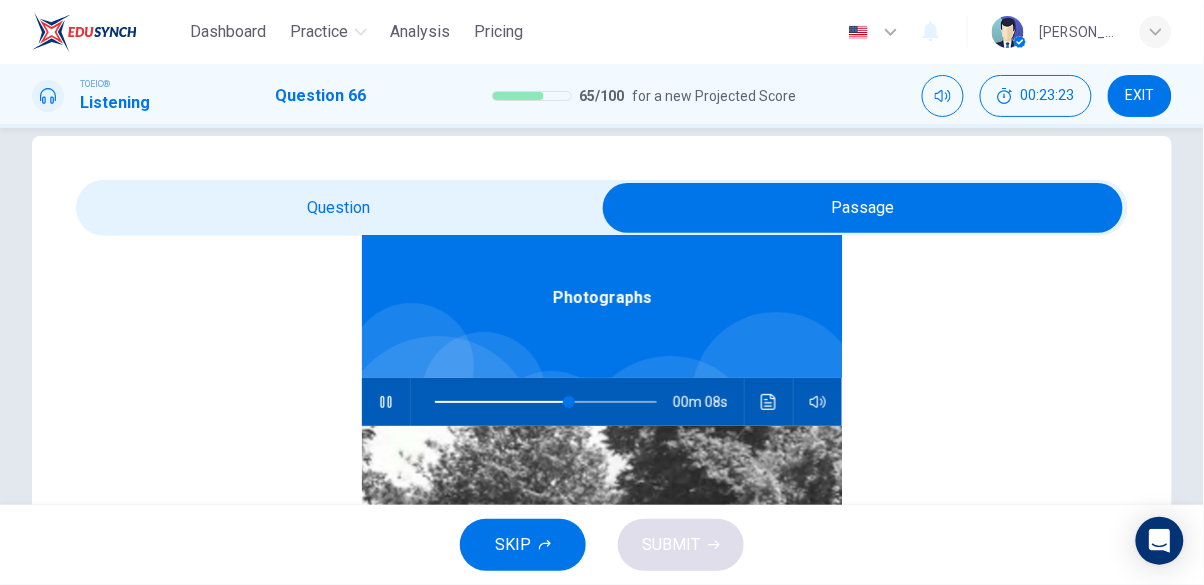 scroll, scrollTop: 0, scrollLeft: 0, axis: both 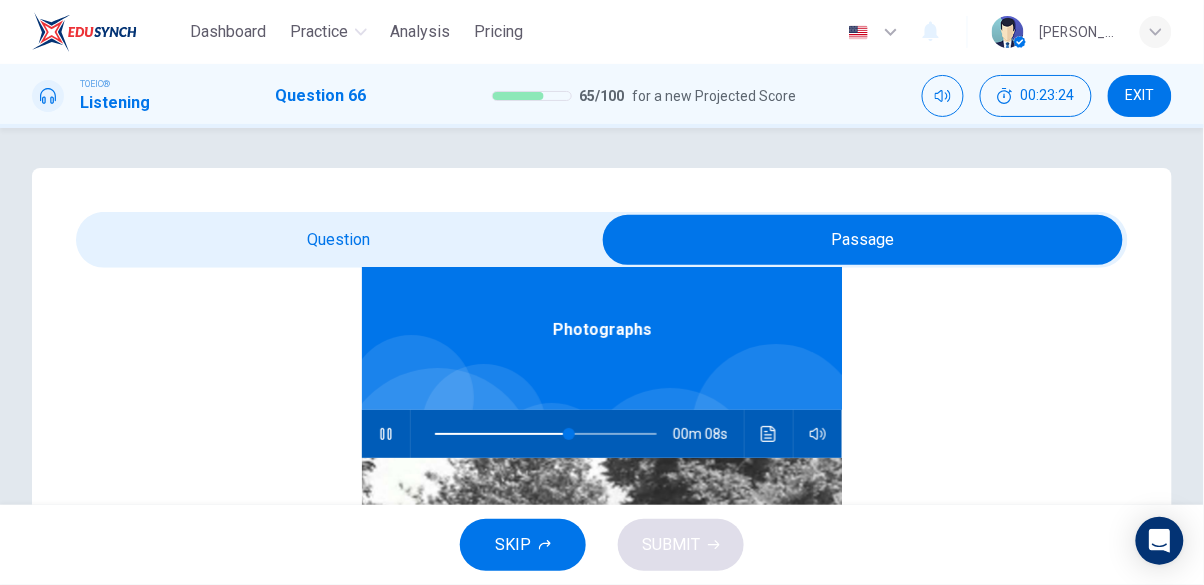 type on "65" 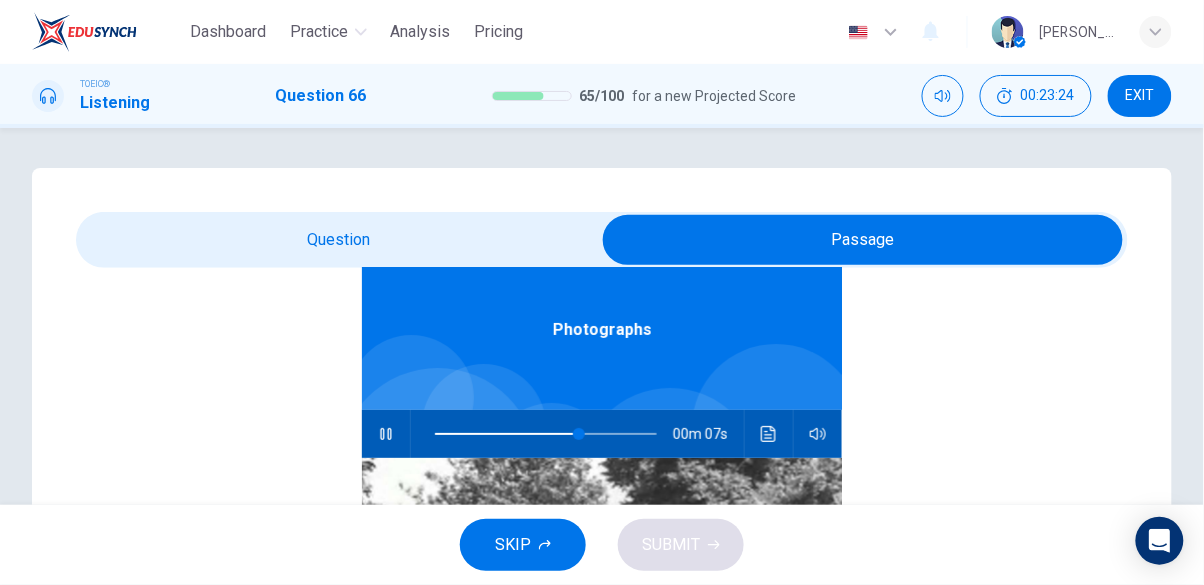 click at bounding box center [863, 240] 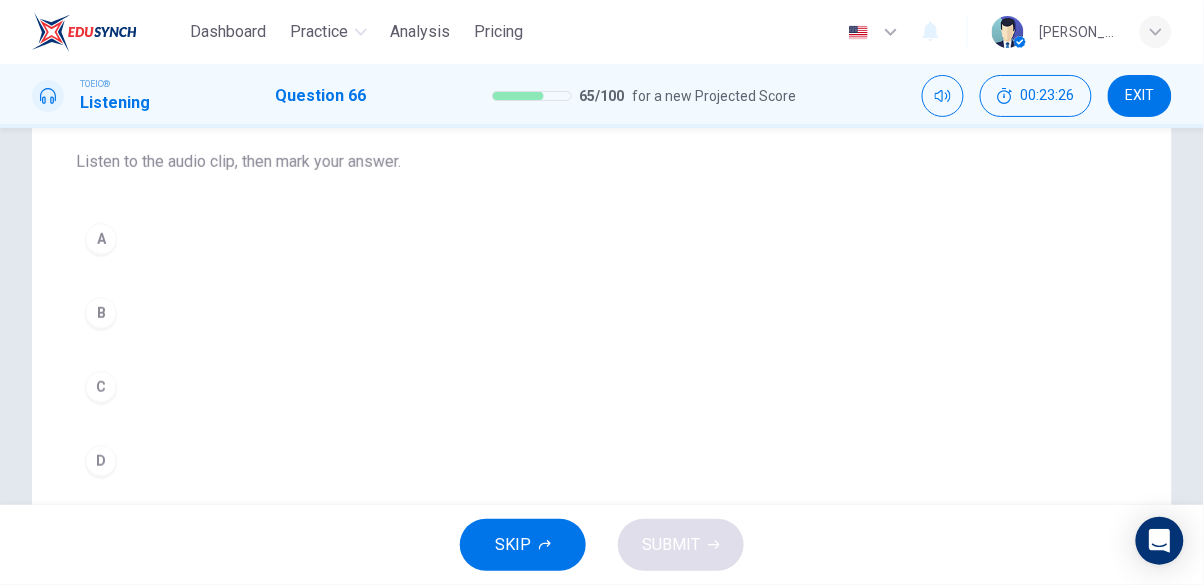 scroll, scrollTop: 225, scrollLeft: 0, axis: vertical 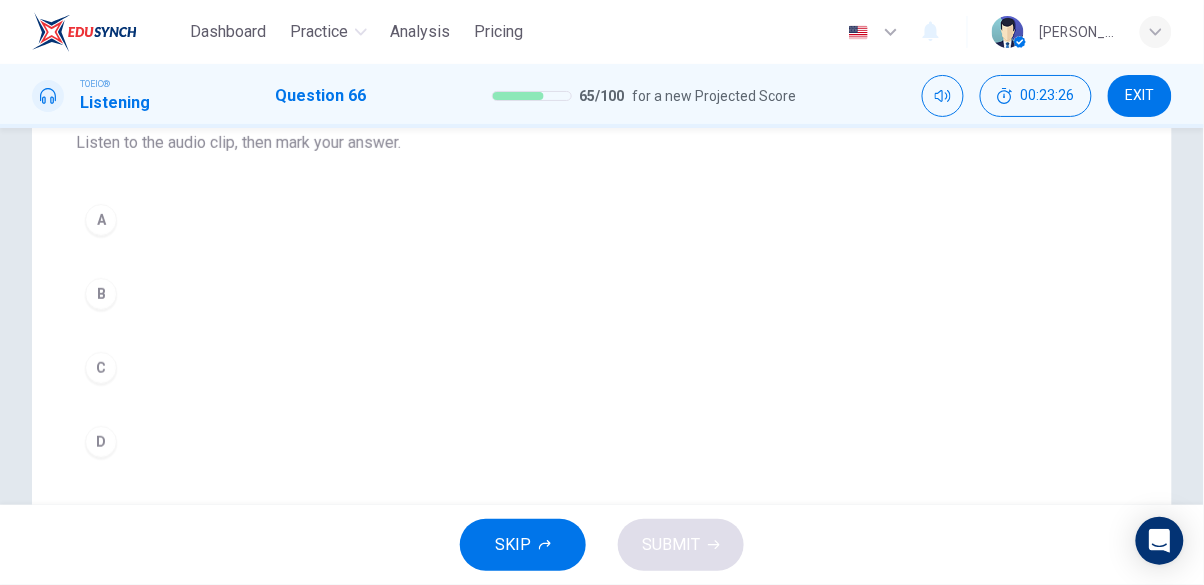 click on "B" at bounding box center (101, 294) 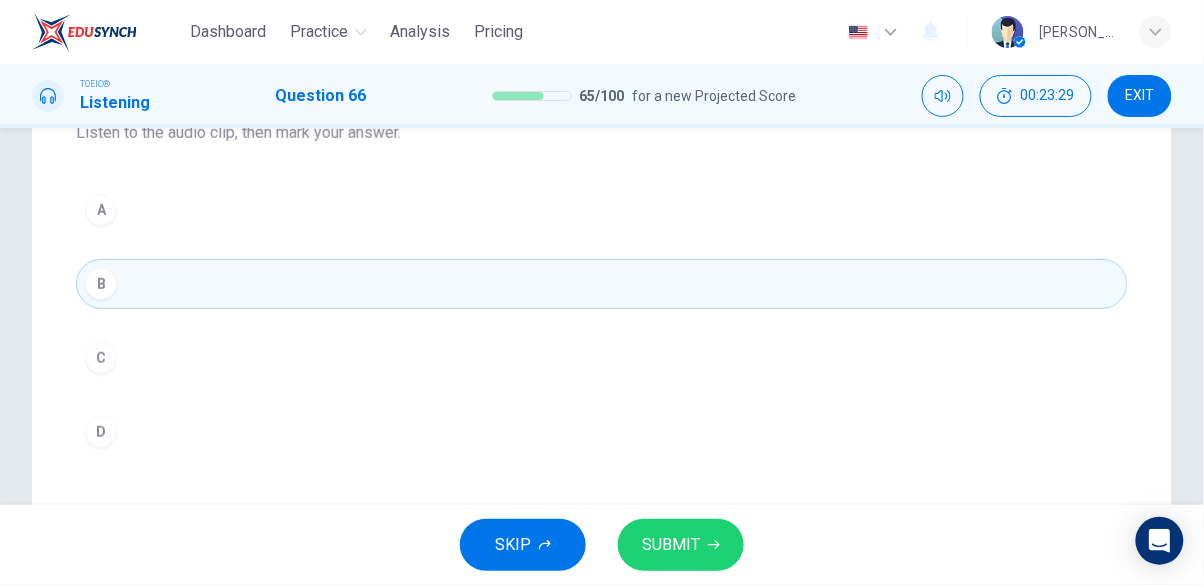 scroll, scrollTop: 233, scrollLeft: 0, axis: vertical 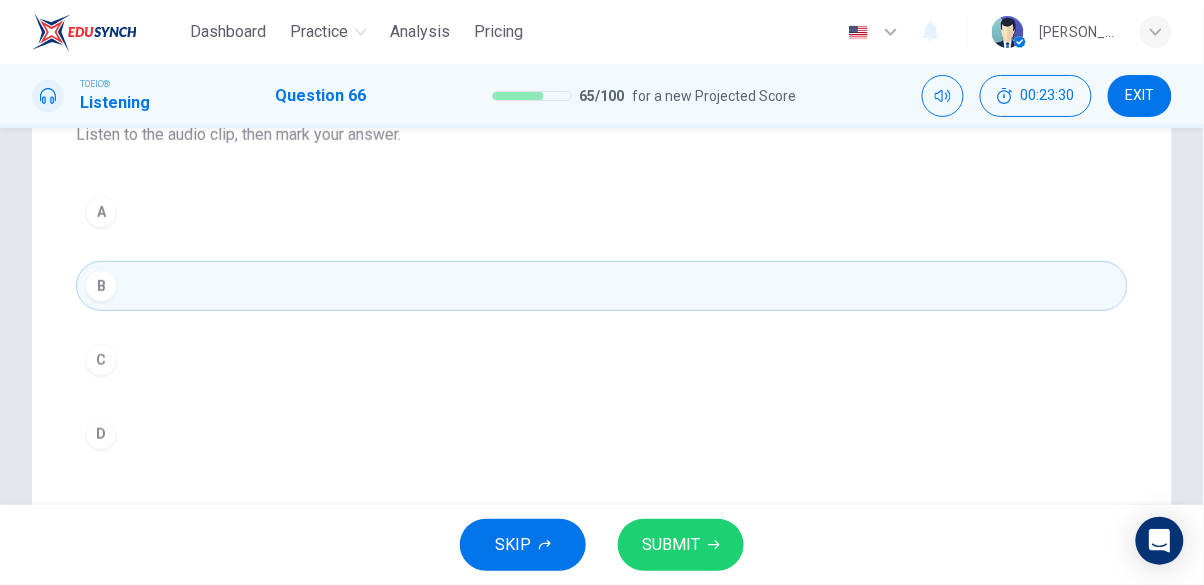 click on "SUBMIT" at bounding box center (671, 545) 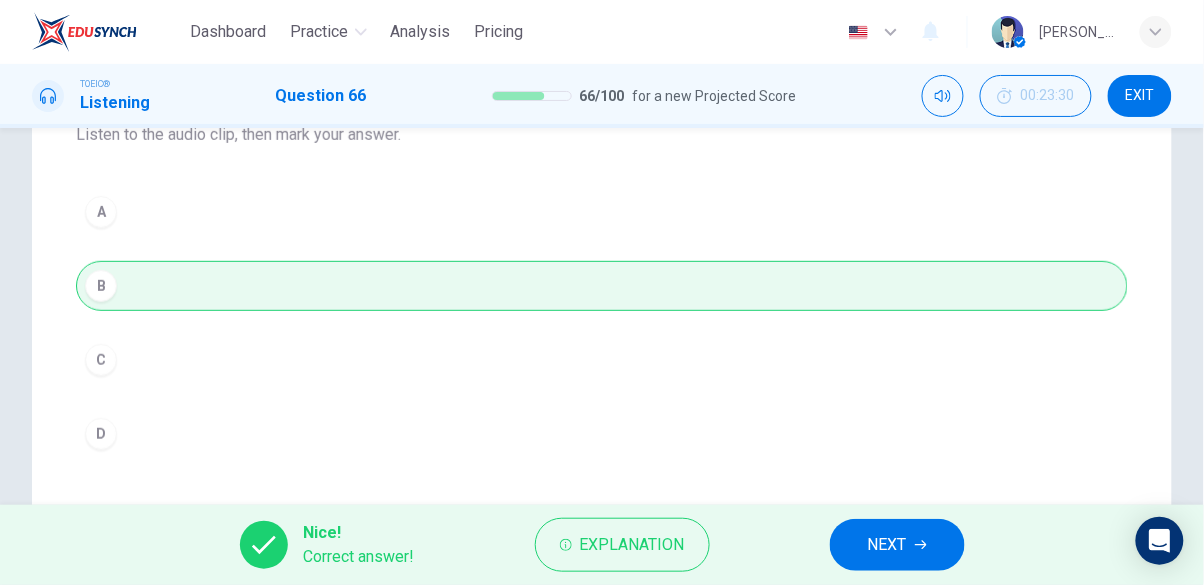 click on "Nice! Correct answer! Explanation NEXT" at bounding box center [602, 545] 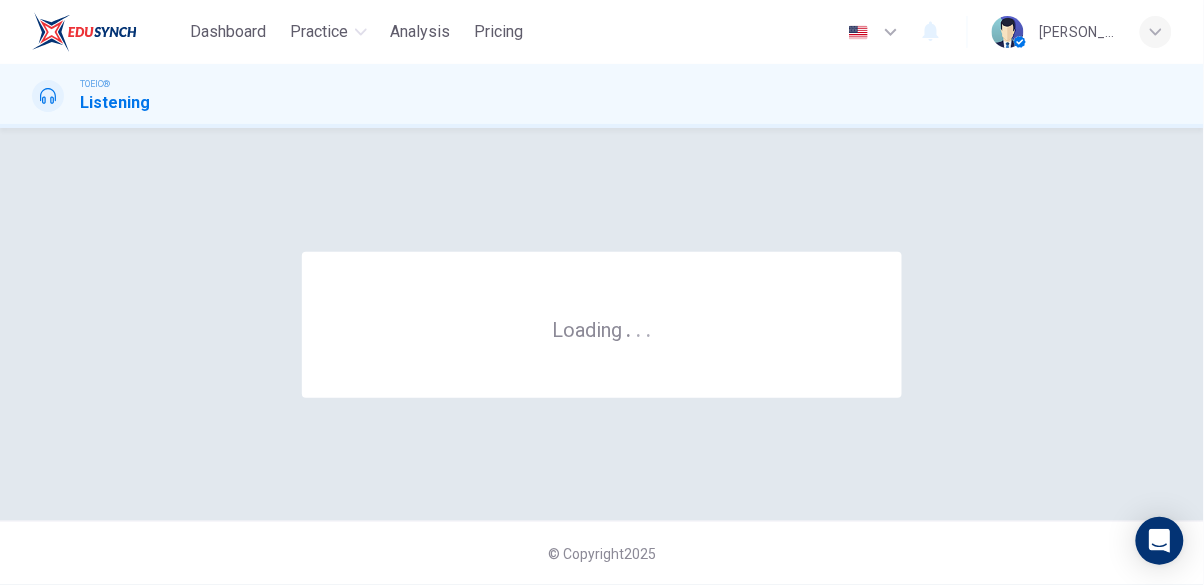 scroll, scrollTop: 0, scrollLeft: 0, axis: both 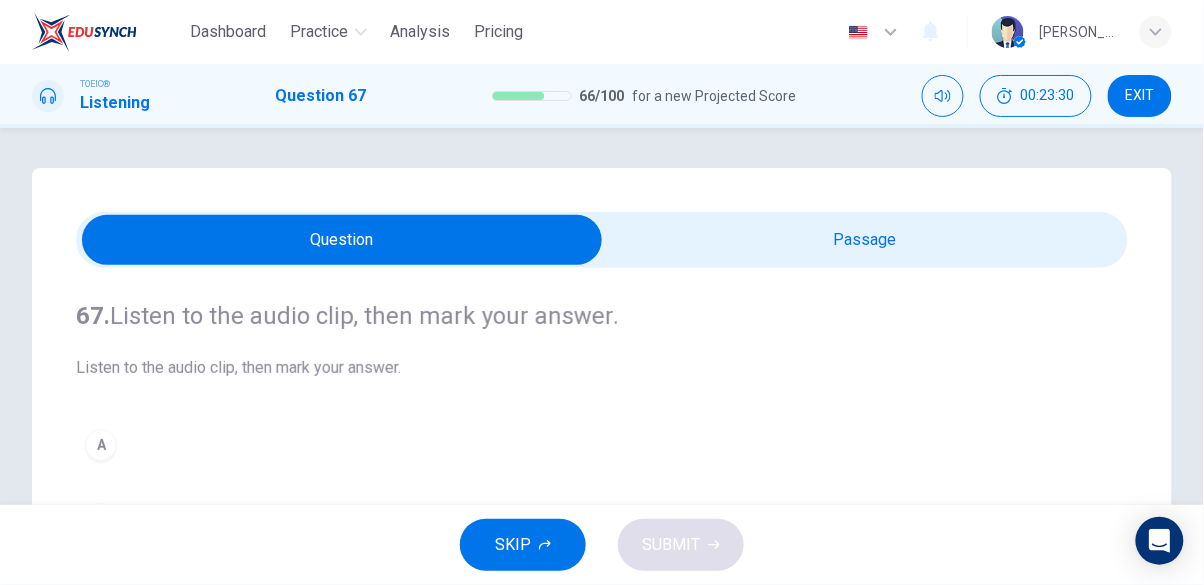 click at bounding box center (342, 240) 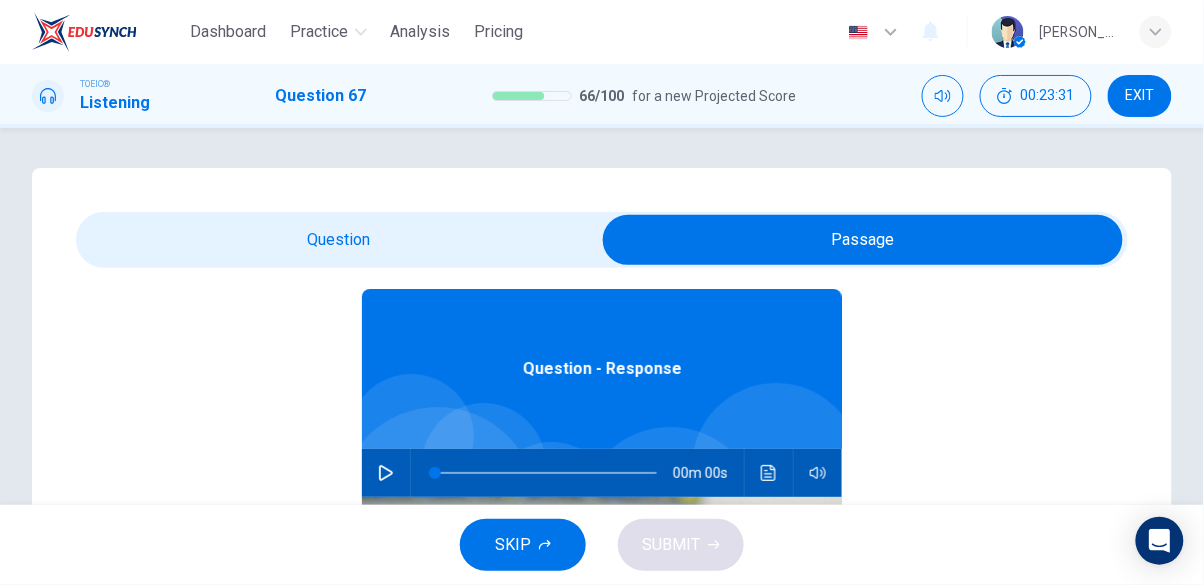 scroll, scrollTop: 112, scrollLeft: 0, axis: vertical 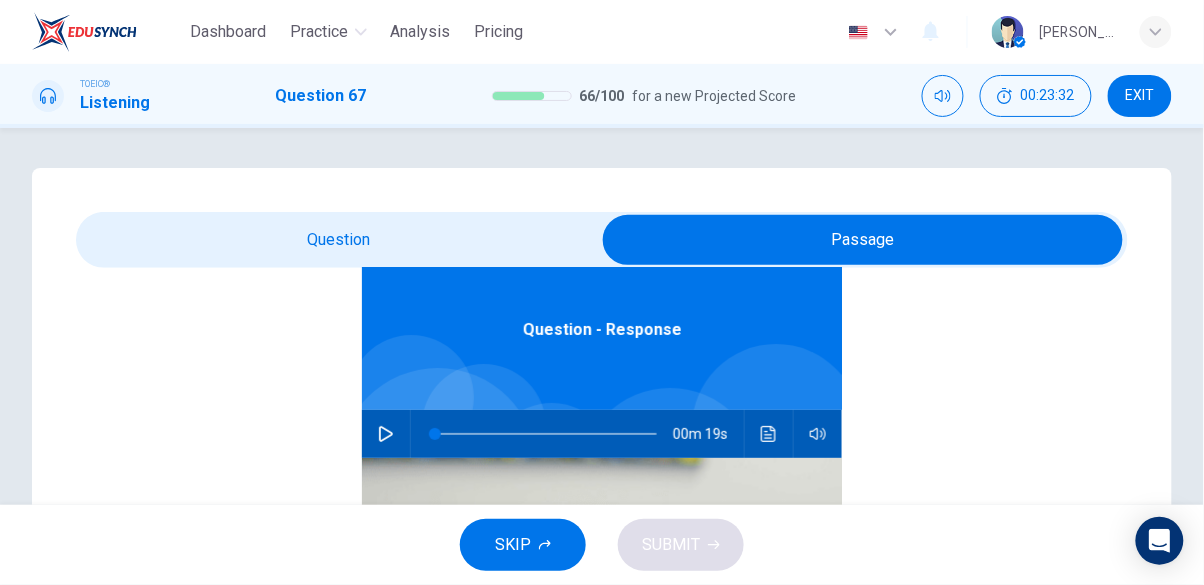 click at bounding box center (386, 434) 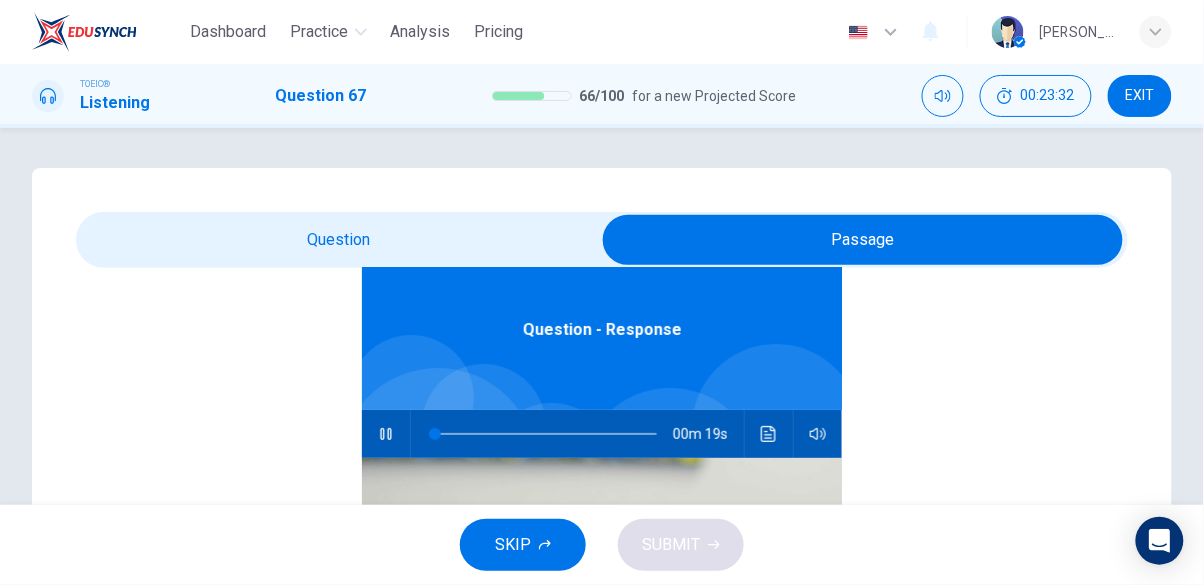 click at bounding box center [863, 240] 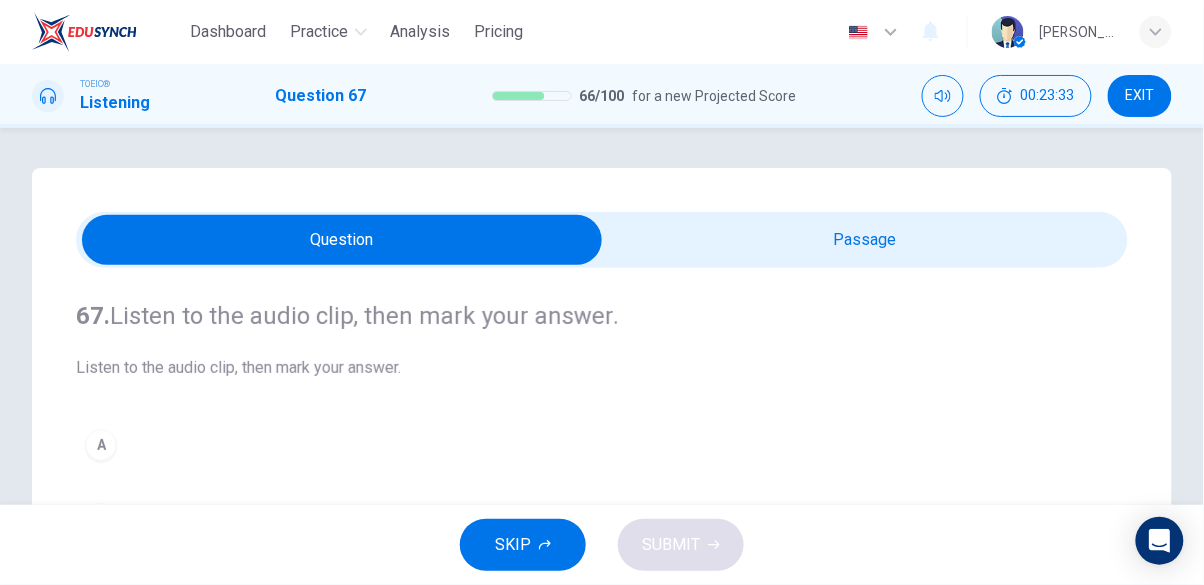 scroll, scrollTop: 0, scrollLeft: 0, axis: both 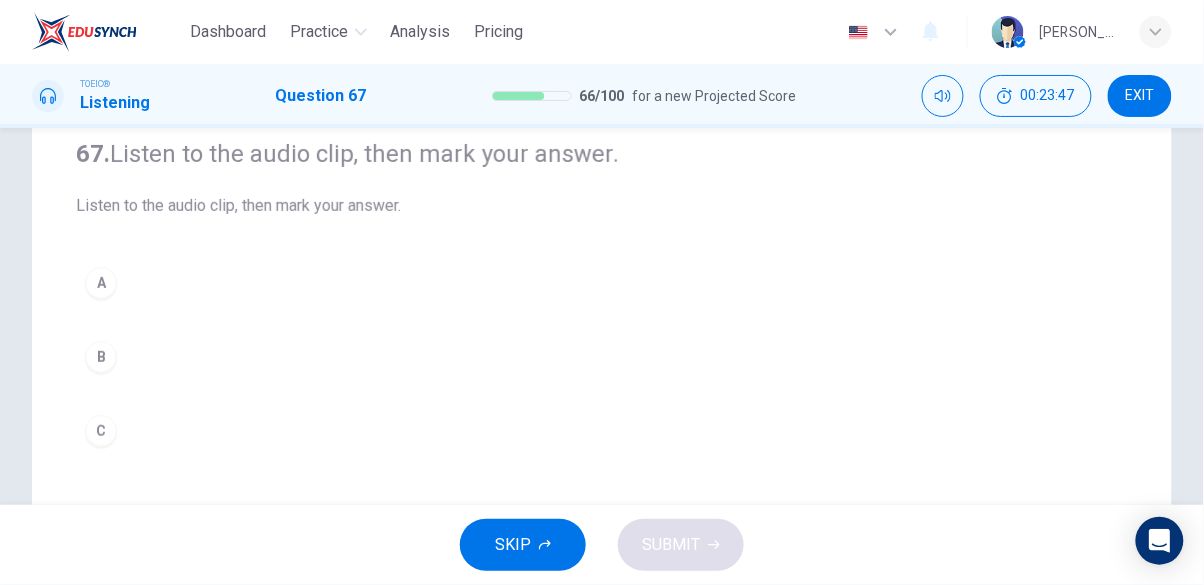 click on "A B C" at bounding box center (602, 357) 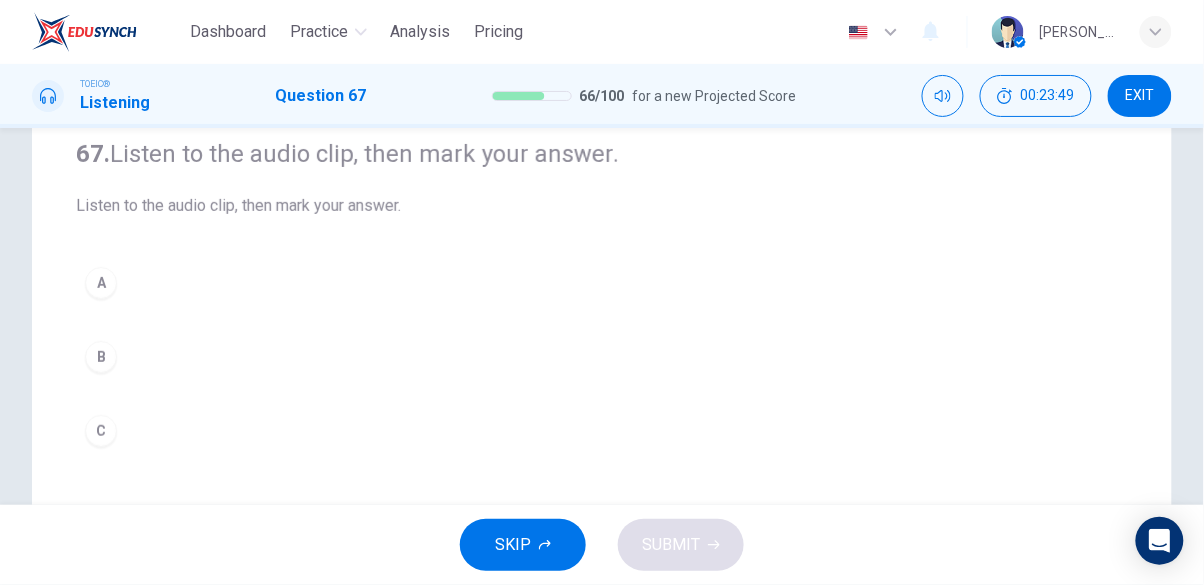 click on "B" at bounding box center (101, 357) 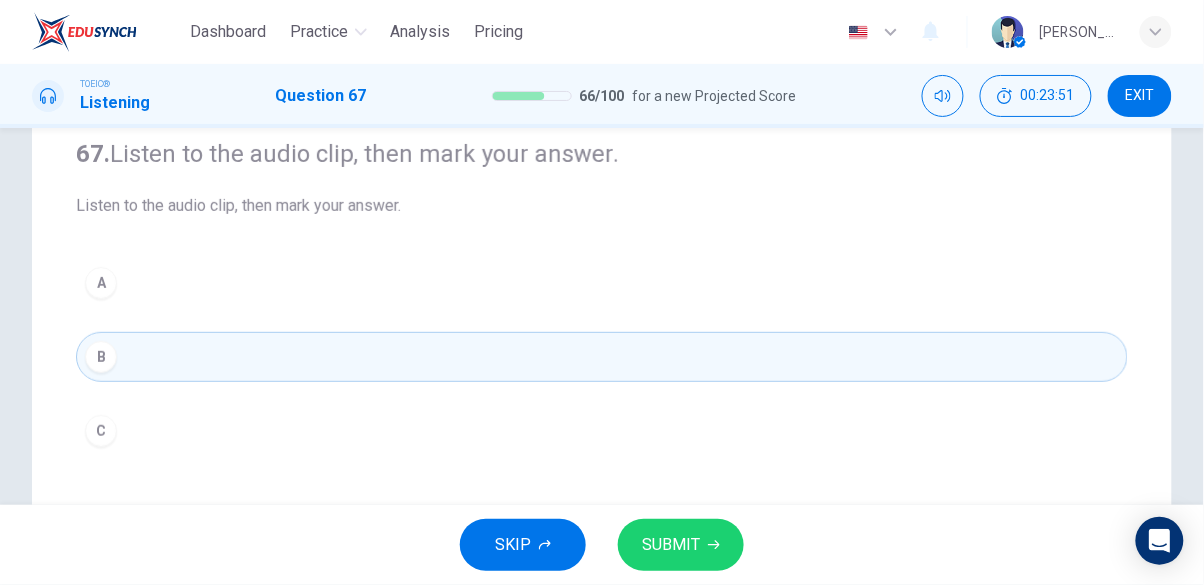 click on "SUBMIT" at bounding box center [671, 545] 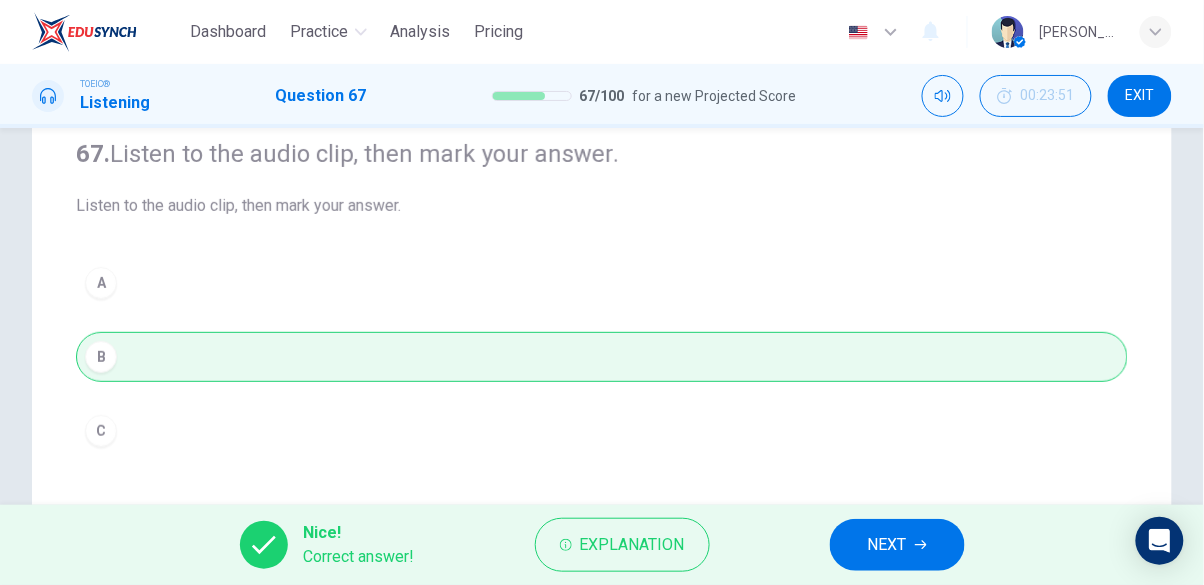 click on "NEXT" at bounding box center [897, 545] 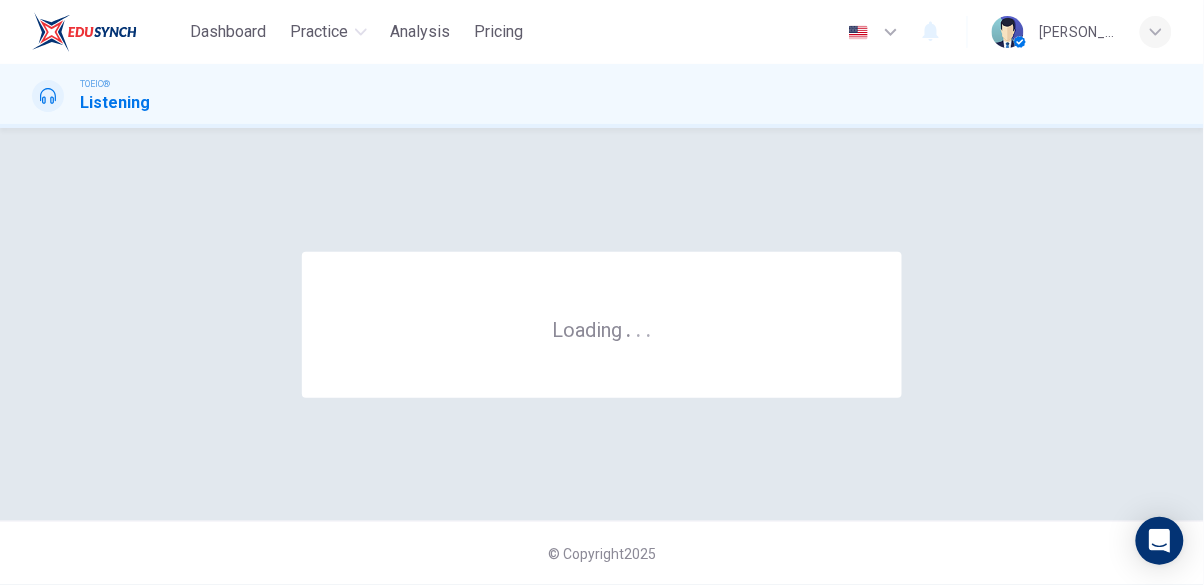 scroll, scrollTop: 0, scrollLeft: 0, axis: both 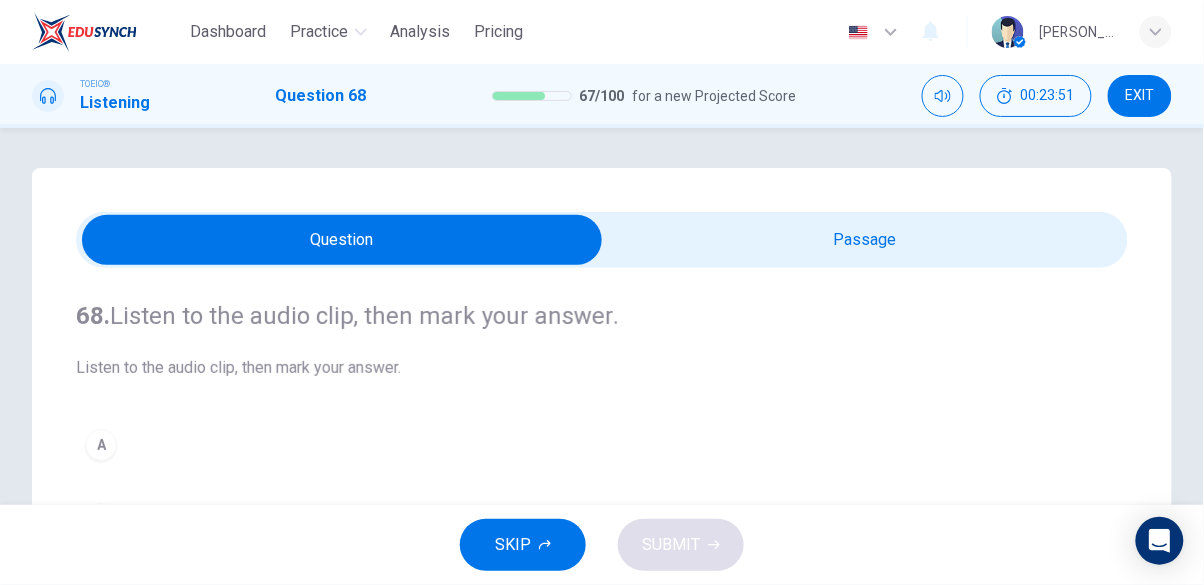 click at bounding box center (342, 240) 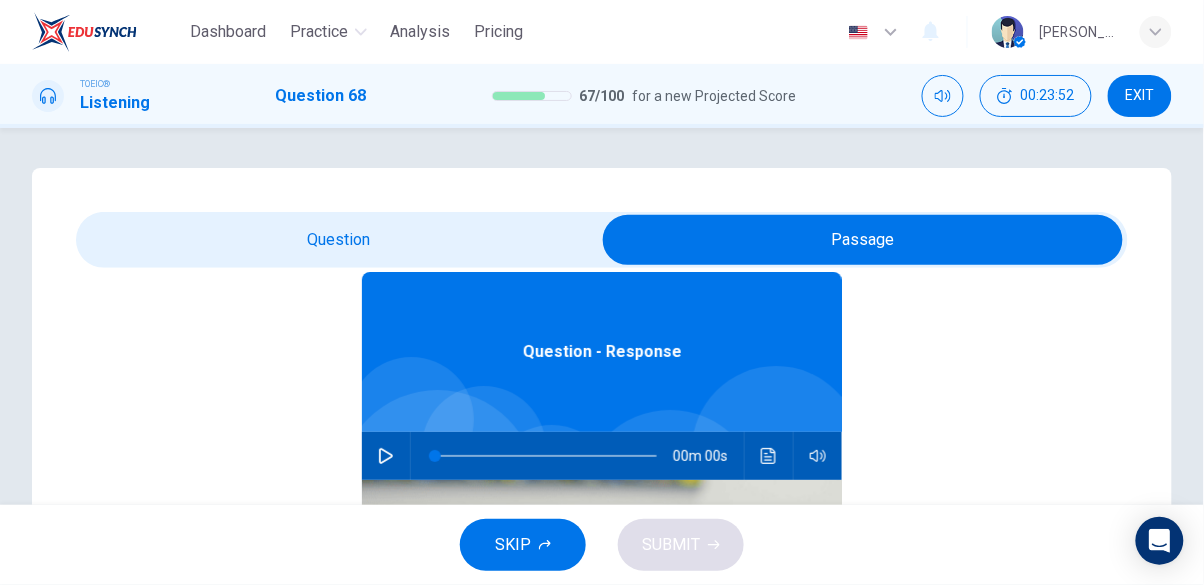 scroll, scrollTop: 112, scrollLeft: 0, axis: vertical 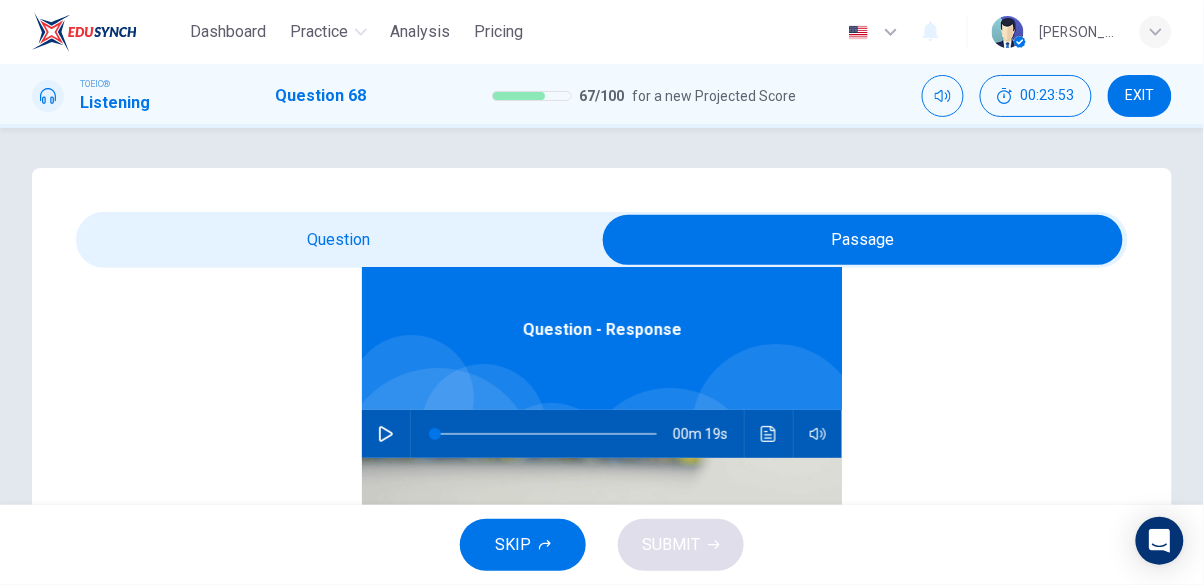 click 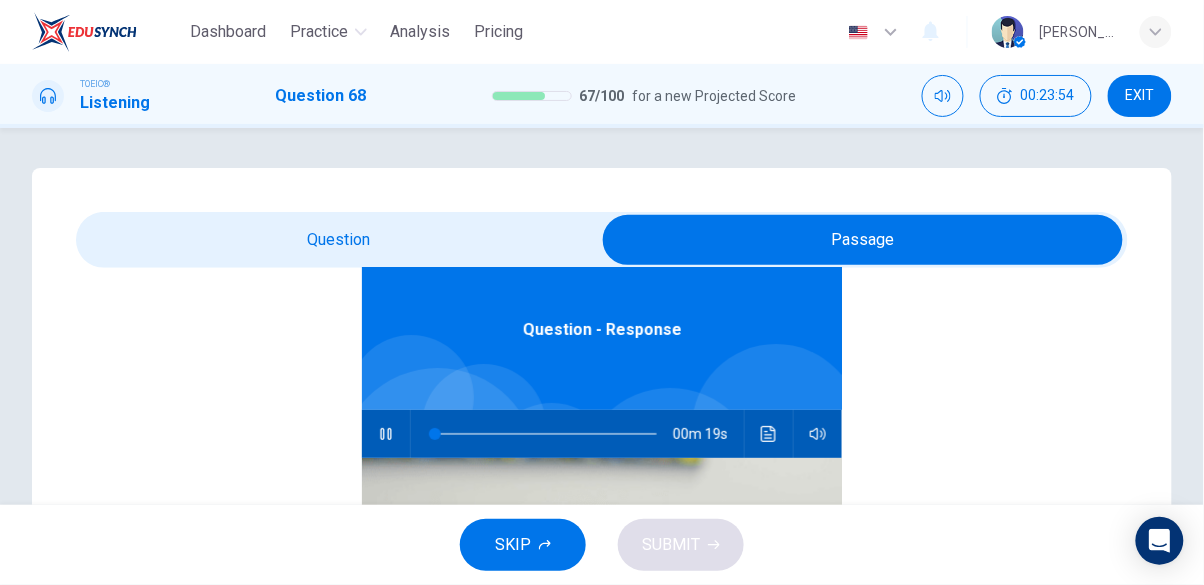 click at bounding box center (863, 240) 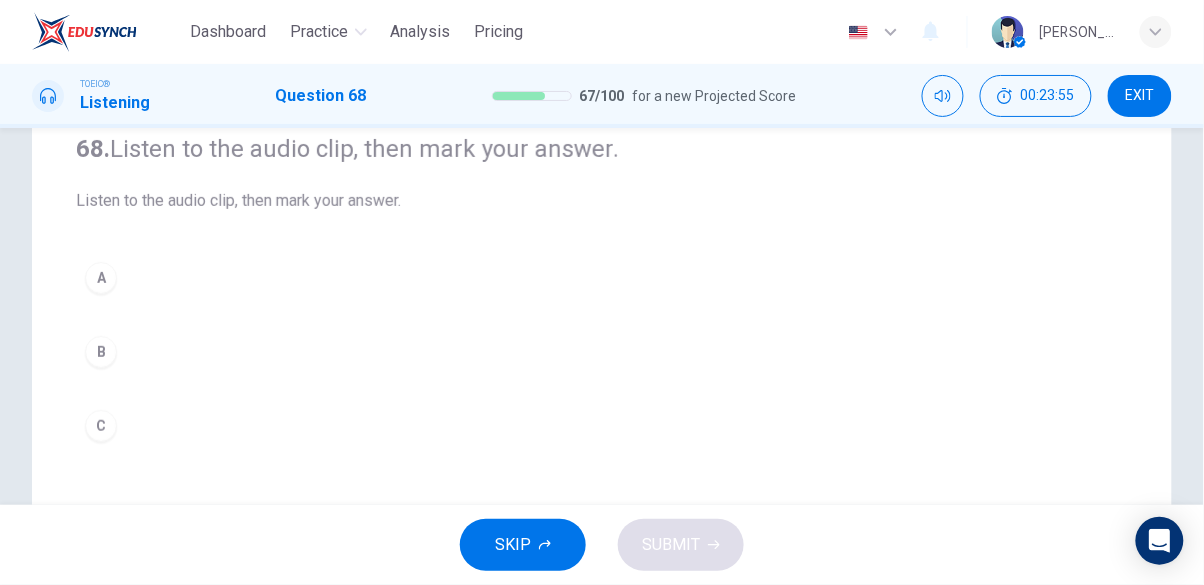 scroll, scrollTop: 165, scrollLeft: 0, axis: vertical 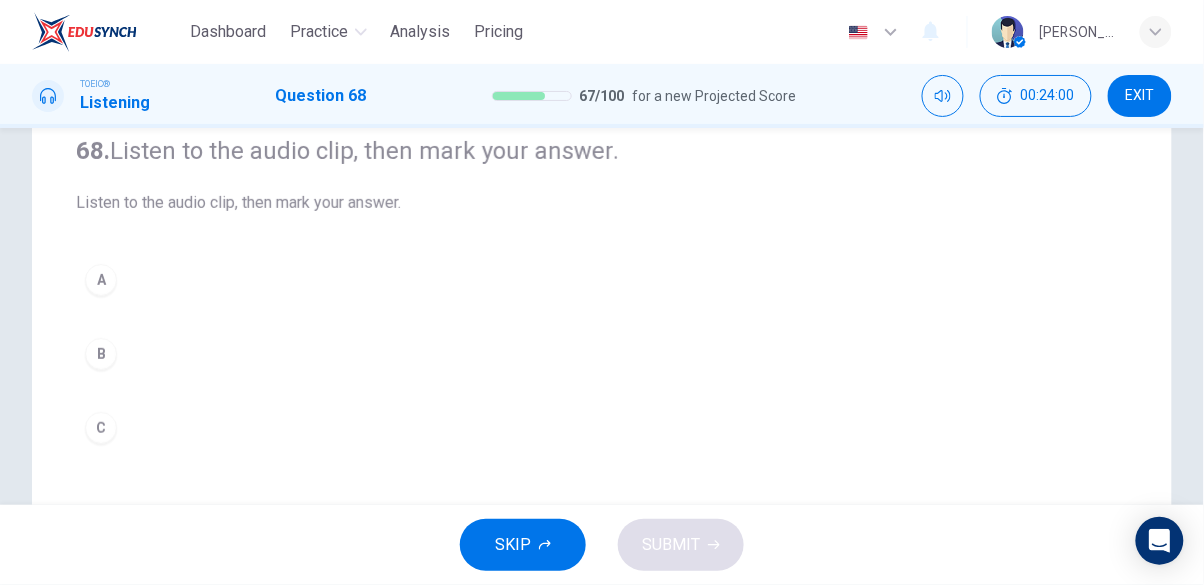 click on "68.  Listen to the audio clip, then [PERSON_NAME] your answer. Listen to the audio clip, then [PERSON_NAME] your answer. A B C" at bounding box center (602, 294) 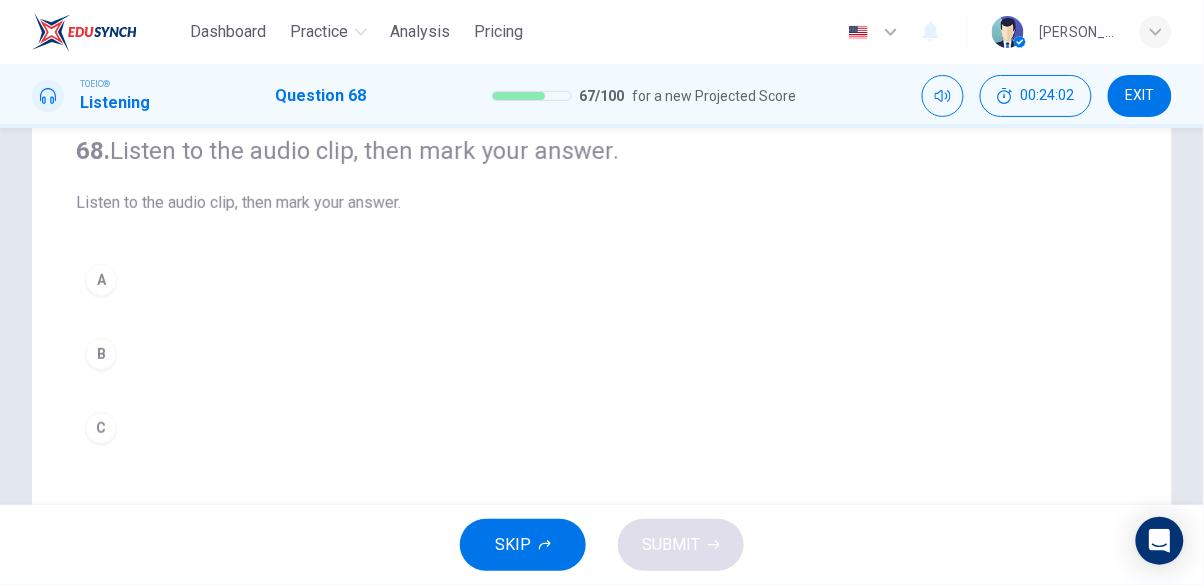 click on "A" at bounding box center [101, 280] 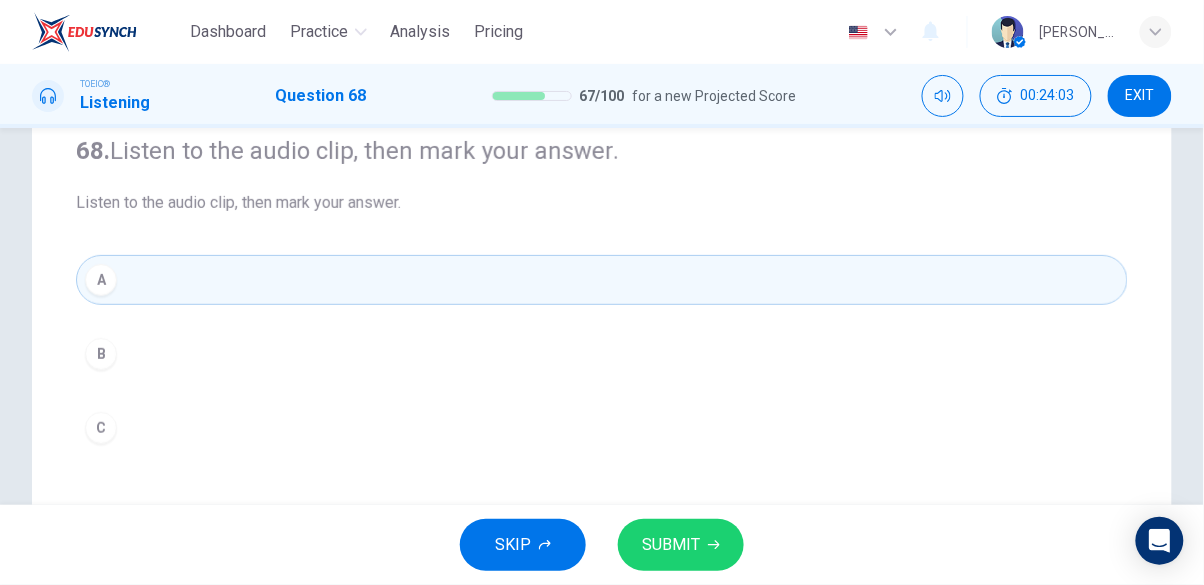 click on "SUBMIT" at bounding box center [671, 545] 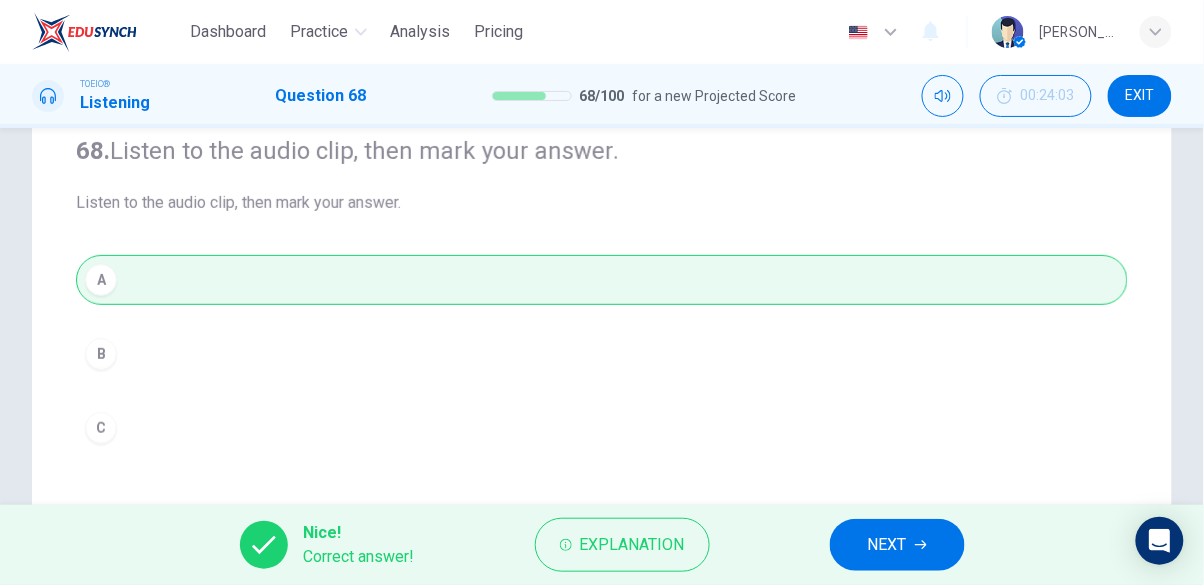 click on "NEXT" at bounding box center (887, 545) 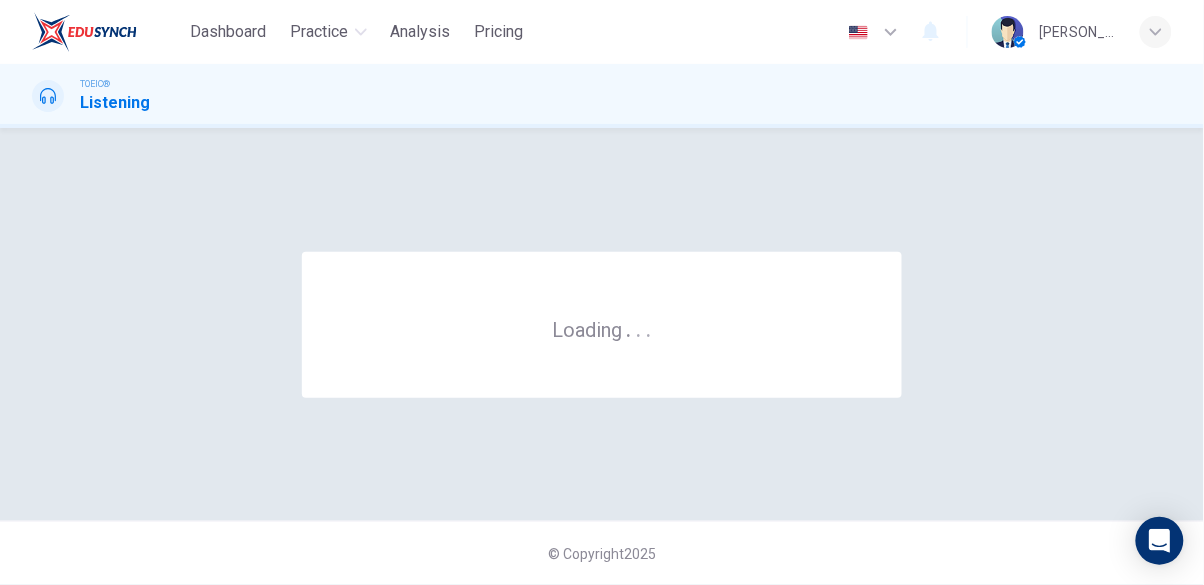 scroll, scrollTop: 0, scrollLeft: 0, axis: both 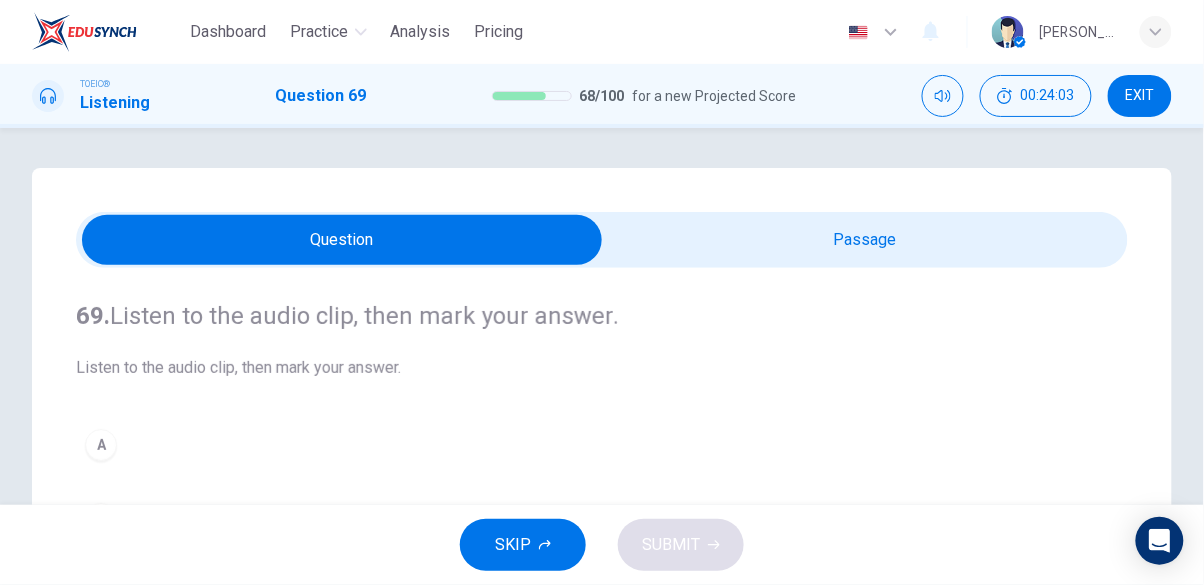 click at bounding box center (342, 240) 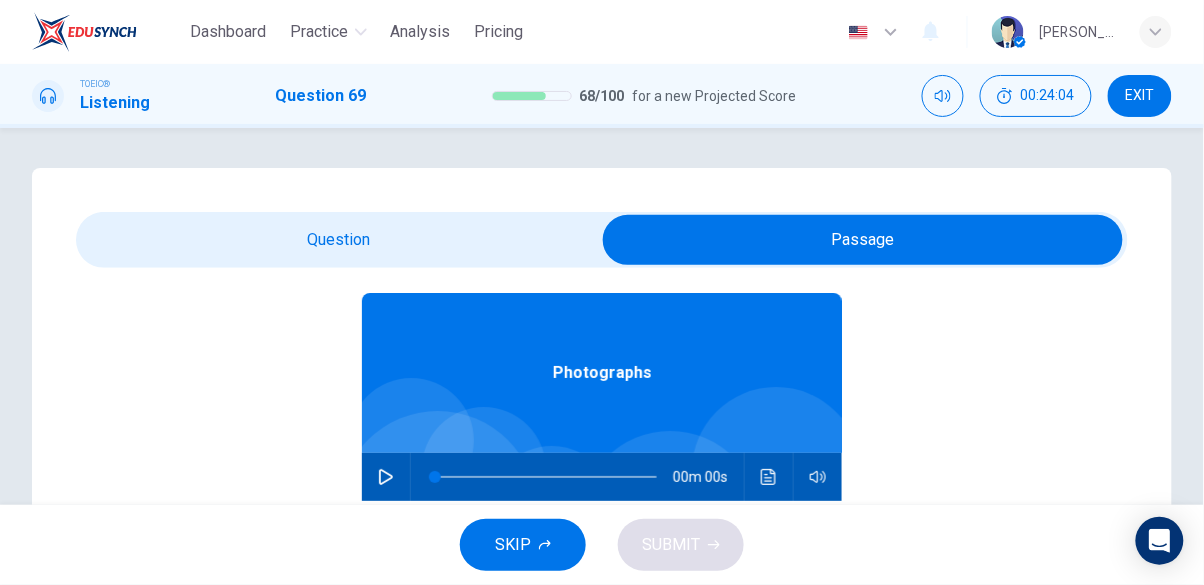 scroll, scrollTop: 112, scrollLeft: 0, axis: vertical 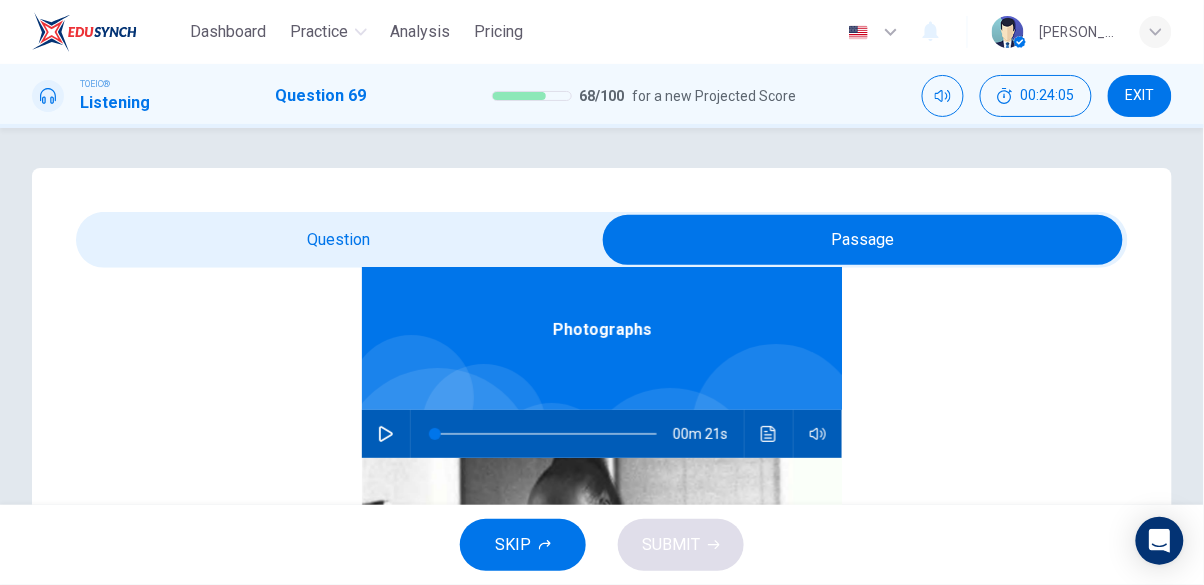 click 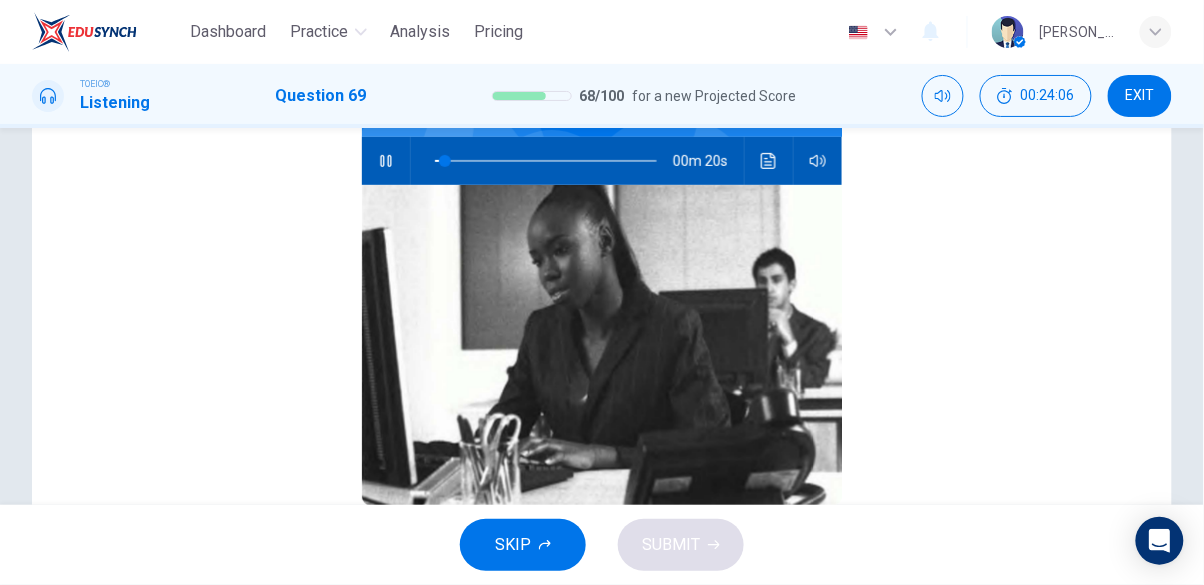scroll, scrollTop: 289, scrollLeft: 0, axis: vertical 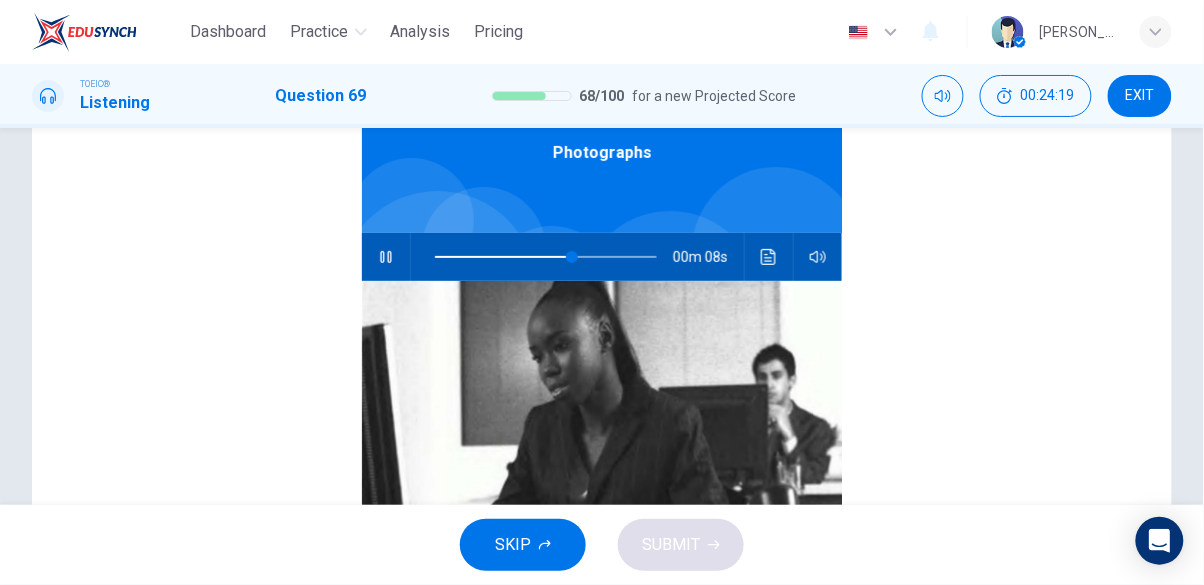 type on "66" 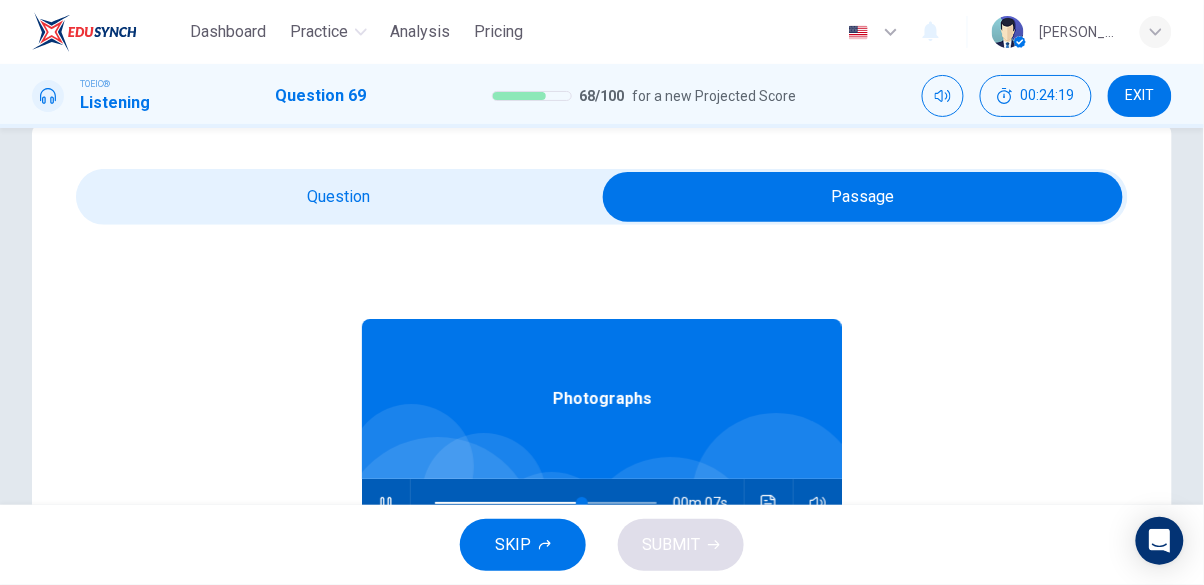 scroll, scrollTop: 0, scrollLeft: 0, axis: both 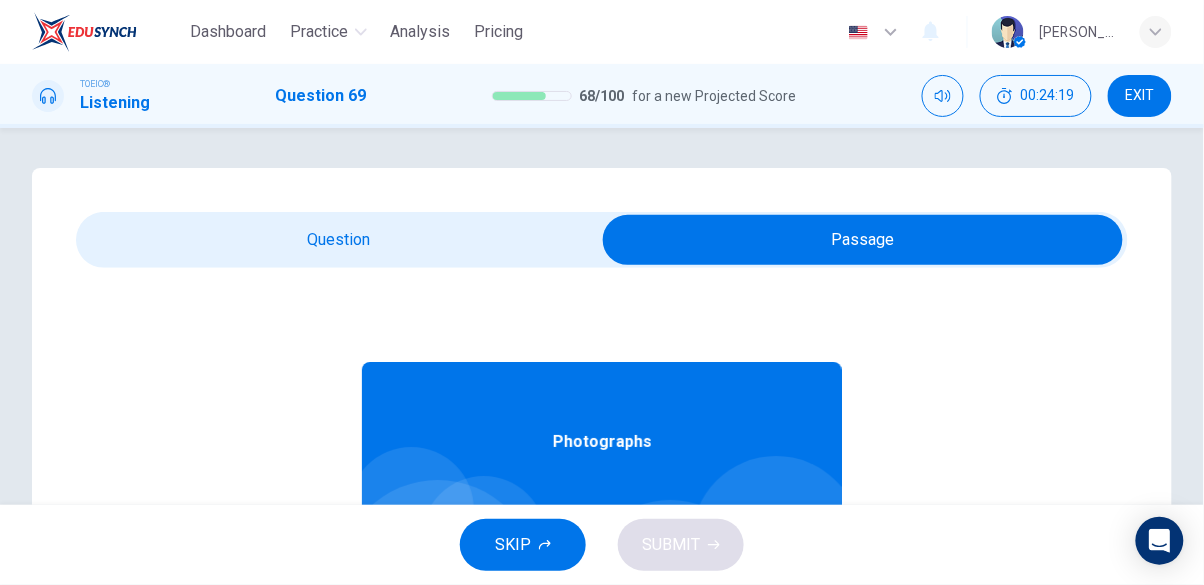 click at bounding box center [863, 240] 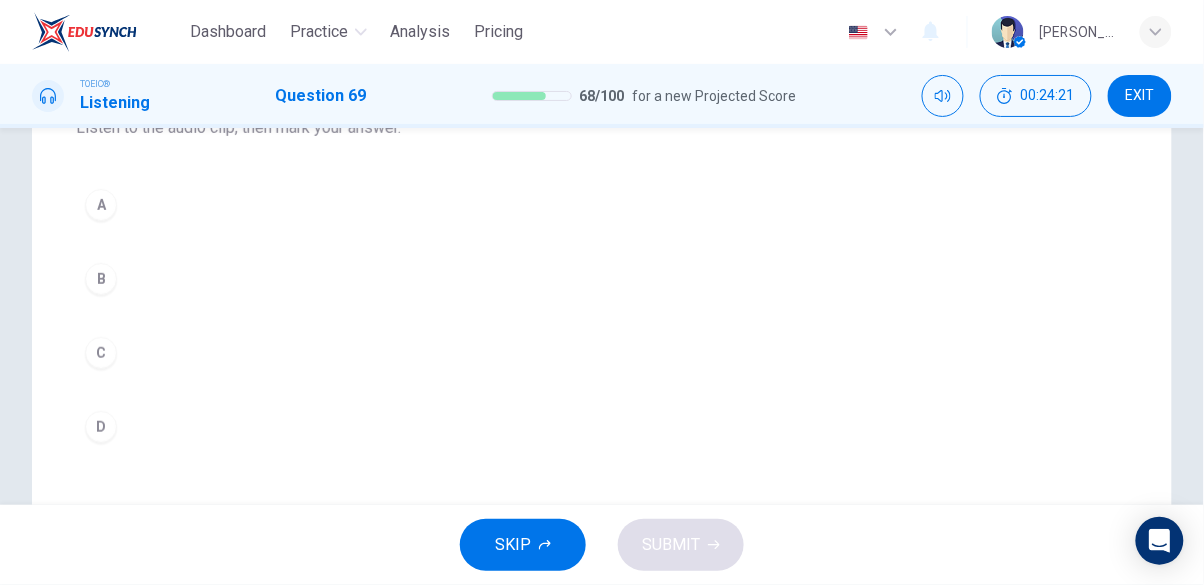 scroll, scrollTop: 240, scrollLeft: 0, axis: vertical 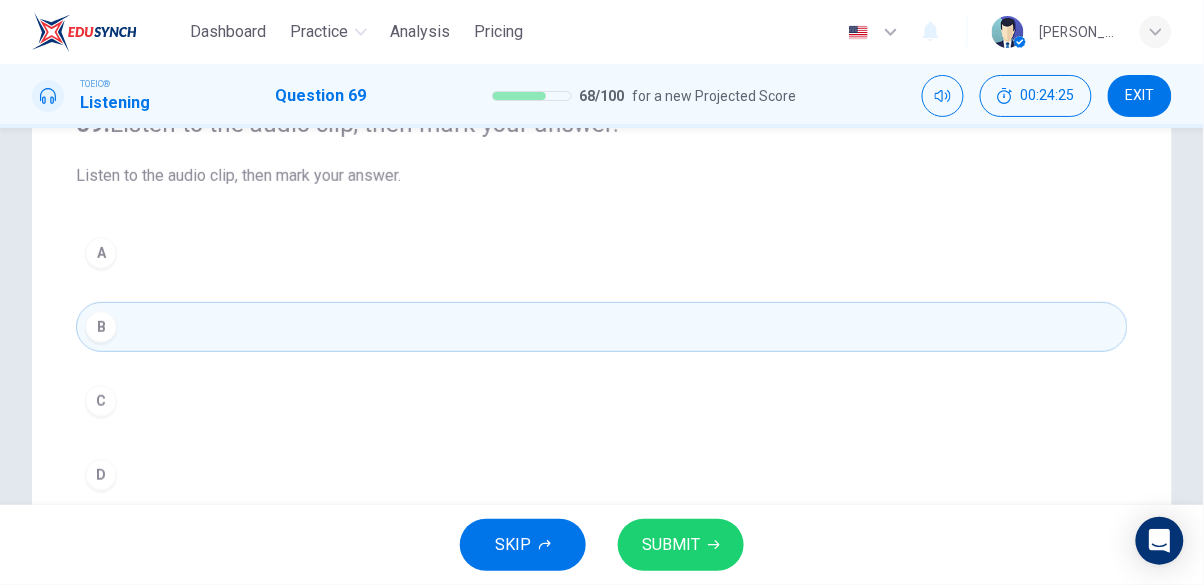 click on "SUBMIT" at bounding box center (671, 545) 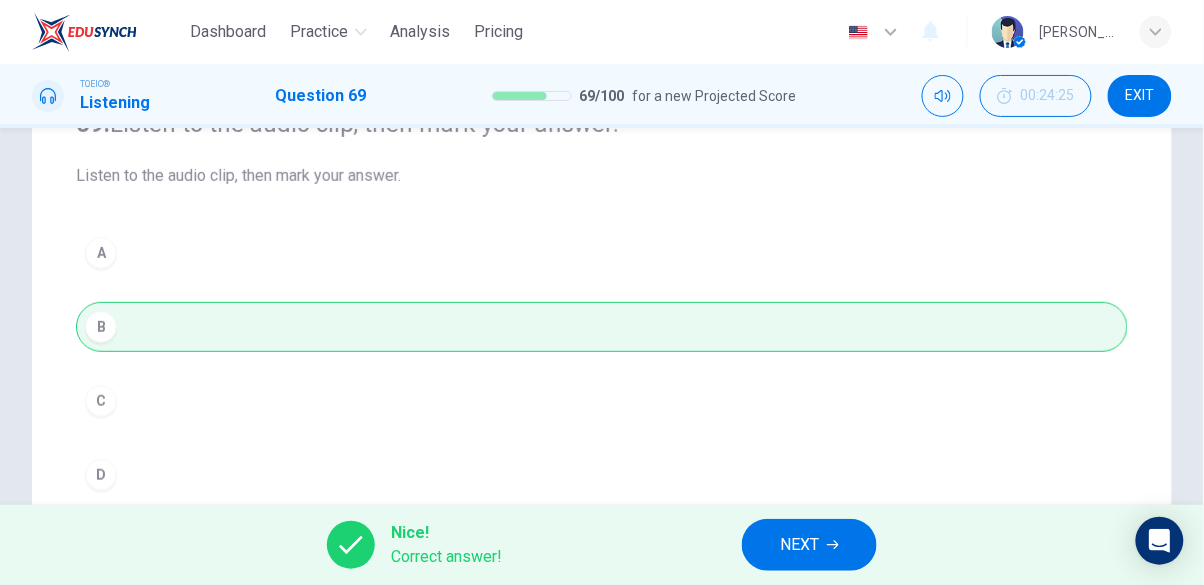 click on "NEXT" at bounding box center (809, 545) 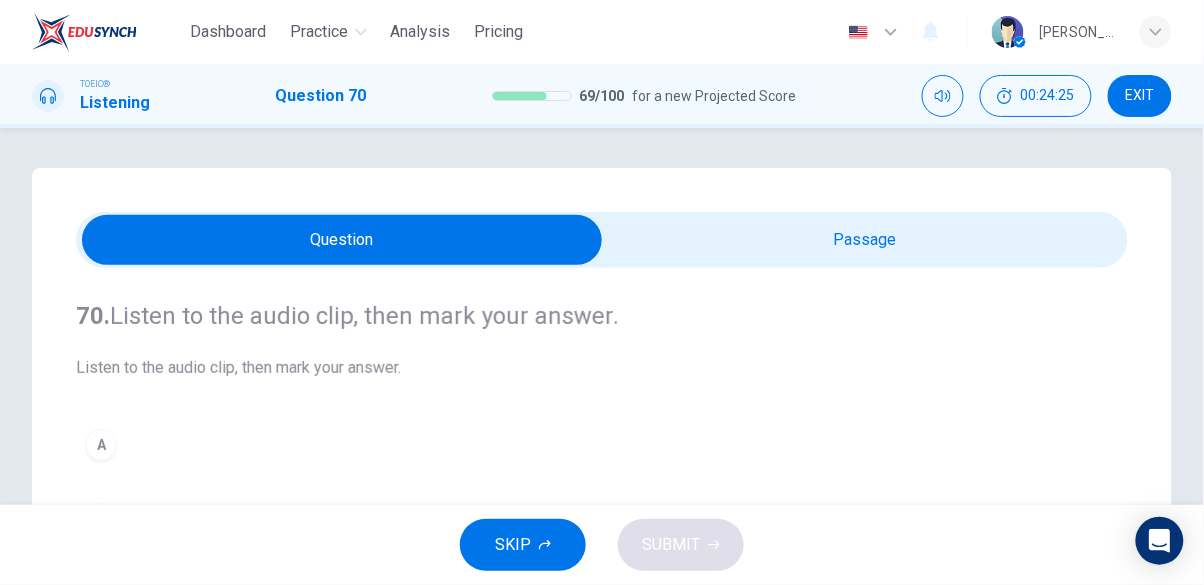 click at bounding box center [342, 240] 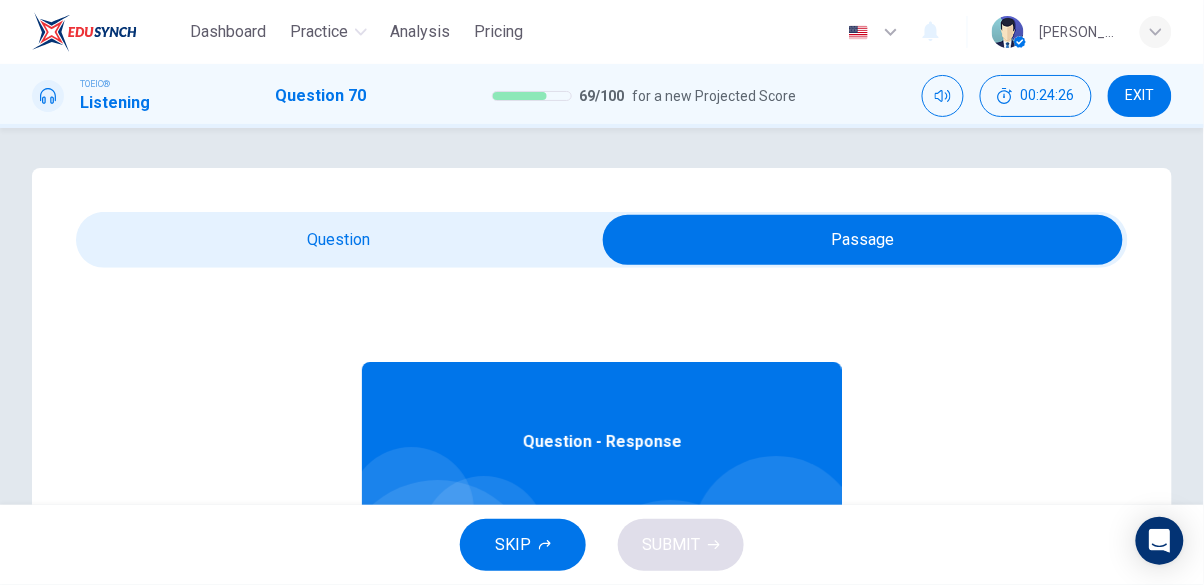 scroll, scrollTop: 112, scrollLeft: 0, axis: vertical 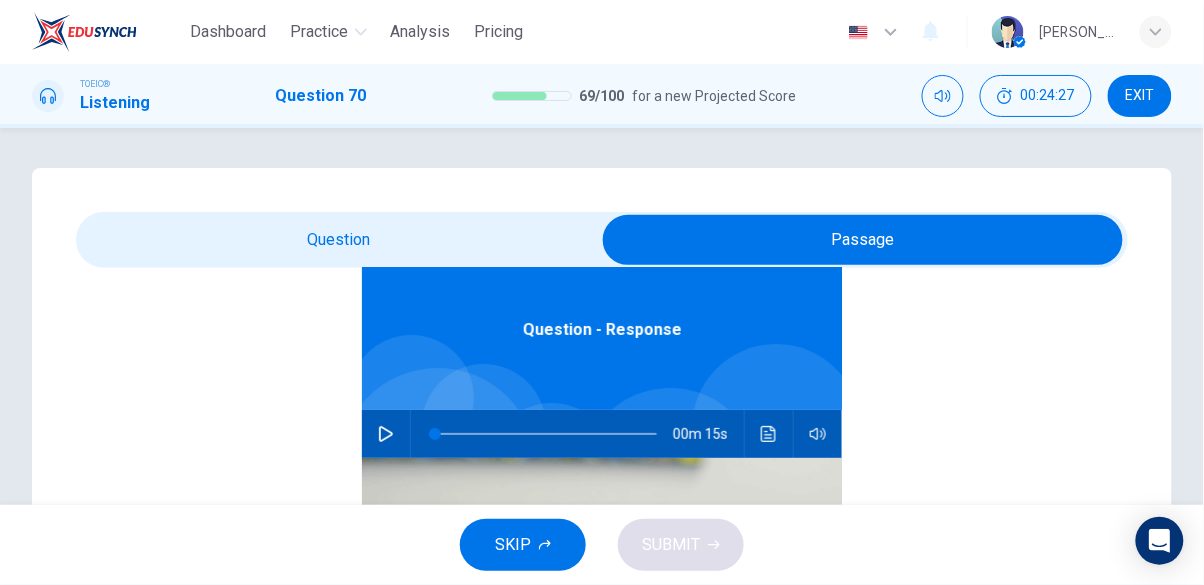 click 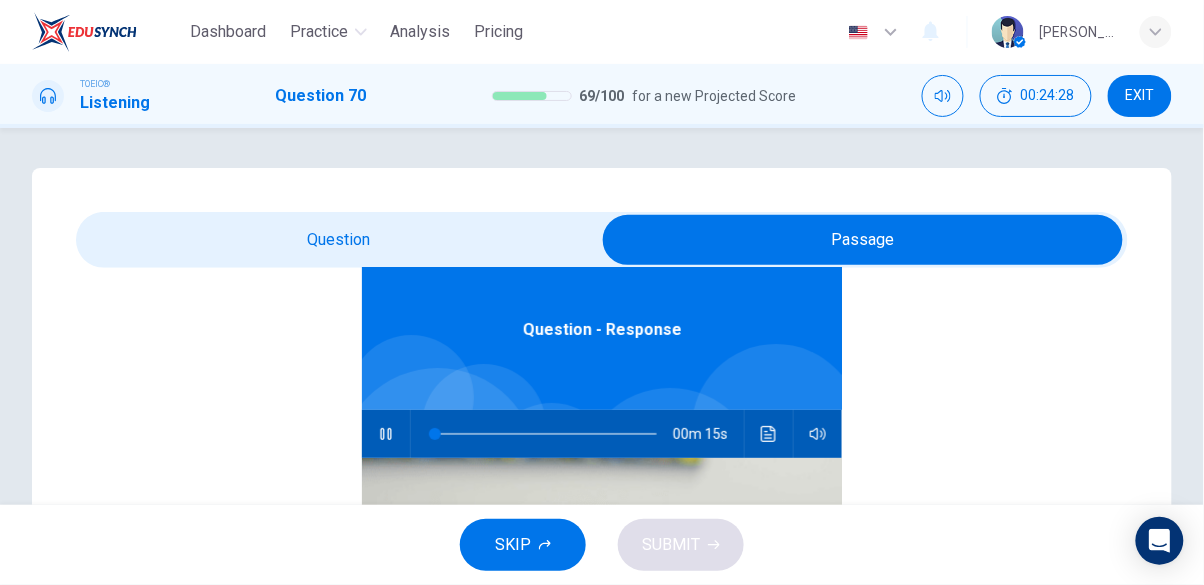 type on "6" 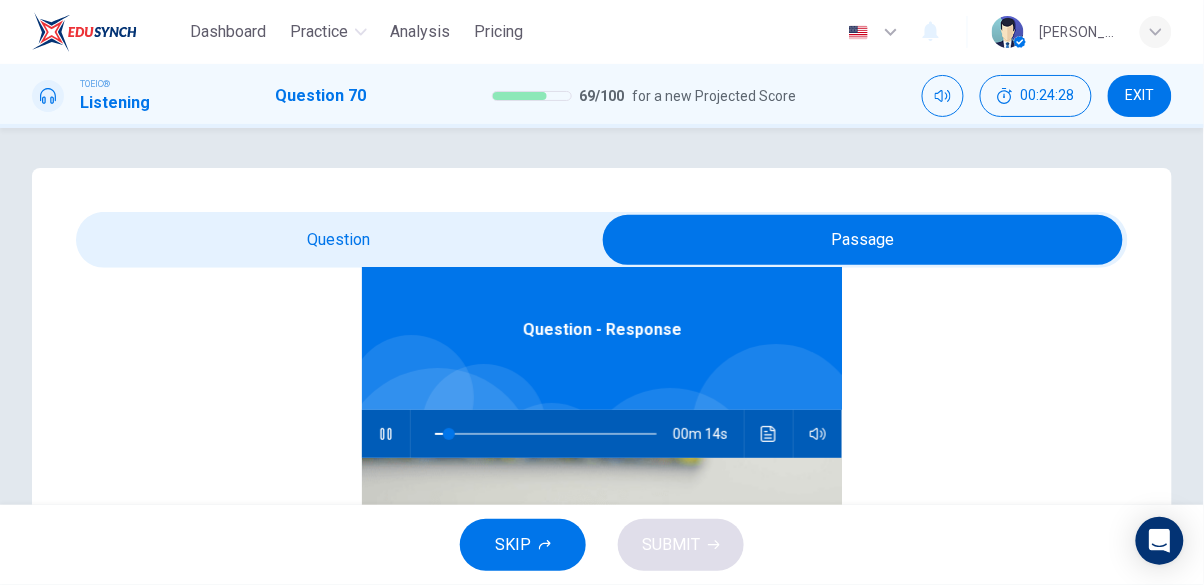 click at bounding box center (863, 240) 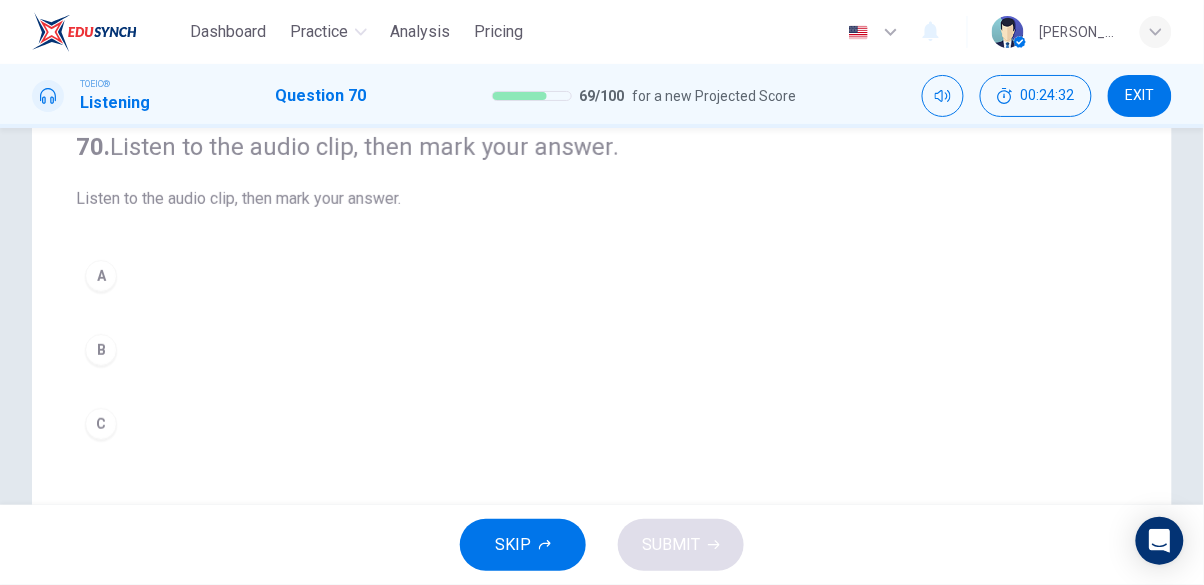 scroll, scrollTop: 171, scrollLeft: 0, axis: vertical 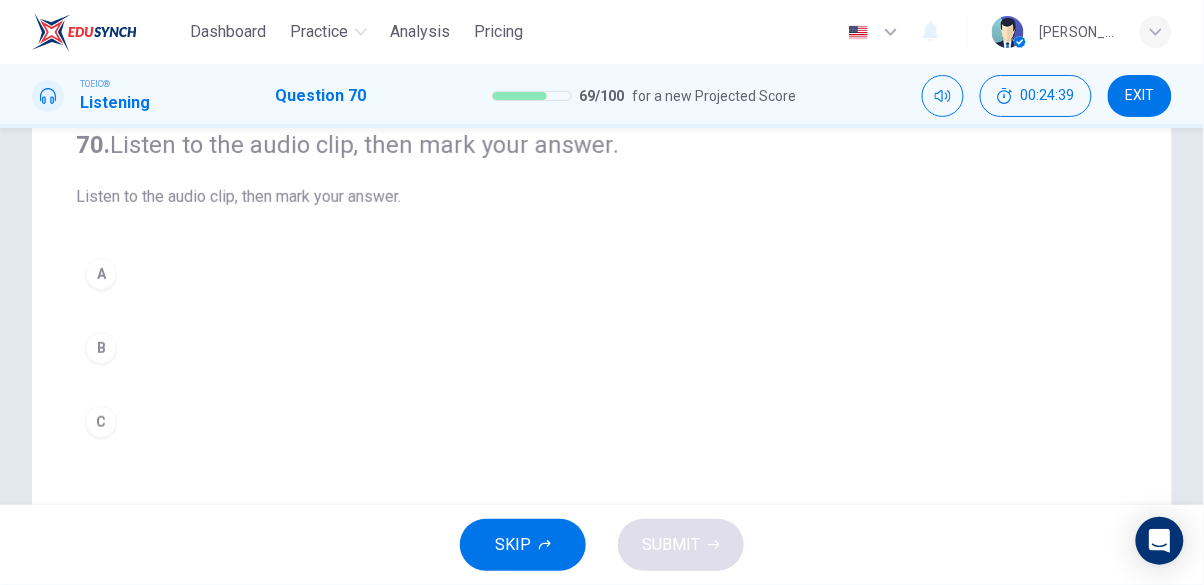 click on "C" at bounding box center [101, 422] 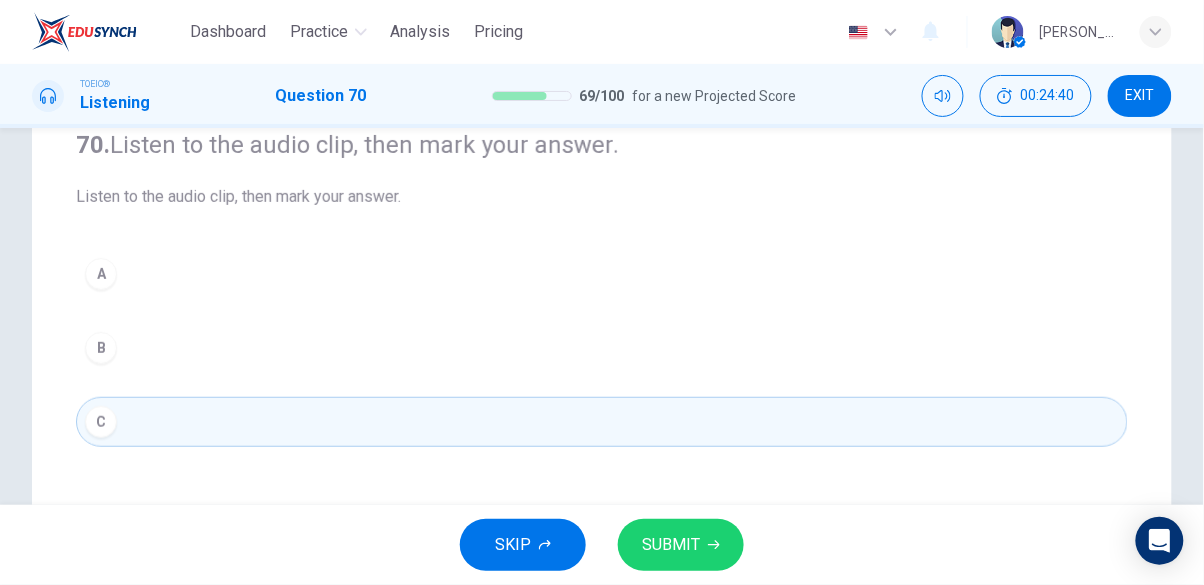 click on "SUBMIT" at bounding box center [681, 545] 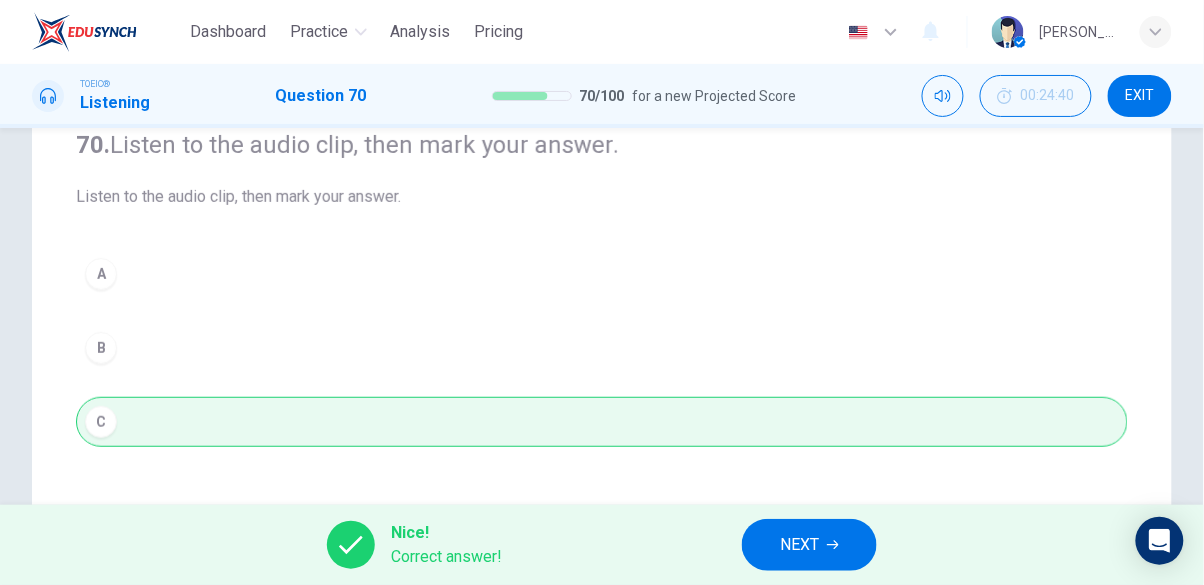 type on "88" 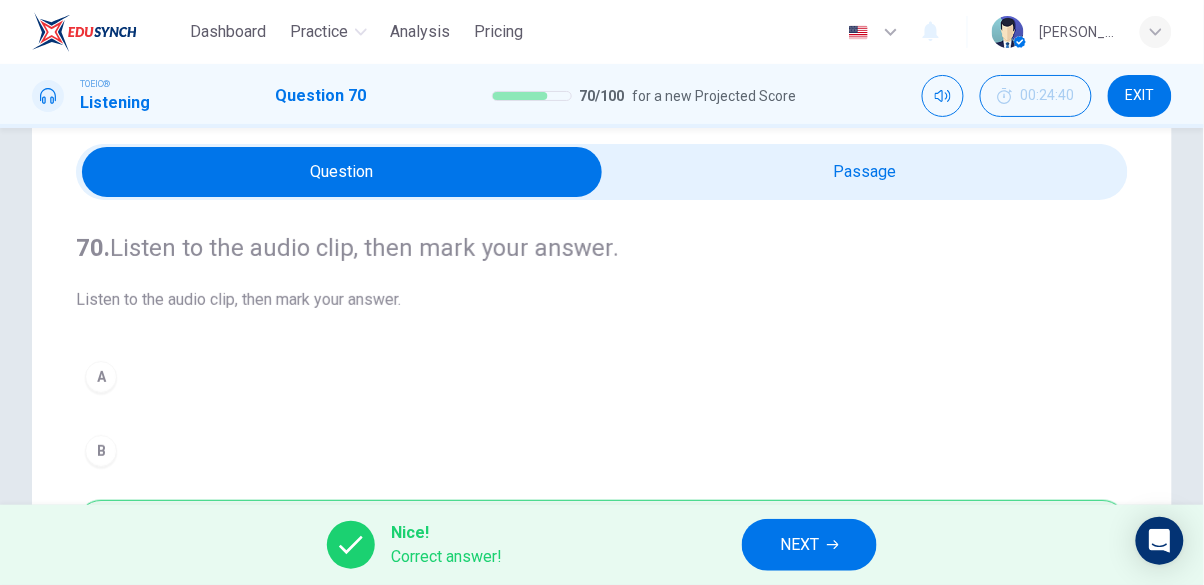 scroll, scrollTop: 0, scrollLeft: 0, axis: both 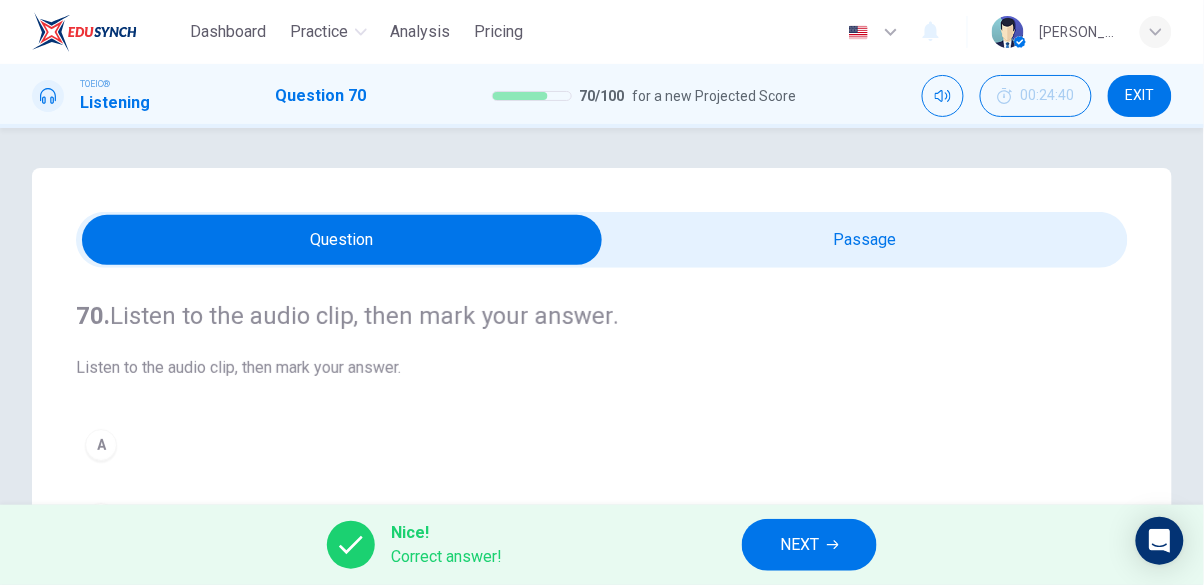 click at bounding box center (342, 240) 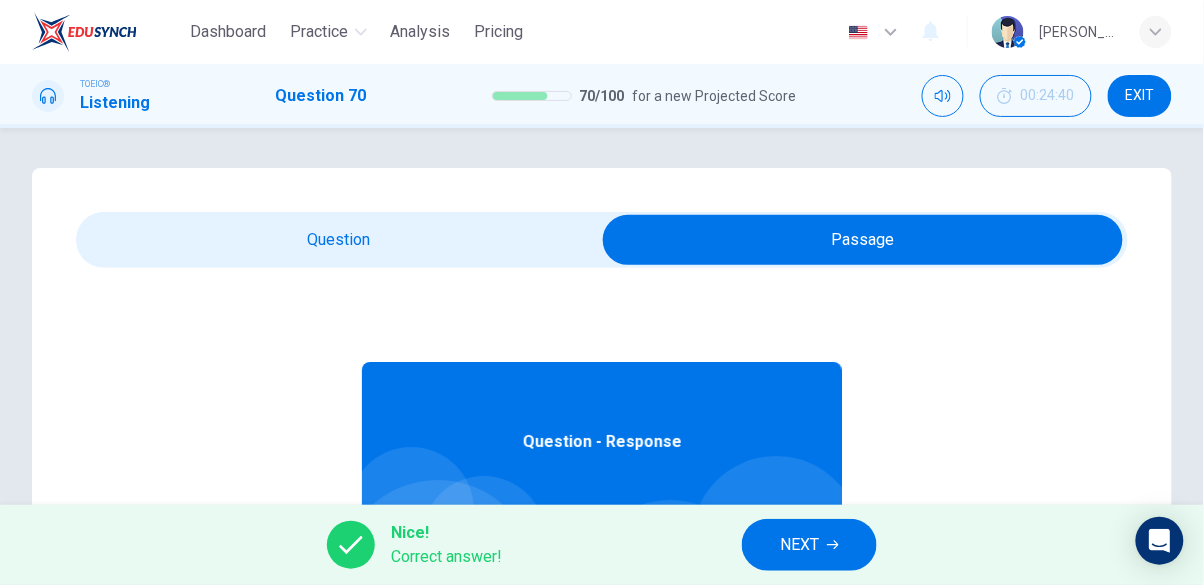 scroll, scrollTop: 112, scrollLeft: 0, axis: vertical 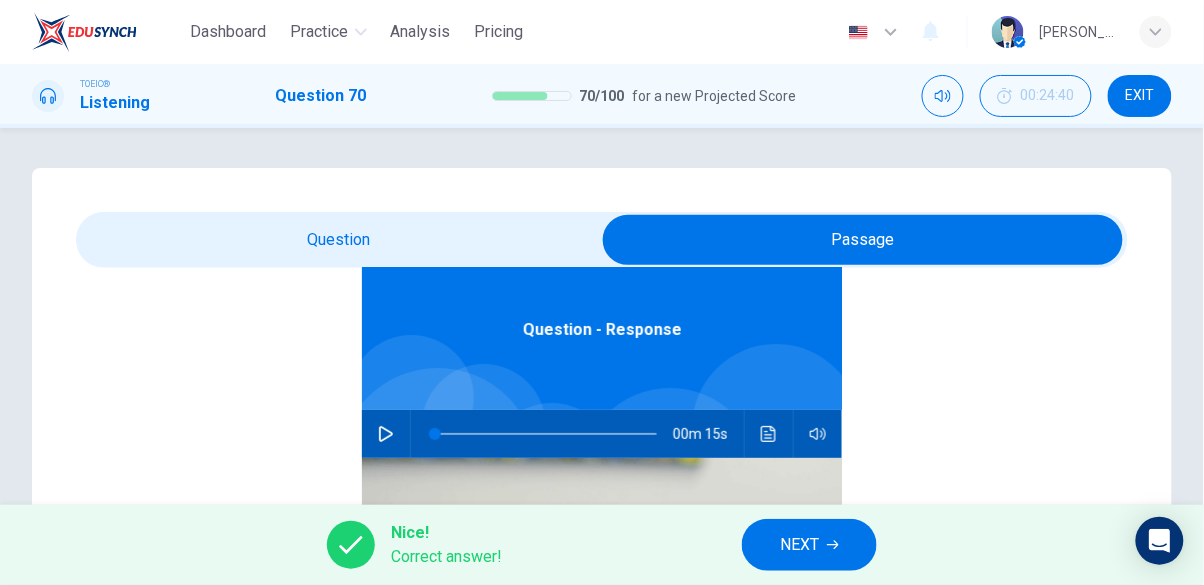 click 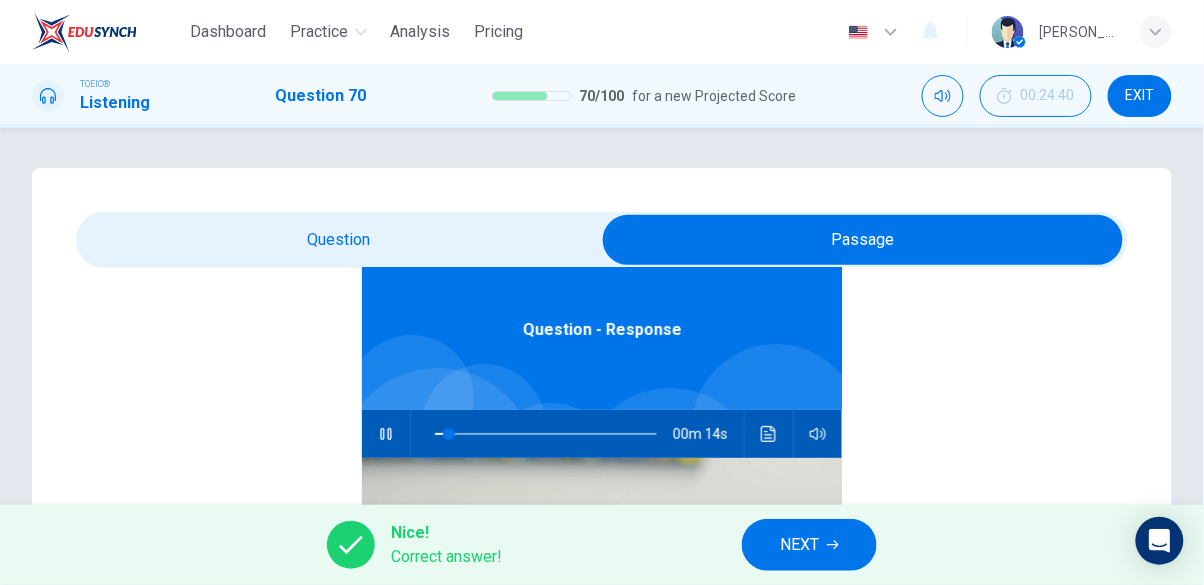 type on "12" 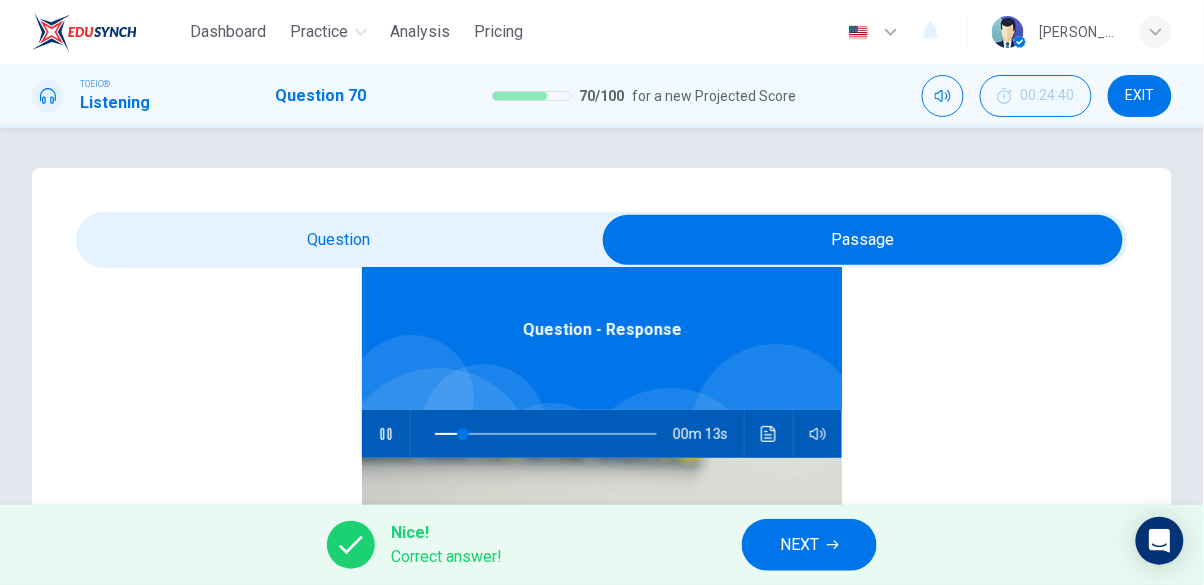 click on "NEXT" at bounding box center (809, 545) 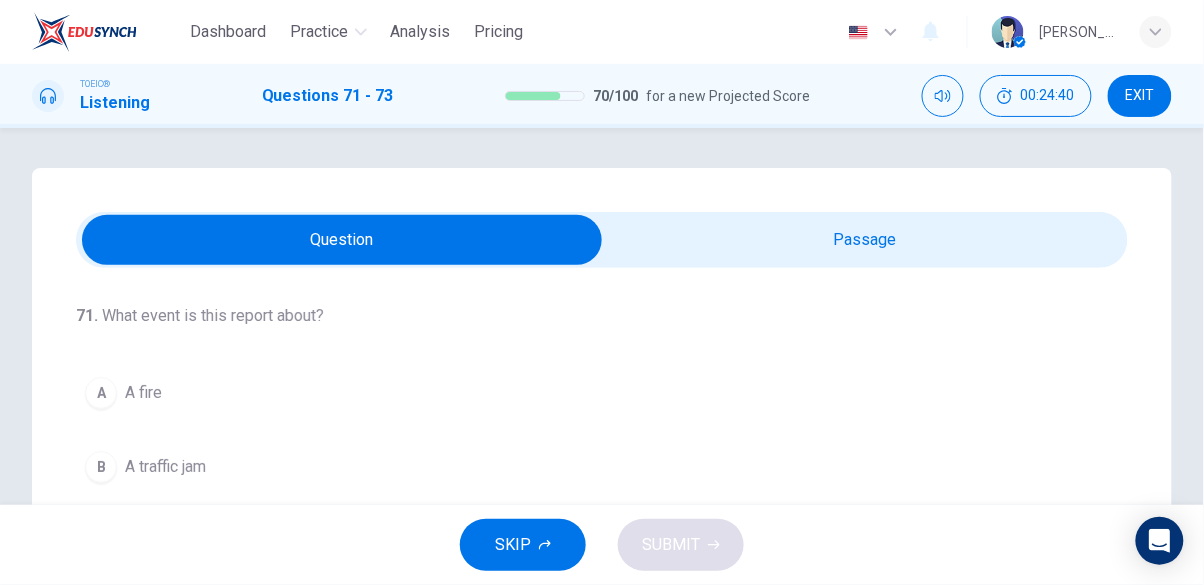 click at bounding box center (342, 240) 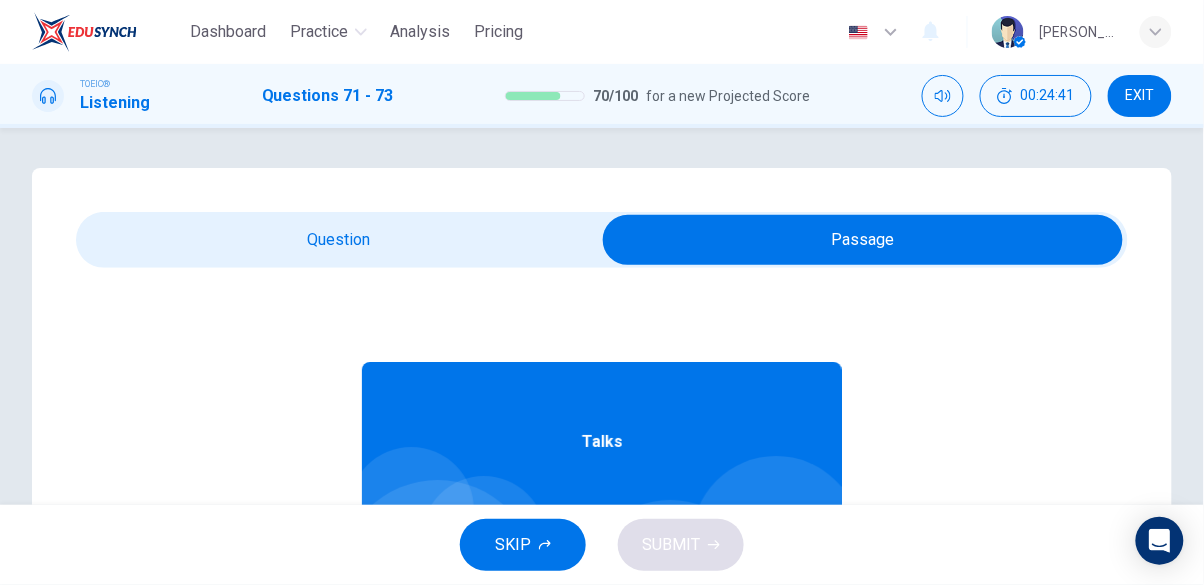 scroll, scrollTop: 112, scrollLeft: 0, axis: vertical 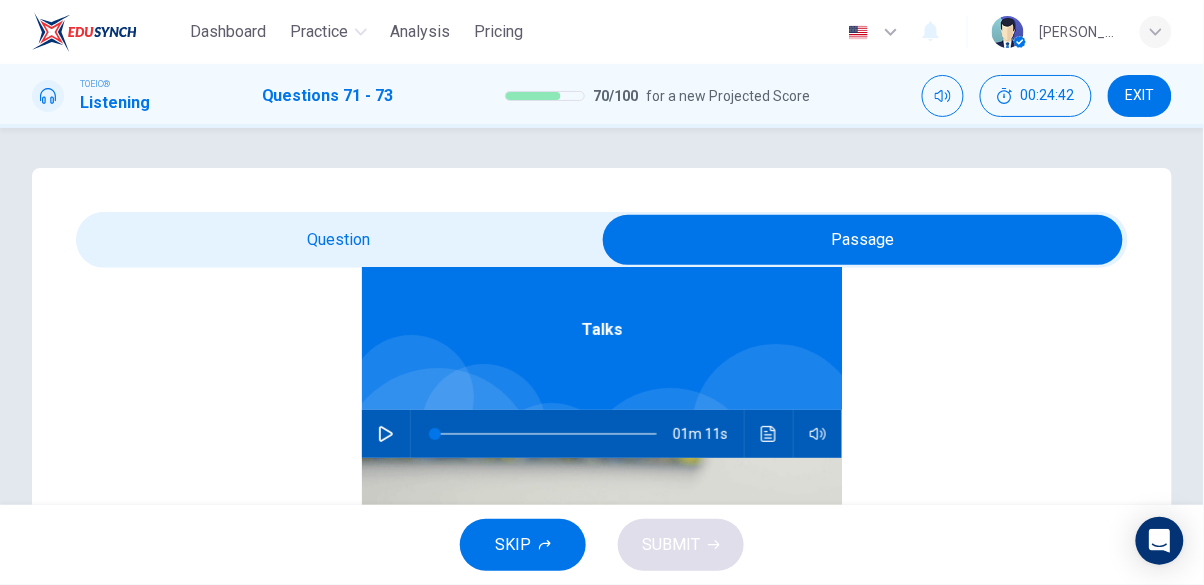 click 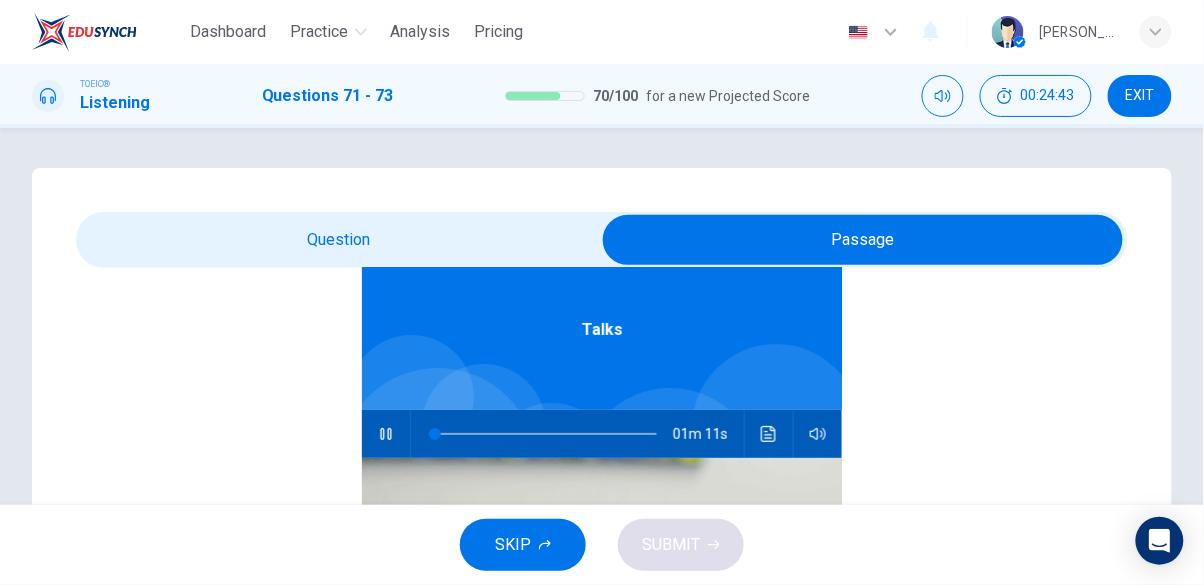 click at bounding box center (863, 240) 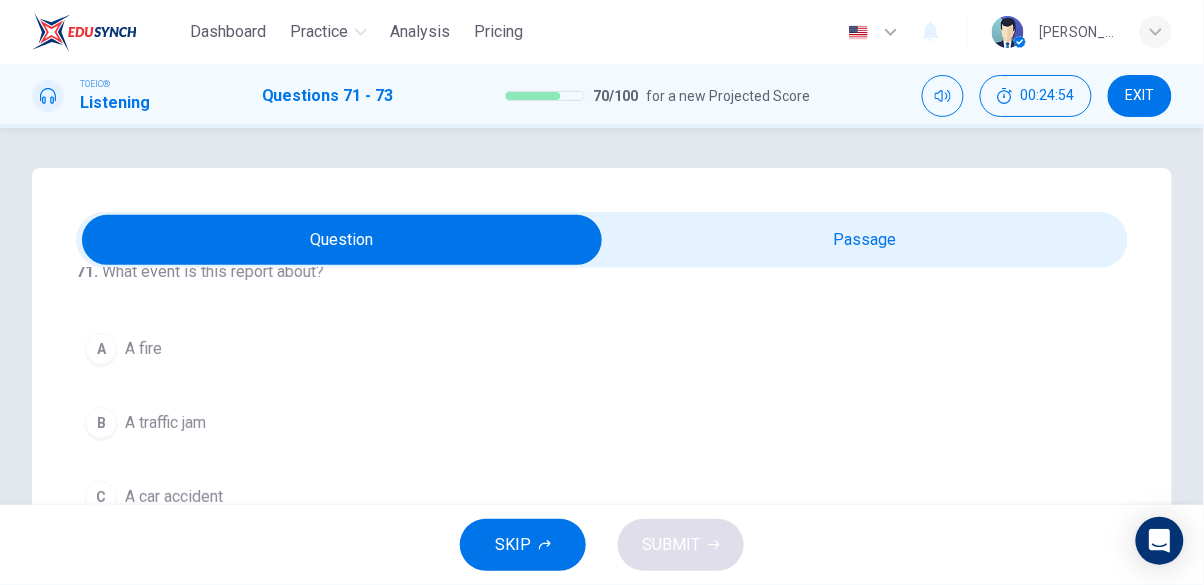 scroll, scrollTop: 50, scrollLeft: 0, axis: vertical 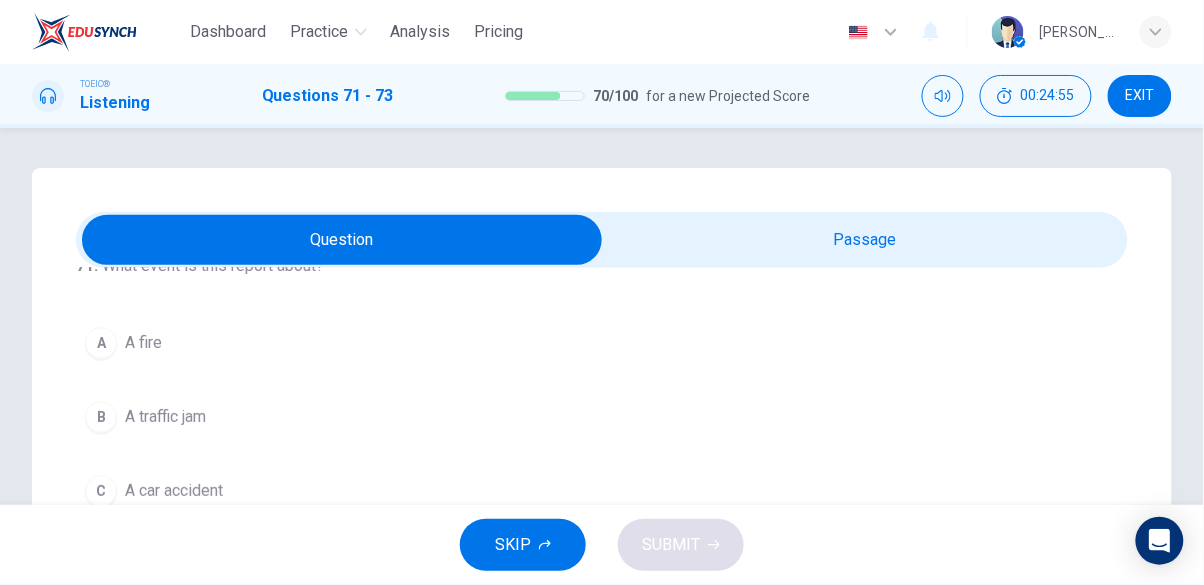 click on "C A car accident" at bounding box center (602, 491) 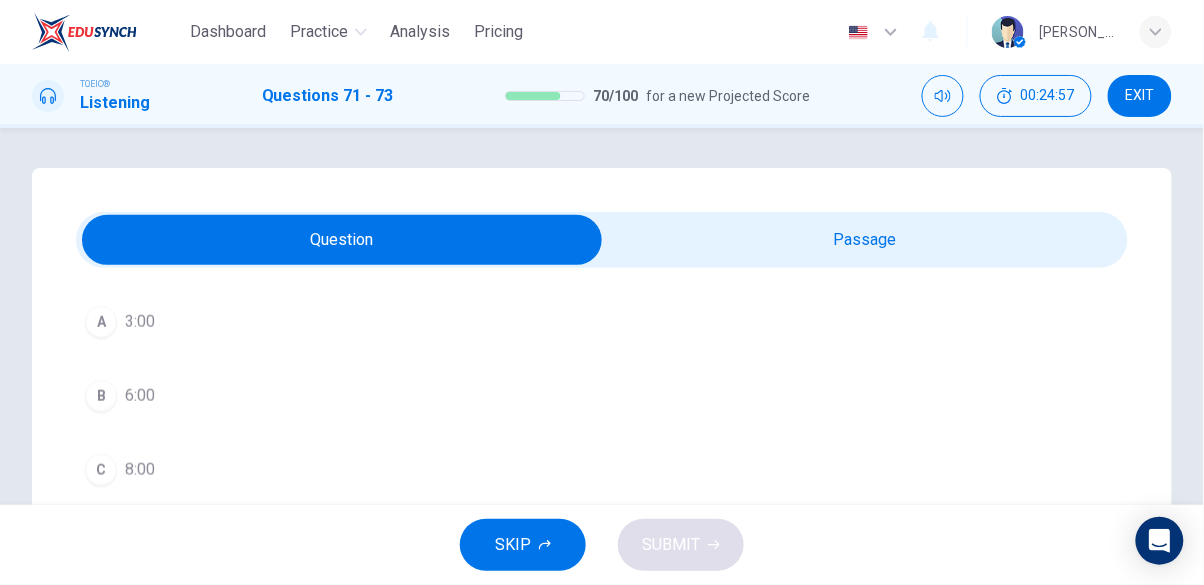 scroll, scrollTop: 454, scrollLeft: 0, axis: vertical 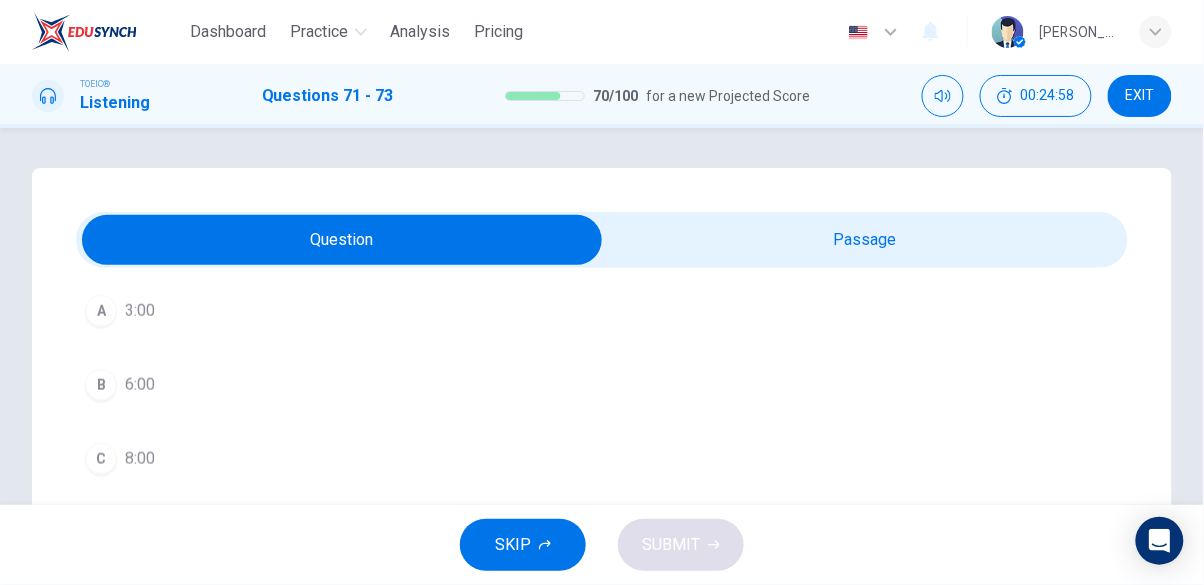 click on "C" at bounding box center [101, 459] 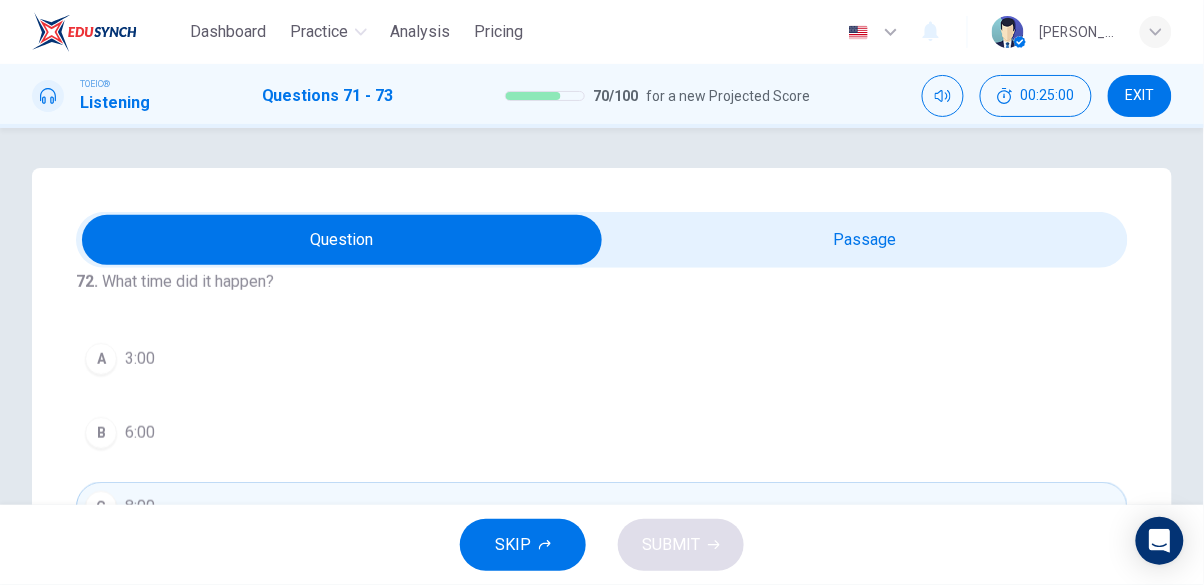 scroll, scrollTop: 454, scrollLeft: 0, axis: vertical 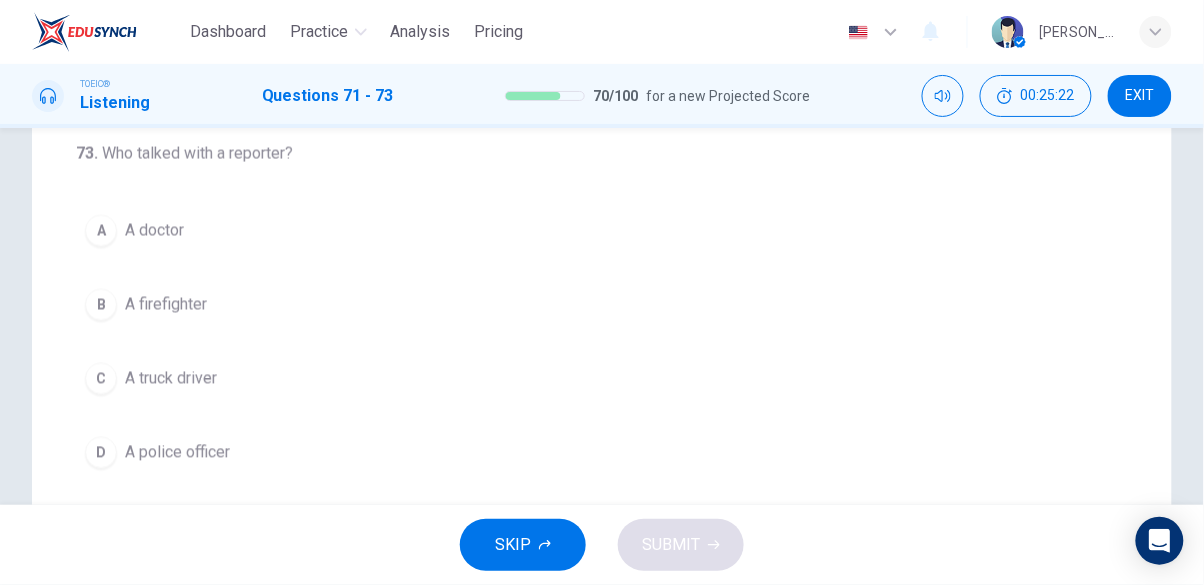 click on "A firefighter" at bounding box center [166, 305] 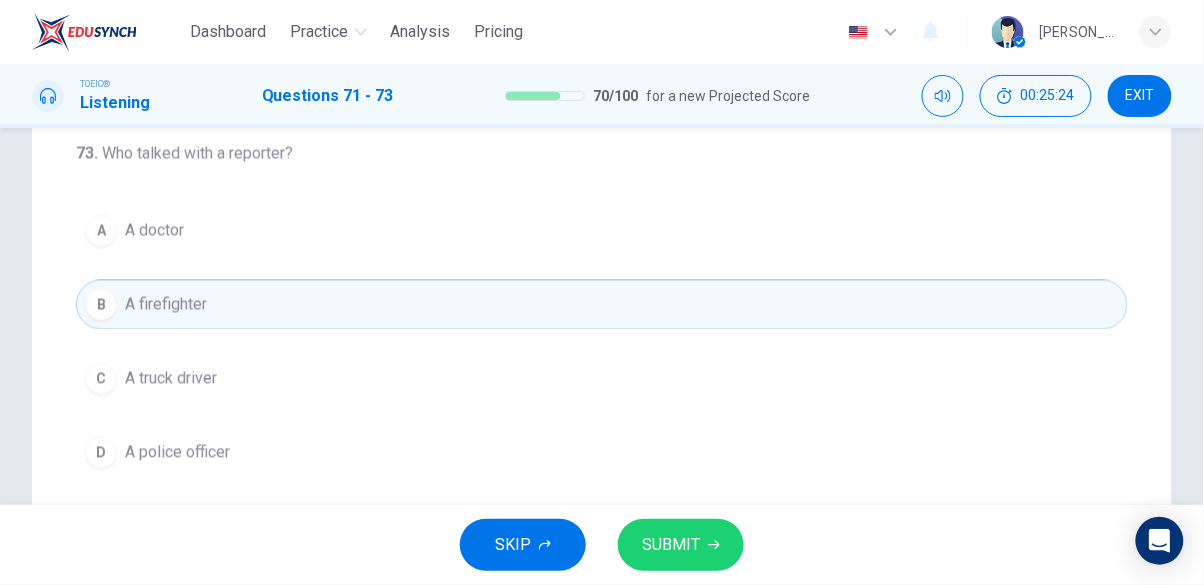 click on "SUBMIT" at bounding box center (681, 545) 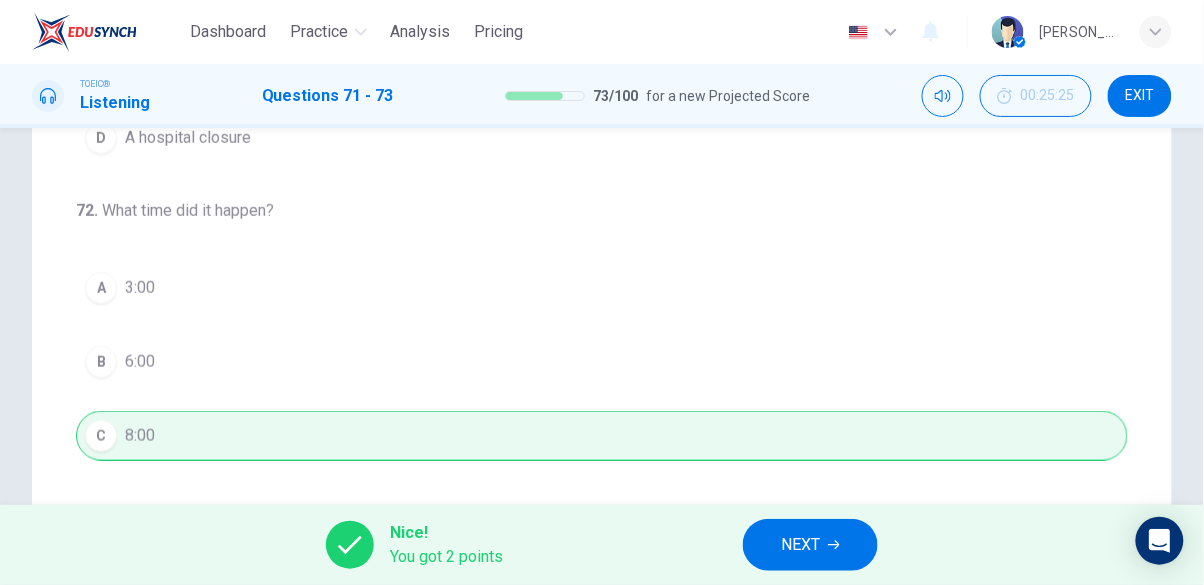 scroll, scrollTop: 0, scrollLeft: 0, axis: both 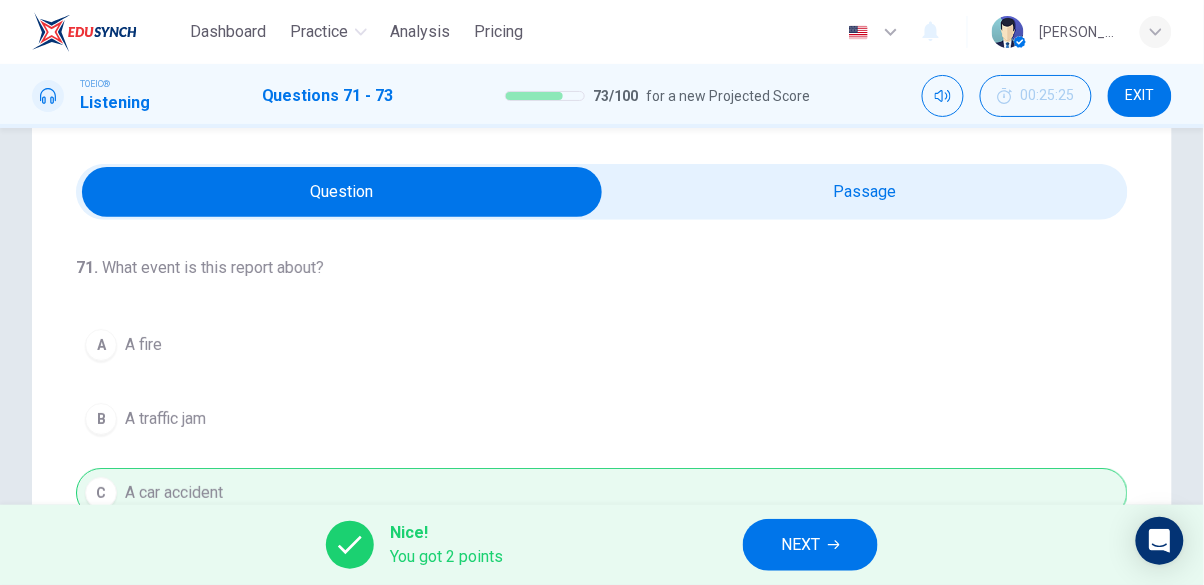 click on "NEXT" at bounding box center (800, 545) 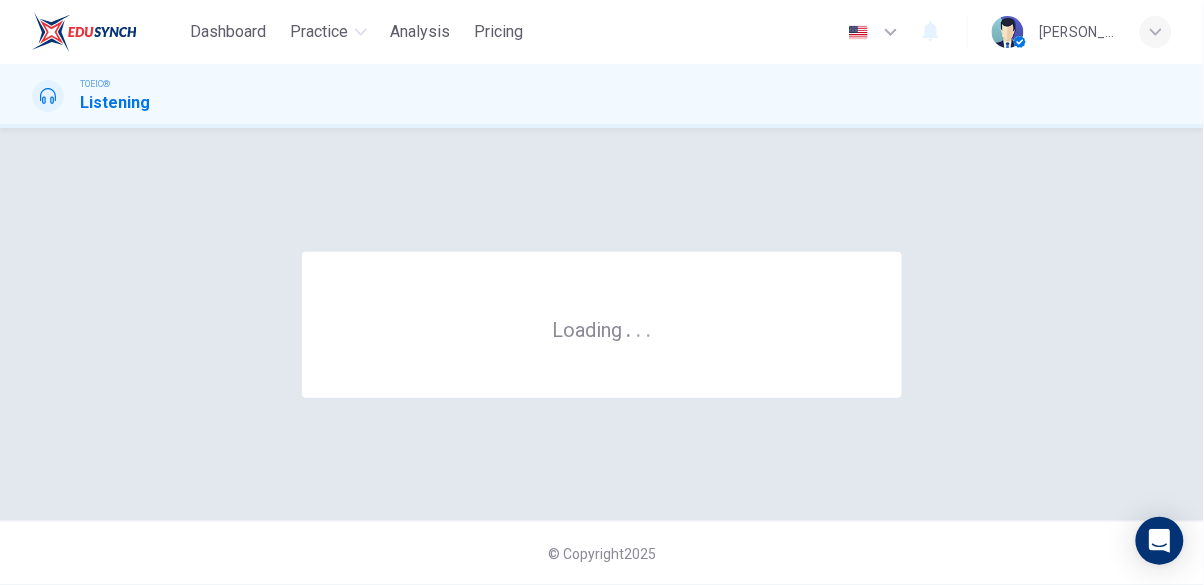 scroll, scrollTop: 0, scrollLeft: 0, axis: both 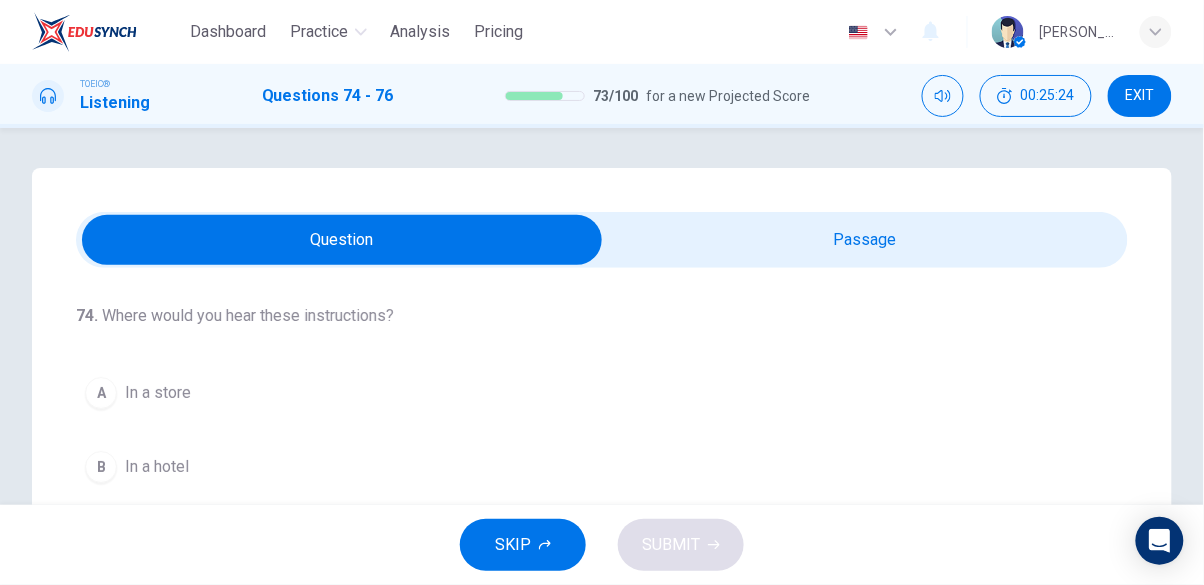 click at bounding box center [342, 240] 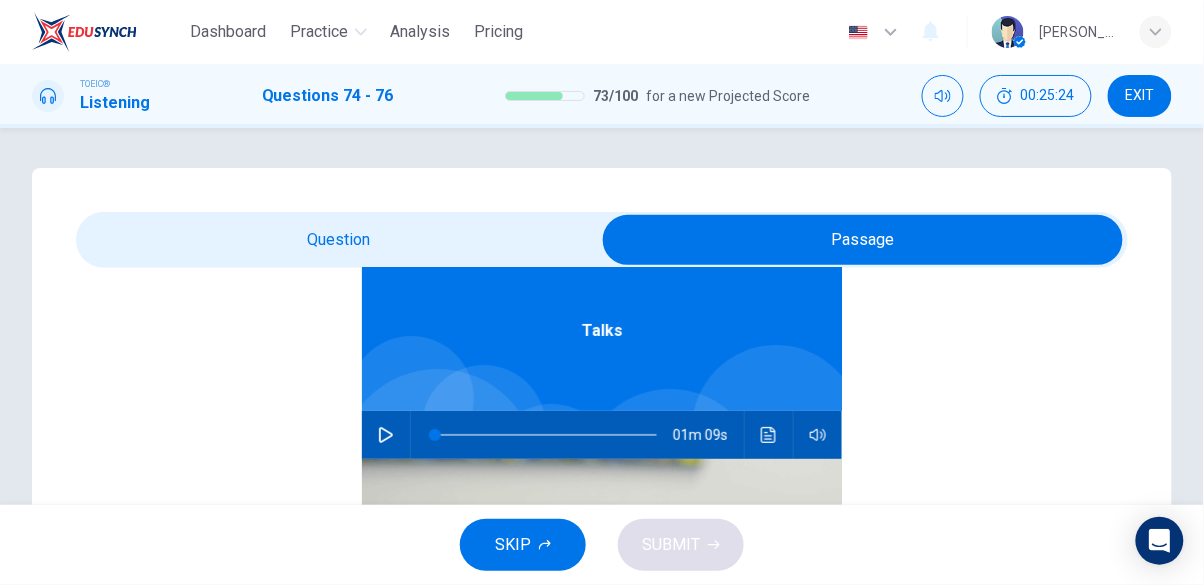 scroll, scrollTop: 112, scrollLeft: 0, axis: vertical 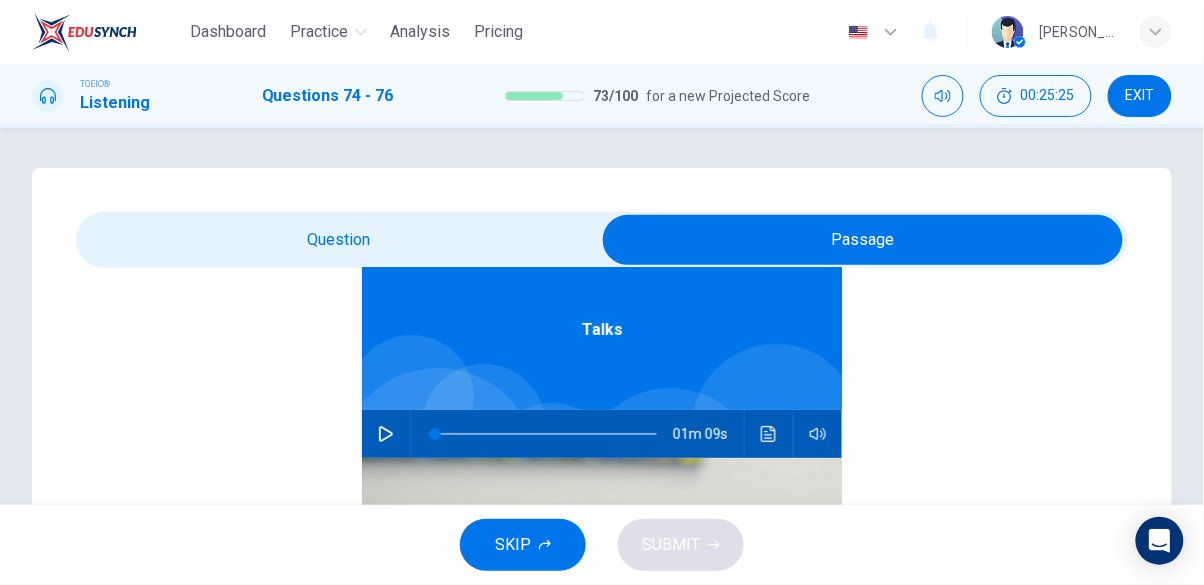 click 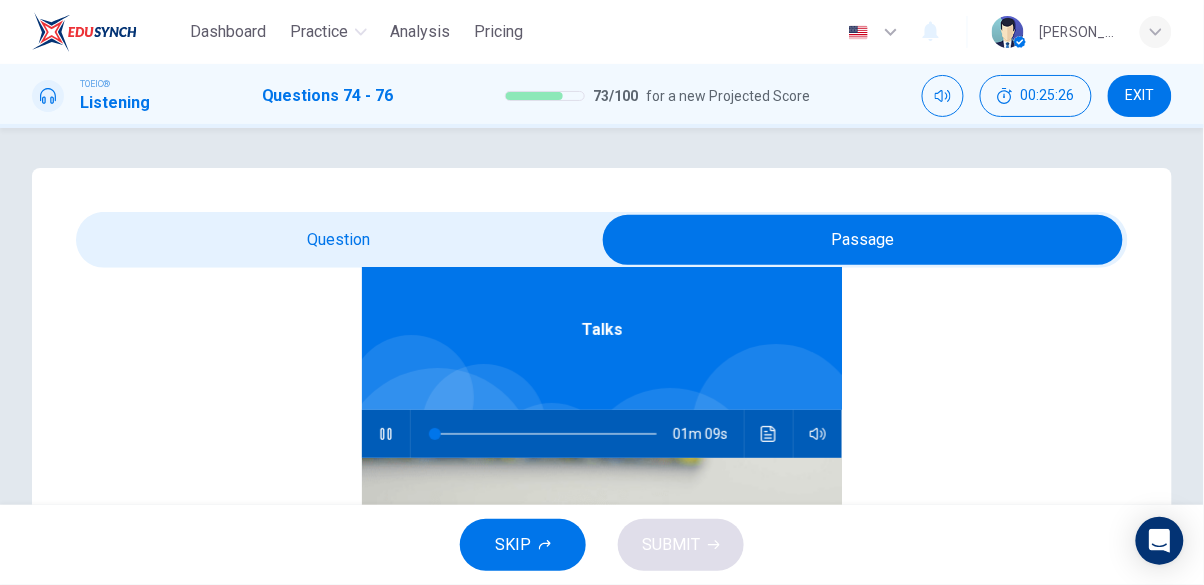 type on "0" 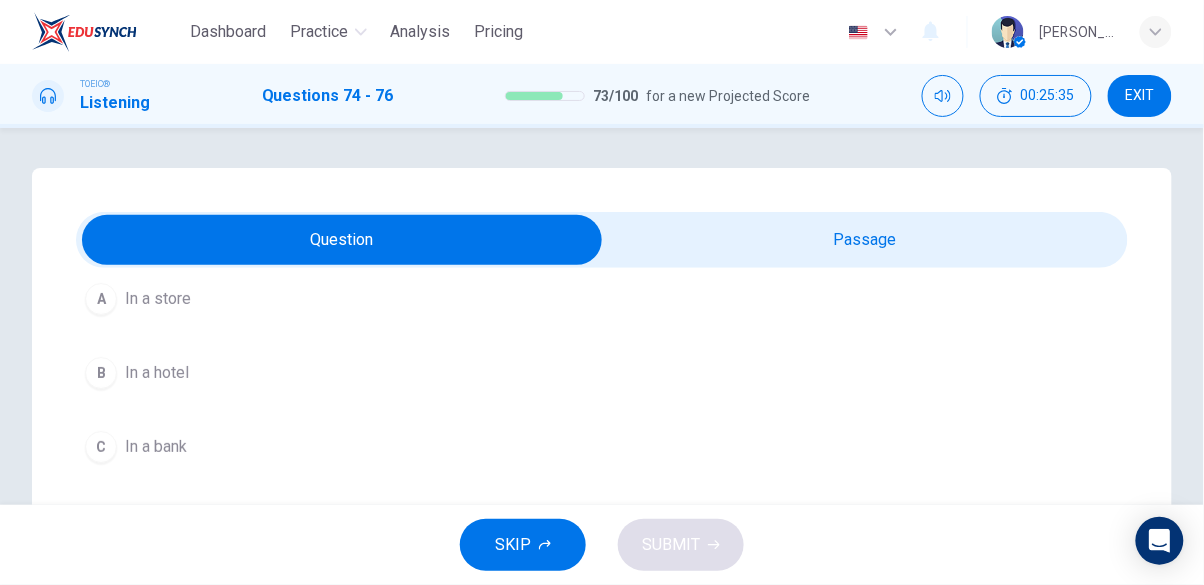 scroll, scrollTop: 96, scrollLeft: 0, axis: vertical 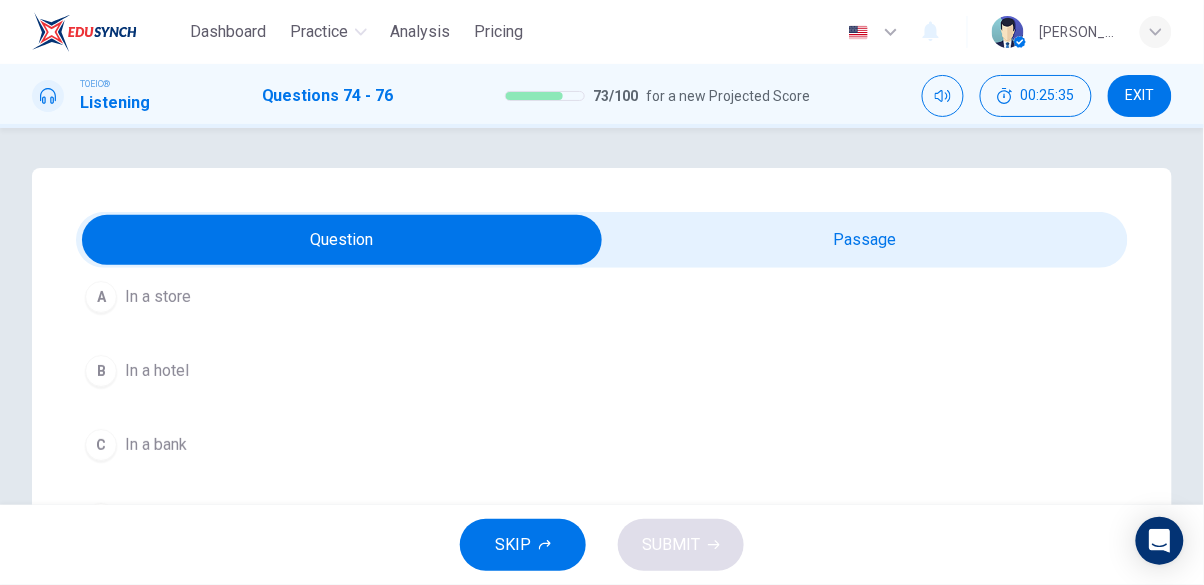 click on "In a store" at bounding box center (158, 297) 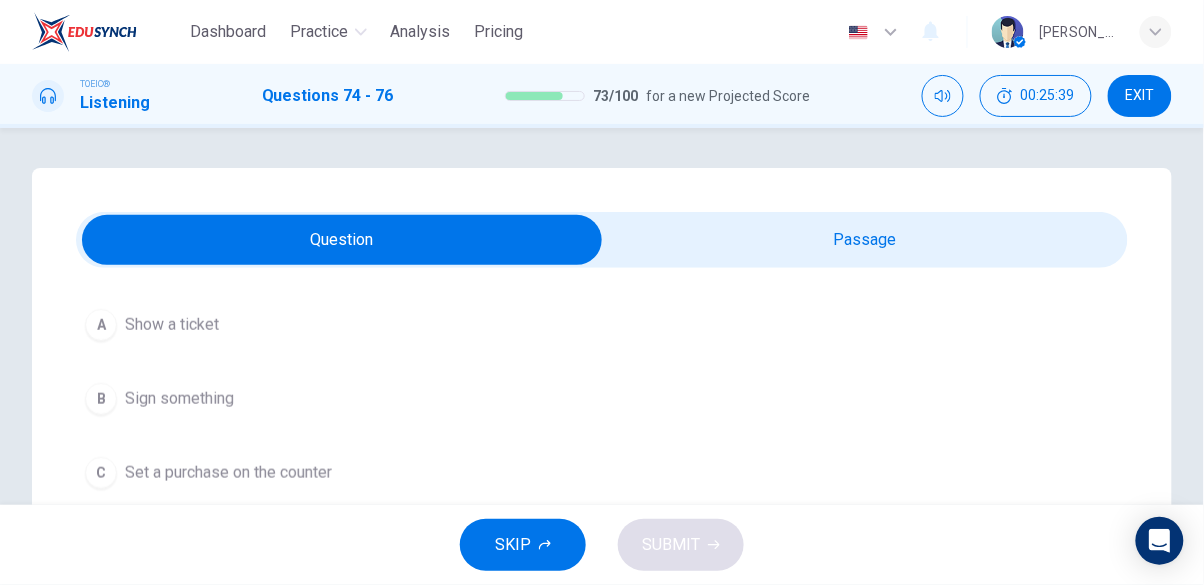 scroll, scrollTop: 454, scrollLeft: 0, axis: vertical 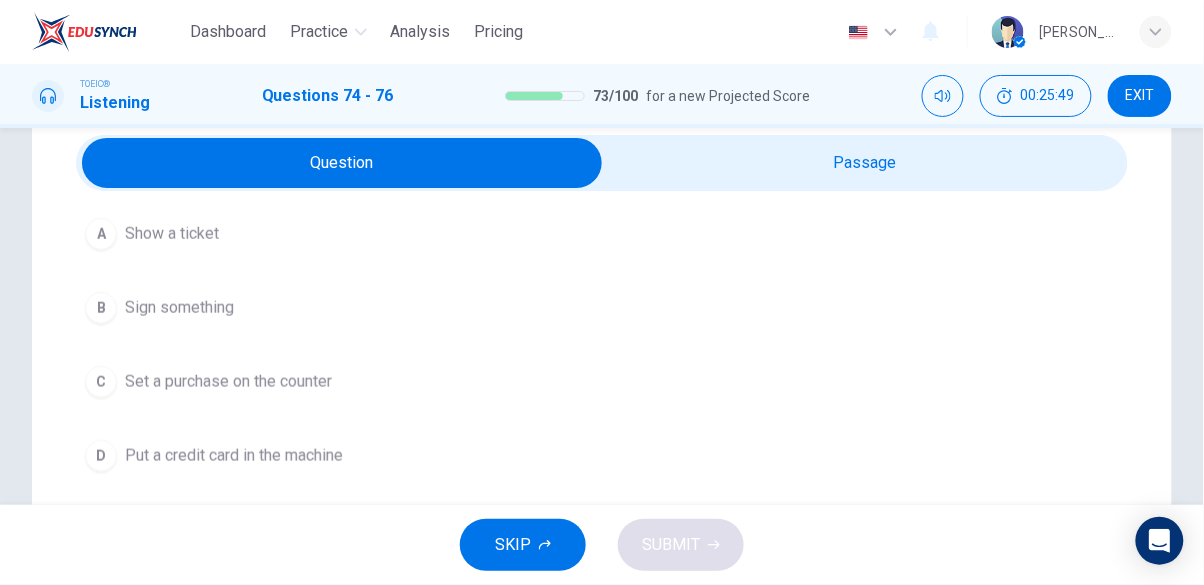 click on "Set a purchase on the counter" at bounding box center [228, 382] 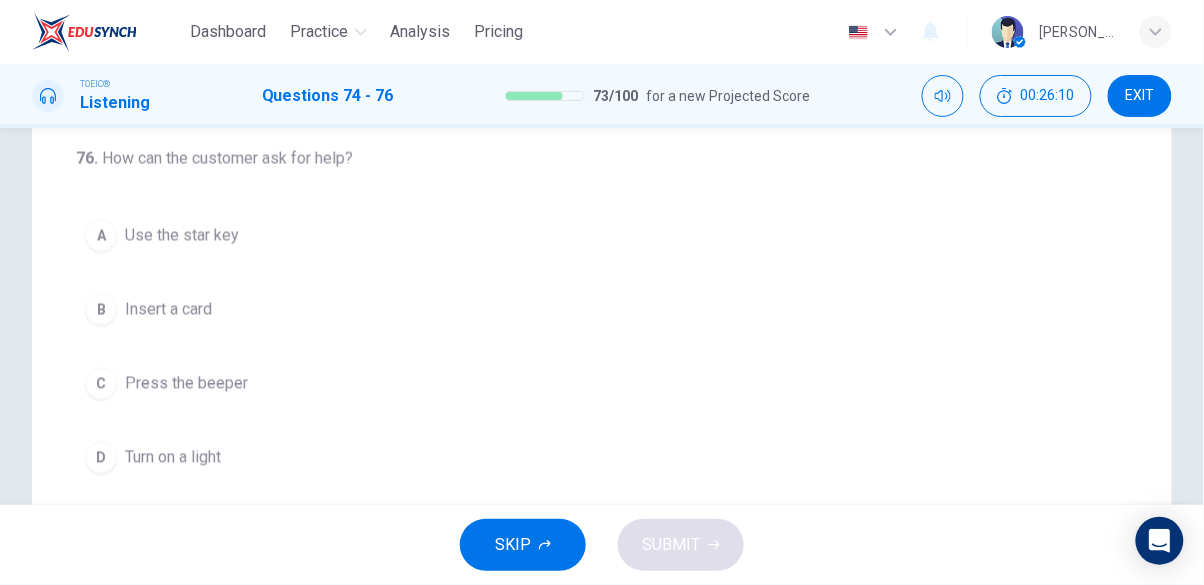 scroll, scrollTop: 448, scrollLeft: 0, axis: vertical 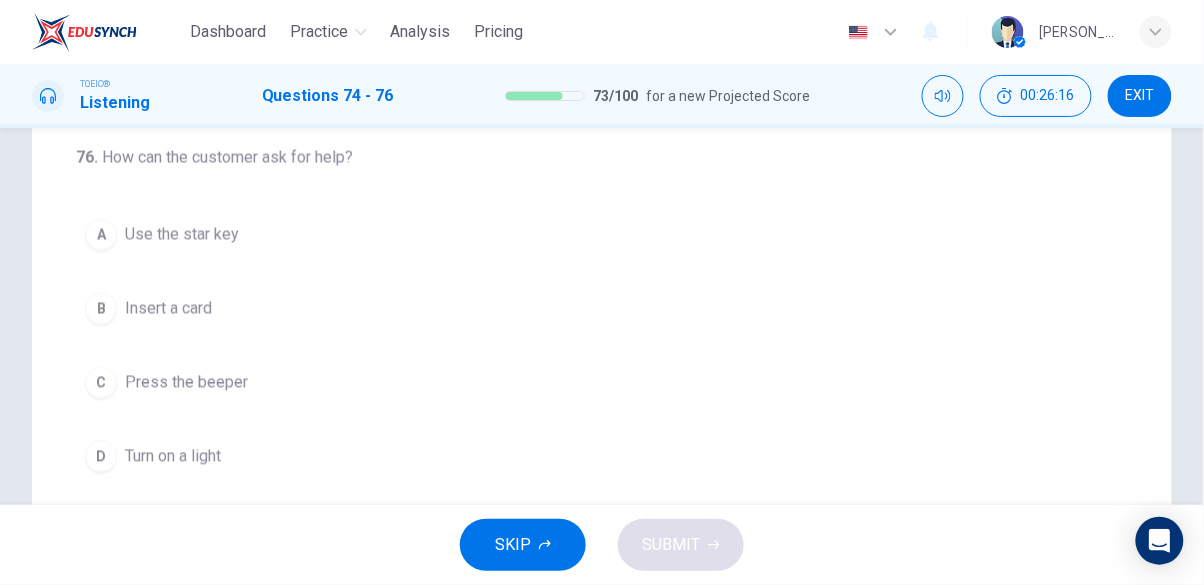 click on "Press the beeper" at bounding box center [186, 383] 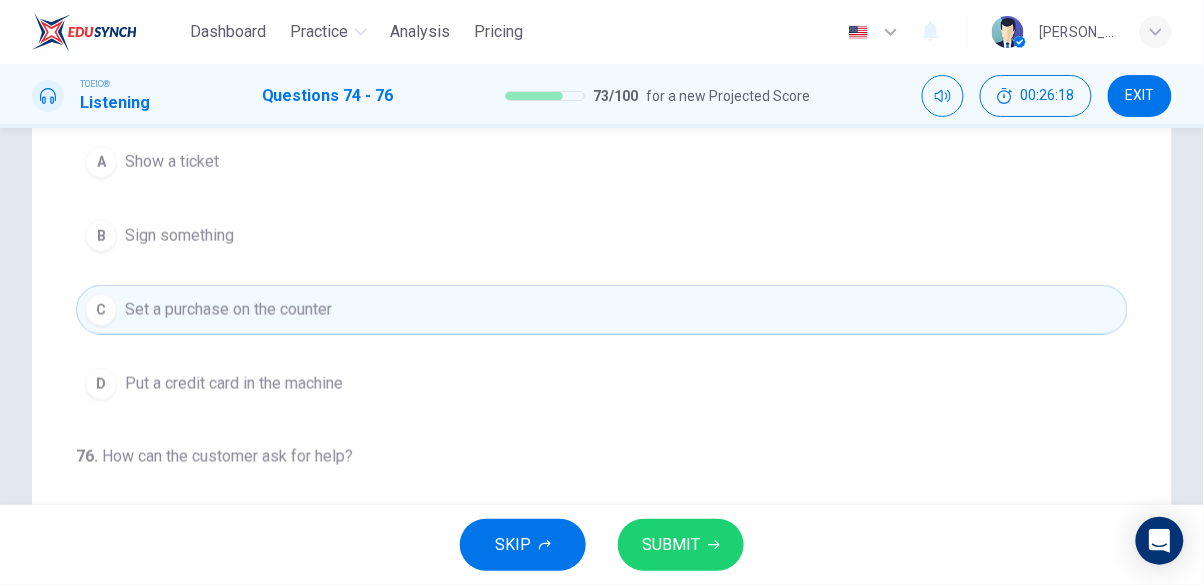 scroll, scrollTop: 139, scrollLeft: 0, axis: vertical 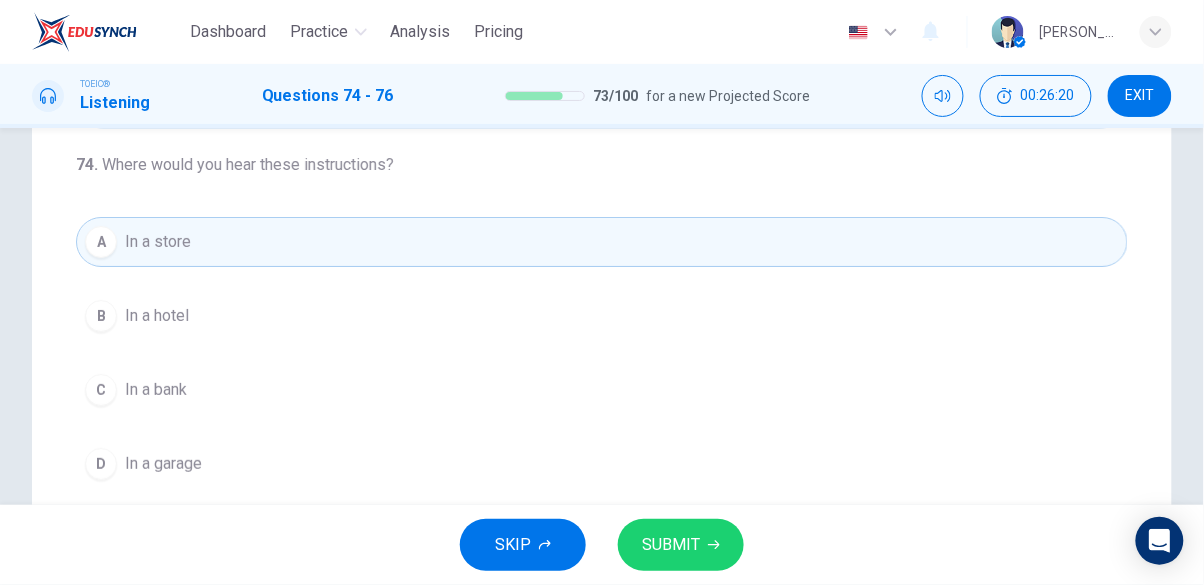 click on "SUBMIT" at bounding box center [671, 545] 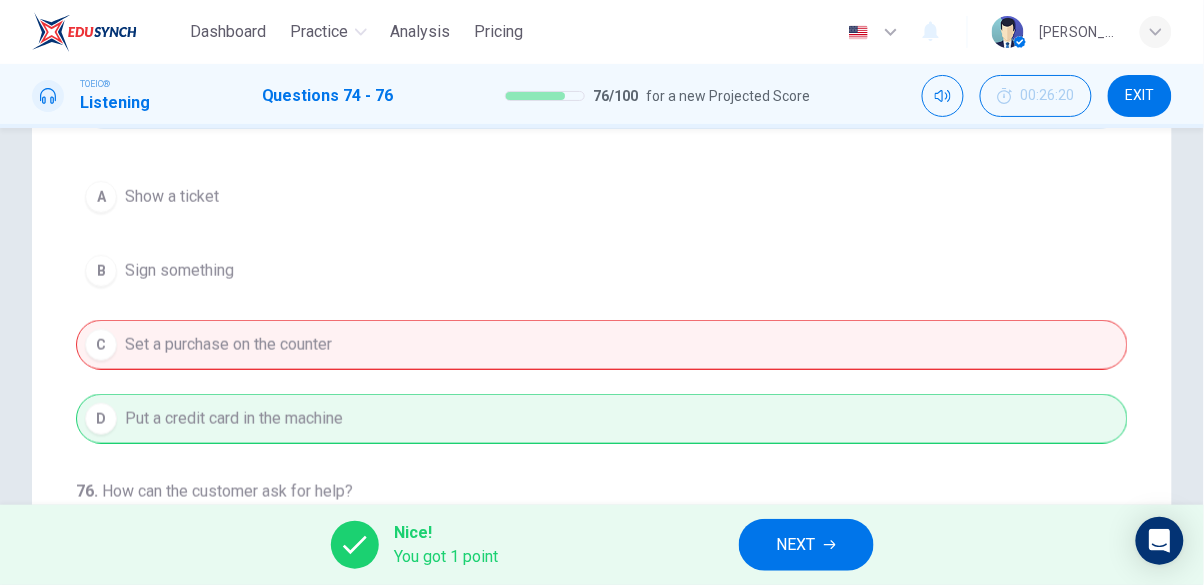 scroll, scrollTop: 454, scrollLeft: 0, axis: vertical 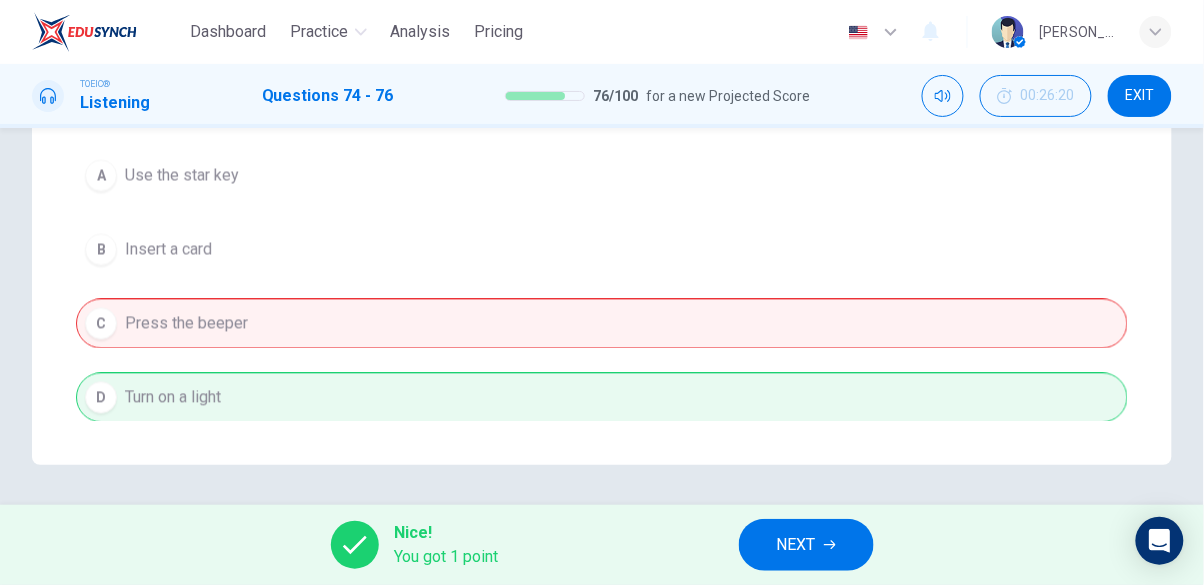 click on "NEXT" at bounding box center (796, 545) 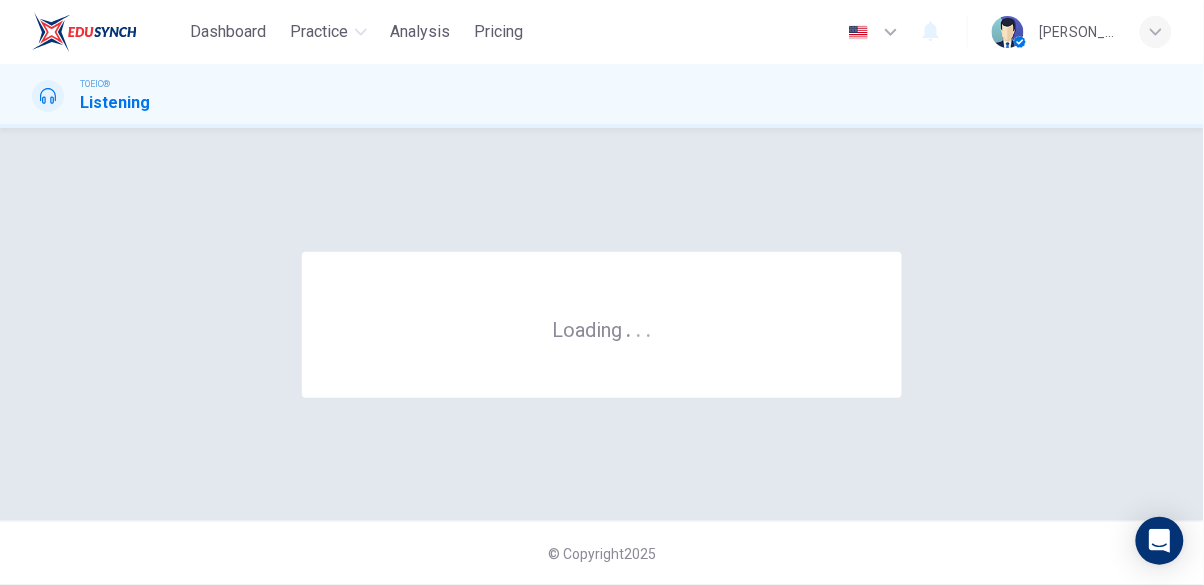 scroll, scrollTop: 0, scrollLeft: 0, axis: both 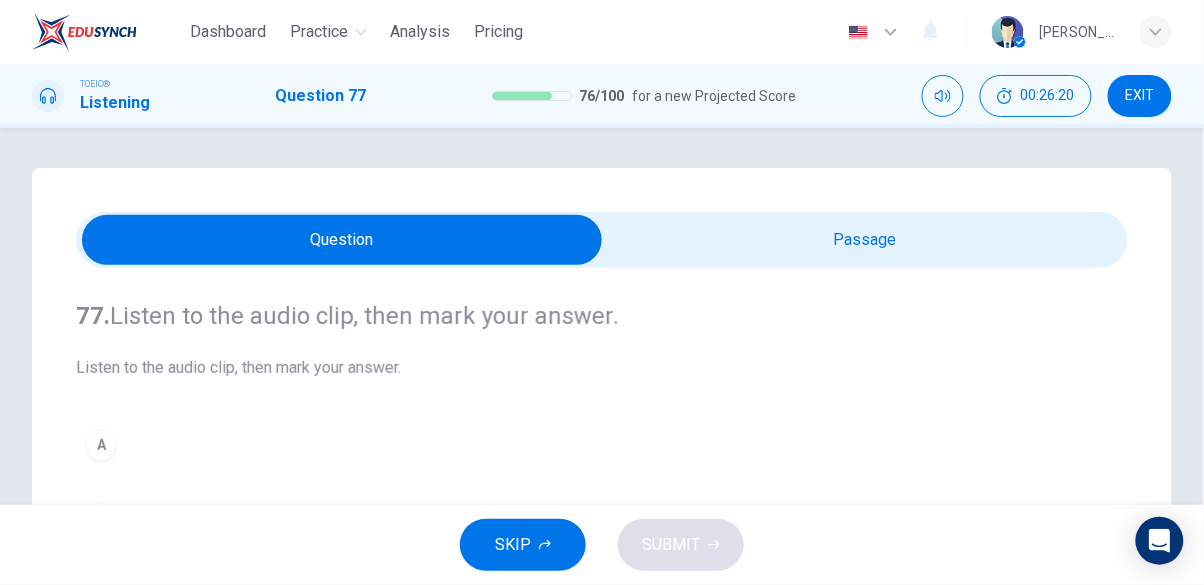click at bounding box center (342, 240) 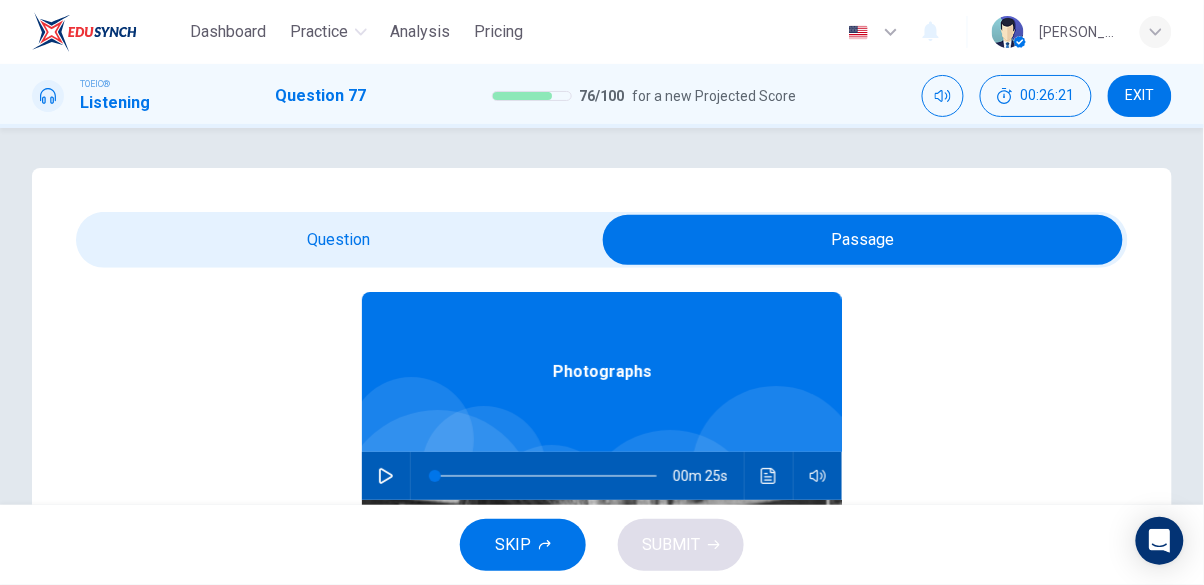 scroll, scrollTop: 112, scrollLeft: 0, axis: vertical 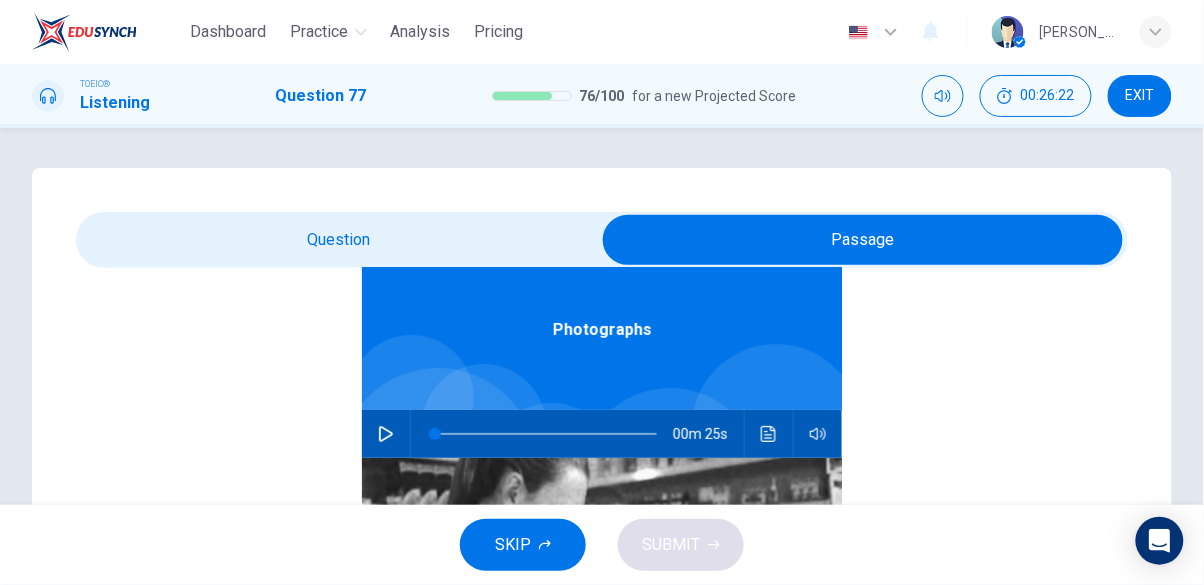 click at bounding box center [410, 434] 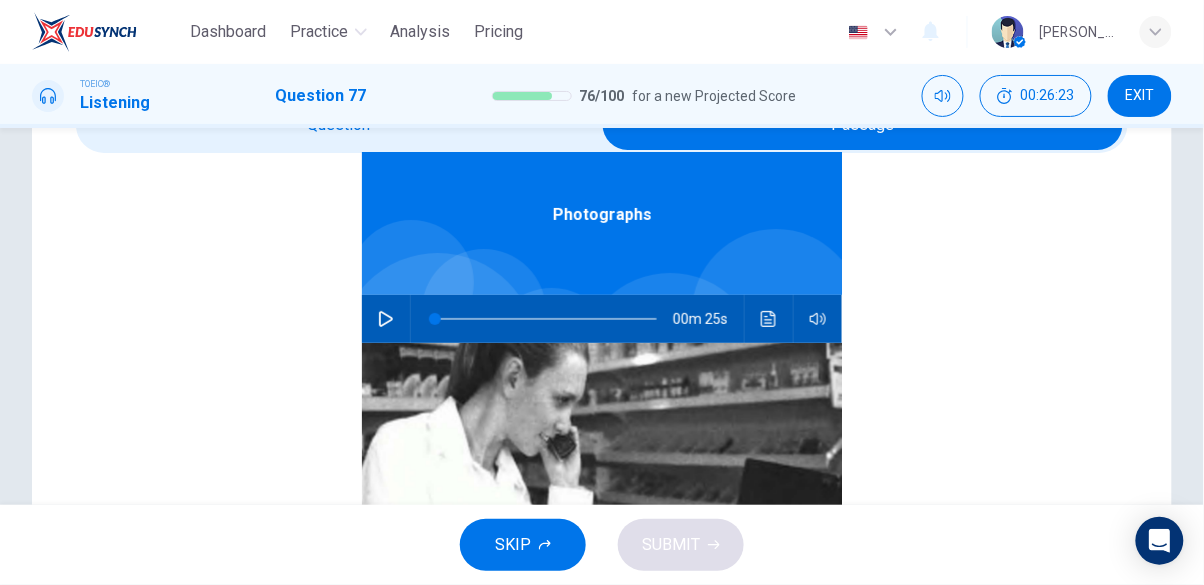 scroll, scrollTop: 126, scrollLeft: 0, axis: vertical 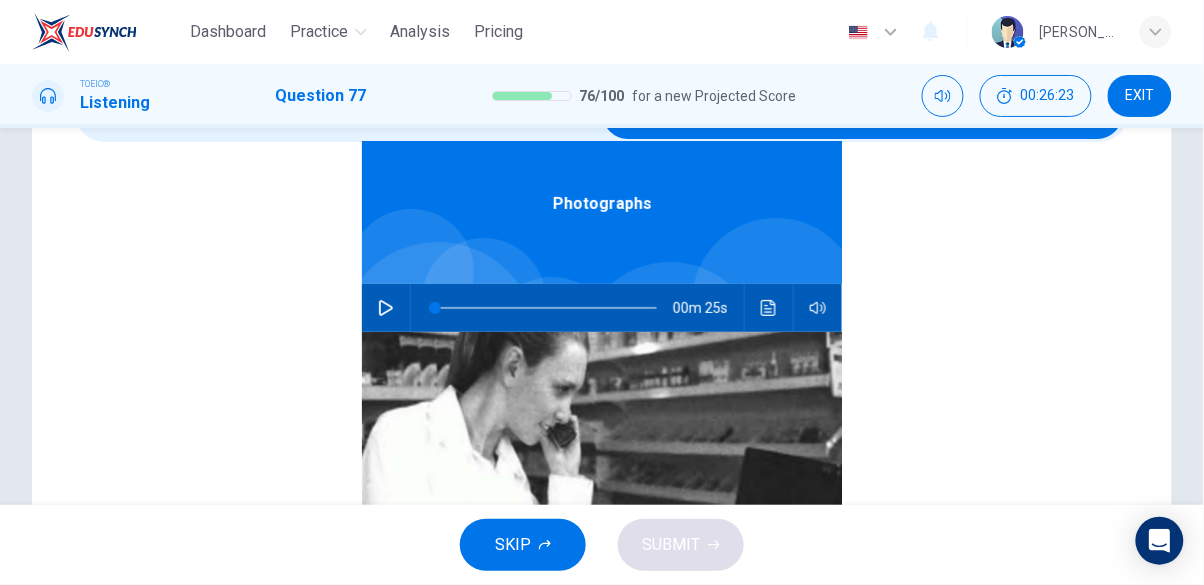 click 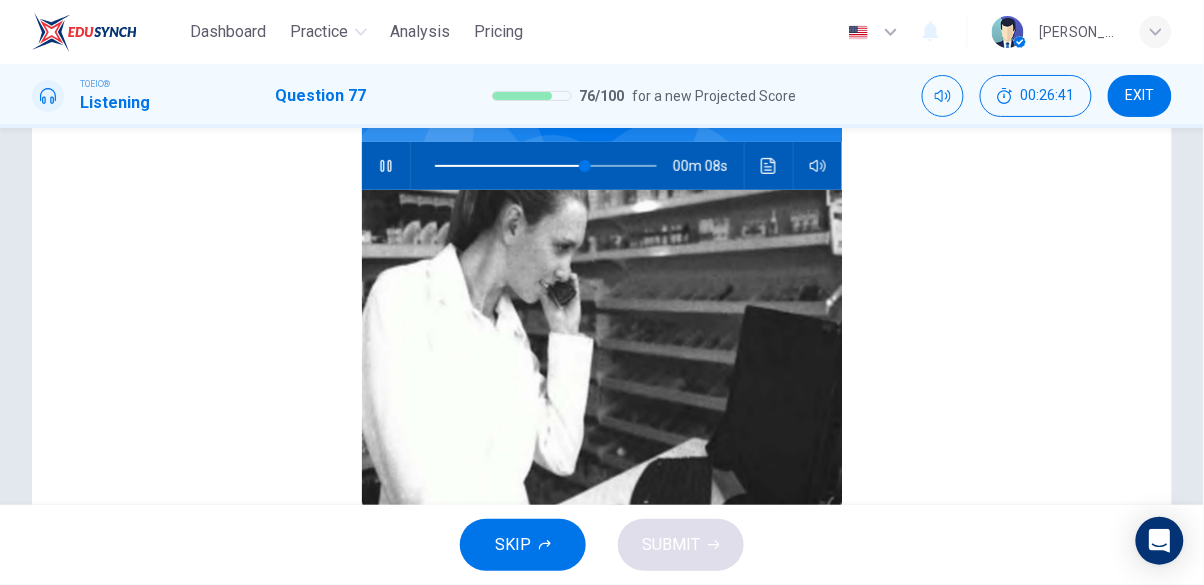 scroll, scrollTop: 0, scrollLeft: 0, axis: both 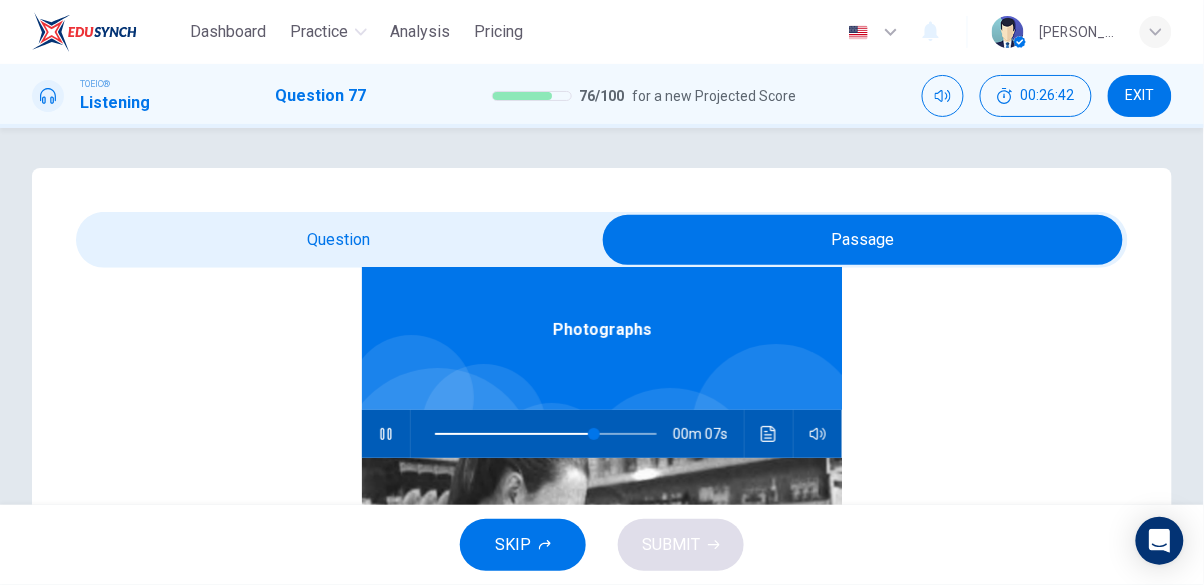 click on "77.  Listen to the audio clip, then [PERSON_NAME] your answer. Listen to the audio clip, then [PERSON_NAME] your answer. A B C D Photographs 00m 07s" at bounding box center (602, 570) 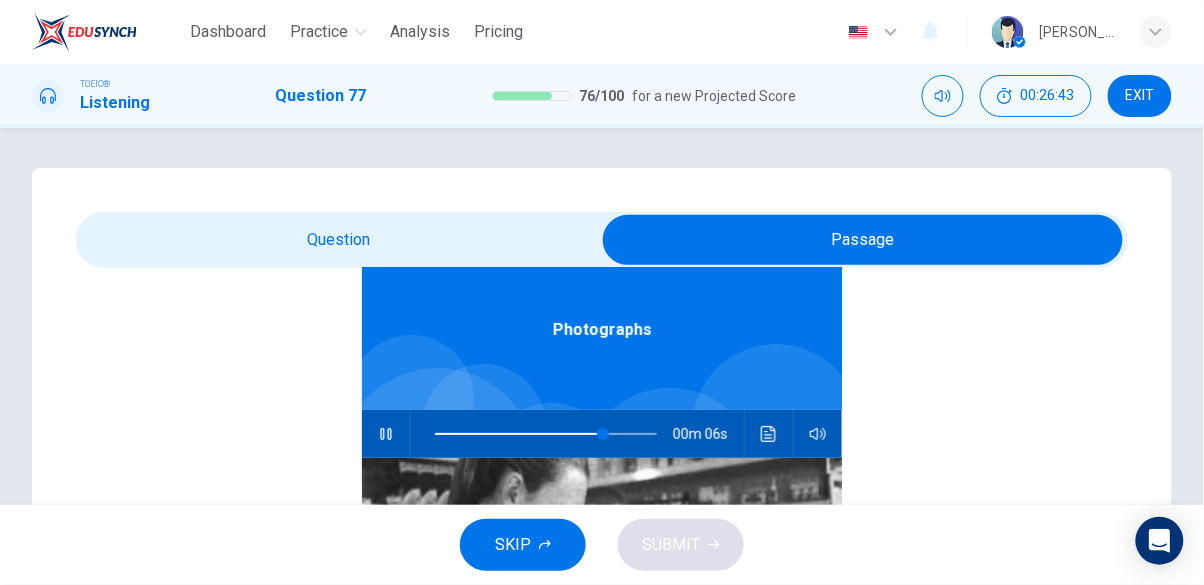 click at bounding box center (863, 240) 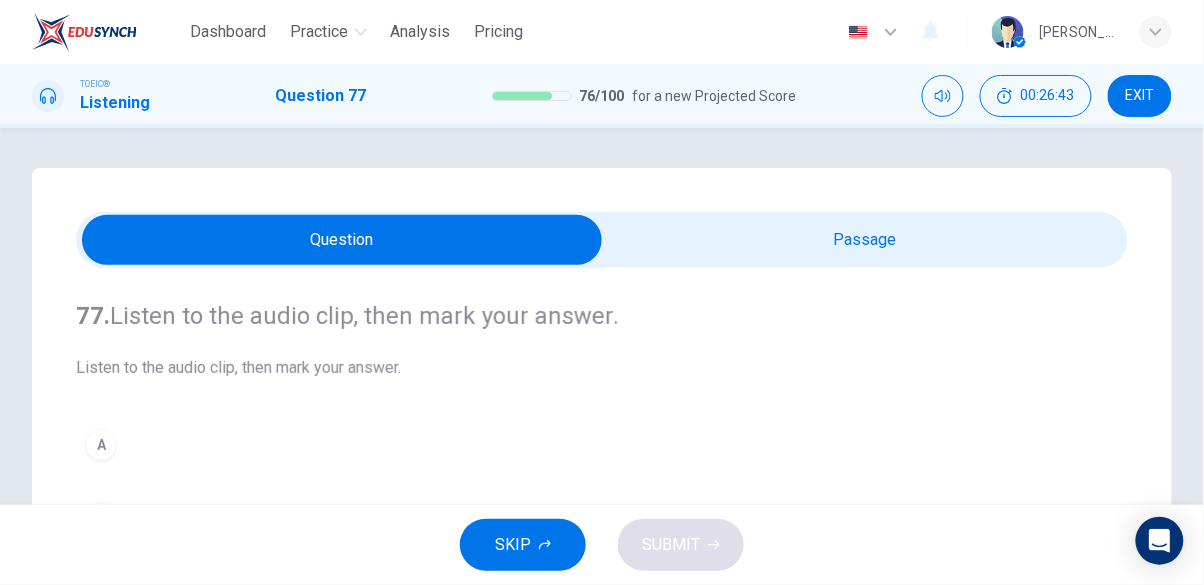 scroll, scrollTop: 0, scrollLeft: 0, axis: both 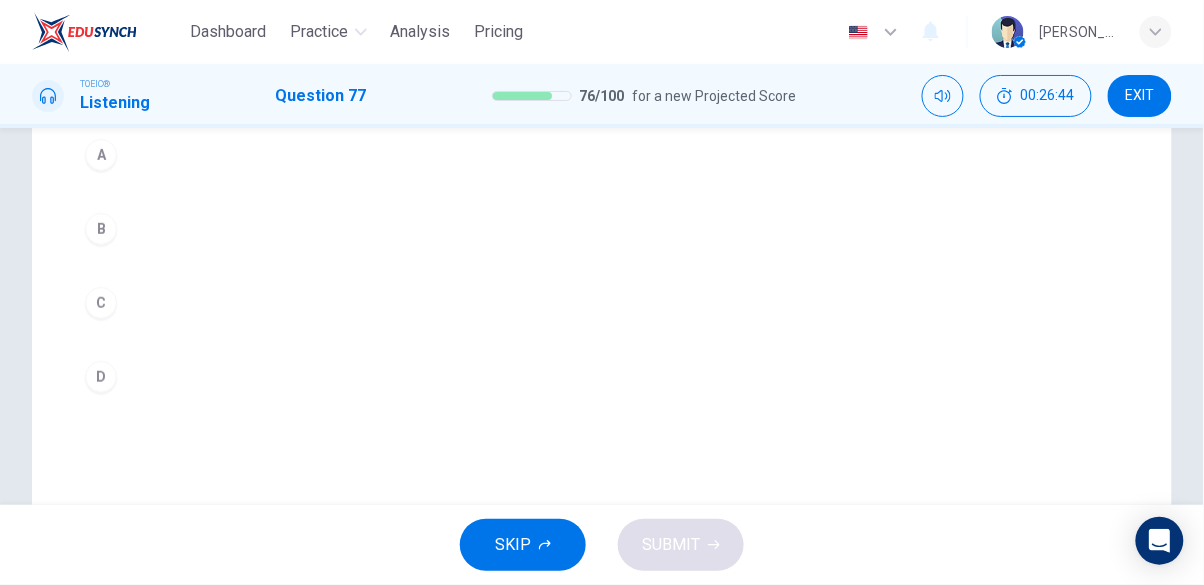 click on "C" at bounding box center [101, 303] 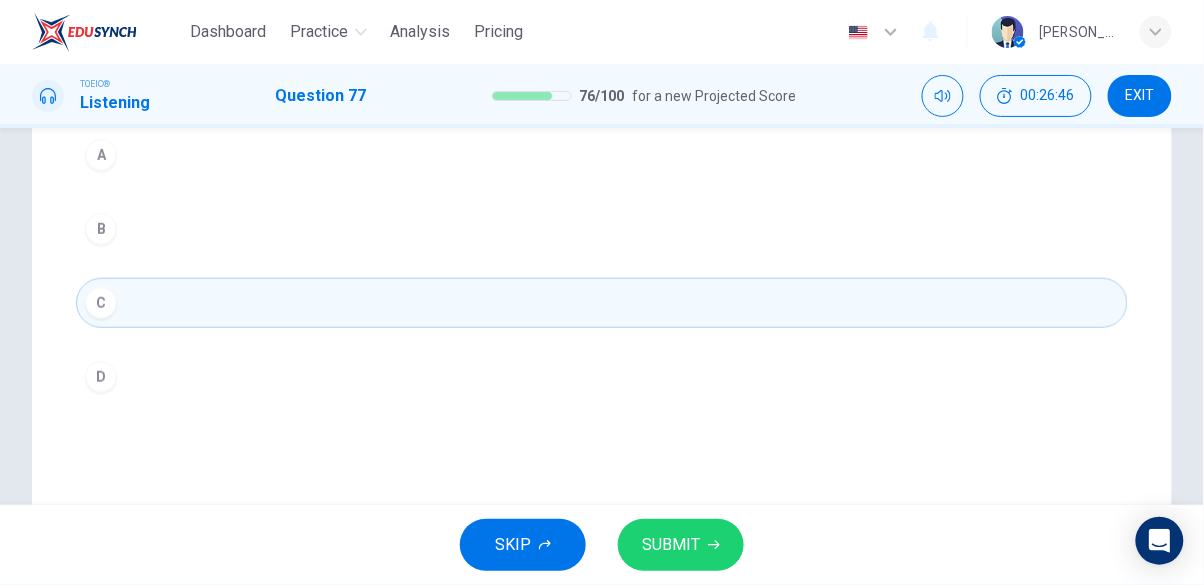 click on "SUBMIT" at bounding box center [671, 545] 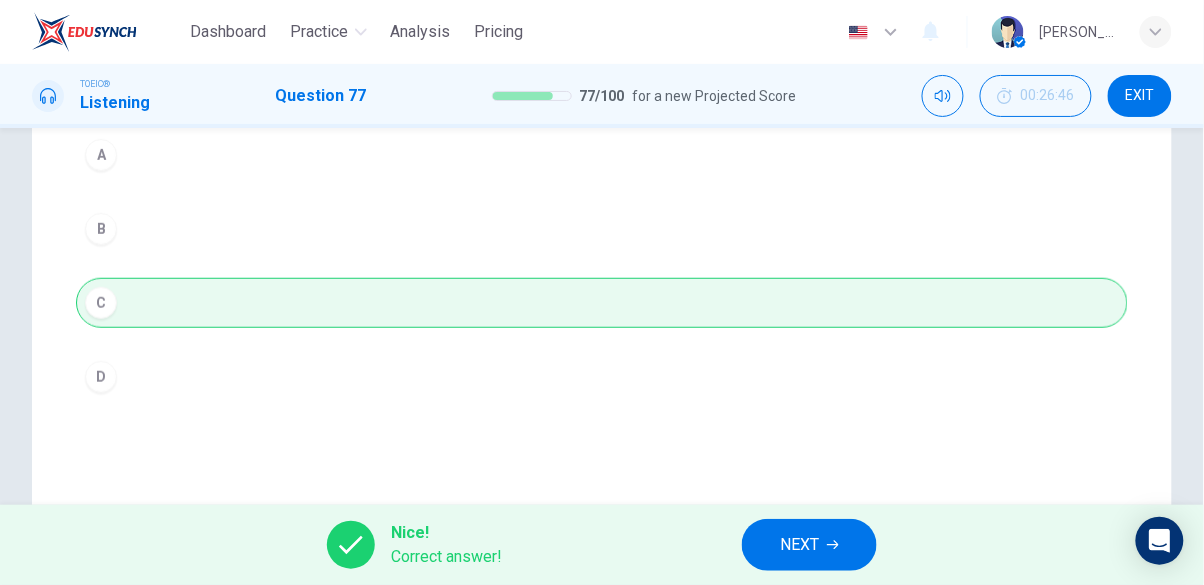 click on "NEXT" at bounding box center (799, 545) 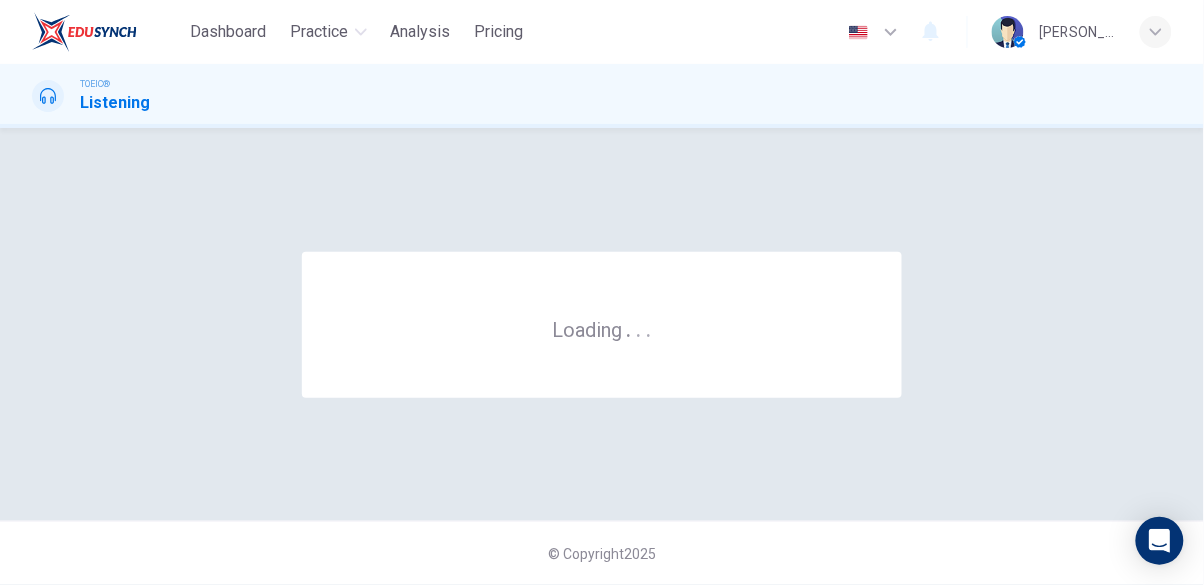scroll, scrollTop: 0, scrollLeft: 0, axis: both 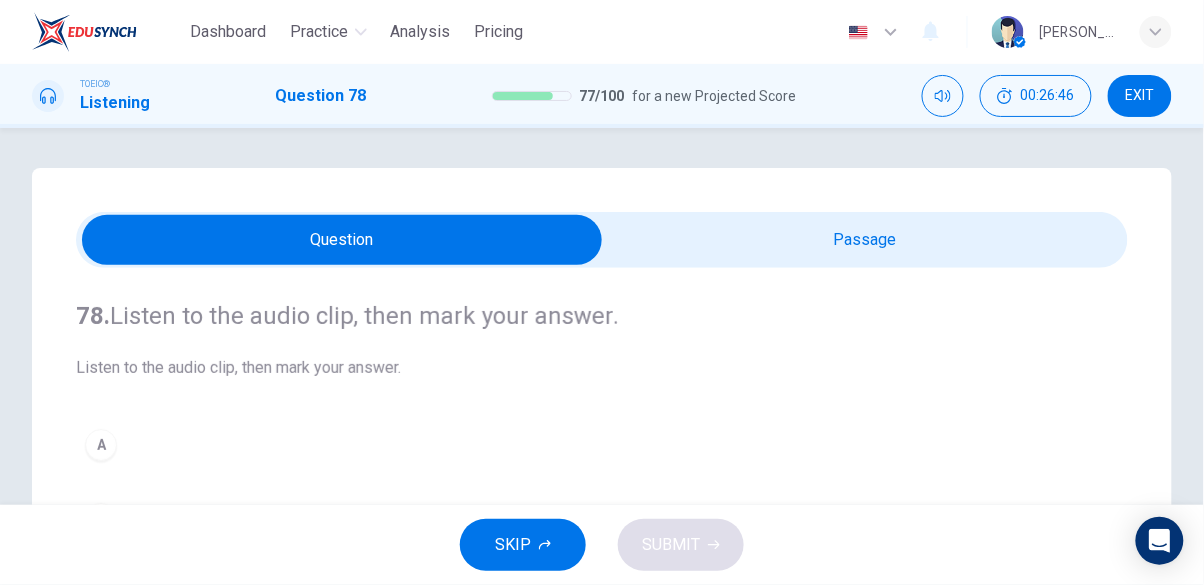 click at bounding box center (342, 240) 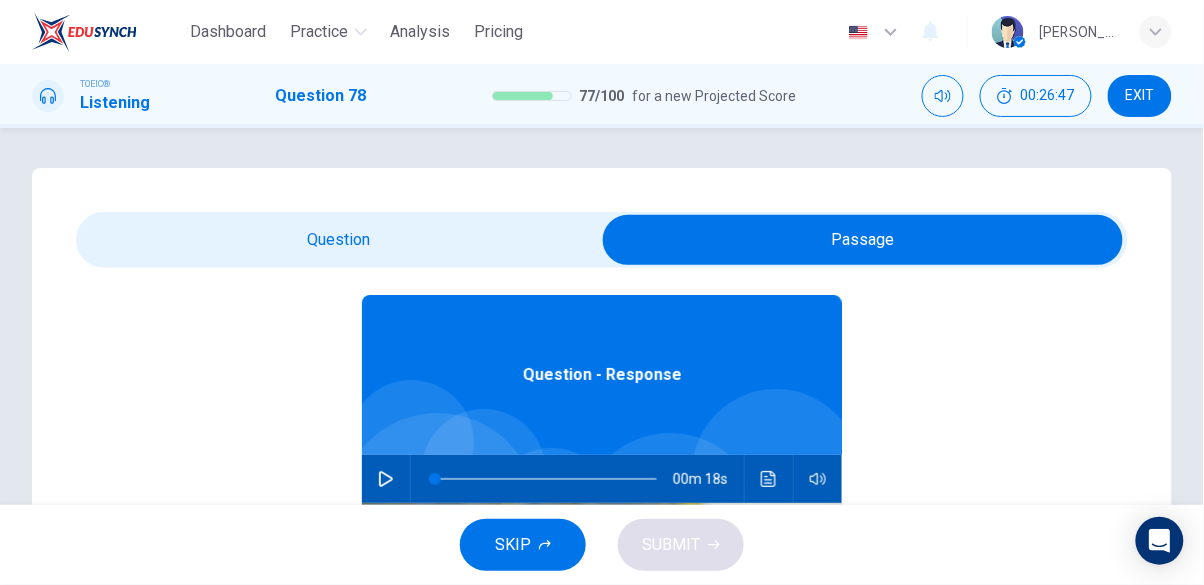 scroll, scrollTop: 112, scrollLeft: 0, axis: vertical 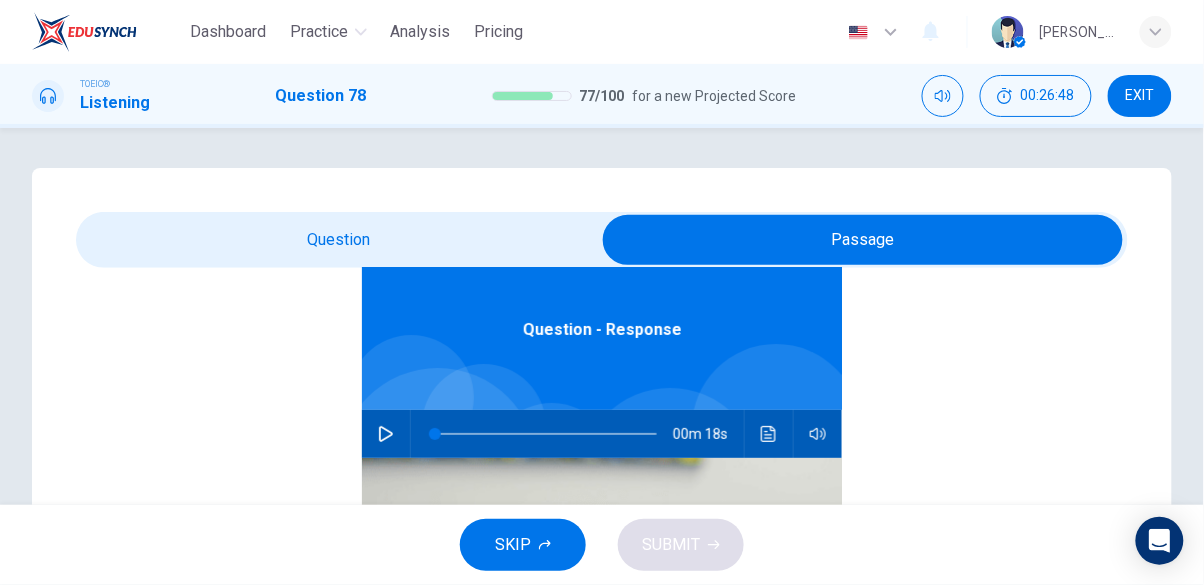 click at bounding box center [386, 434] 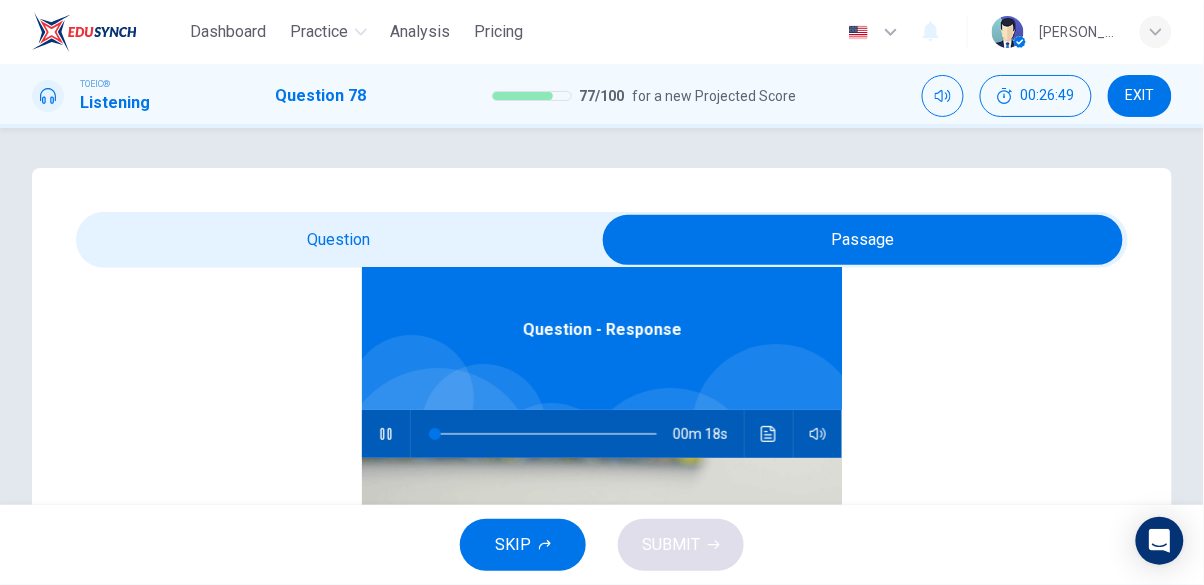type on "5" 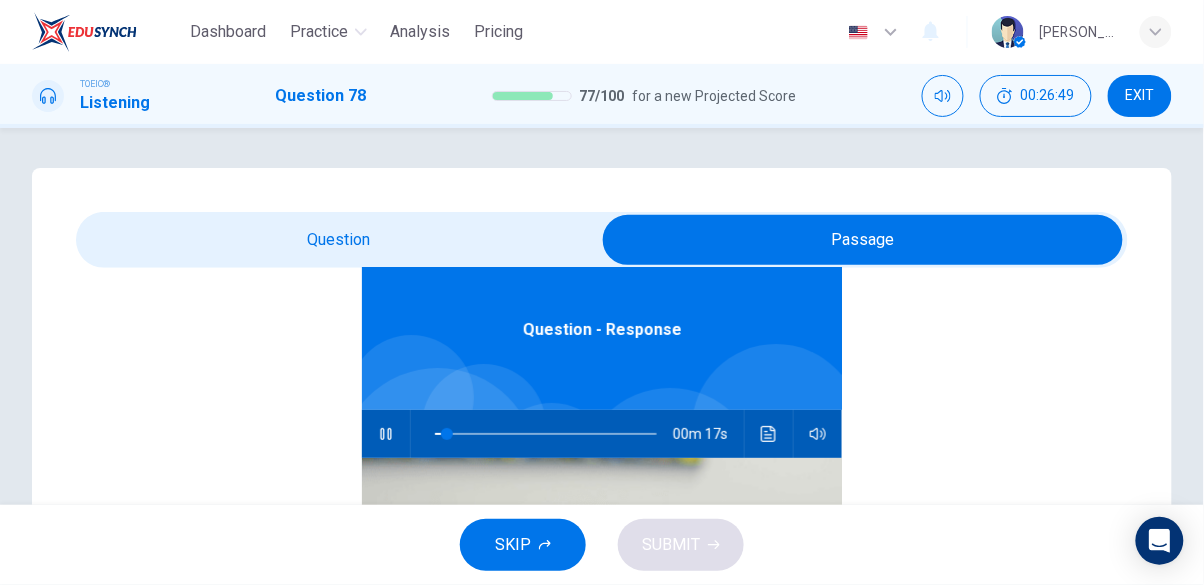 click at bounding box center (863, 240) 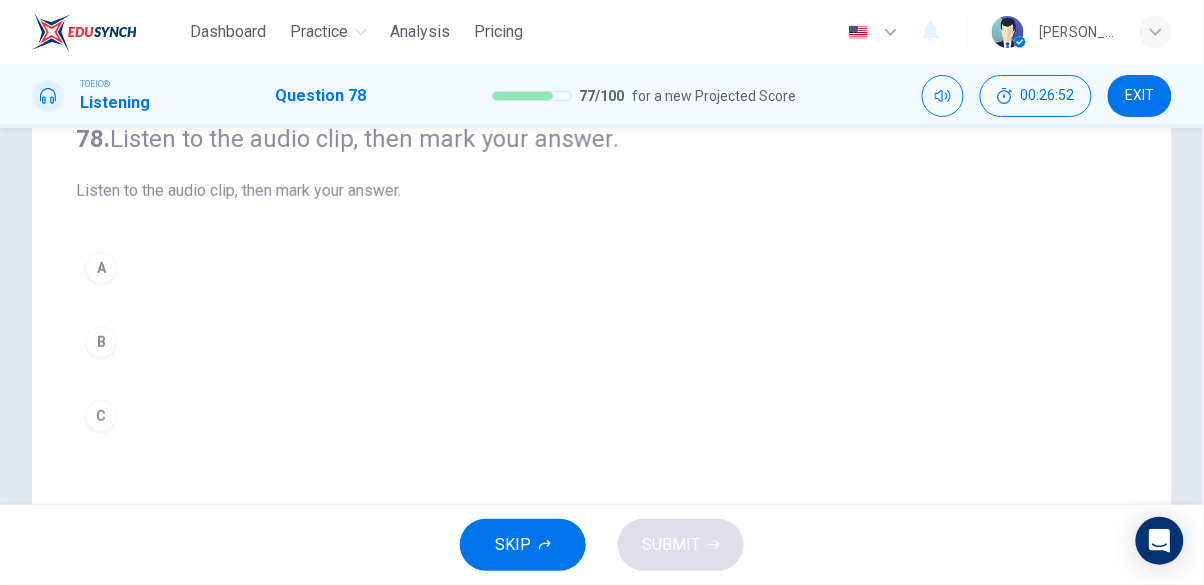 scroll, scrollTop: 180, scrollLeft: 0, axis: vertical 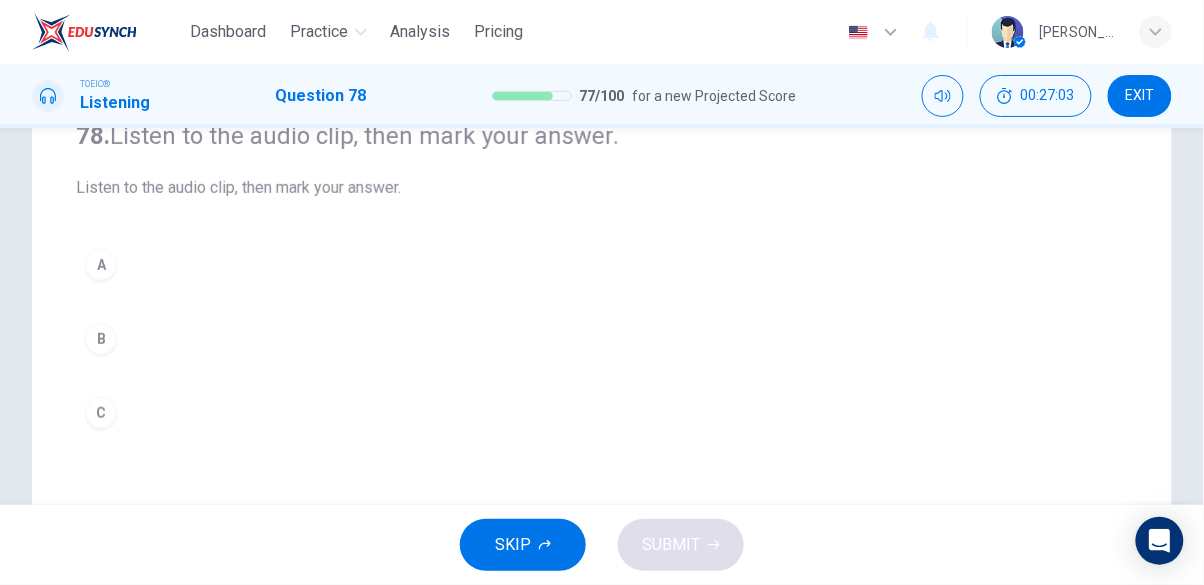 click on "C" at bounding box center (101, 413) 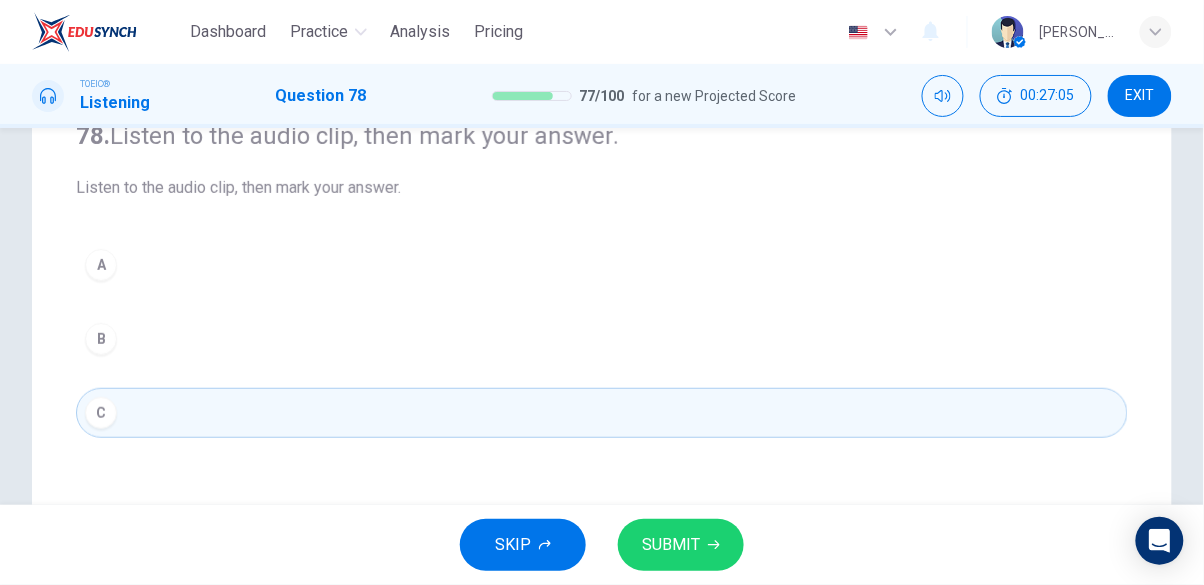 click on "SUBMIT" at bounding box center [671, 545] 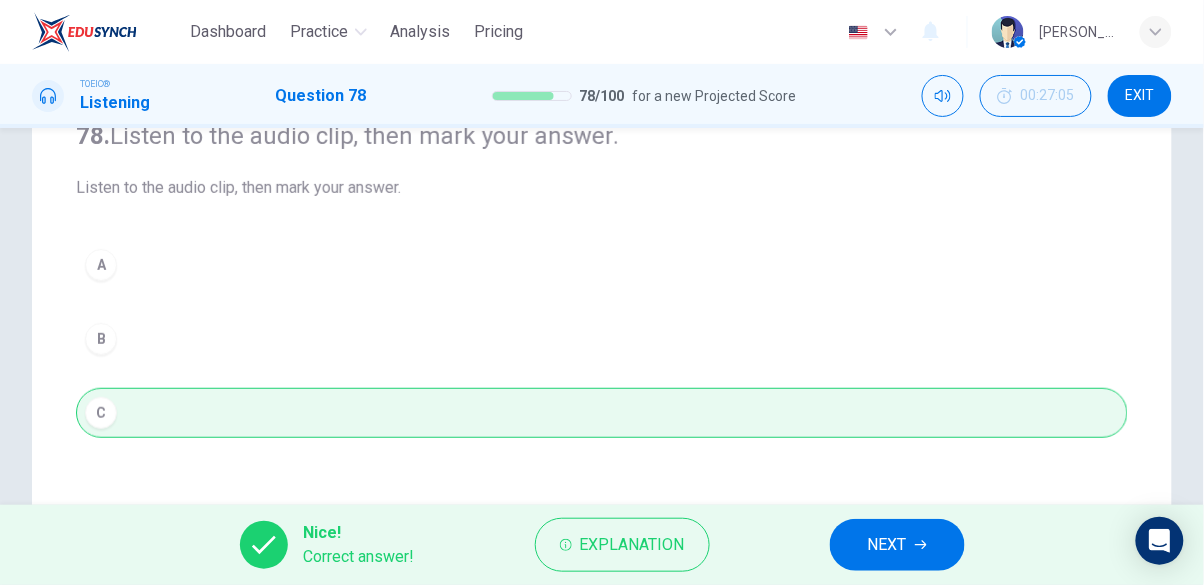 click on "NEXT" at bounding box center (887, 545) 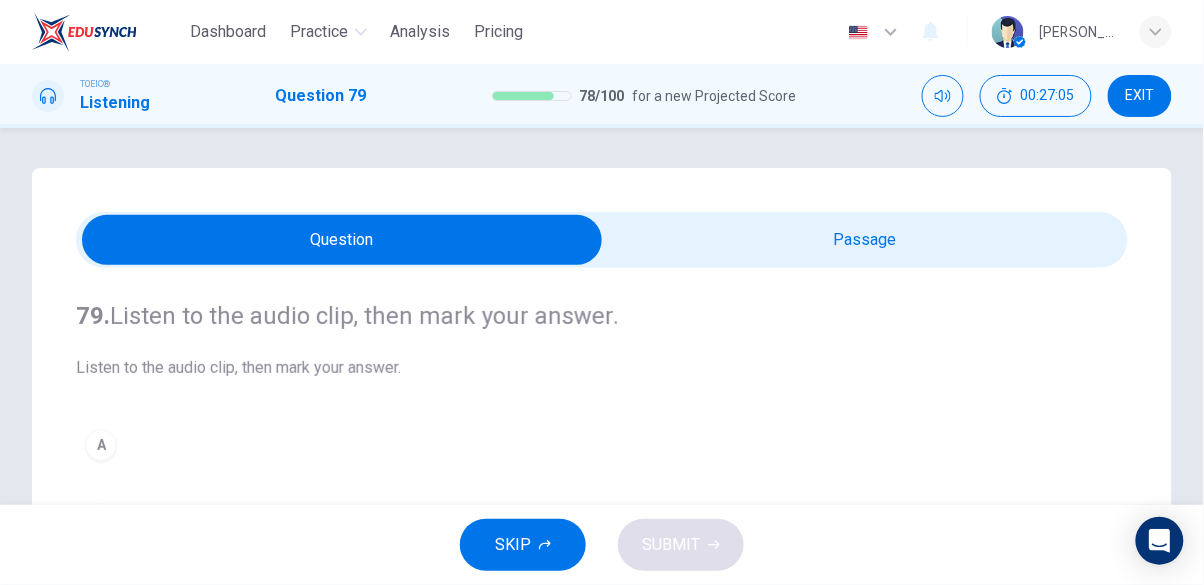 click at bounding box center (342, 240) 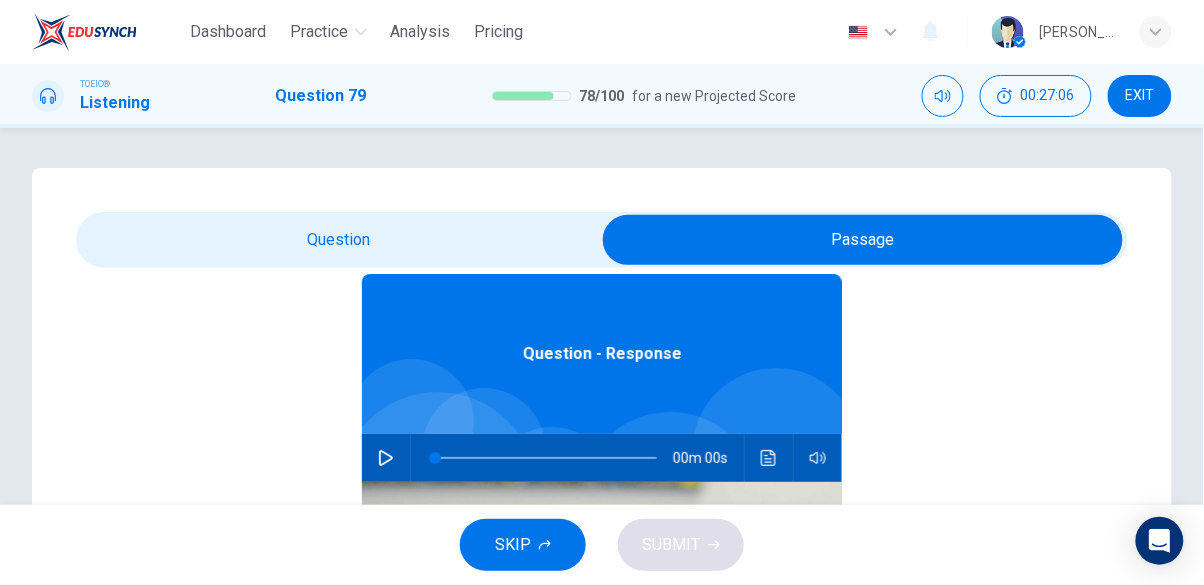 scroll, scrollTop: 112, scrollLeft: 0, axis: vertical 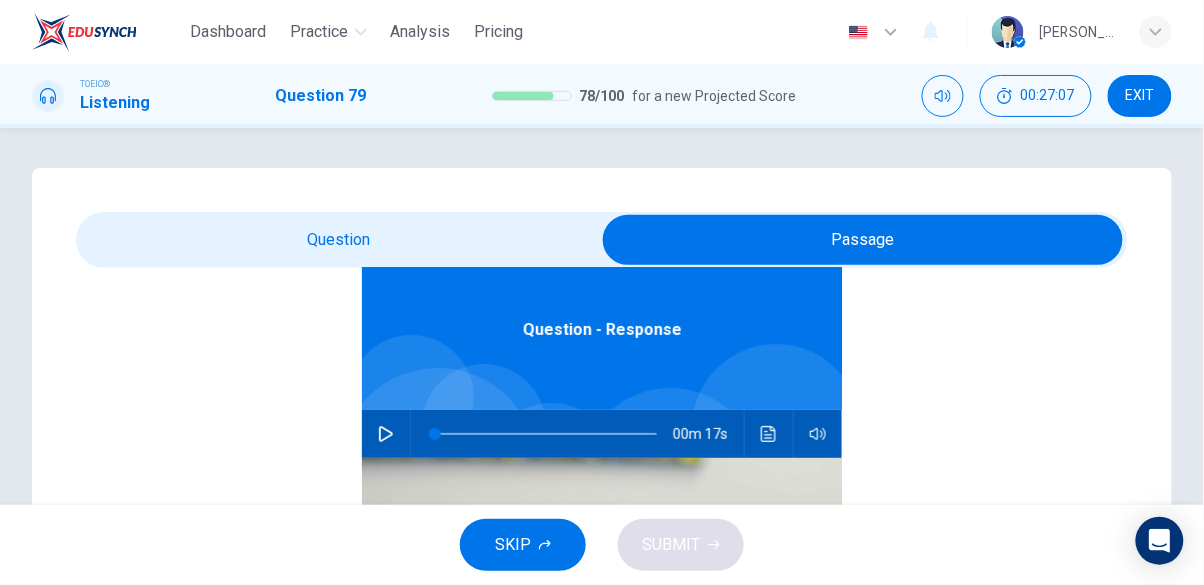 click 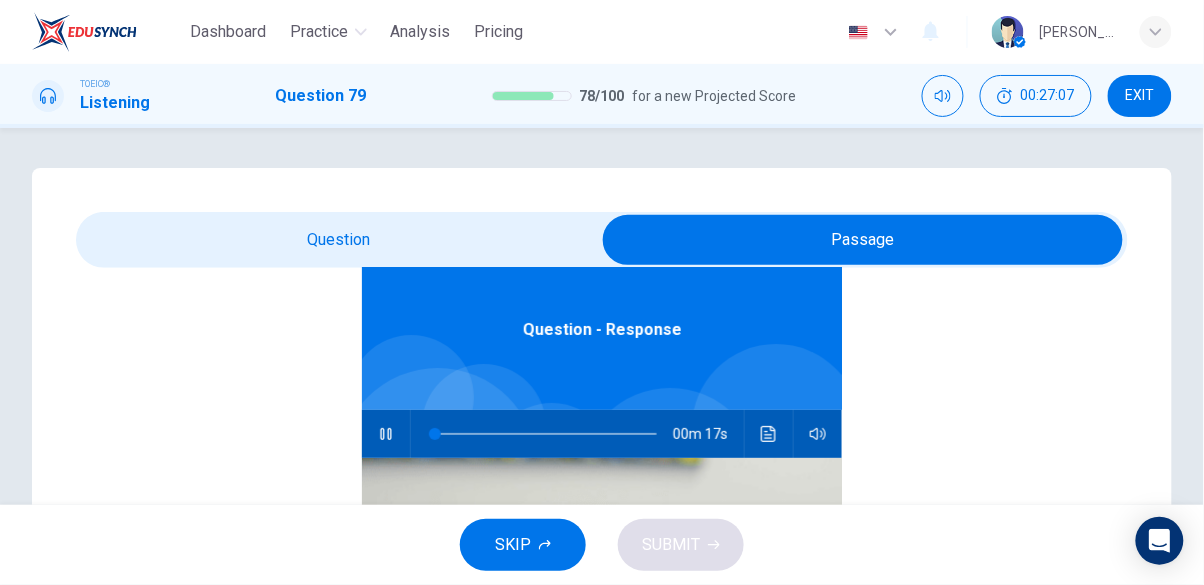 click at bounding box center (863, 240) 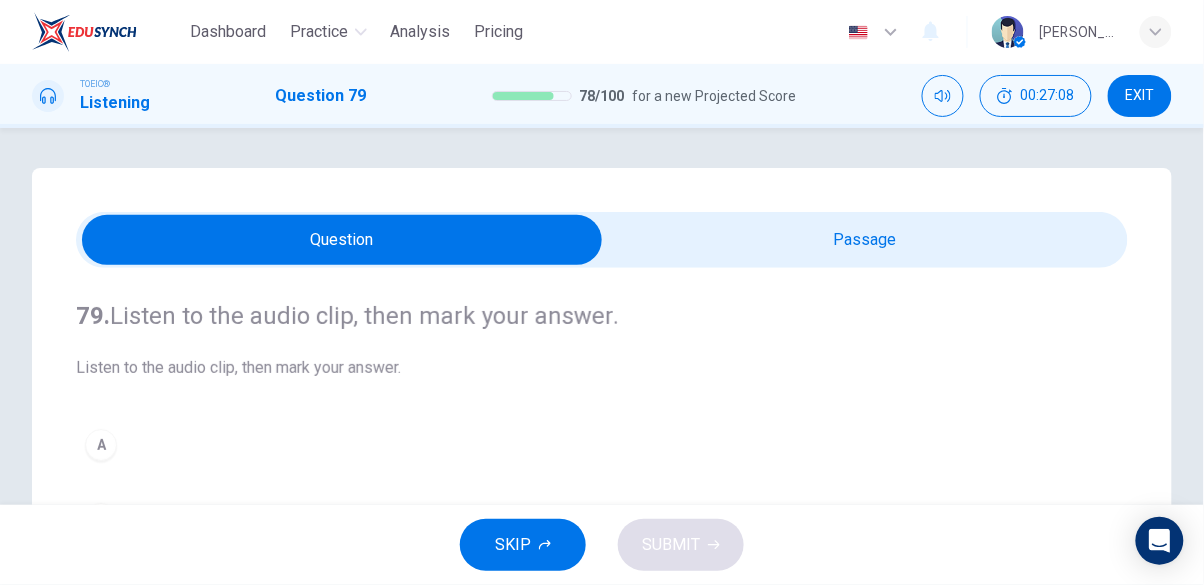 scroll, scrollTop: 0, scrollLeft: 0, axis: both 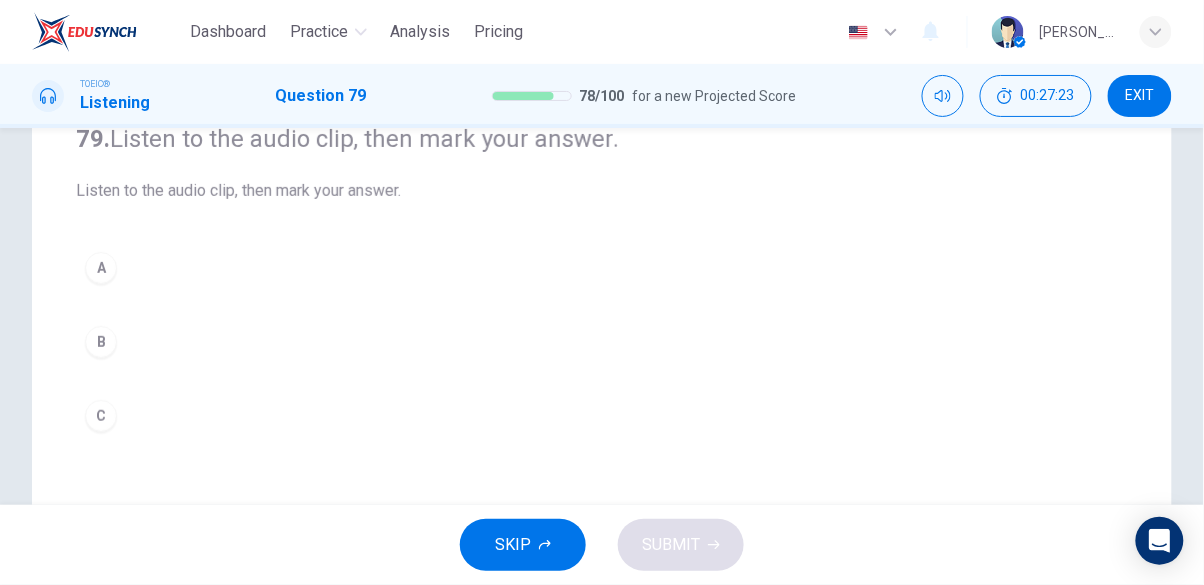 click on "C" at bounding box center (602, 416) 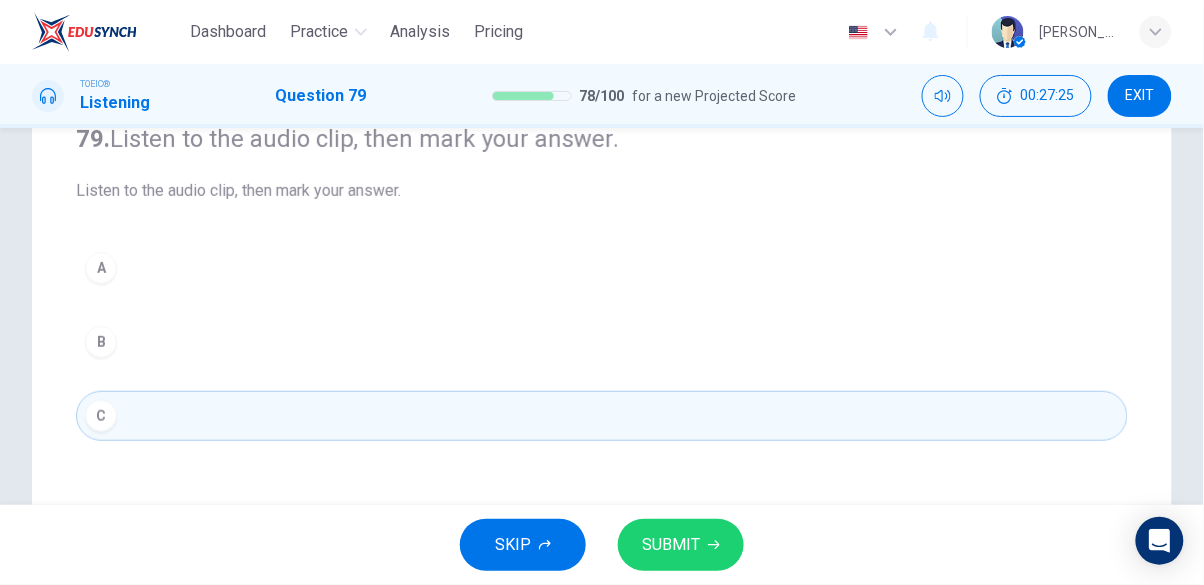 click on "SUBMIT" at bounding box center (671, 545) 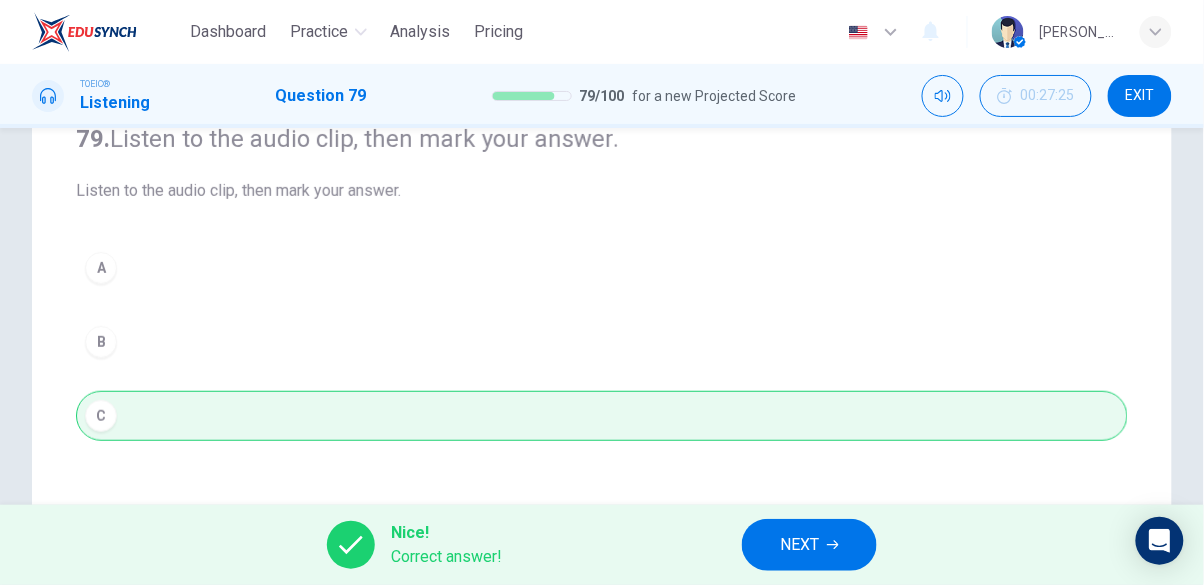 click on "NEXT" at bounding box center (799, 545) 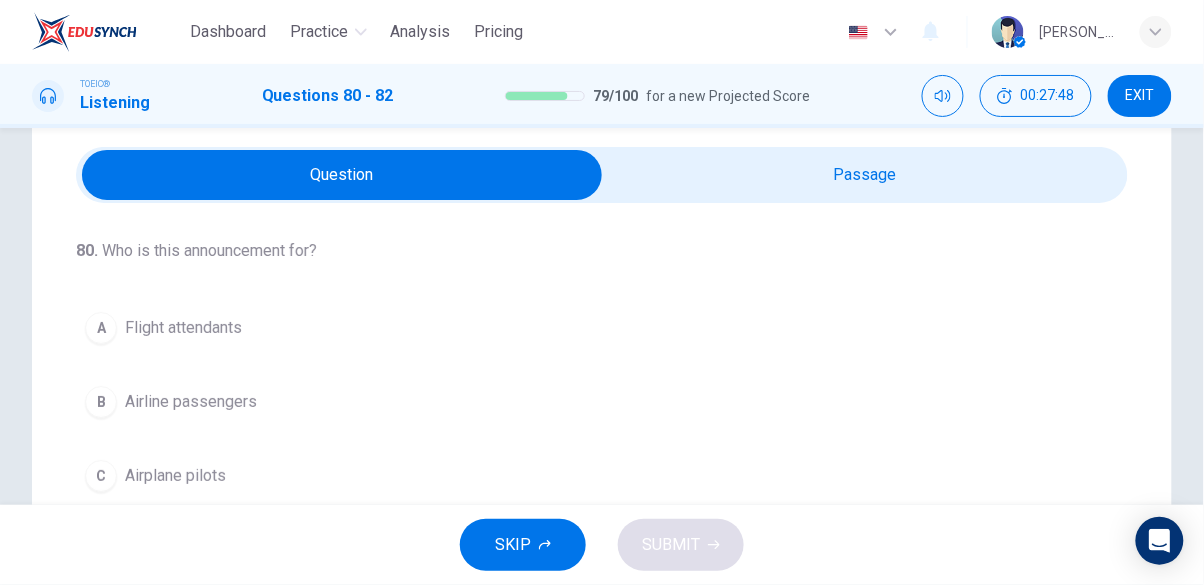 scroll, scrollTop: 67, scrollLeft: 0, axis: vertical 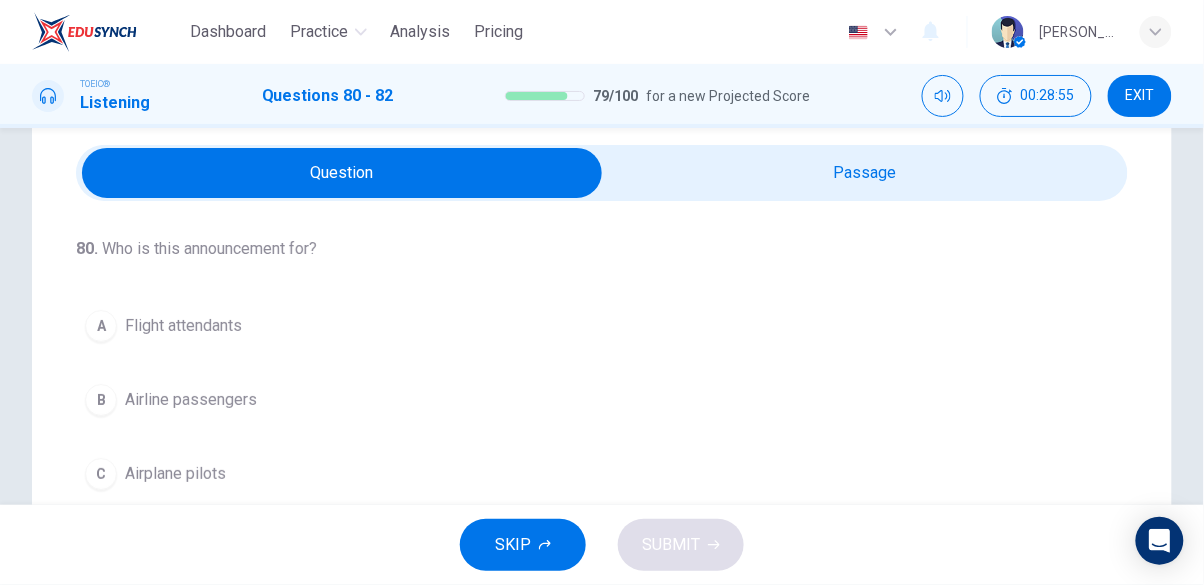 click at bounding box center (342, 173) 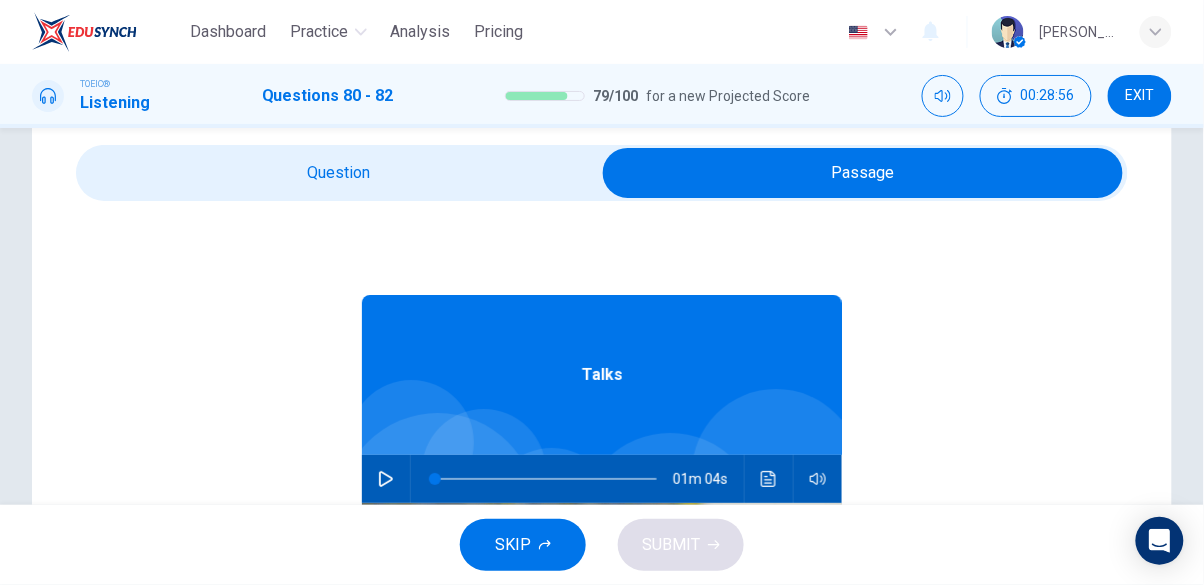 click 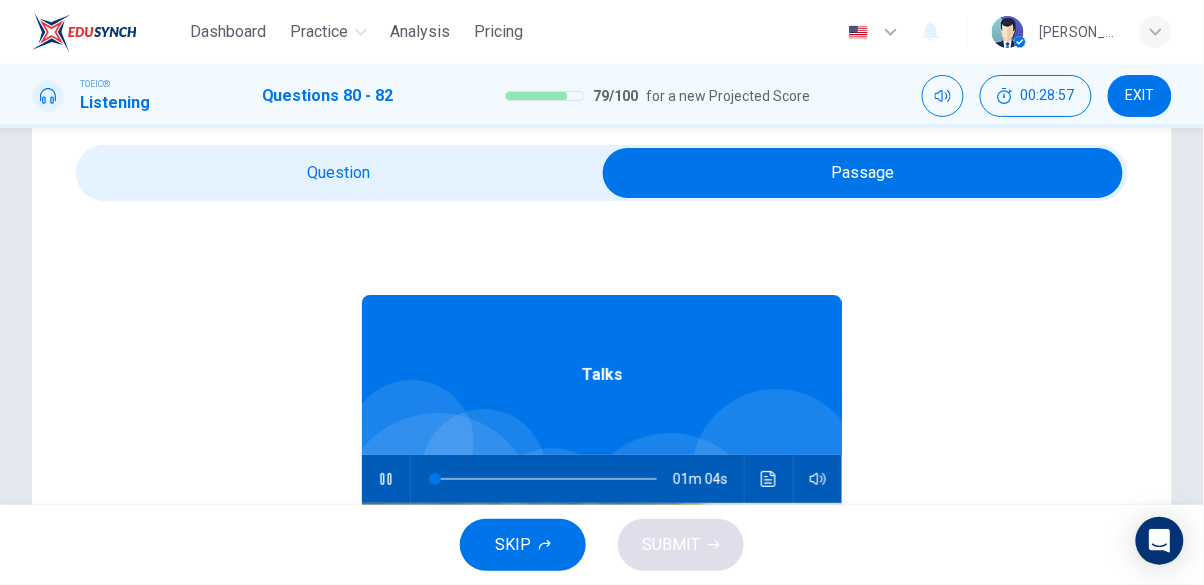 click at bounding box center [863, 173] 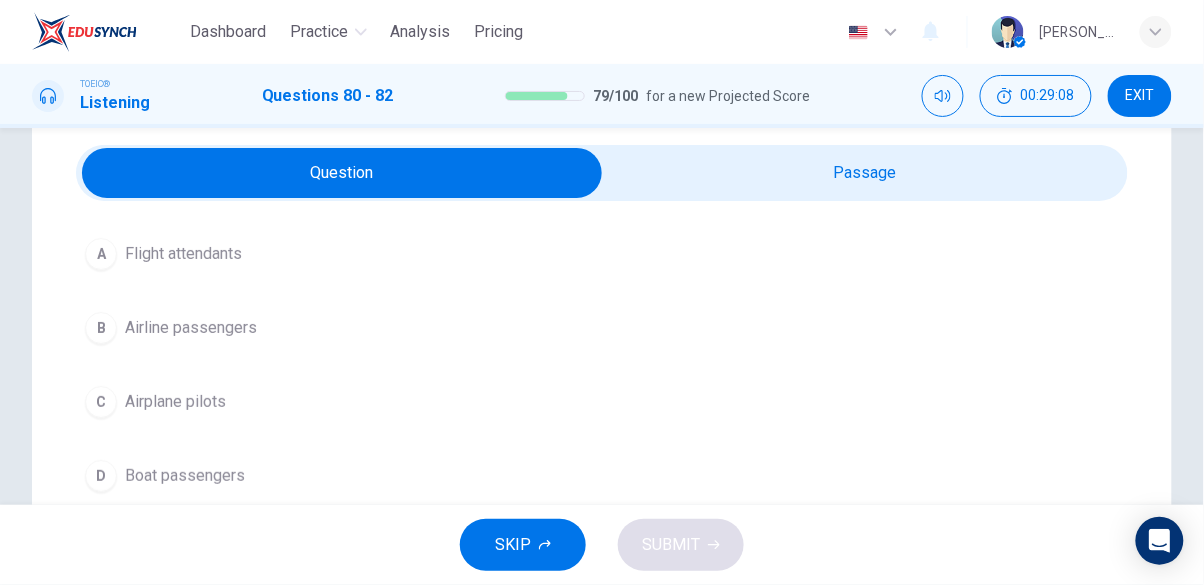 scroll, scrollTop: 72, scrollLeft: 0, axis: vertical 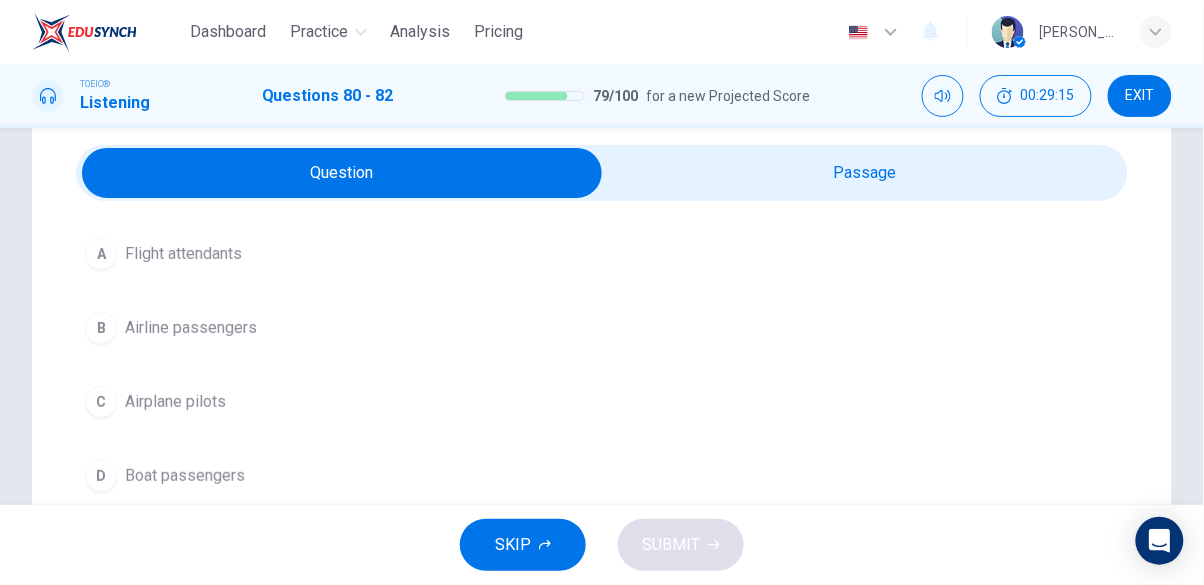 click on "A Flight attendants" at bounding box center (602, 254) 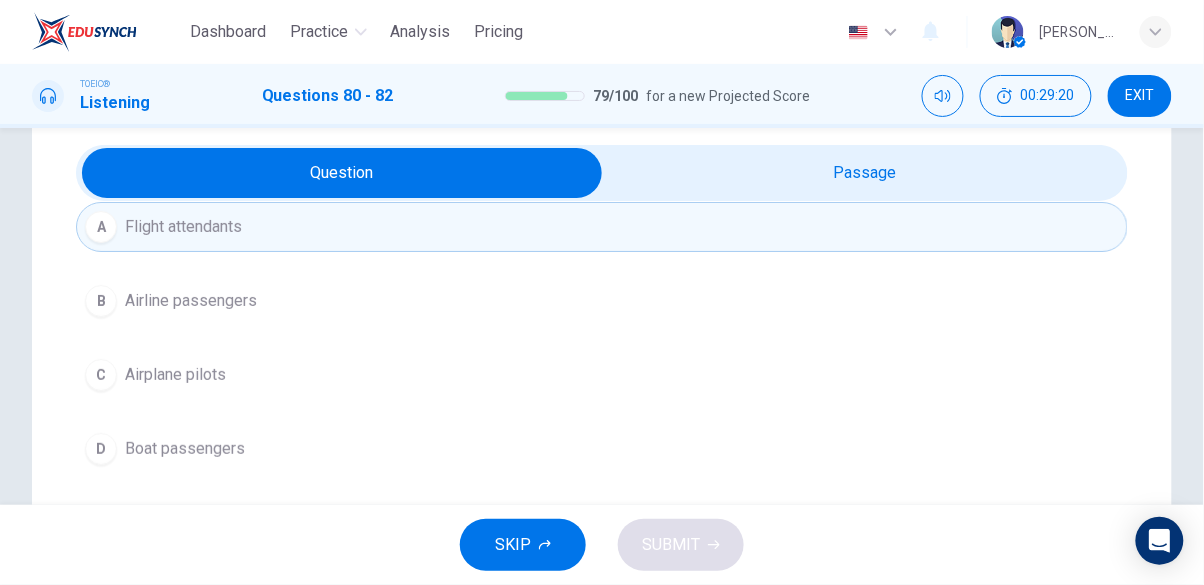 scroll, scrollTop: 96, scrollLeft: 0, axis: vertical 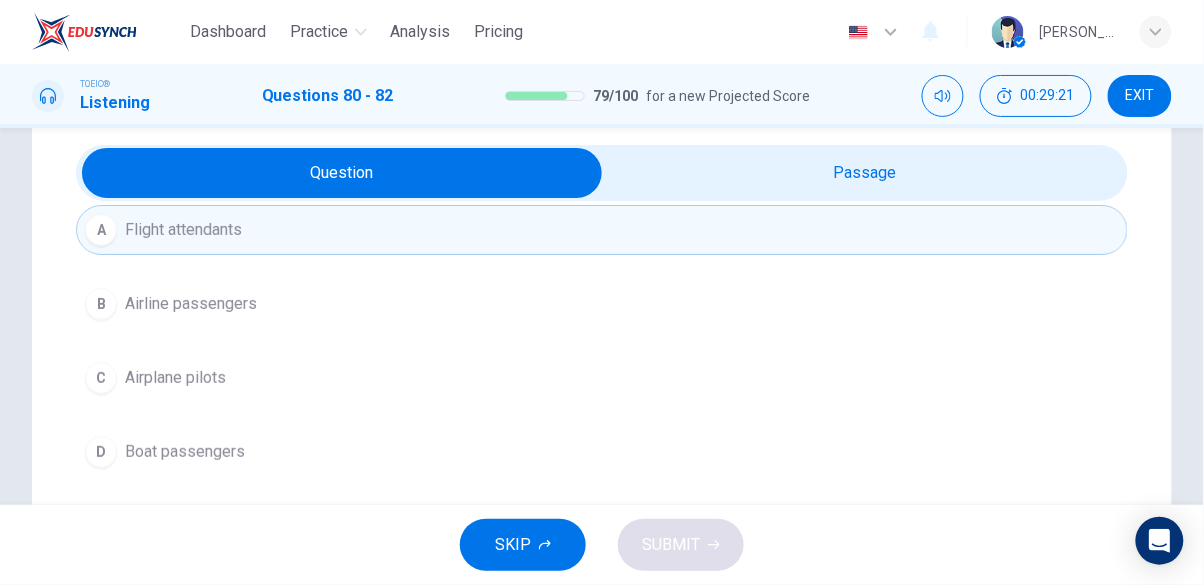 click on "B Airline passengers" at bounding box center [602, 304] 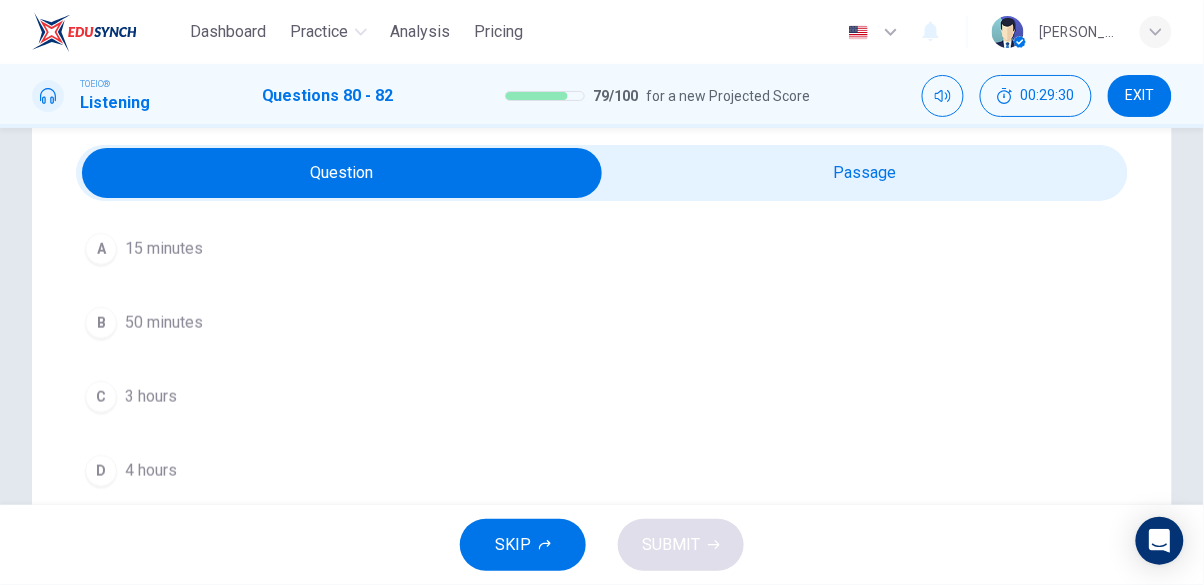 scroll, scrollTop: 454, scrollLeft: 0, axis: vertical 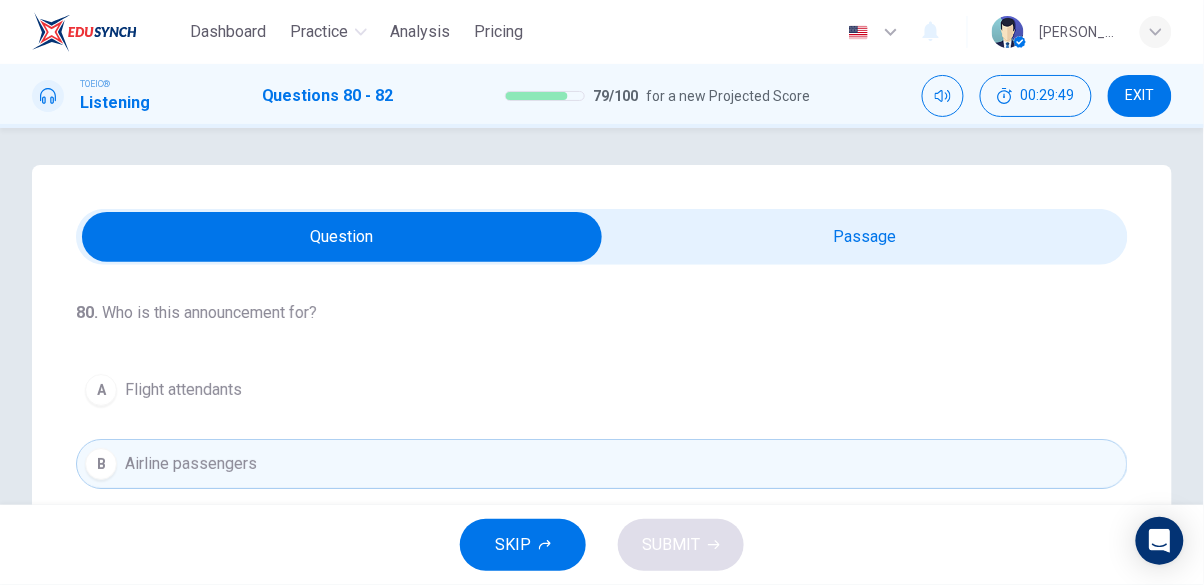 type on "83" 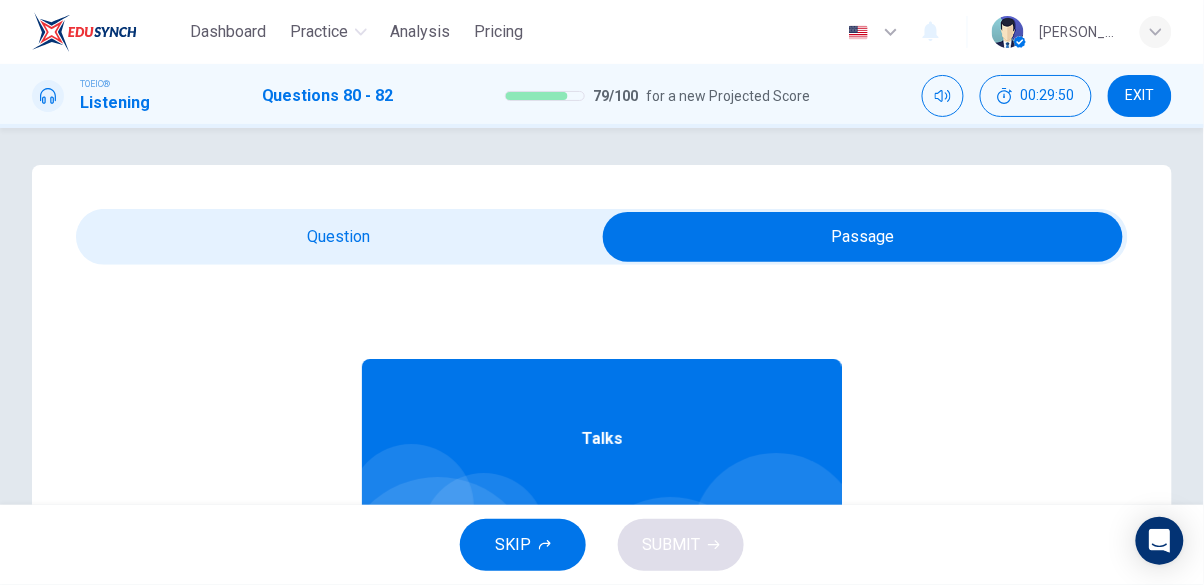 scroll, scrollTop: 112, scrollLeft: 0, axis: vertical 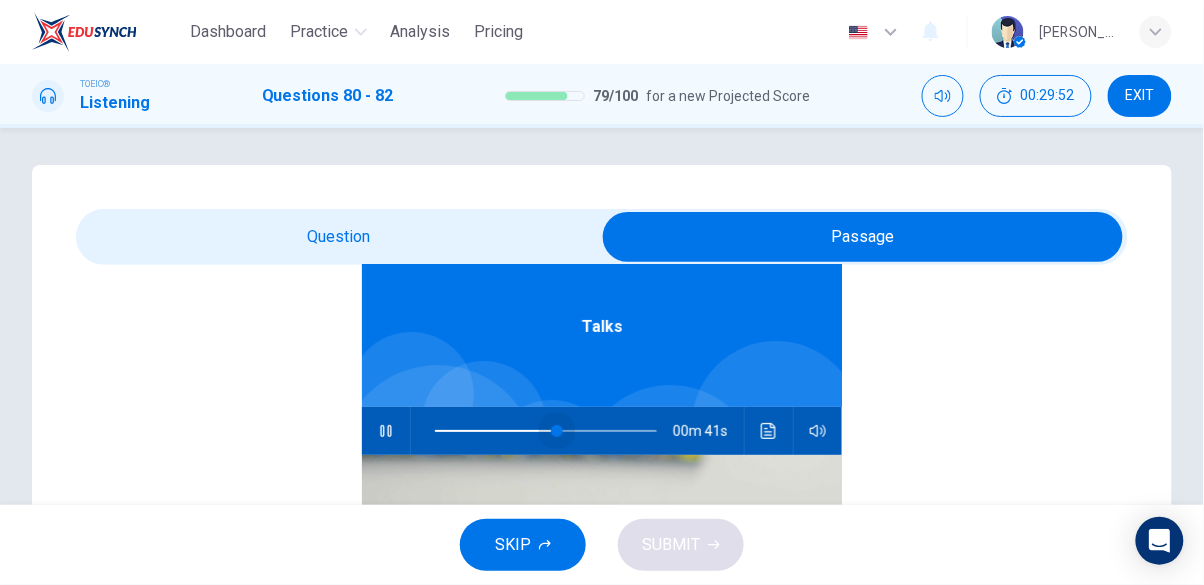 type on "0" 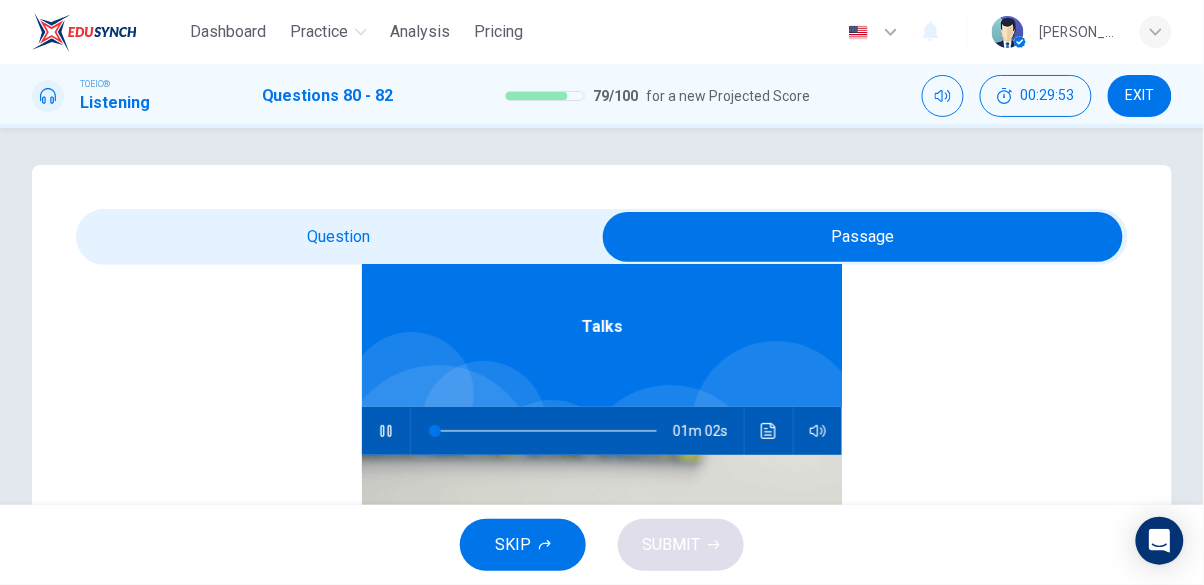 click at bounding box center [863, 237] 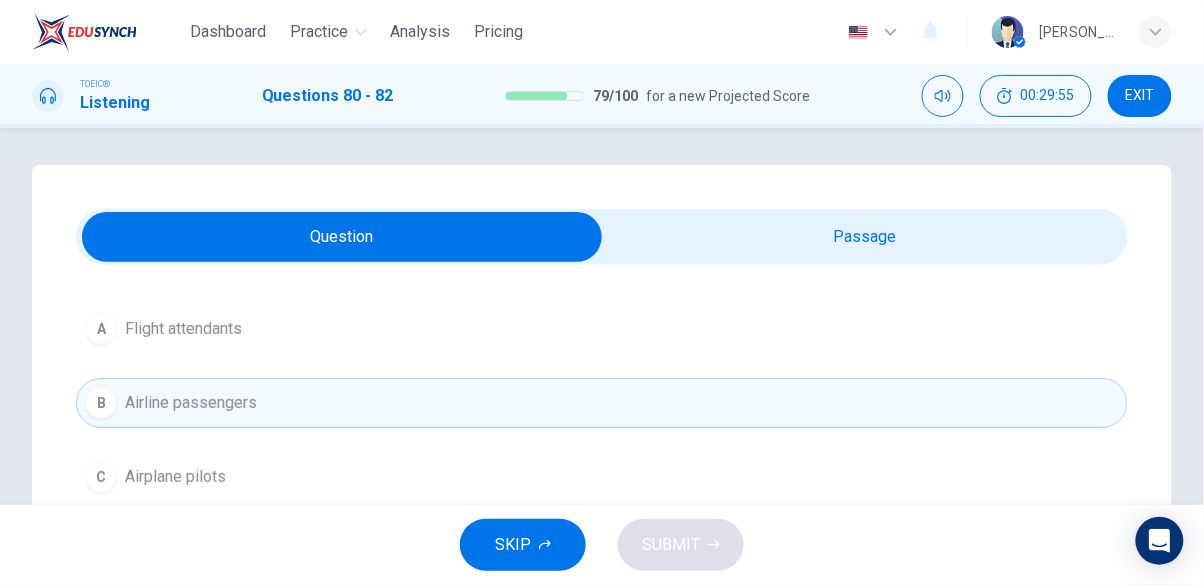 scroll, scrollTop: 0, scrollLeft: 0, axis: both 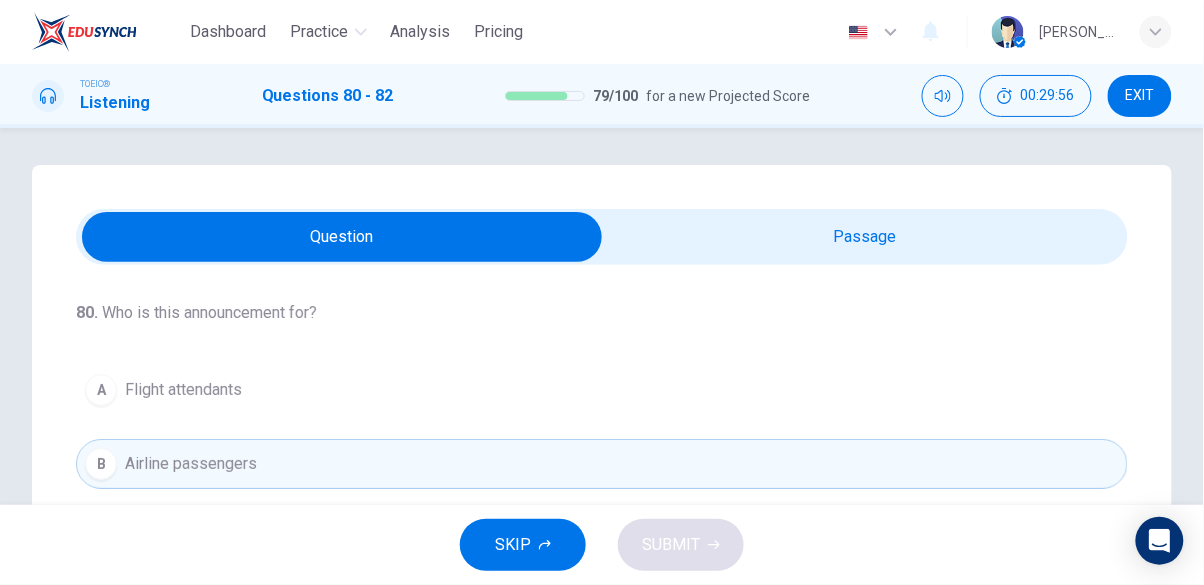 type on "3" 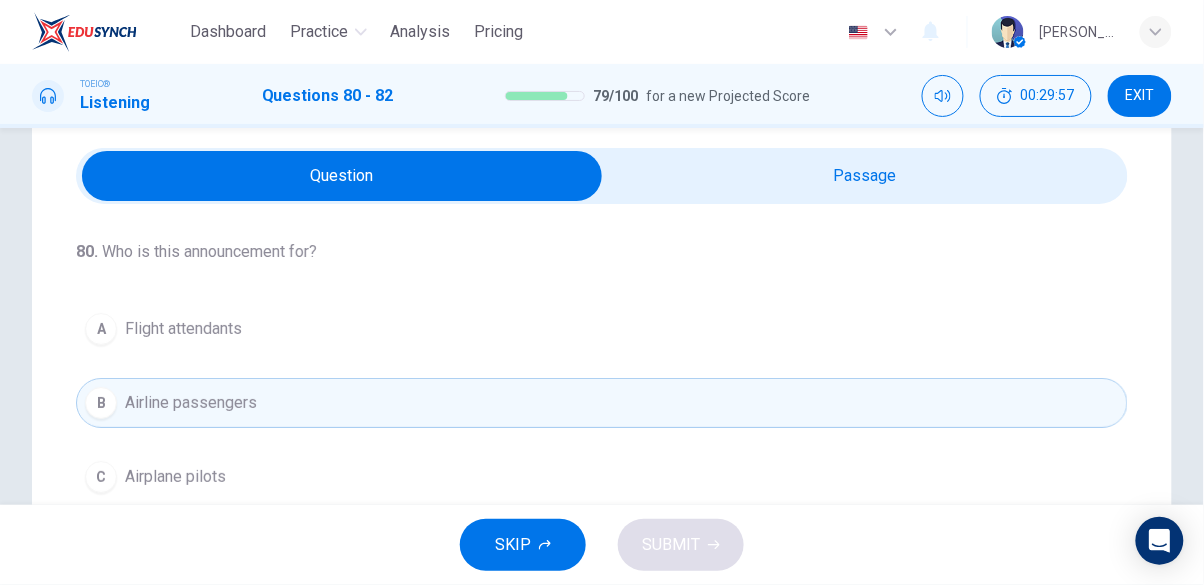 scroll, scrollTop: 76, scrollLeft: 0, axis: vertical 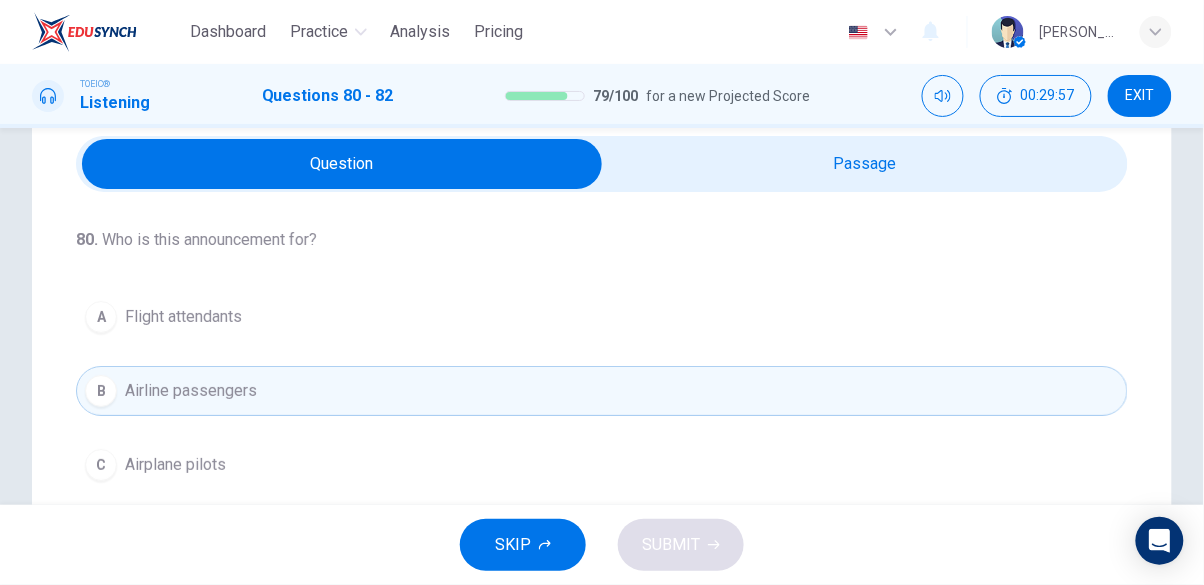 click at bounding box center (342, 164) 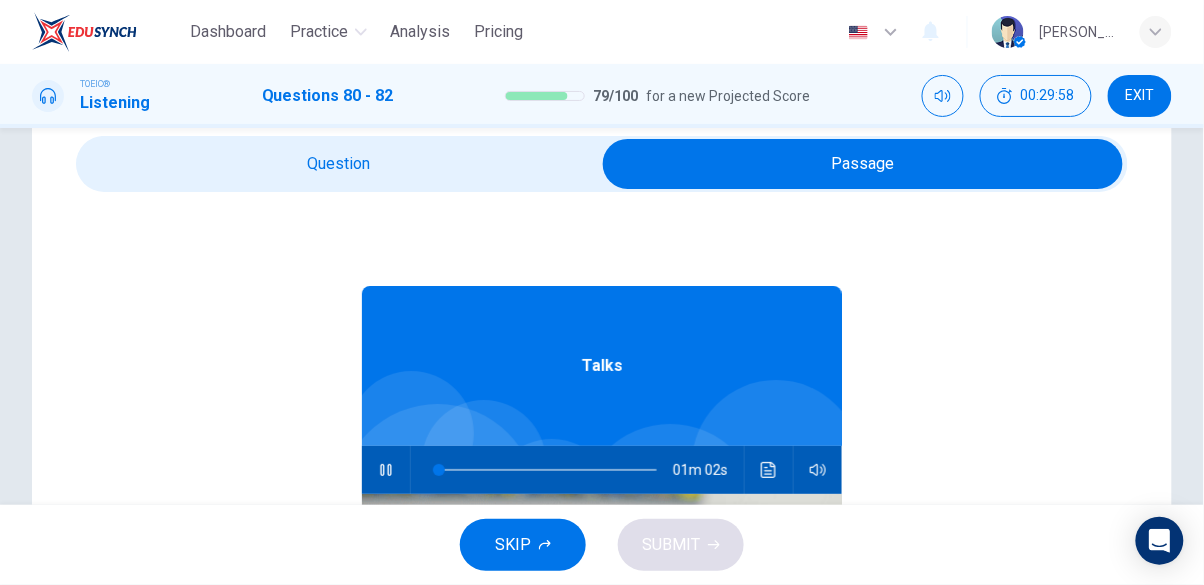 type on "3" 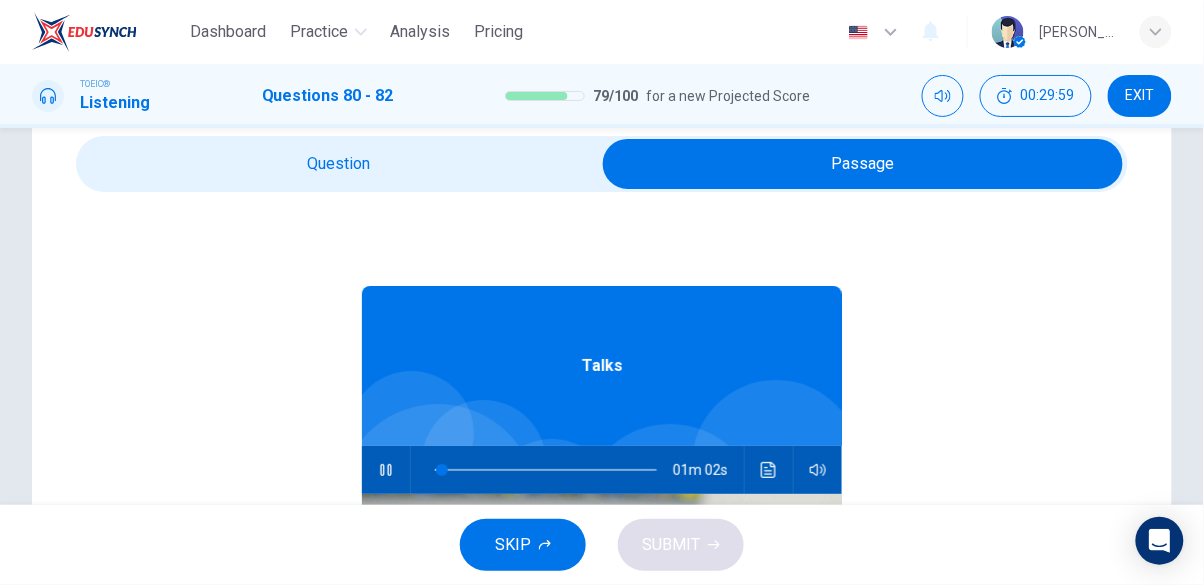 click 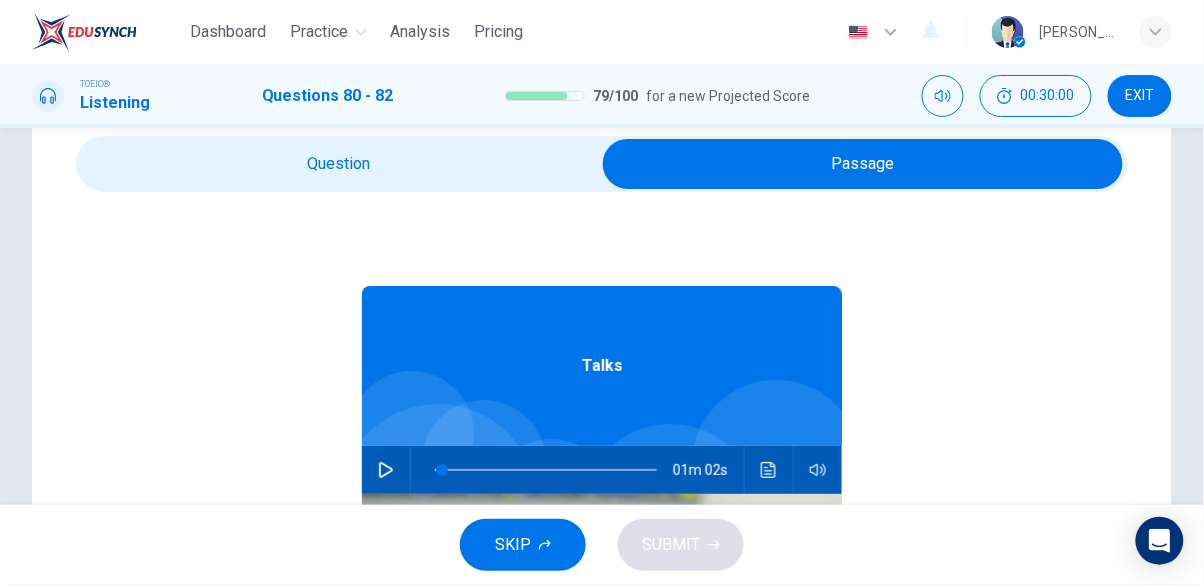 click 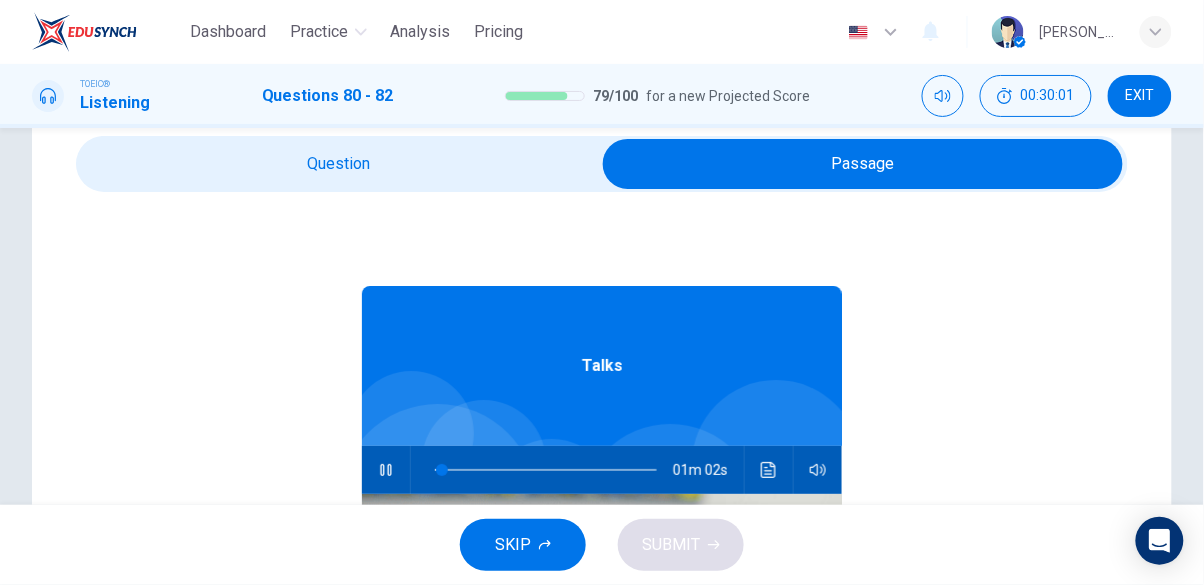 click at bounding box center [863, 164] 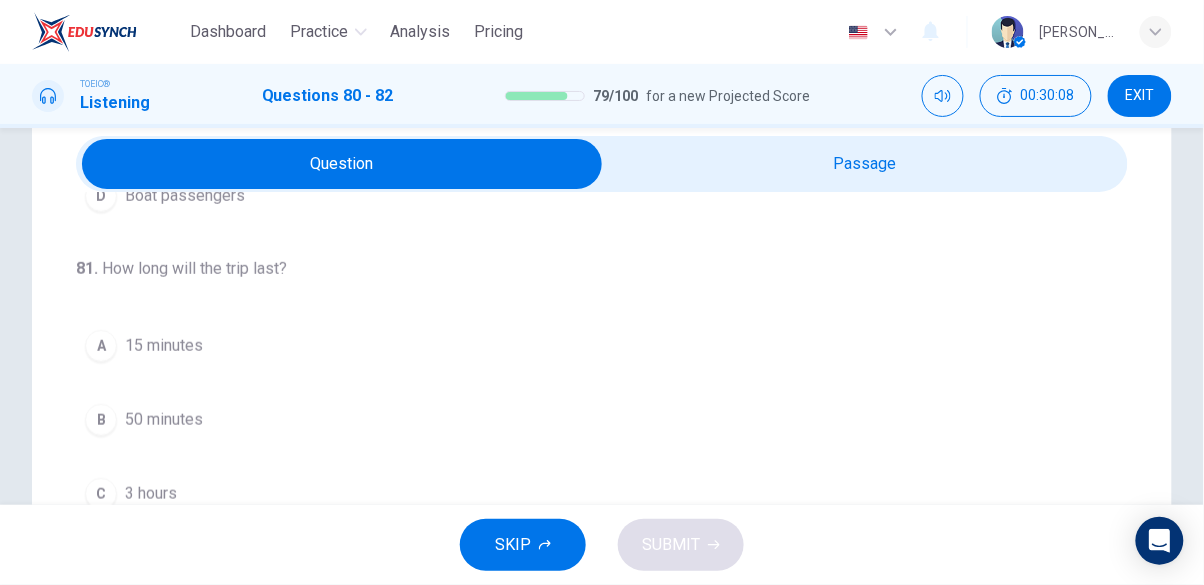 scroll, scrollTop: 360, scrollLeft: 0, axis: vertical 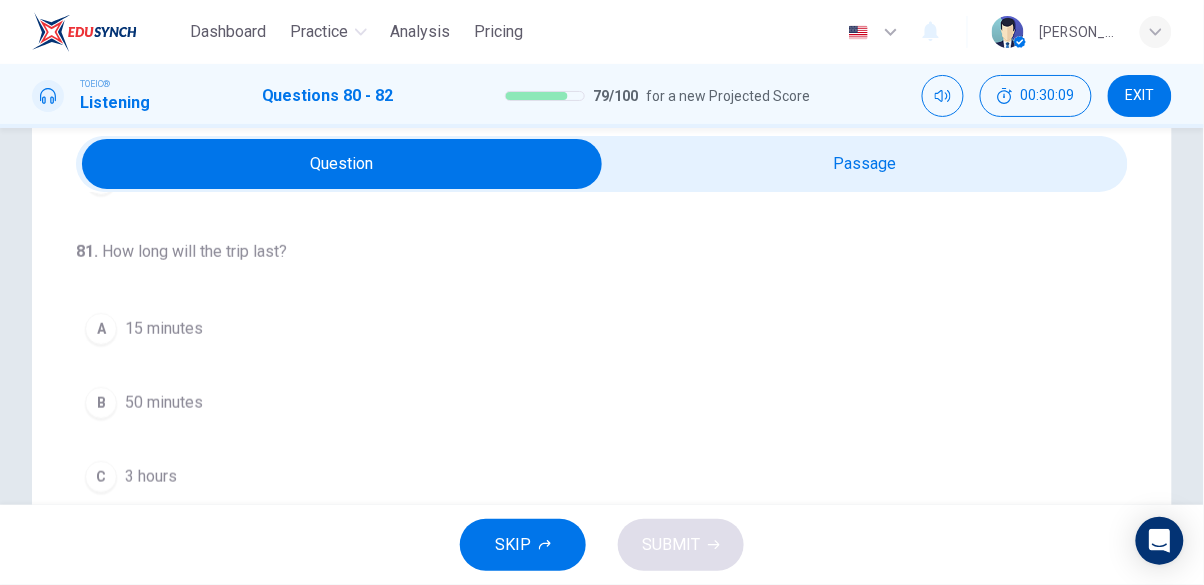 click on "C 3 hours" at bounding box center (602, 477) 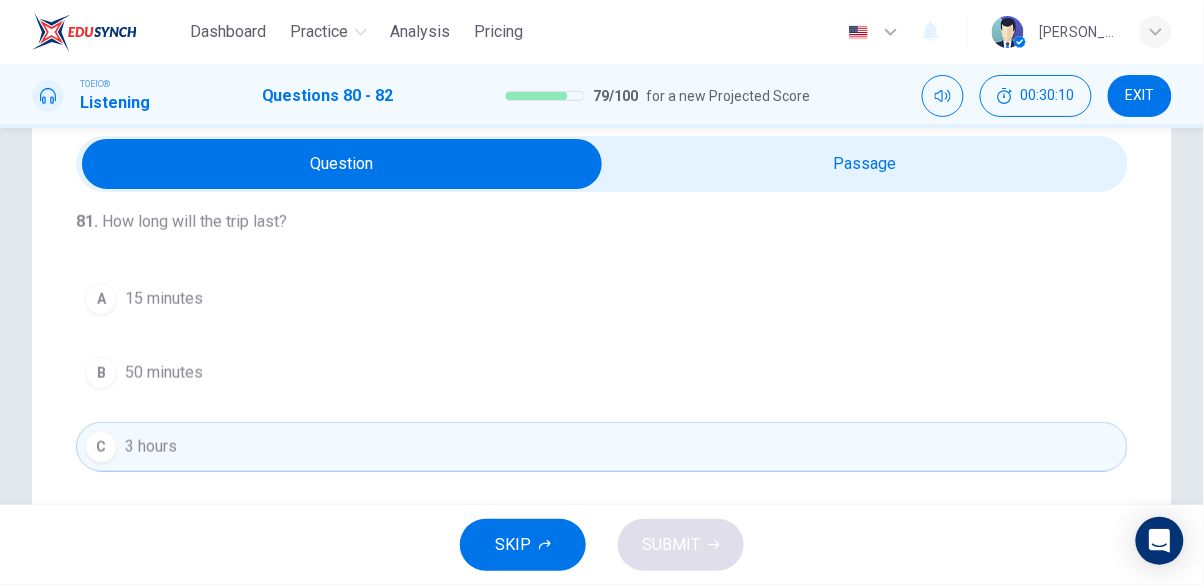 scroll, scrollTop: 454, scrollLeft: 0, axis: vertical 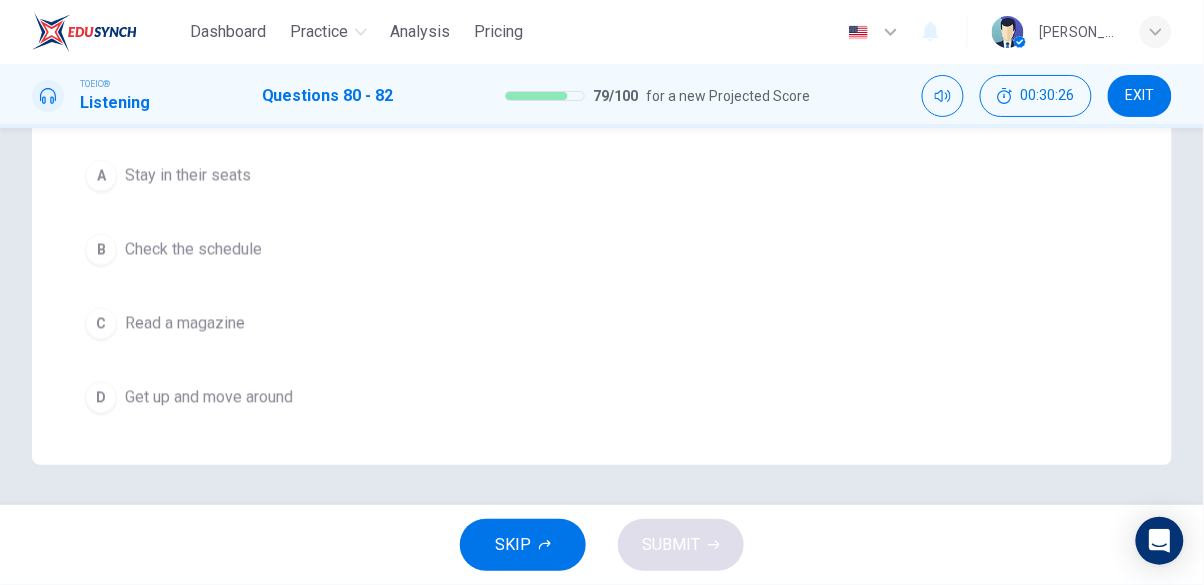click on "A Stay in their seats" at bounding box center (602, 176) 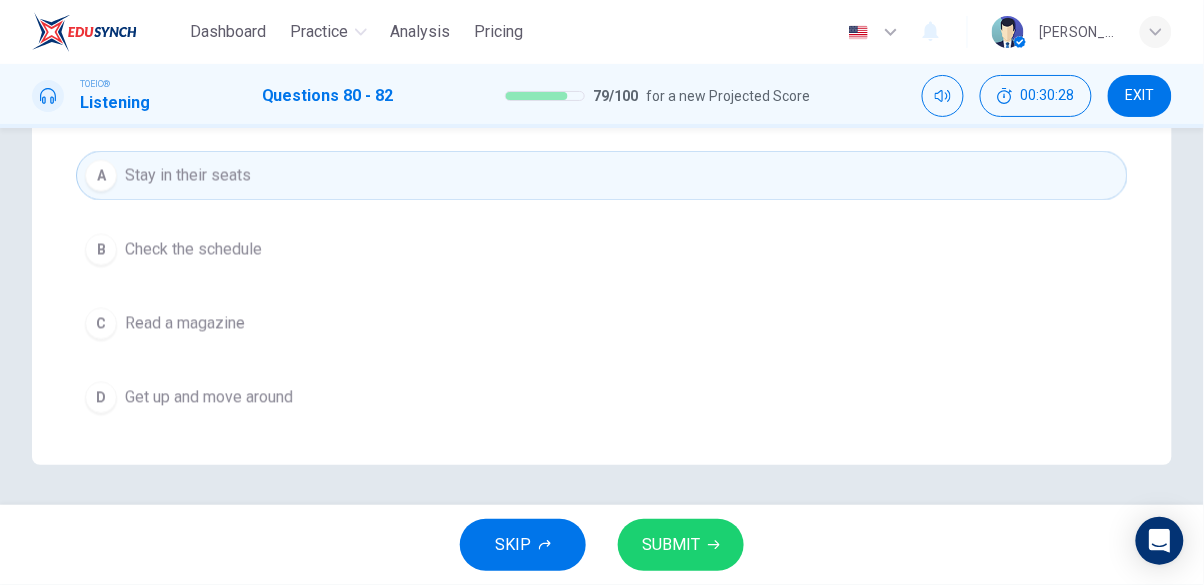 click on "SUBMIT" at bounding box center [671, 545] 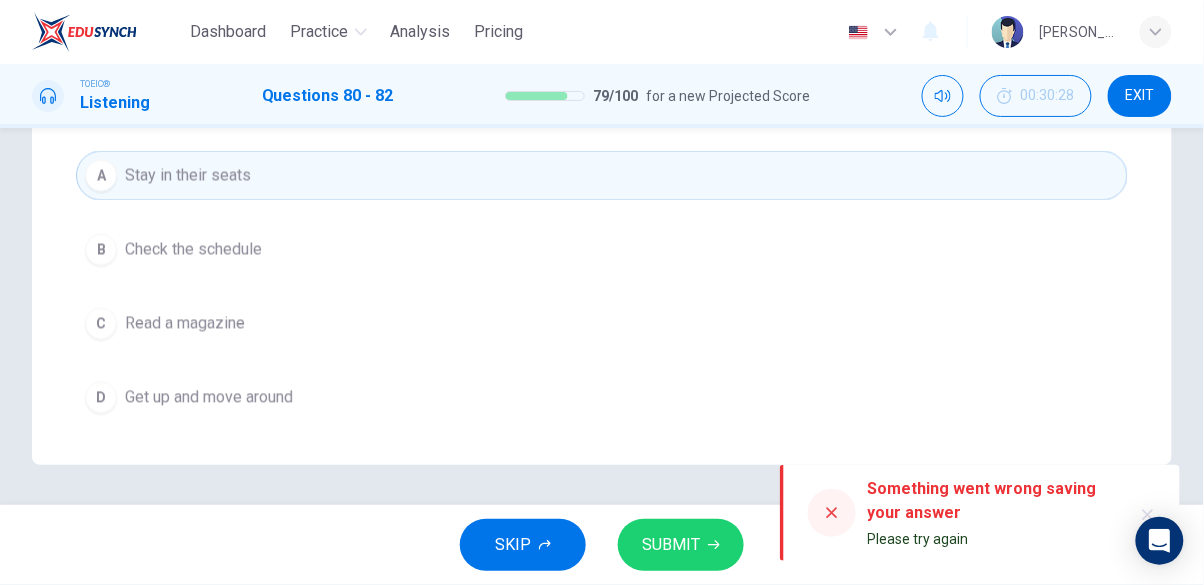click on "SUBMIT" at bounding box center [671, 545] 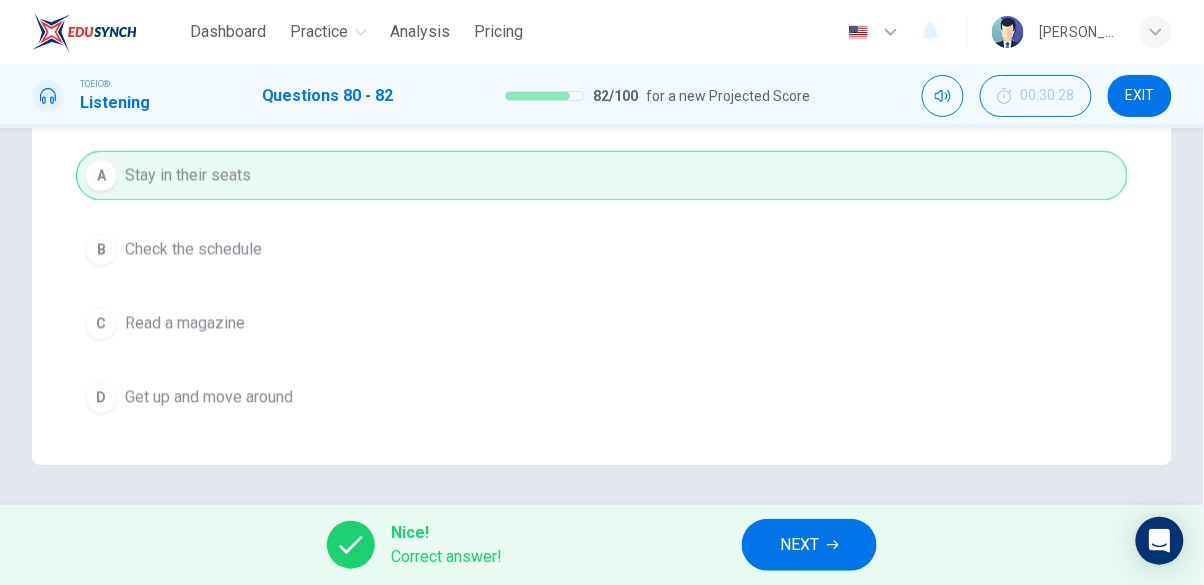click on "NEXT" at bounding box center [799, 545] 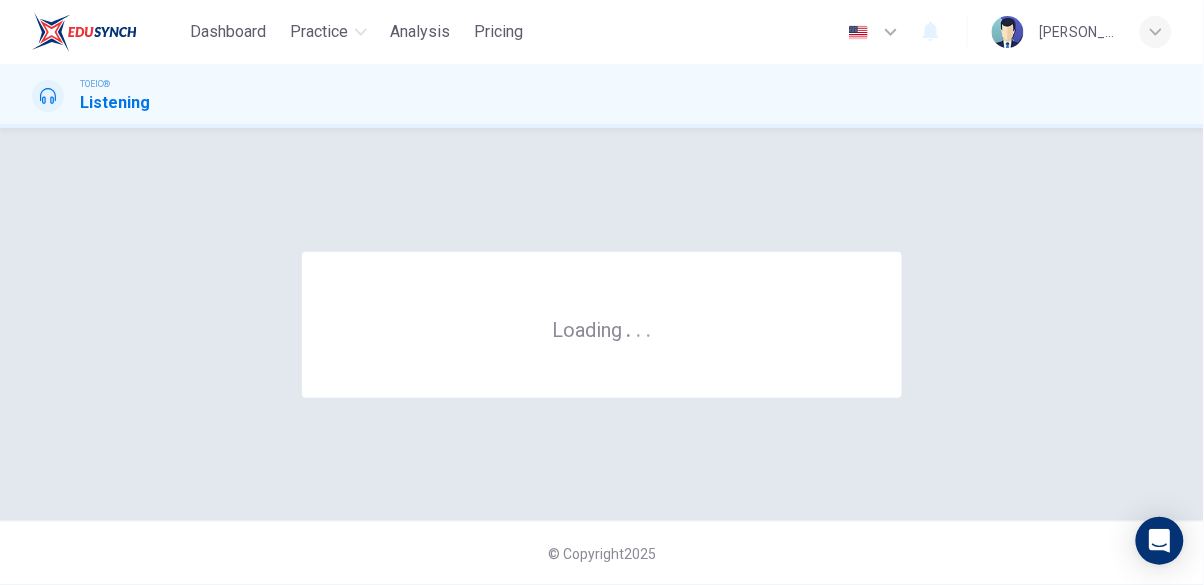 scroll, scrollTop: 0, scrollLeft: 0, axis: both 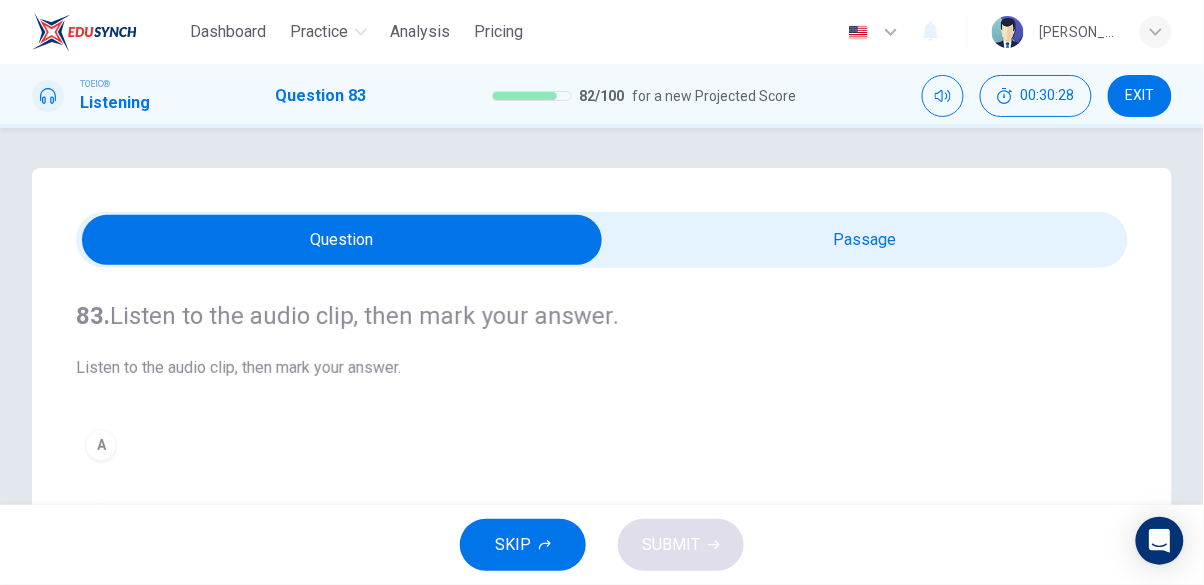 click at bounding box center [342, 240] 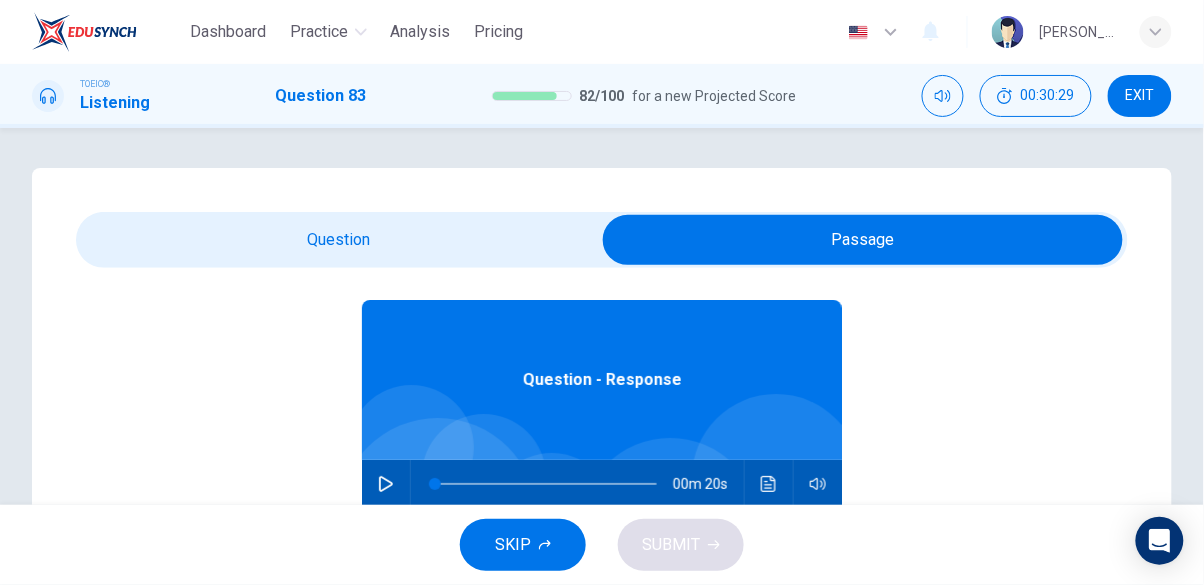 scroll, scrollTop: 112, scrollLeft: 0, axis: vertical 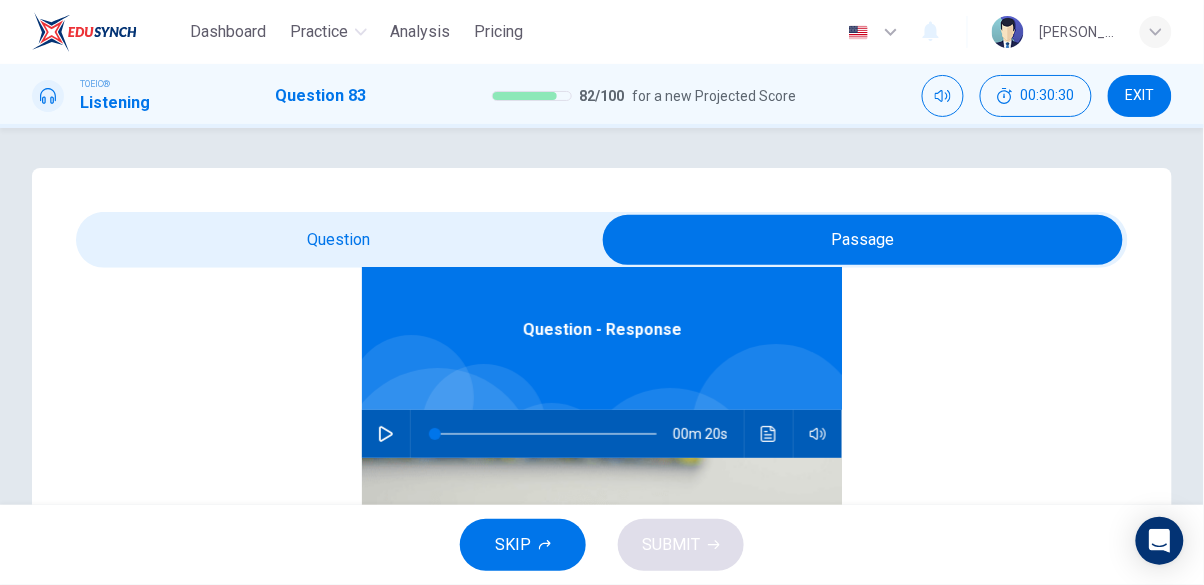 click at bounding box center [386, 434] 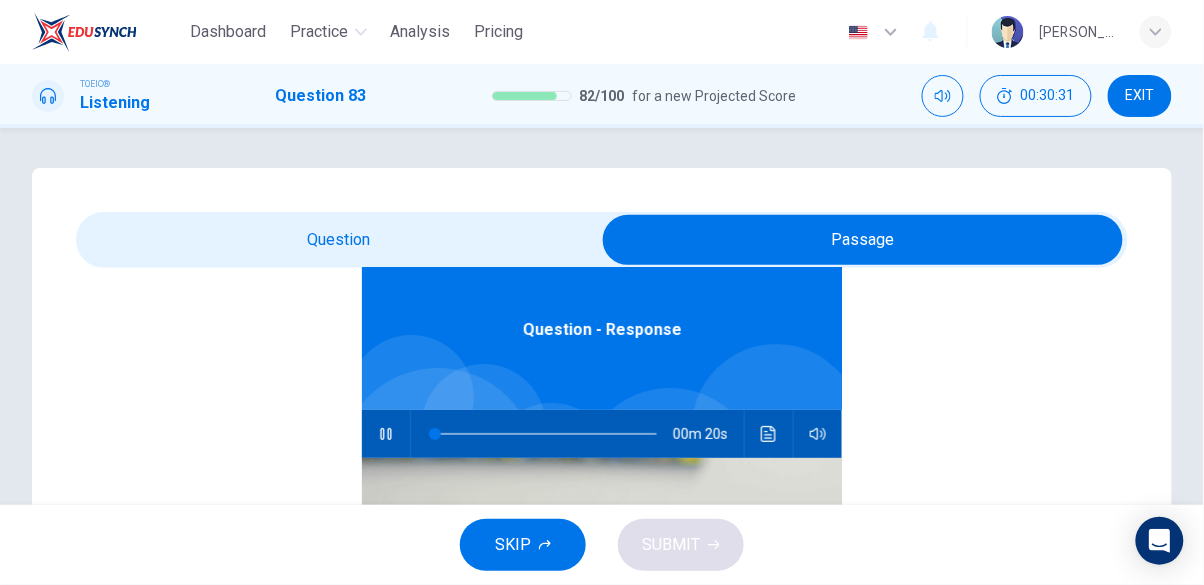 click at bounding box center [863, 240] 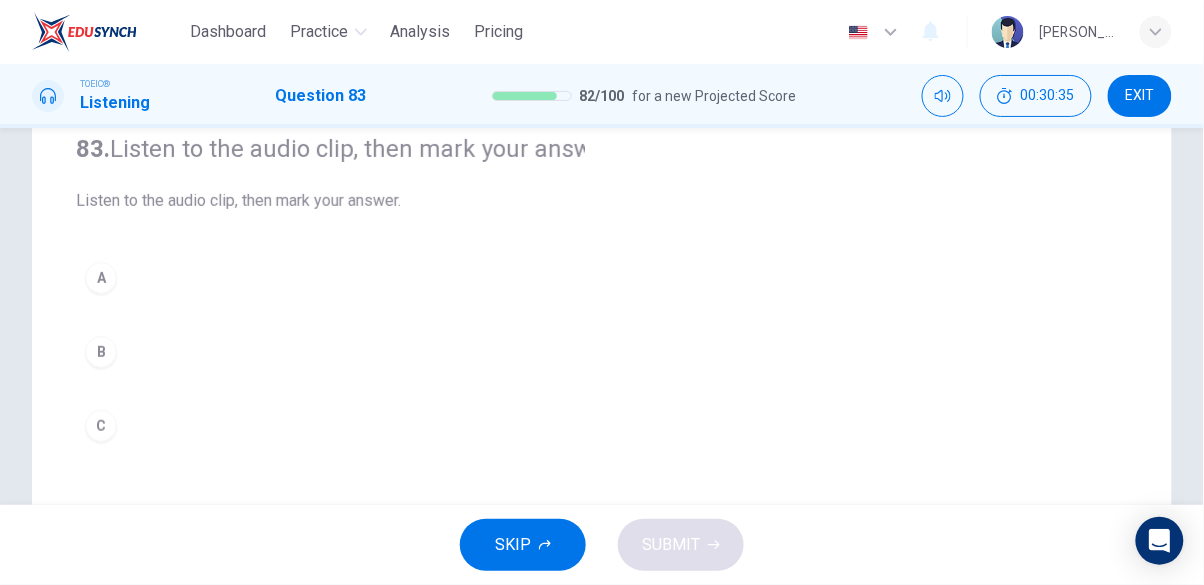 scroll, scrollTop: 168, scrollLeft: 0, axis: vertical 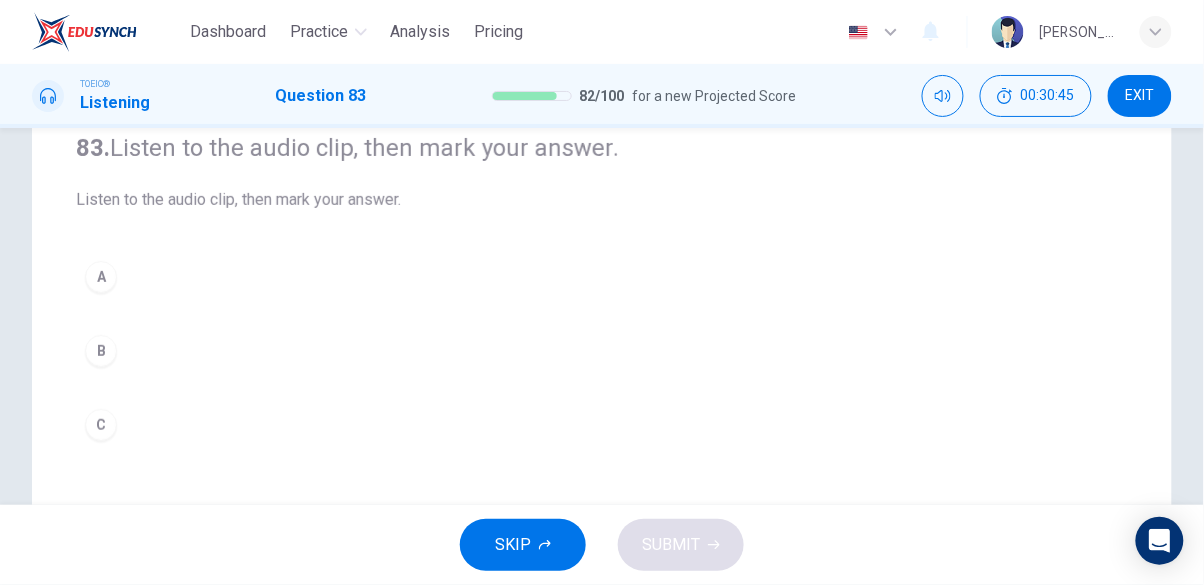 click on "B" at bounding box center (101, 351) 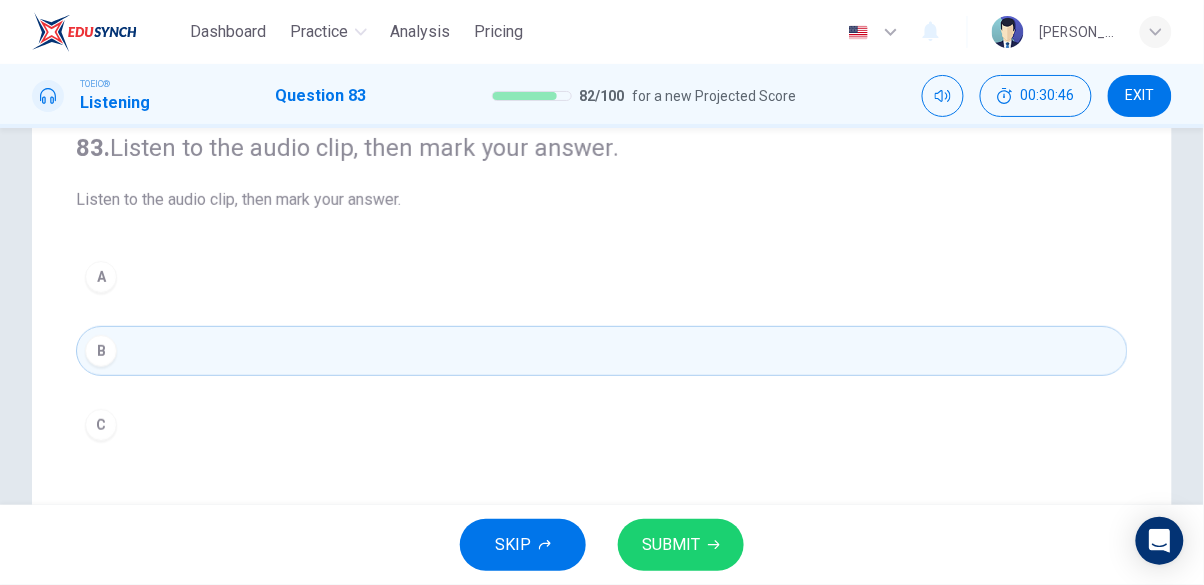 click on "SUBMIT" at bounding box center (671, 545) 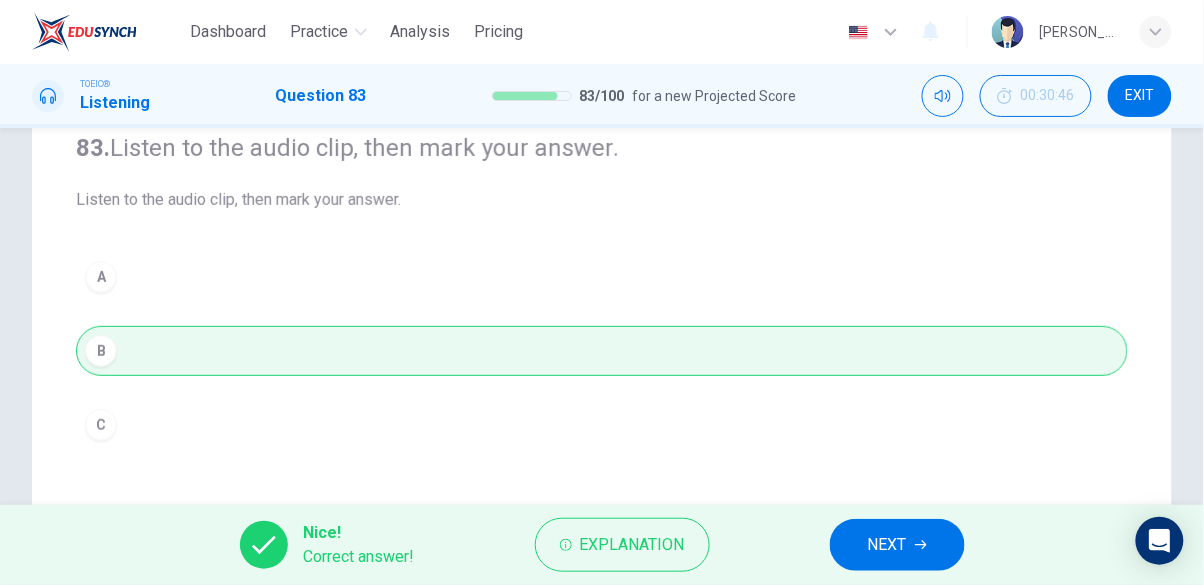 click on "NEXT" at bounding box center [887, 545] 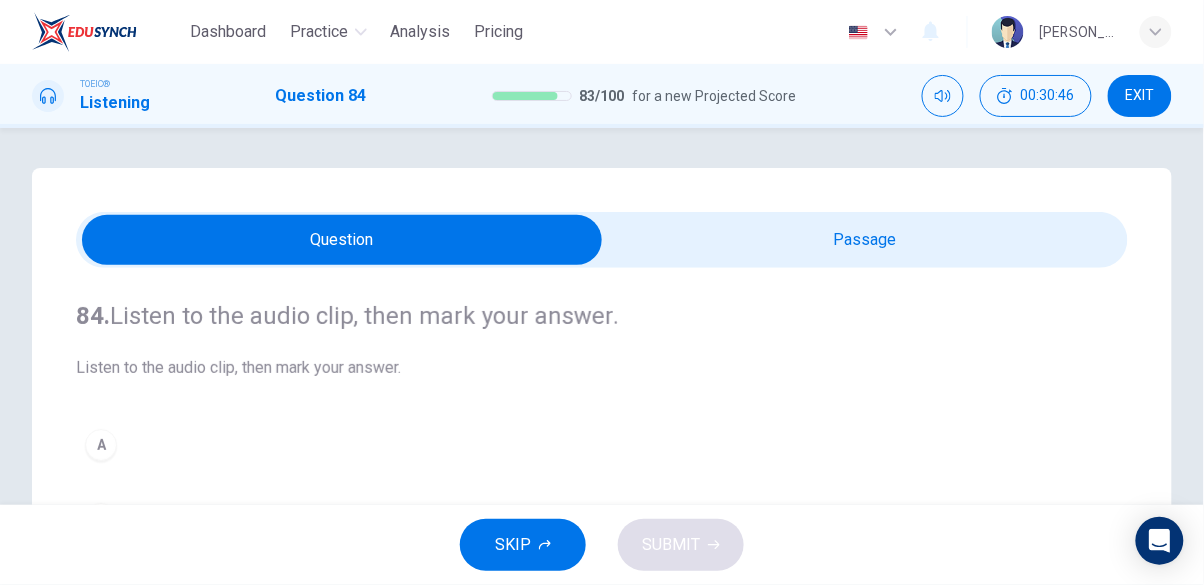 click at bounding box center [342, 240] 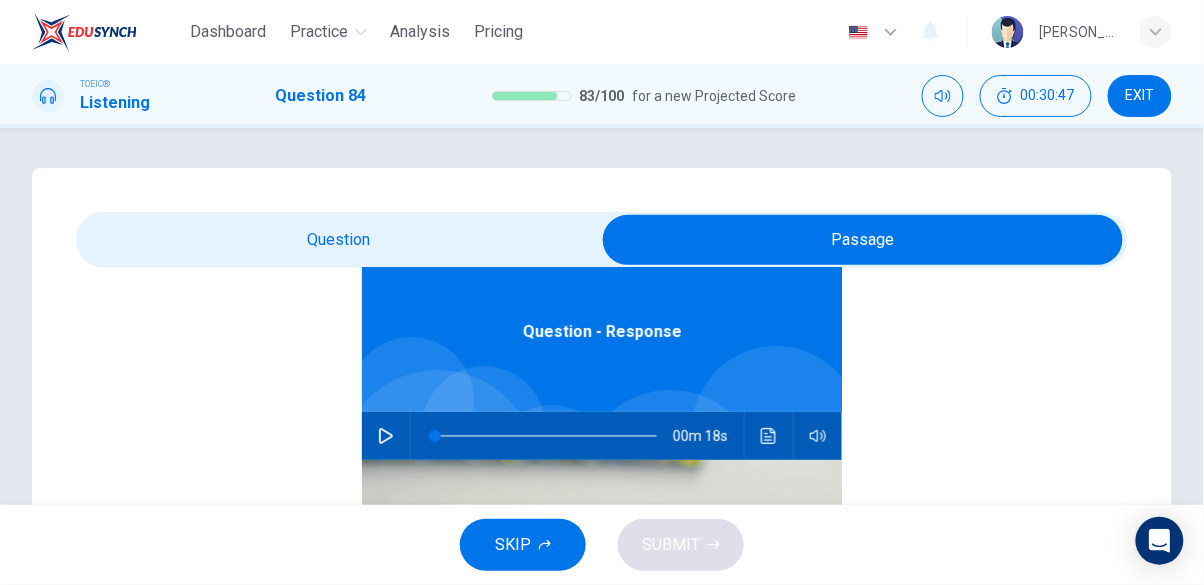 scroll, scrollTop: 112, scrollLeft: 0, axis: vertical 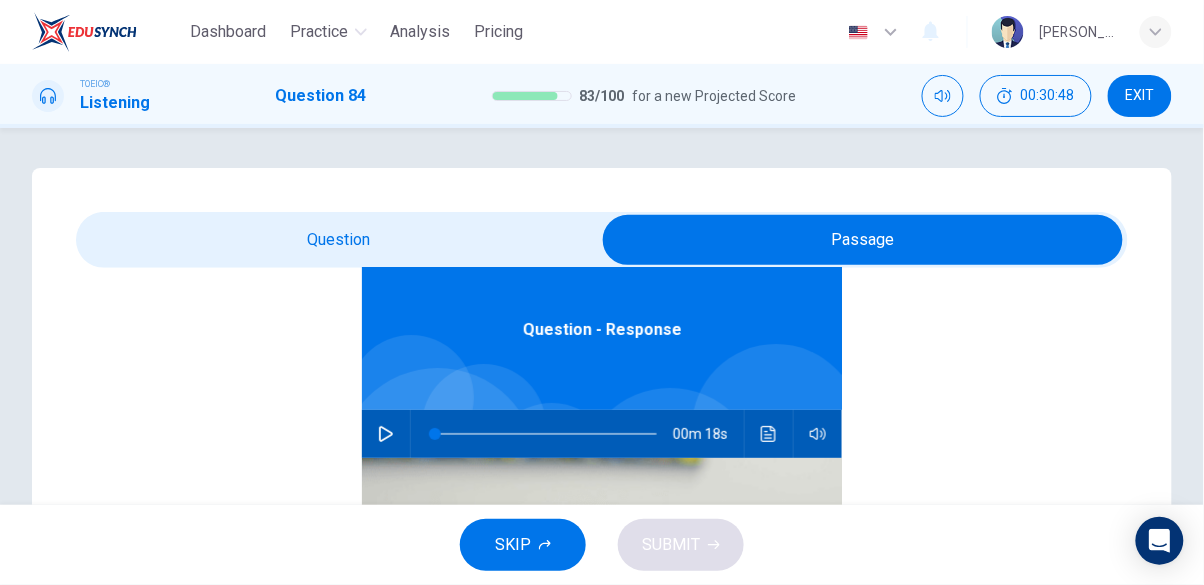 click 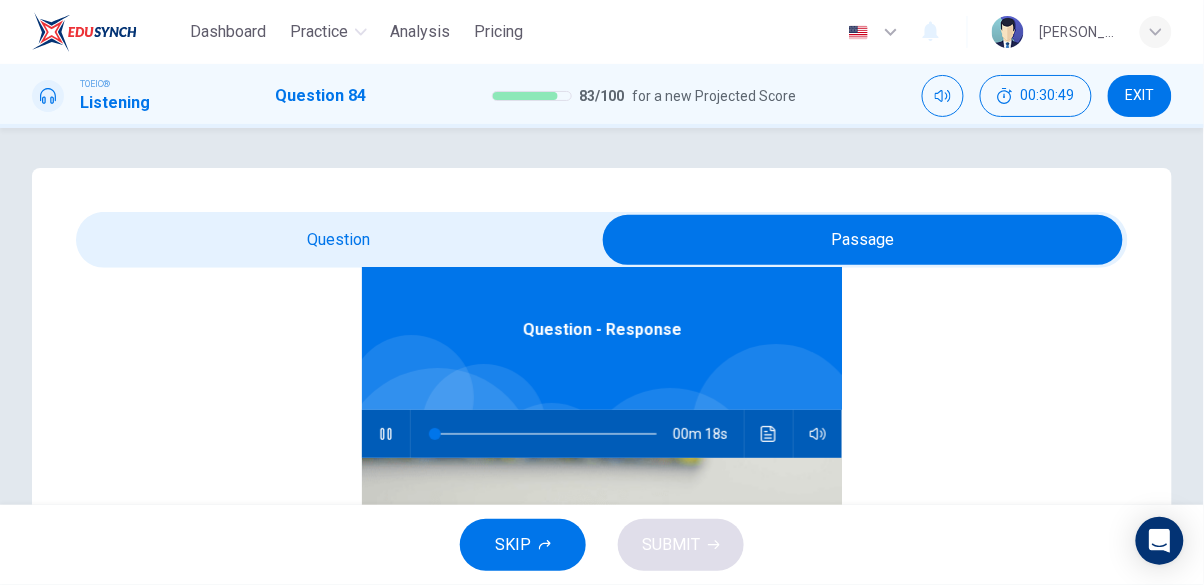 type on "5" 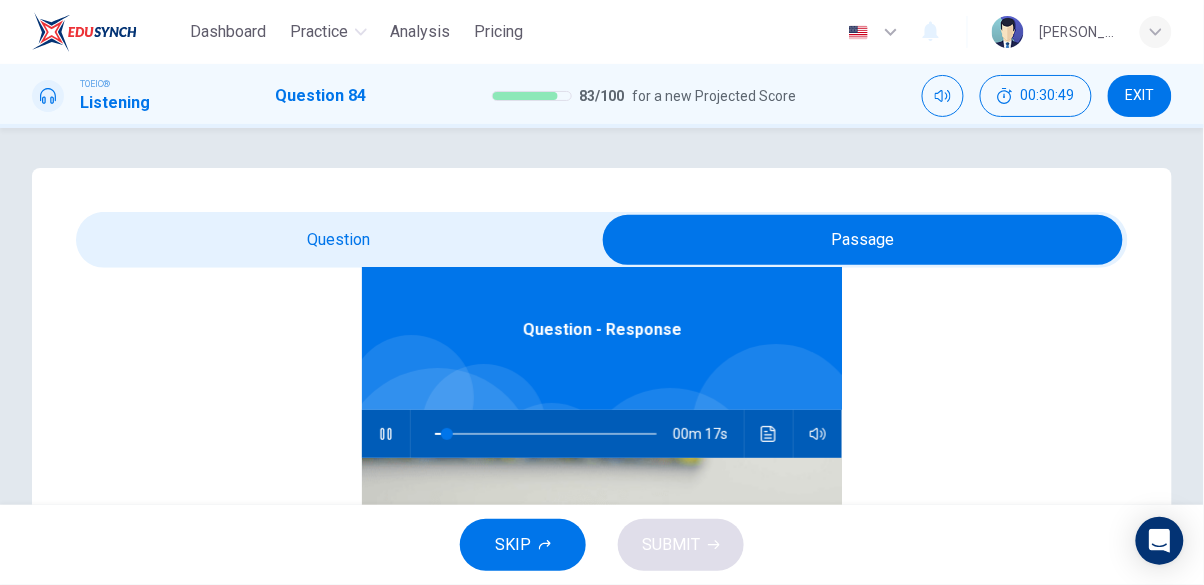 click at bounding box center [863, 240] 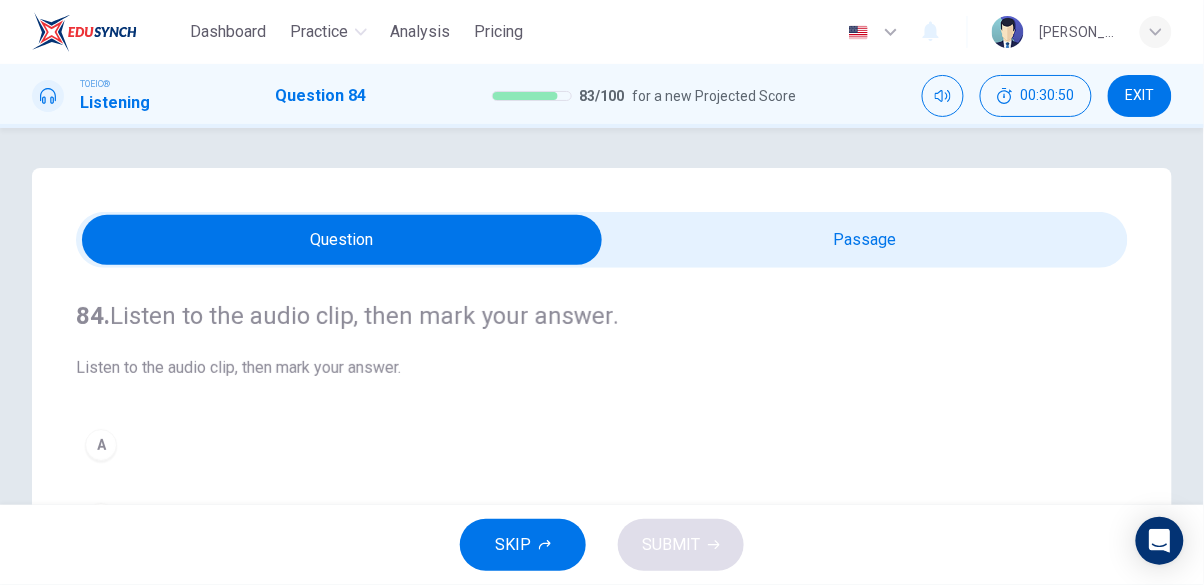 scroll, scrollTop: 0, scrollLeft: 0, axis: both 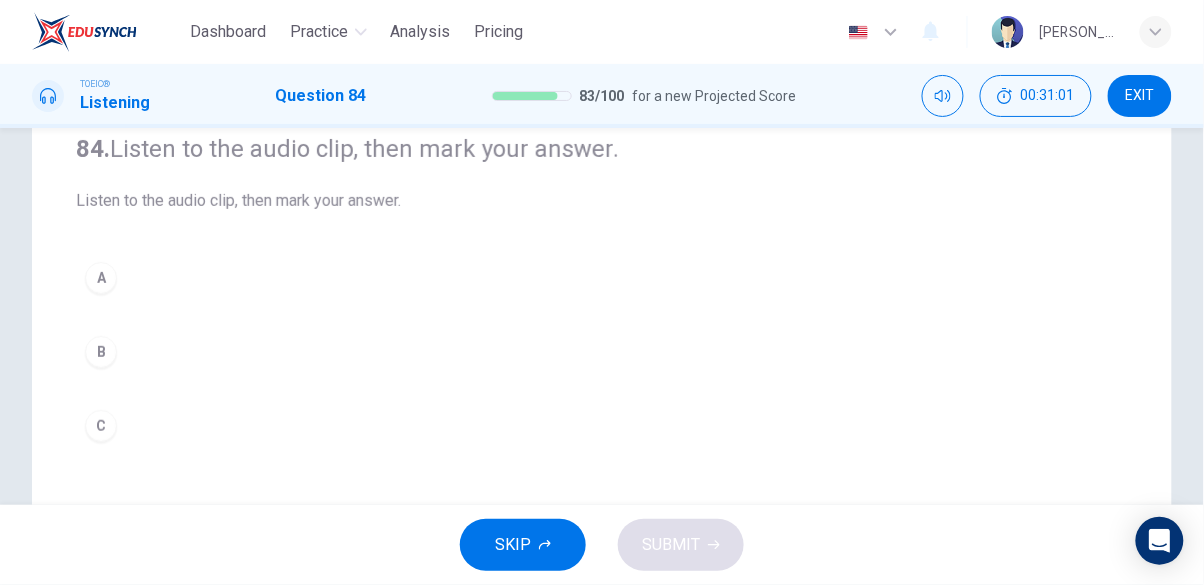 click on "B" at bounding box center (602, 352) 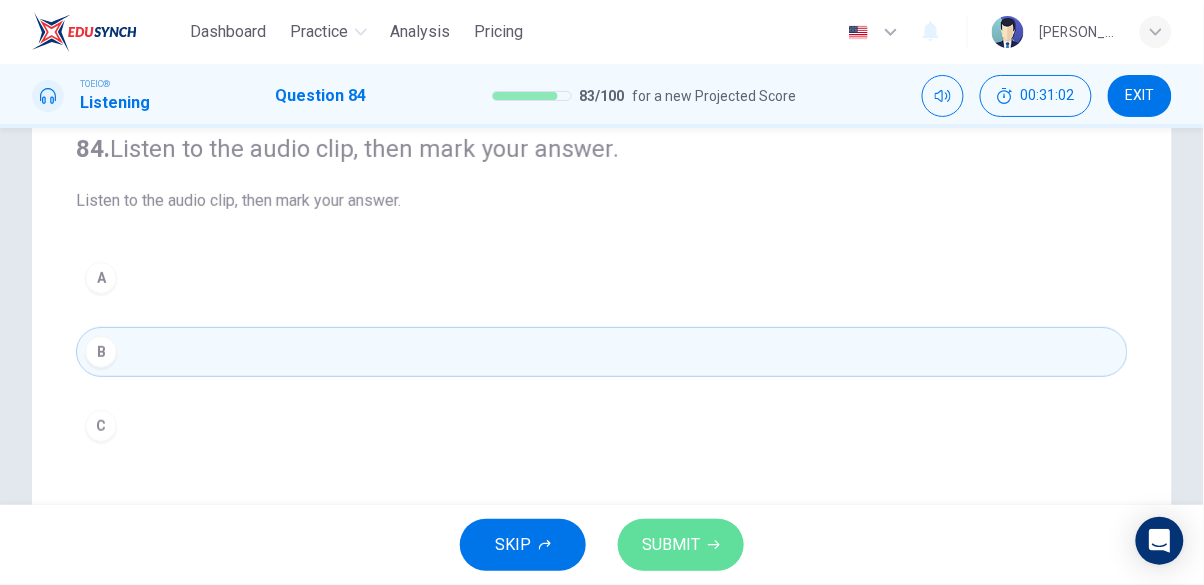 click on "SUBMIT" at bounding box center (671, 545) 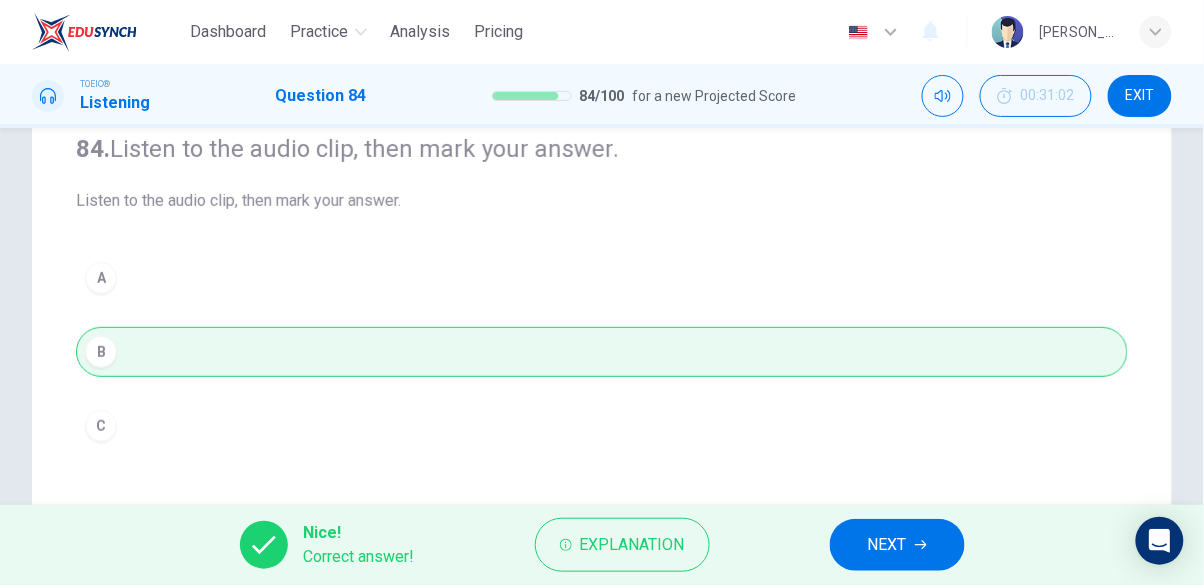 click on "NEXT" at bounding box center (887, 545) 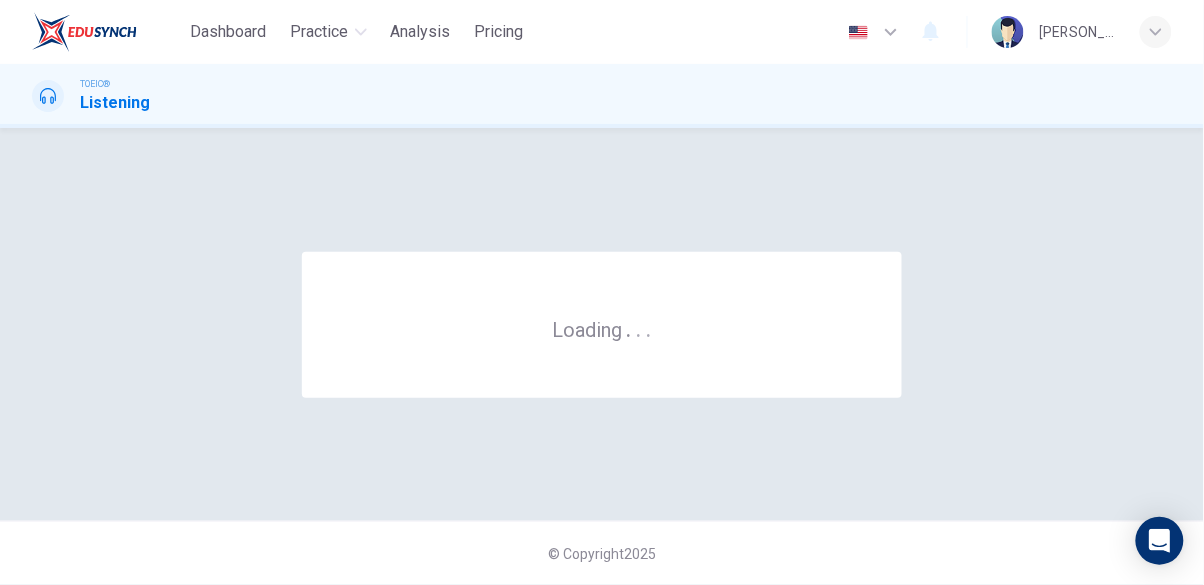 scroll, scrollTop: 0, scrollLeft: 0, axis: both 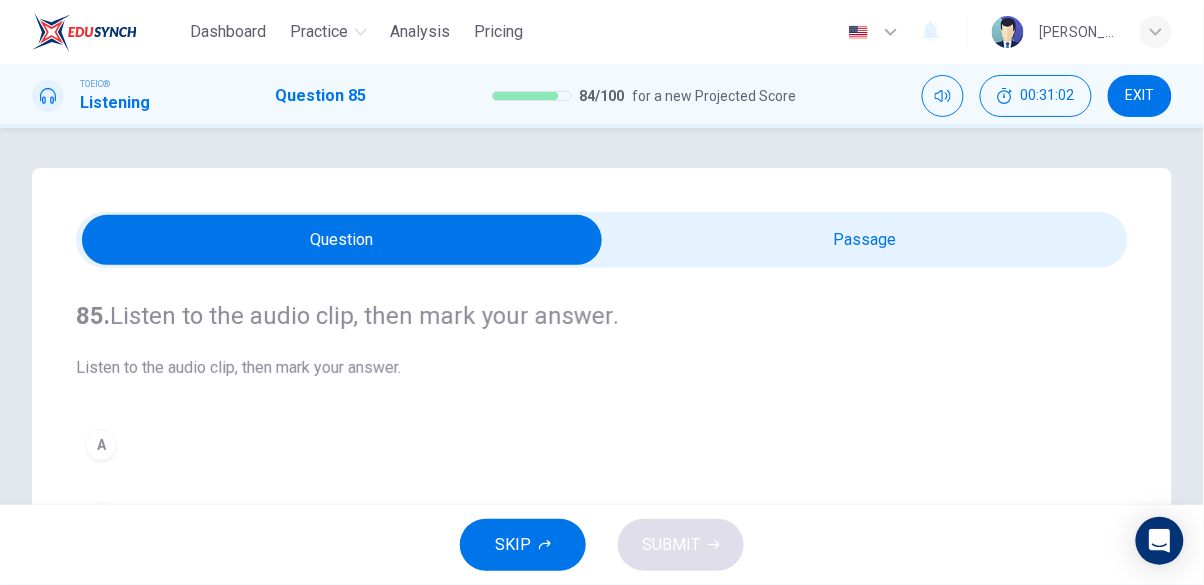 click at bounding box center (342, 240) 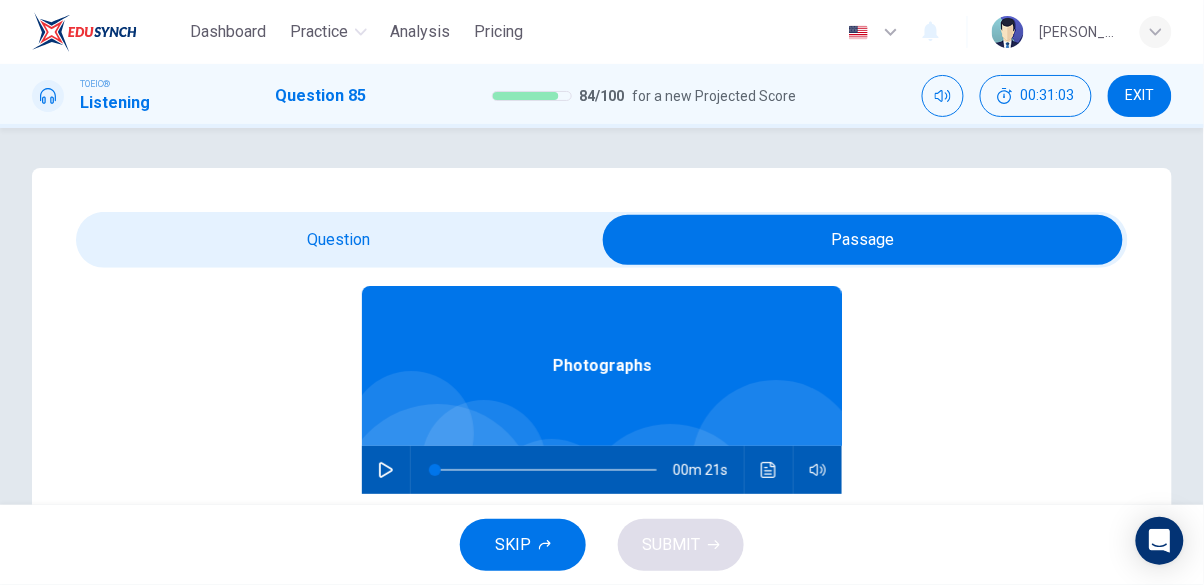 scroll, scrollTop: 112, scrollLeft: 0, axis: vertical 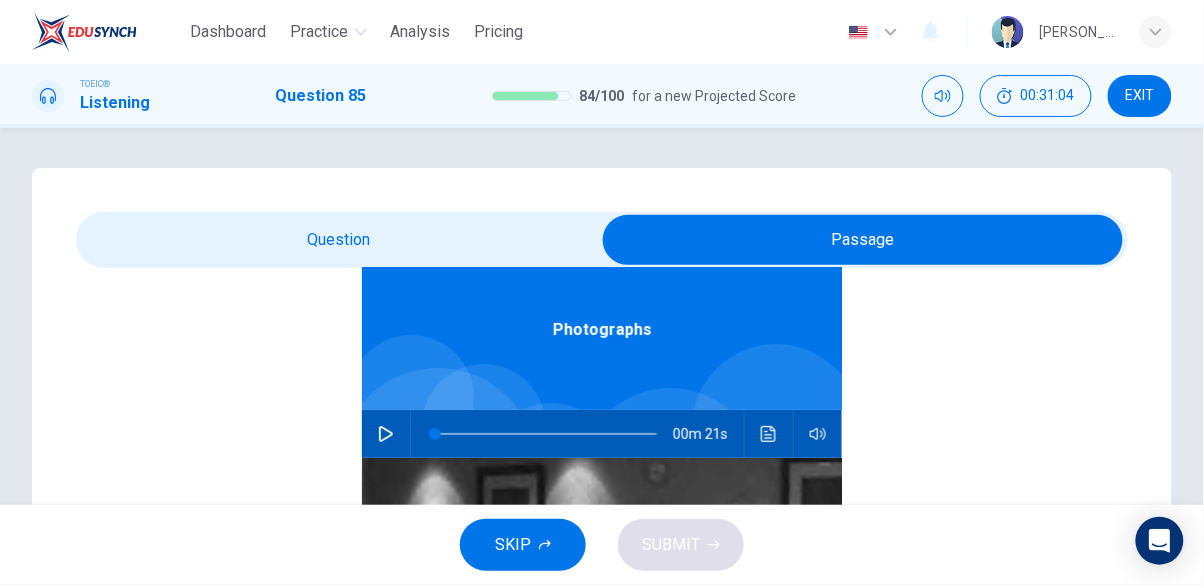 click 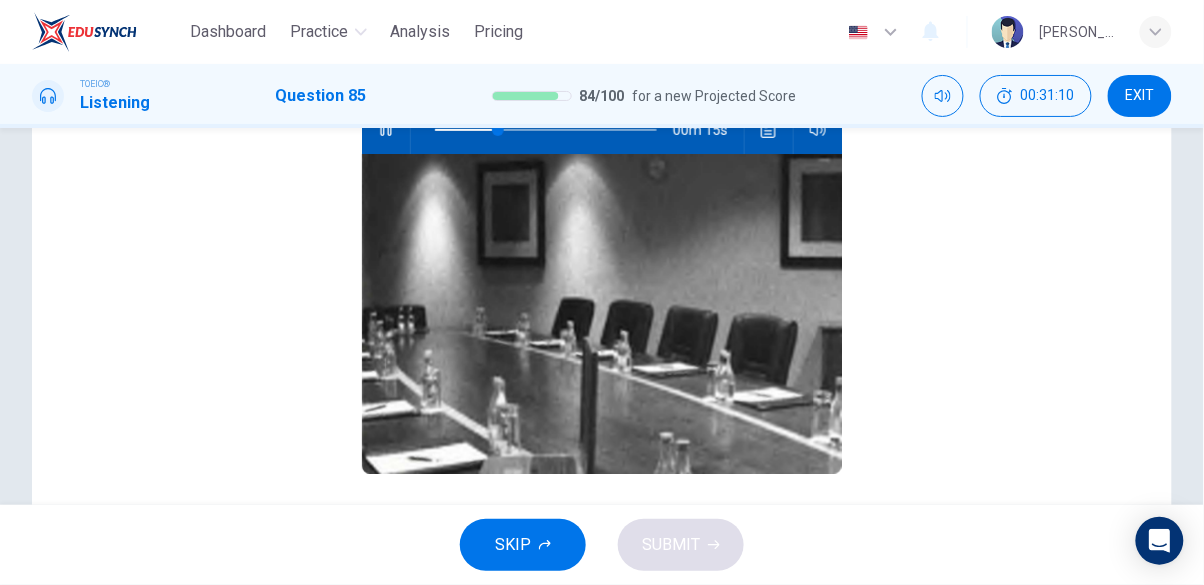 scroll, scrollTop: 0, scrollLeft: 0, axis: both 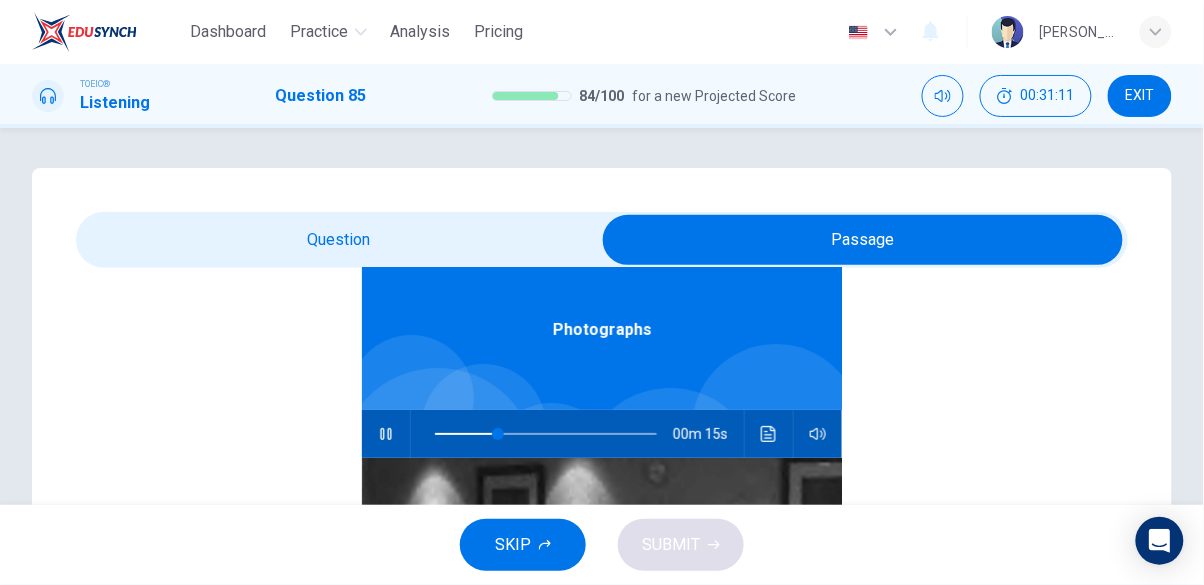 type on "33" 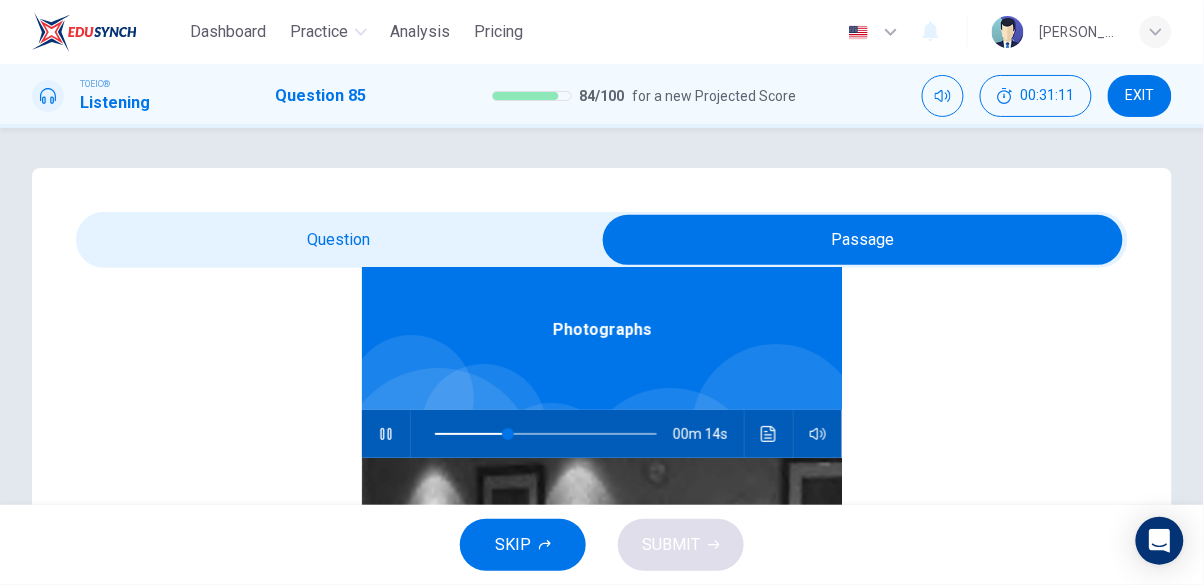 click at bounding box center (863, 240) 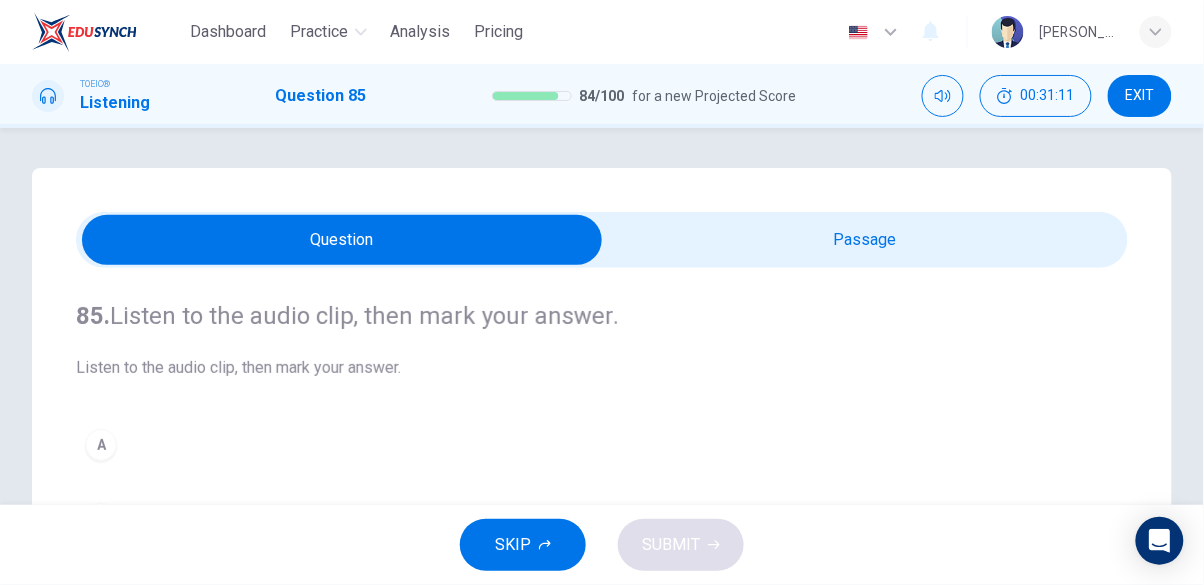 scroll, scrollTop: 0, scrollLeft: 0, axis: both 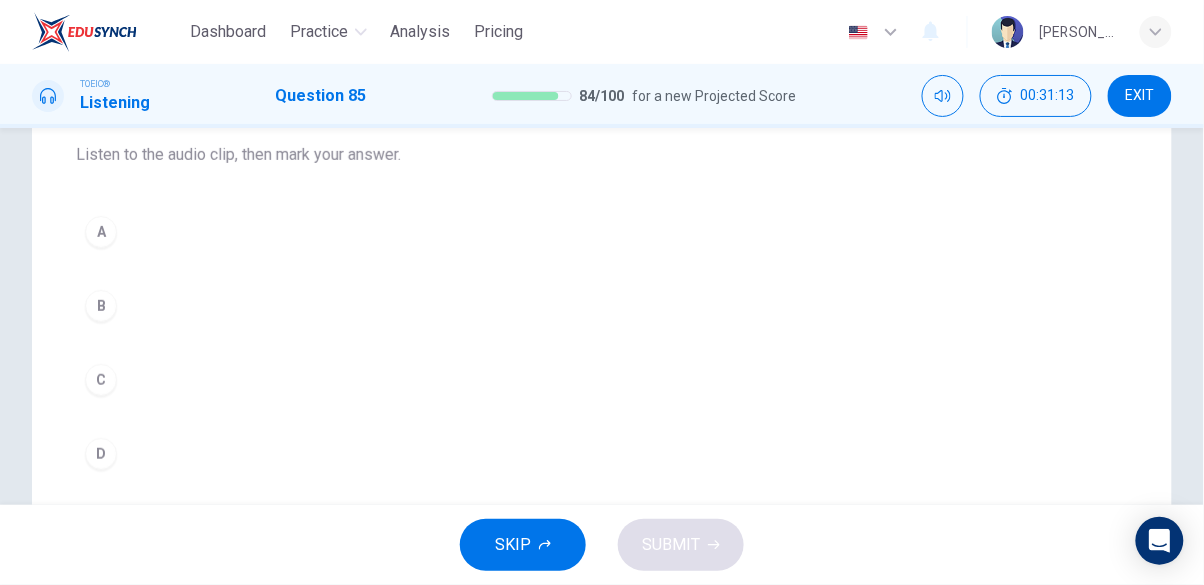click on "A" at bounding box center (602, 232) 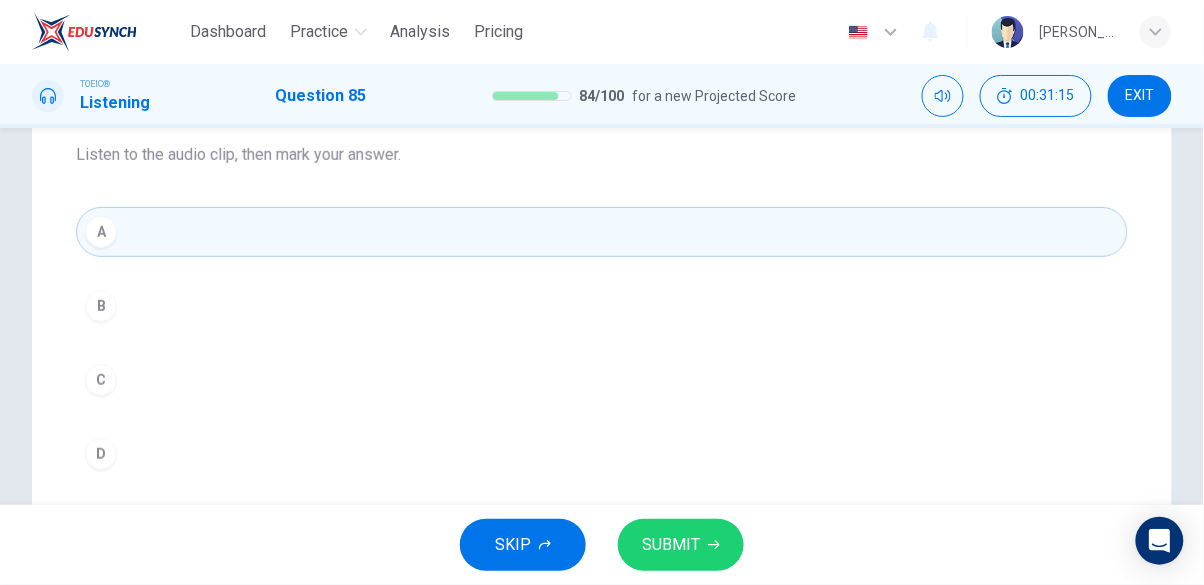 click on "SUBMIT" at bounding box center (671, 545) 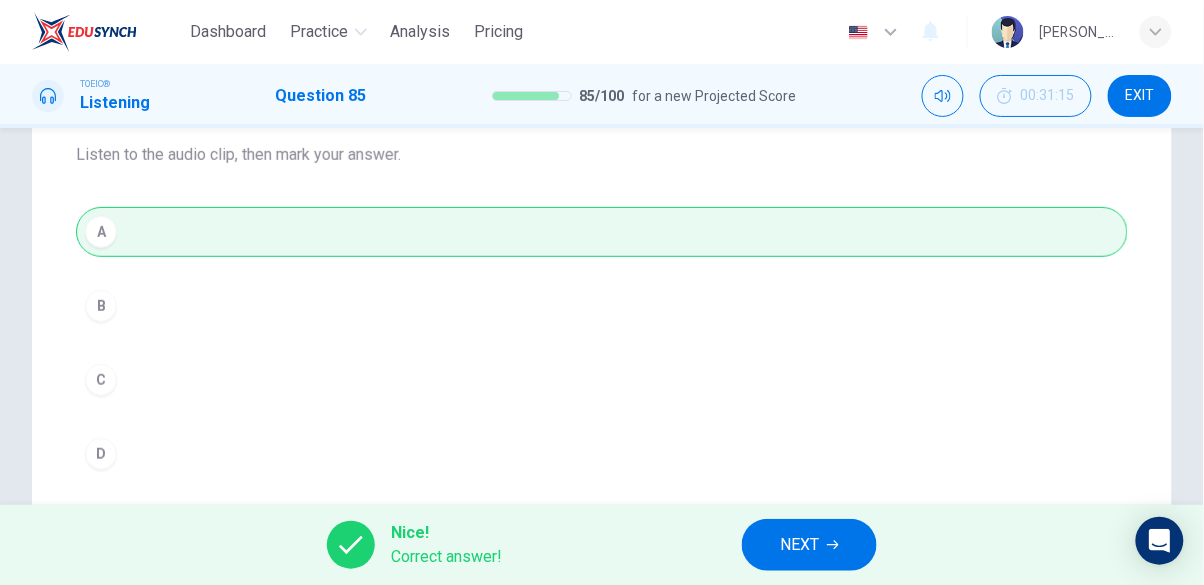 click on "NEXT" at bounding box center (799, 545) 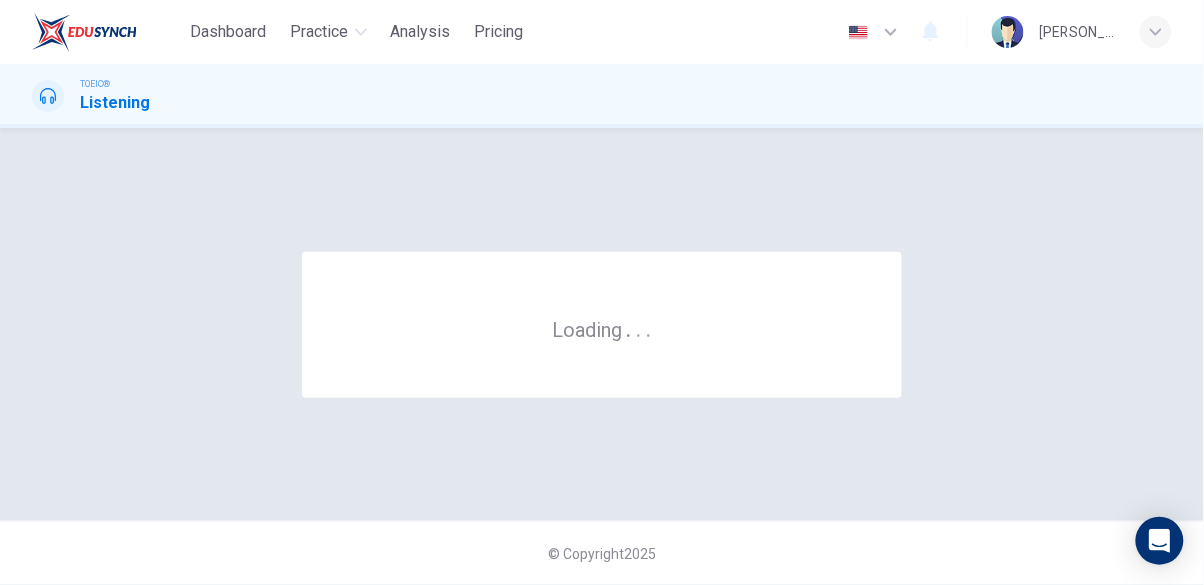 scroll, scrollTop: 0, scrollLeft: 0, axis: both 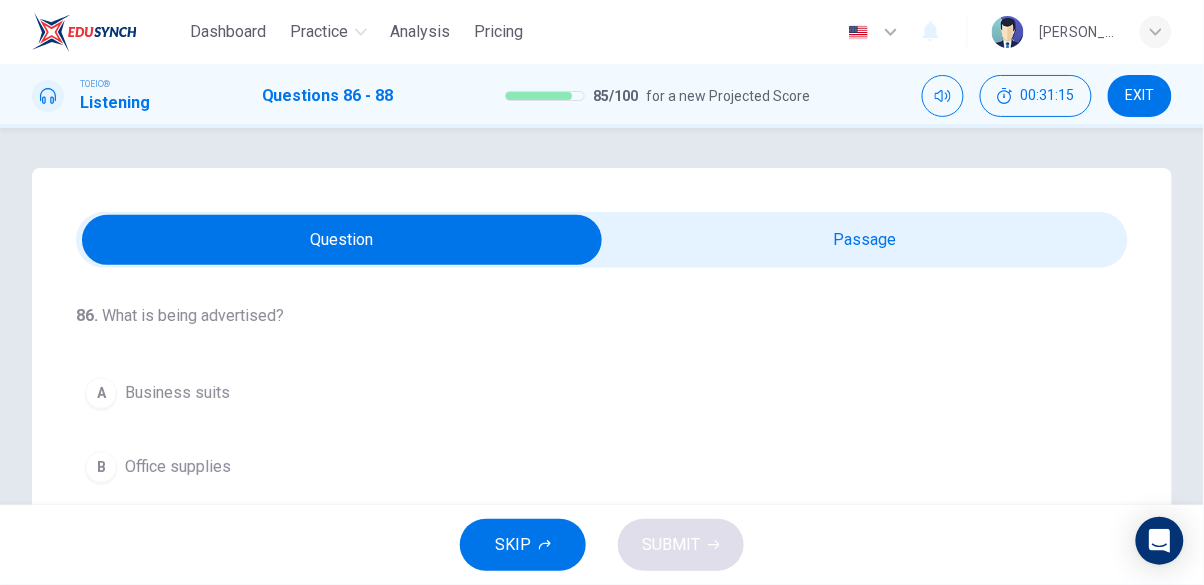 click at bounding box center (342, 240) 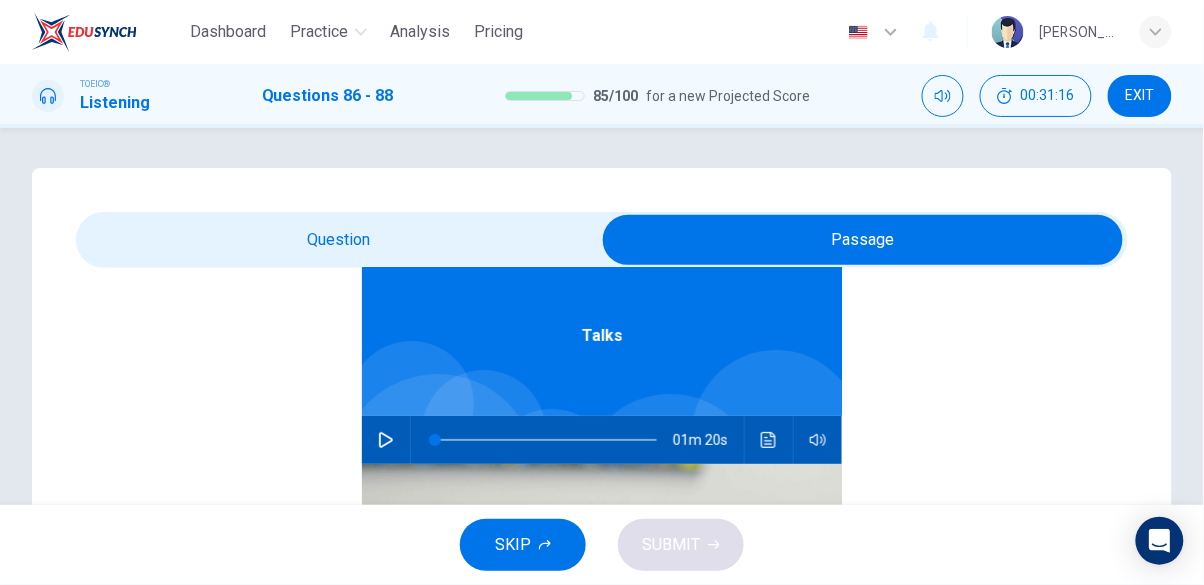 scroll, scrollTop: 112, scrollLeft: 0, axis: vertical 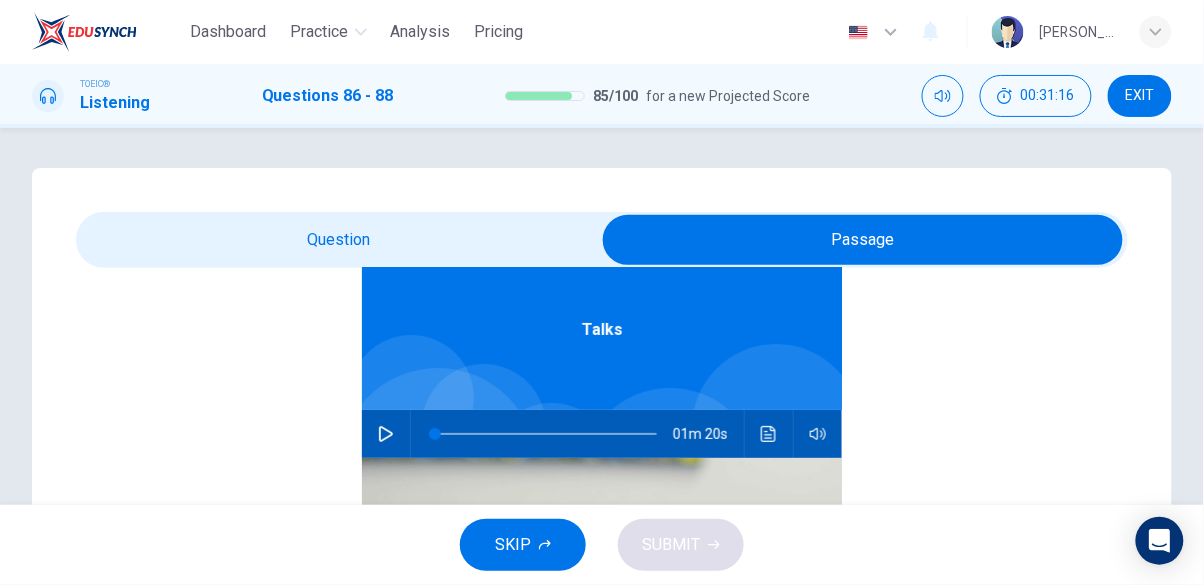 click at bounding box center [386, 434] 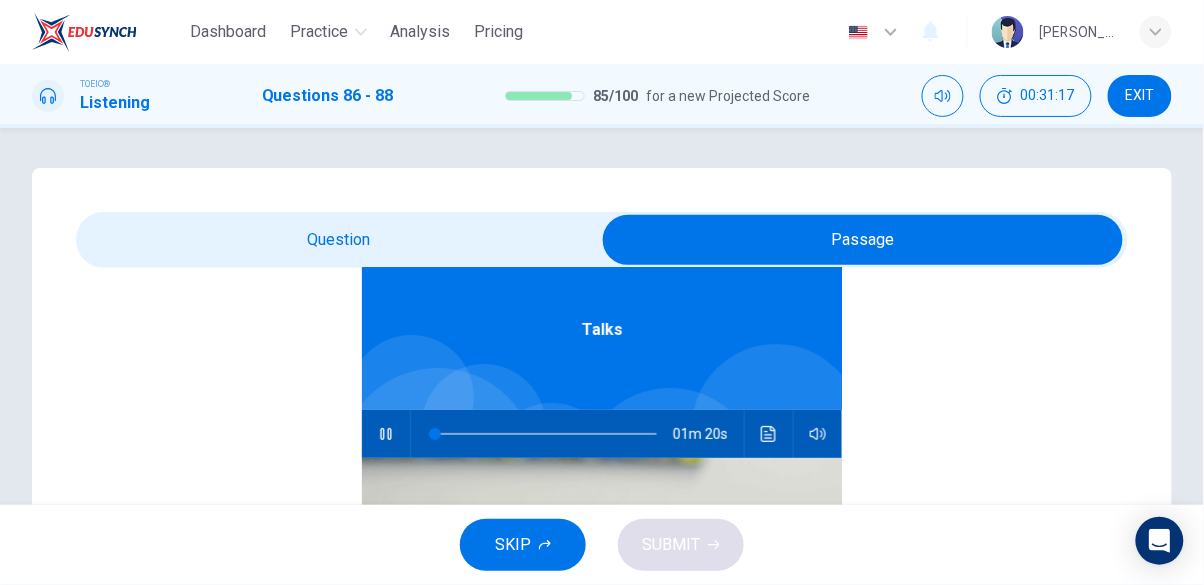 type on "0" 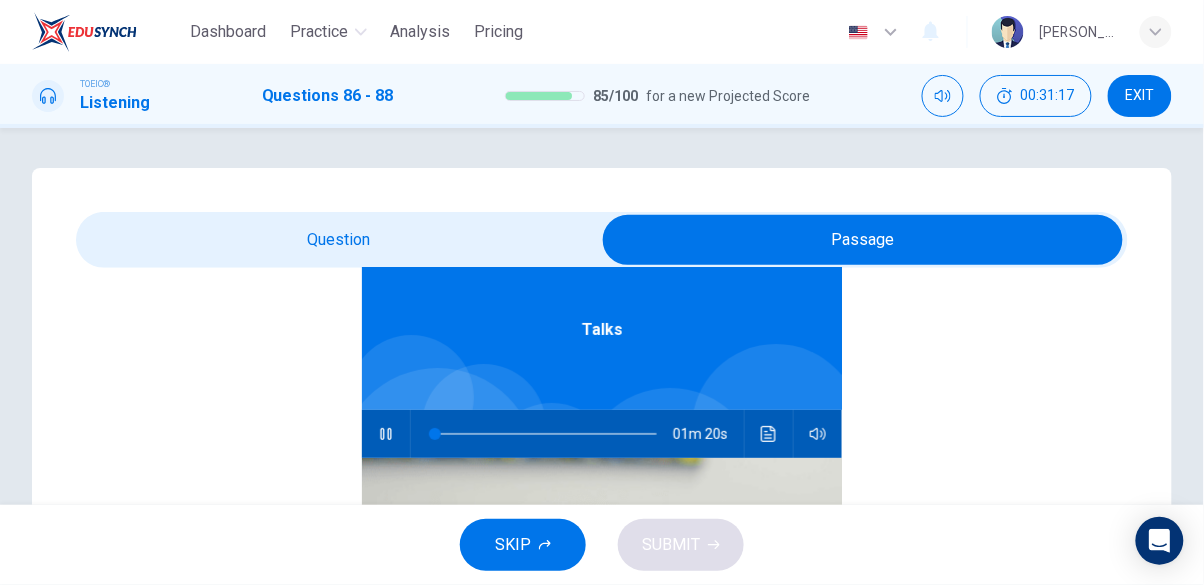 click at bounding box center [863, 240] 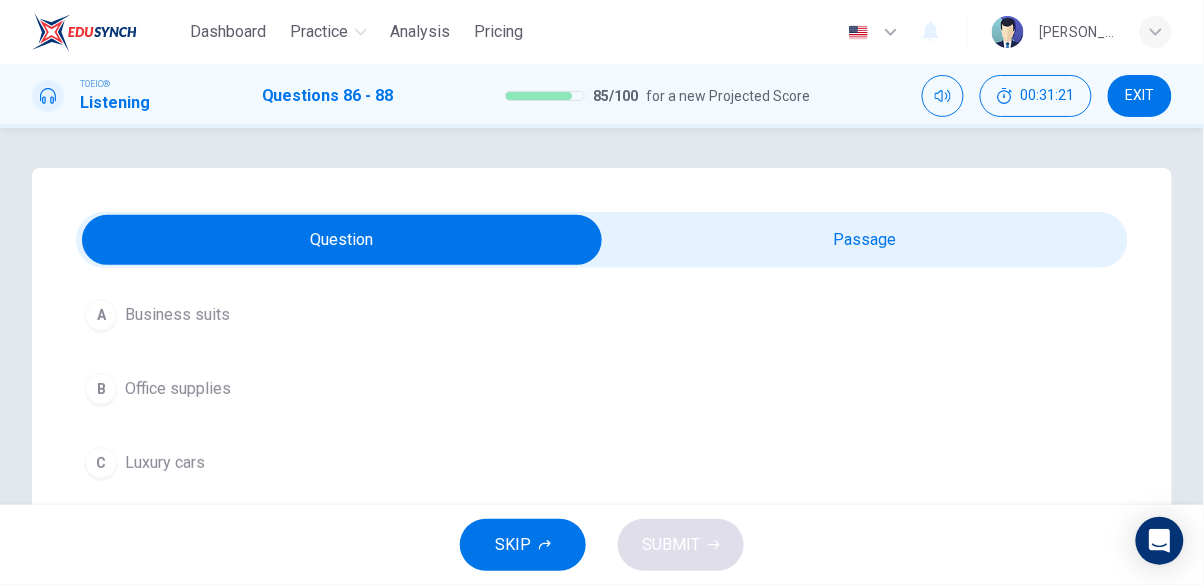 scroll, scrollTop: 83, scrollLeft: 0, axis: vertical 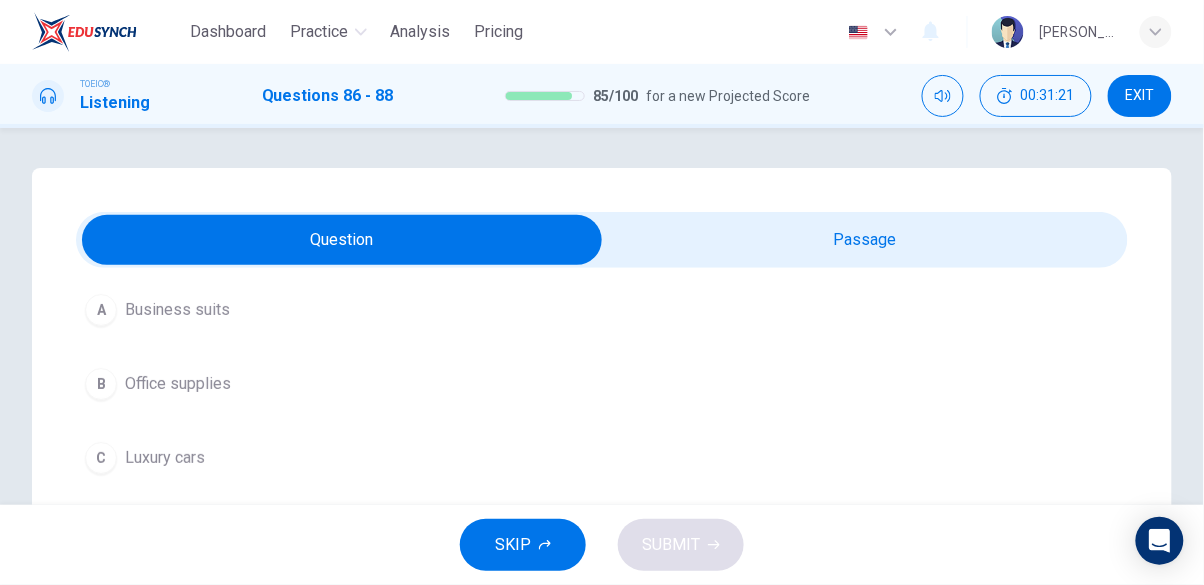 click on "A Business suits" at bounding box center (602, 310) 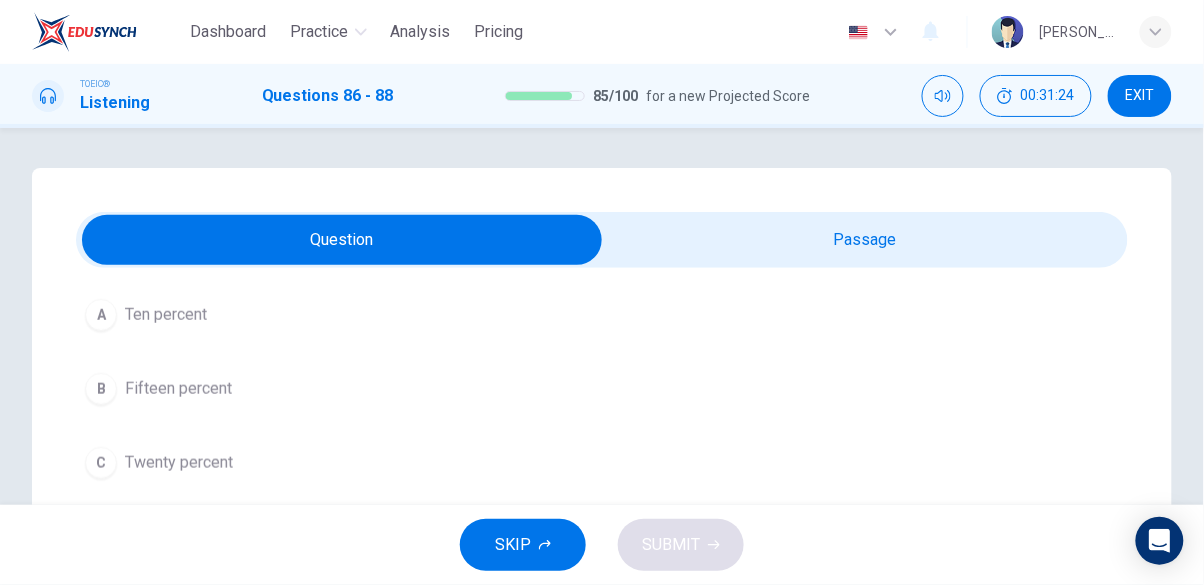 scroll, scrollTop: 454, scrollLeft: 0, axis: vertical 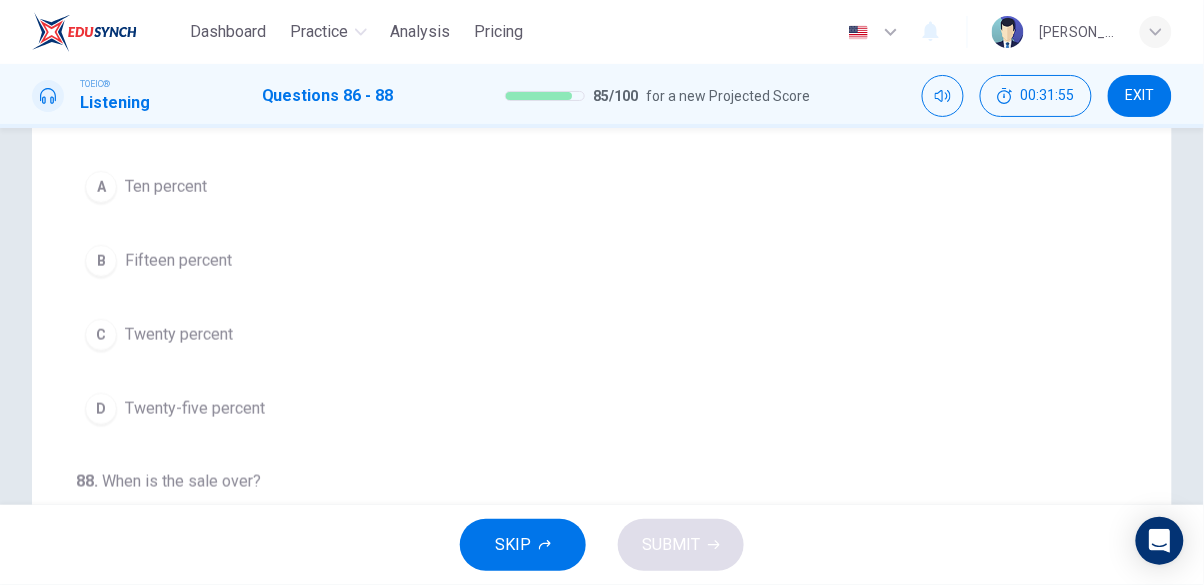 click on "D Twenty-five percent" at bounding box center [602, 409] 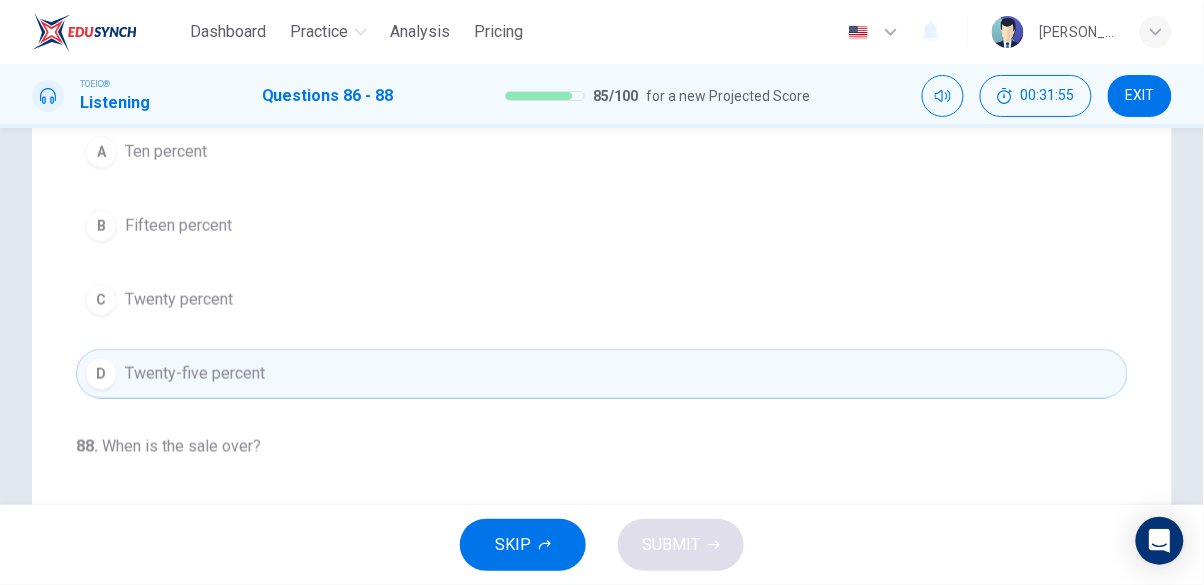scroll, scrollTop: 454, scrollLeft: 0, axis: vertical 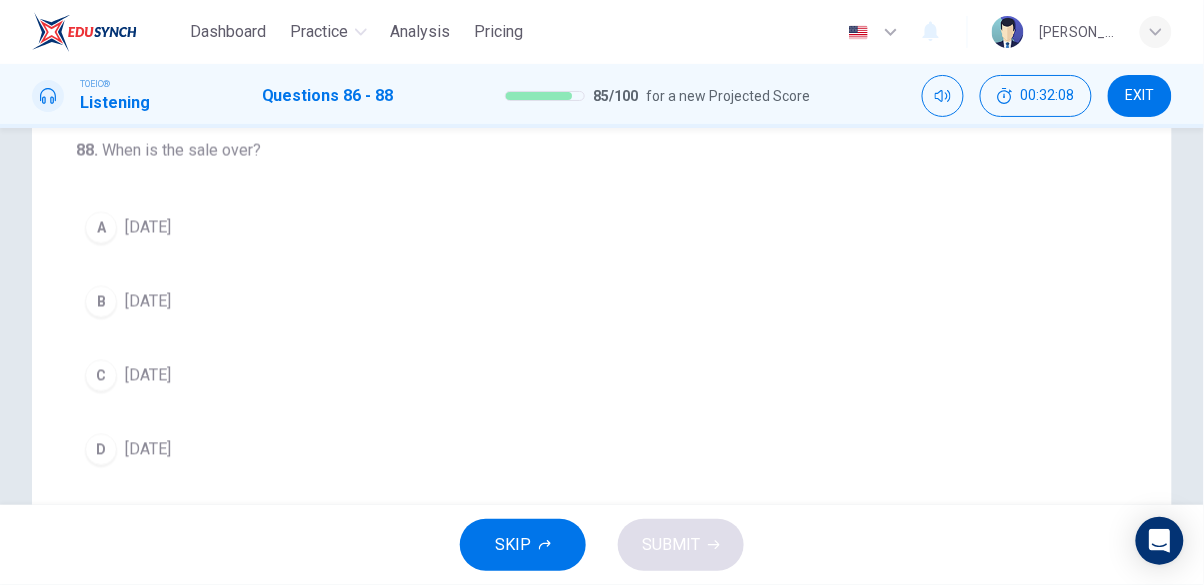 click on "A [DATE]" at bounding box center (602, 228) 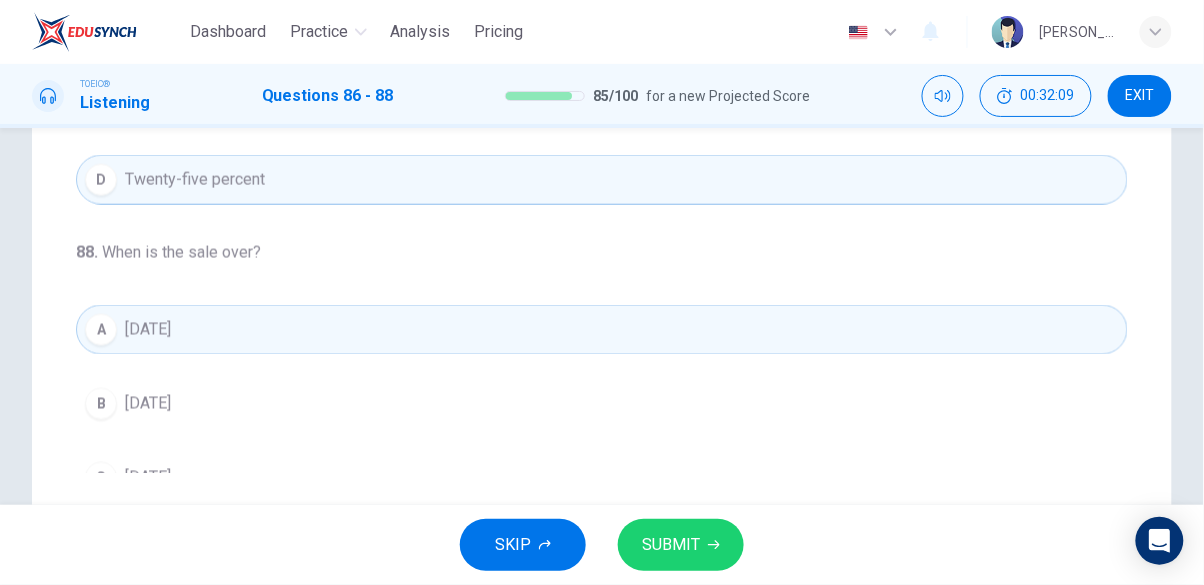 scroll, scrollTop: 0, scrollLeft: 0, axis: both 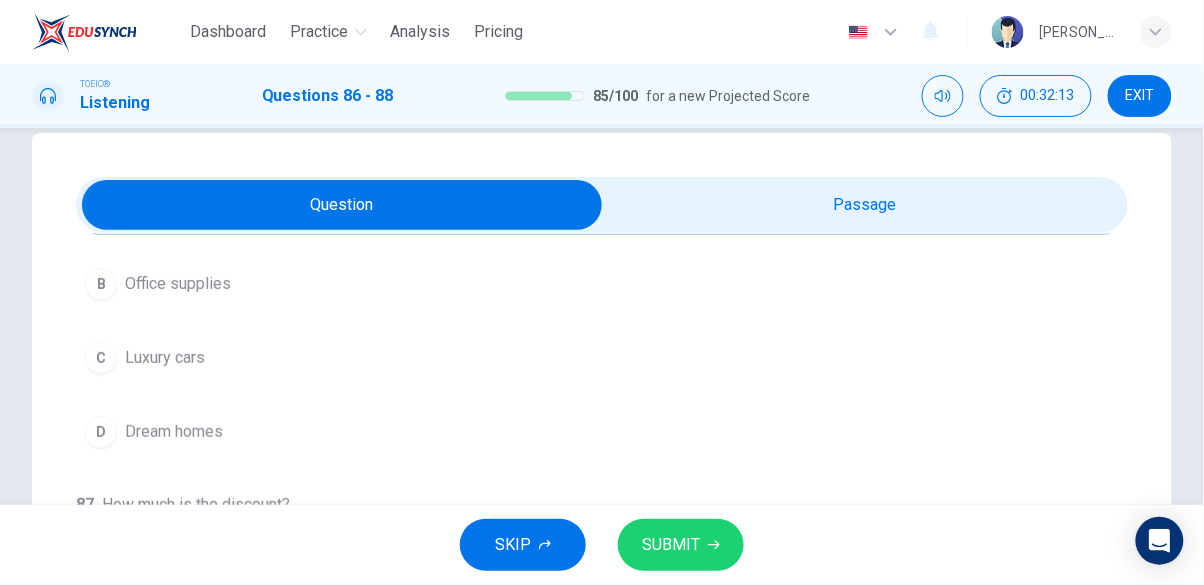 click on "C Luxury cars" at bounding box center [602, 358] 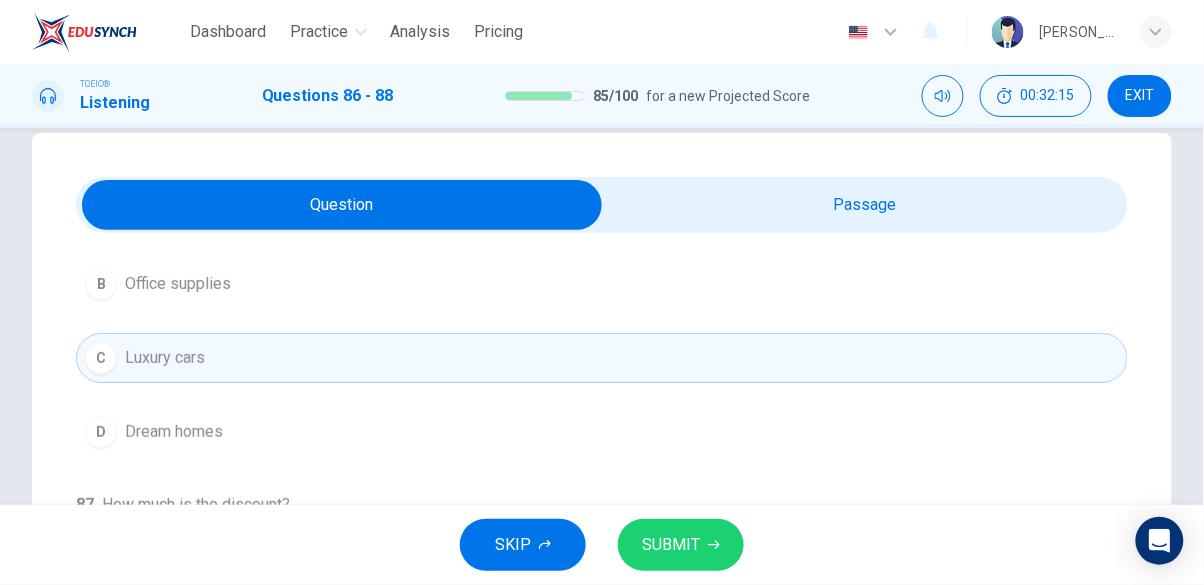click on "SUBMIT" at bounding box center (671, 545) 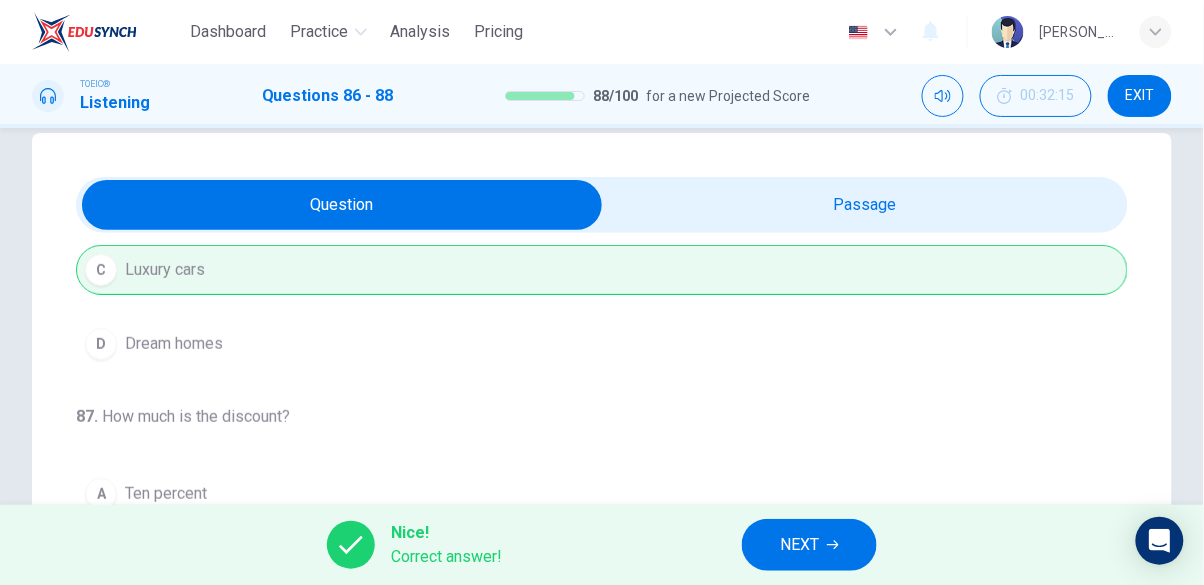 scroll, scrollTop: 454, scrollLeft: 0, axis: vertical 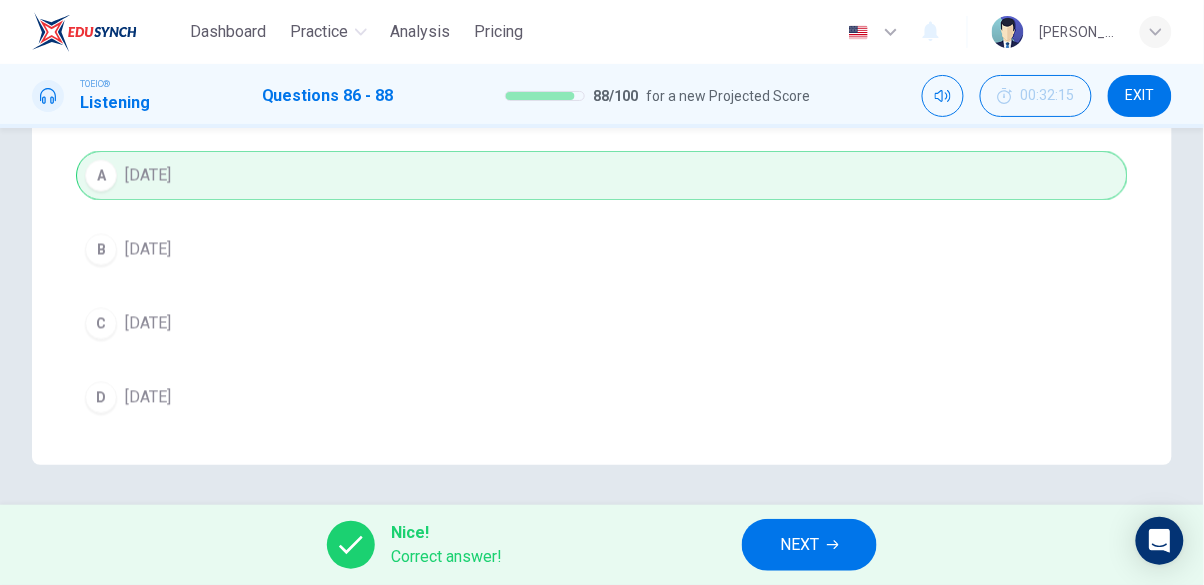 click on "NEXT" at bounding box center [799, 545] 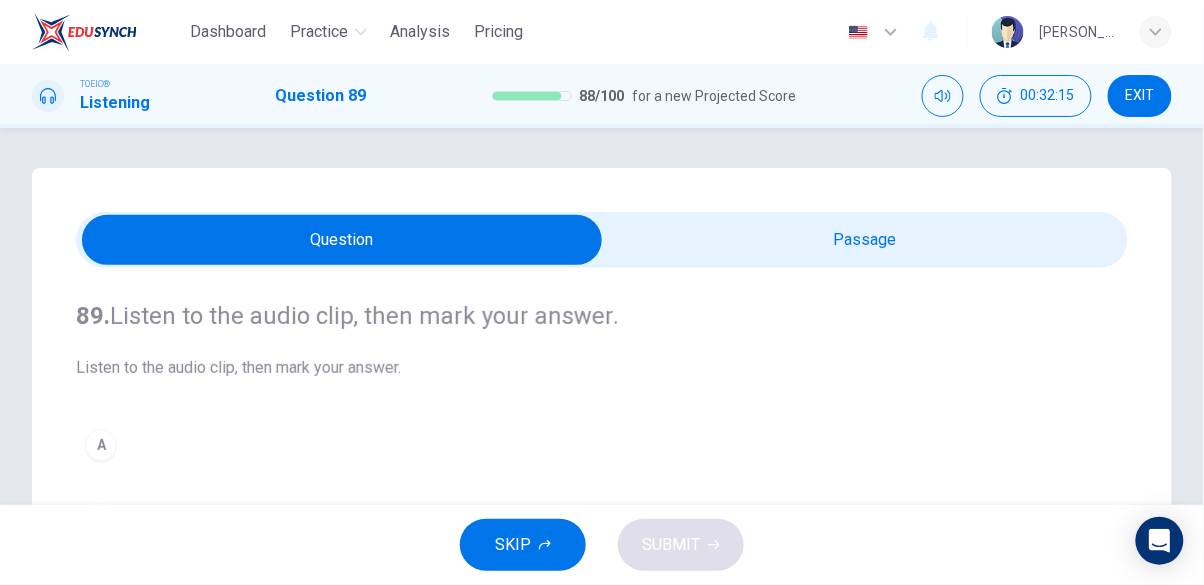 click at bounding box center (342, 240) 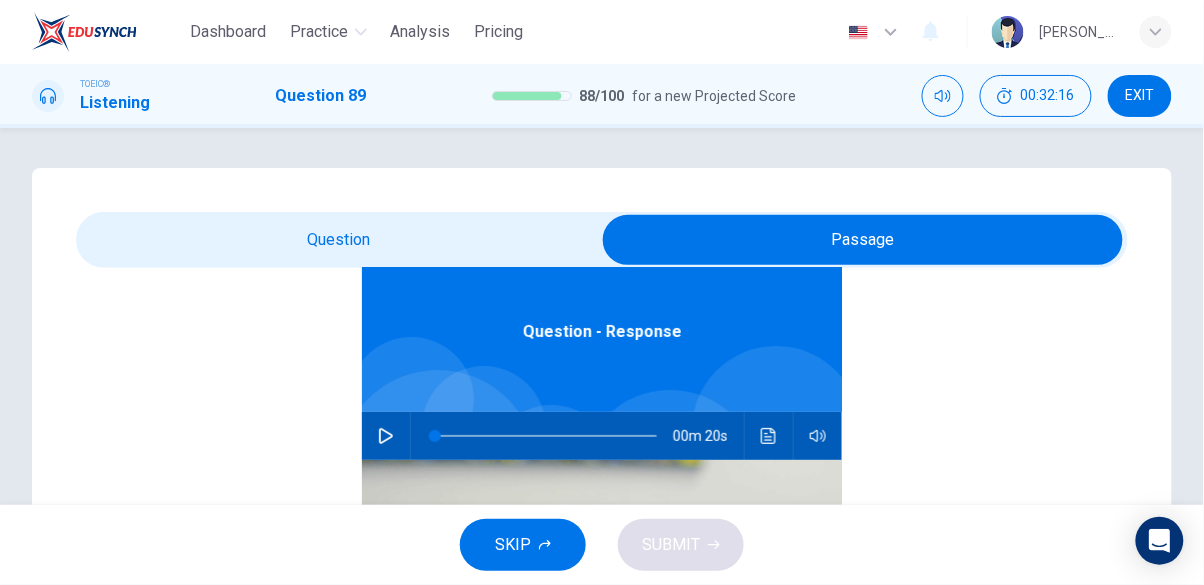 scroll, scrollTop: 112, scrollLeft: 0, axis: vertical 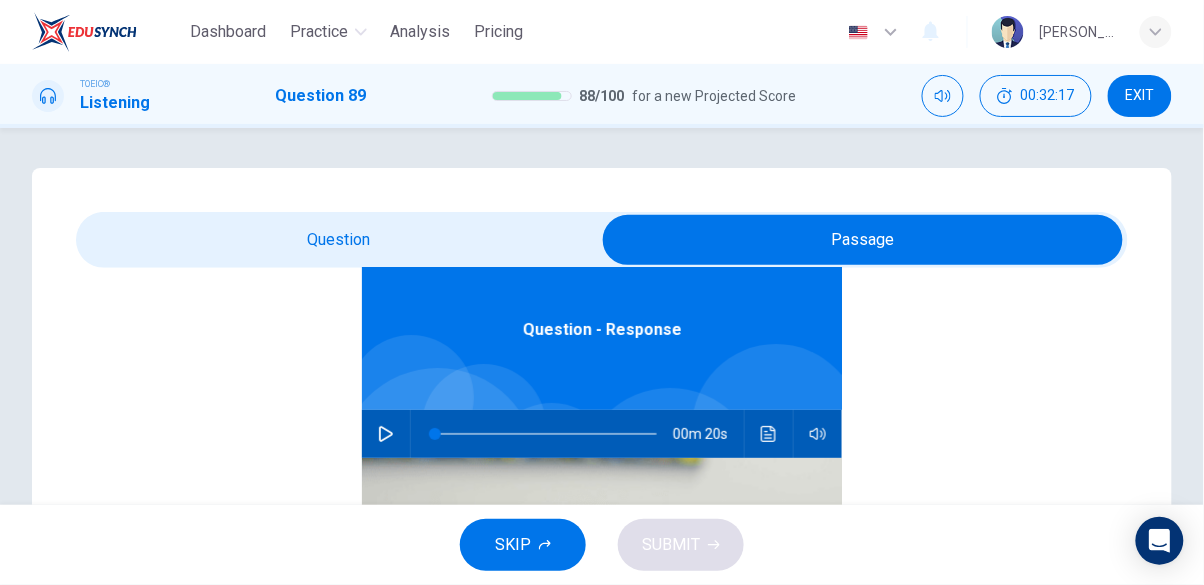 click at bounding box center [386, 434] 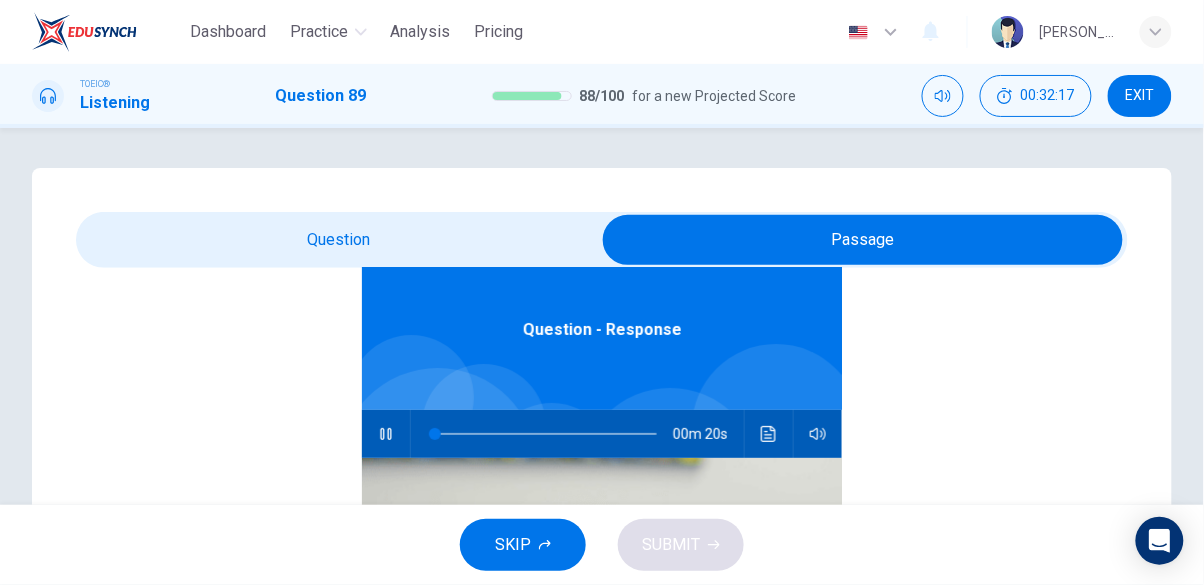 click at bounding box center (863, 240) 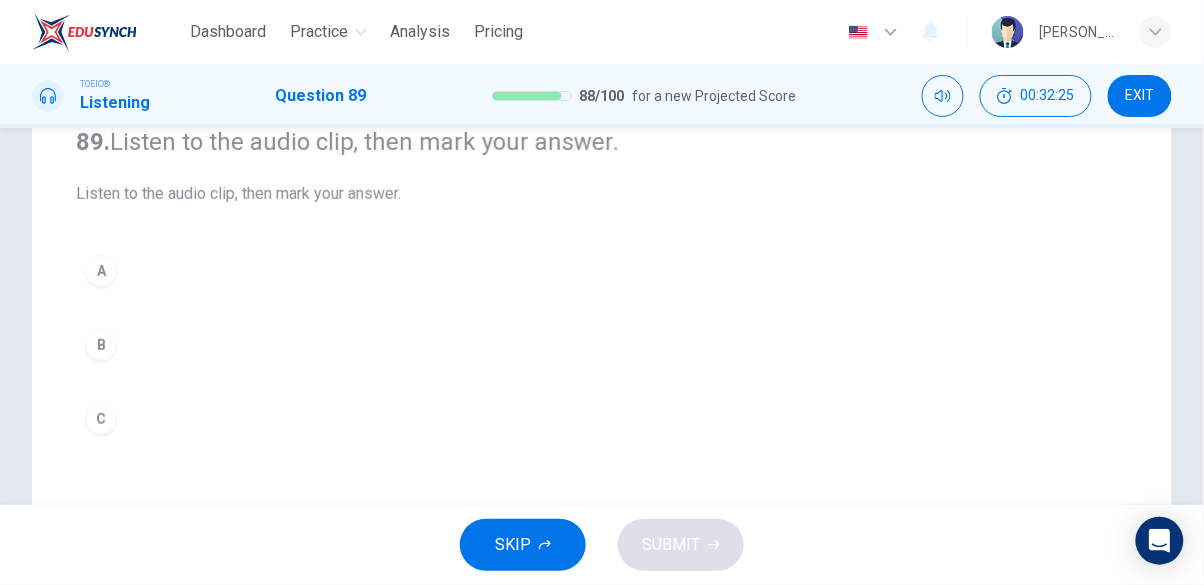 scroll, scrollTop: 176, scrollLeft: 0, axis: vertical 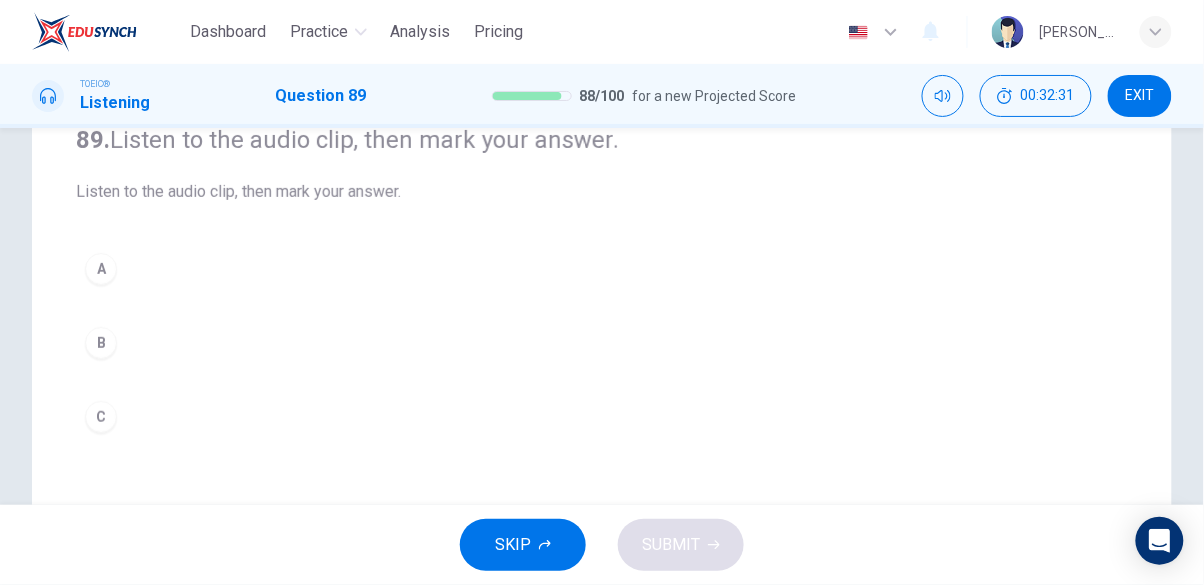 click on "B" at bounding box center (101, 343) 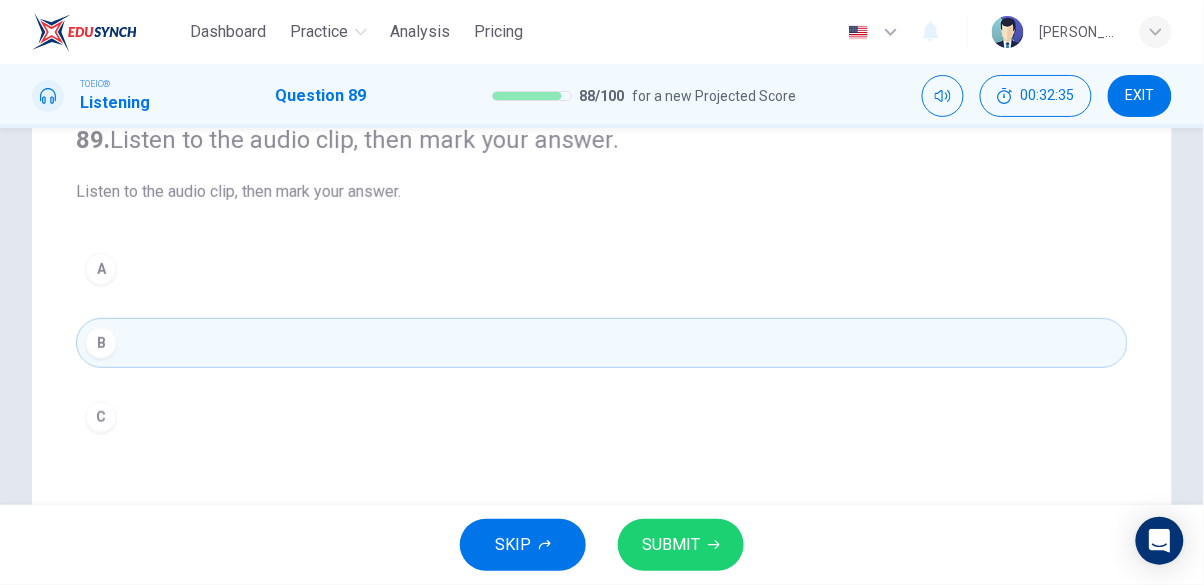 click on "C" at bounding box center [101, 417] 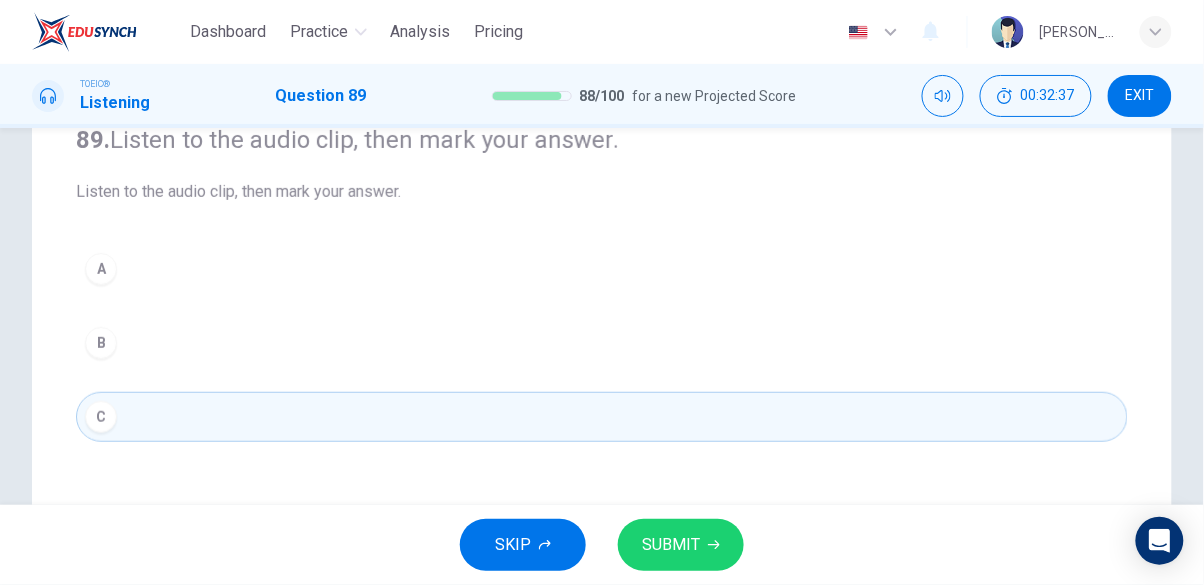 click on "SUBMIT" at bounding box center [671, 545] 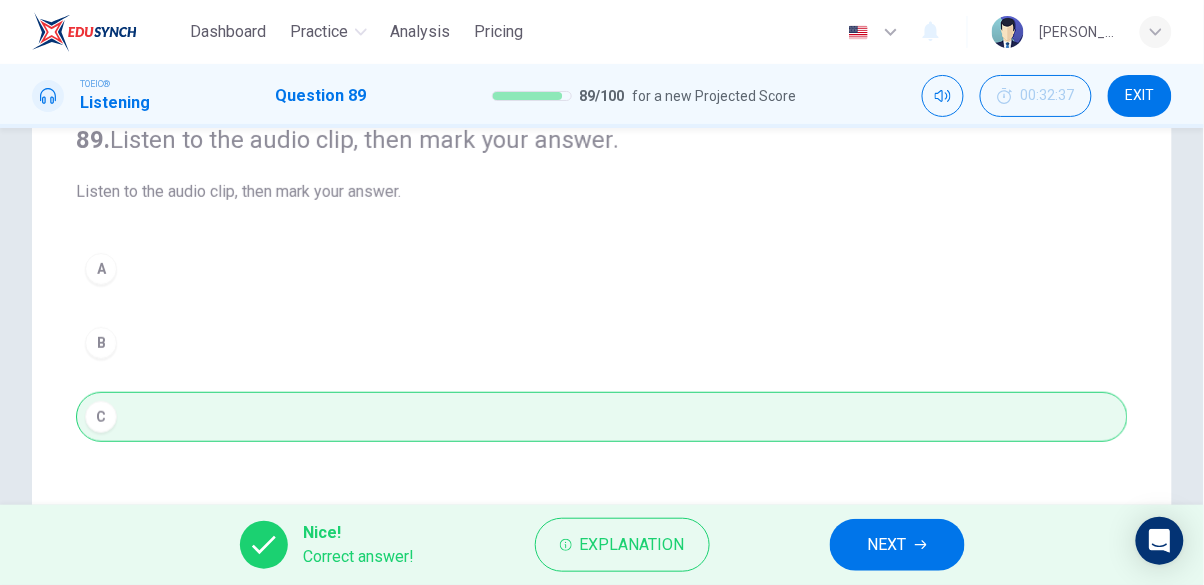 click on "NEXT" at bounding box center (897, 545) 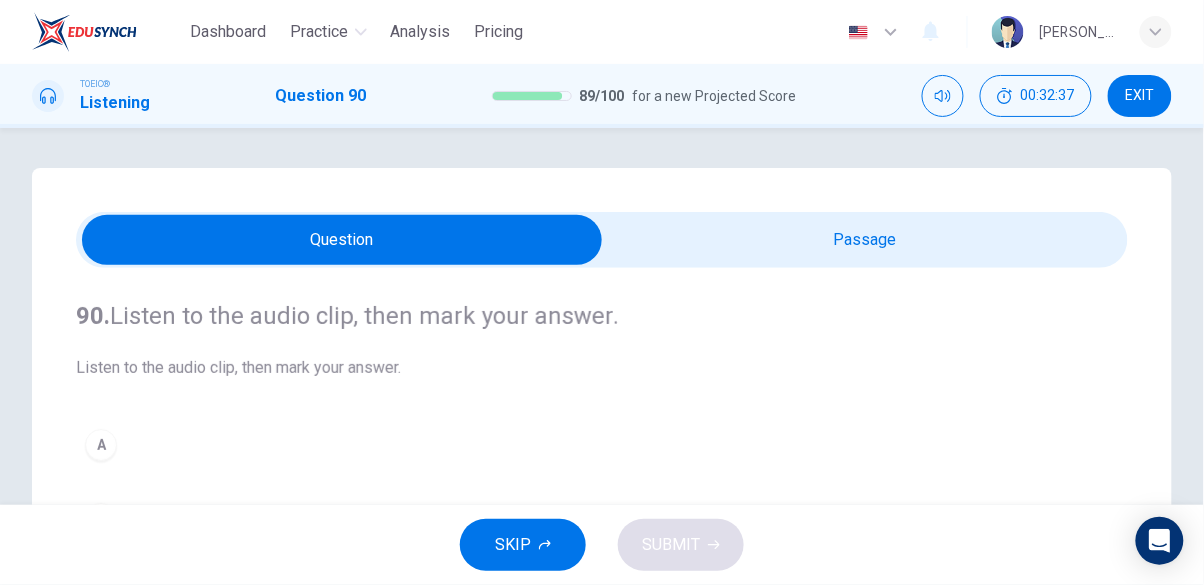 click at bounding box center (342, 240) 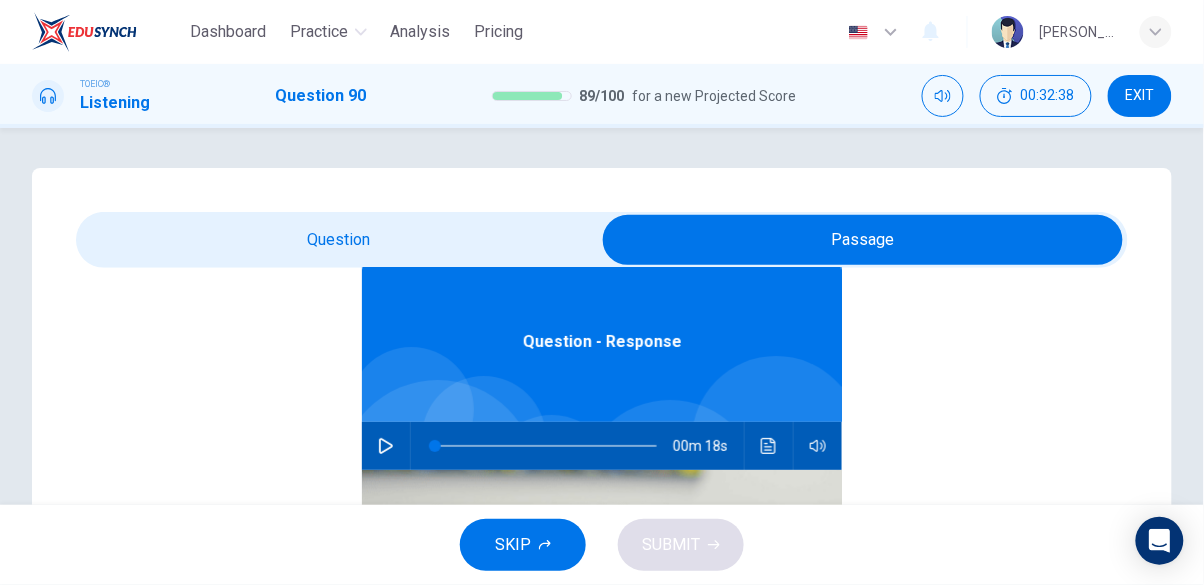 scroll, scrollTop: 112, scrollLeft: 0, axis: vertical 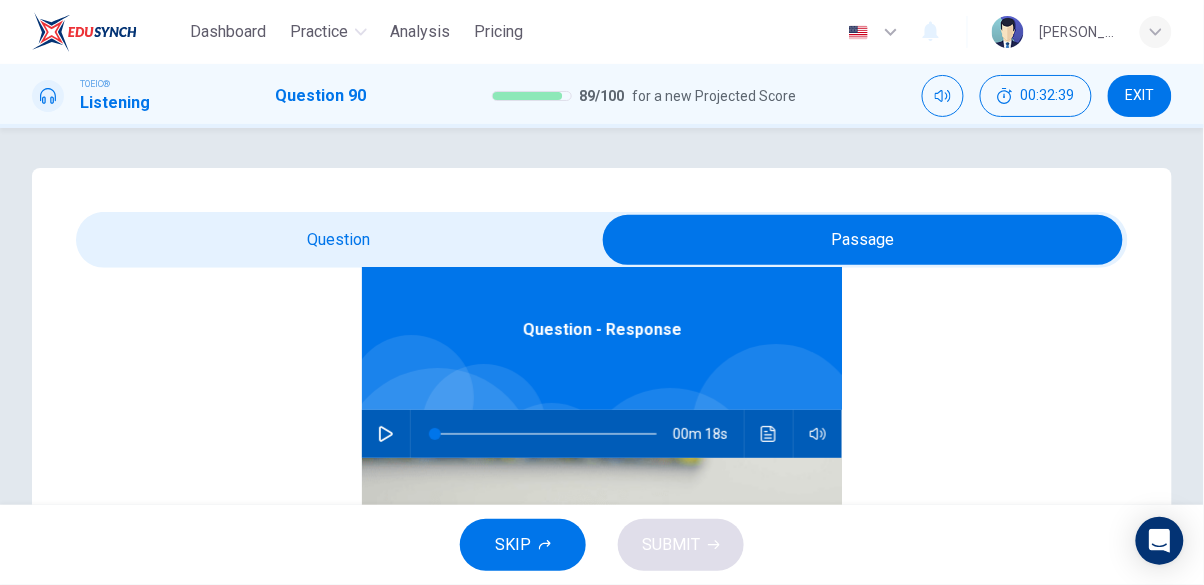 click 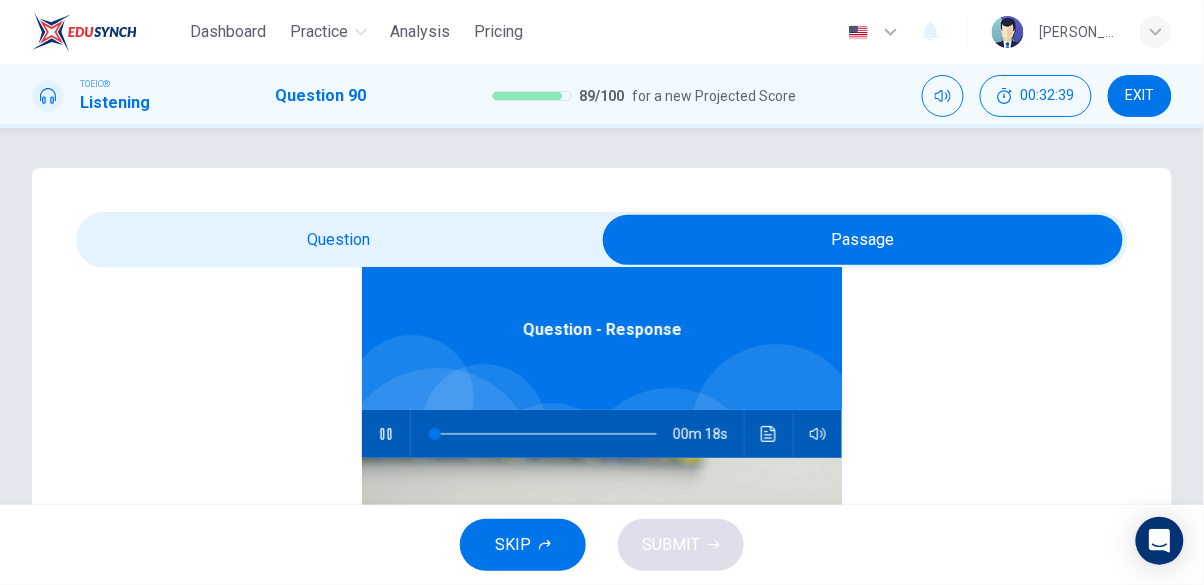 click at bounding box center [863, 240] 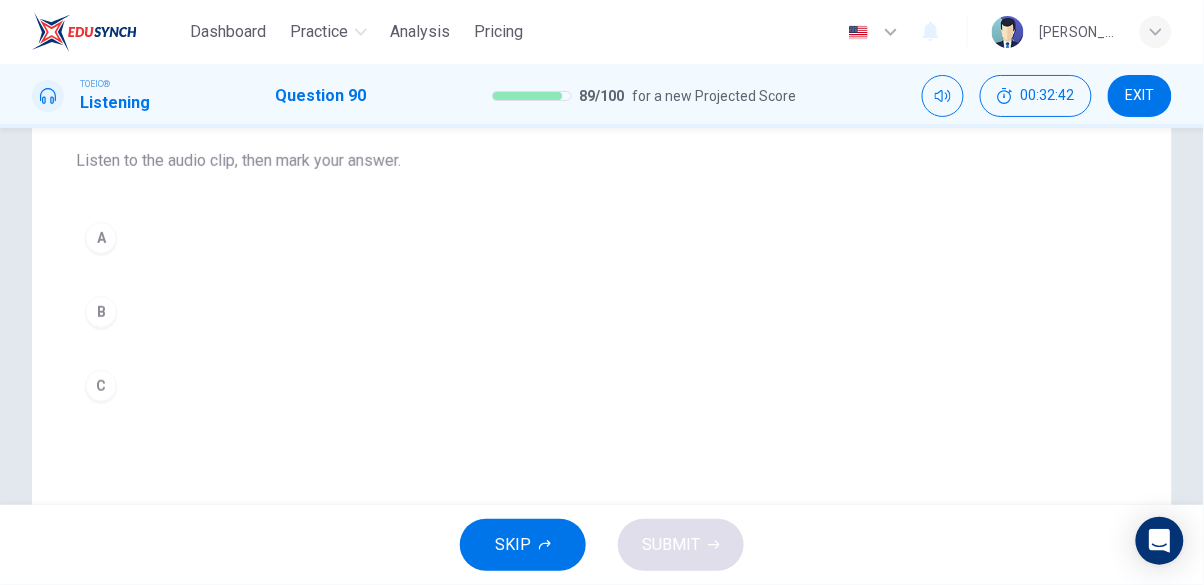 scroll, scrollTop: 206, scrollLeft: 0, axis: vertical 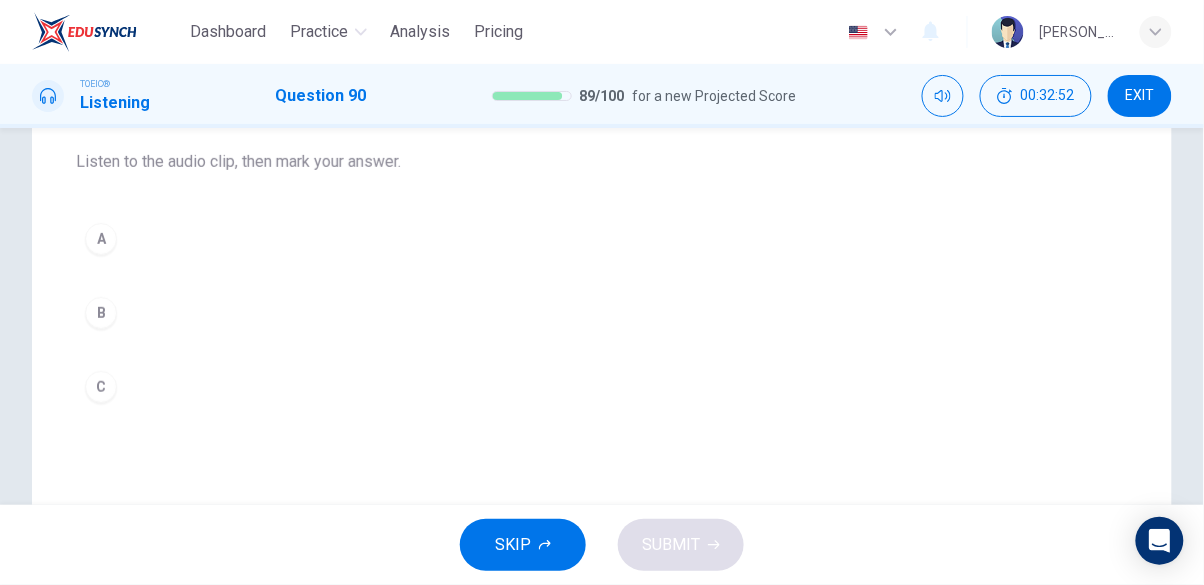 click on "B" at bounding box center [602, 313] 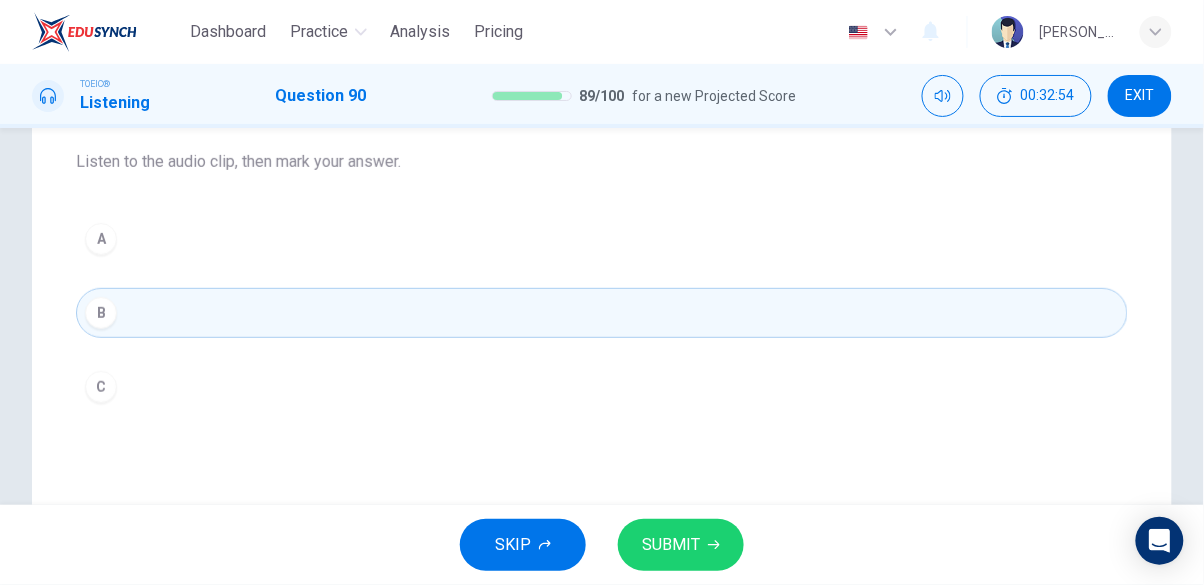 click on "SUBMIT" at bounding box center (671, 545) 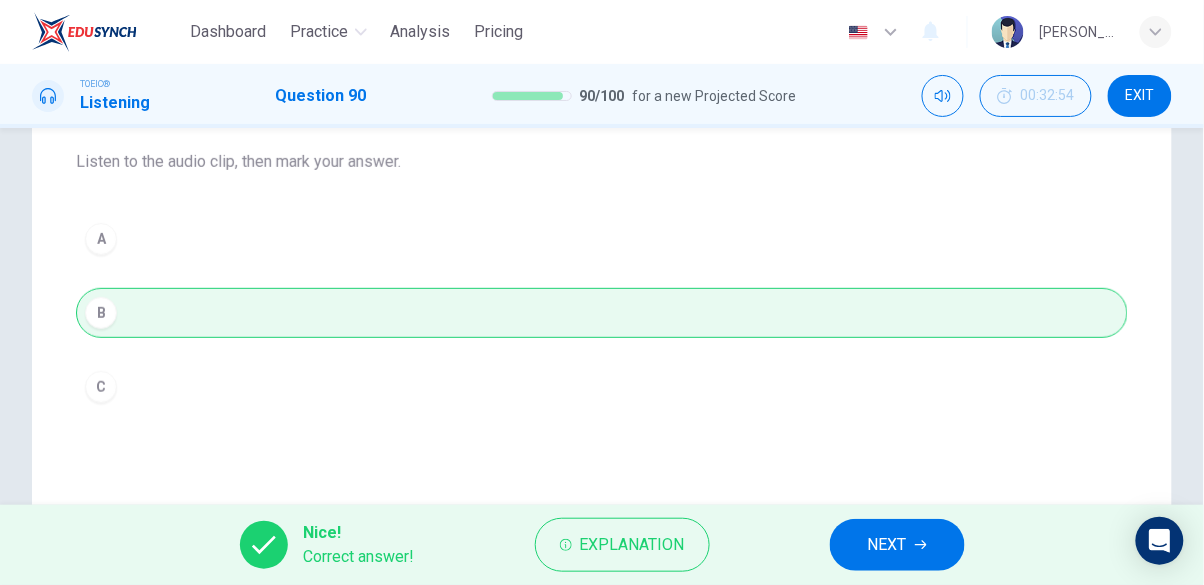 click on "NEXT" at bounding box center [887, 545] 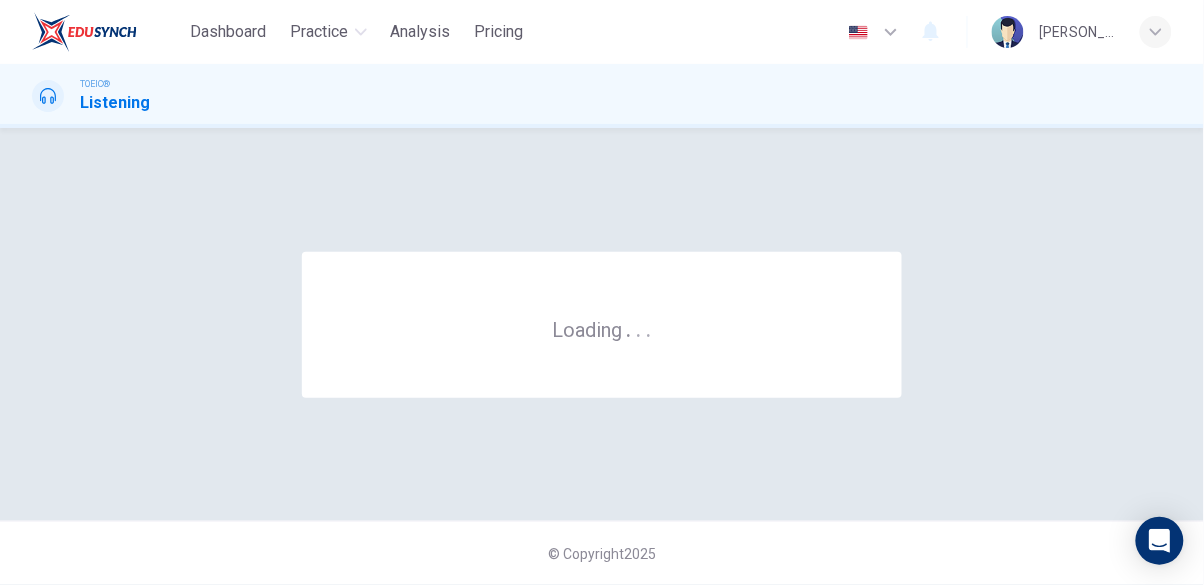 scroll, scrollTop: 0, scrollLeft: 0, axis: both 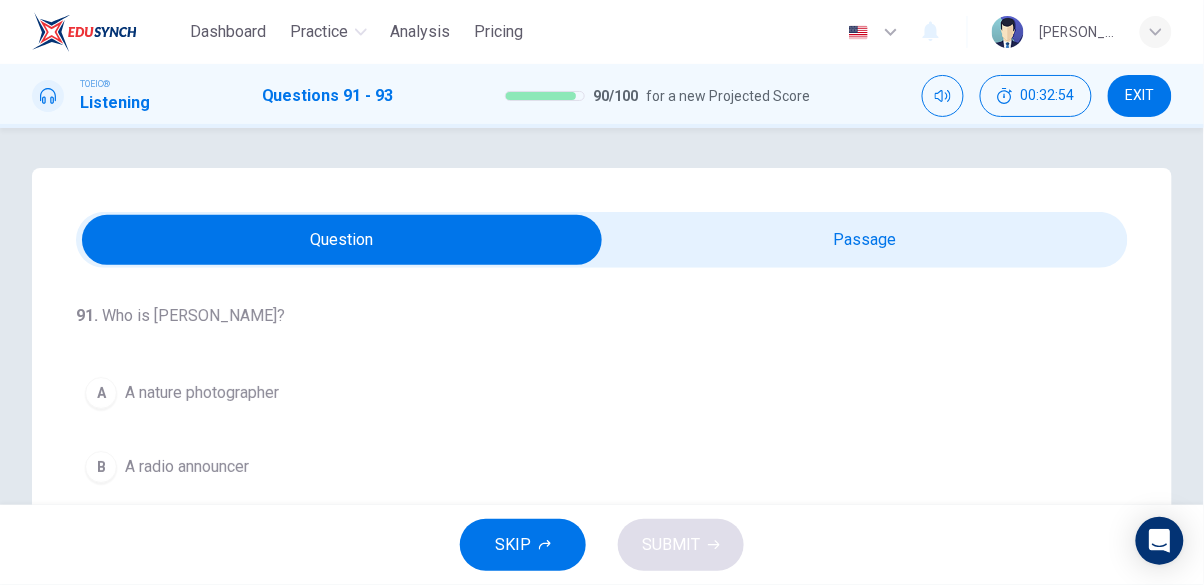 click at bounding box center [342, 240] 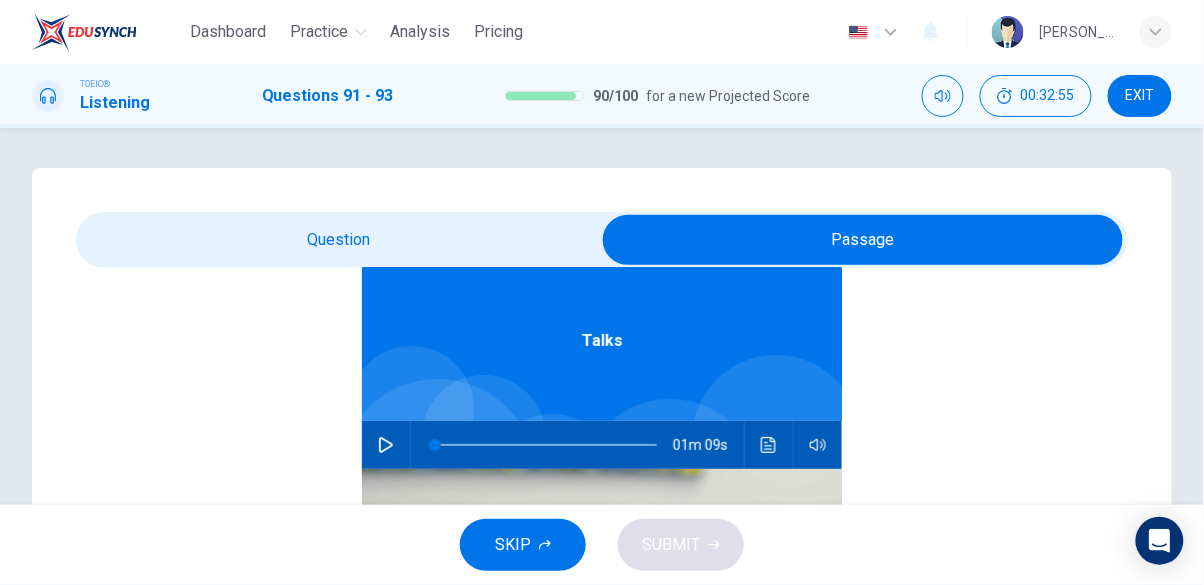 scroll, scrollTop: 112, scrollLeft: 0, axis: vertical 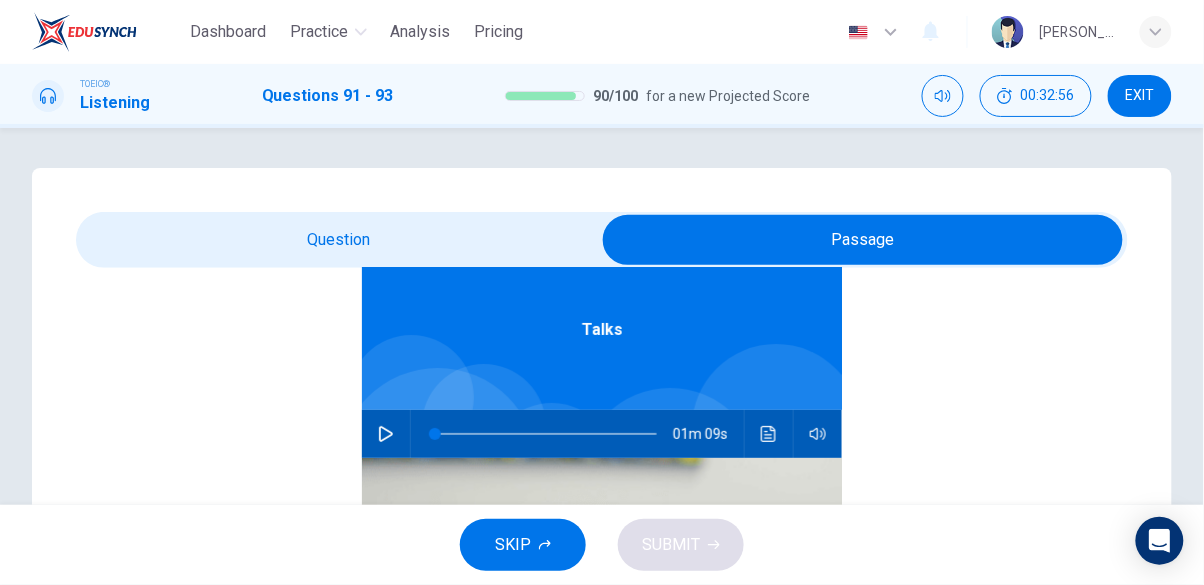 click at bounding box center [386, 434] 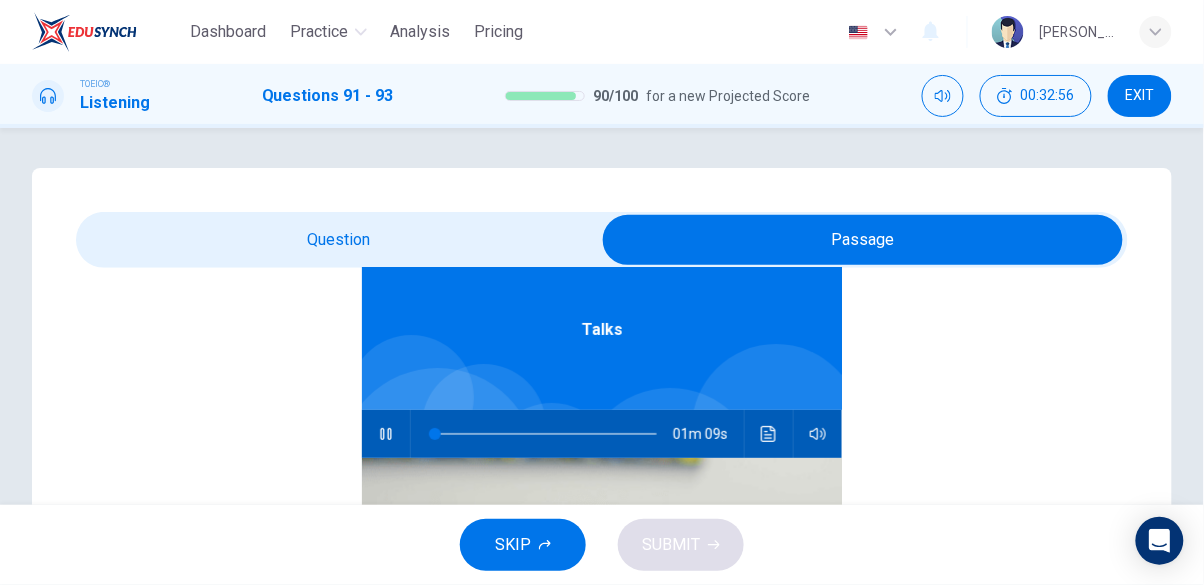 click at bounding box center (863, 240) 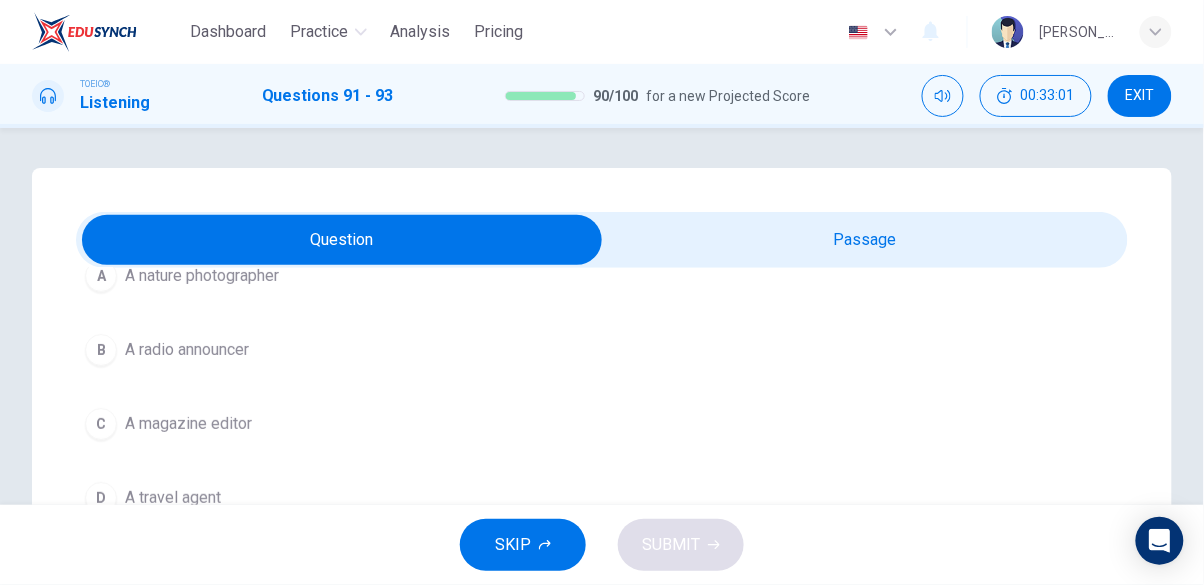 scroll, scrollTop: 119, scrollLeft: 0, axis: vertical 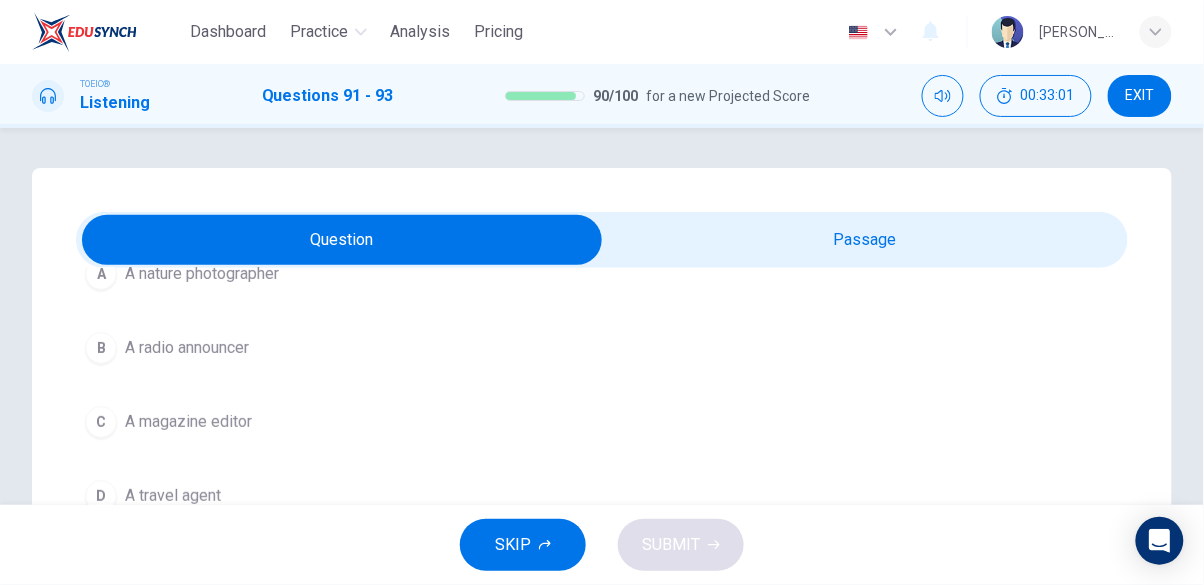 click on "B A radio announcer" at bounding box center (602, 348) 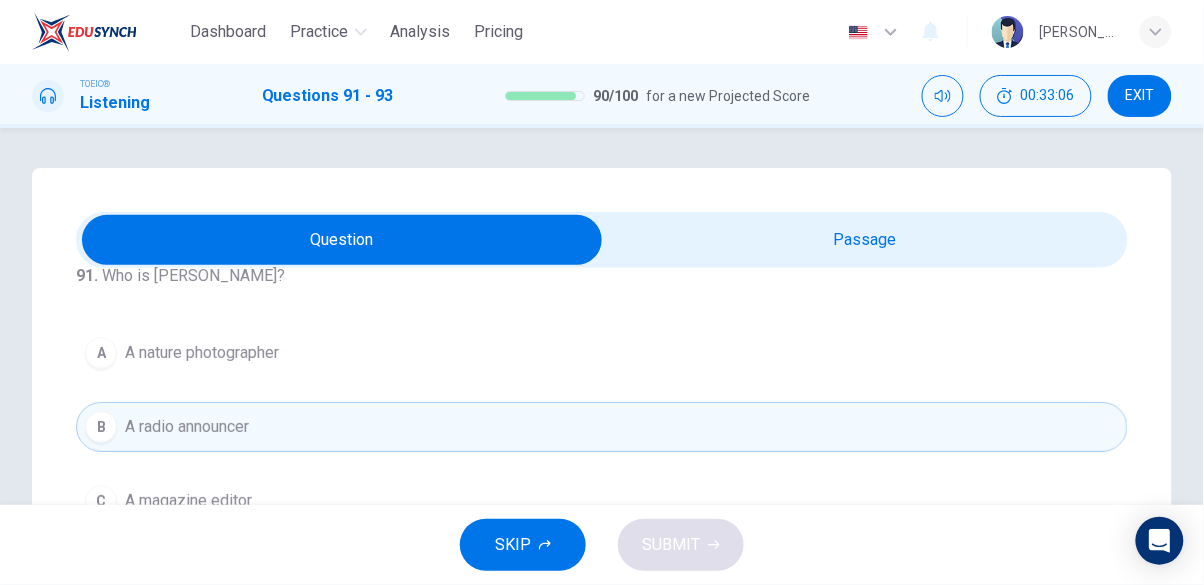 scroll, scrollTop: 42, scrollLeft: 0, axis: vertical 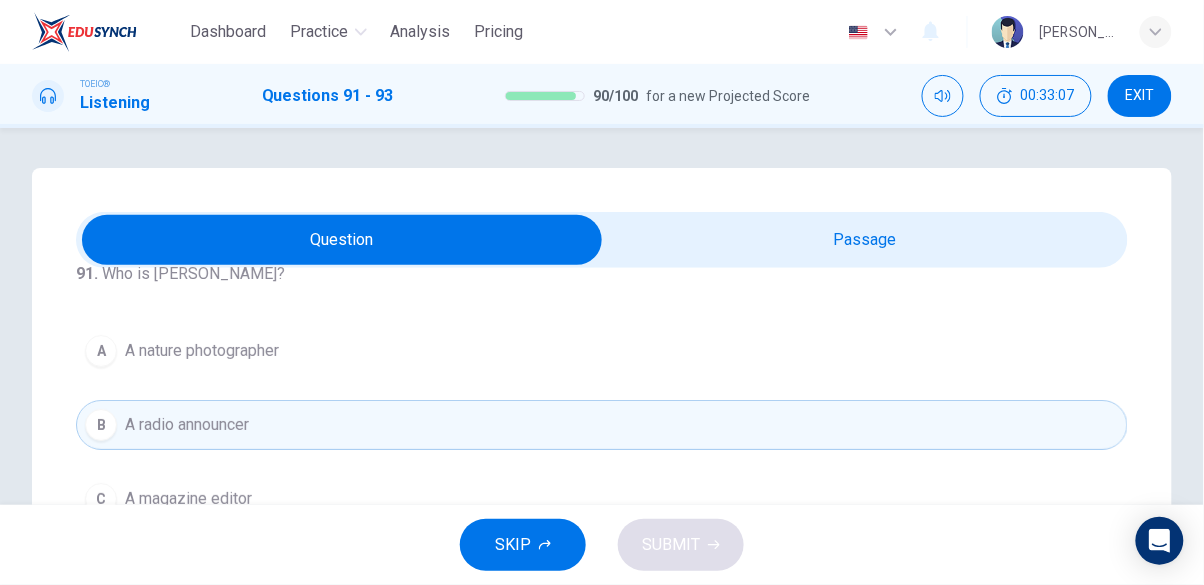 click on "A A nature photographer" at bounding box center [602, 351] 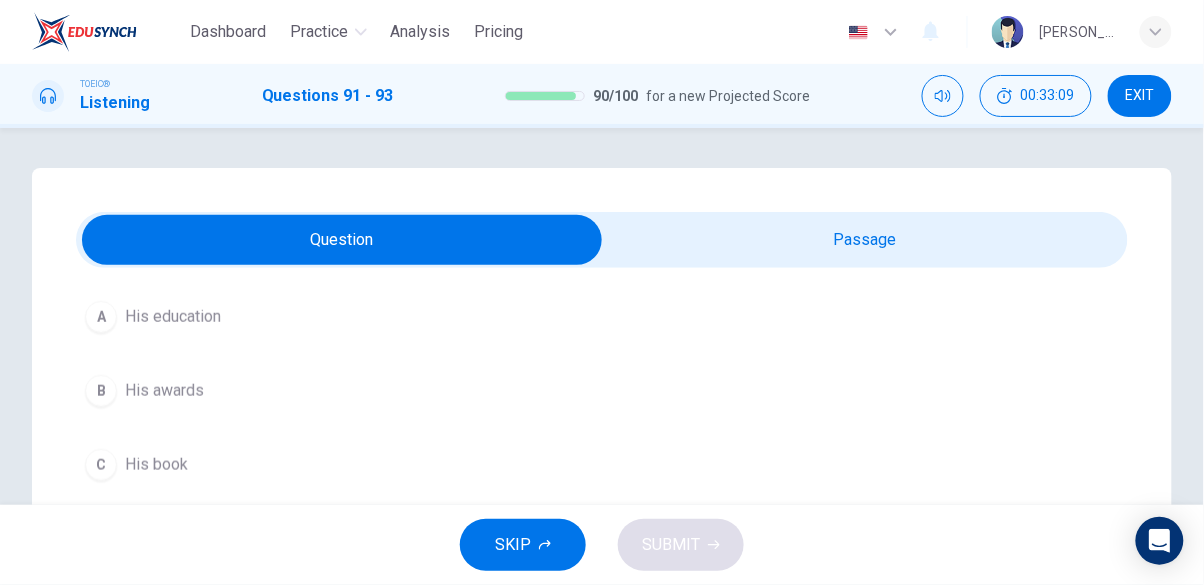 scroll, scrollTop: 454, scrollLeft: 0, axis: vertical 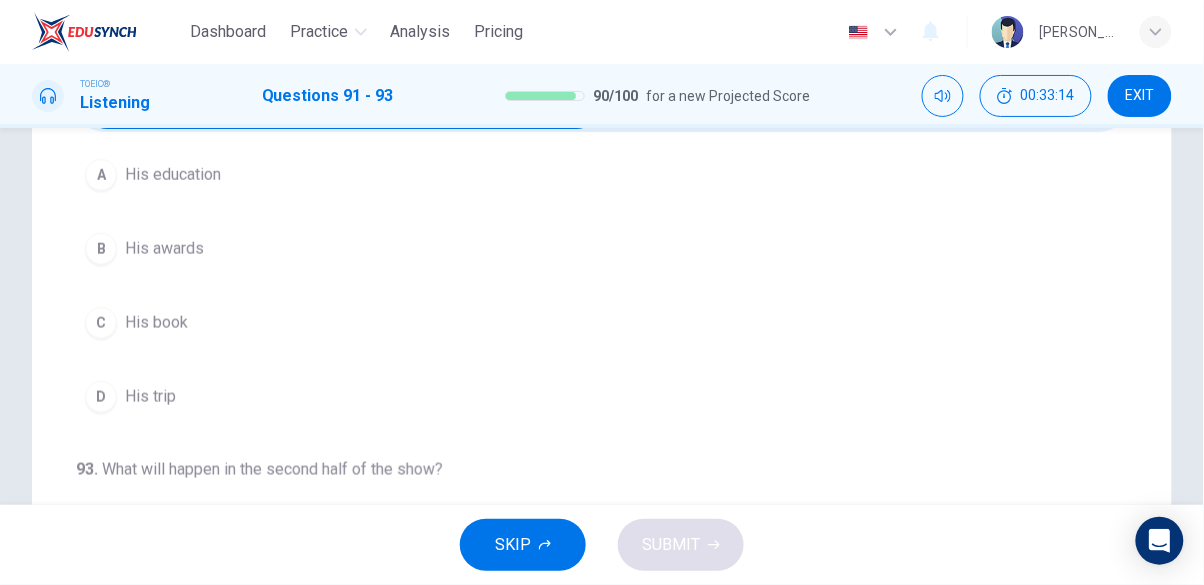 click on "C His book" at bounding box center (602, 323) 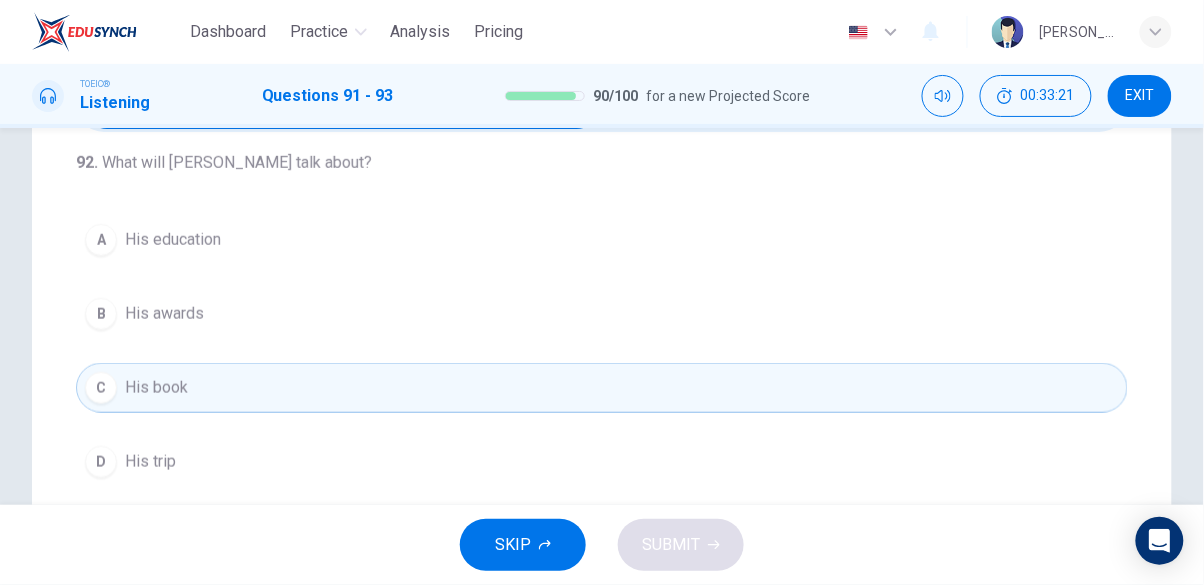 scroll, scrollTop: 454, scrollLeft: 0, axis: vertical 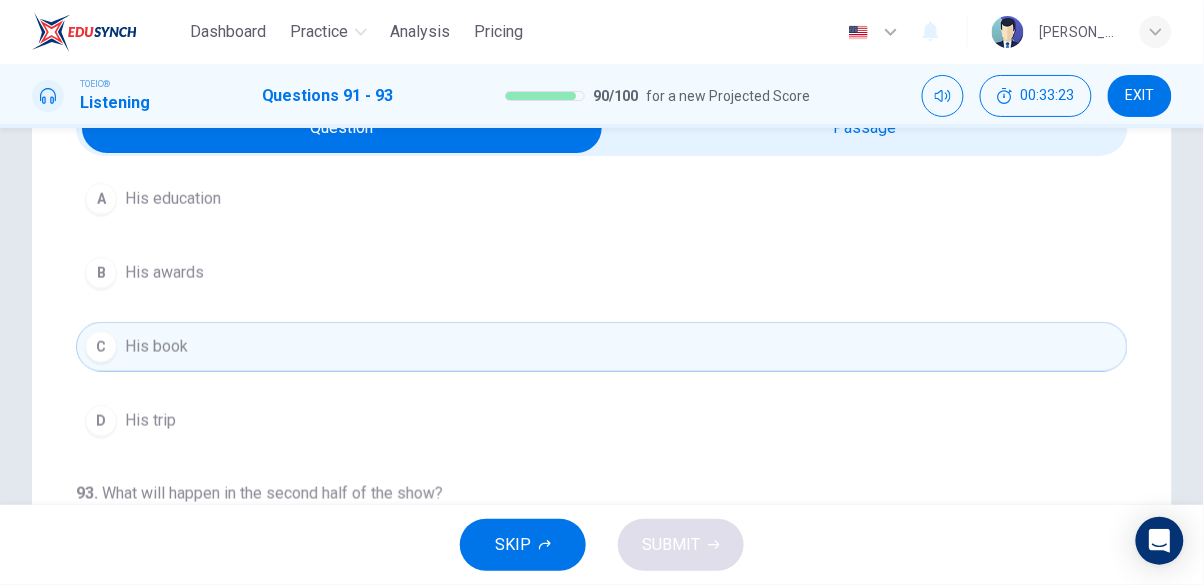 click on "A His education" at bounding box center [602, 199] 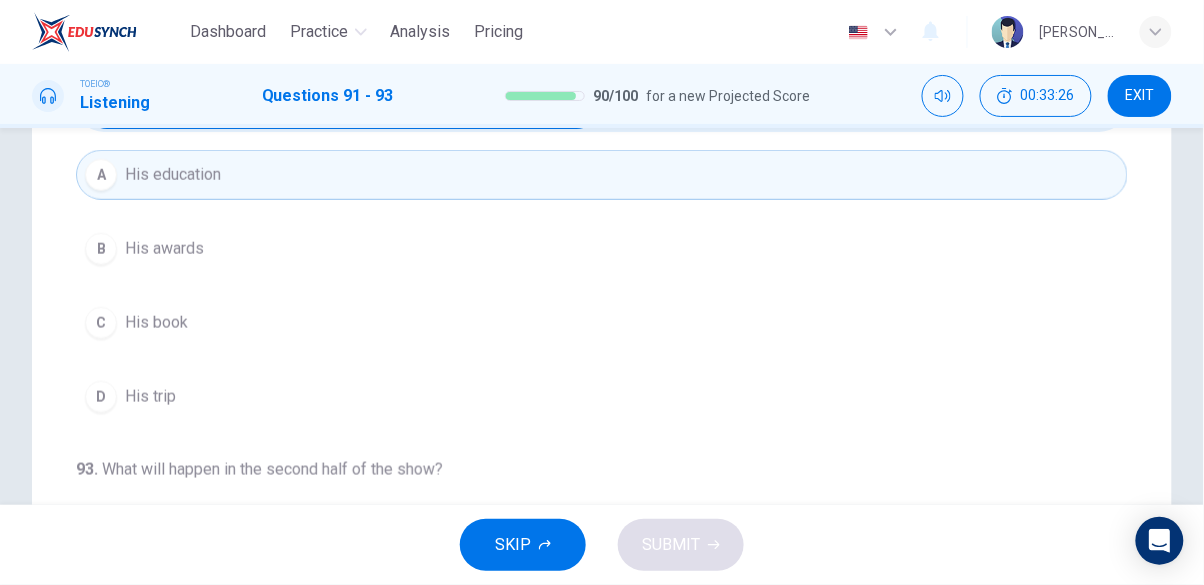 scroll, scrollTop: 133, scrollLeft: 0, axis: vertical 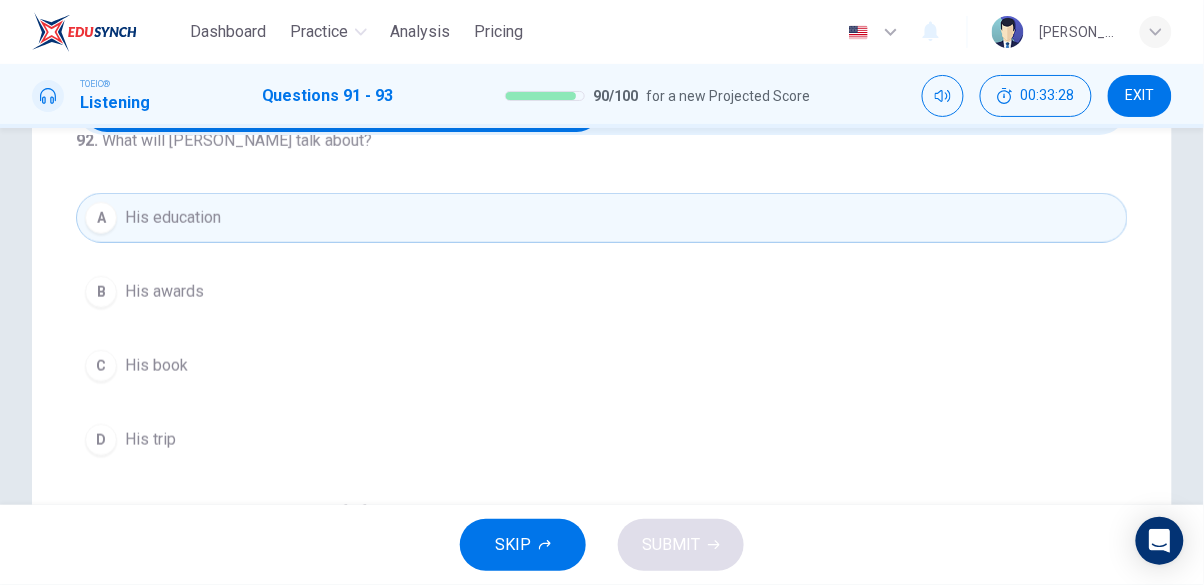 click on "D His trip" at bounding box center [602, 440] 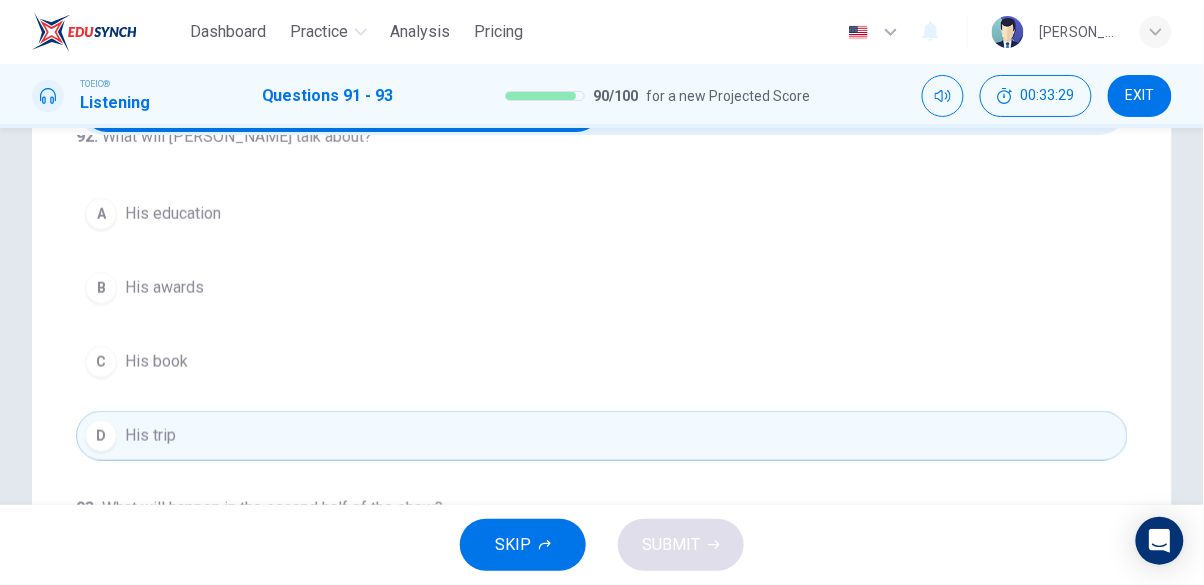 scroll, scrollTop: 454, scrollLeft: 0, axis: vertical 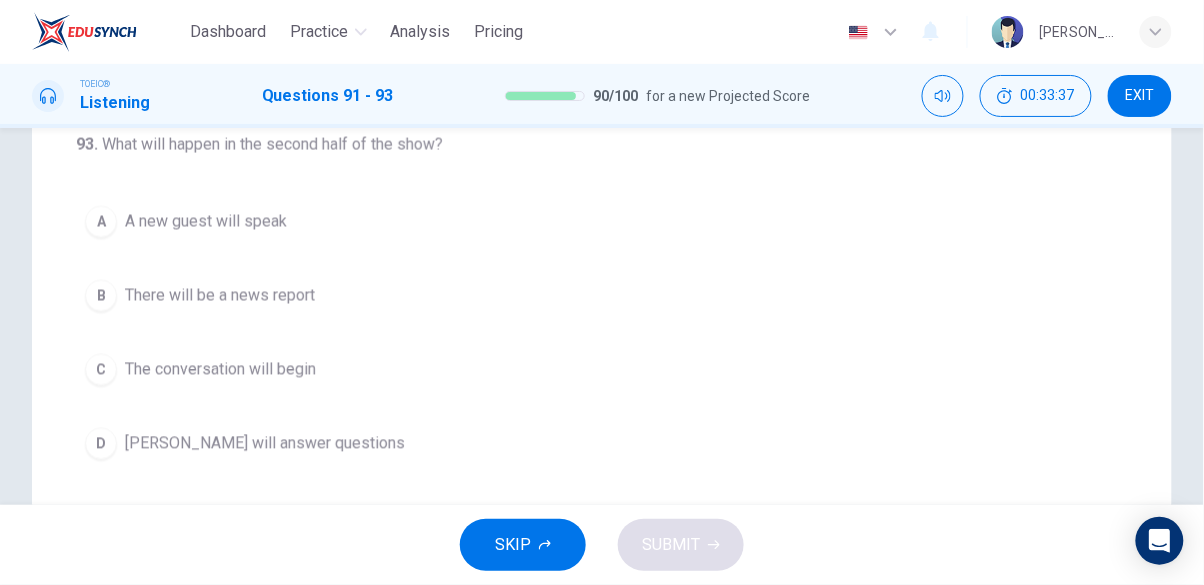 click on "A A new guest will speak" at bounding box center [602, 222] 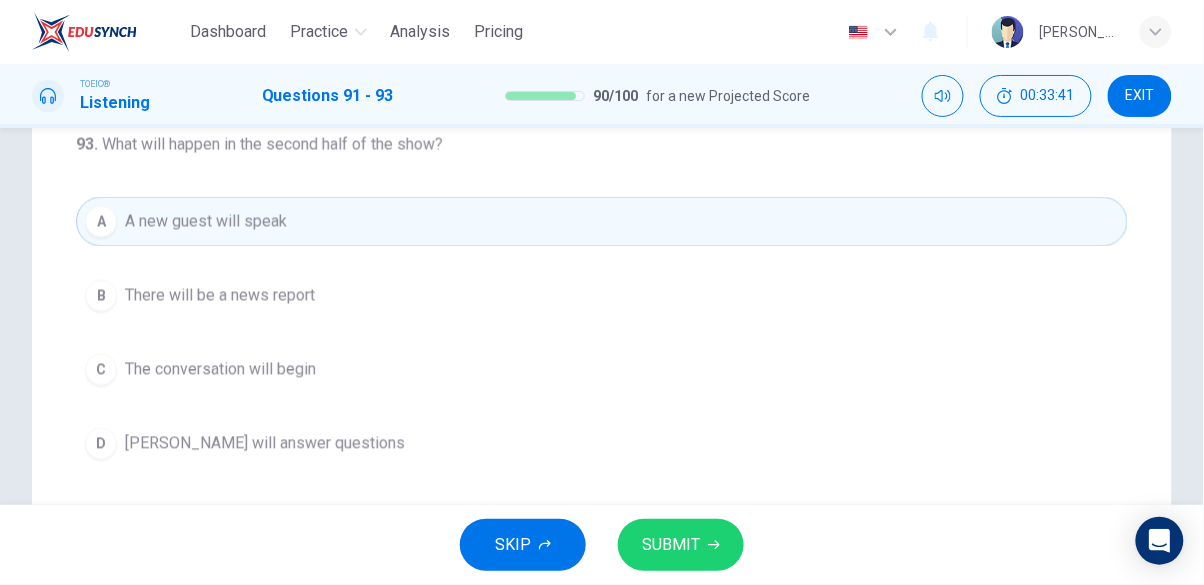 click on "B There will be a news report" at bounding box center [602, 296] 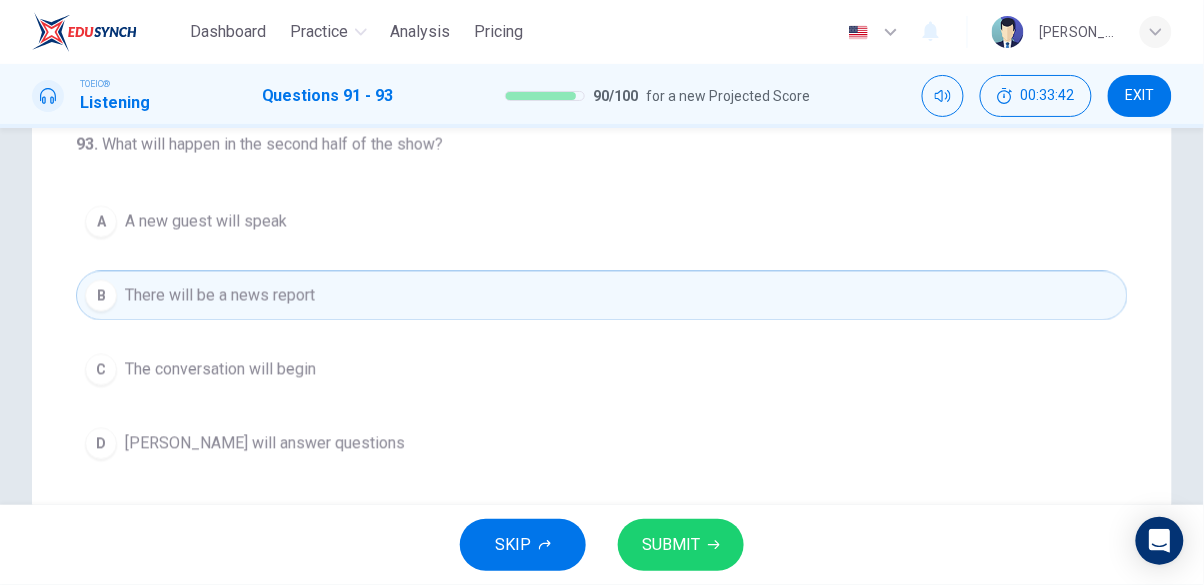 click on "SUBMIT" at bounding box center [681, 545] 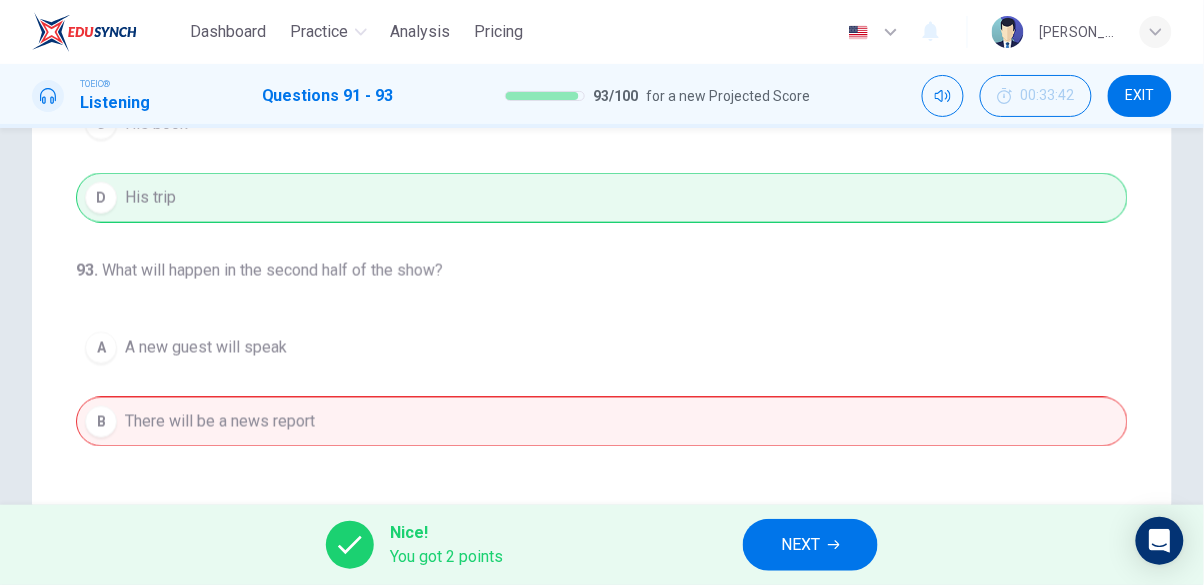 scroll, scrollTop: 0, scrollLeft: 0, axis: both 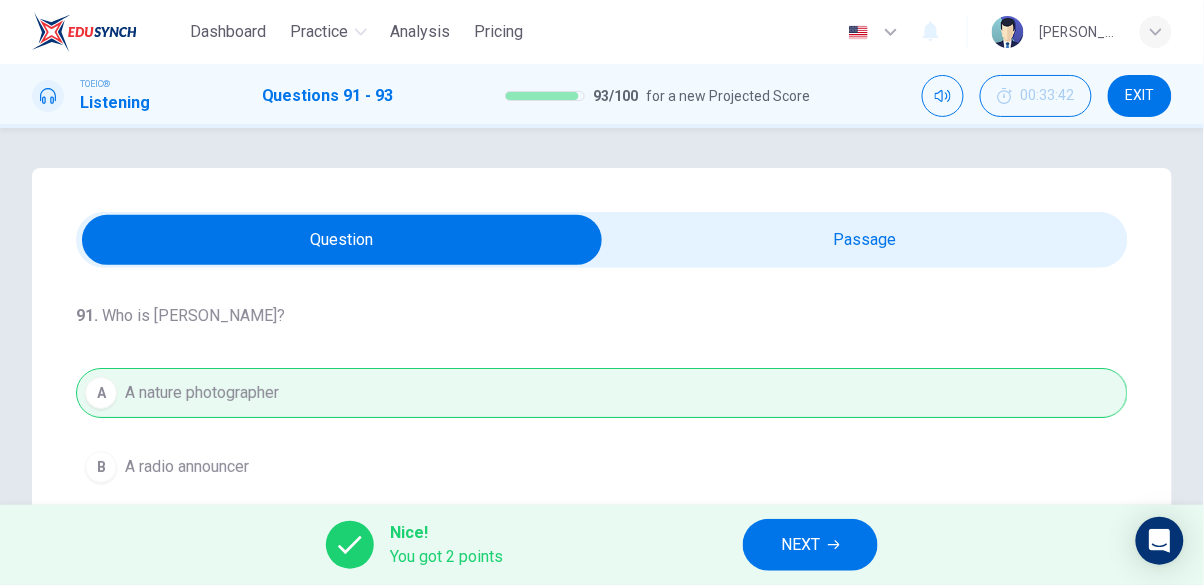click on "NEXT" at bounding box center [800, 545] 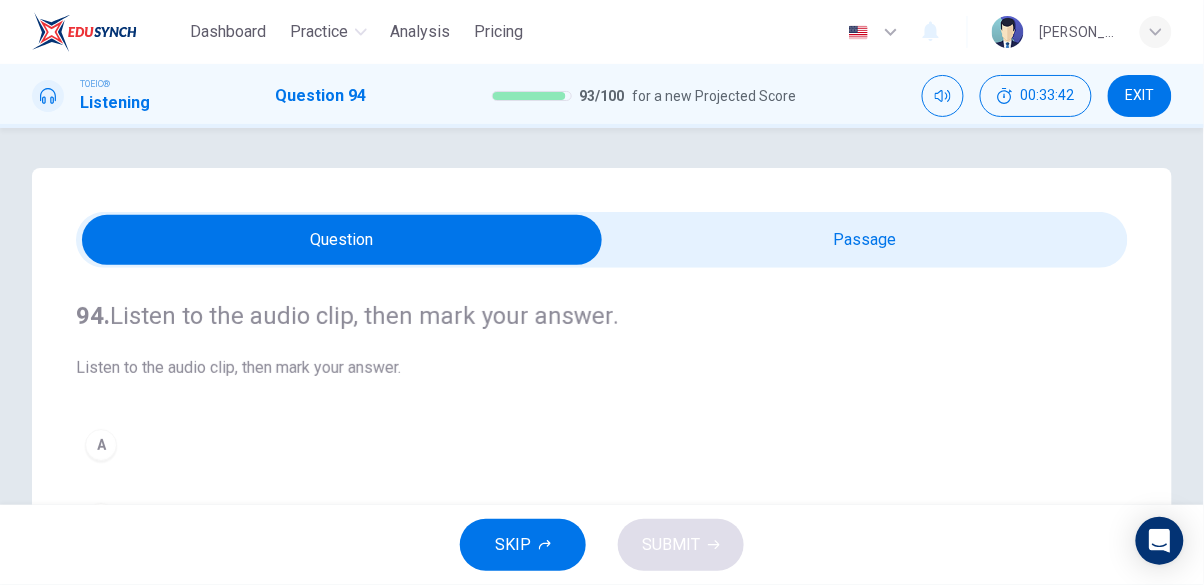 click at bounding box center [342, 240] 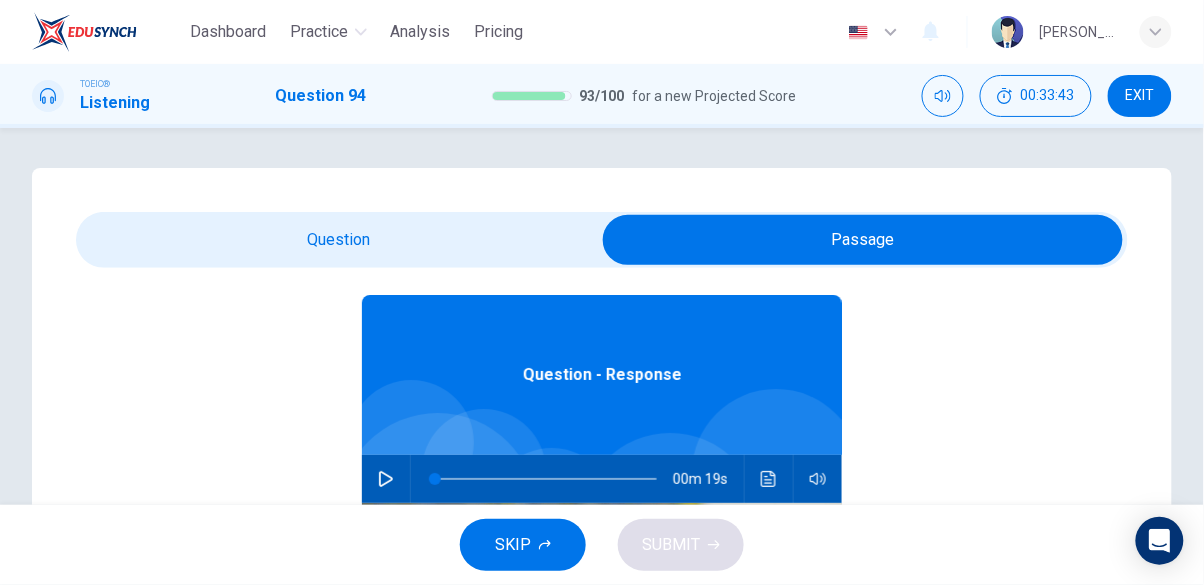 scroll, scrollTop: 112, scrollLeft: 0, axis: vertical 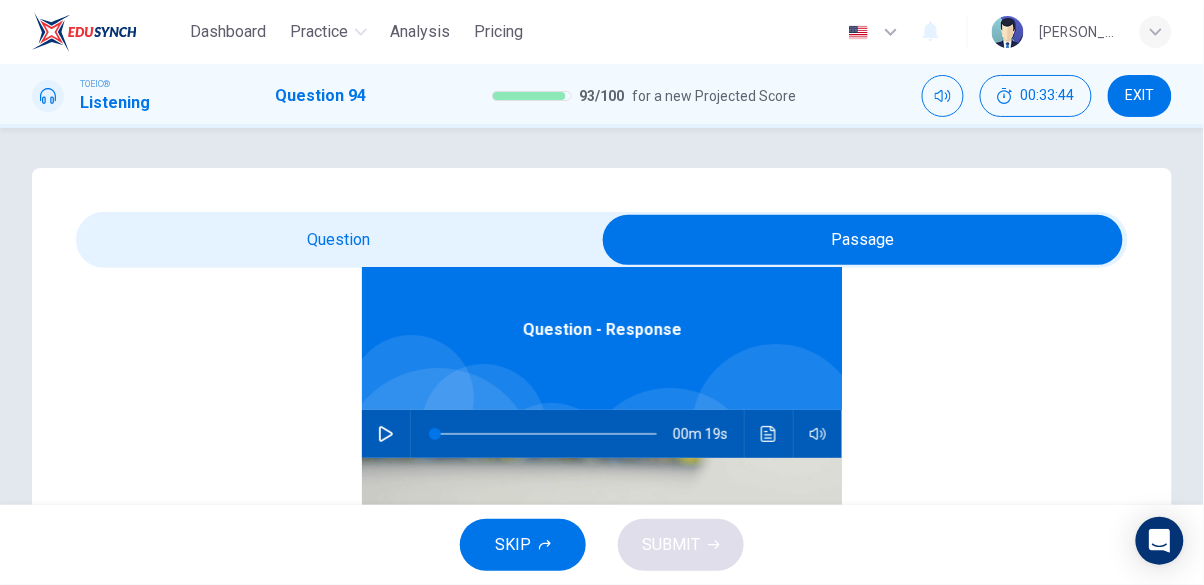 click 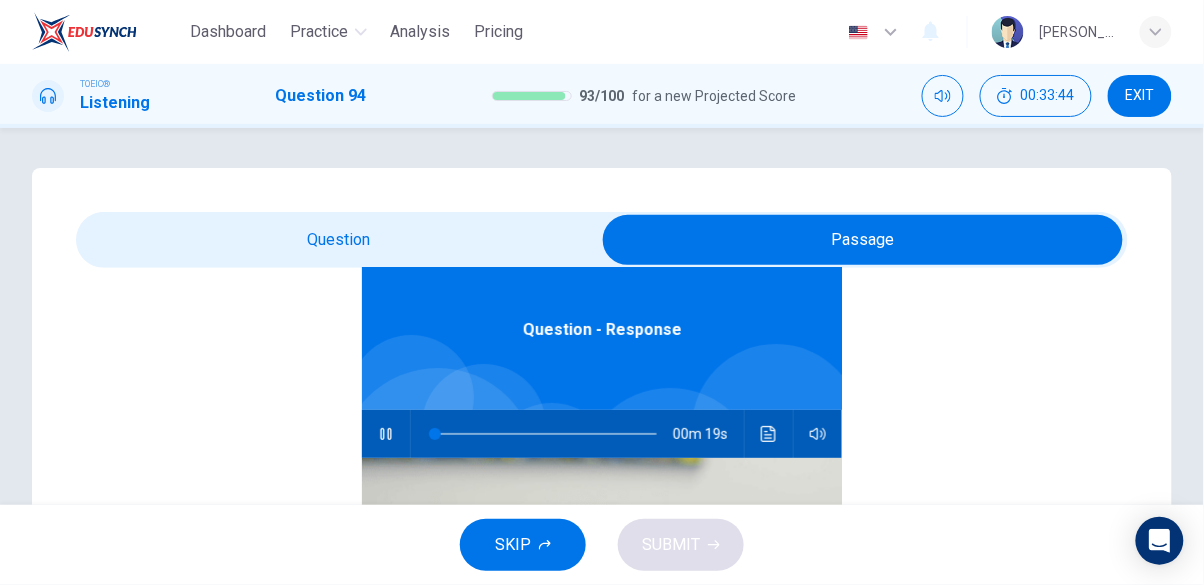 click at bounding box center (863, 240) 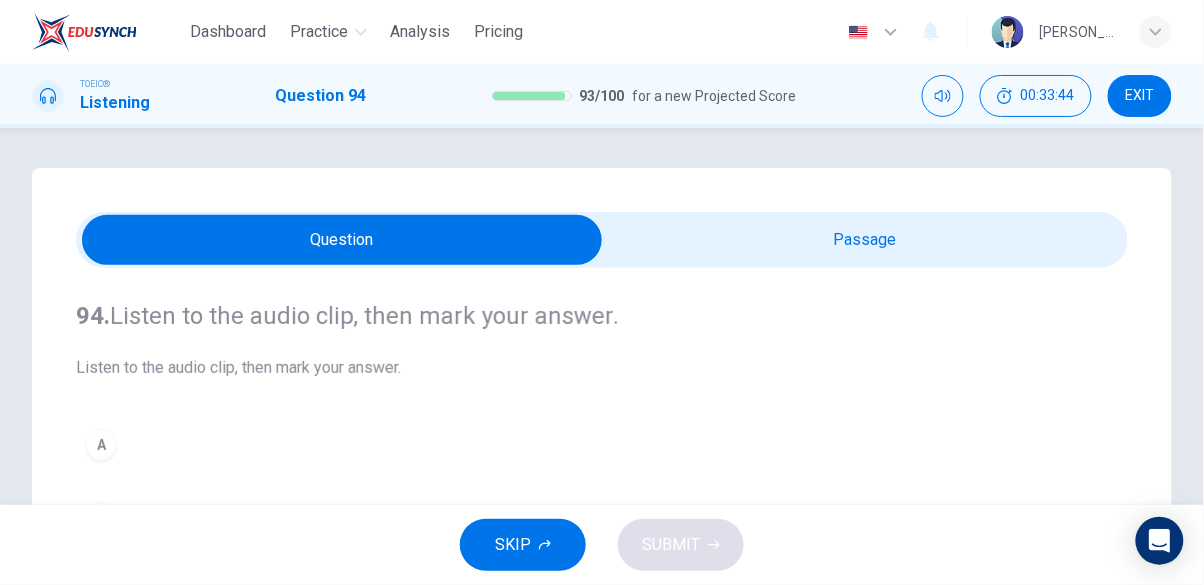 scroll, scrollTop: 0, scrollLeft: 0, axis: both 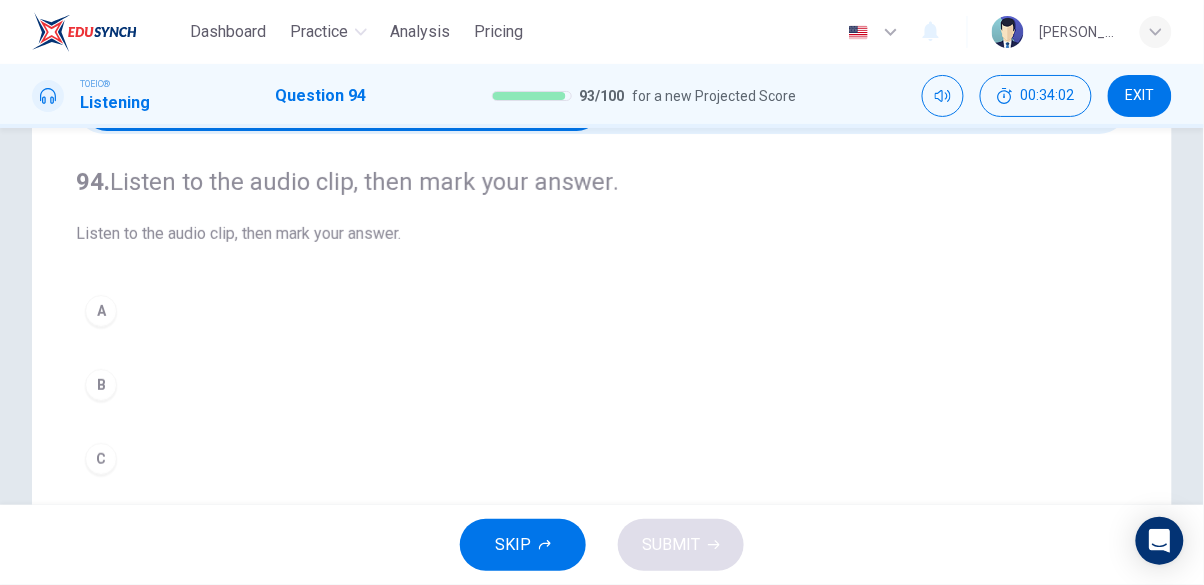 click on "B" at bounding box center [602, 385] 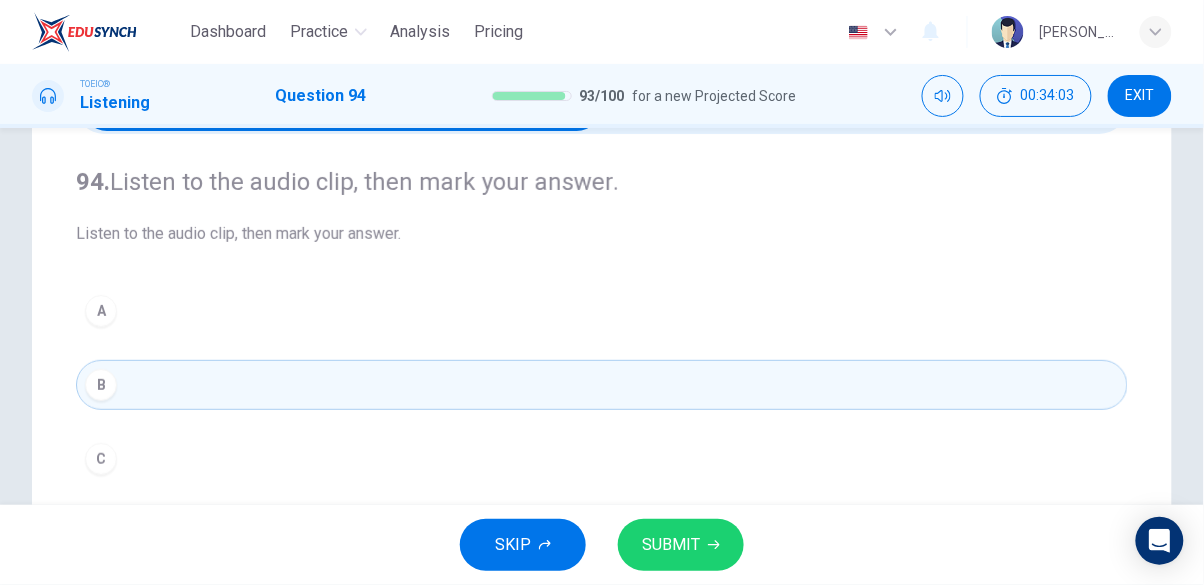 click on "SUBMIT" at bounding box center (671, 545) 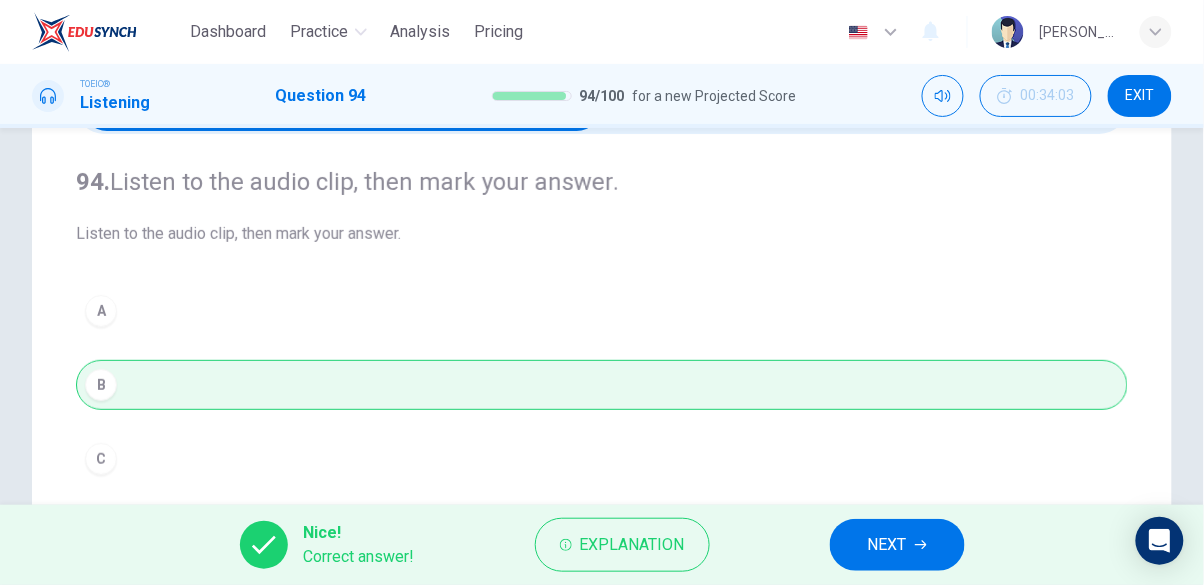 click on "Explanation" at bounding box center (632, 545) 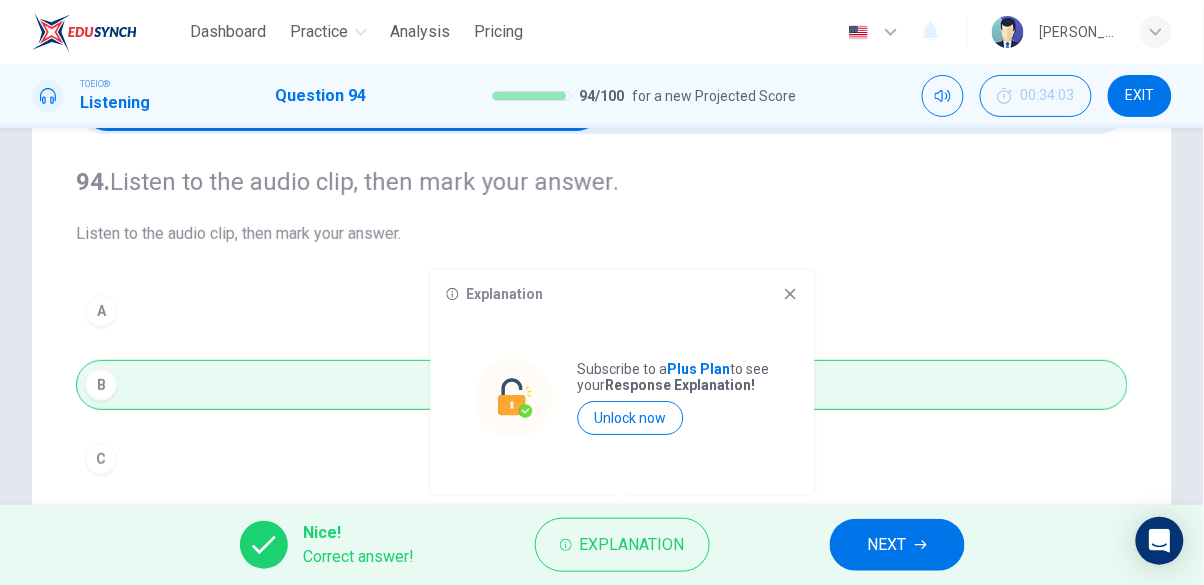 click on "Unlock now" at bounding box center [631, 418] 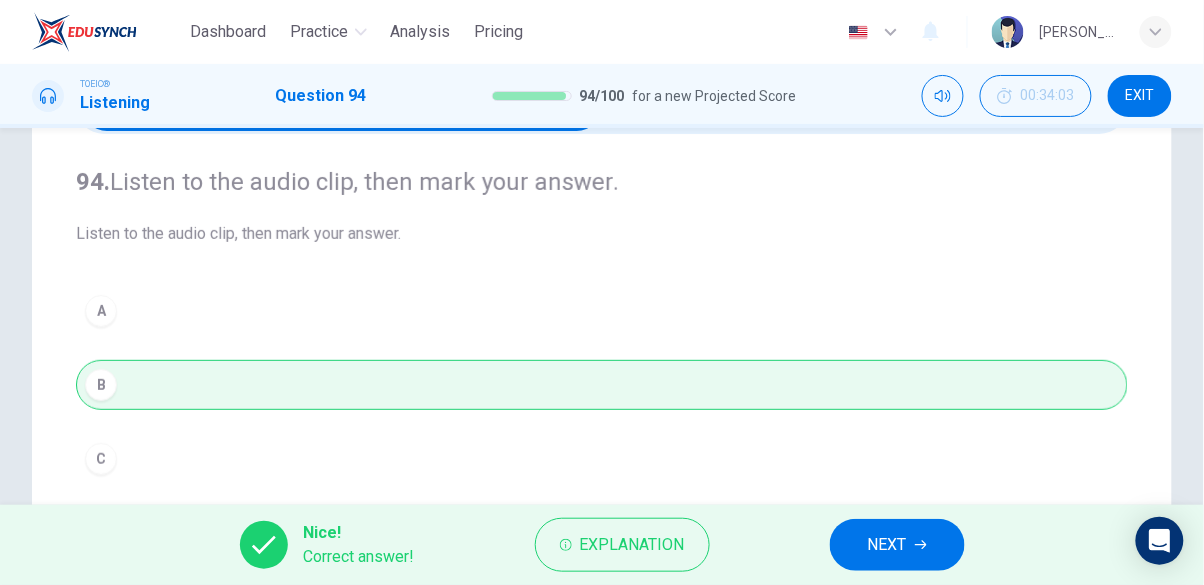 click on "NEXT" at bounding box center [887, 545] 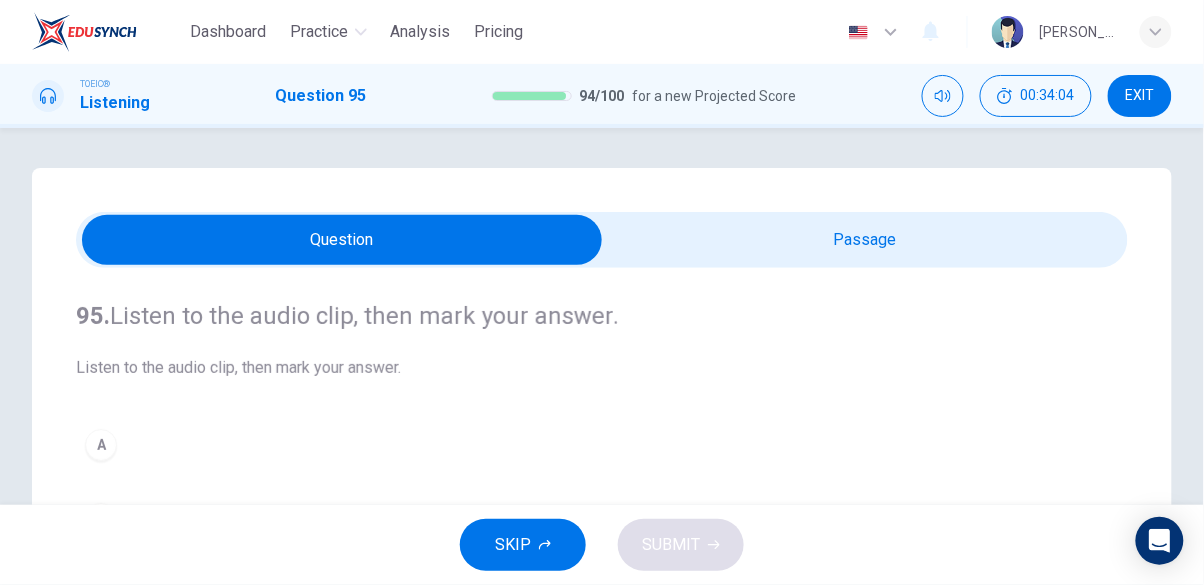 click at bounding box center [342, 240] 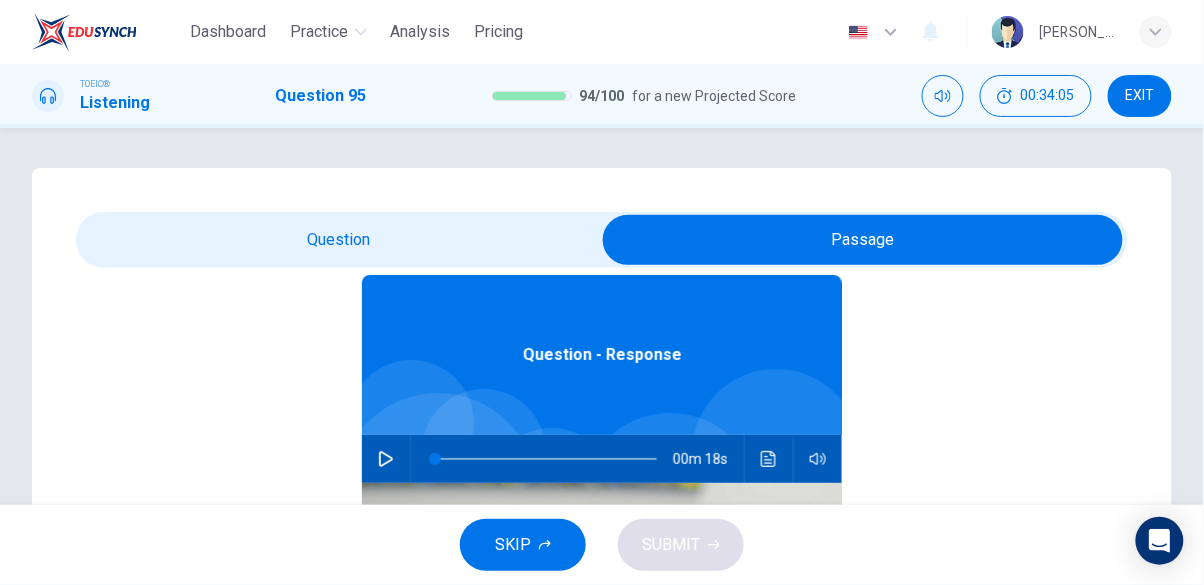 scroll, scrollTop: 112, scrollLeft: 0, axis: vertical 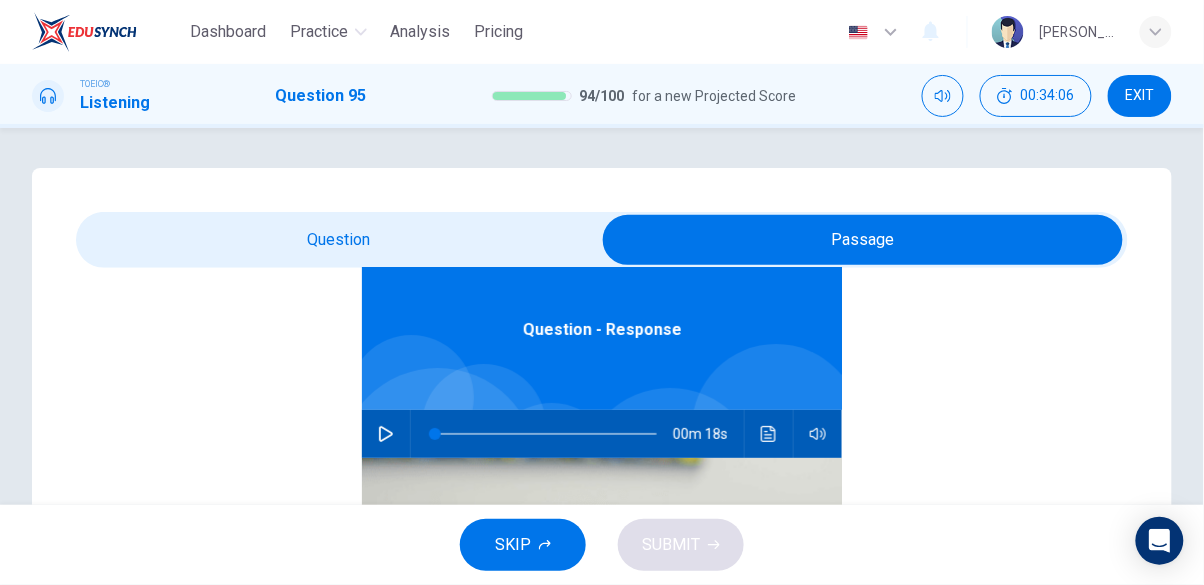 click at bounding box center [386, 434] 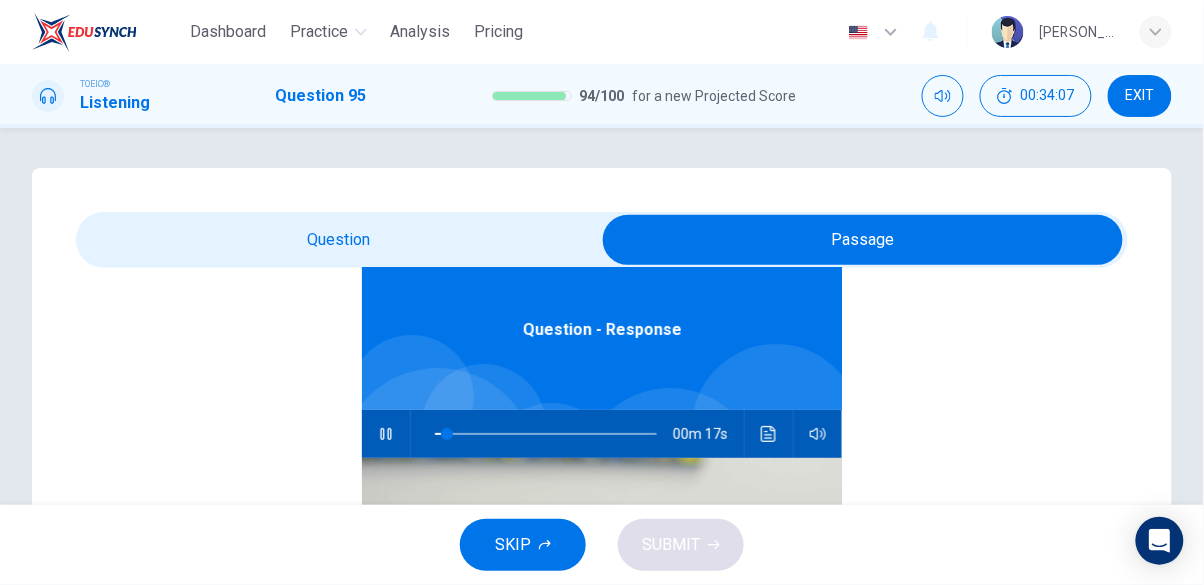 click at bounding box center (863, 240) 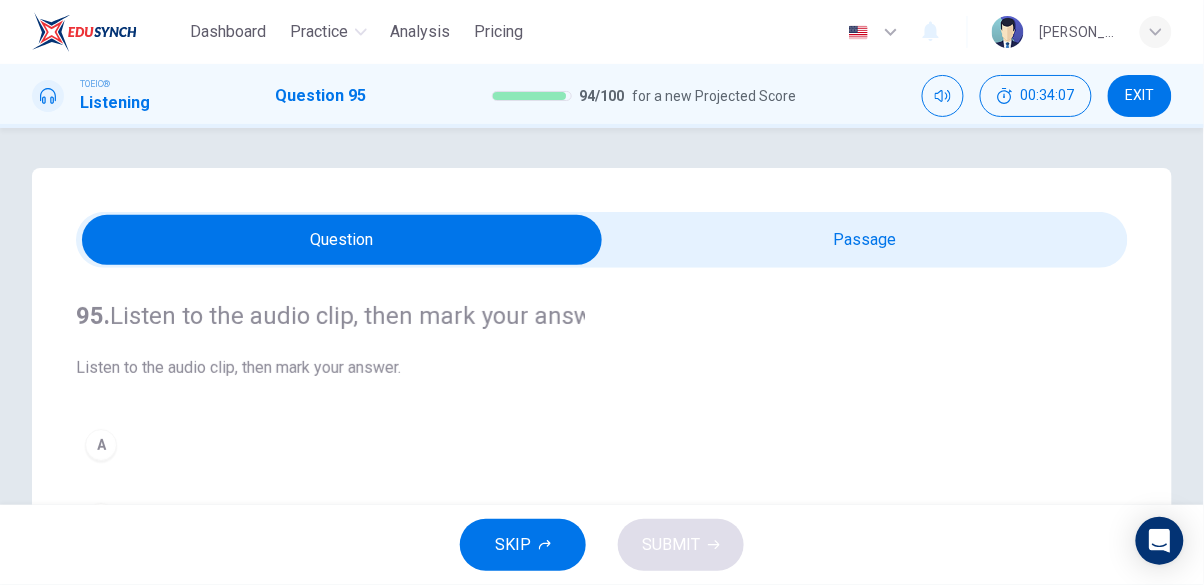 scroll, scrollTop: 0, scrollLeft: 0, axis: both 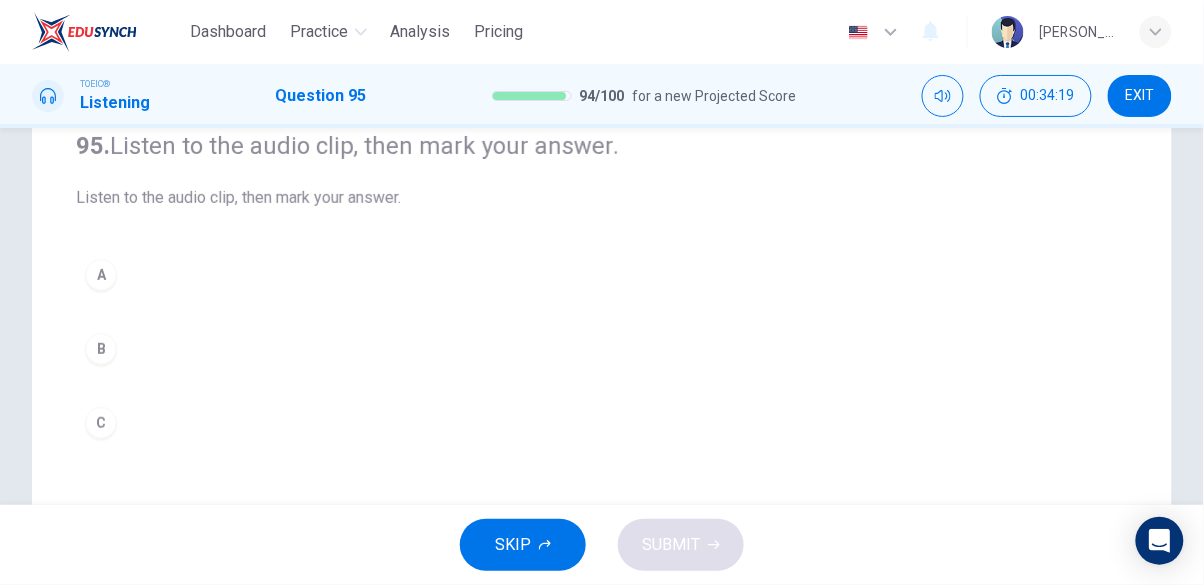 click on "A" at bounding box center [602, 275] 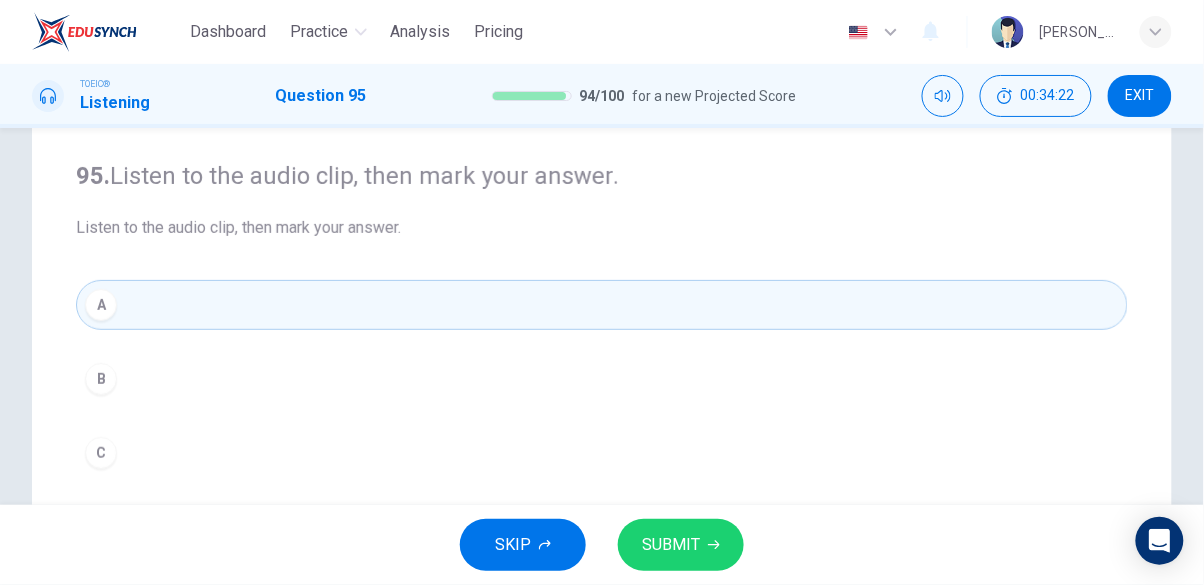 scroll, scrollTop: 137, scrollLeft: 0, axis: vertical 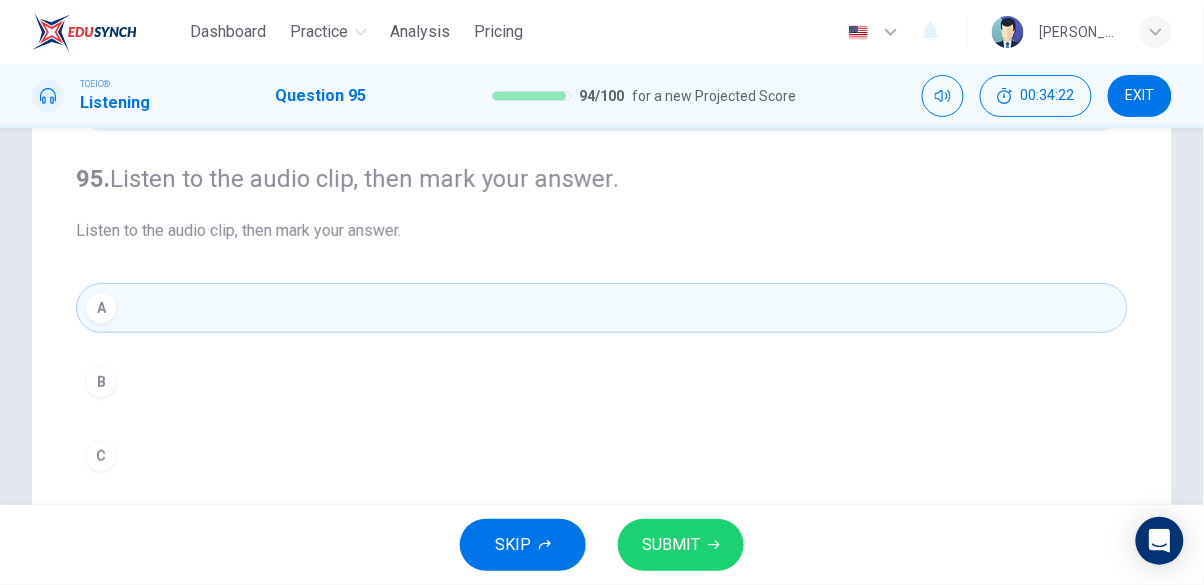 click on "B" at bounding box center [602, 382] 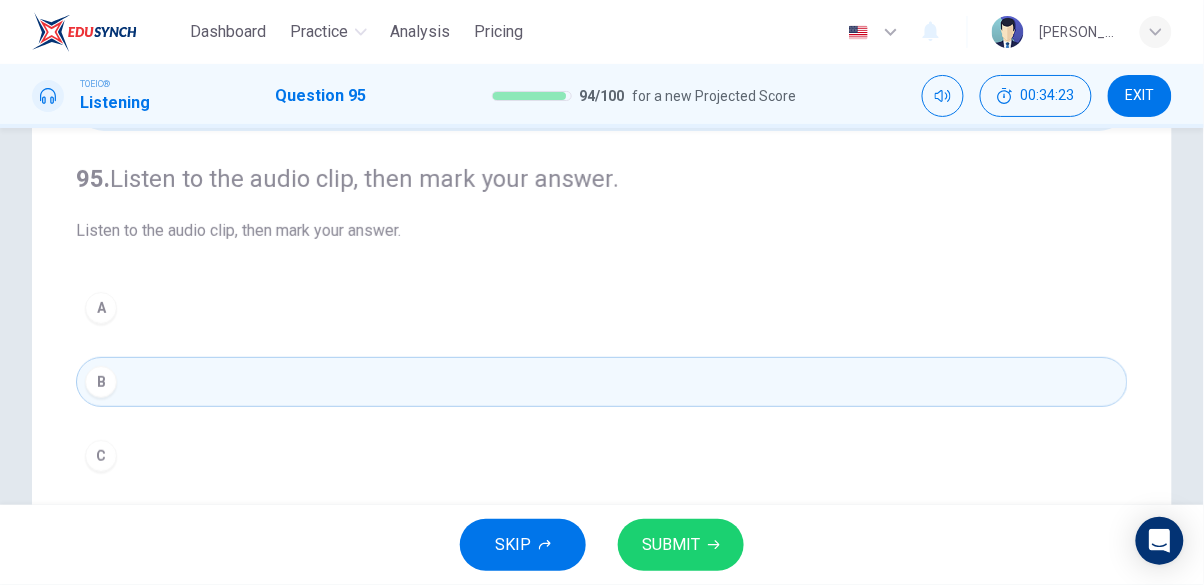 click on "SUBMIT" at bounding box center [681, 545] 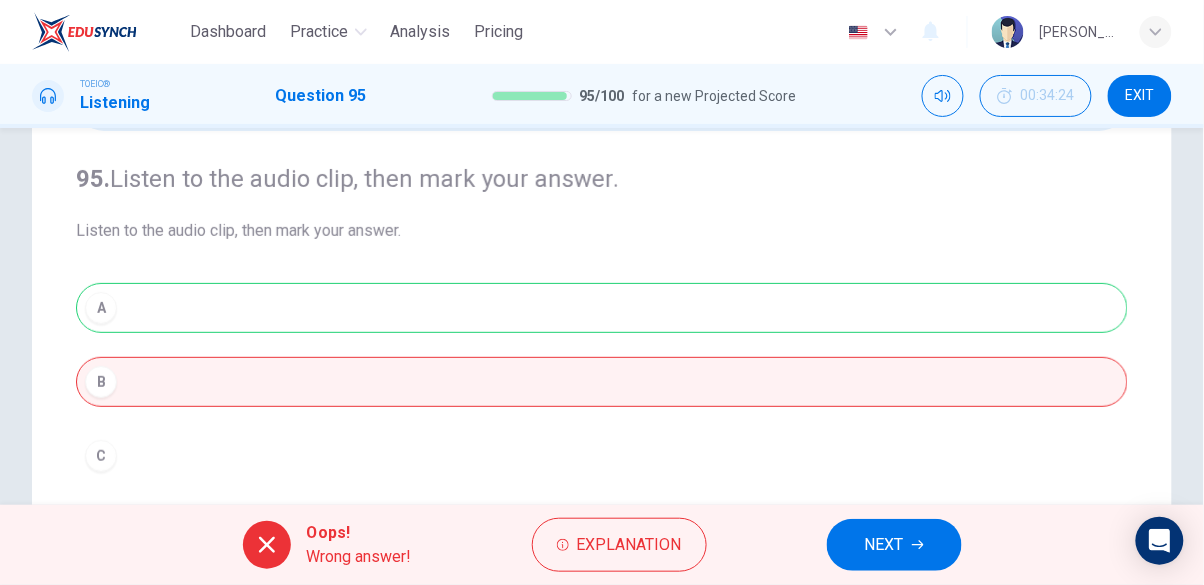 click on "Explanation" at bounding box center (629, 545) 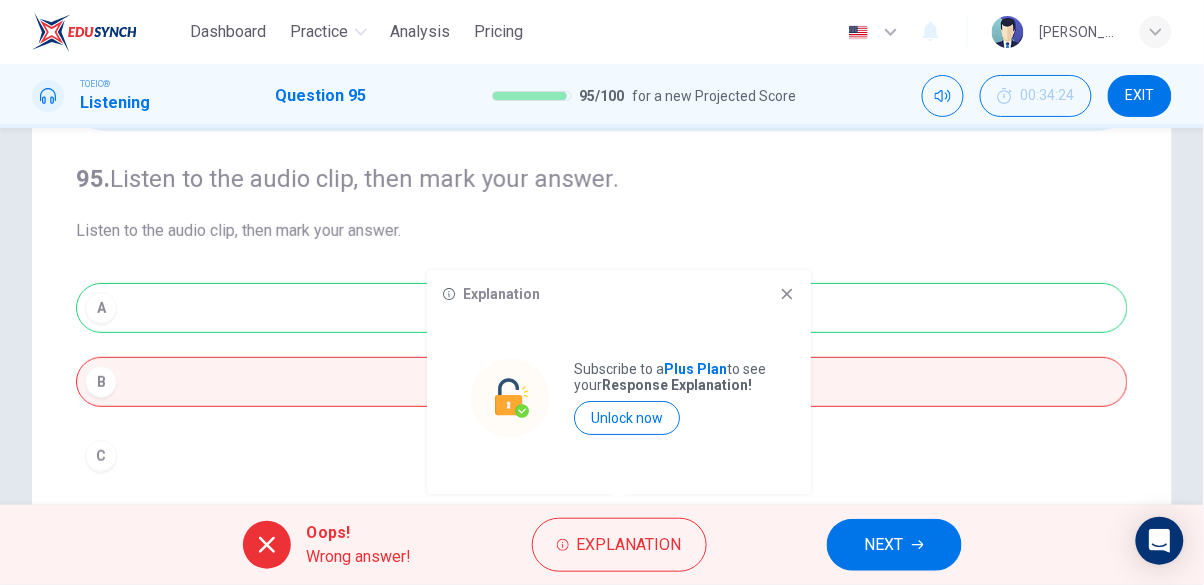 click on "NEXT" at bounding box center [884, 545] 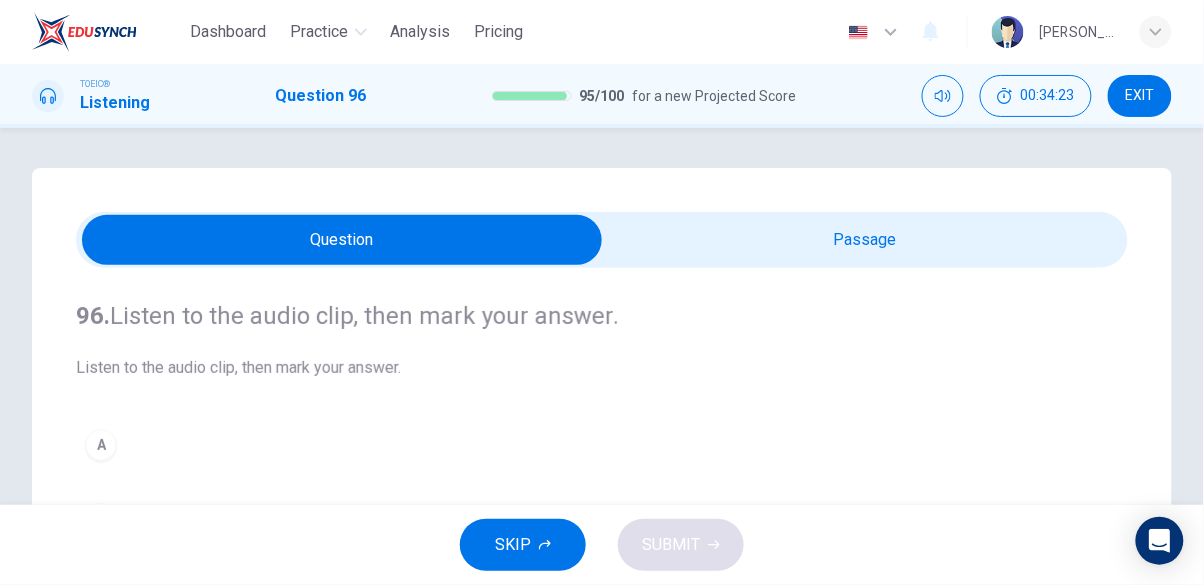 click at bounding box center [342, 240] 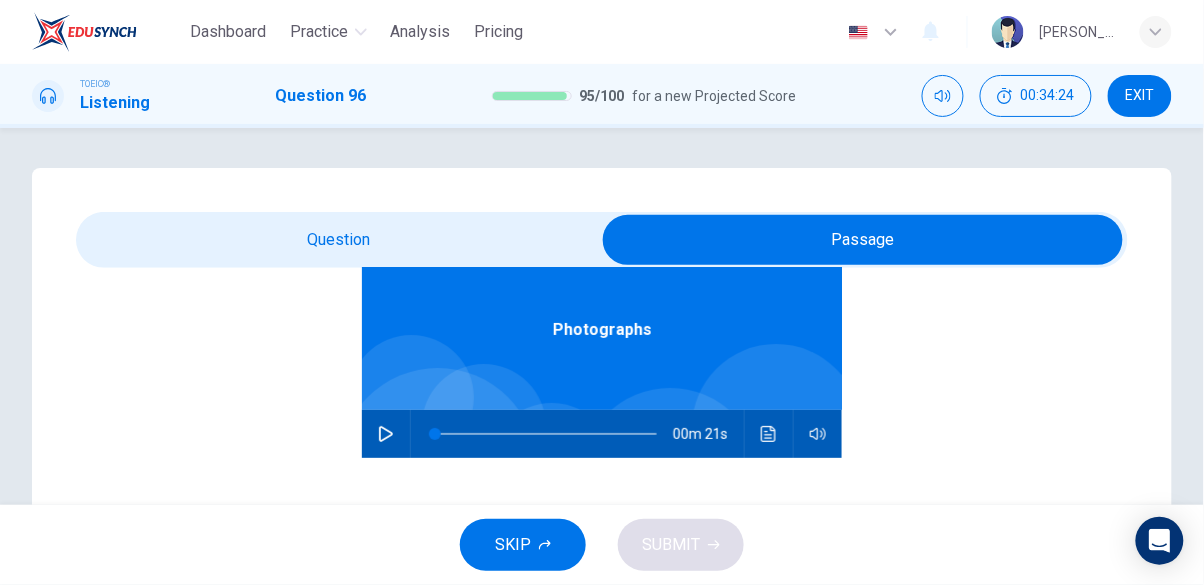 scroll, scrollTop: 109, scrollLeft: 0, axis: vertical 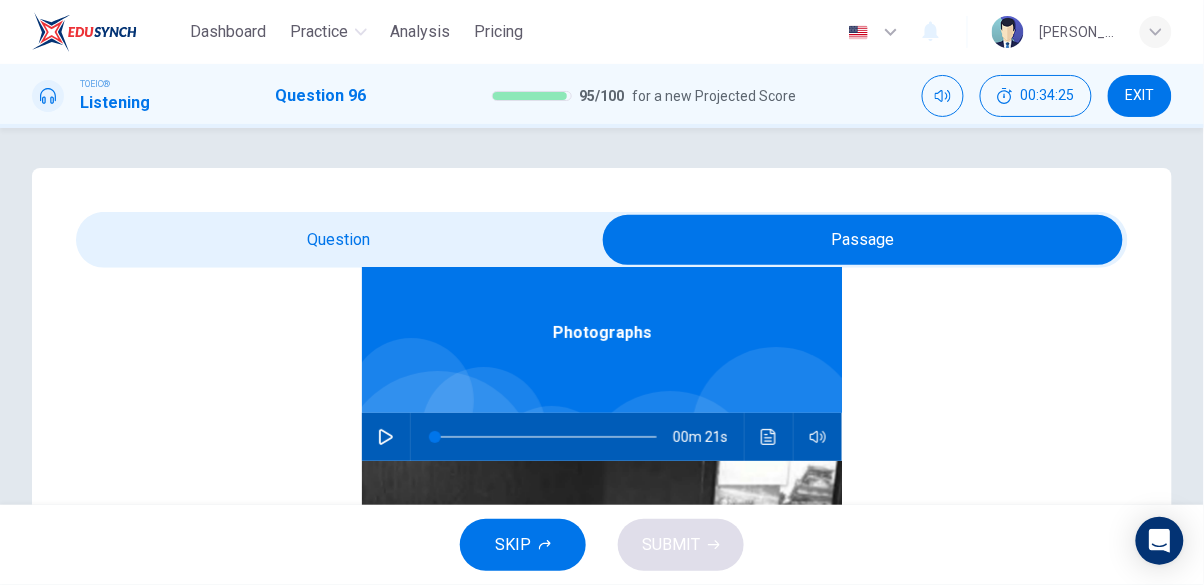 click 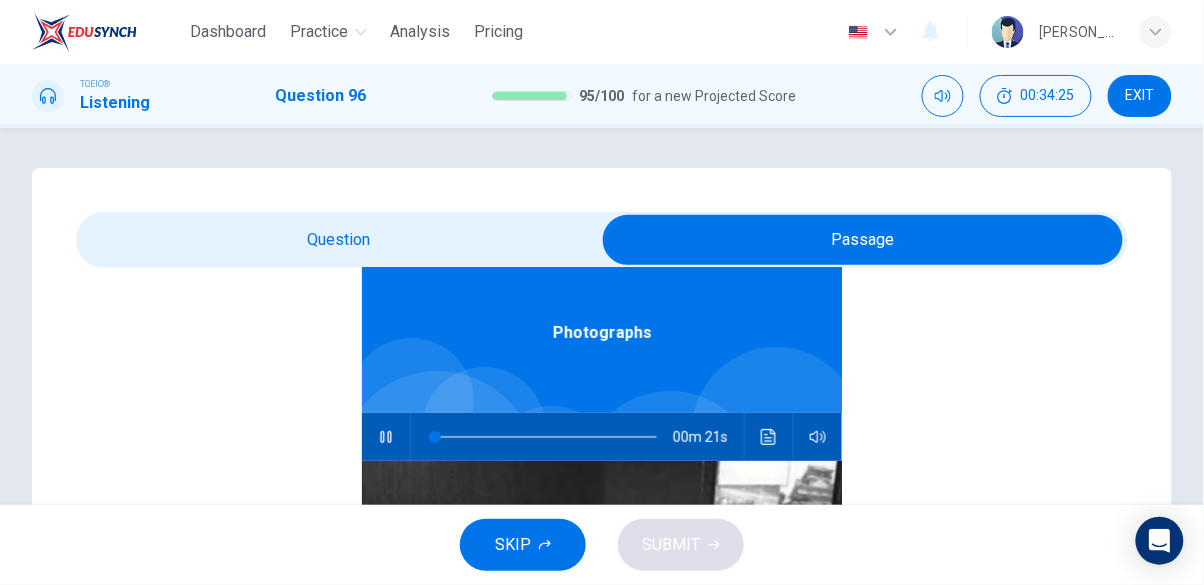 scroll, scrollTop: 112, scrollLeft: 0, axis: vertical 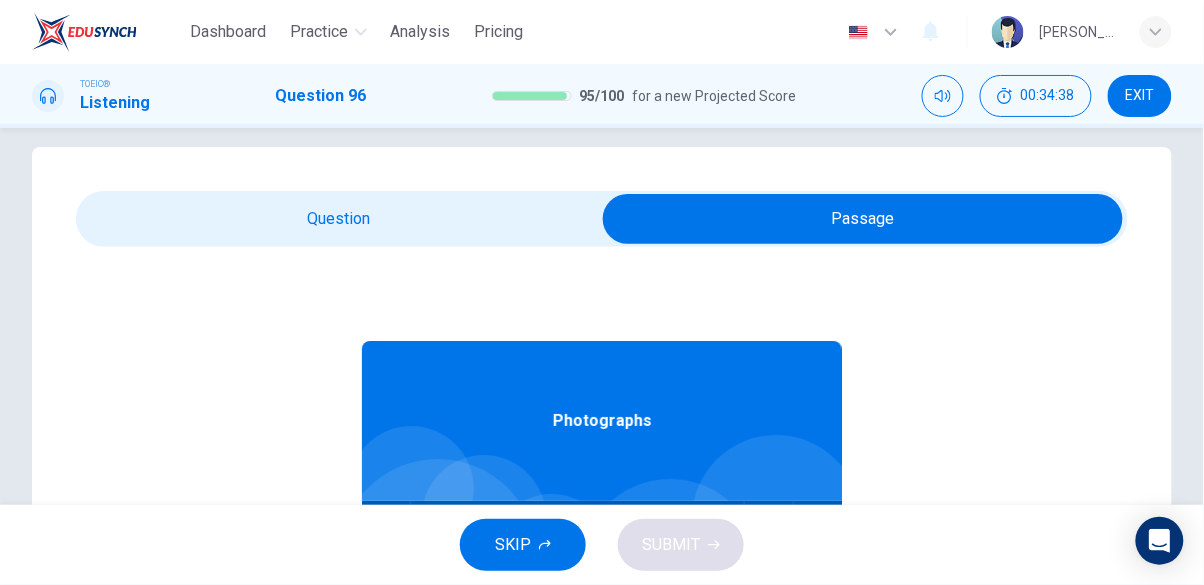 click at bounding box center [863, 219] 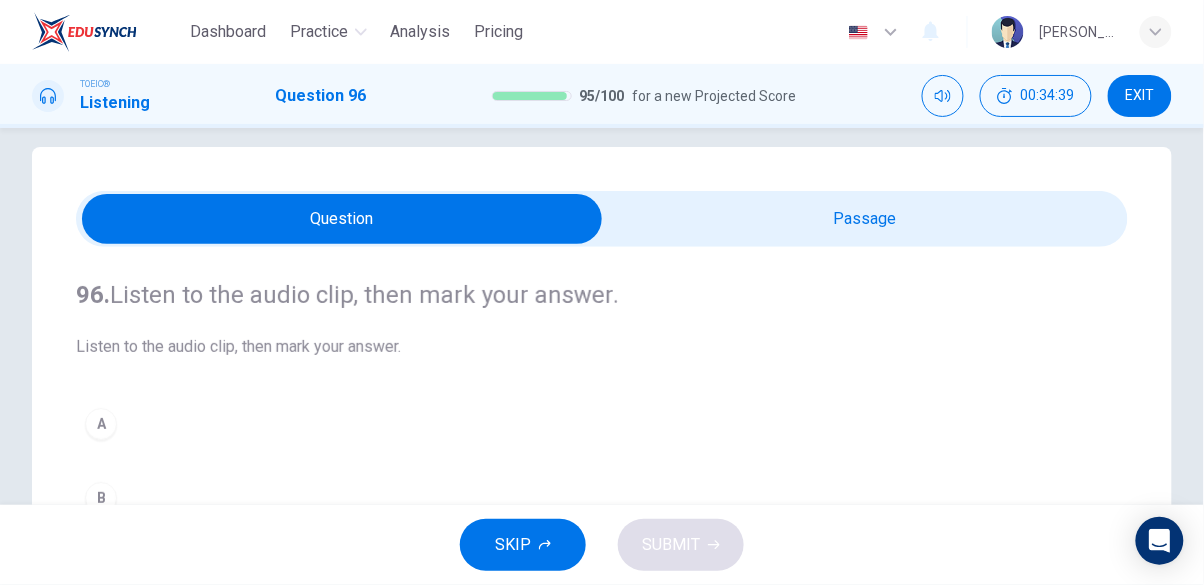 click on "B" at bounding box center (602, 498) 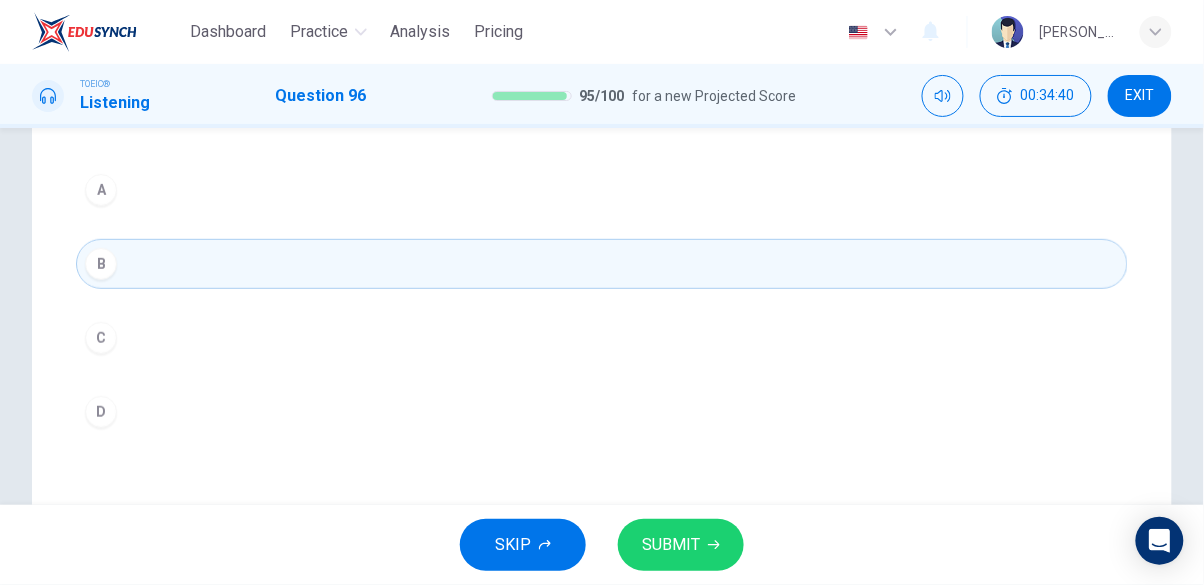scroll, scrollTop: 255, scrollLeft: 0, axis: vertical 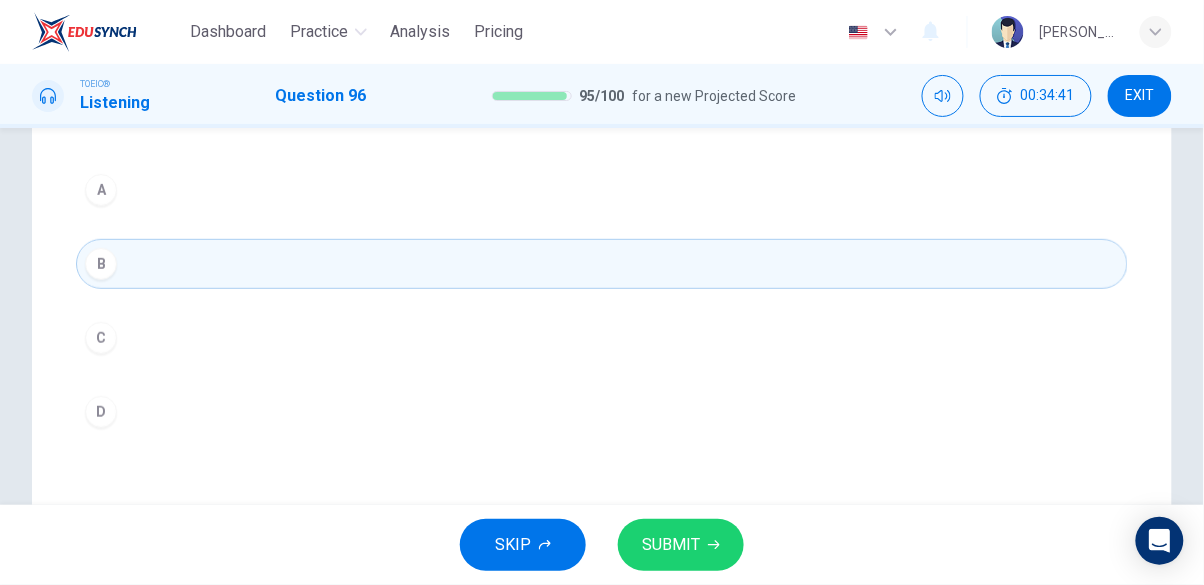 click on "SUBMIT" at bounding box center [671, 545] 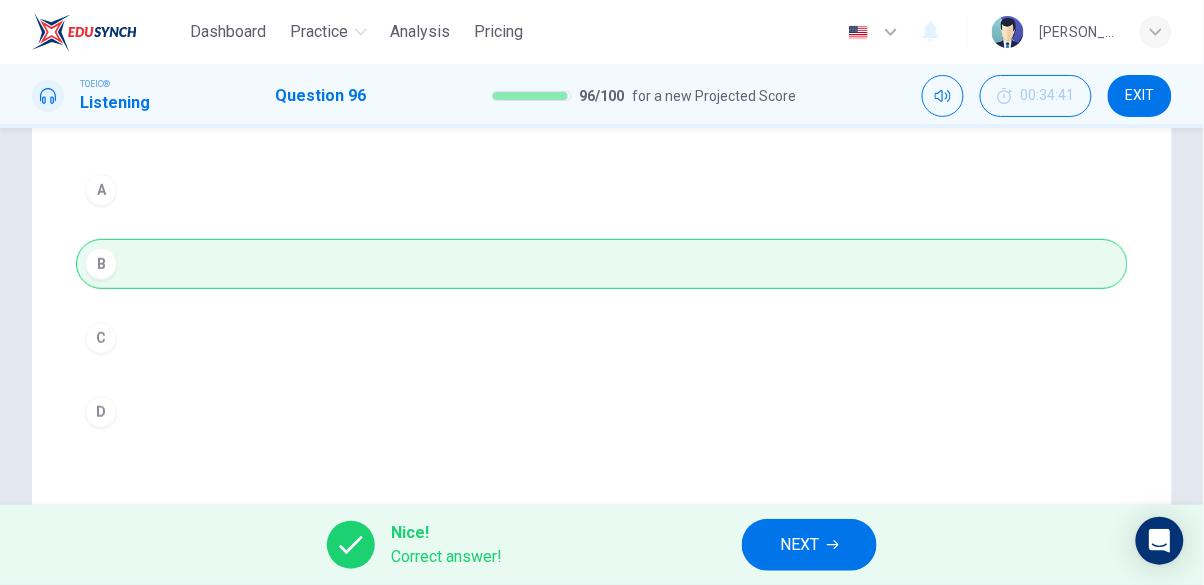 click on "NEXT" at bounding box center (799, 545) 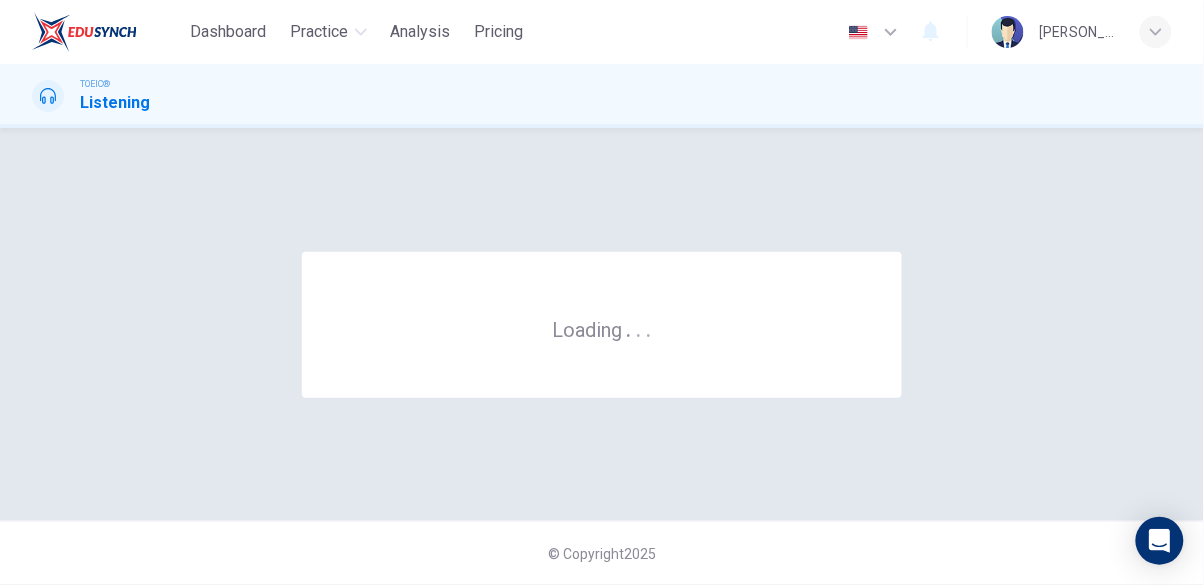 scroll, scrollTop: 0, scrollLeft: 0, axis: both 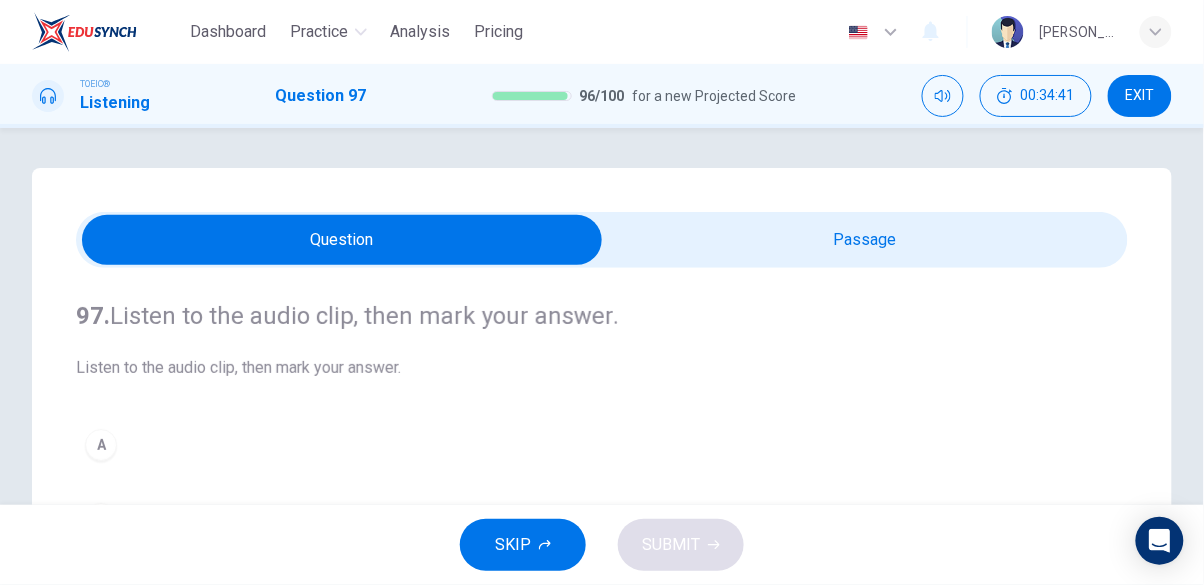 click at bounding box center [342, 240] 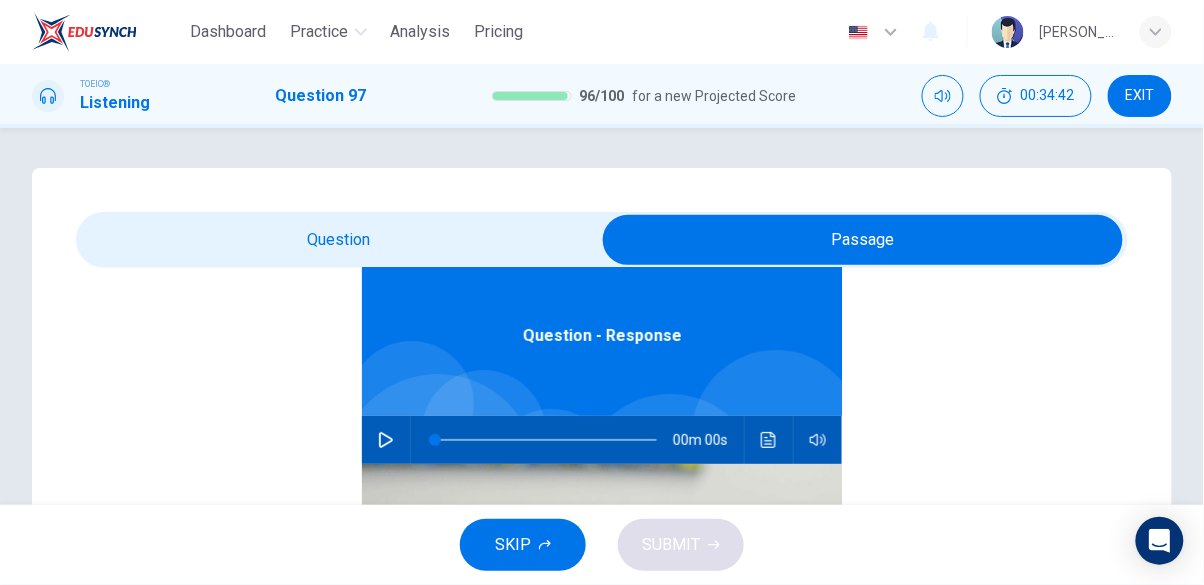 scroll, scrollTop: 112, scrollLeft: 0, axis: vertical 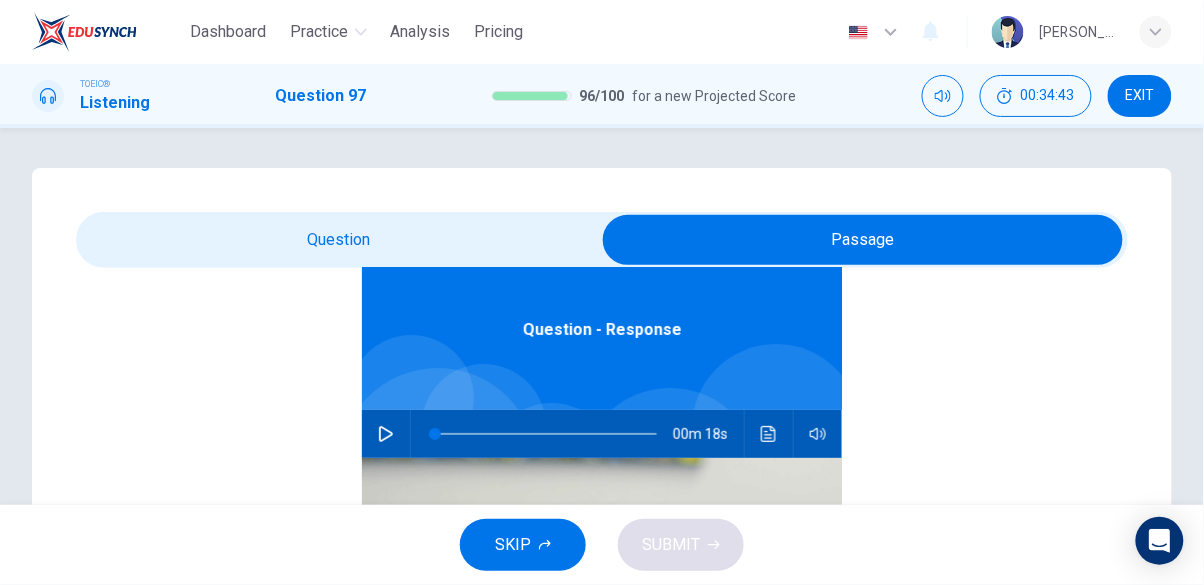 click 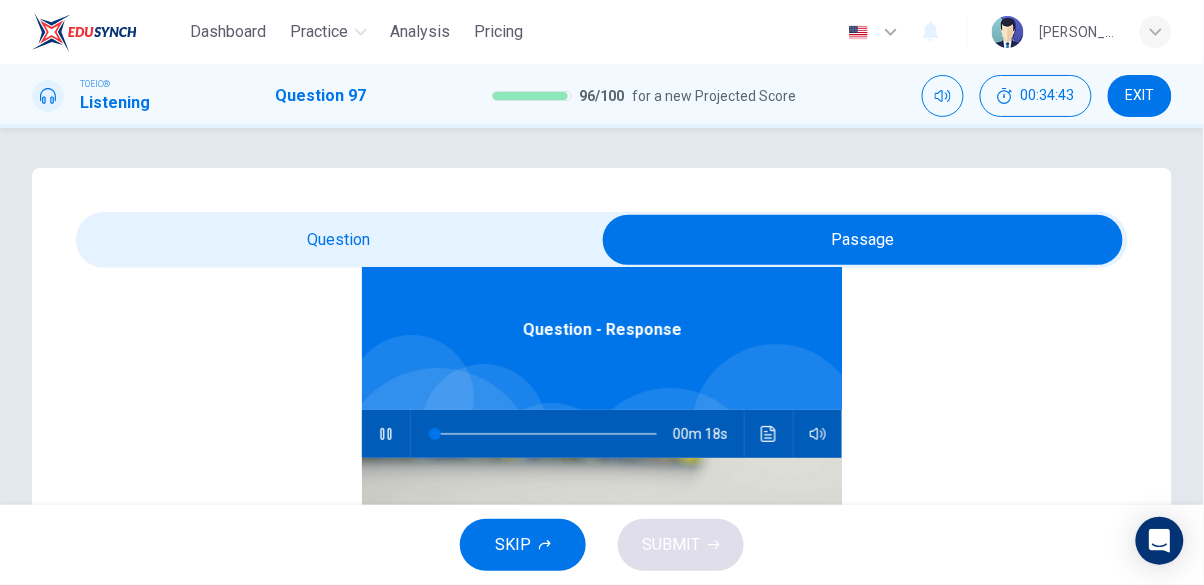 click at bounding box center (863, 240) 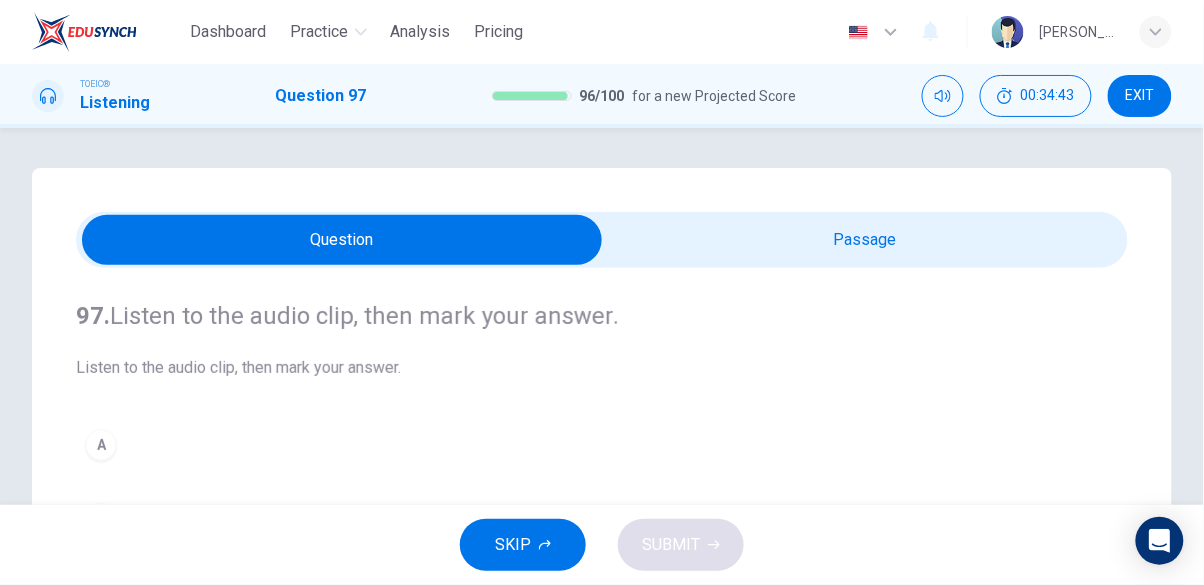 scroll, scrollTop: 0, scrollLeft: 0, axis: both 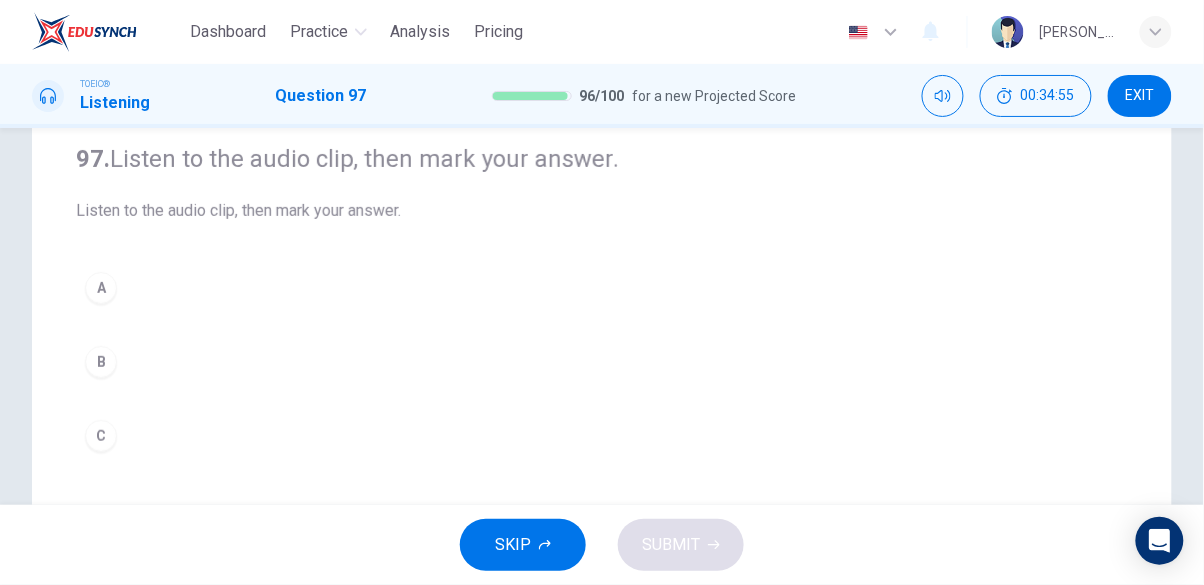 click on "B" at bounding box center [602, 362] 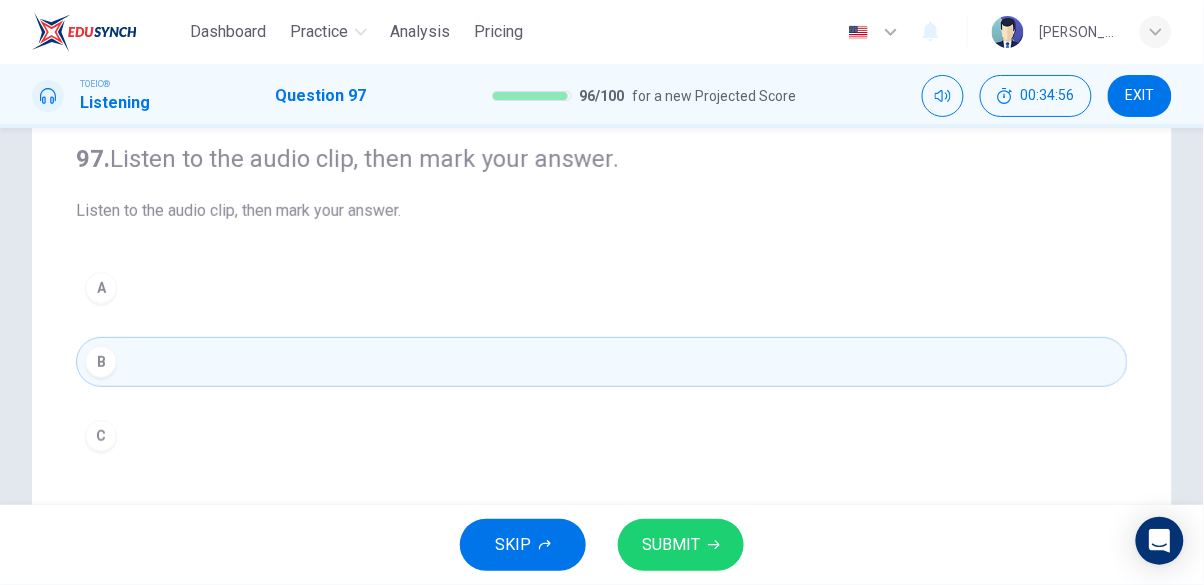 click on "SUBMIT" at bounding box center [681, 545] 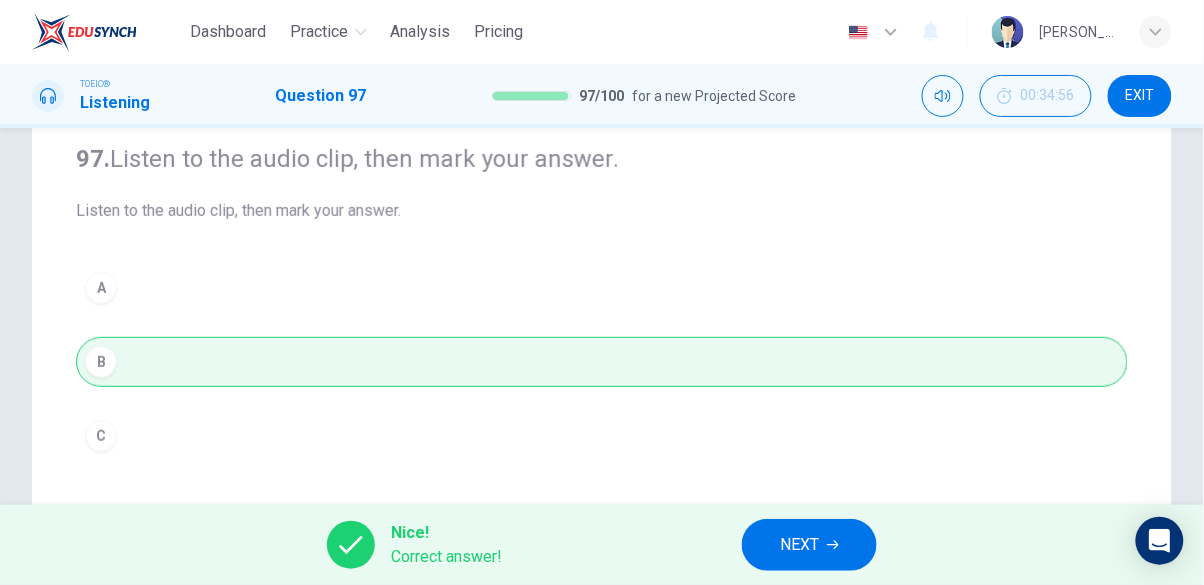 click on "NEXT" at bounding box center [799, 545] 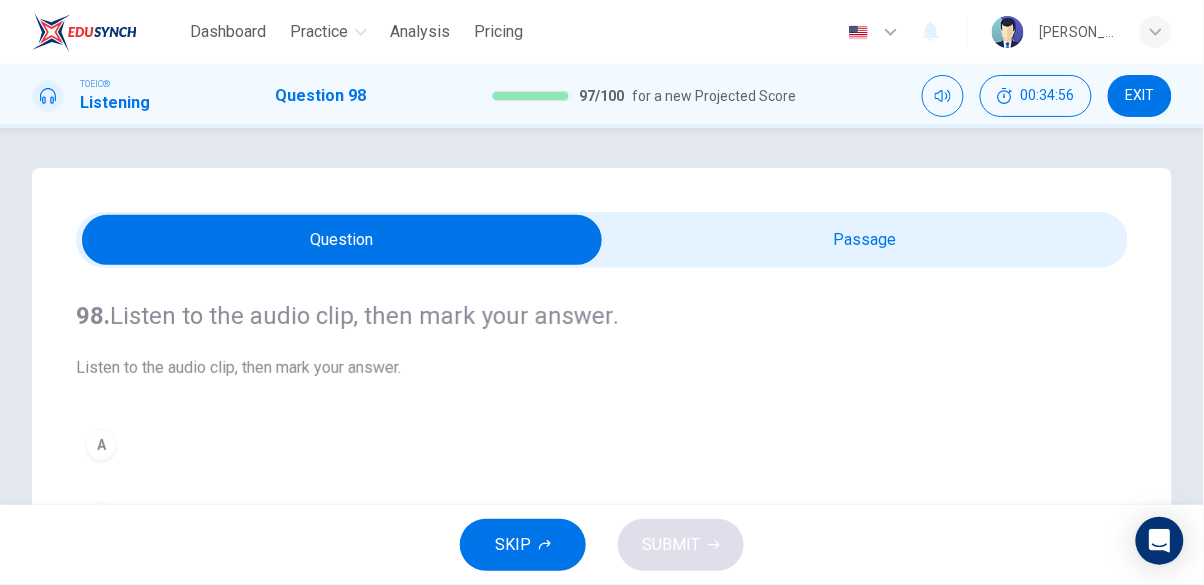 click at bounding box center (342, 240) 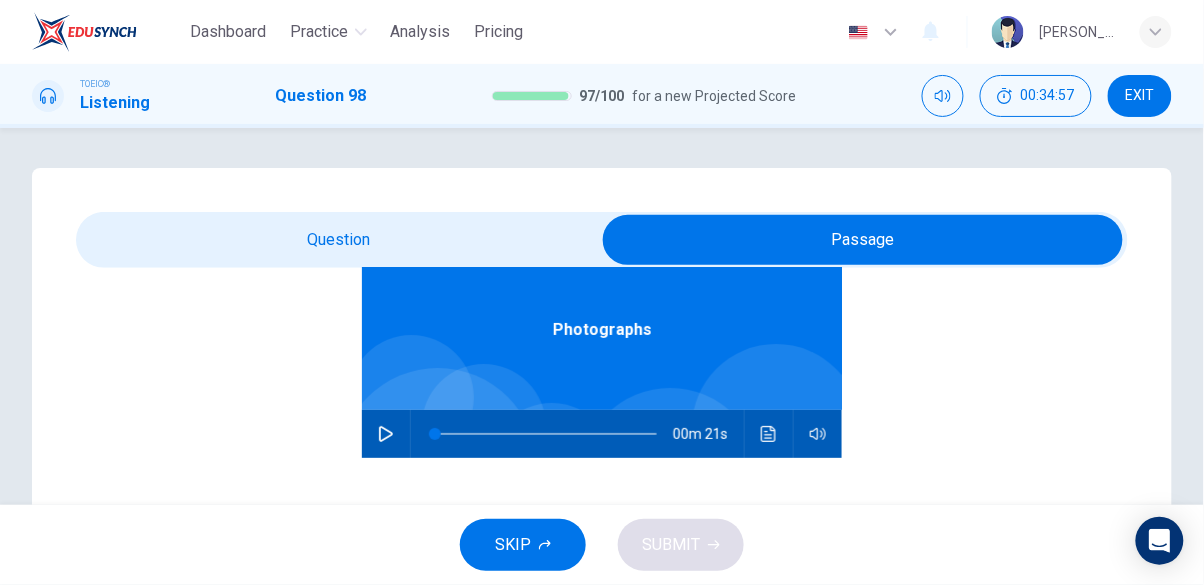 scroll, scrollTop: 107, scrollLeft: 0, axis: vertical 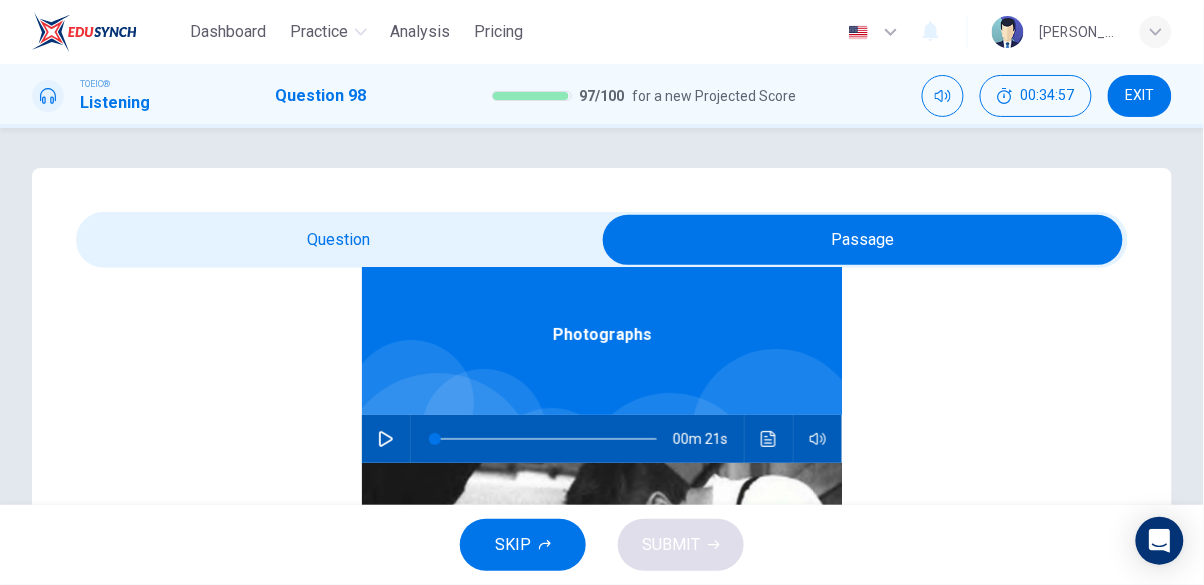 click 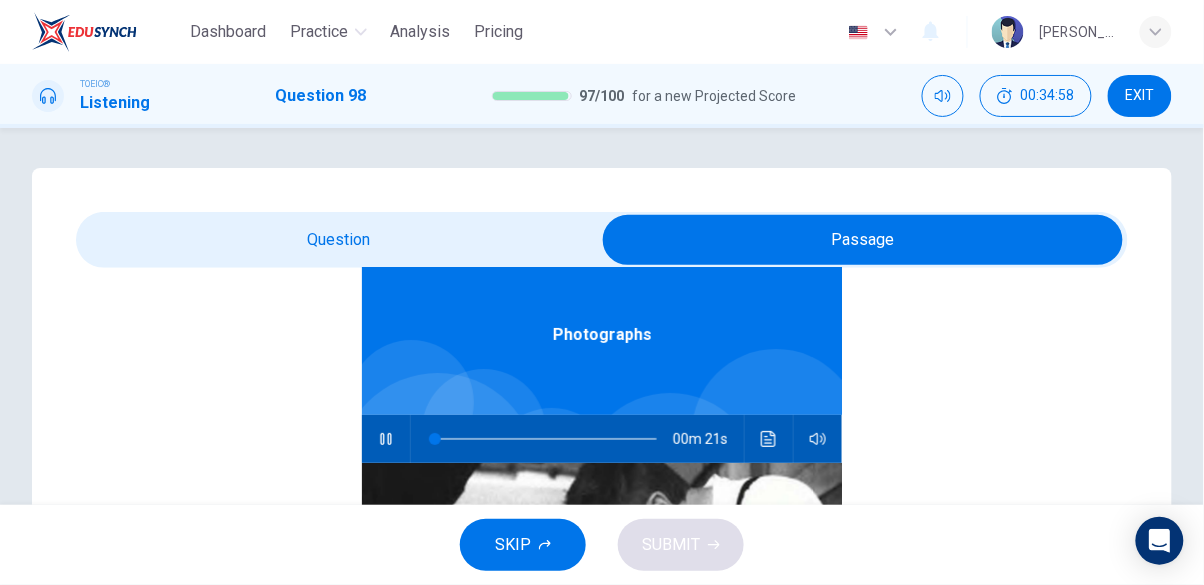 scroll, scrollTop: 112, scrollLeft: 0, axis: vertical 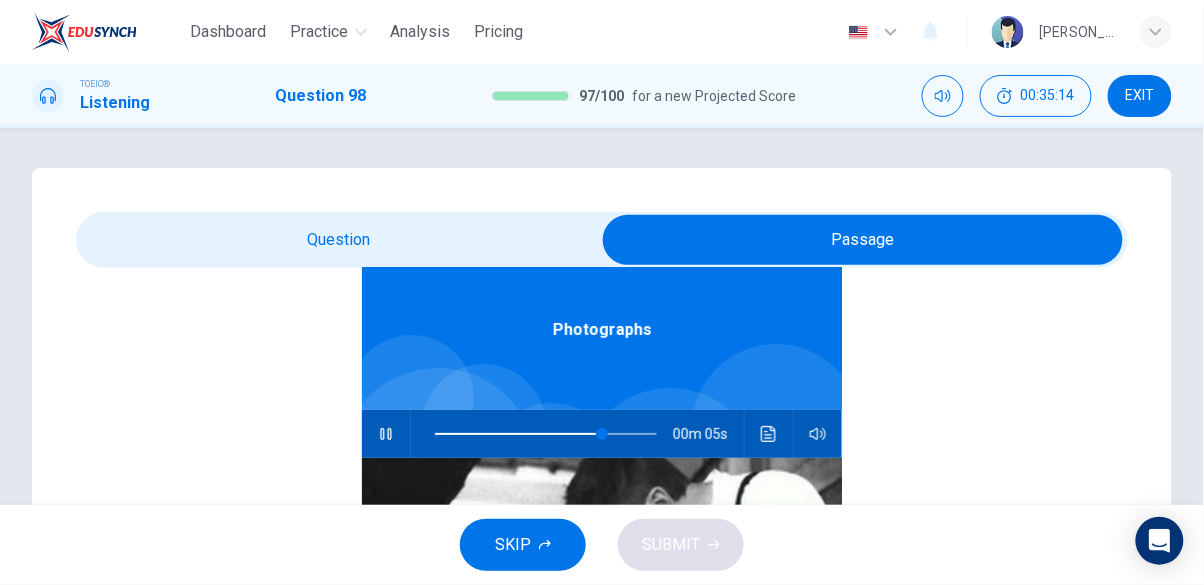 click at bounding box center [863, 240] 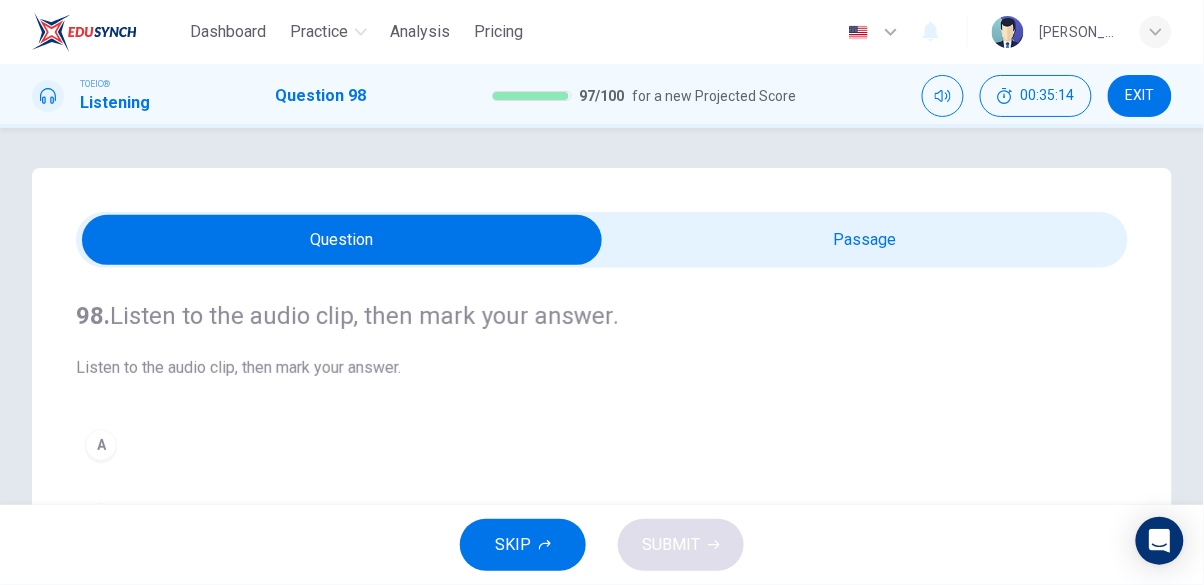 scroll, scrollTop: 0, scrollLeft: 0, axis: both 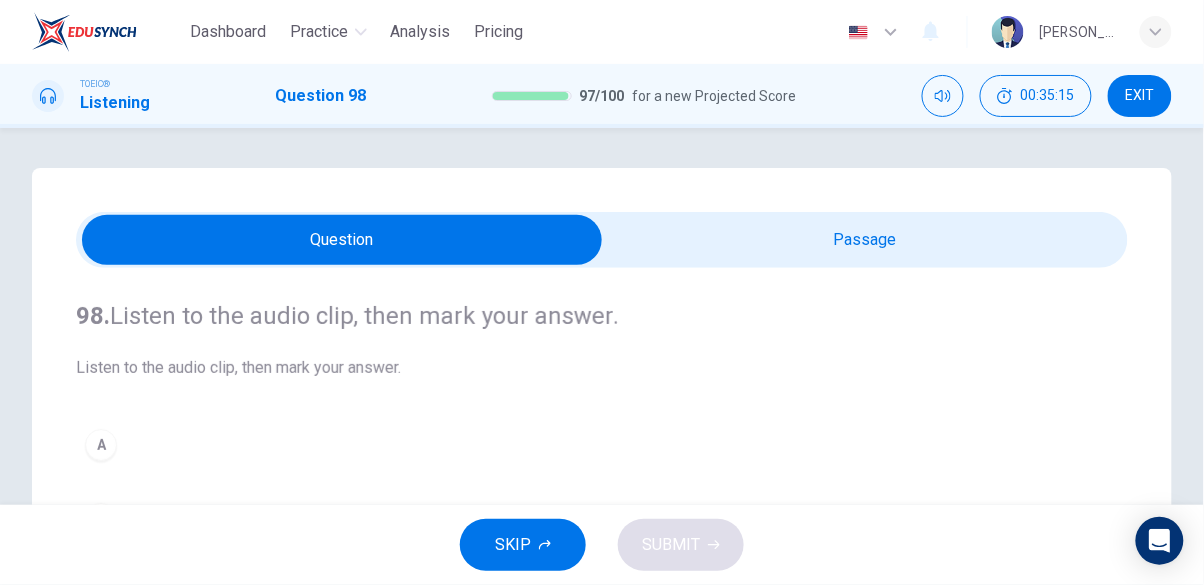 click on "A" at bounding box center [602, 445] 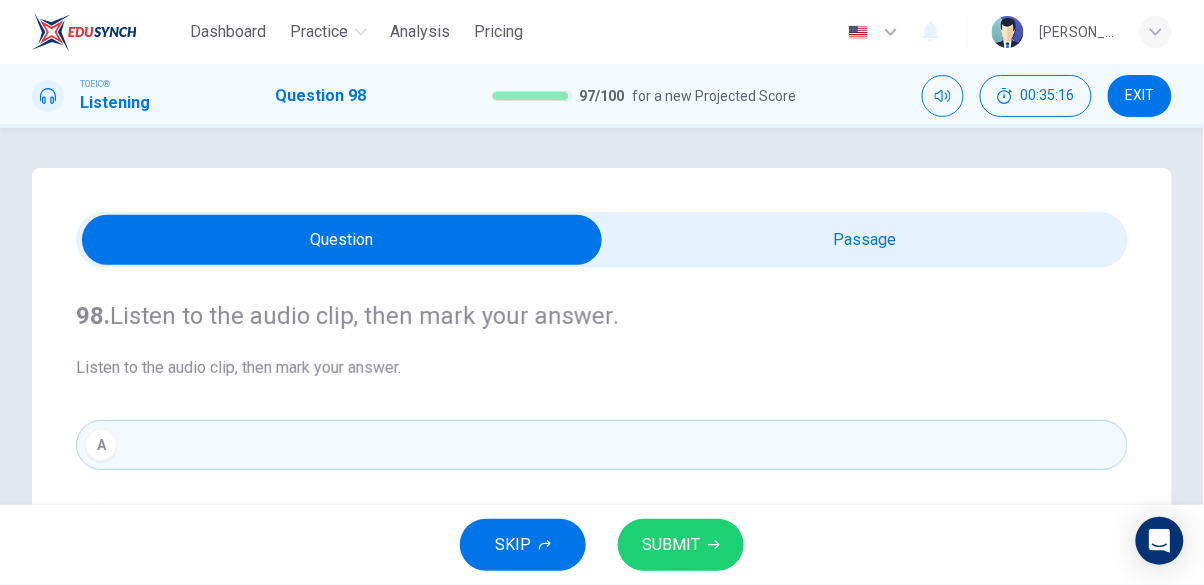 click at bounding box center [342, 240] 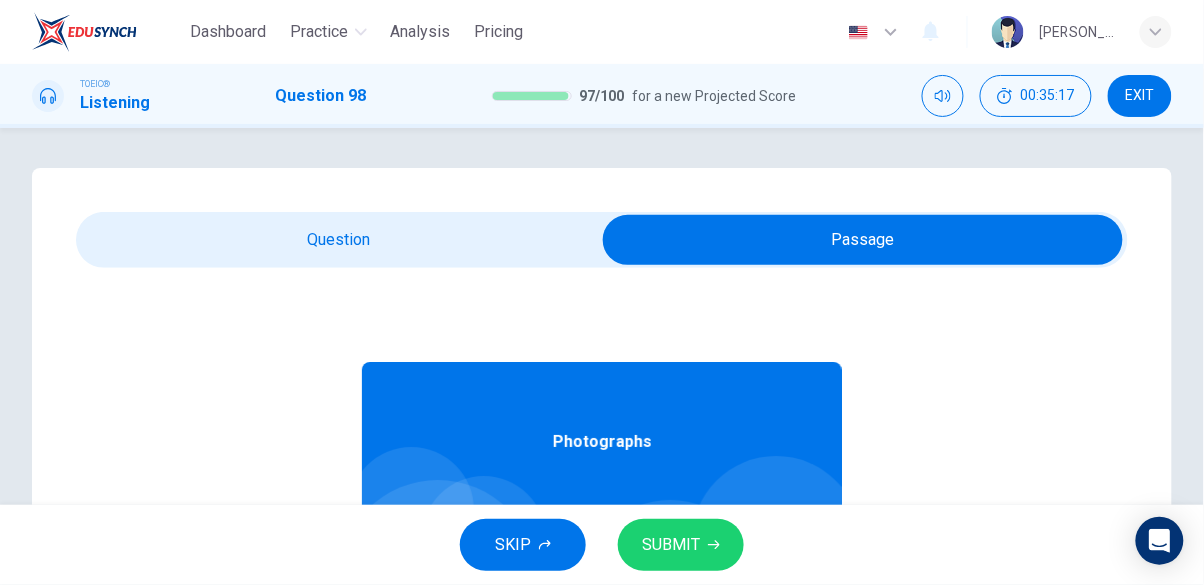 scroll, scrollTop: 112, scrollLeft: 0, axis: vertical 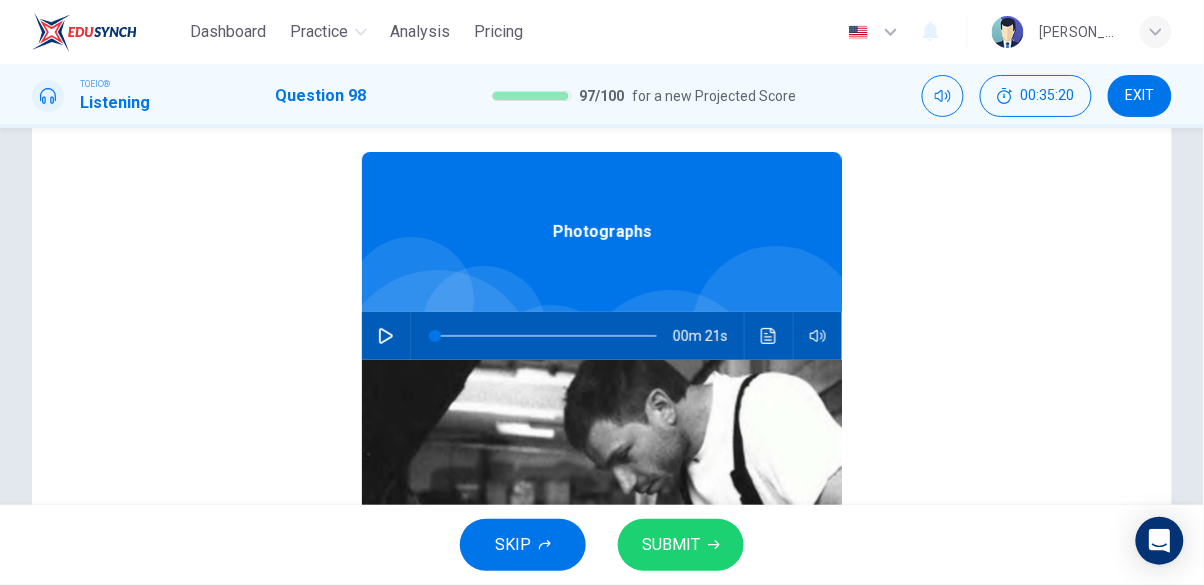 click on "SUBMIT" at bounding box center (671, 545) 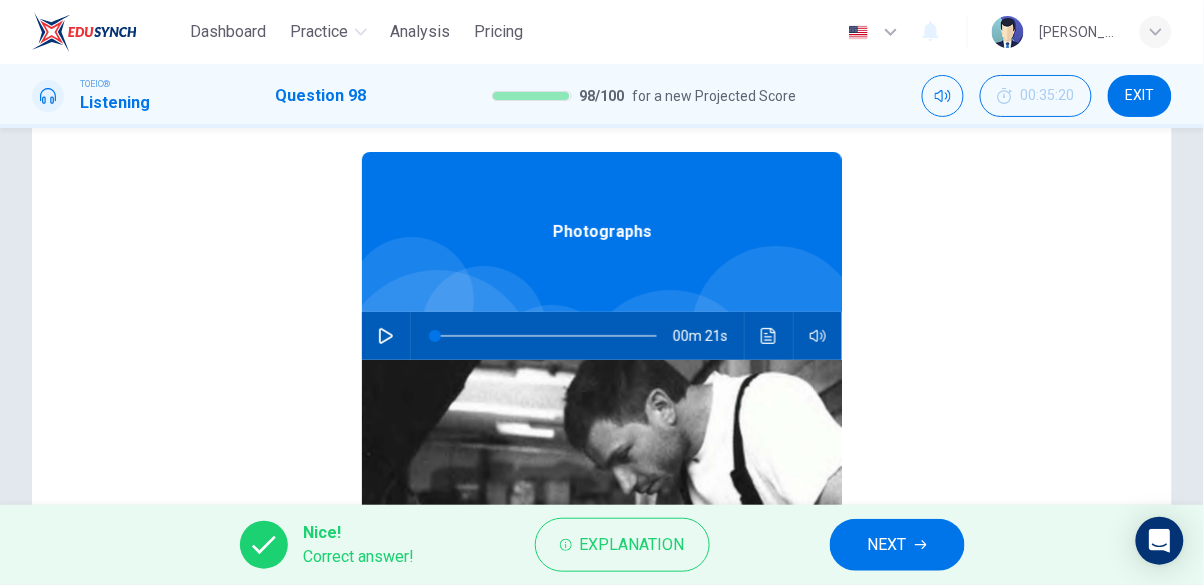 click on "NEXT" at bounding box center [887, 545] 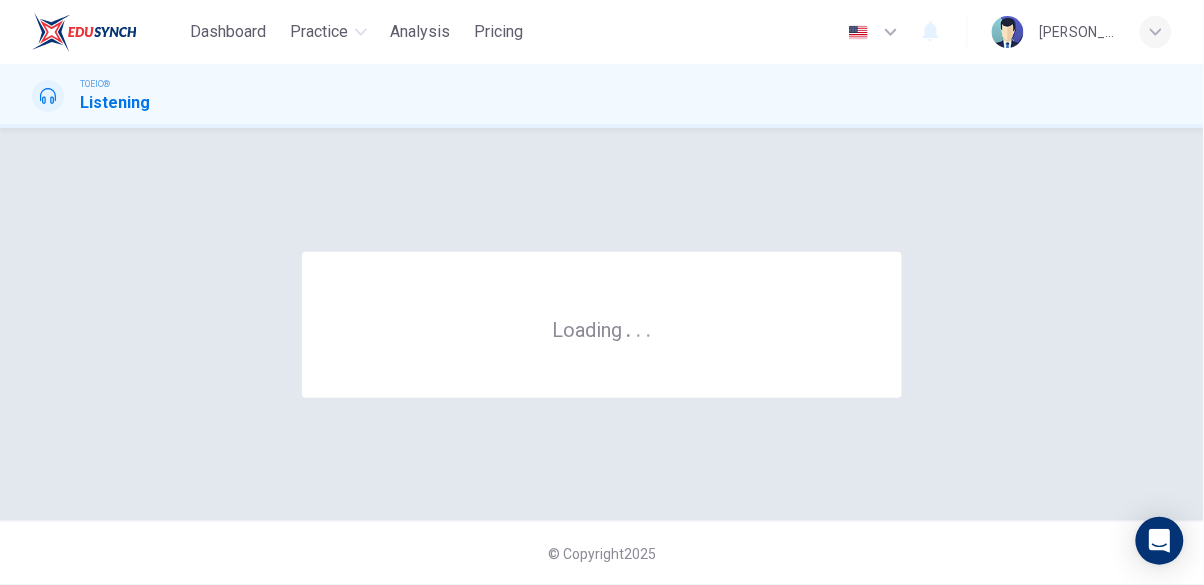 scroll, scrollTop: 0, scrollLeft: 0, axis: both 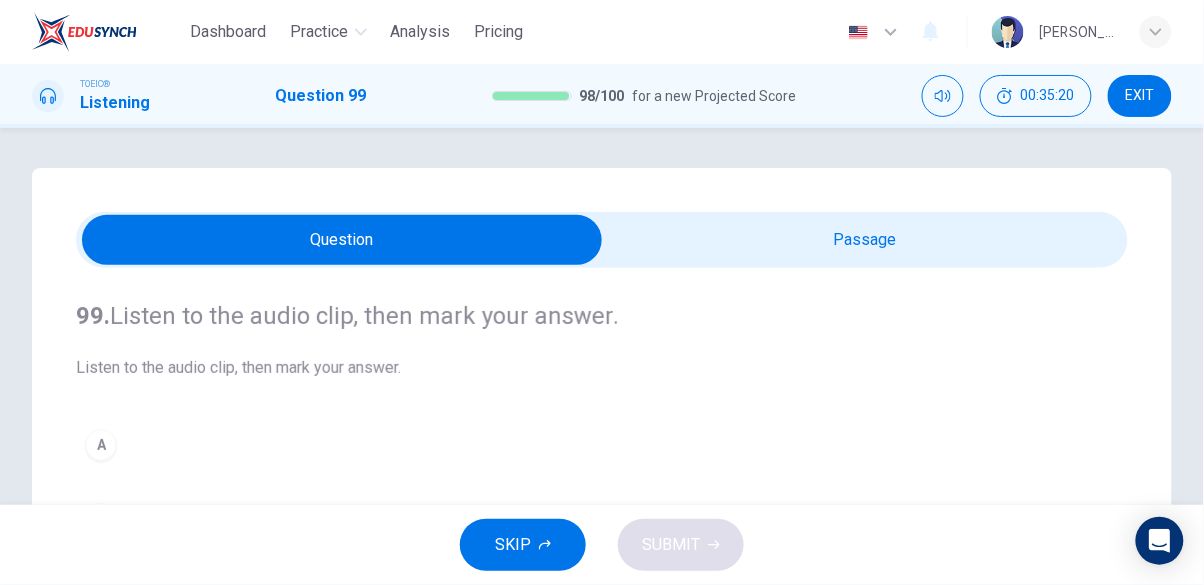click at bounding box center [342, 240] 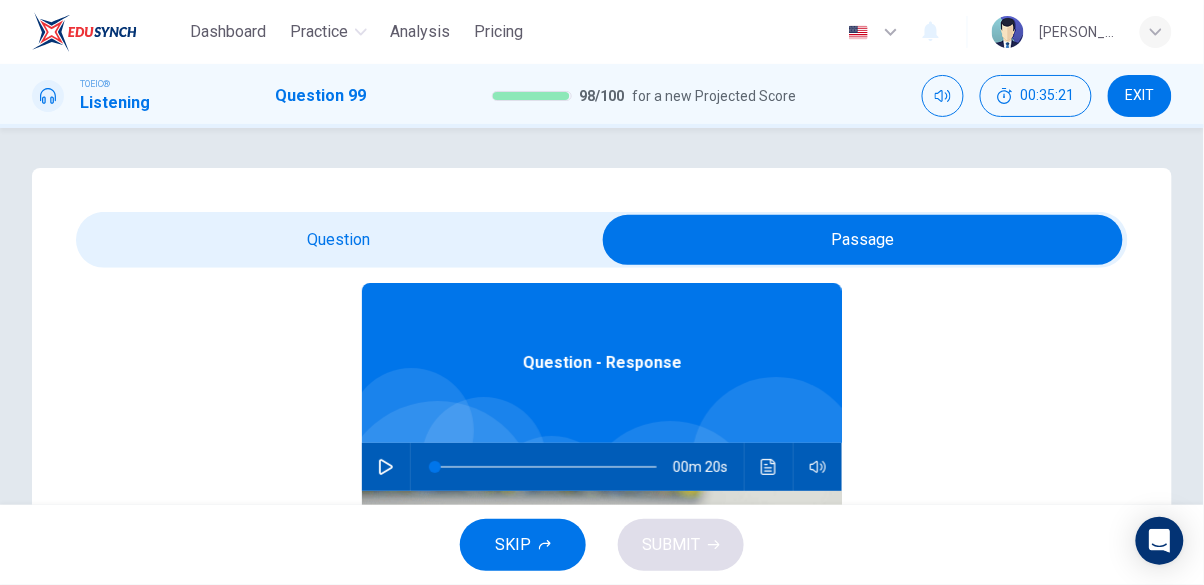 scroll, scrollTop: 112, scrollLeft: 0, axis: vertical 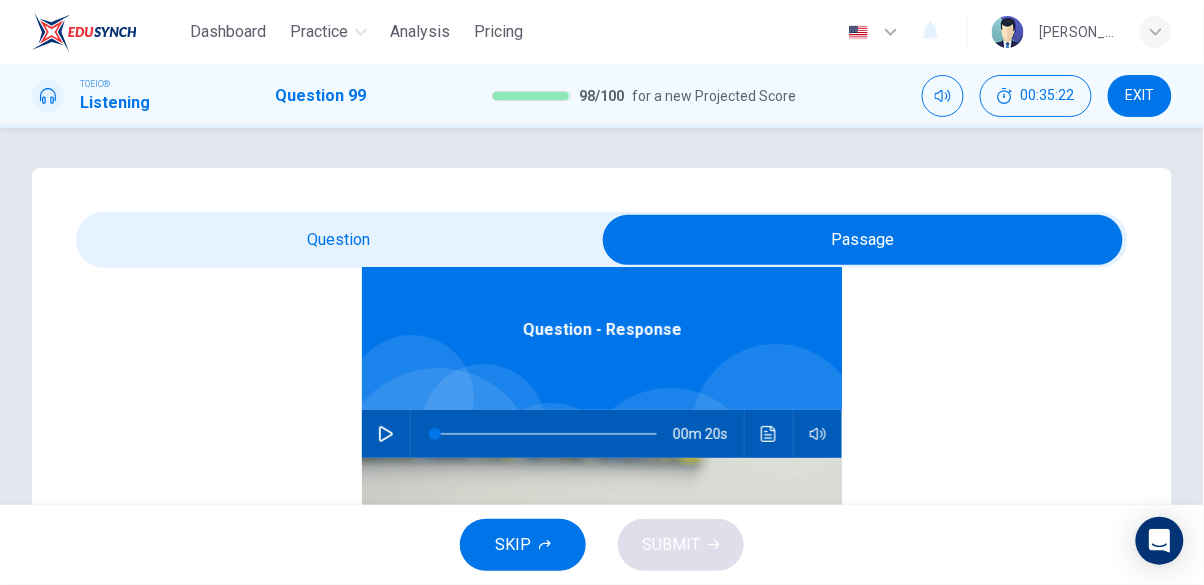 click 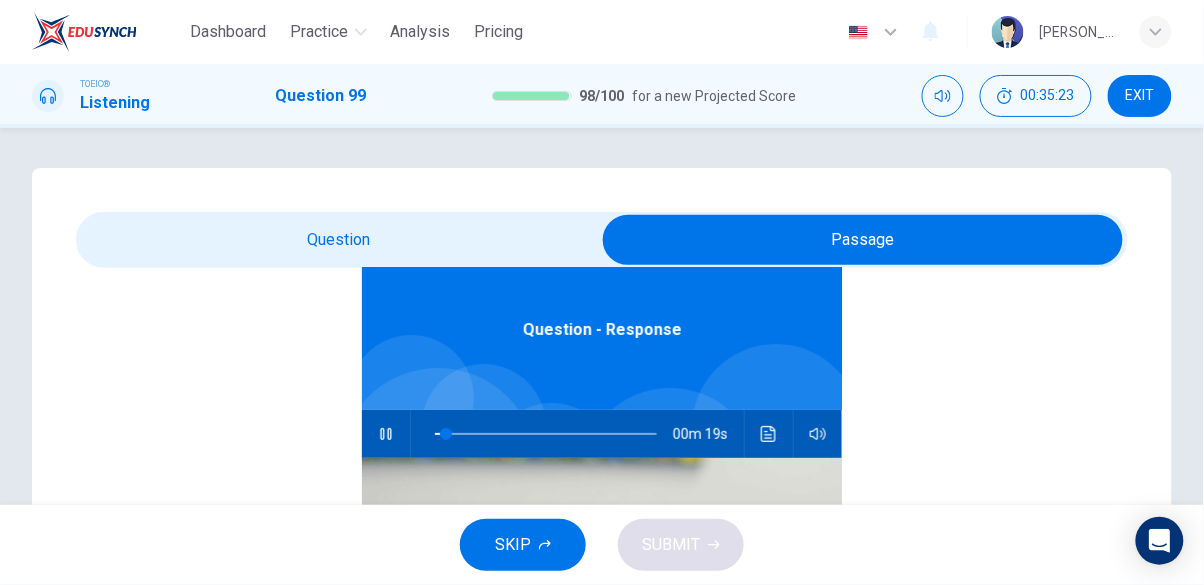 click at bounding box center (863, 240) 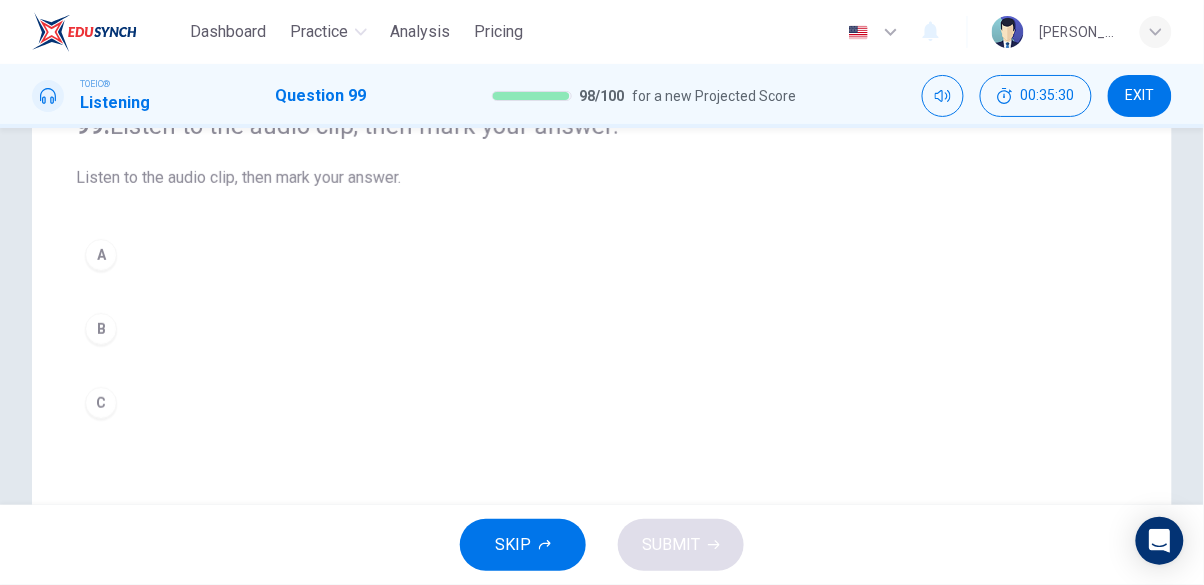 scroll, scrollTop: 189, scrollLeft: 0, axis: vertical 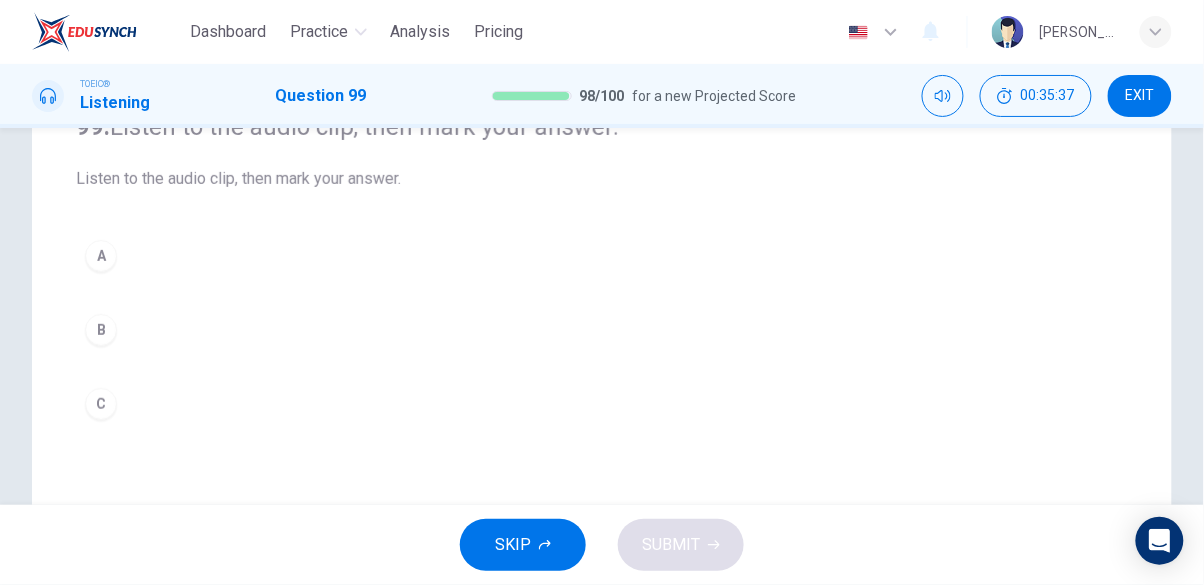 click on "C" at bounding box center [602, 404] 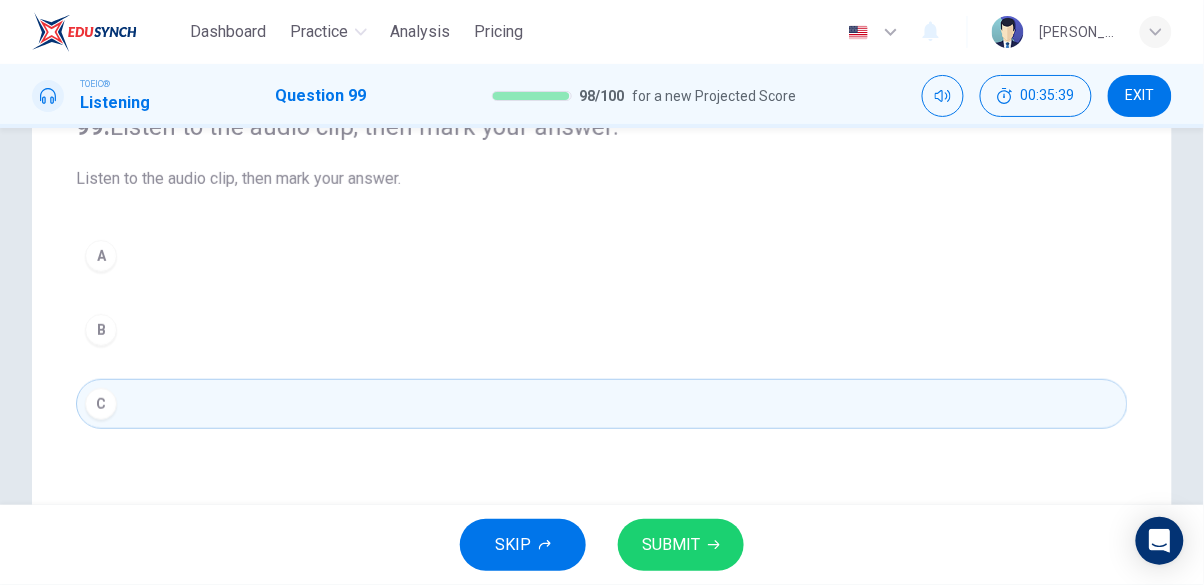 click 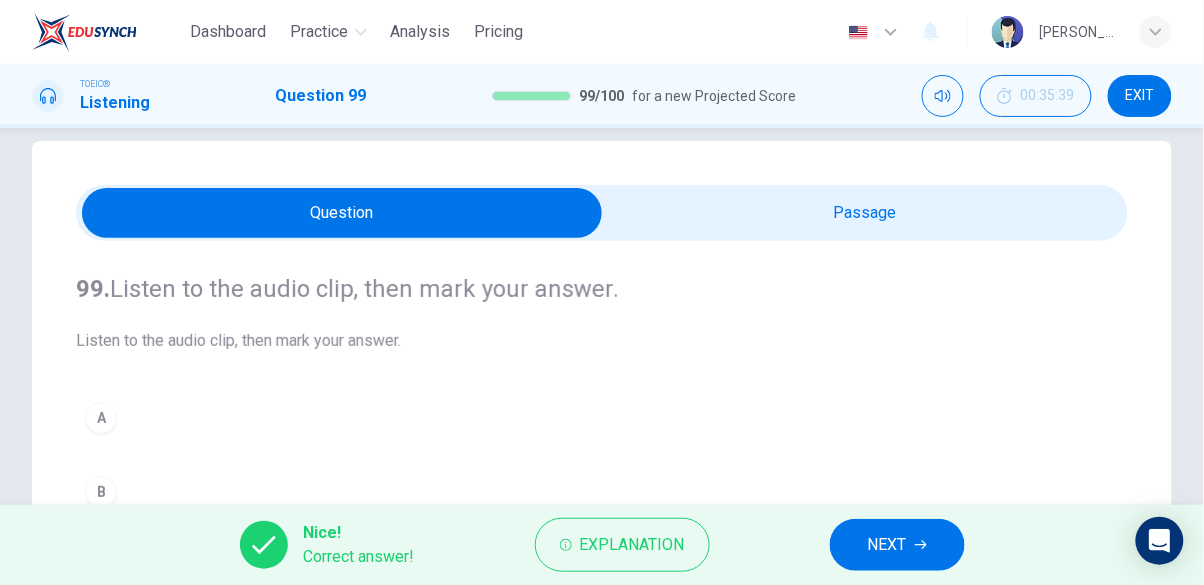 scroll, scrollTop: 17, scrollLeft: 0, axis: vertical 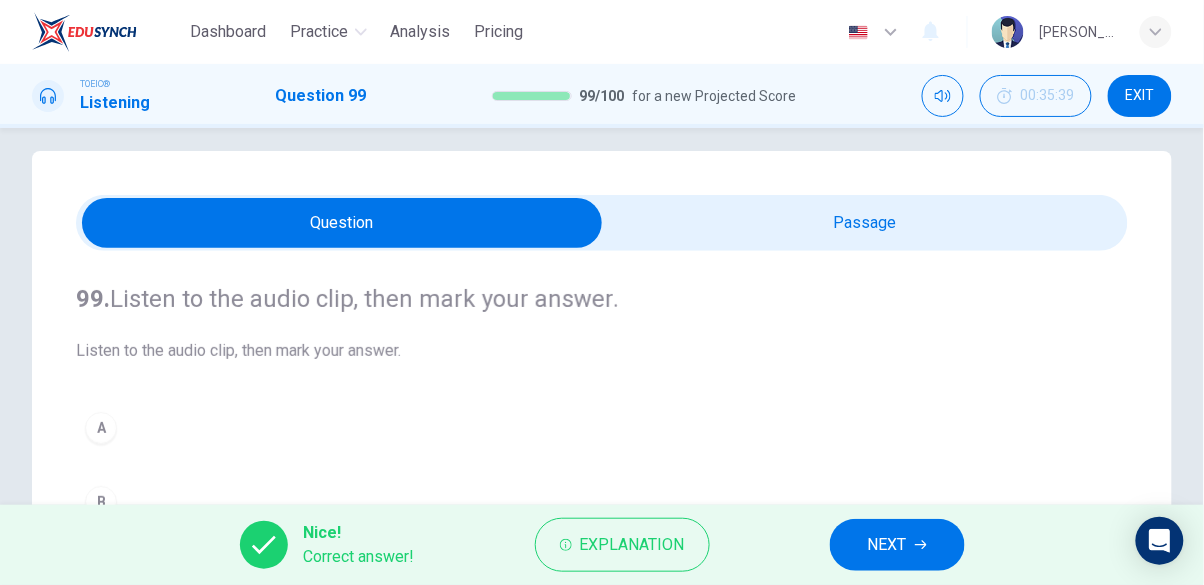 click on "Explanation" at bounding box center (632, 545) 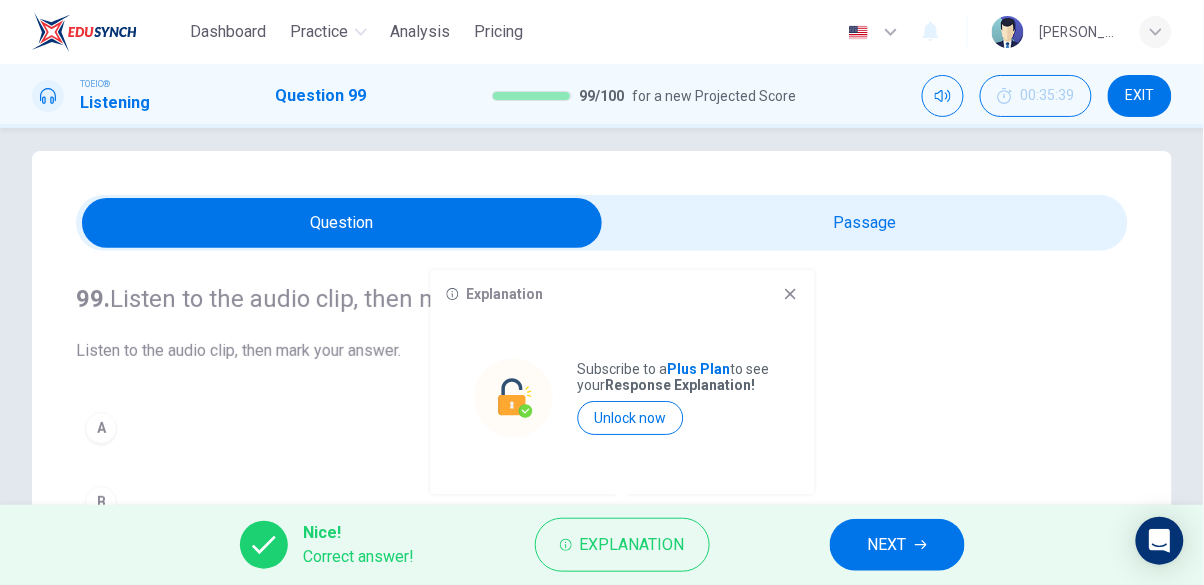 click on "NEXT" at bounding box center (897, 545) 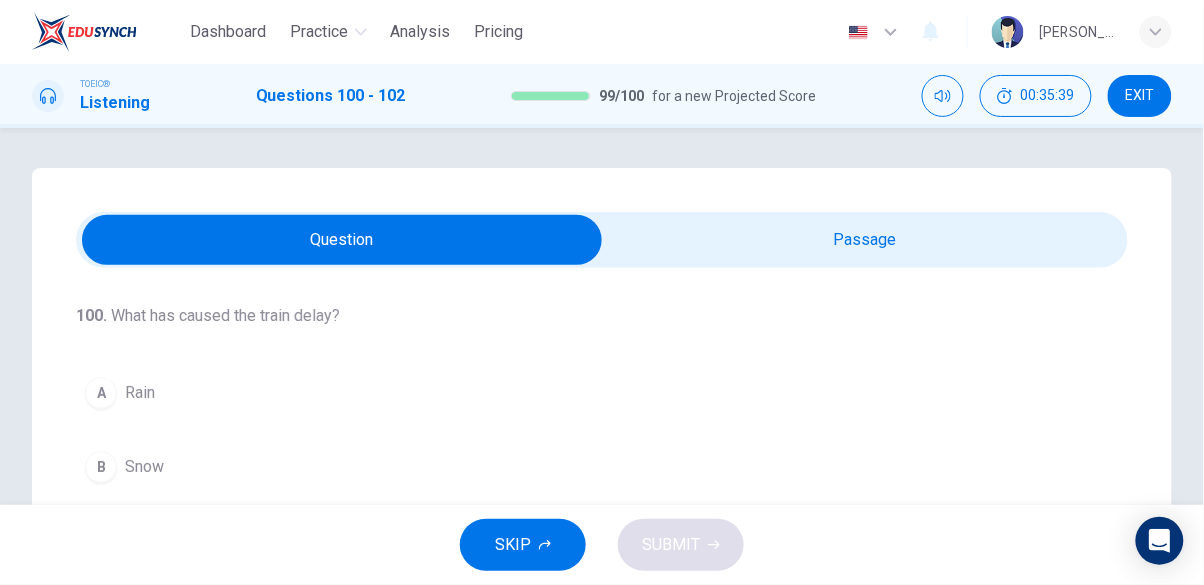 click at bounding box center [342, 240] 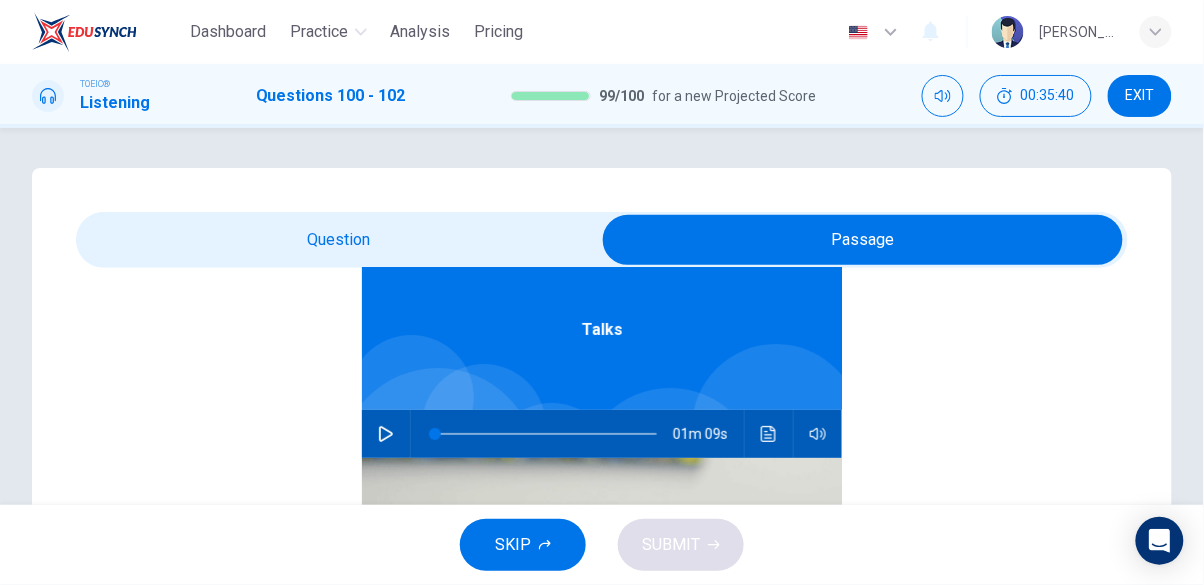 scroll, scrollTop: 111, scrollLeft: 0, axis: vertical 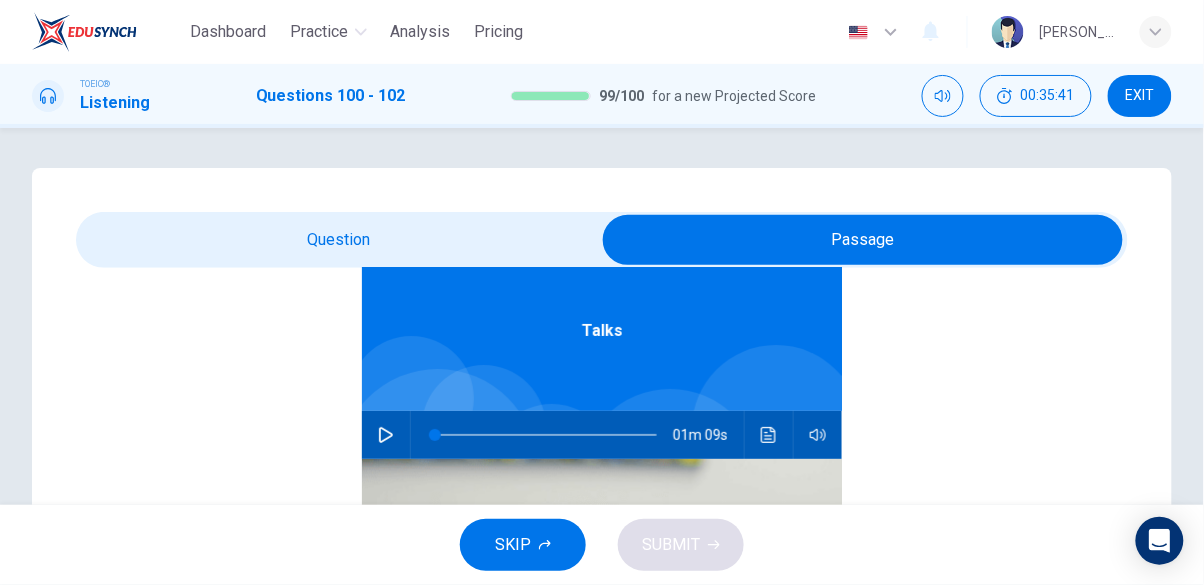 click at bounding box center (386, 435) 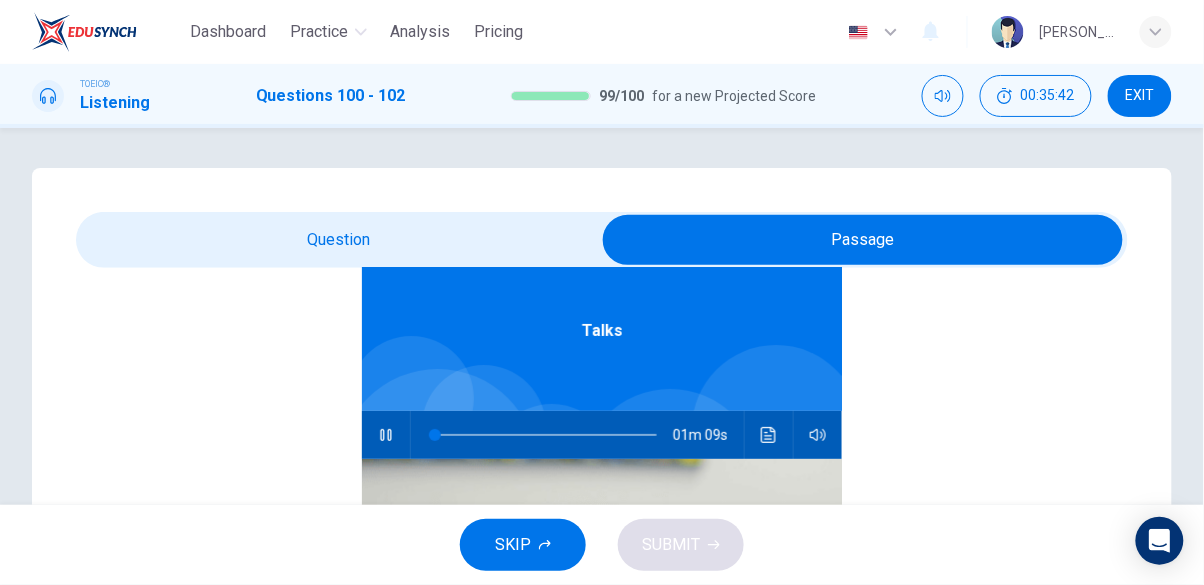click at bounding box center (863, 240) 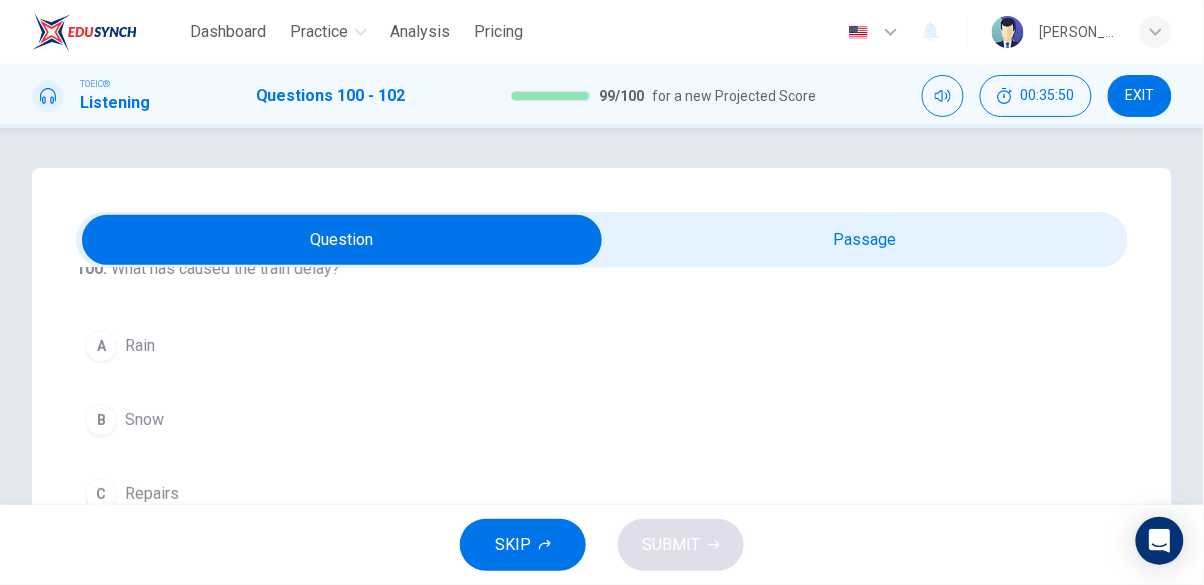 scroll, scrollTop: 47, scrollLeft: 0, axis: vertical 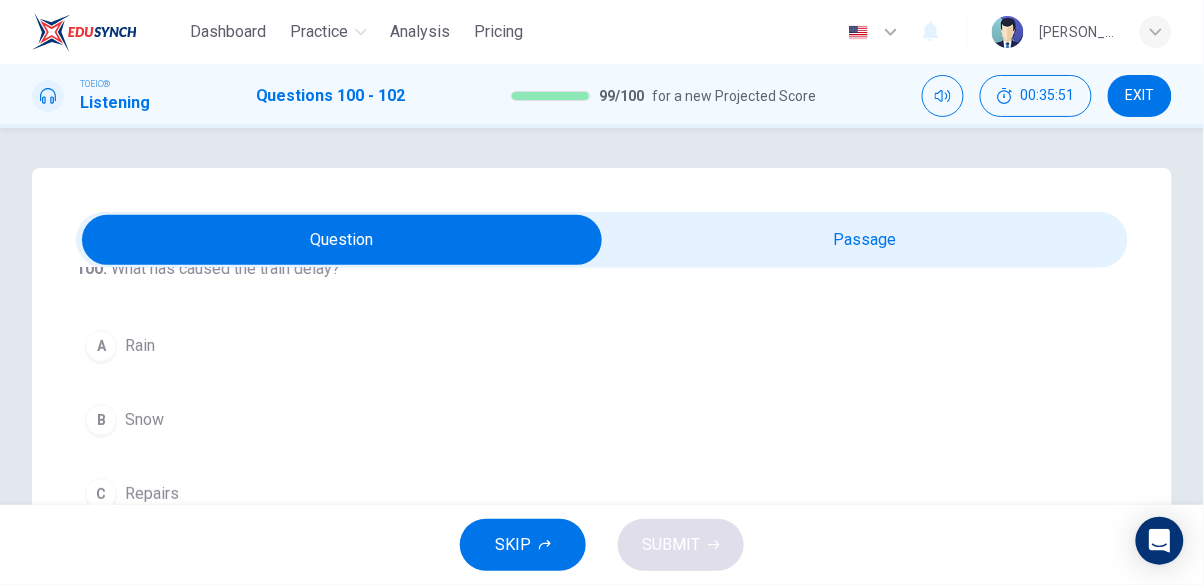 click on "B Snow" at bounding box center (602, 420) 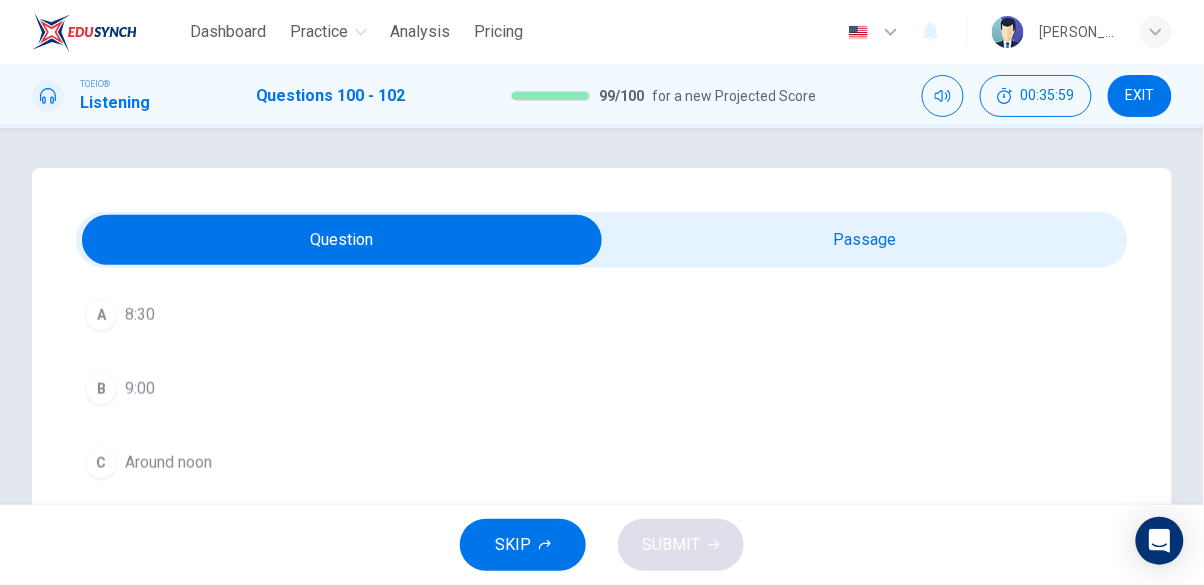 scroll, scrollTop: 454, scrollLeft: 0, axis: vertical 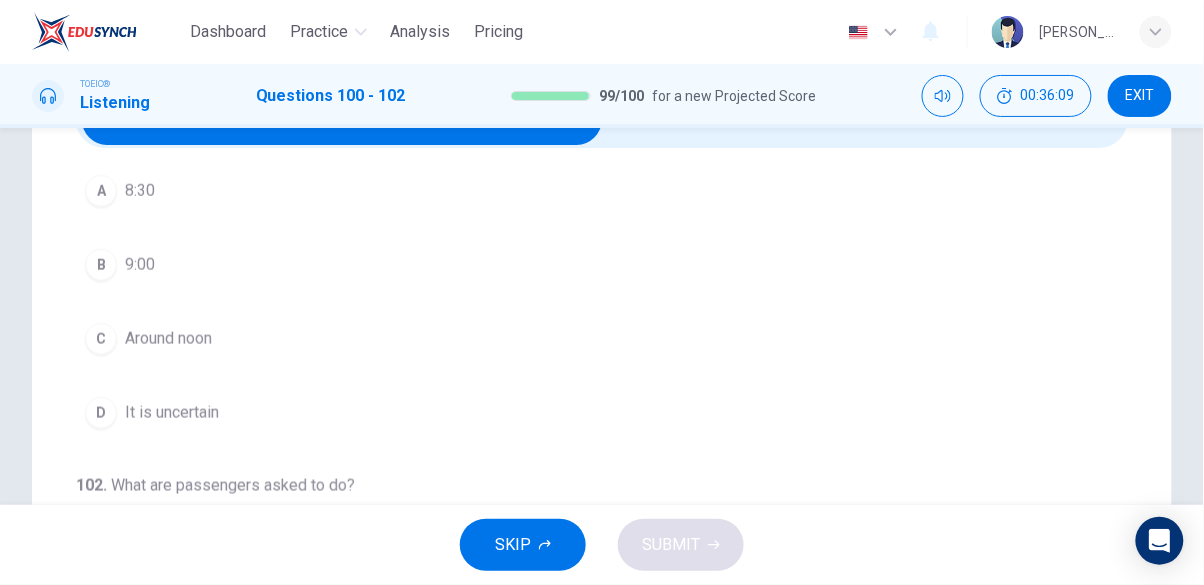 click on "D It is uncertain" at bounding box center [602, 413] 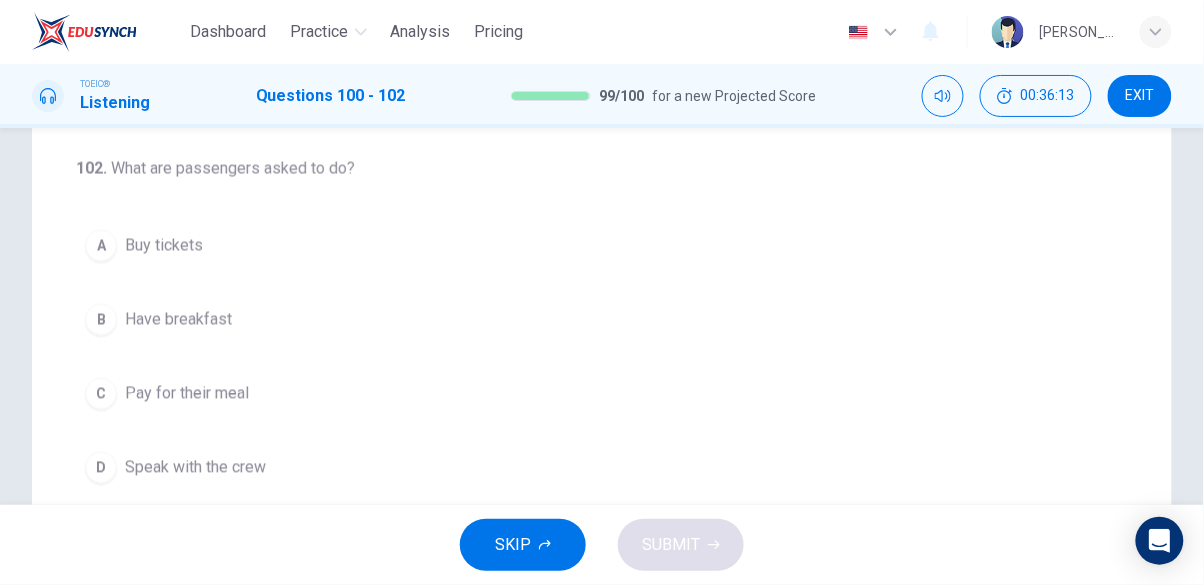 scroll, scrollTop: 439, scrollLeft: 0, axis: vertical 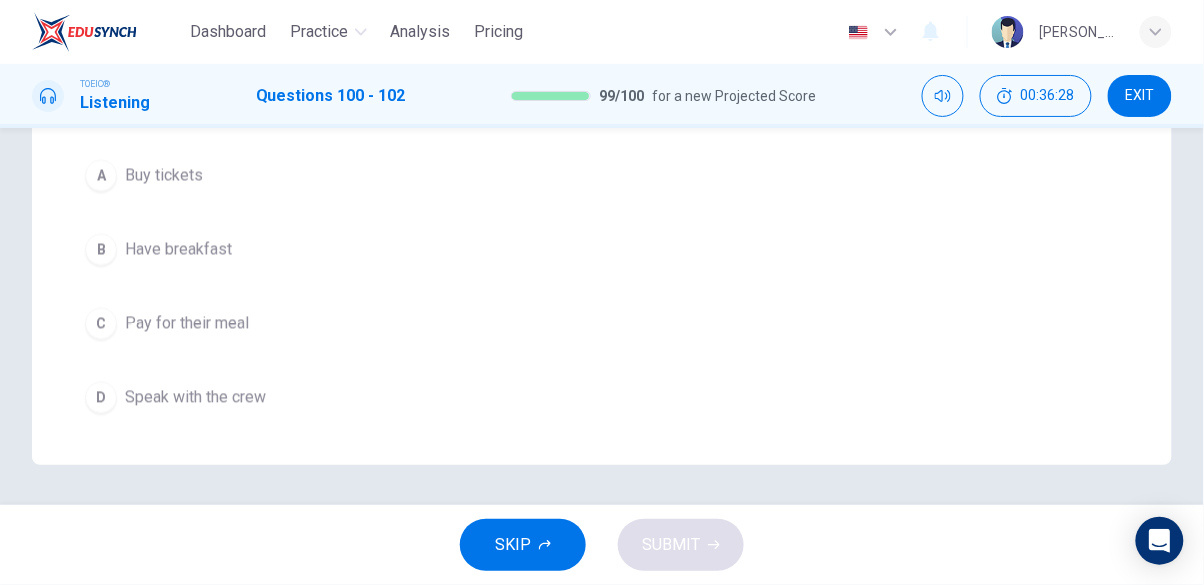 click on "B Have breakfast" at bounding box center [602, 250] 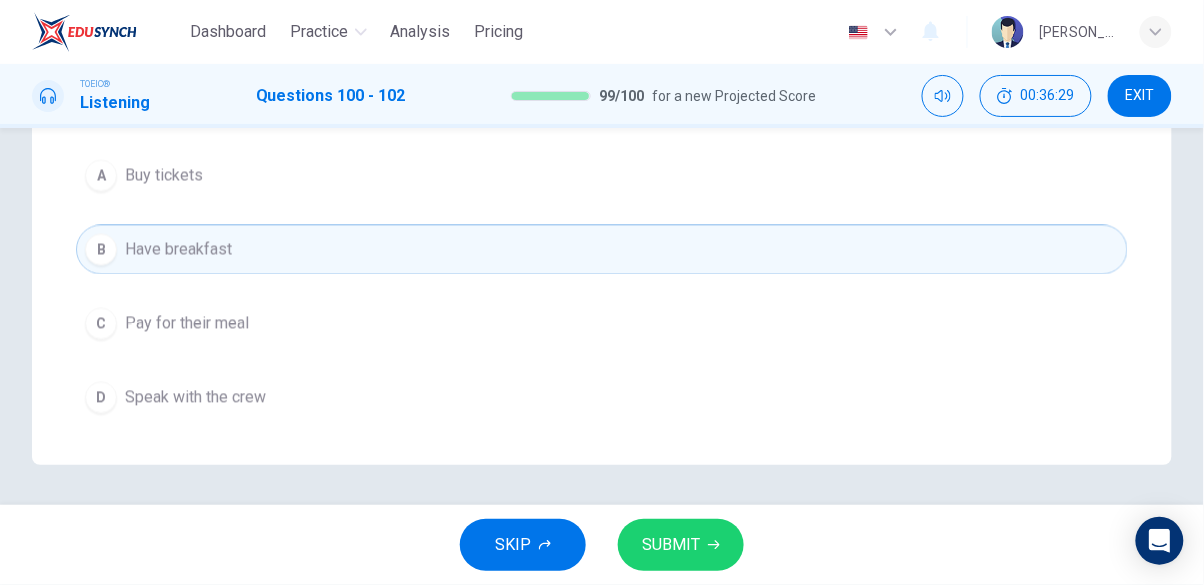 click on "SUBMIT" at bounding box center (671, 545) 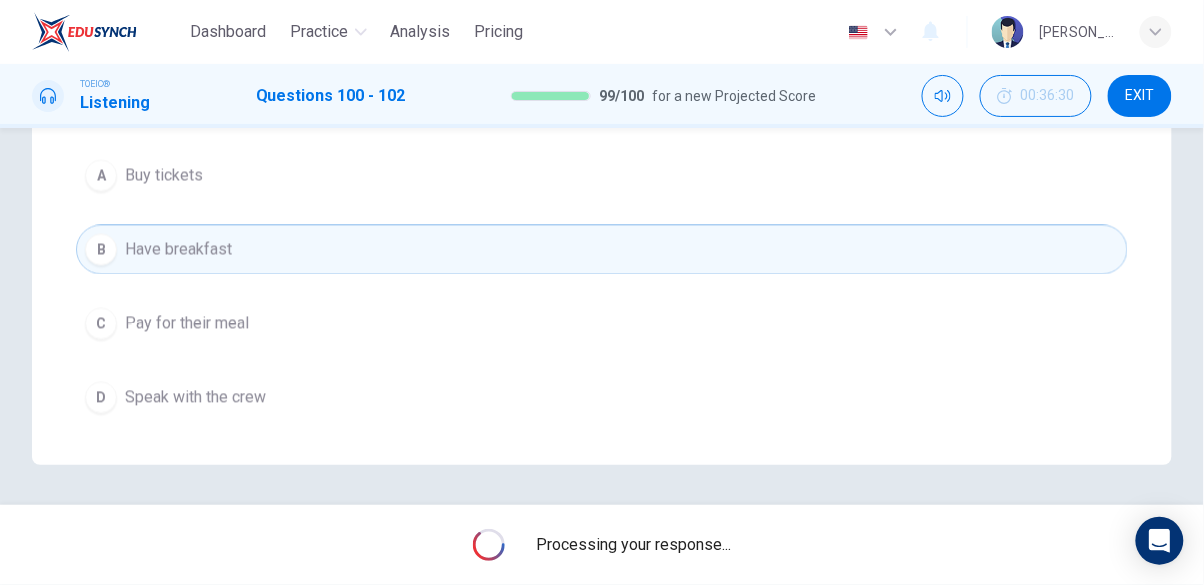 click on "Processing your response..." at bounding box center [634, 545] 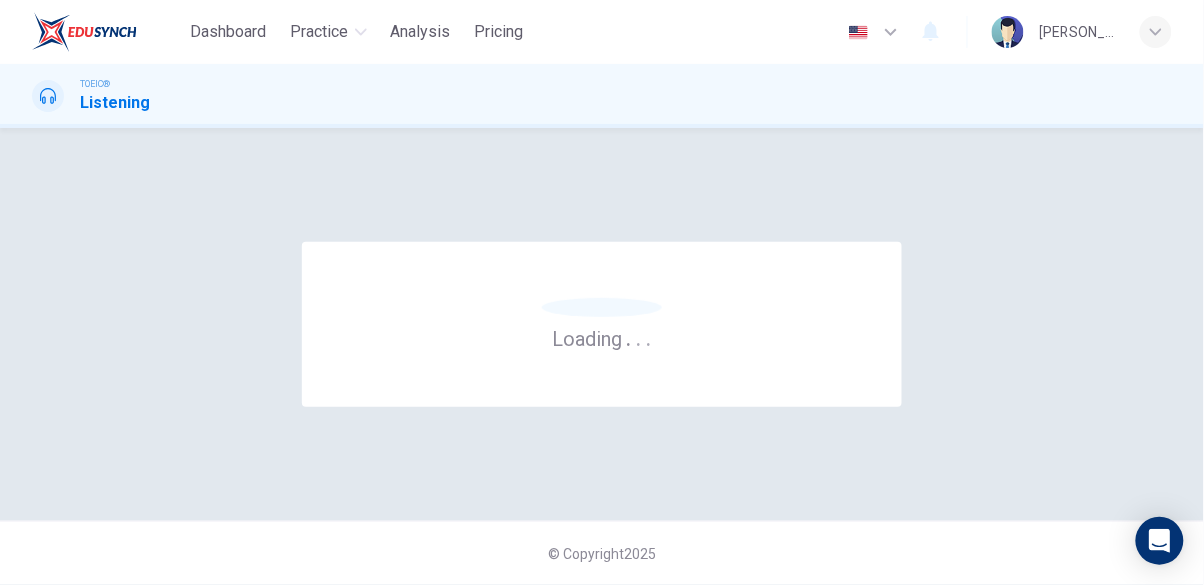 scroll, scrollTop: 0, scrollLeft: 0, axis: both 